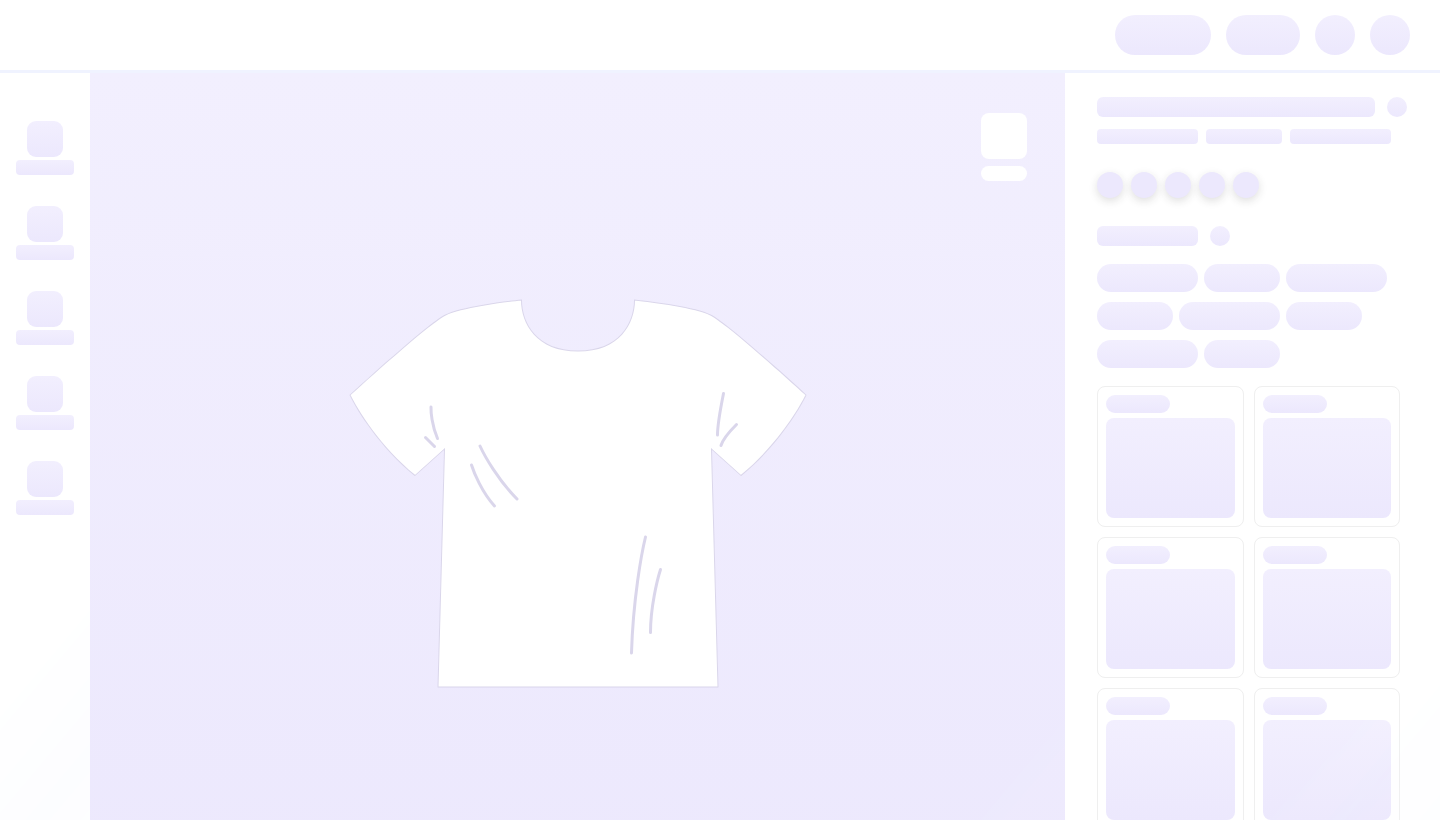 scroll, scrollTop: 0, scrollLeft: 0, axis: both 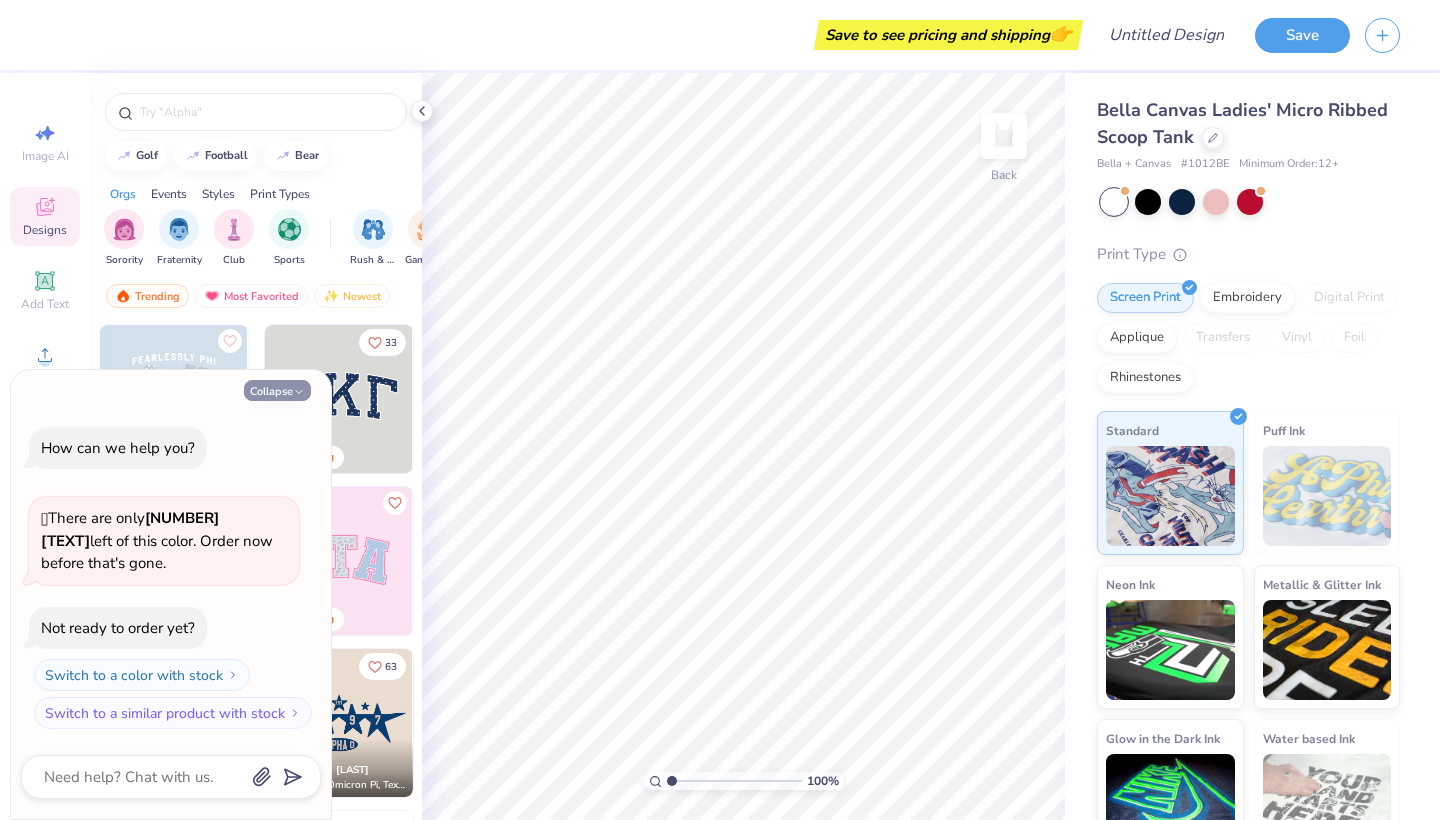 click 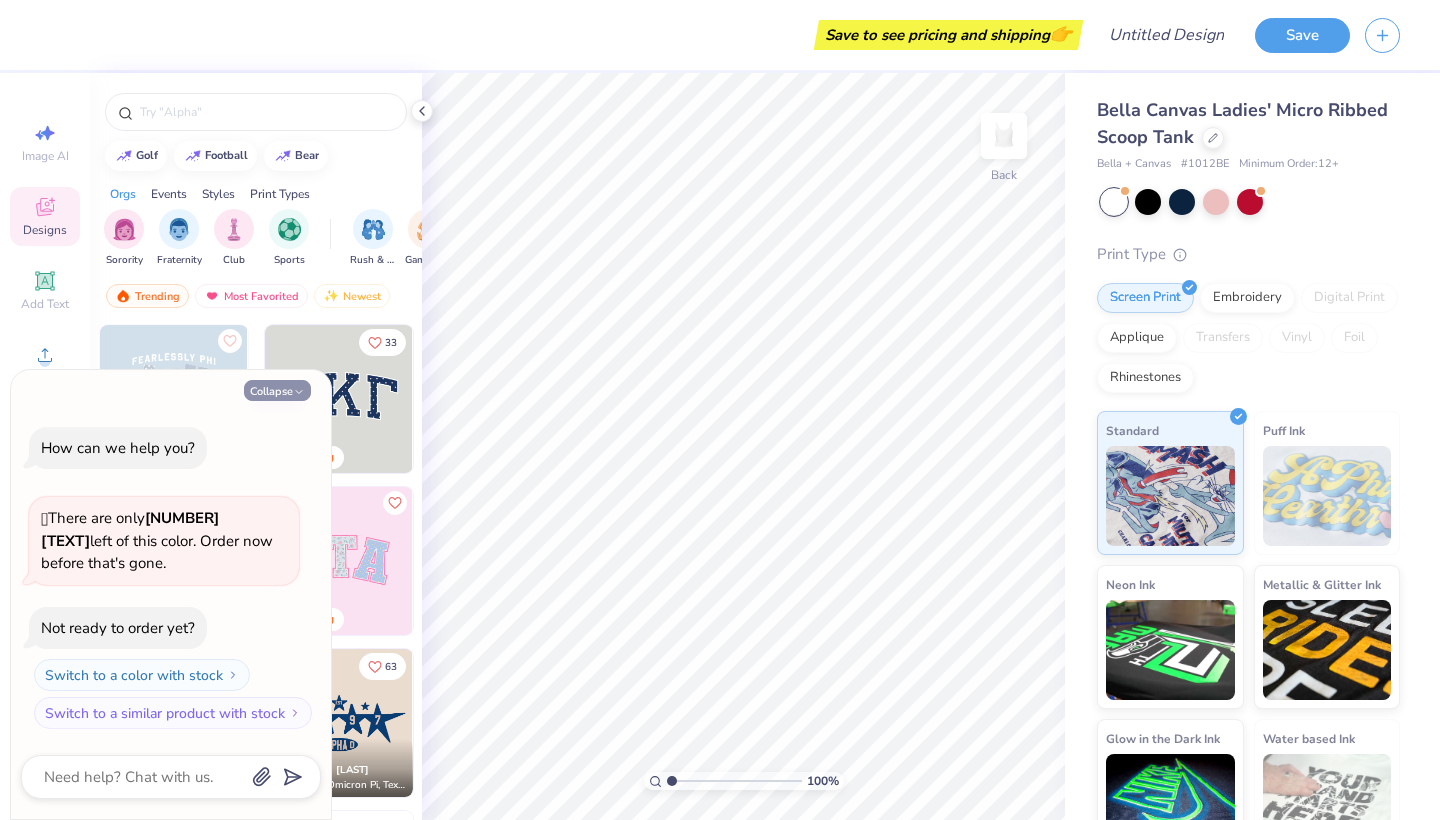 type on "x" 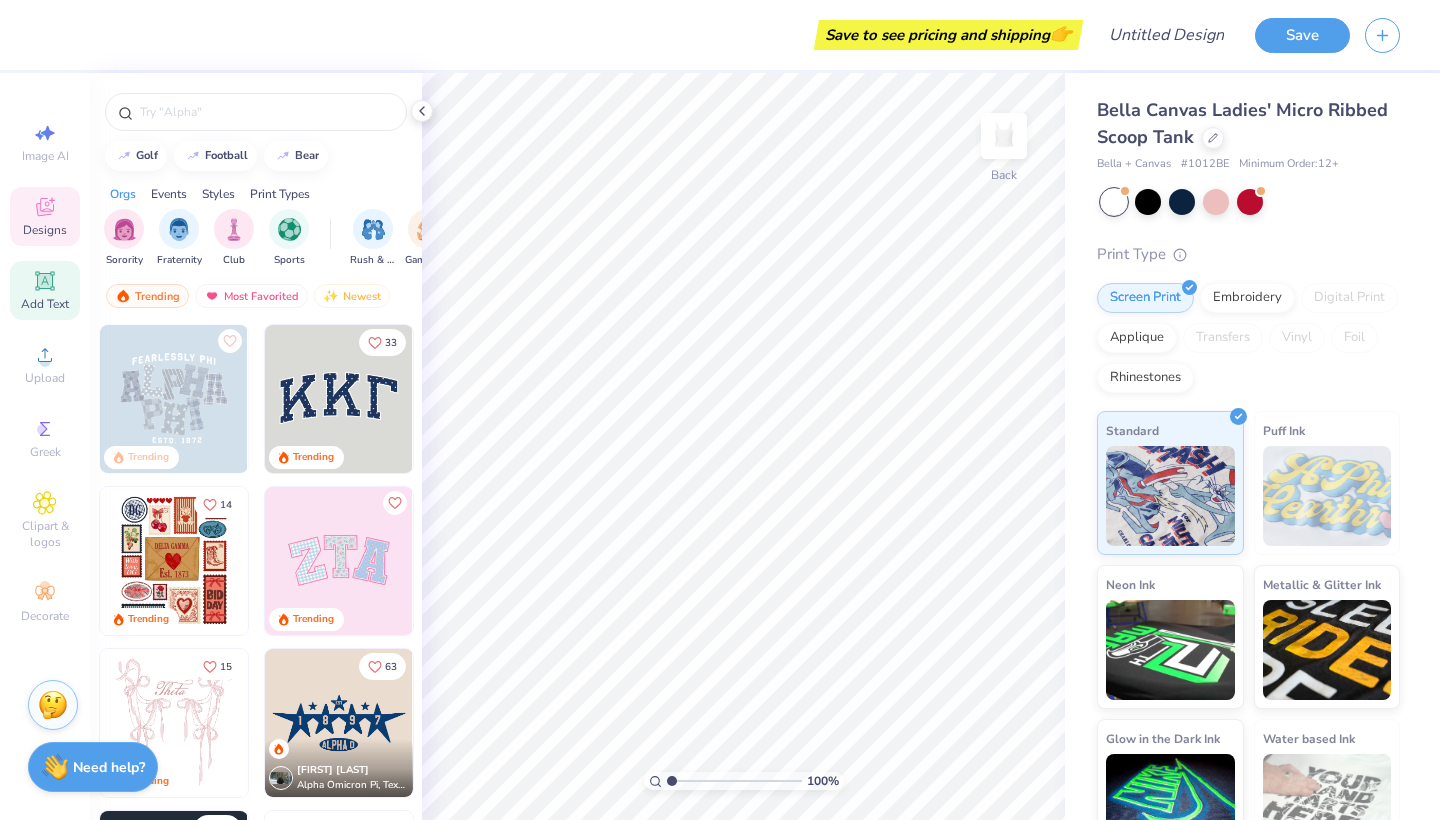 click on "Add Text" at bounding box center [45, 290] 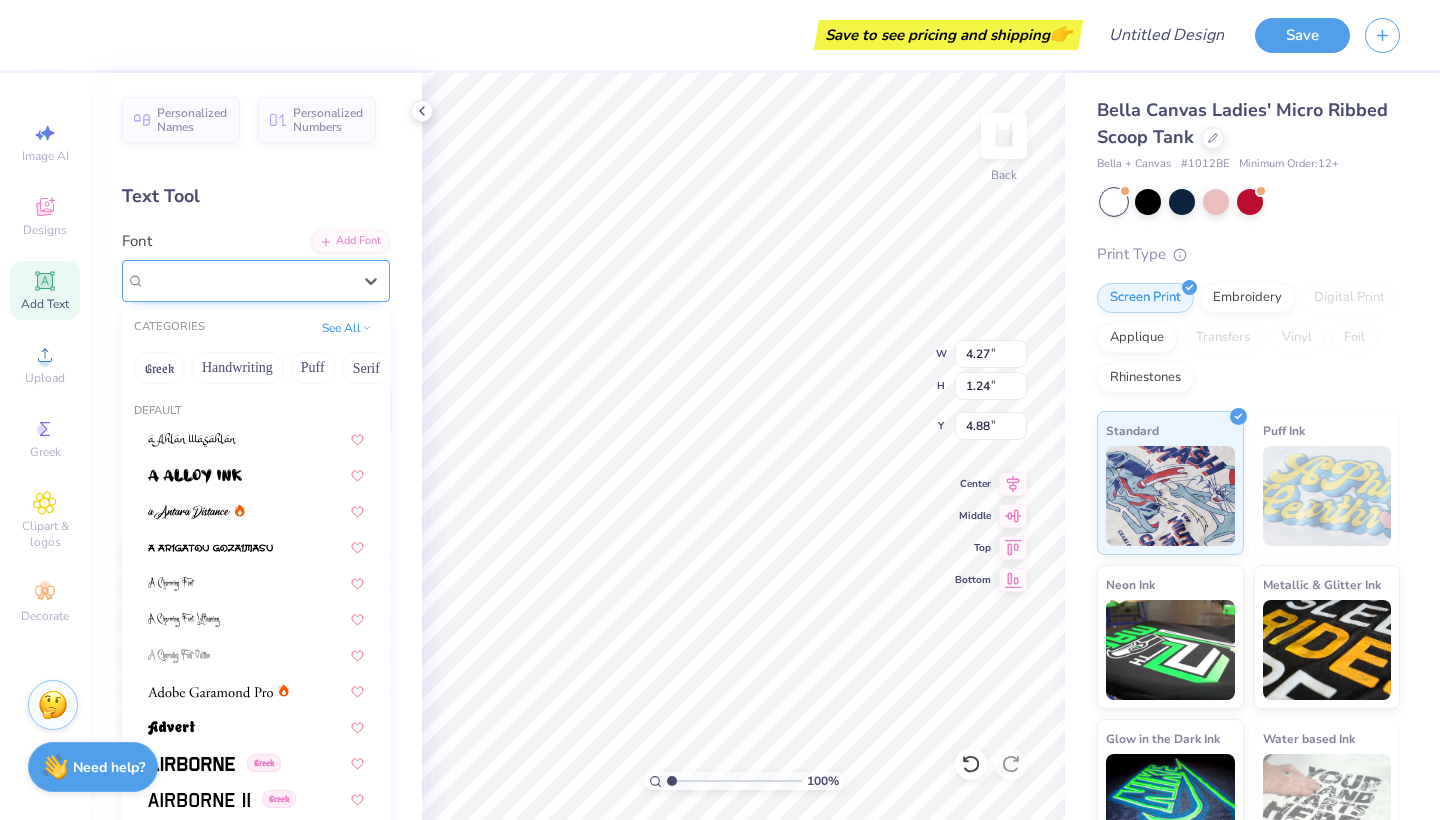 click on "Super Dream" at bounding box center (248, 280) 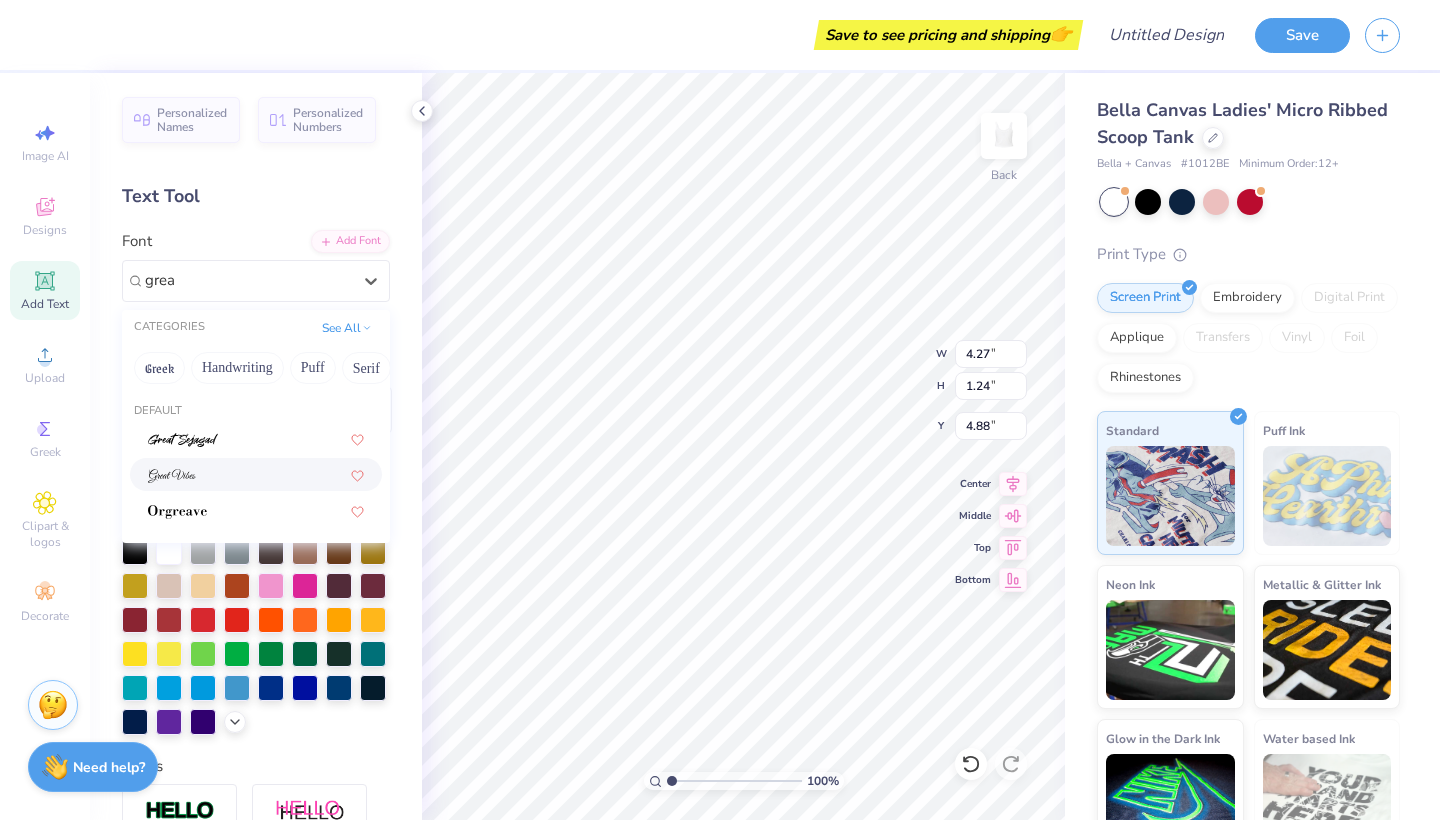 click at bounding box center (256, 474) 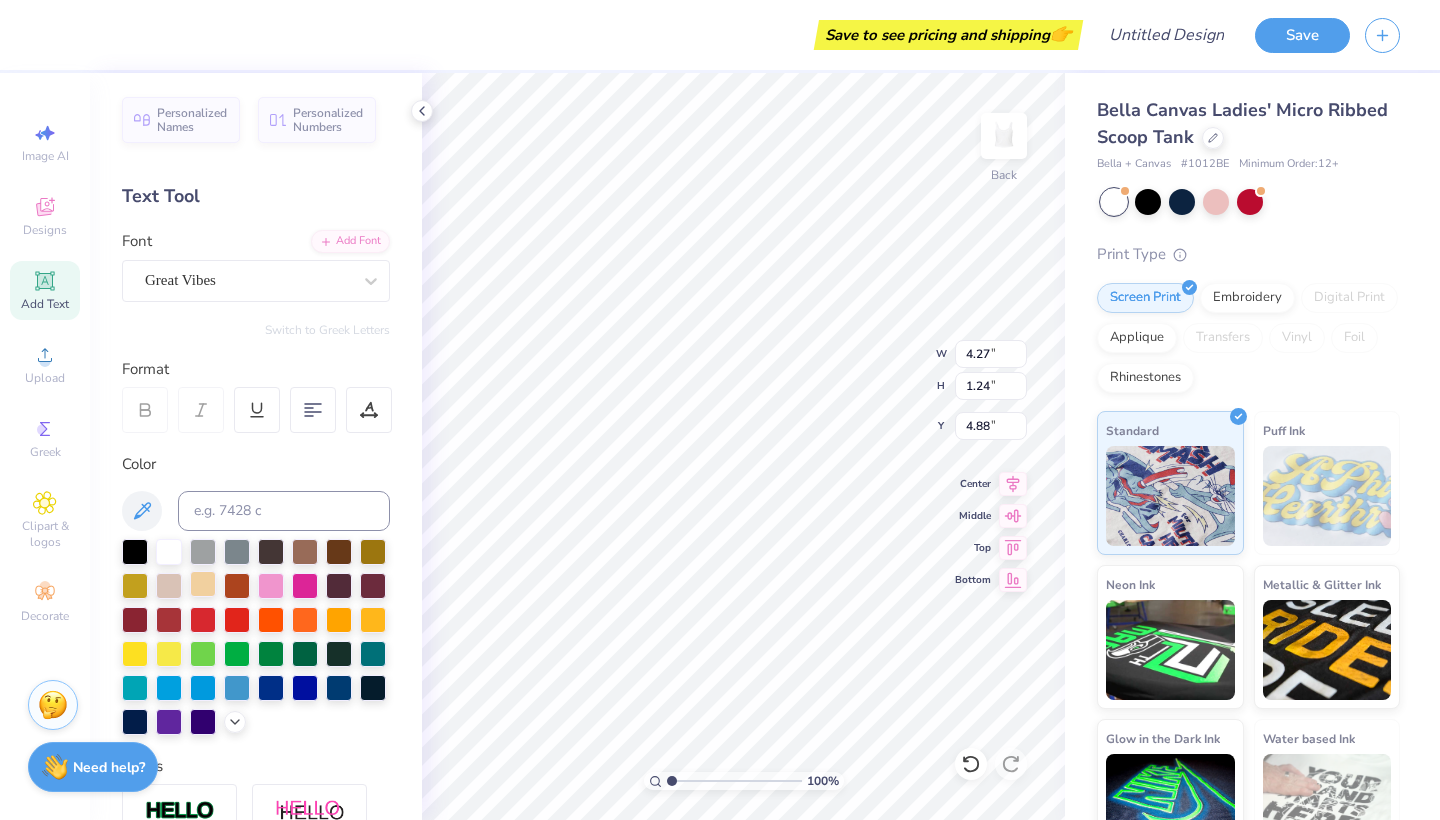 type on "6.89" 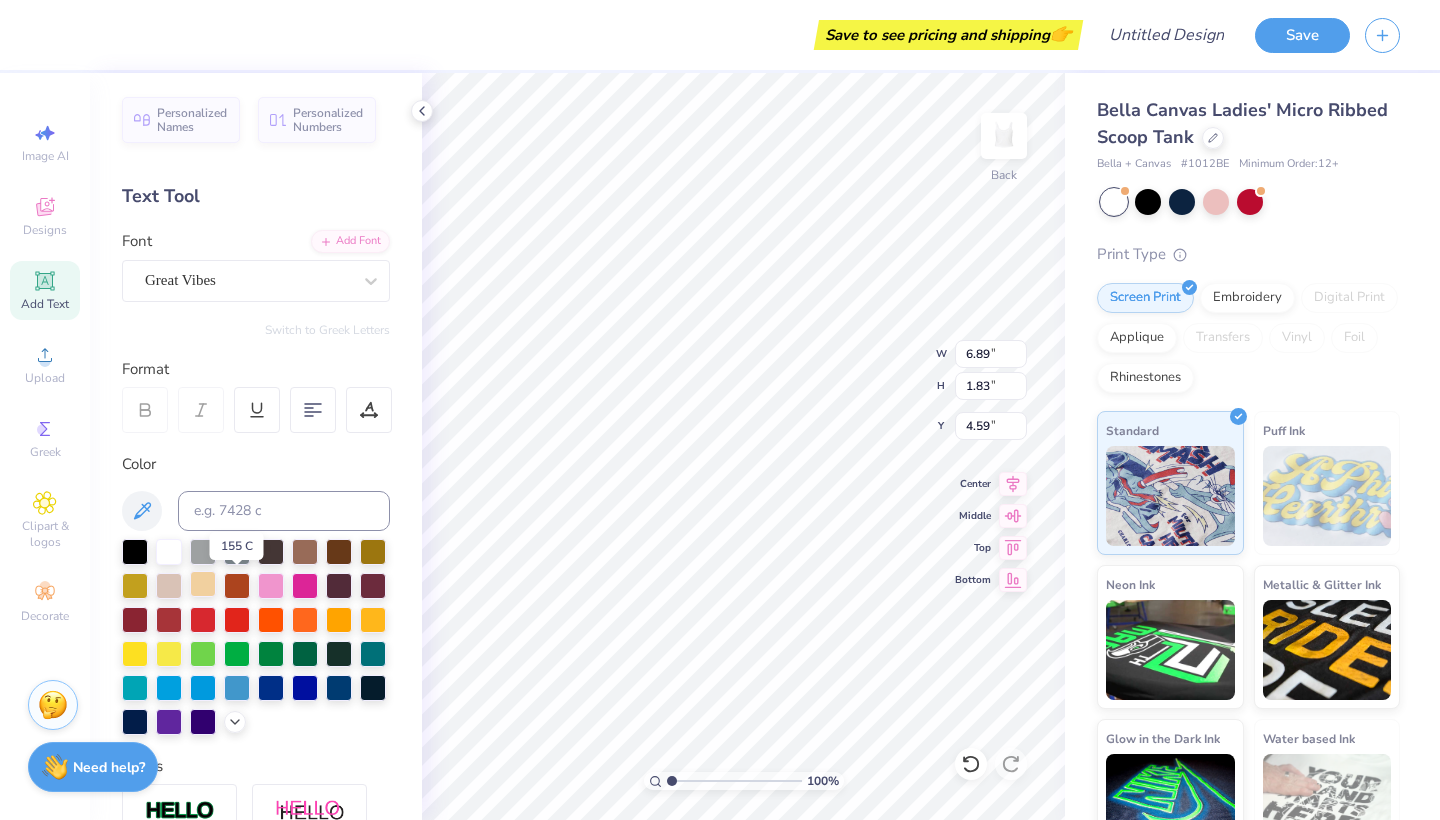 click at bounding box center [203, 584] 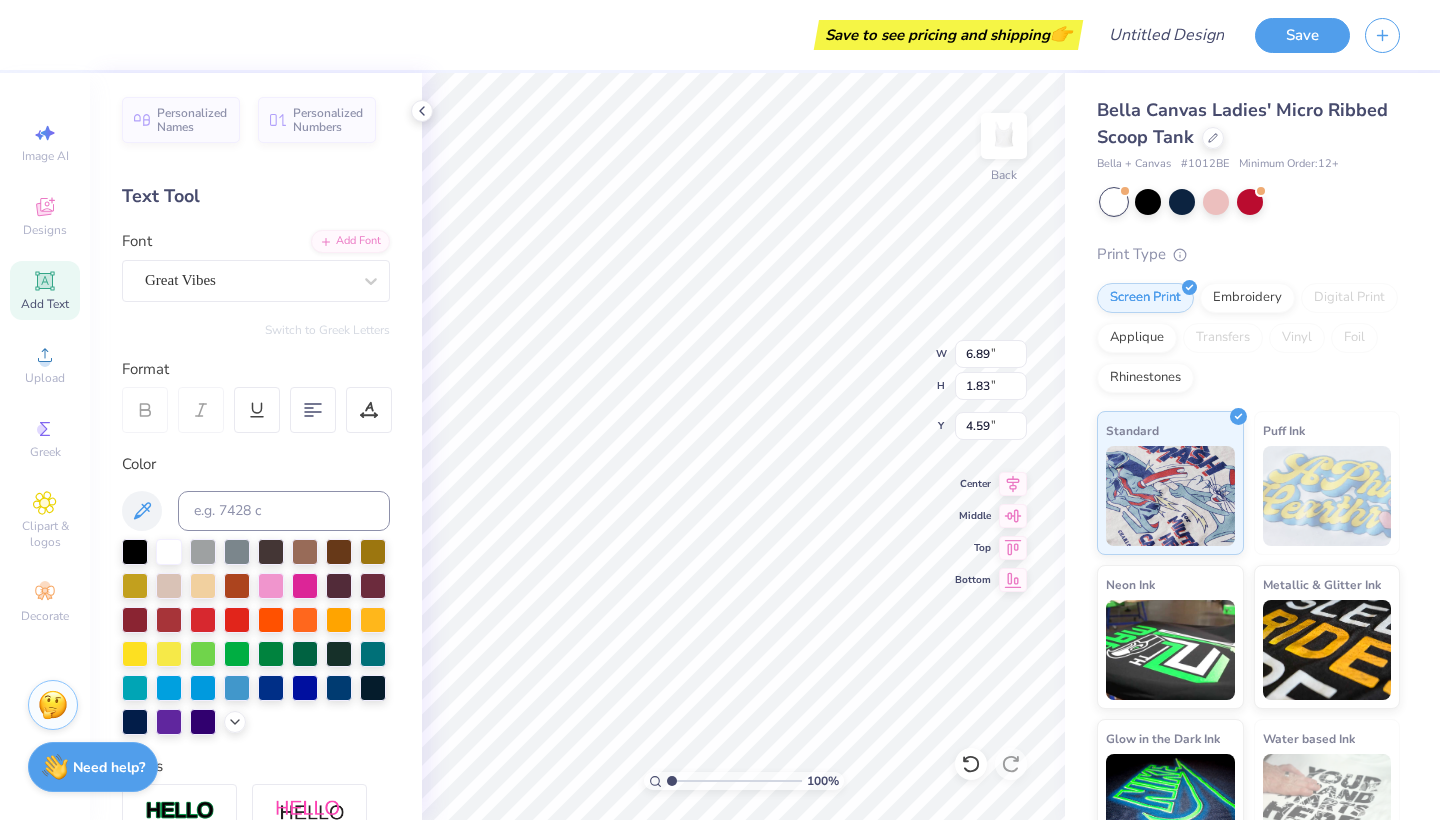 click on "Text Tool" at bounding box center [256, 196] 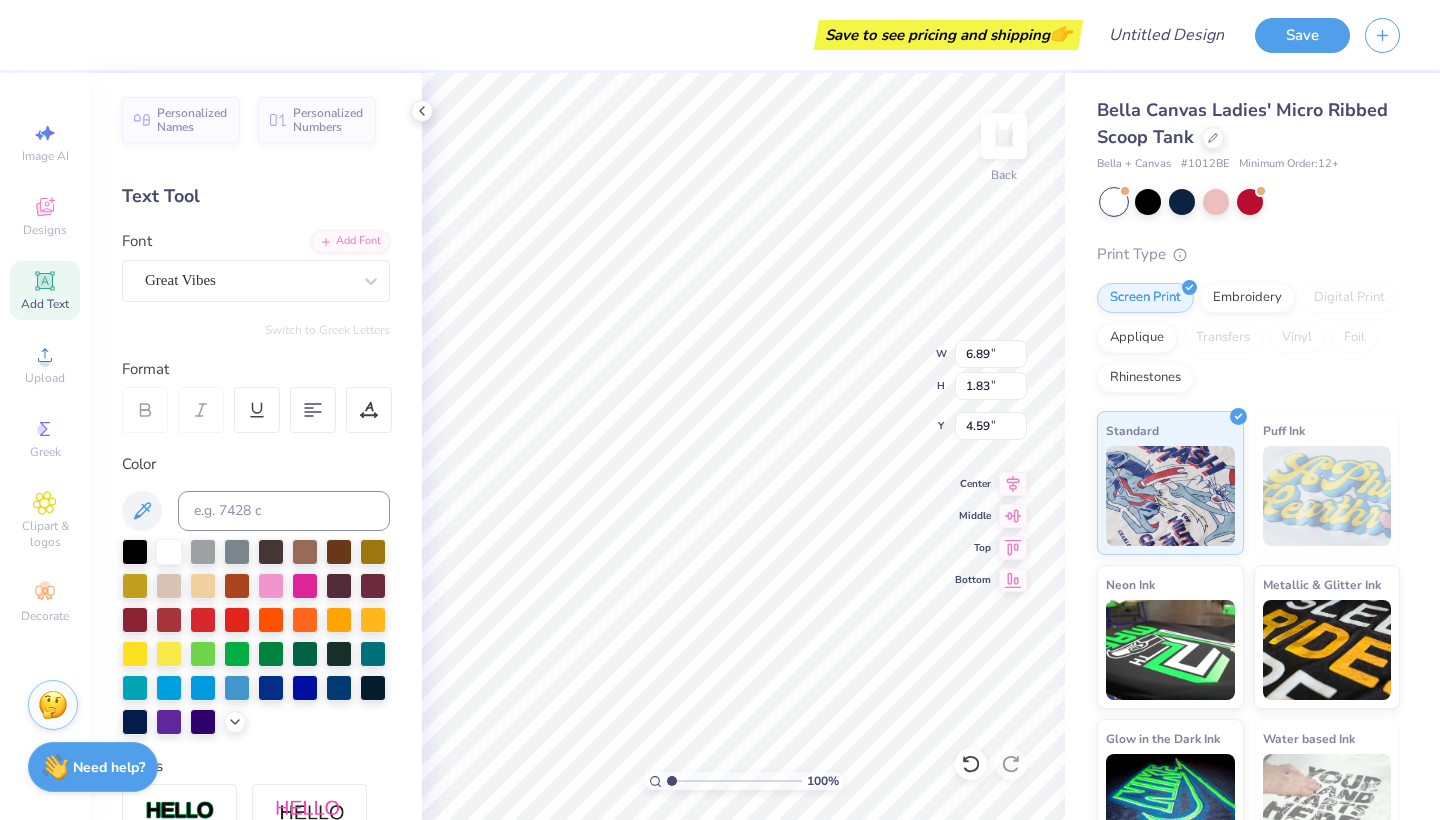 scroll, scrollTop: 16, scrollLeft: 3, axis: both 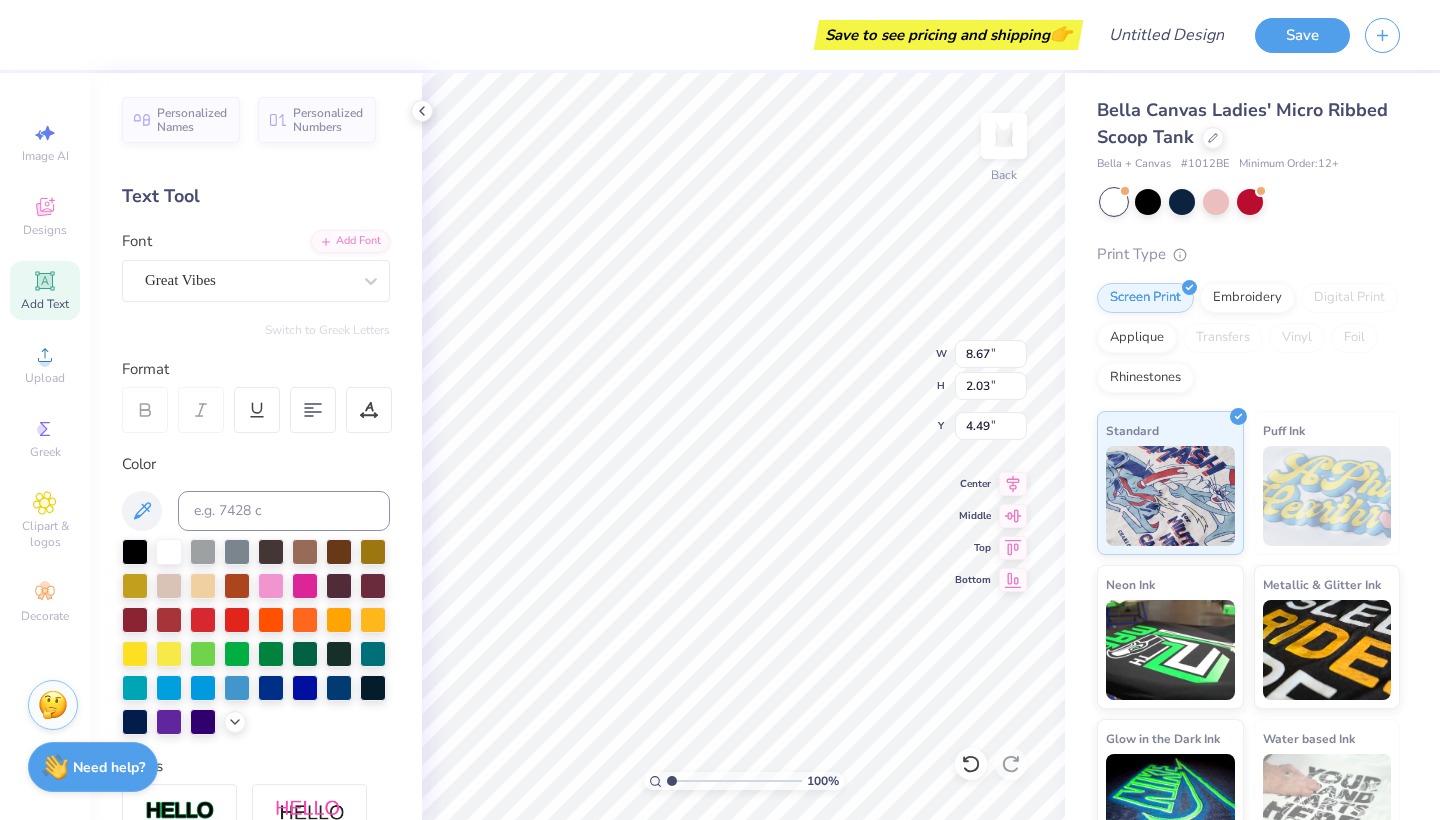 type on "0.76" 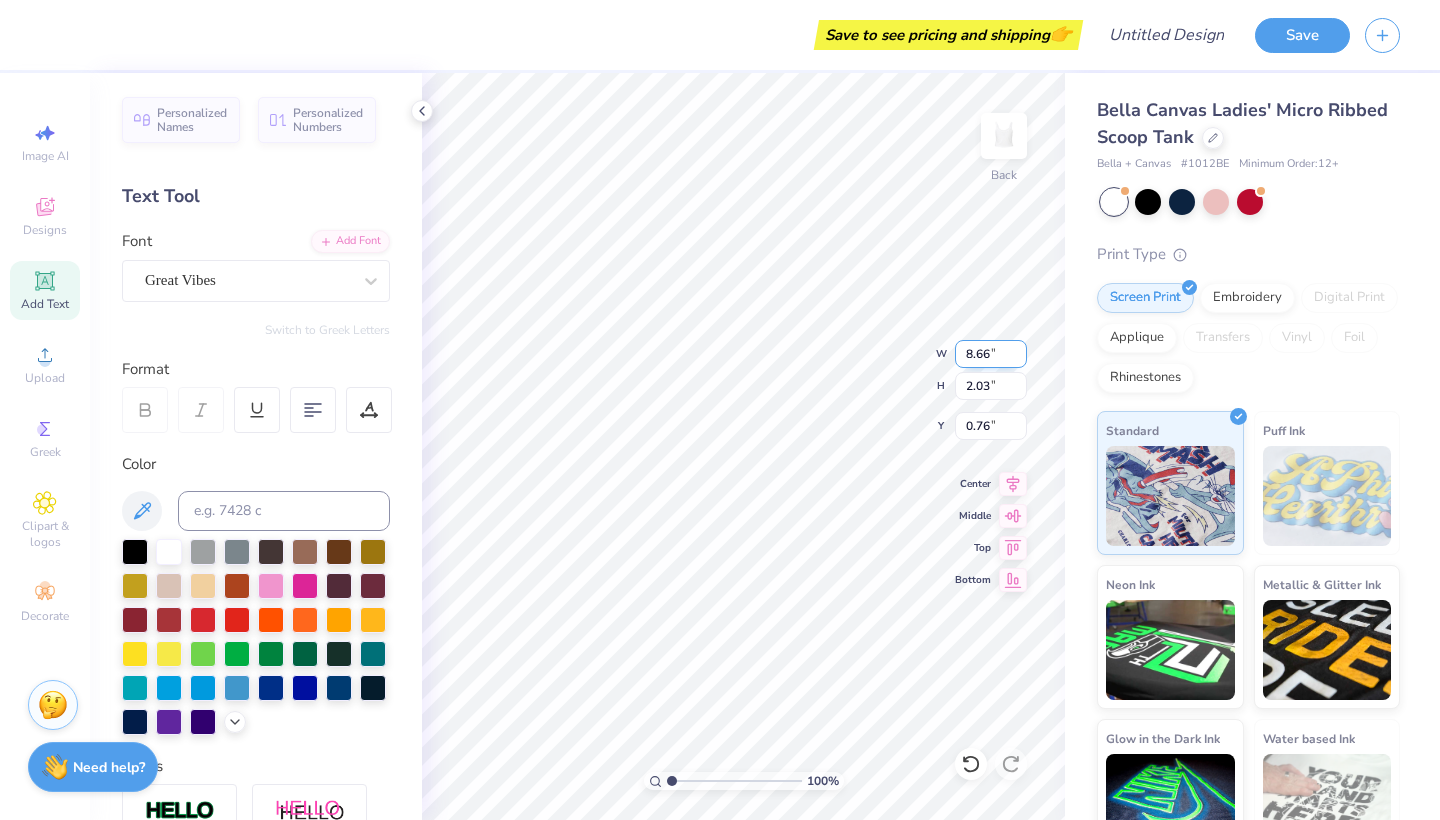click on "8.66" at bounding box center [991, 354] 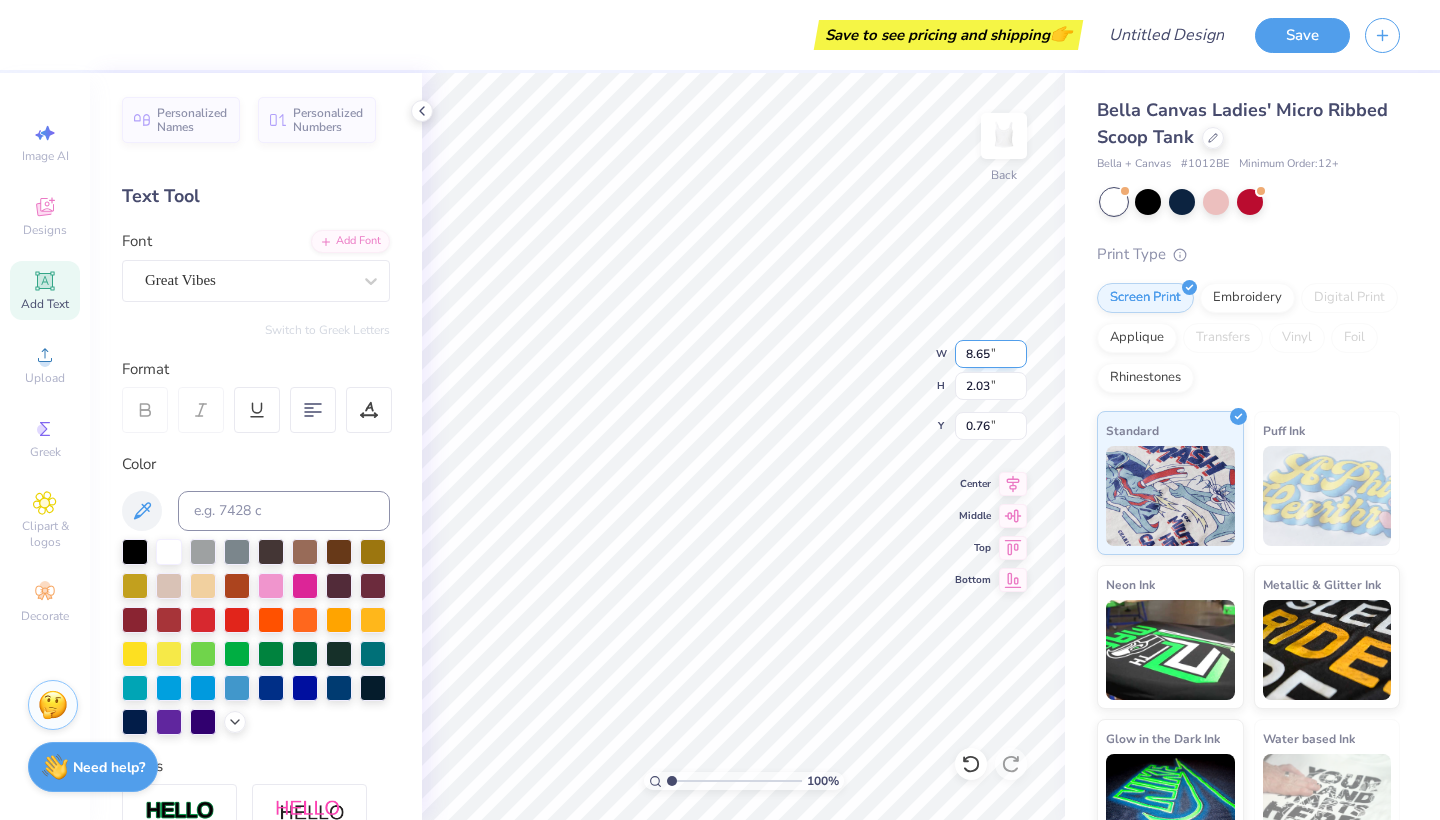 click on "8.65" at bounding box center [991, 354] 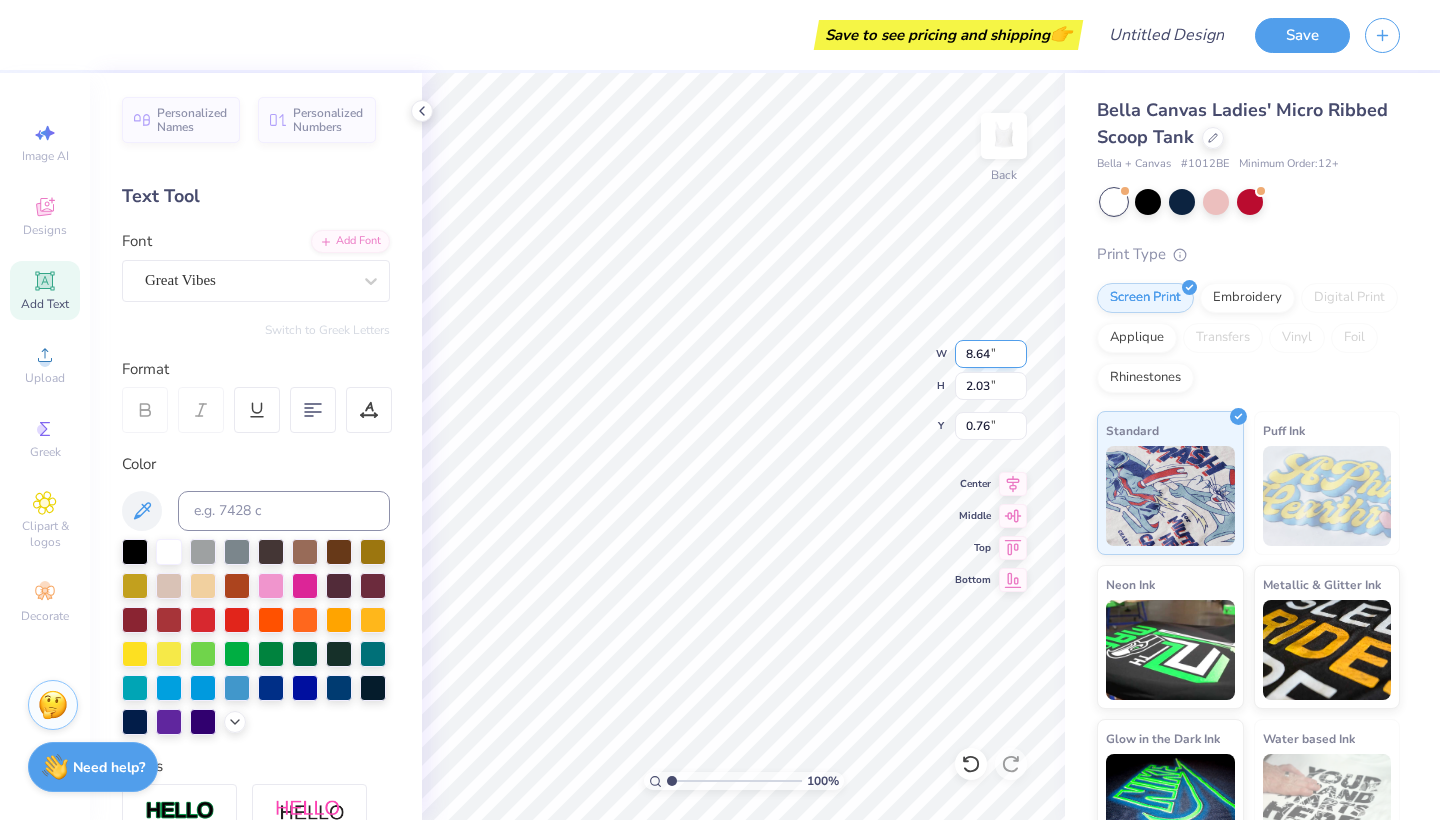 click on "8.64" at bounding box center [991, 354] 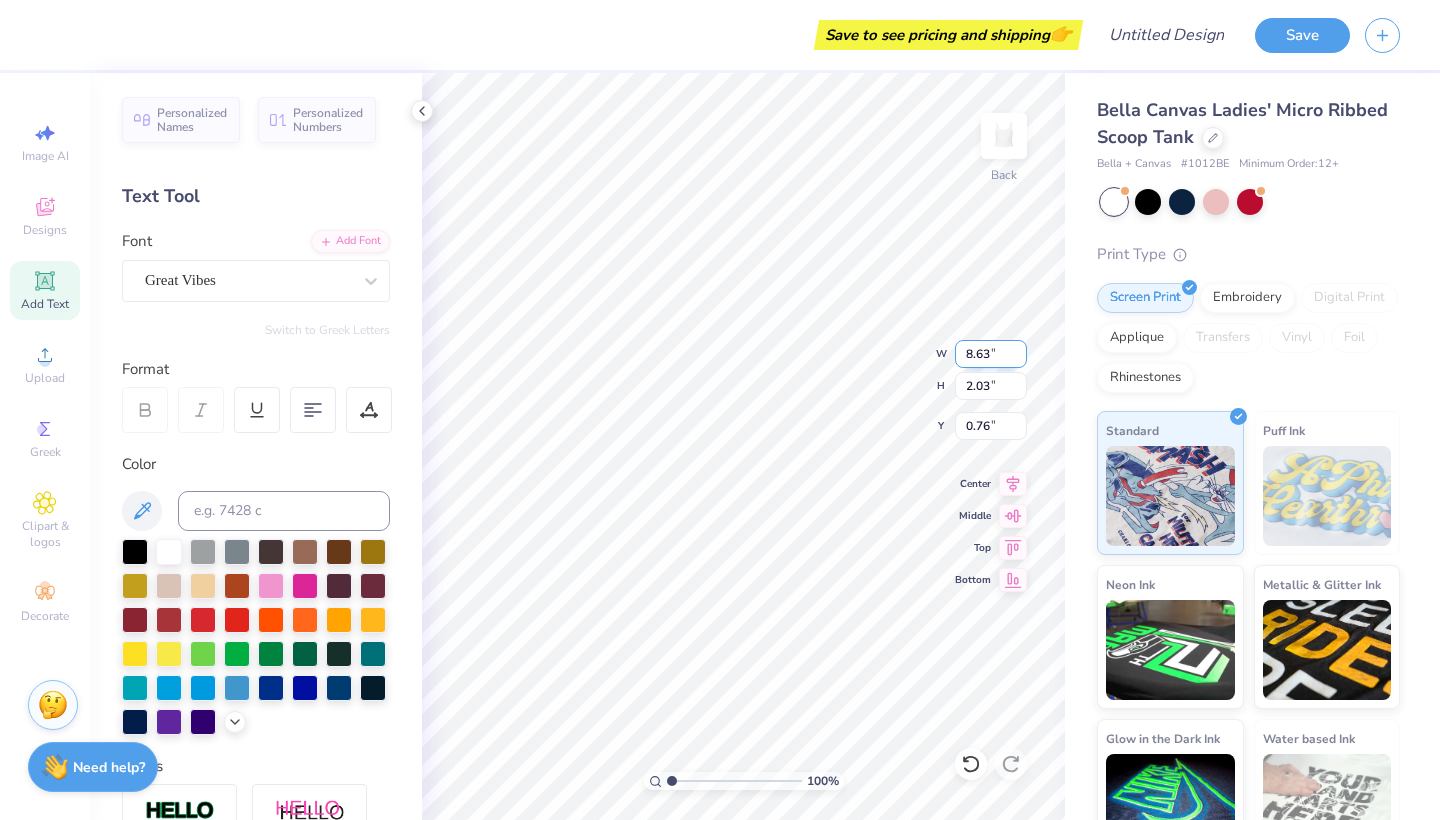 click on "8.63" at bounding box center (991, 354) 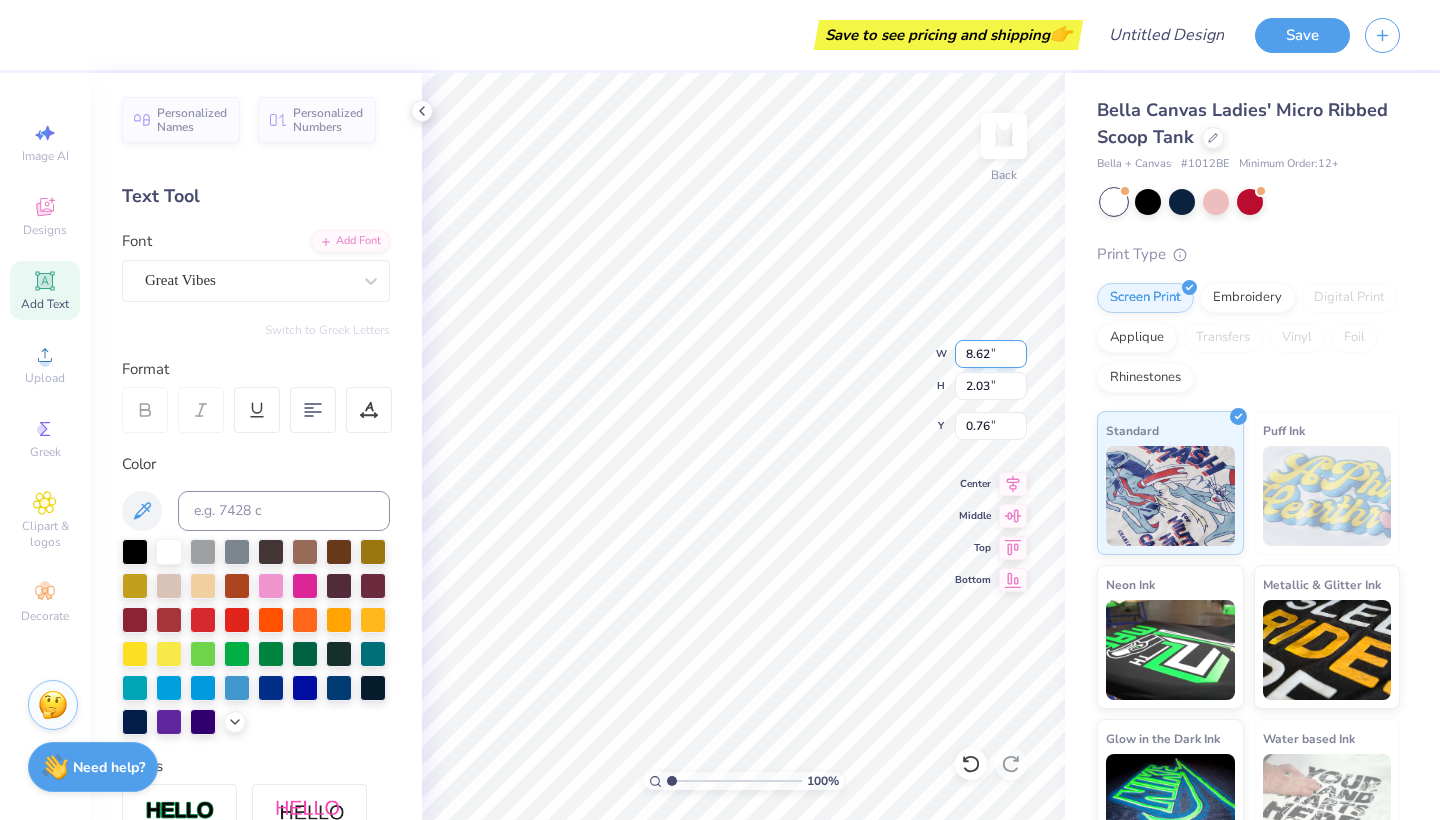 click on "8.62" at bounding box center [991, 354] 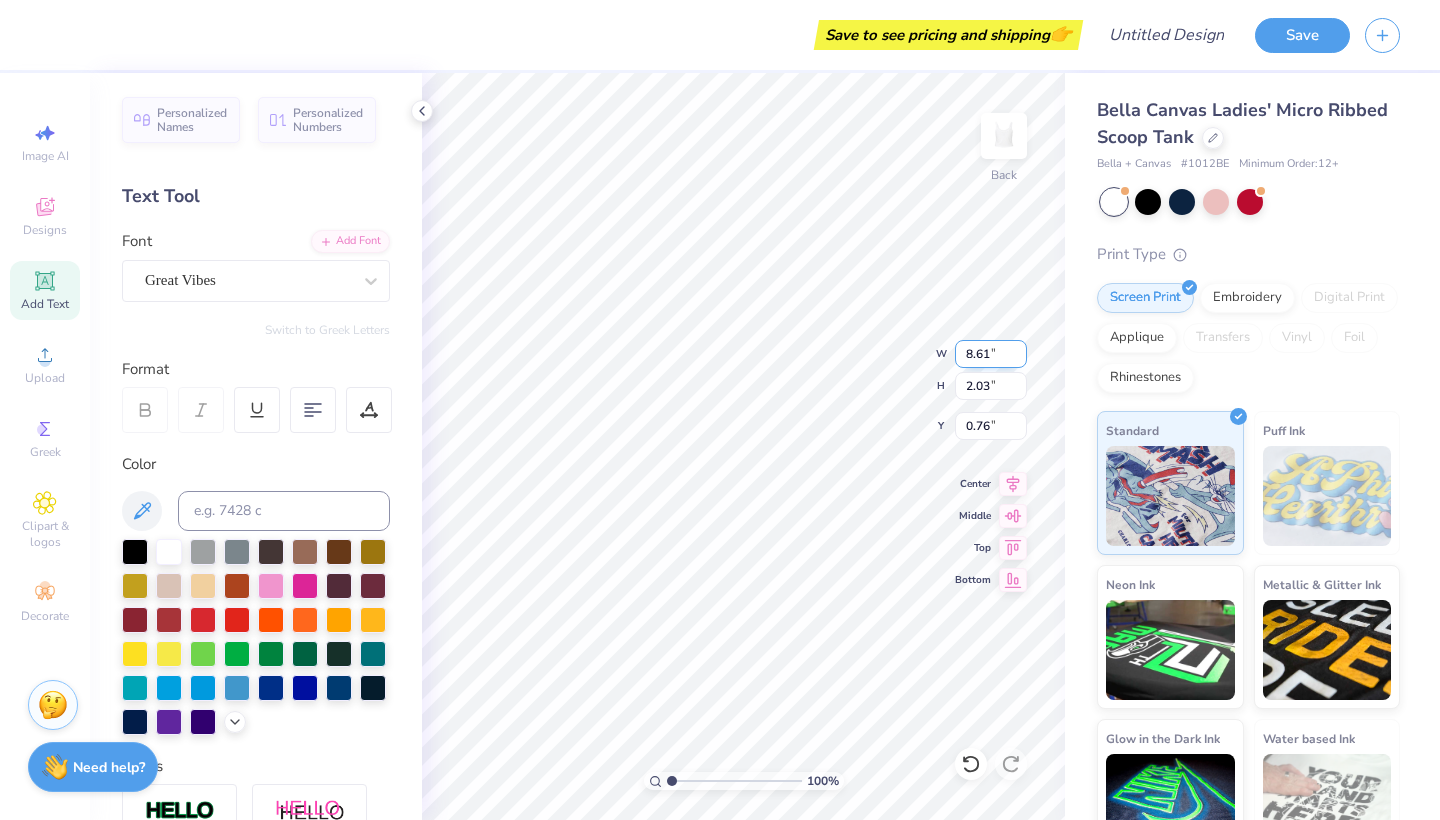 click on "8.61" at bounding box center (991, 354) 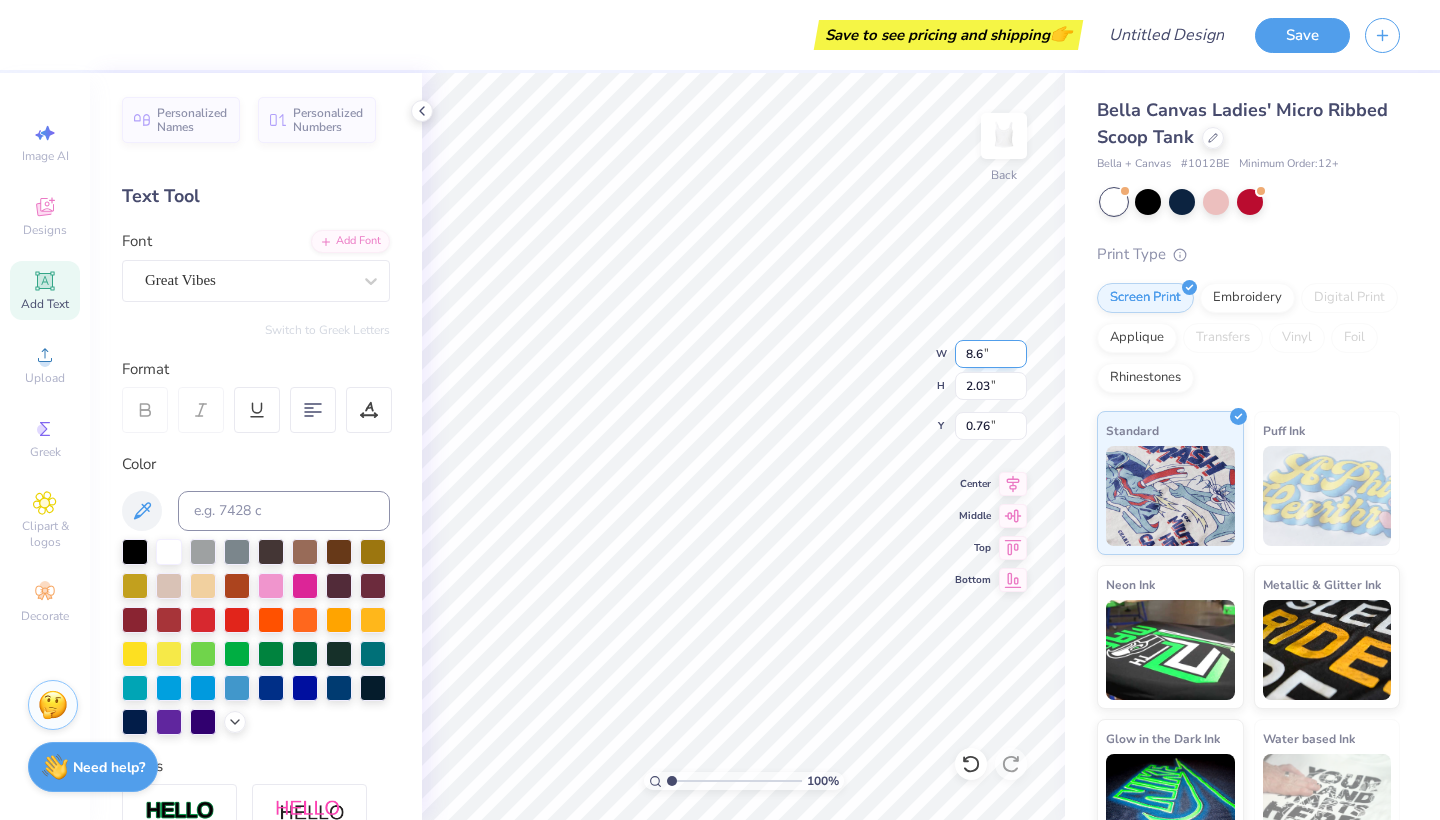 click on "8.6" at bounding box center (991, 354) 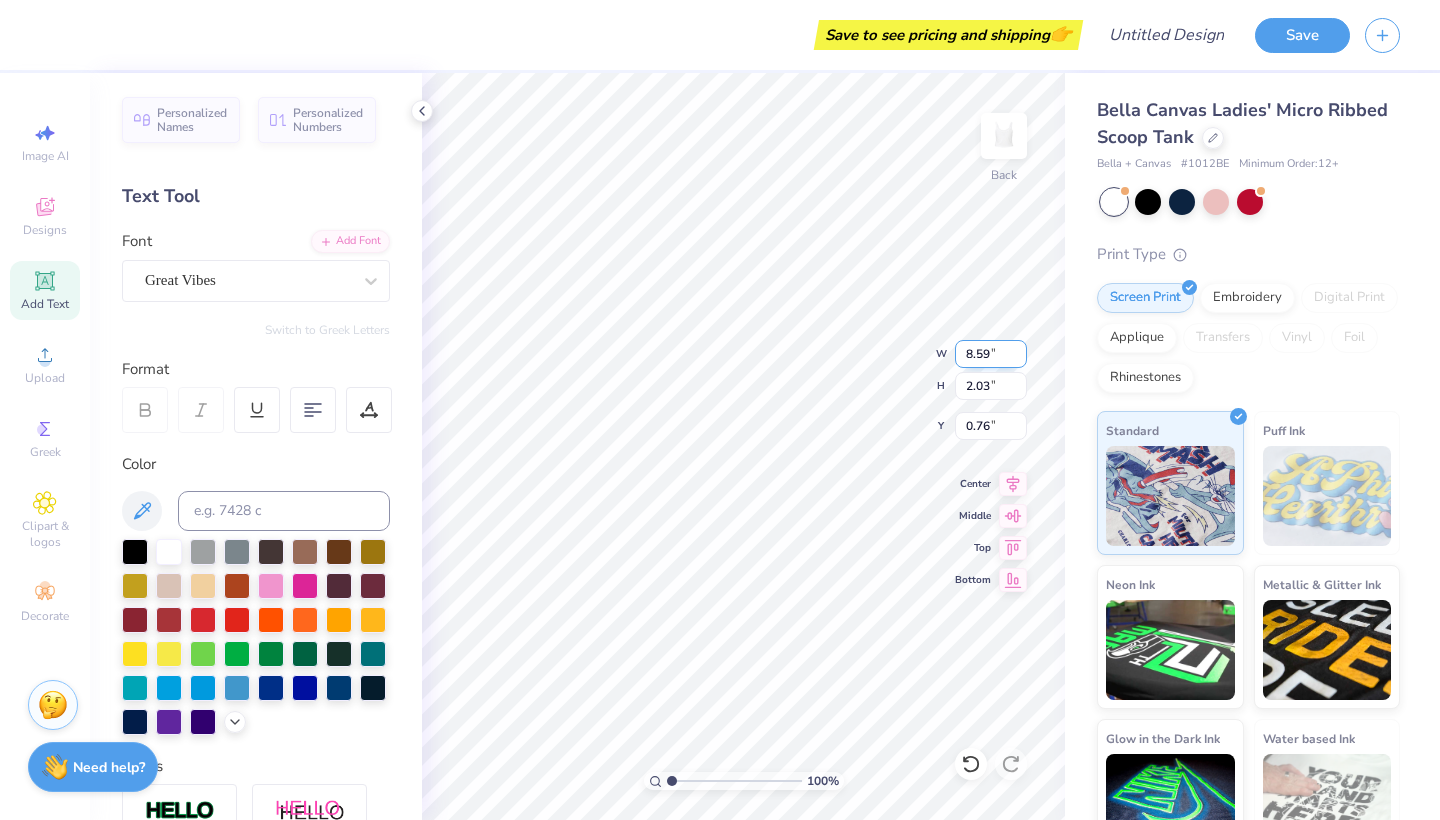 click on "8.59" at bounding box center (991, 354) 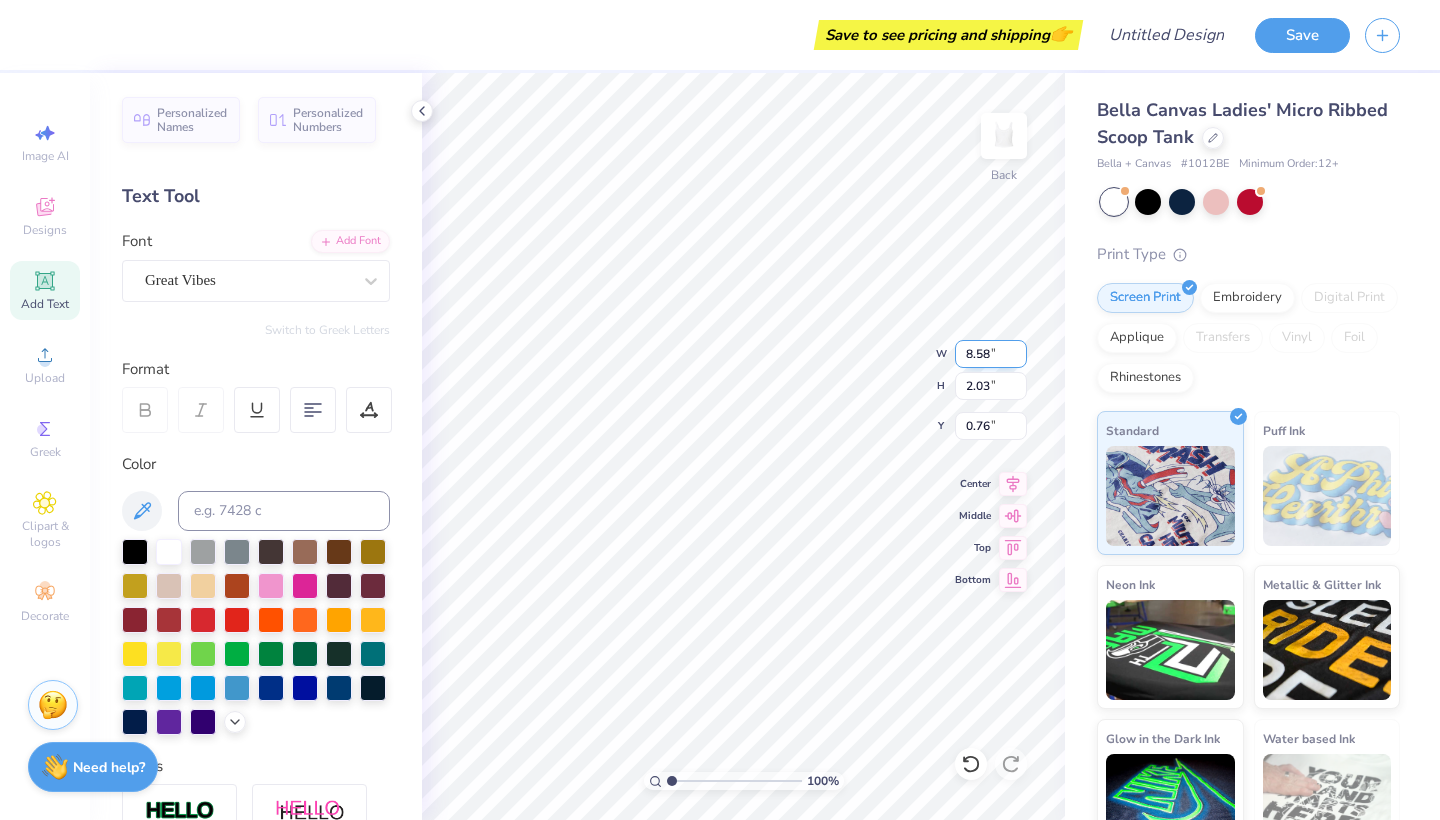 click on "8.58" at bounding box center [991, 354] 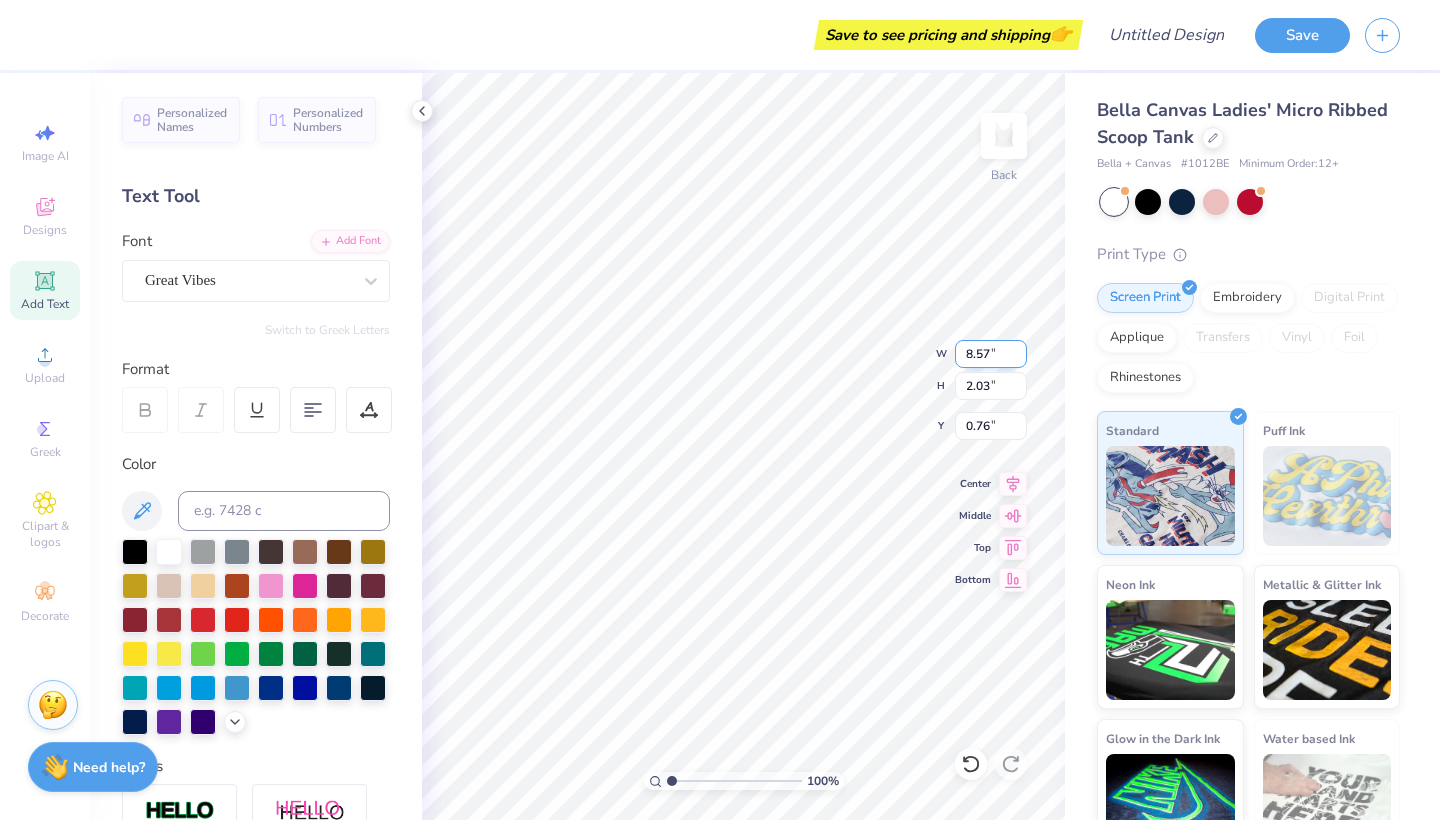 click on "8.57" at bounding box center [991, 354] 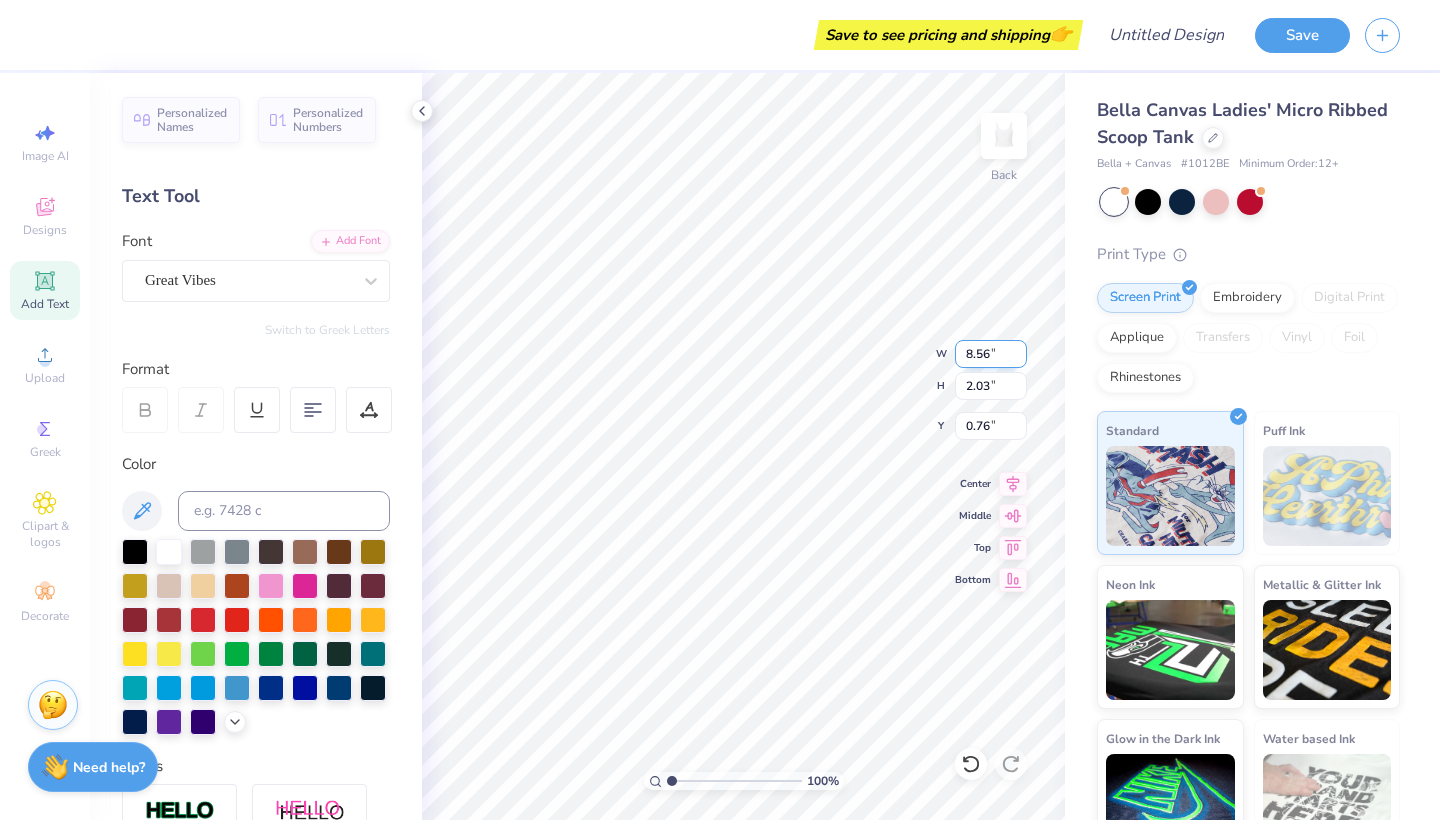 click on "8.56" at bounding box center (991, 354) 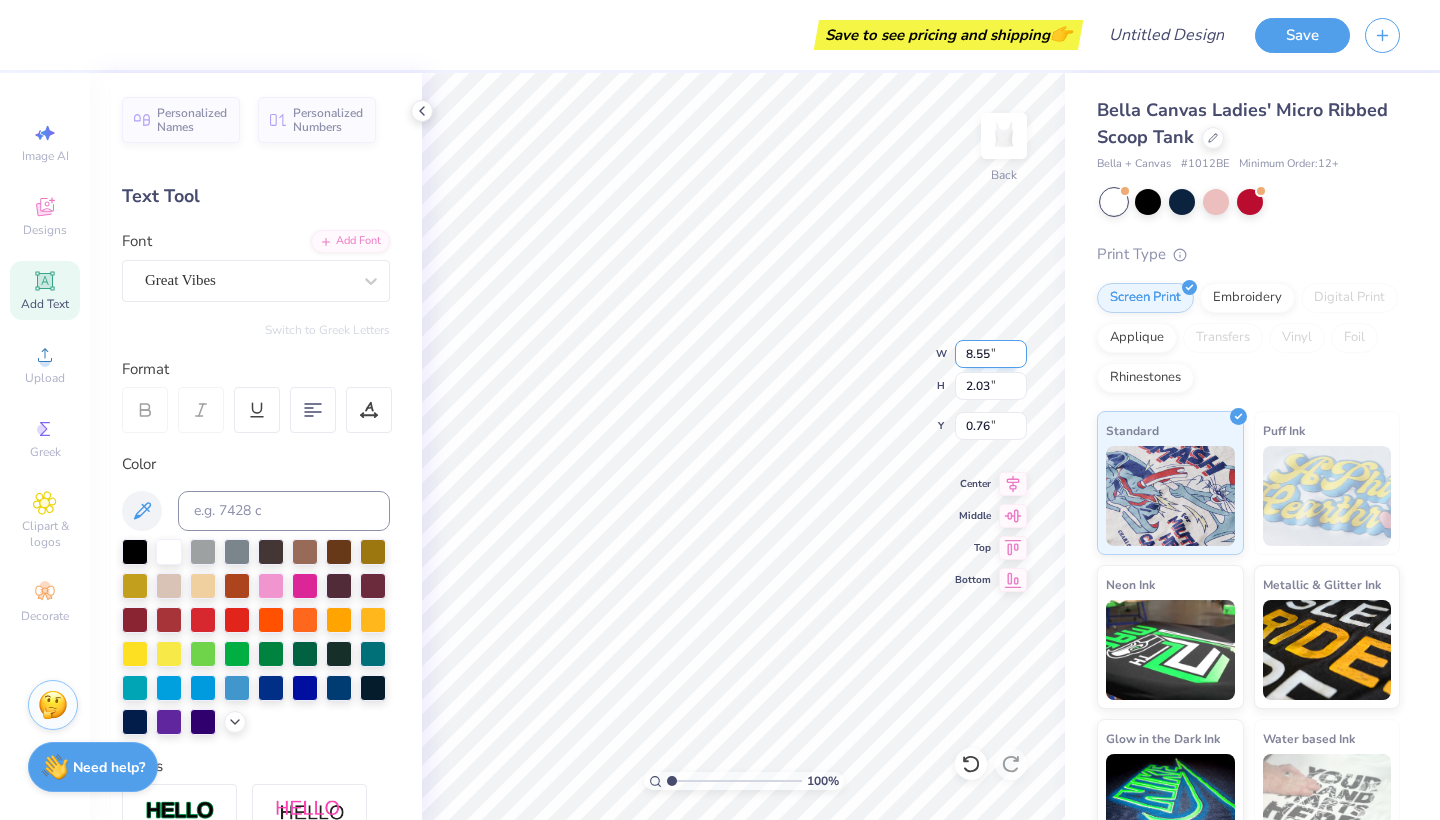 click on "8.55" at bounding box center [991, 354] 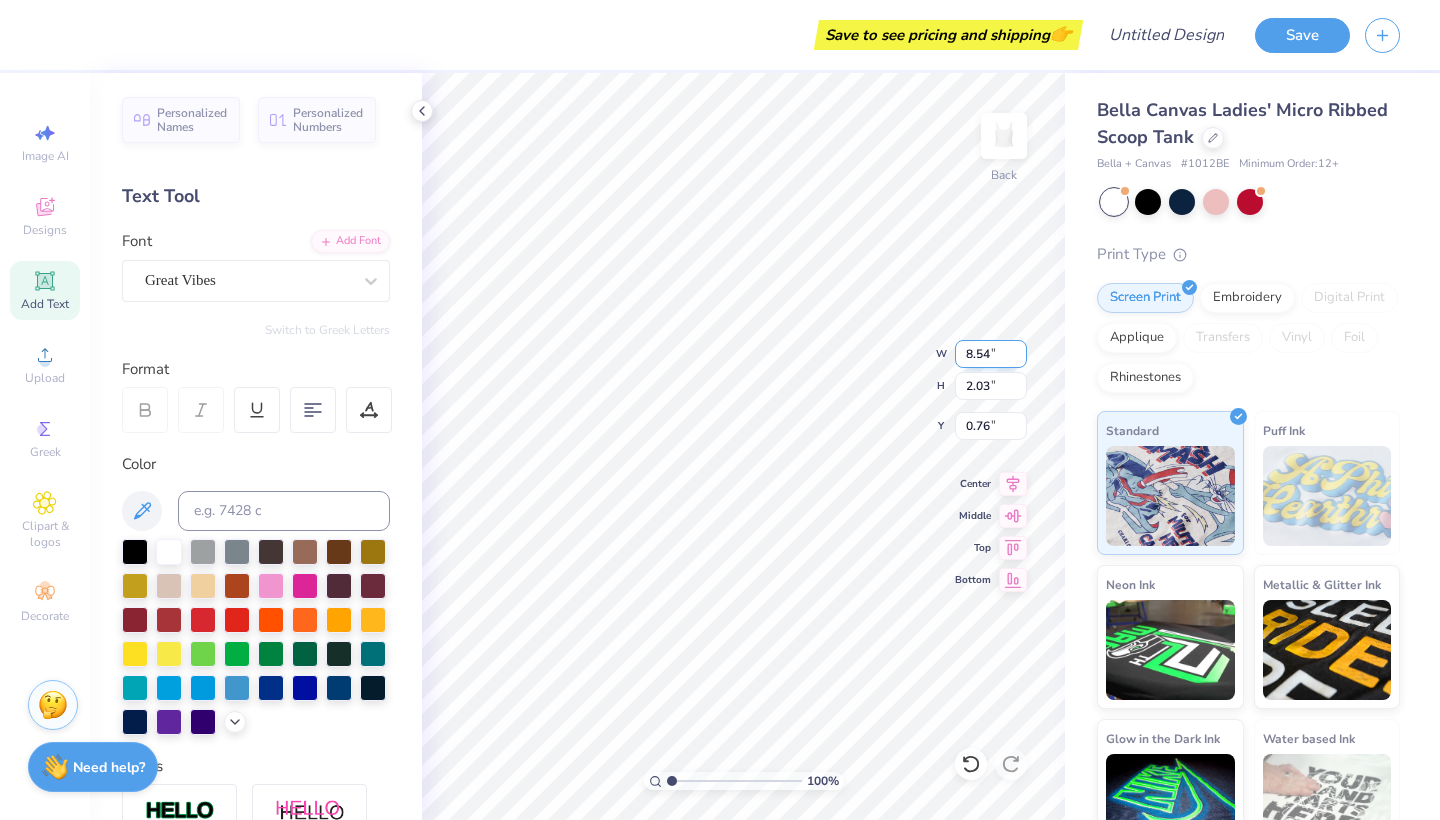 click on "8.54" at bounding box center (991, 354) 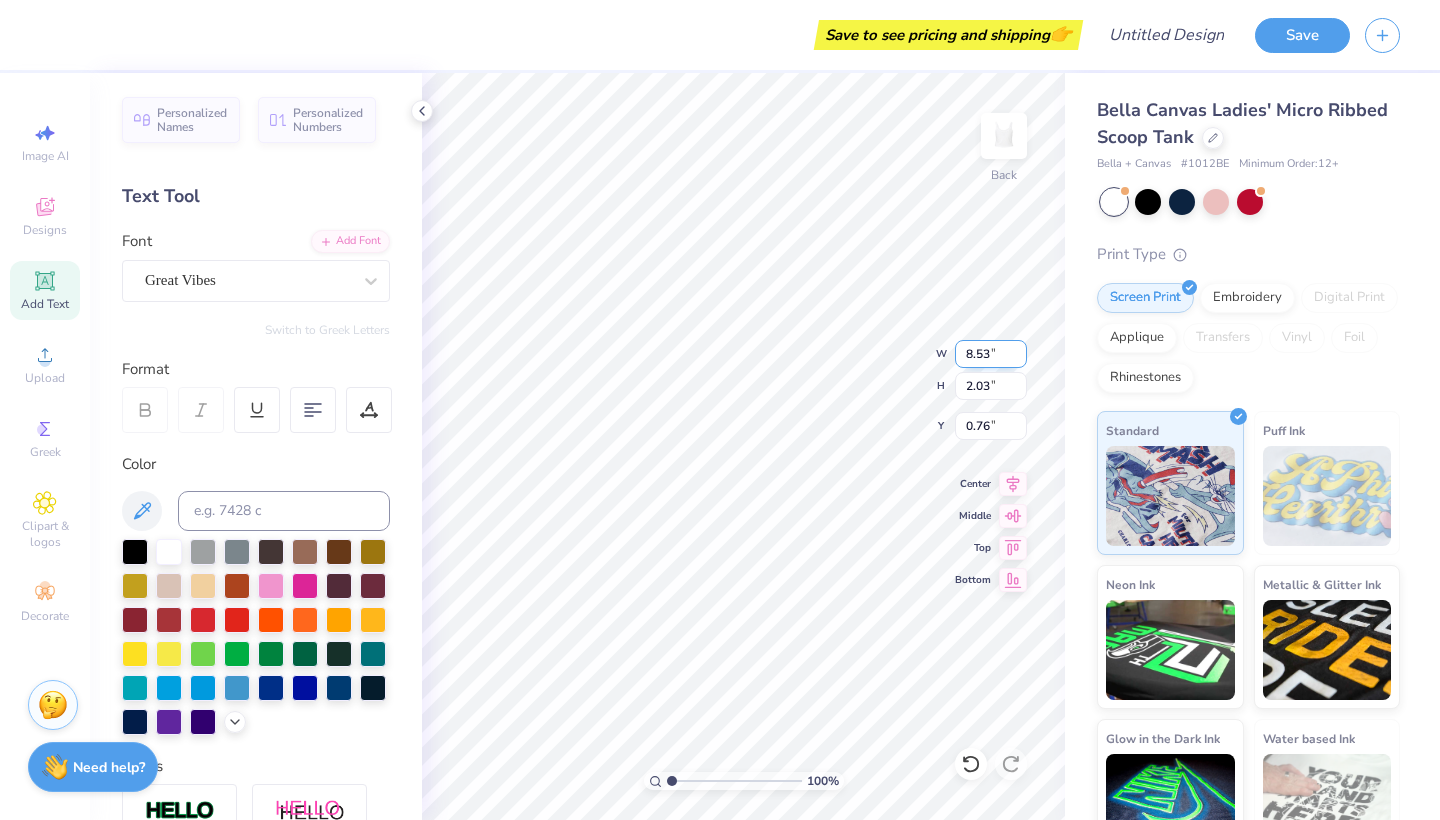 click on "8.53" at bounding box center (991, 354) 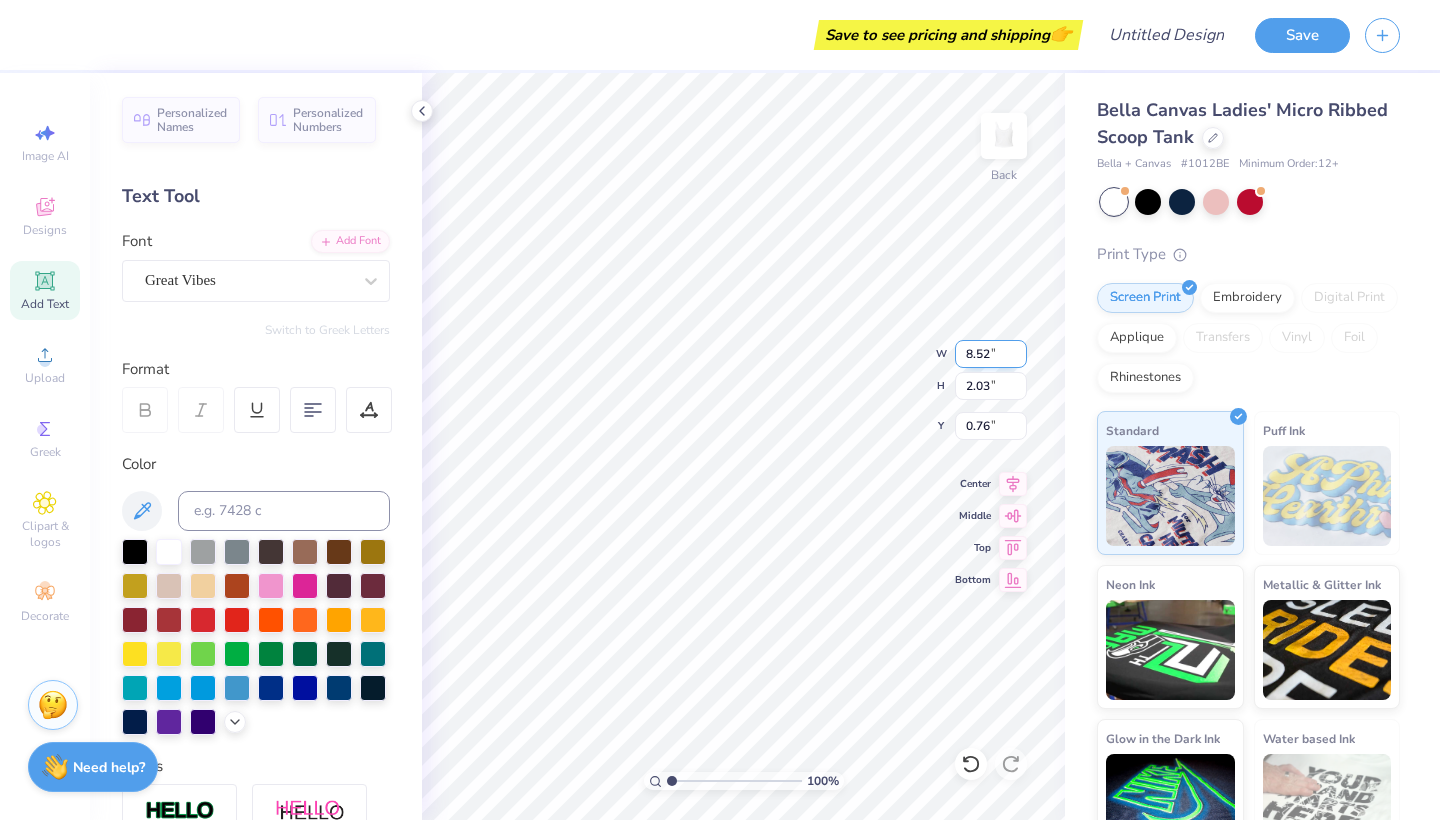 click on "8.52" at bounding box center (991, 354) 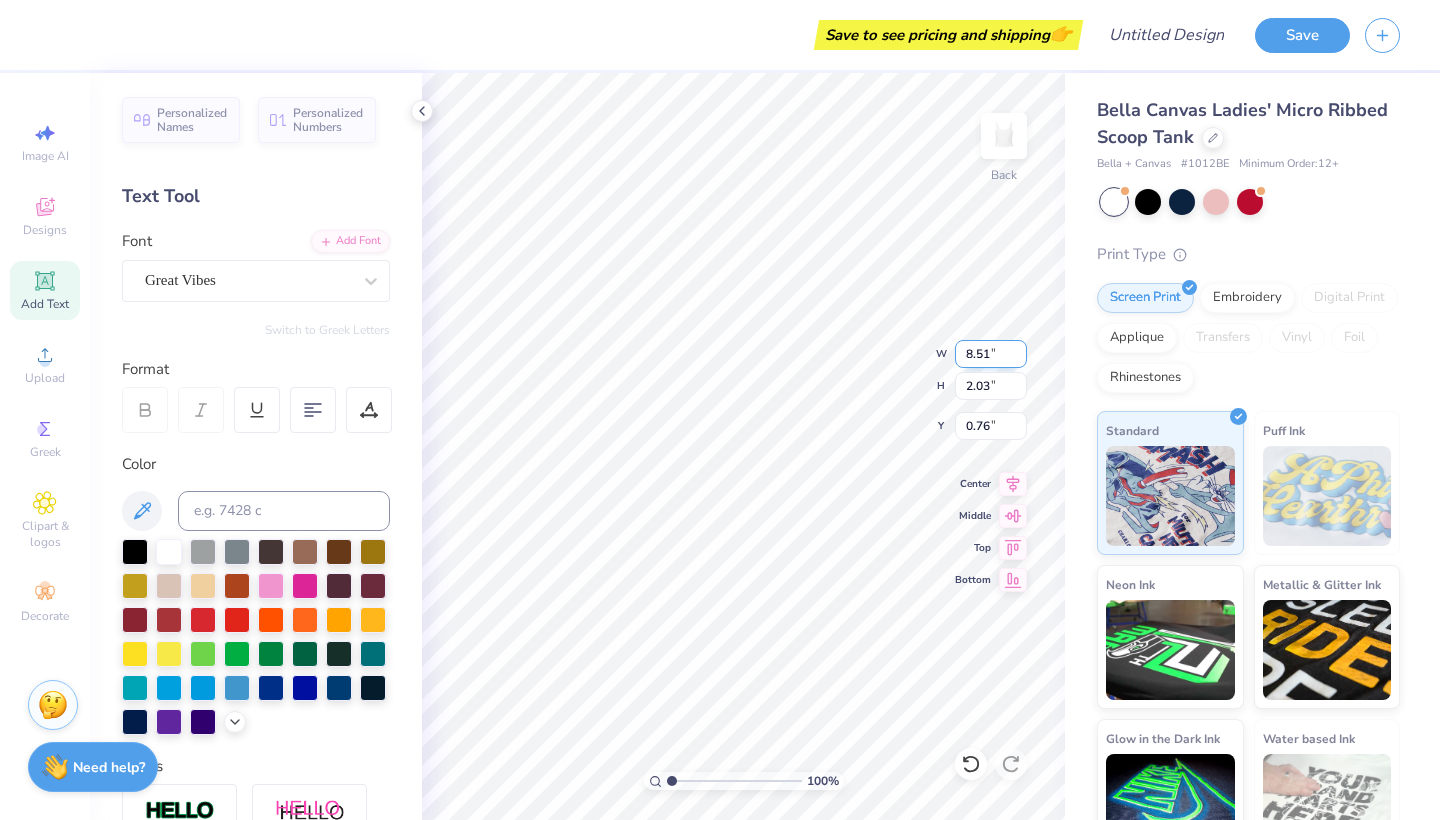 click on "8.51" at bounding box center [991, 354] 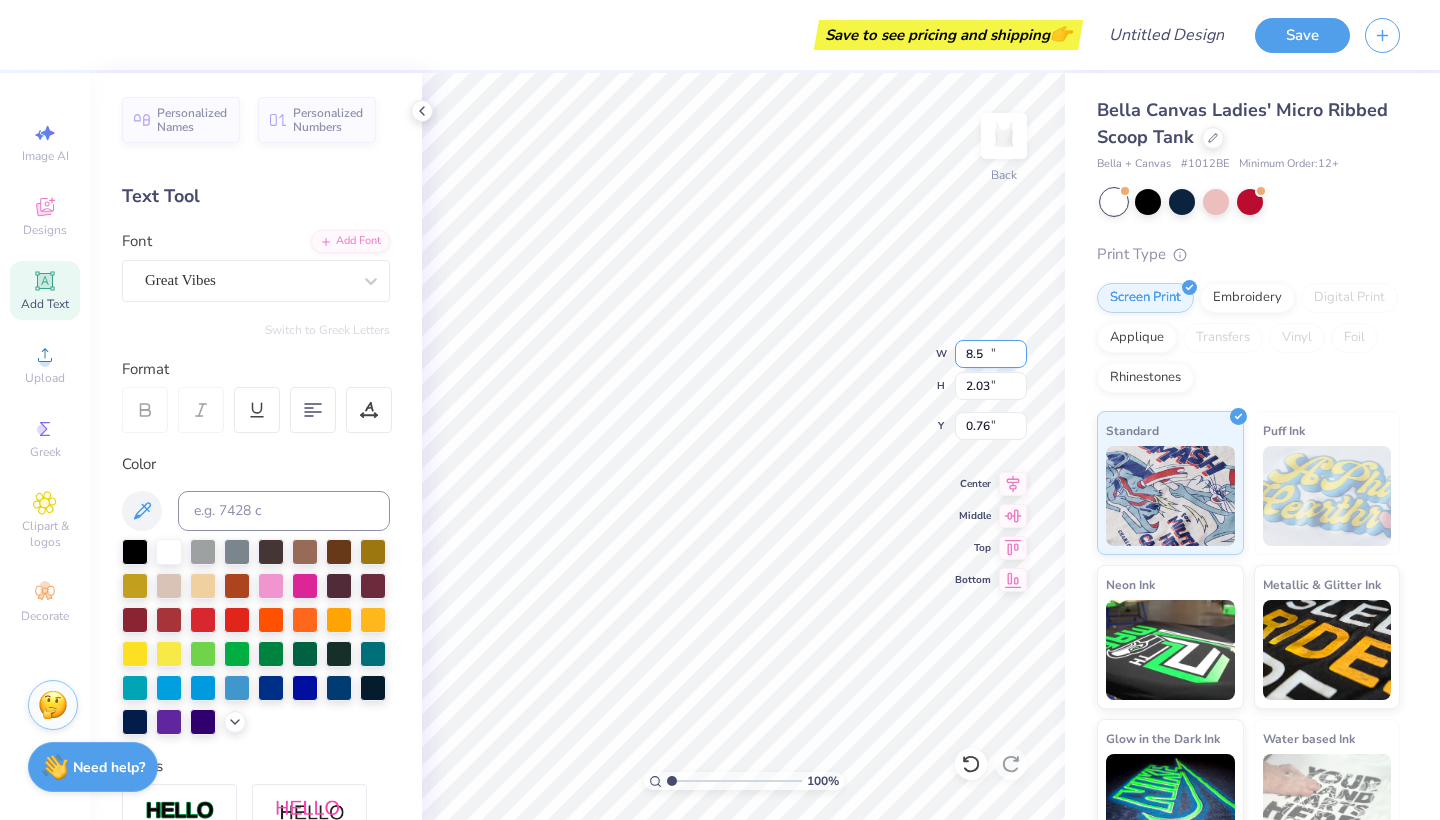 click on "8.5" at bounding box center (991, 354) 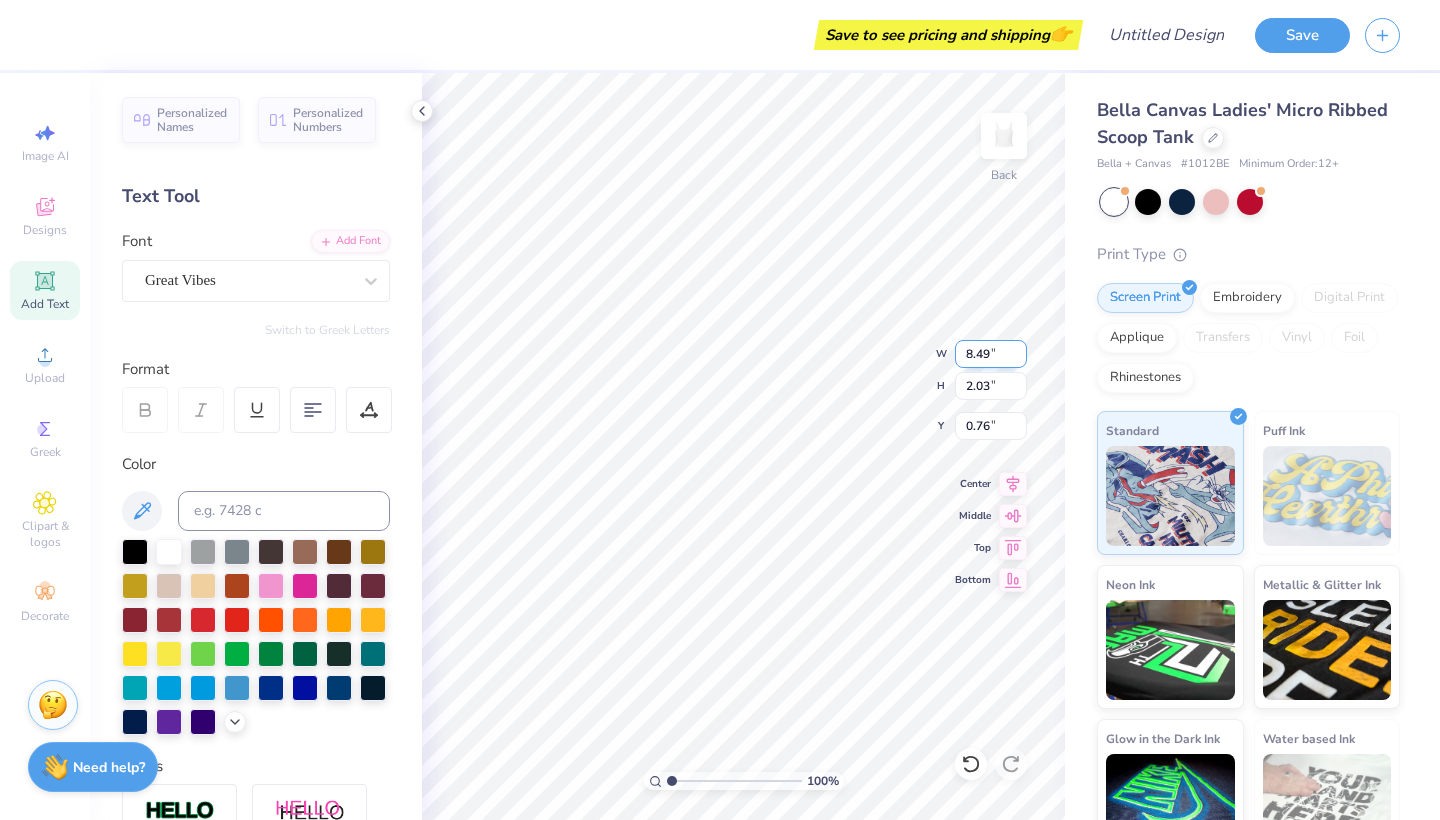 click on "8.49" at bounding box center (991, 354) 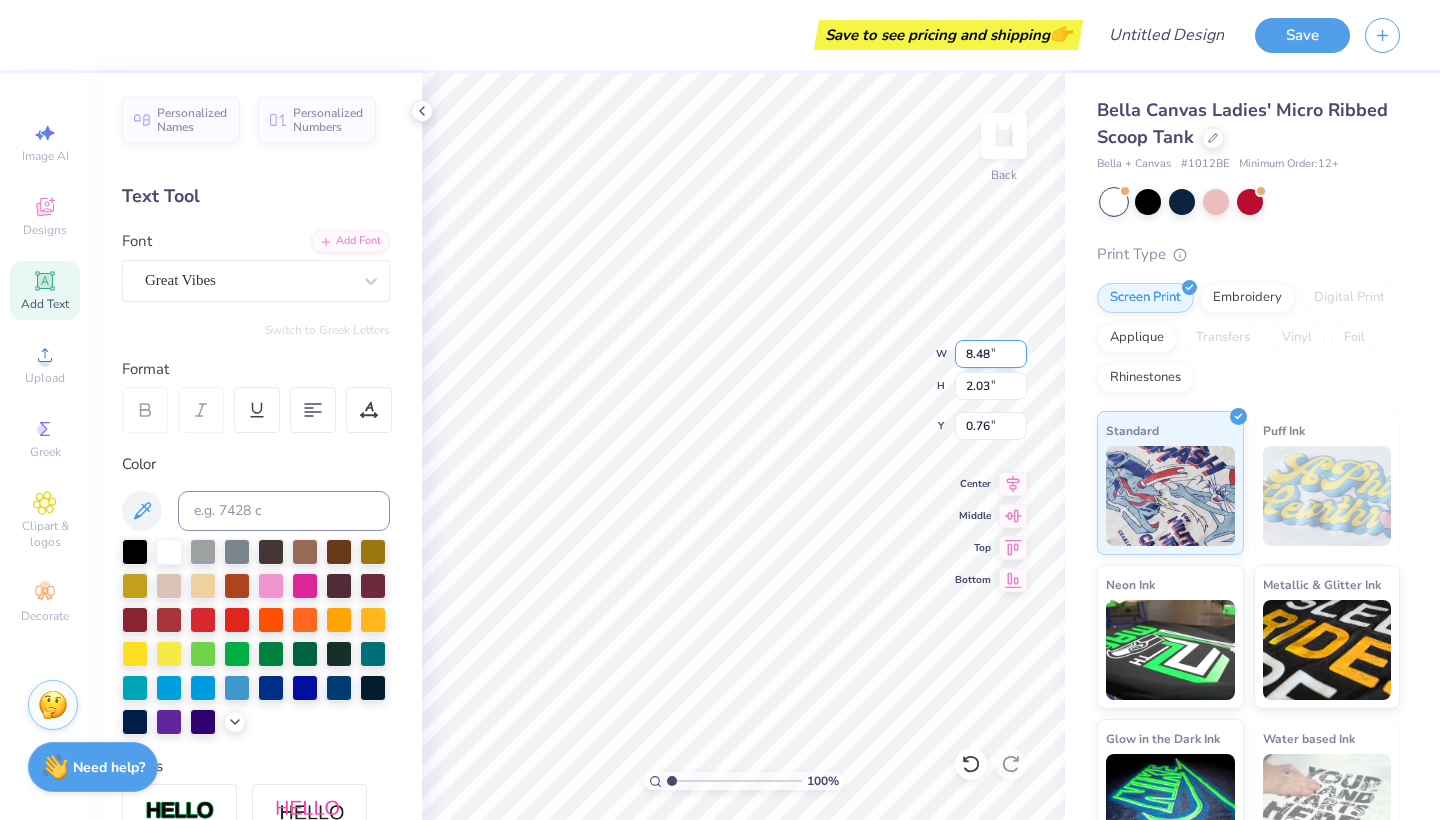 click on "8.48" at bounding box center [991, 354] 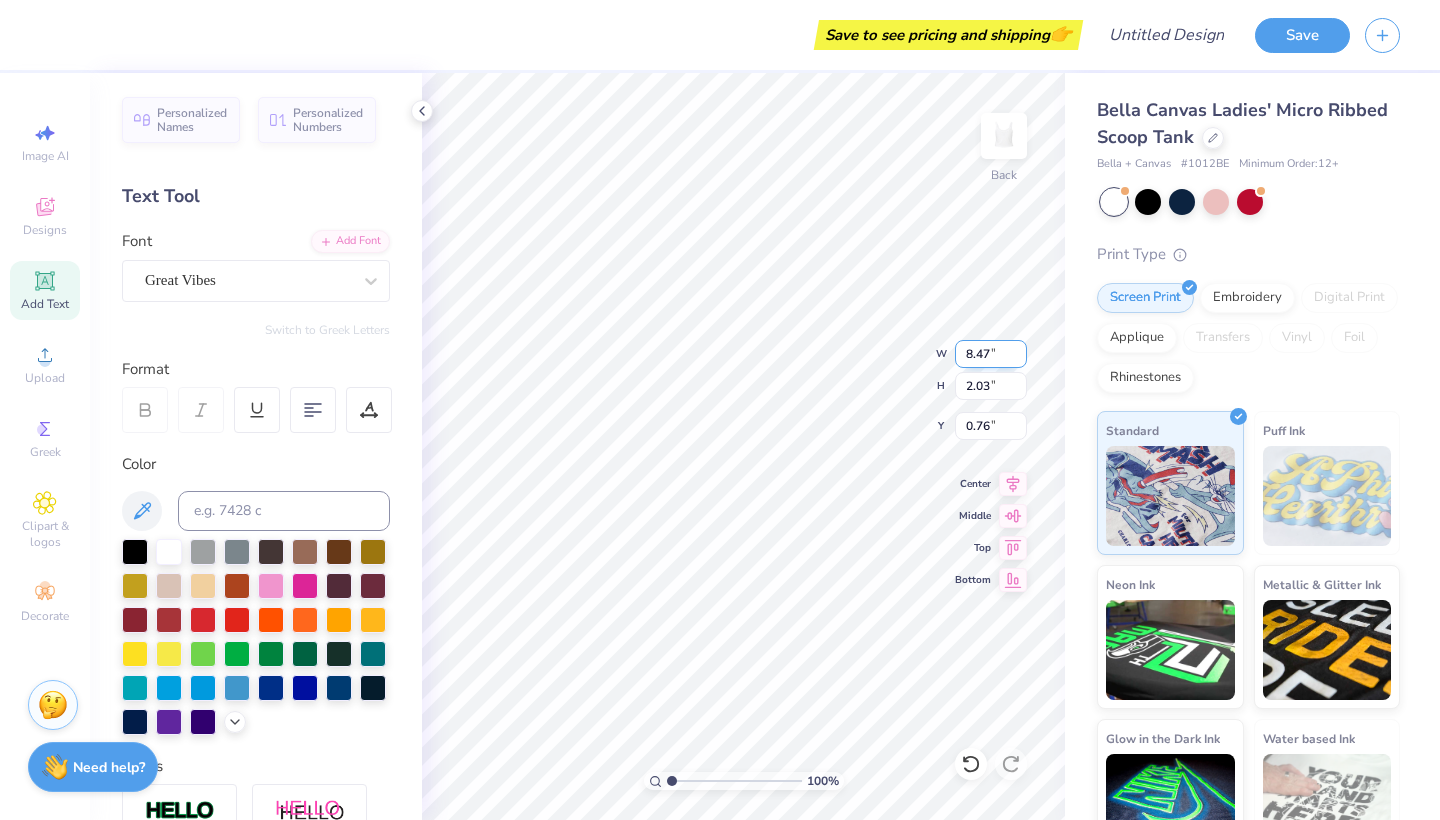 click on "8.47" at bounding box center (991, 354) 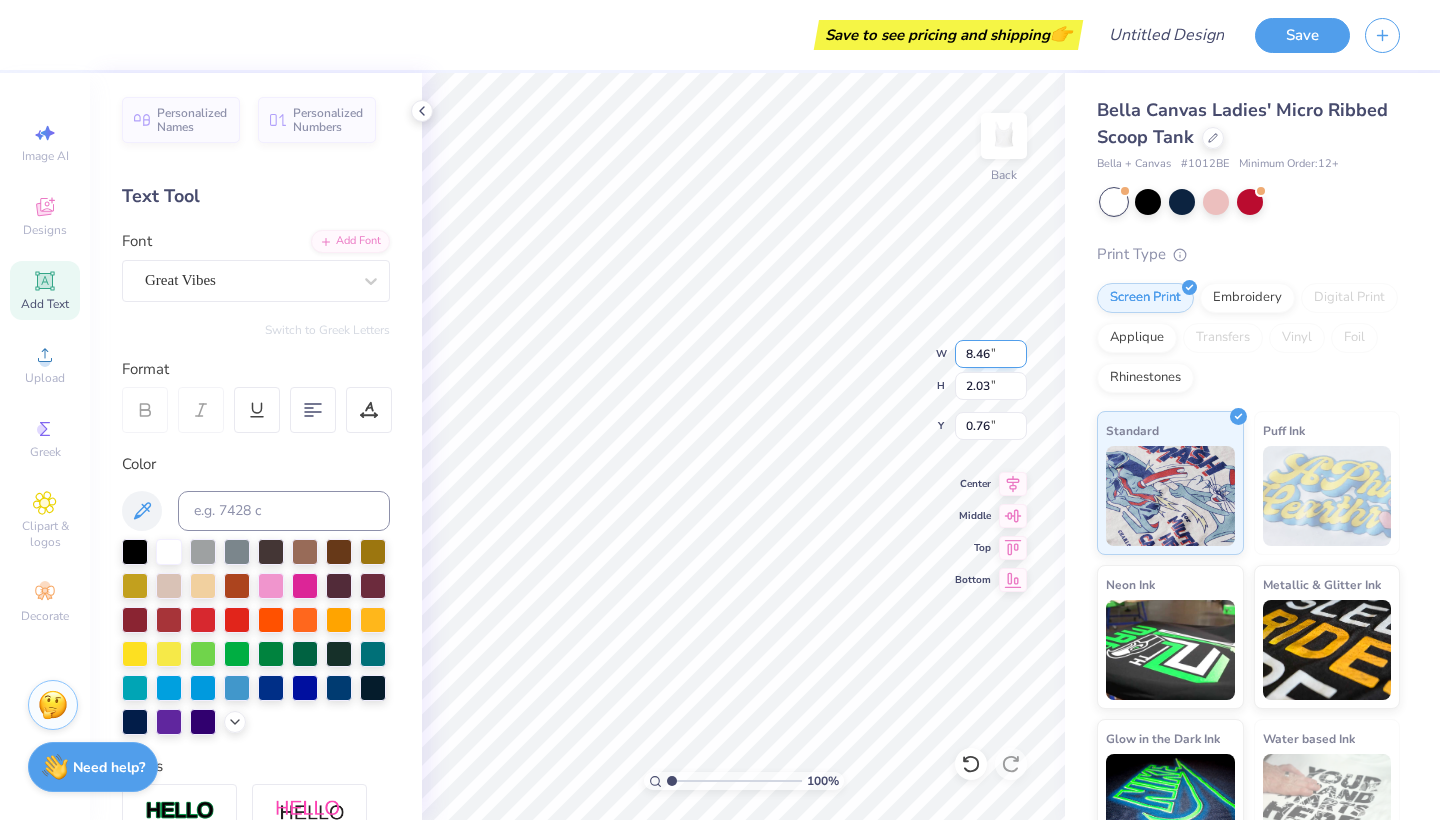 click on "8.46" at bounding box center (991, 354) 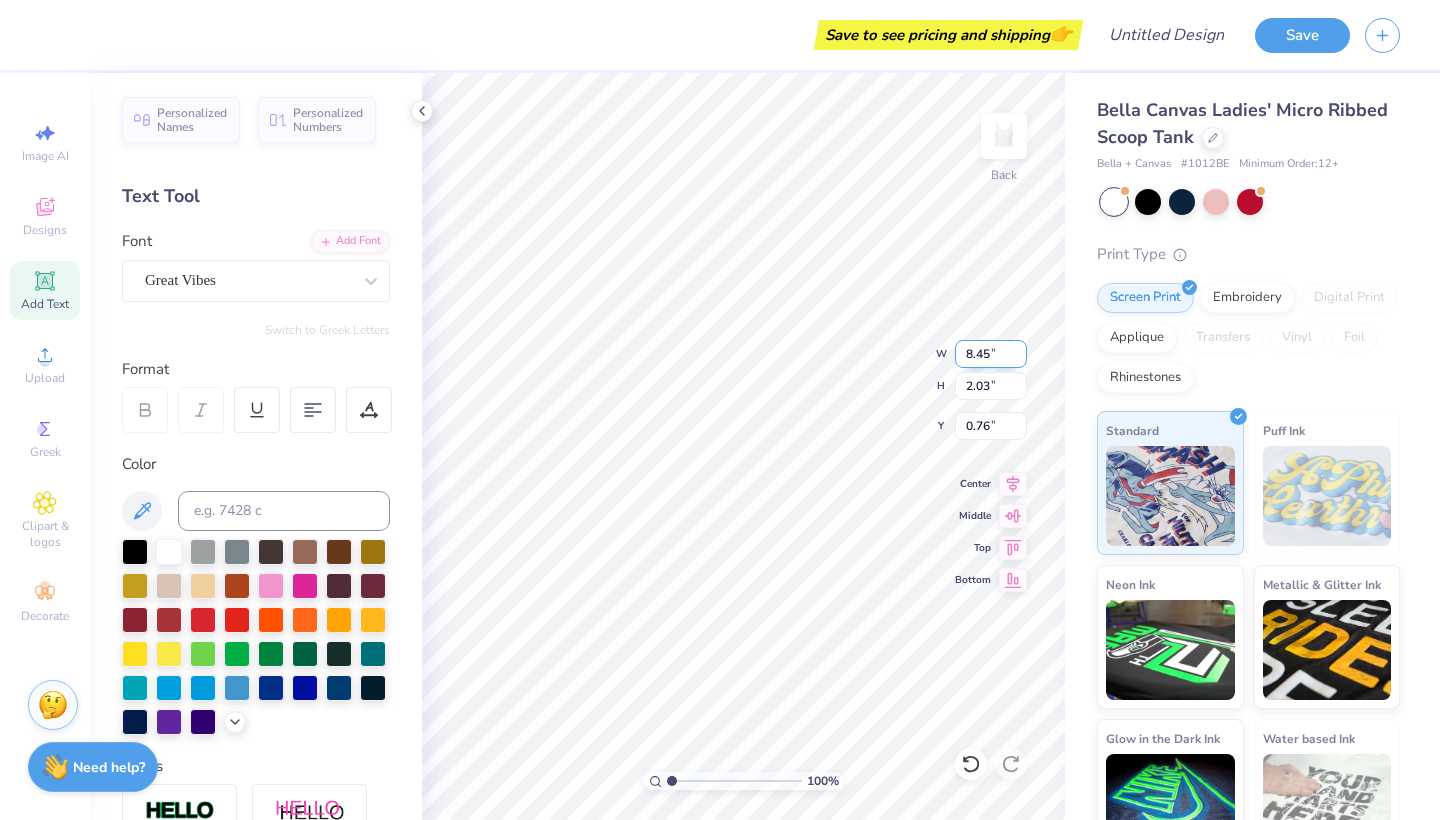 click on "8.45" at bounding box center (991, 354) 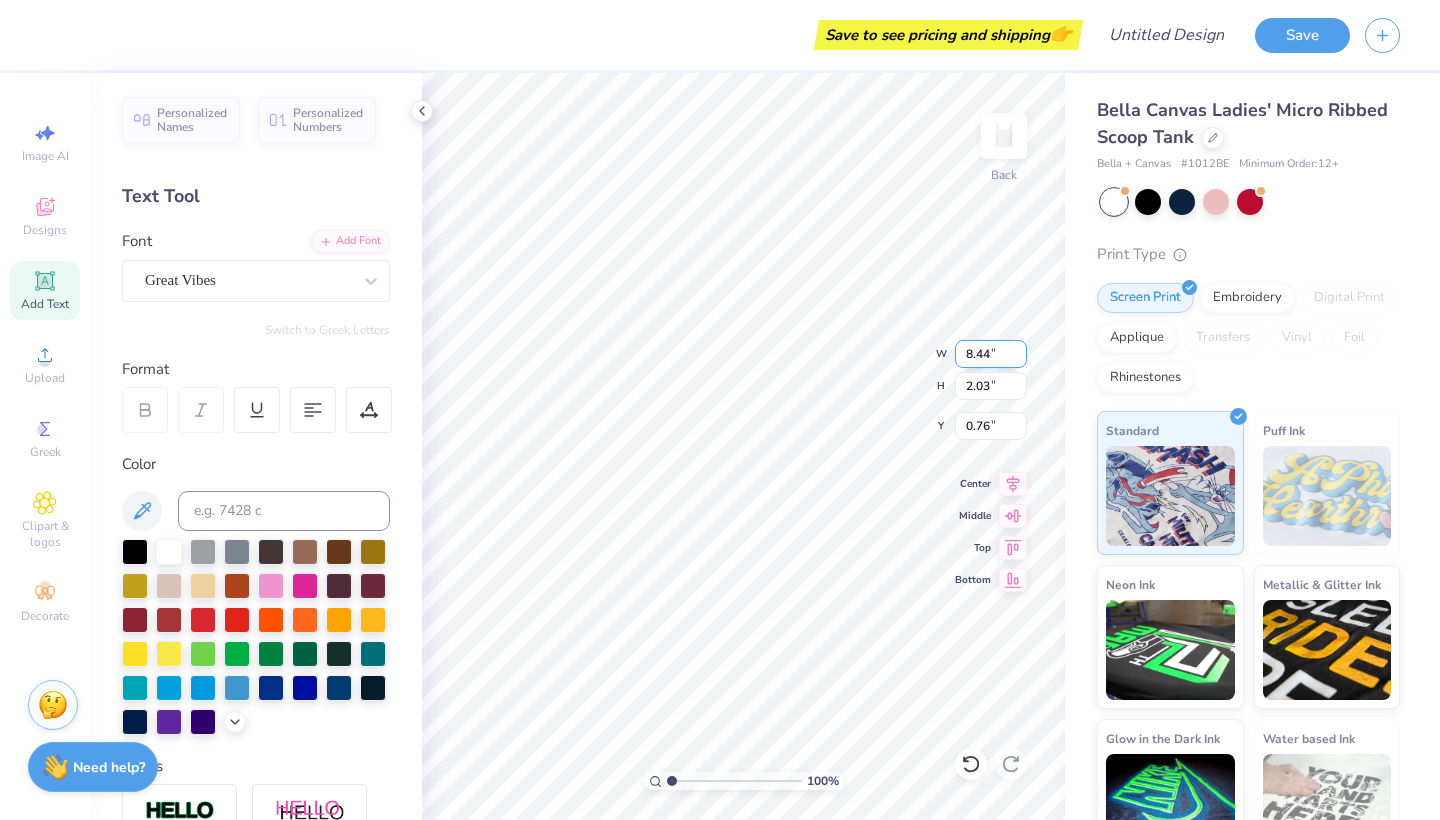 click on "8.44" at bounding box center (991, 354) 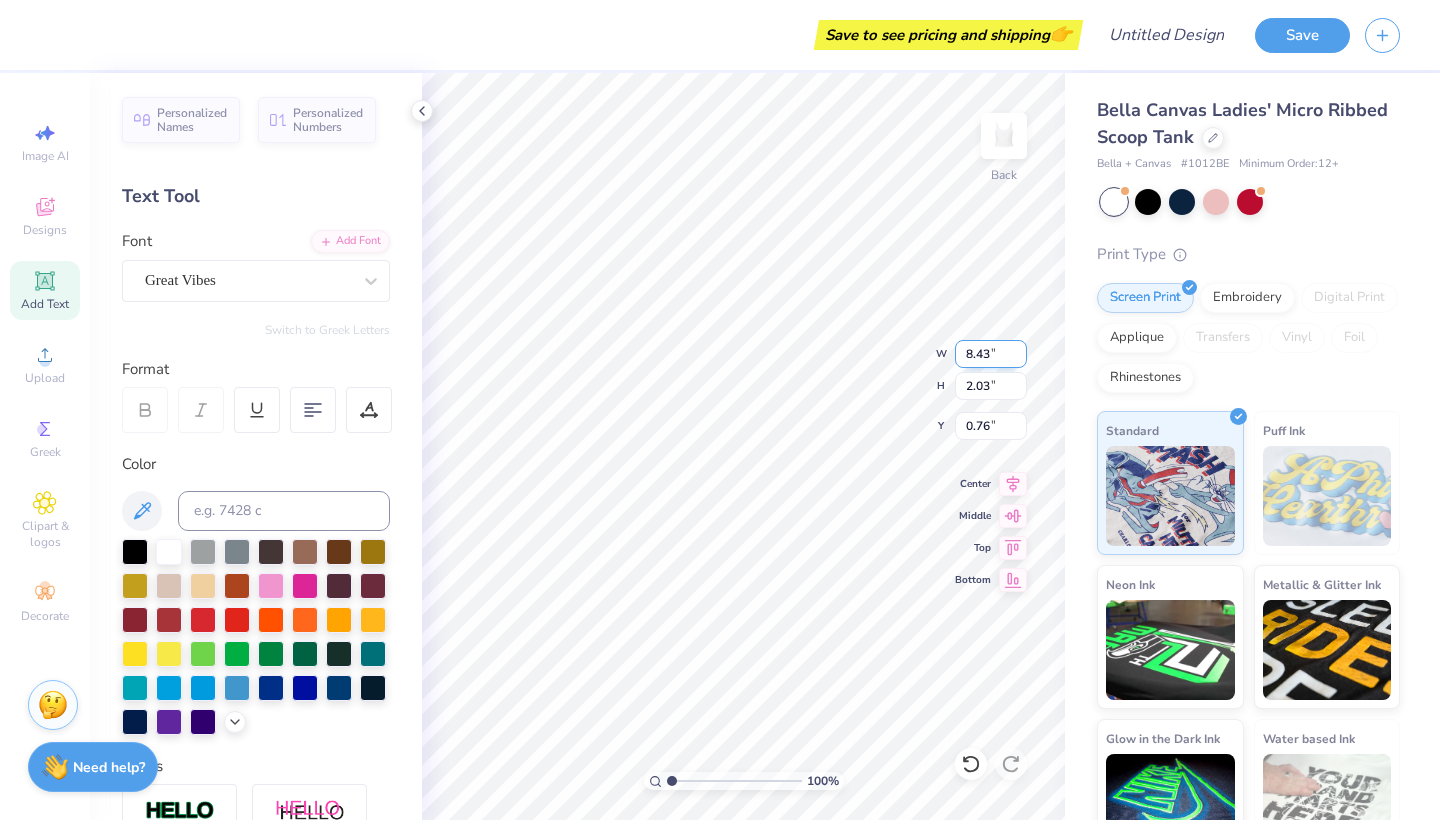 click on "8.43" at bounding box center (991, 354) 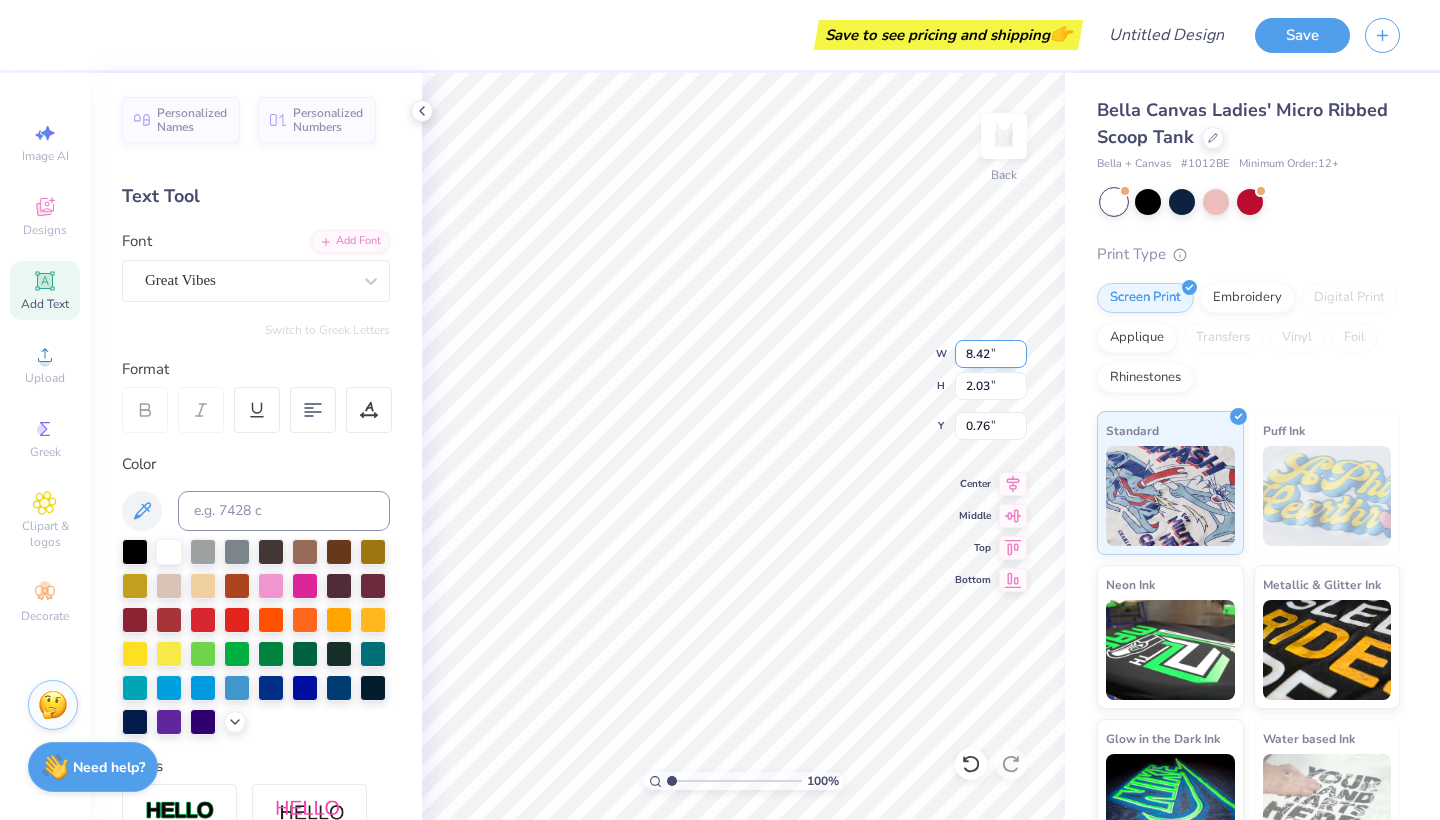 click on "8.42" at bounding box center [991, 354] 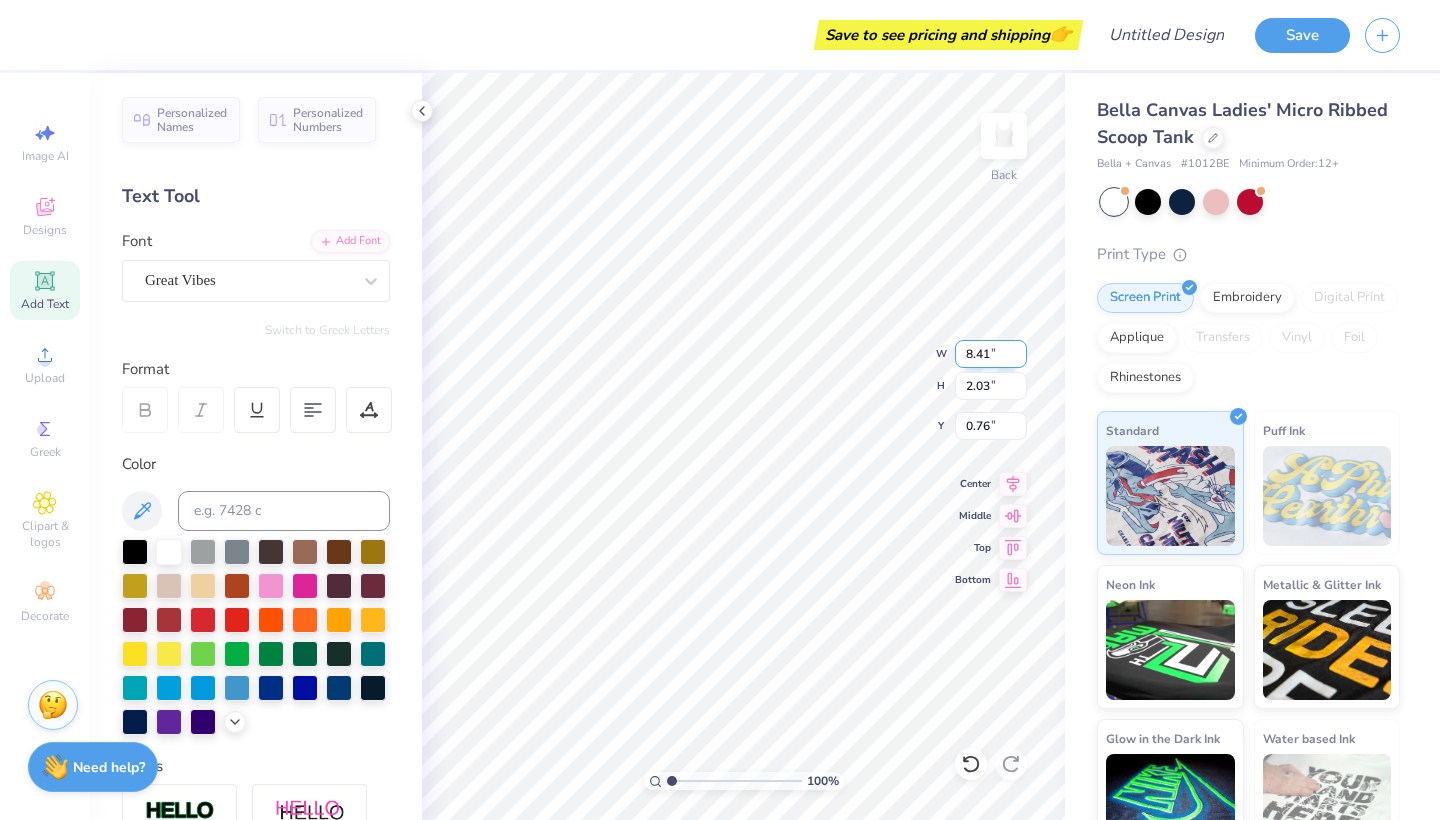 click on "8.41" at bounding box center [991, 354] 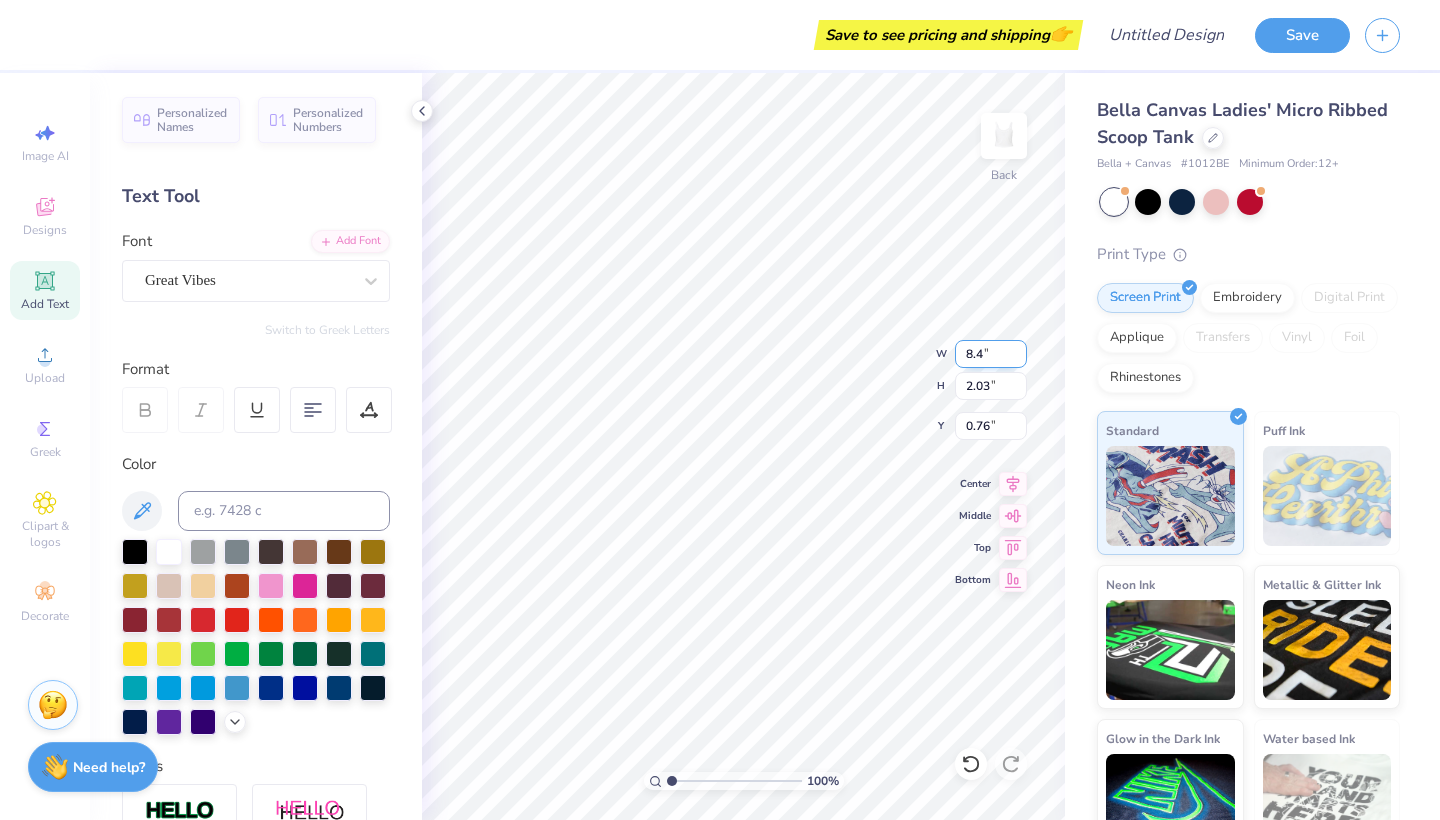 click on "8.4" at bounding box center (991, 354) 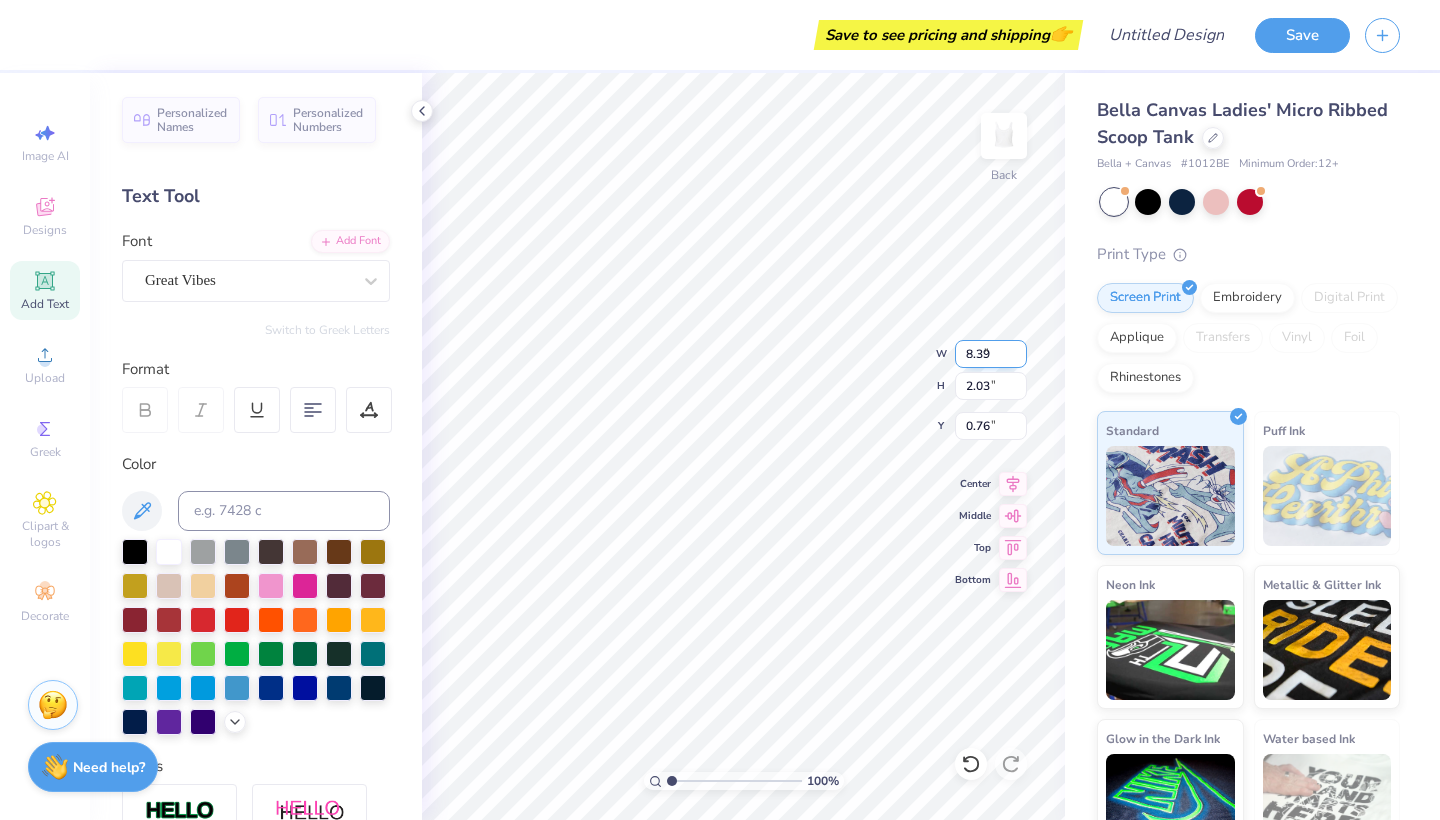 click on "8.39" at bounding box center (991, 354) 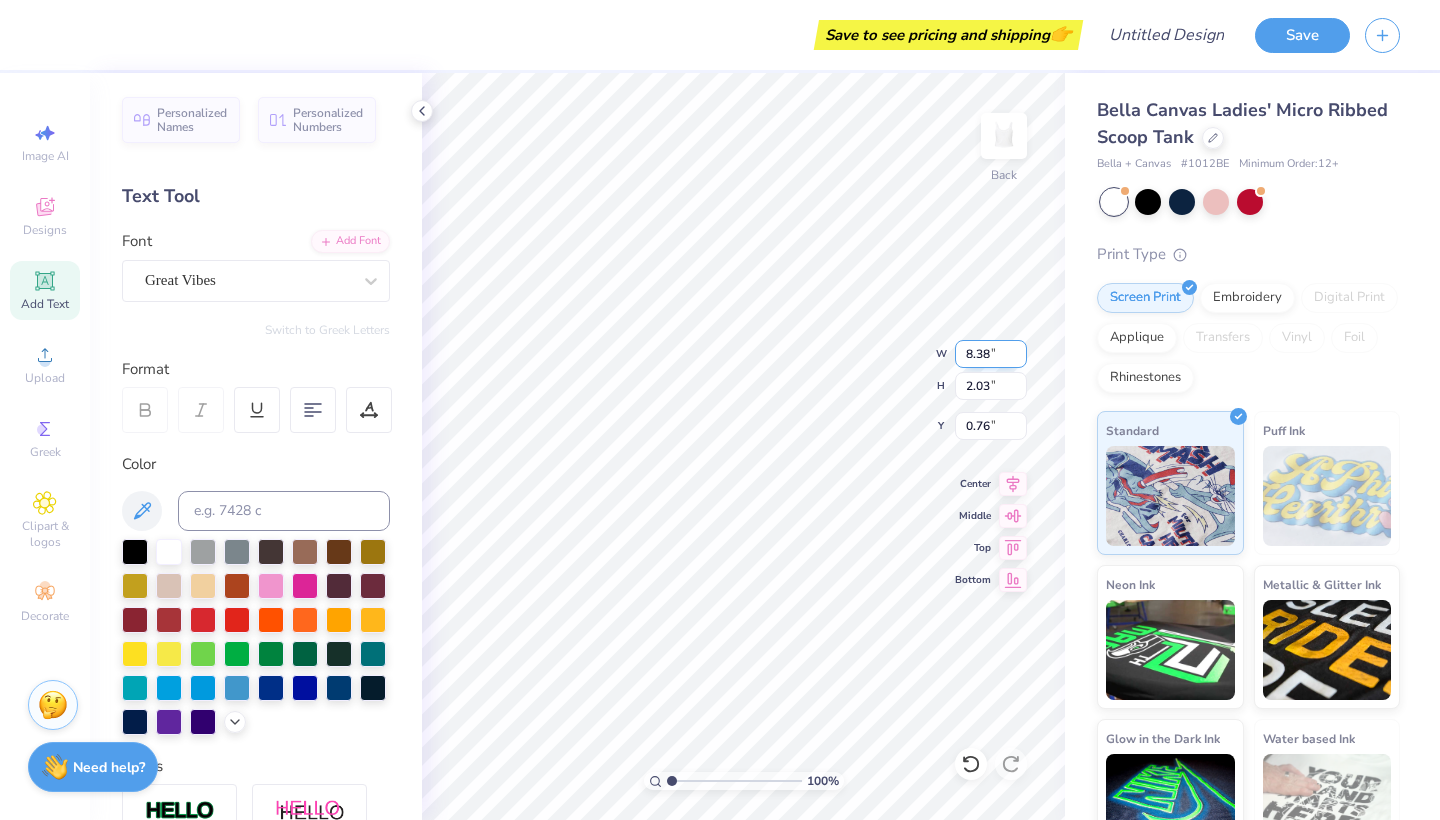 click on "8.38" at bounding box center [991, 354] 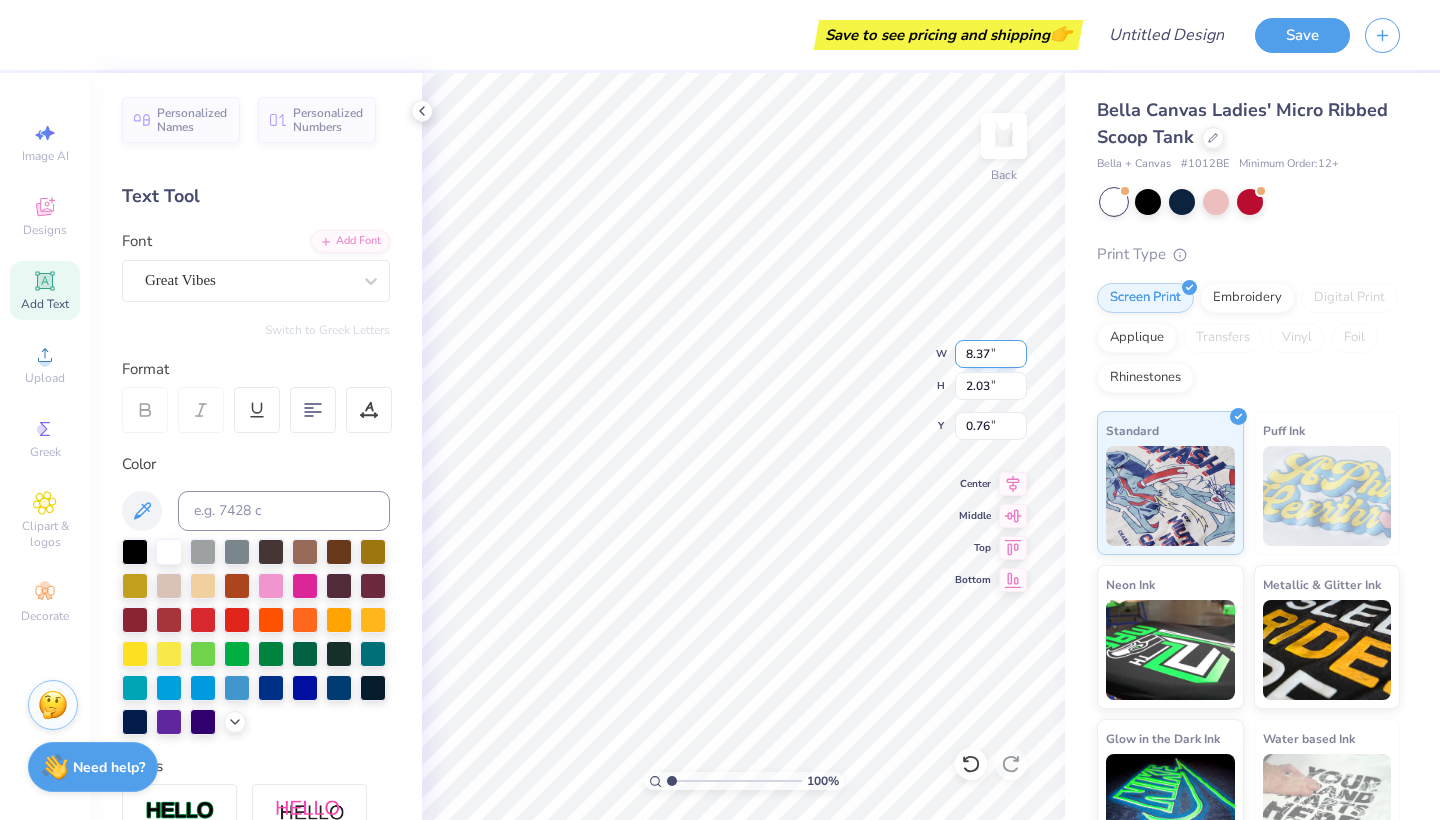 click on "8.37" at bounding box center [991, 354] 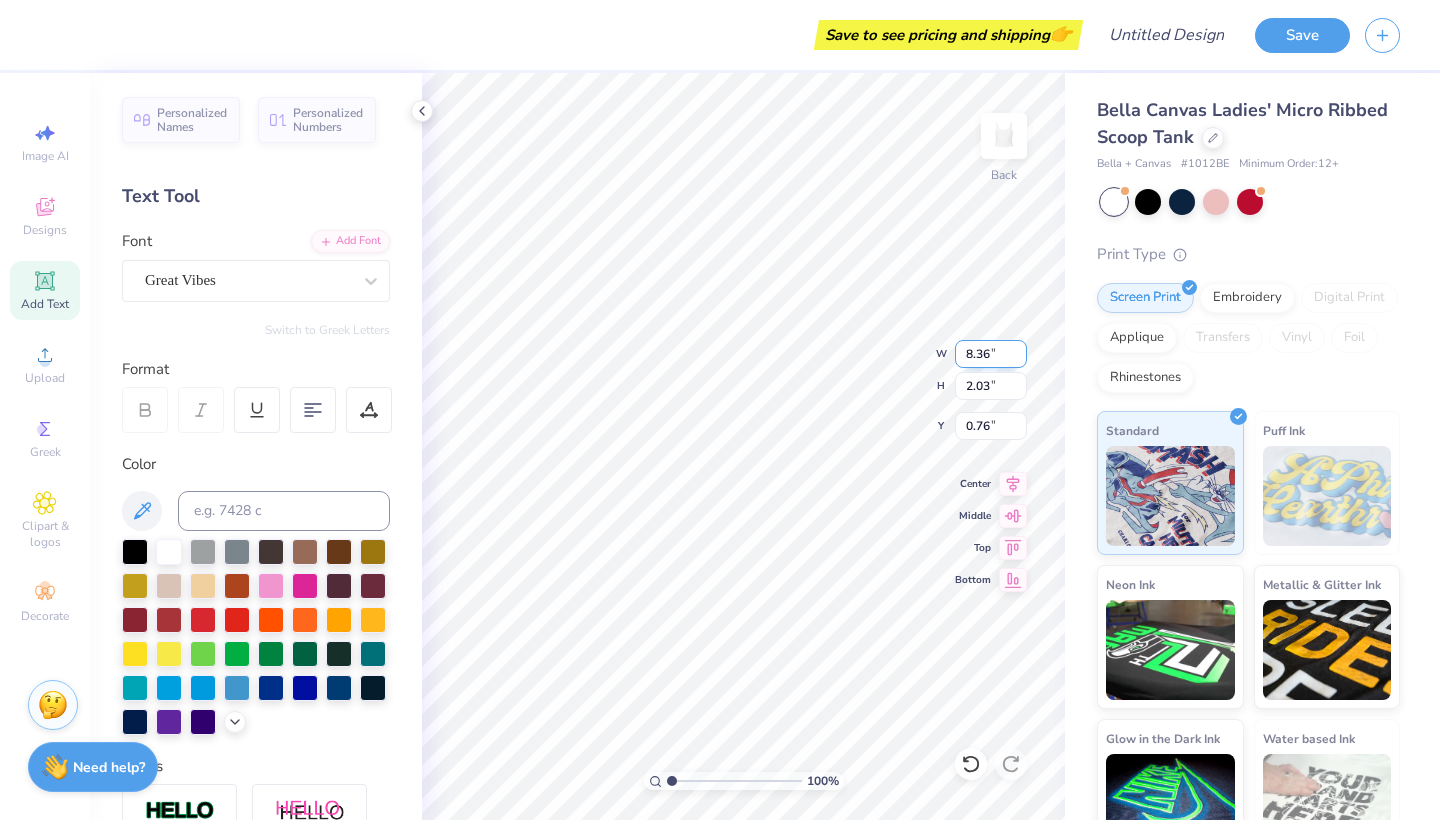 click on "8.36" at bounding box center (991, 354) 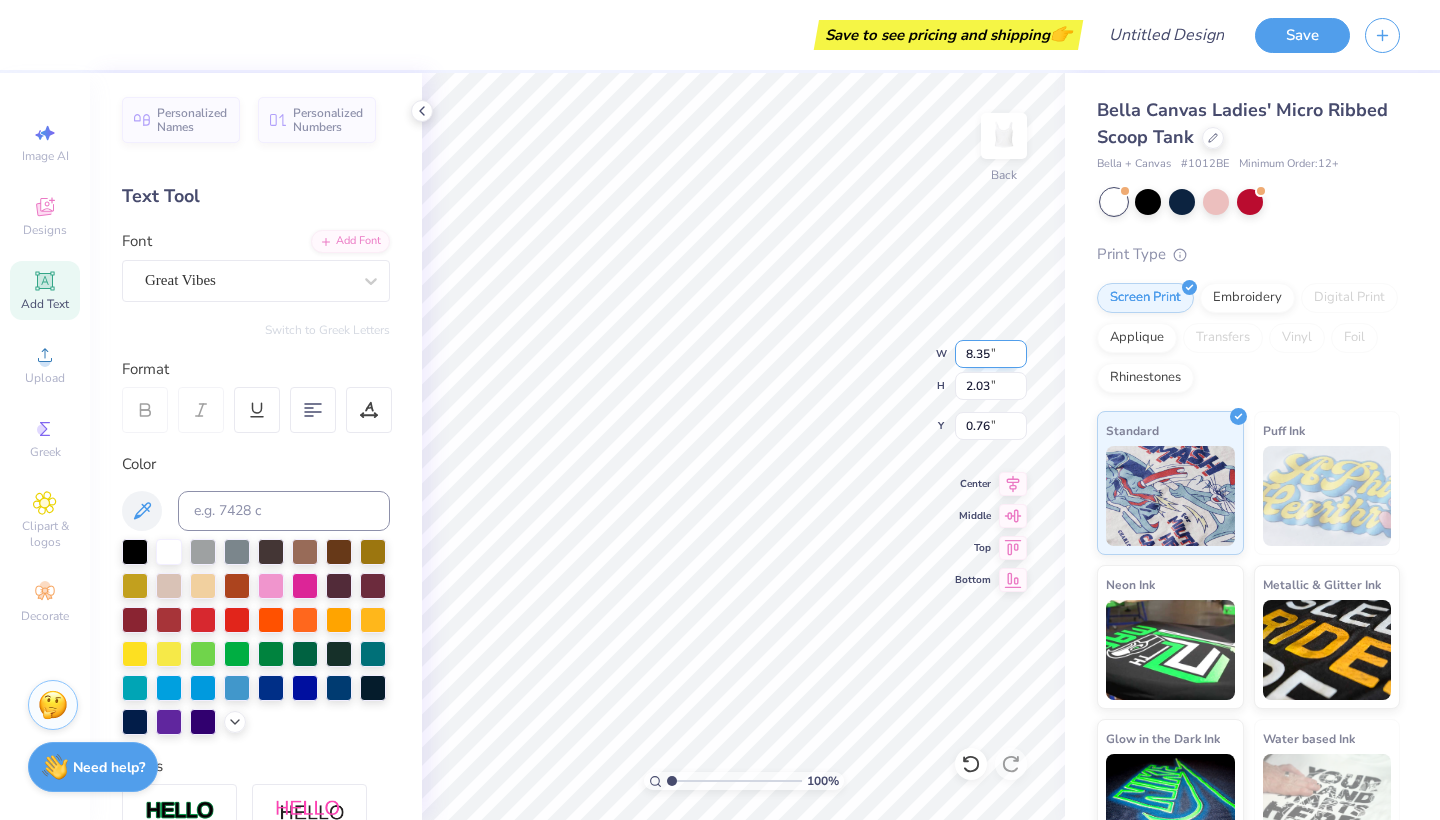 click on "8.35" at bounding box center (991, 354) 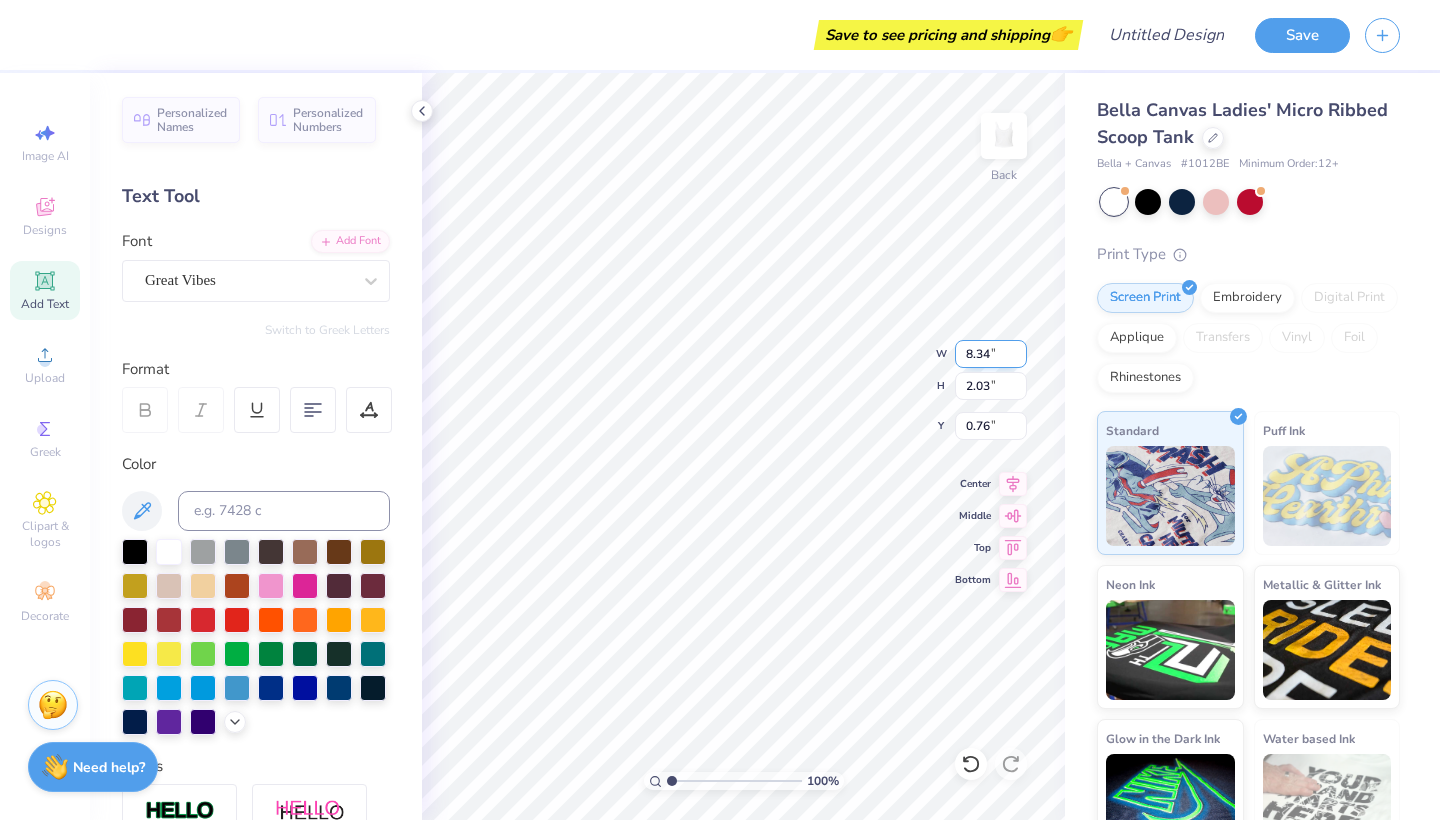 click on "8.34" at bounding box center [991, 354] 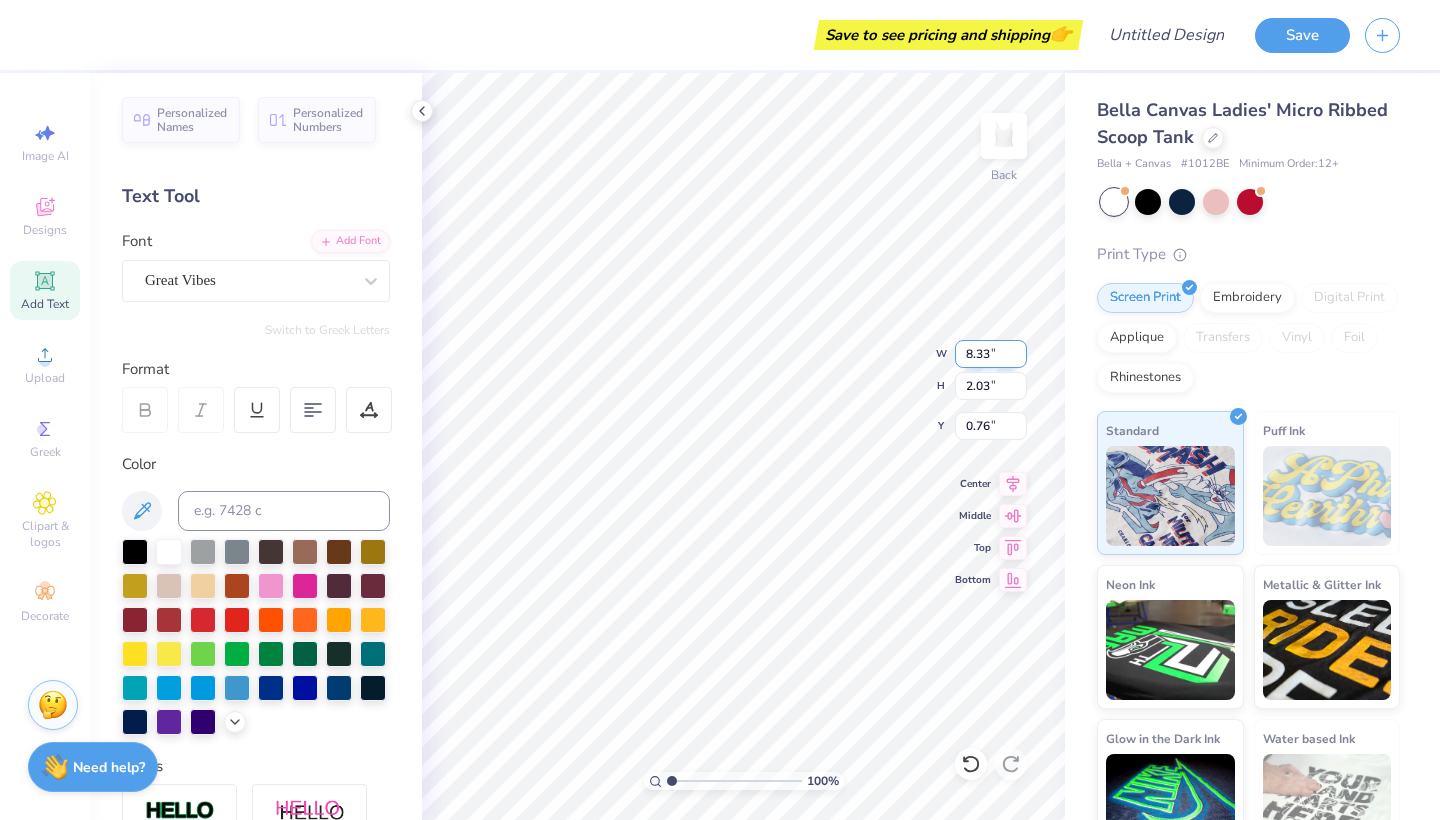 click on "8.33" at bounding box center [991, 354] 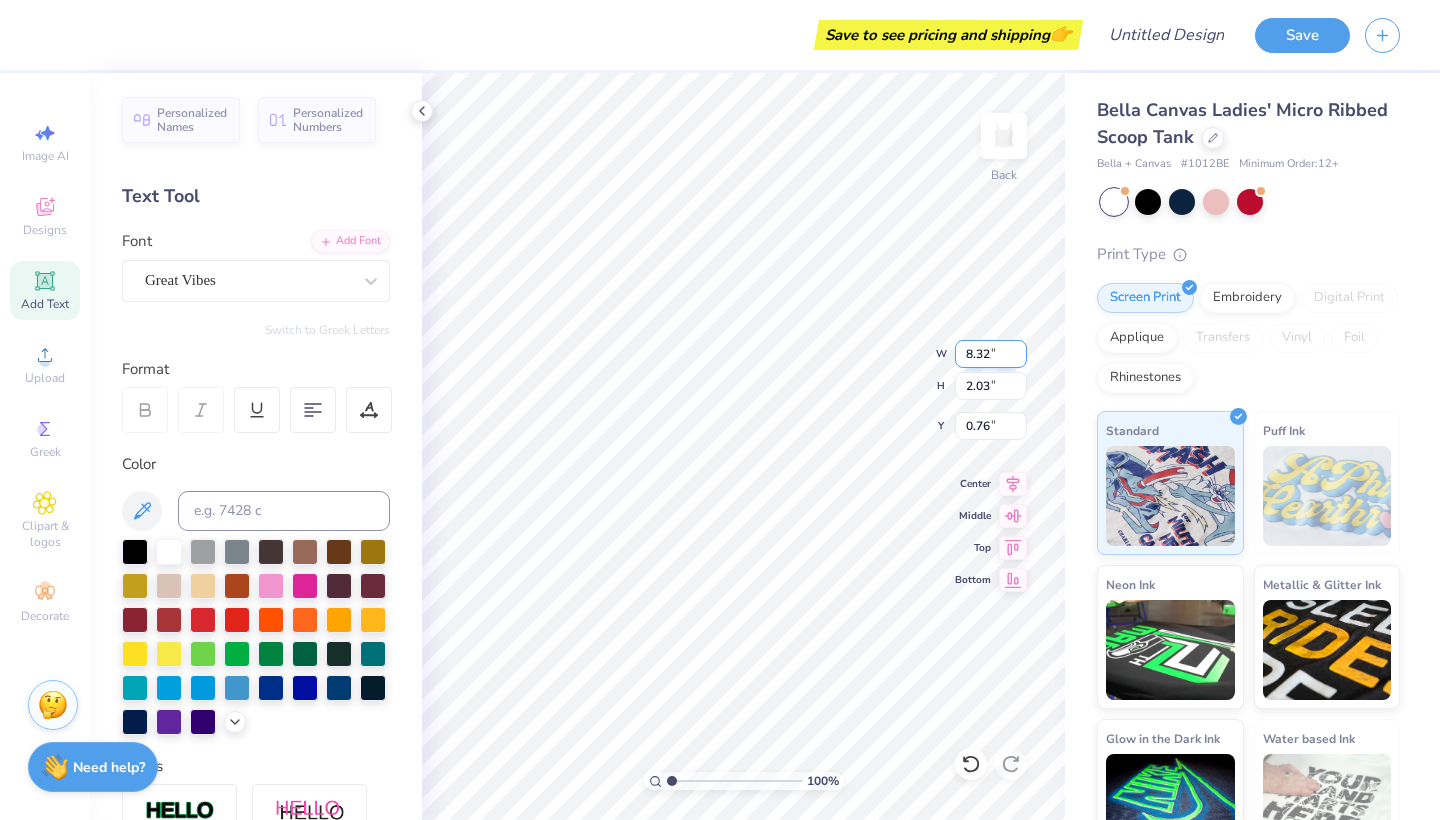 click on "8.32" at bounding box center (991, 354) 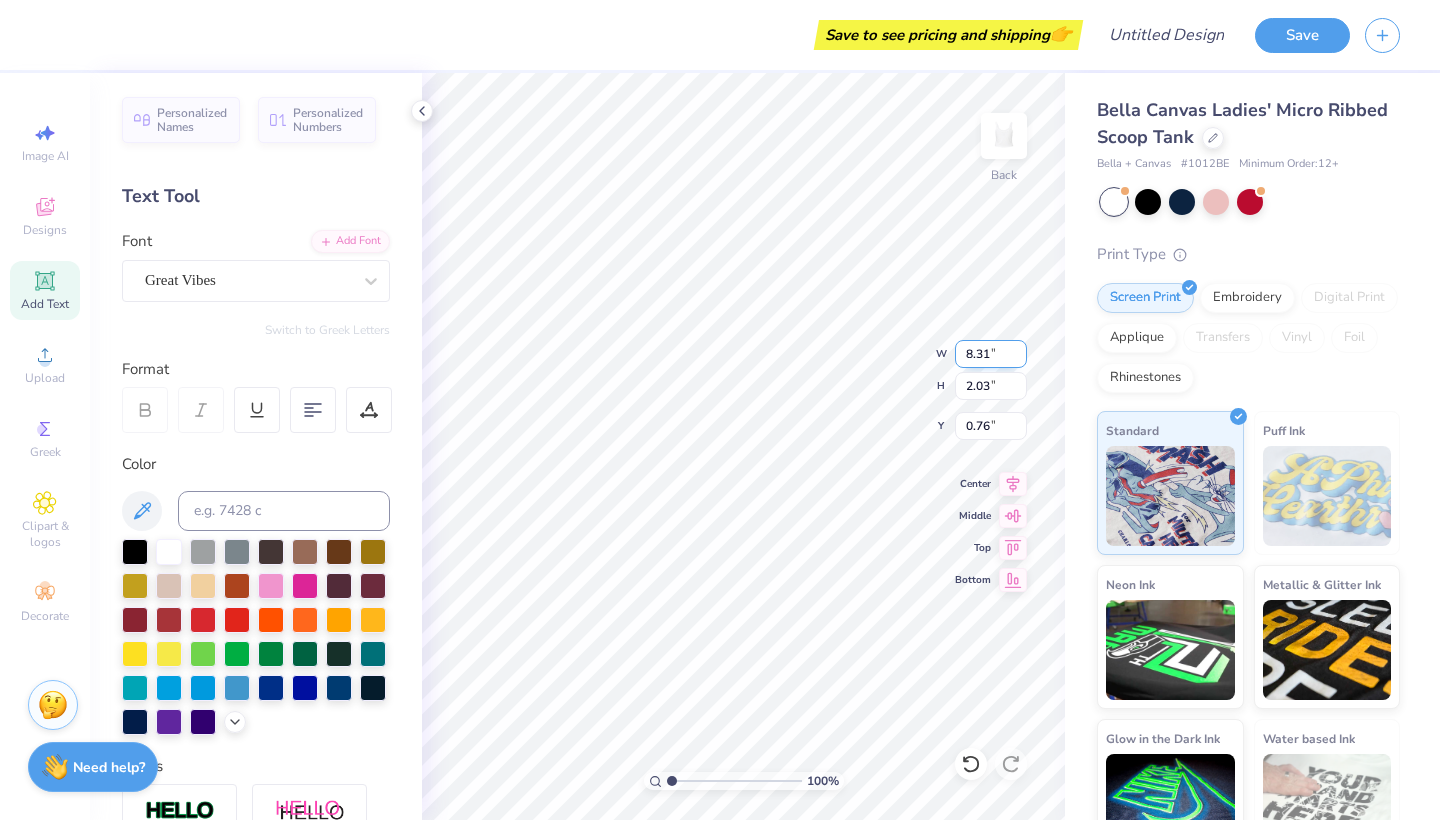 click on "8.31" at bounding box center (991, 354) 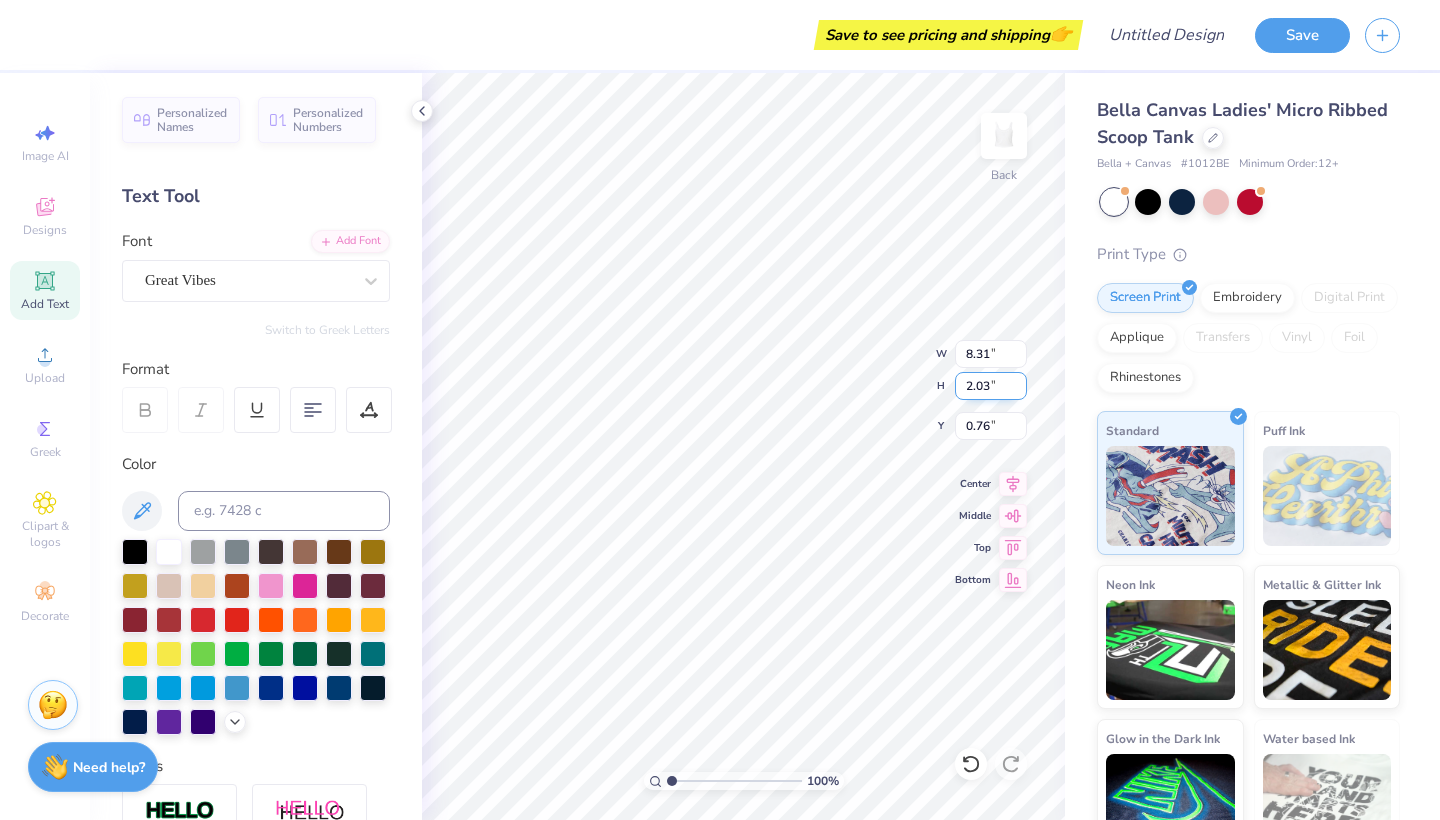 type on "1.94" 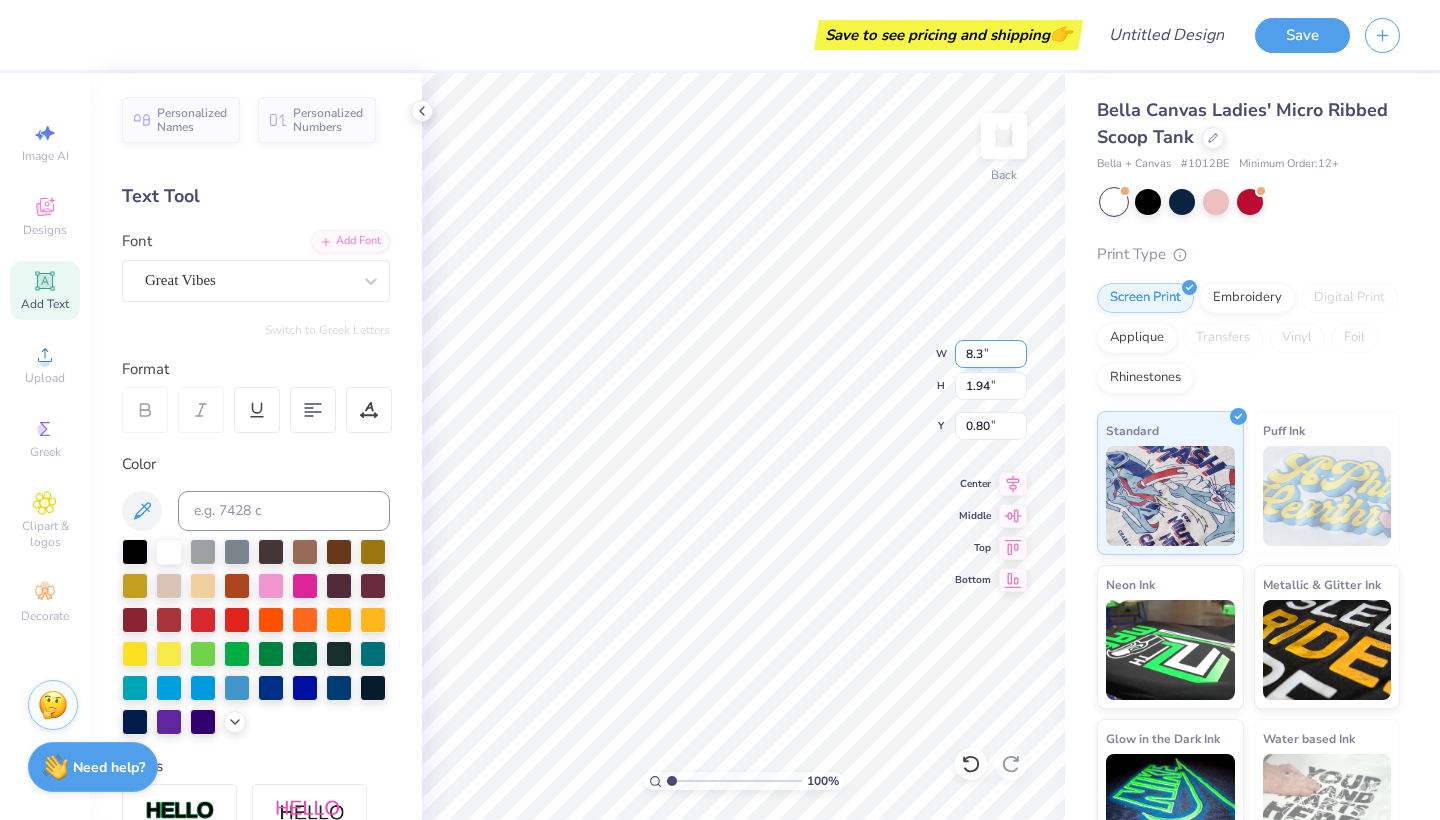 click on "8.3" at bounding box center [991, 354] 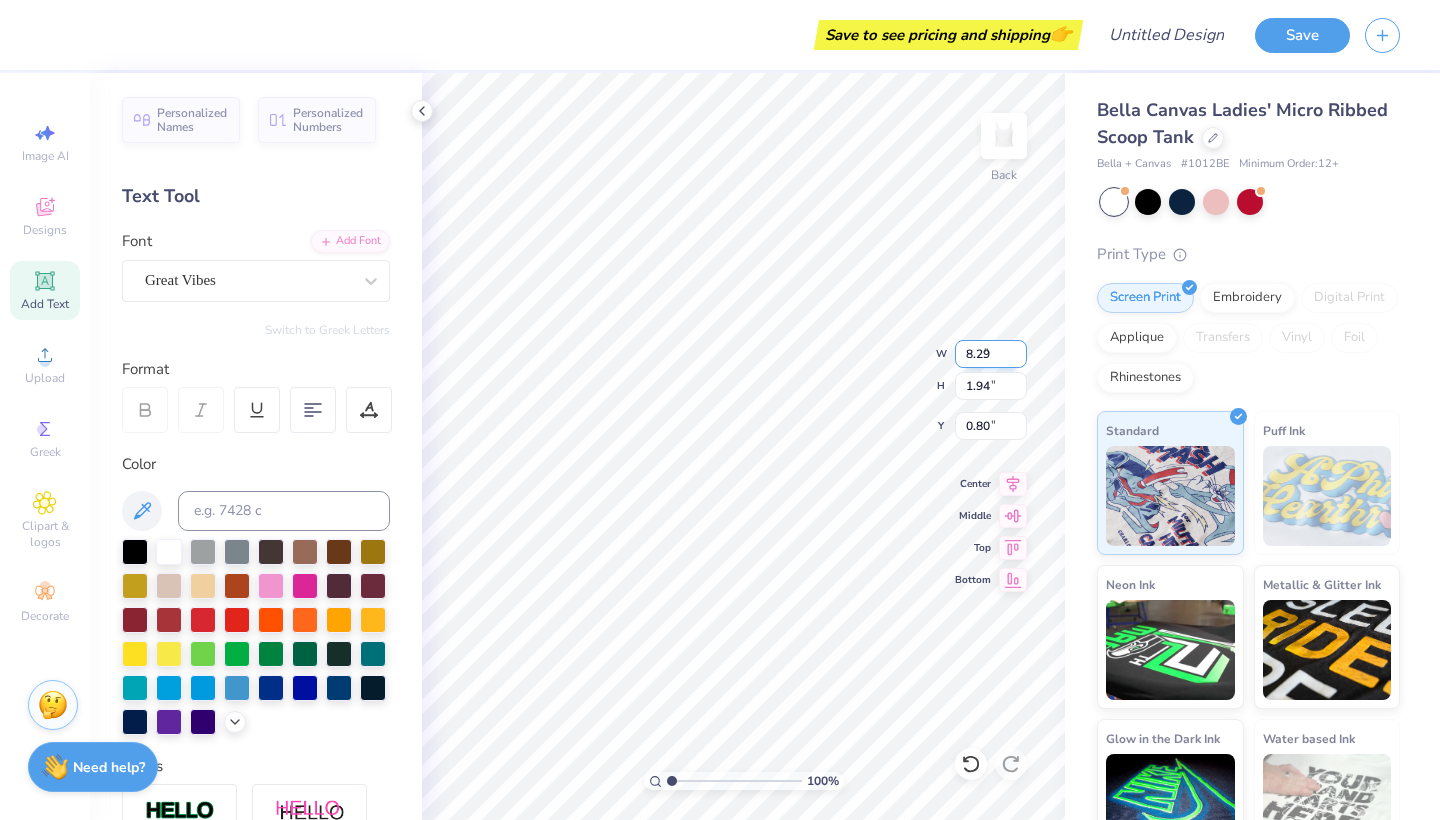 click on "8.29" at bounding box center (991, 354) 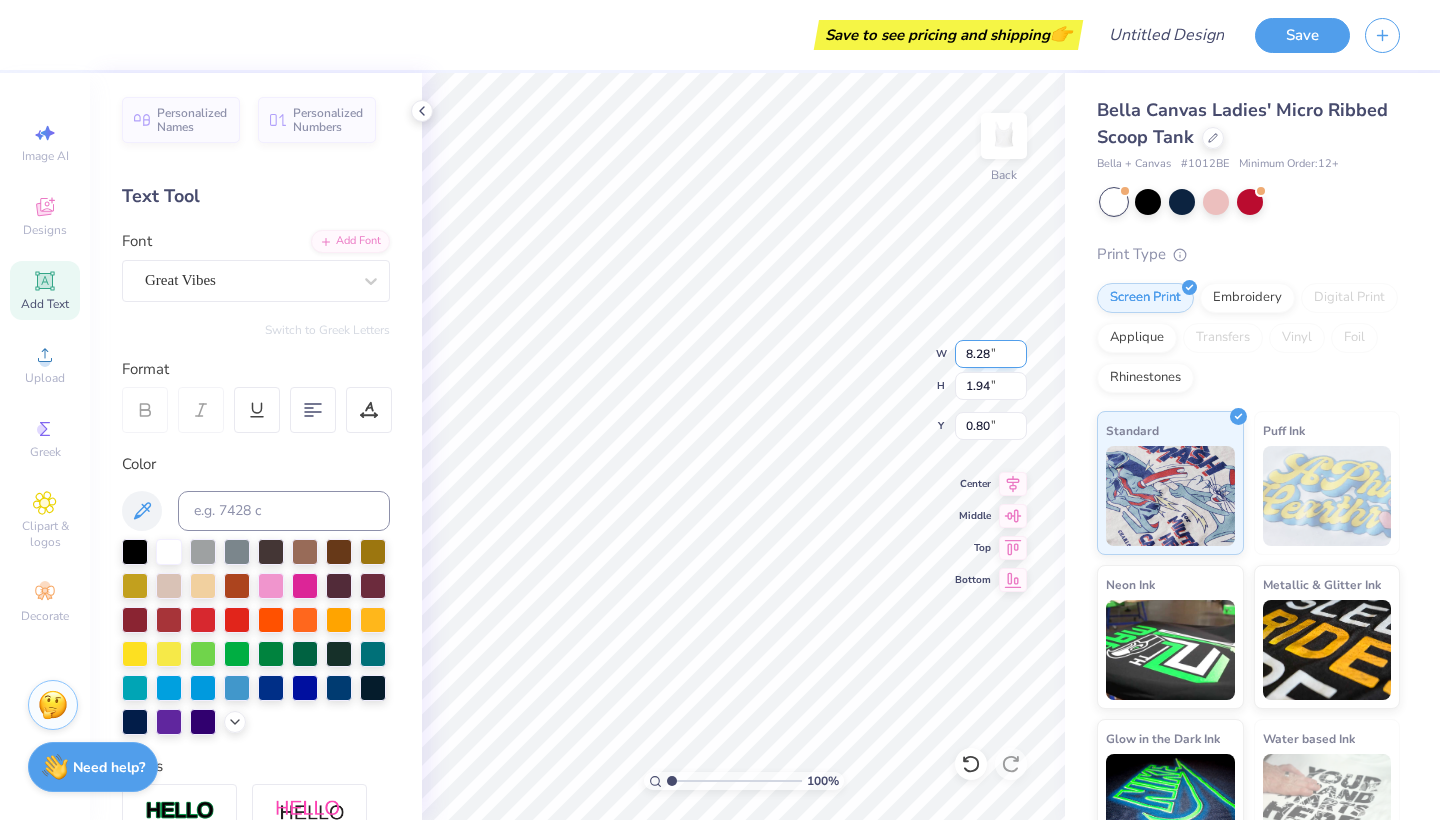 click on "8.28" at bounding box center (991, 354) 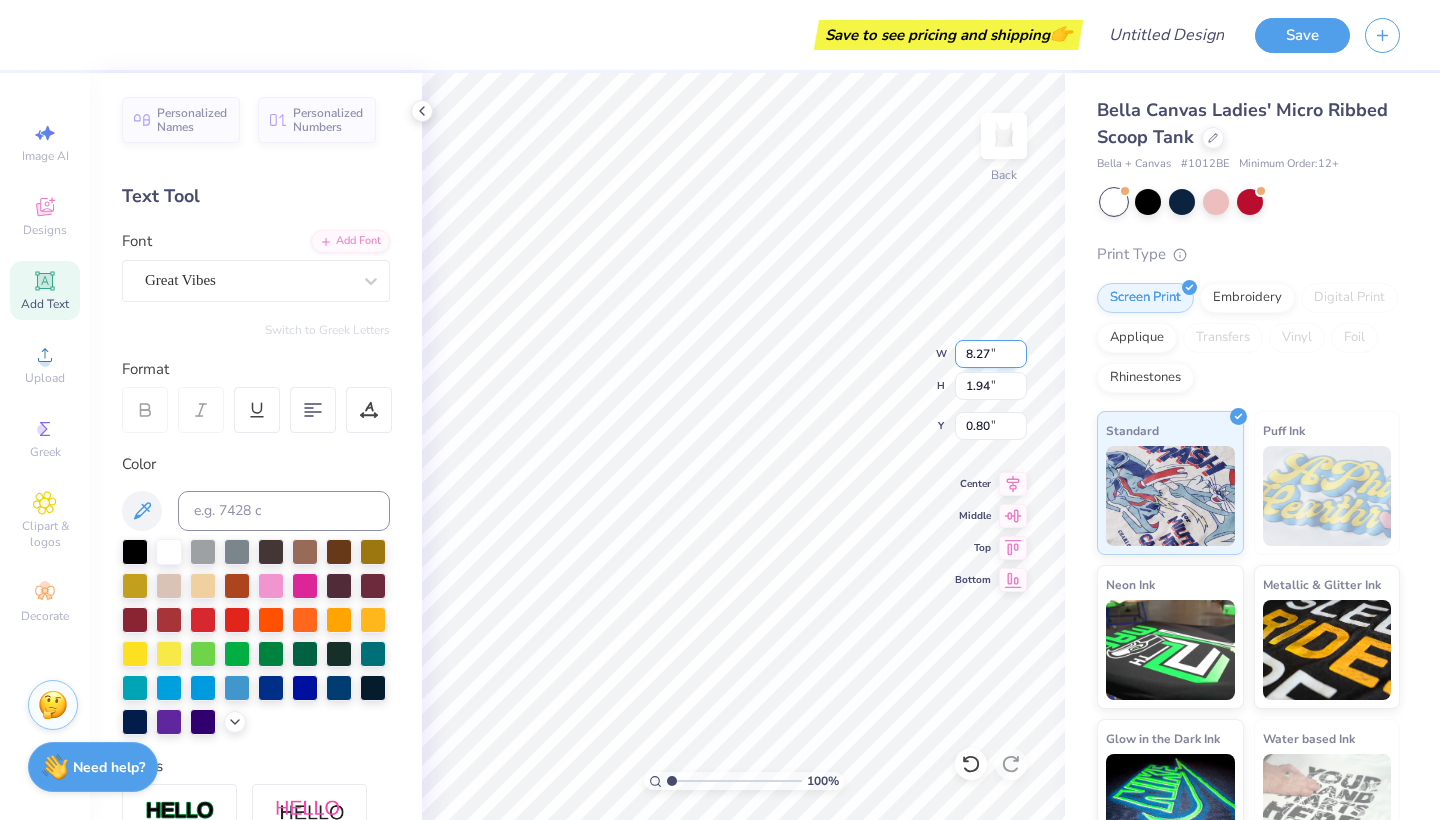 click on "8.27" at bounding box center (991, 354) 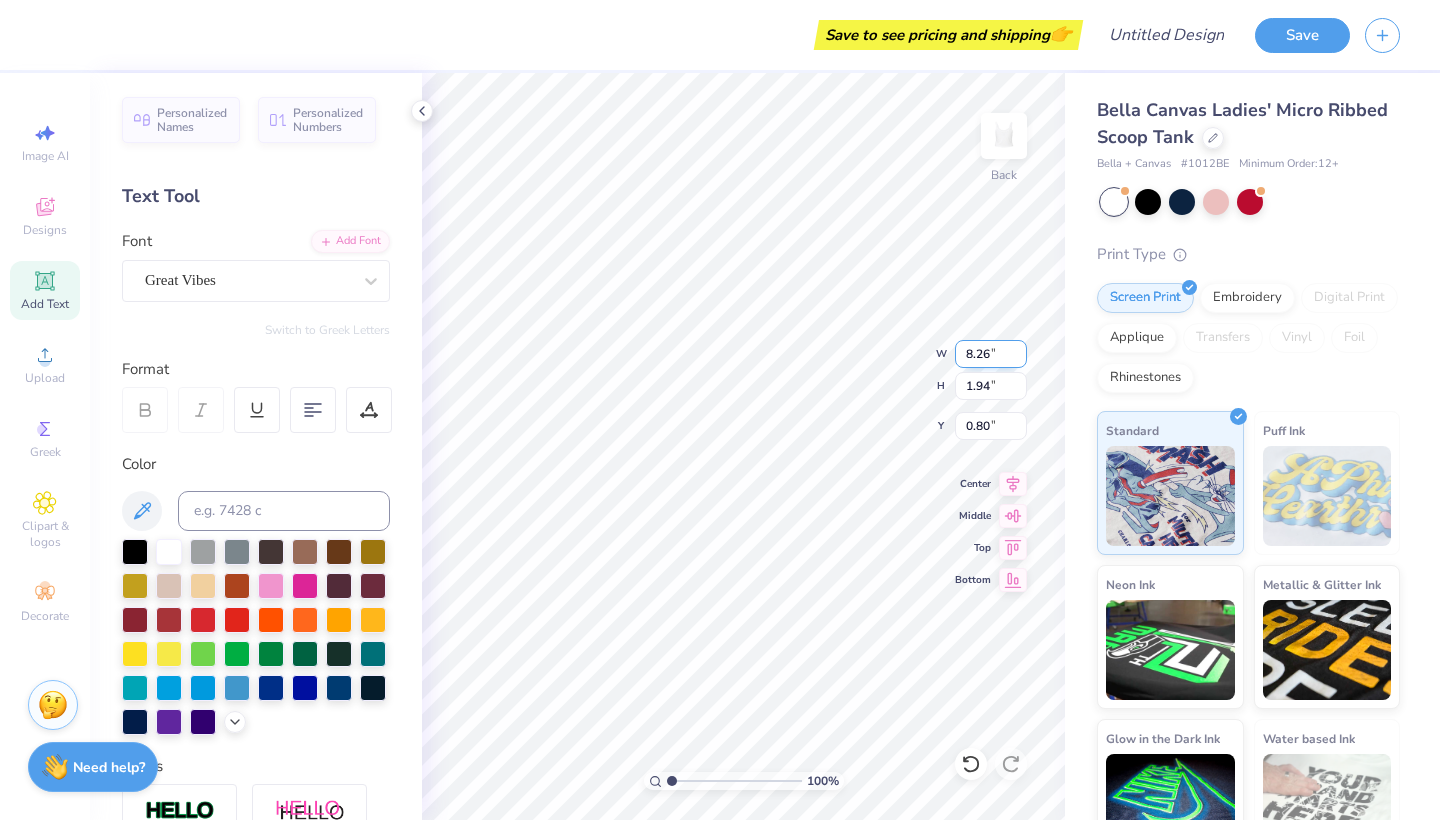 click on "8.26" at bounding box center [991, 354] 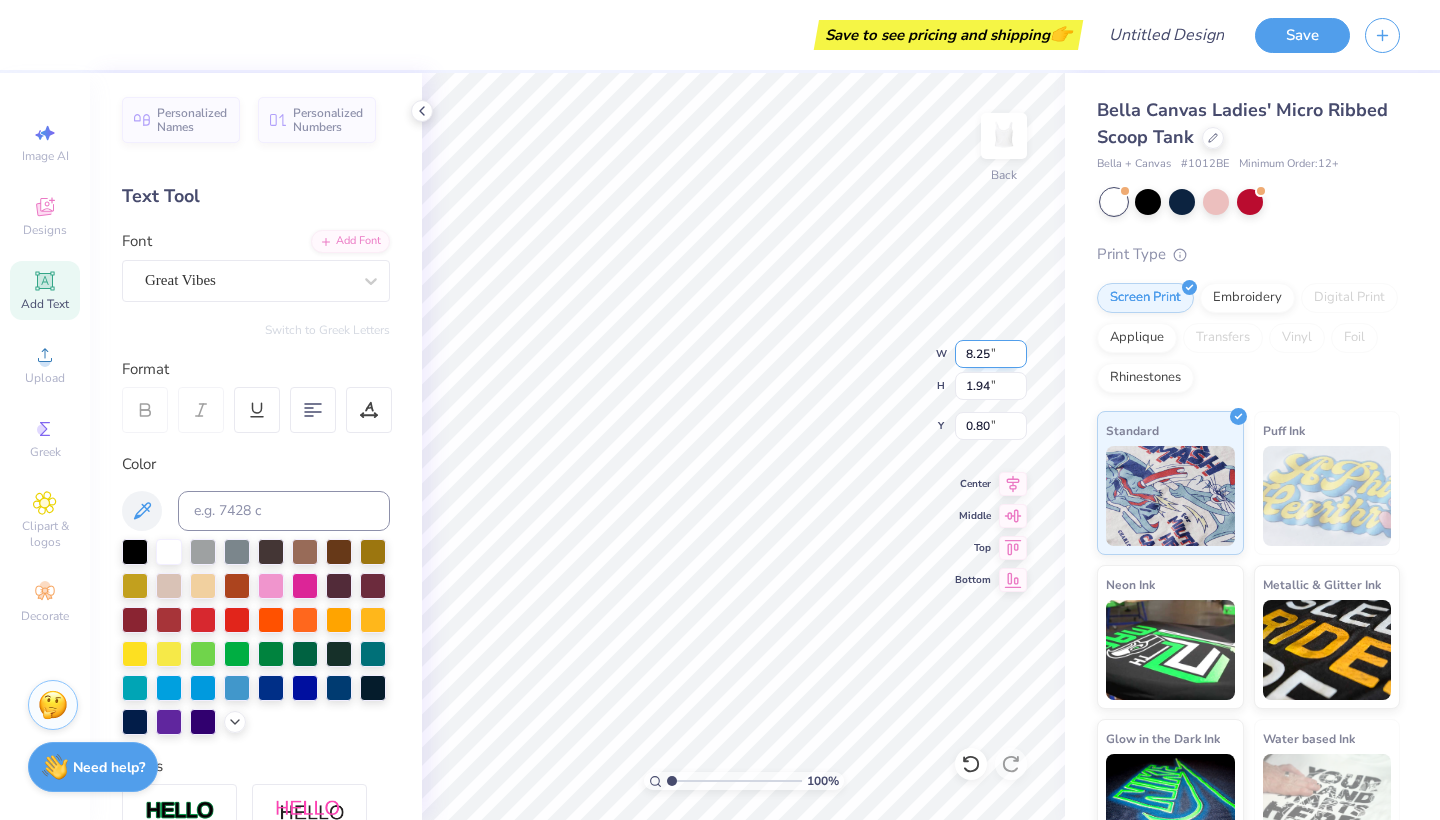 click on "8.25" at bounding box center (991, 354) 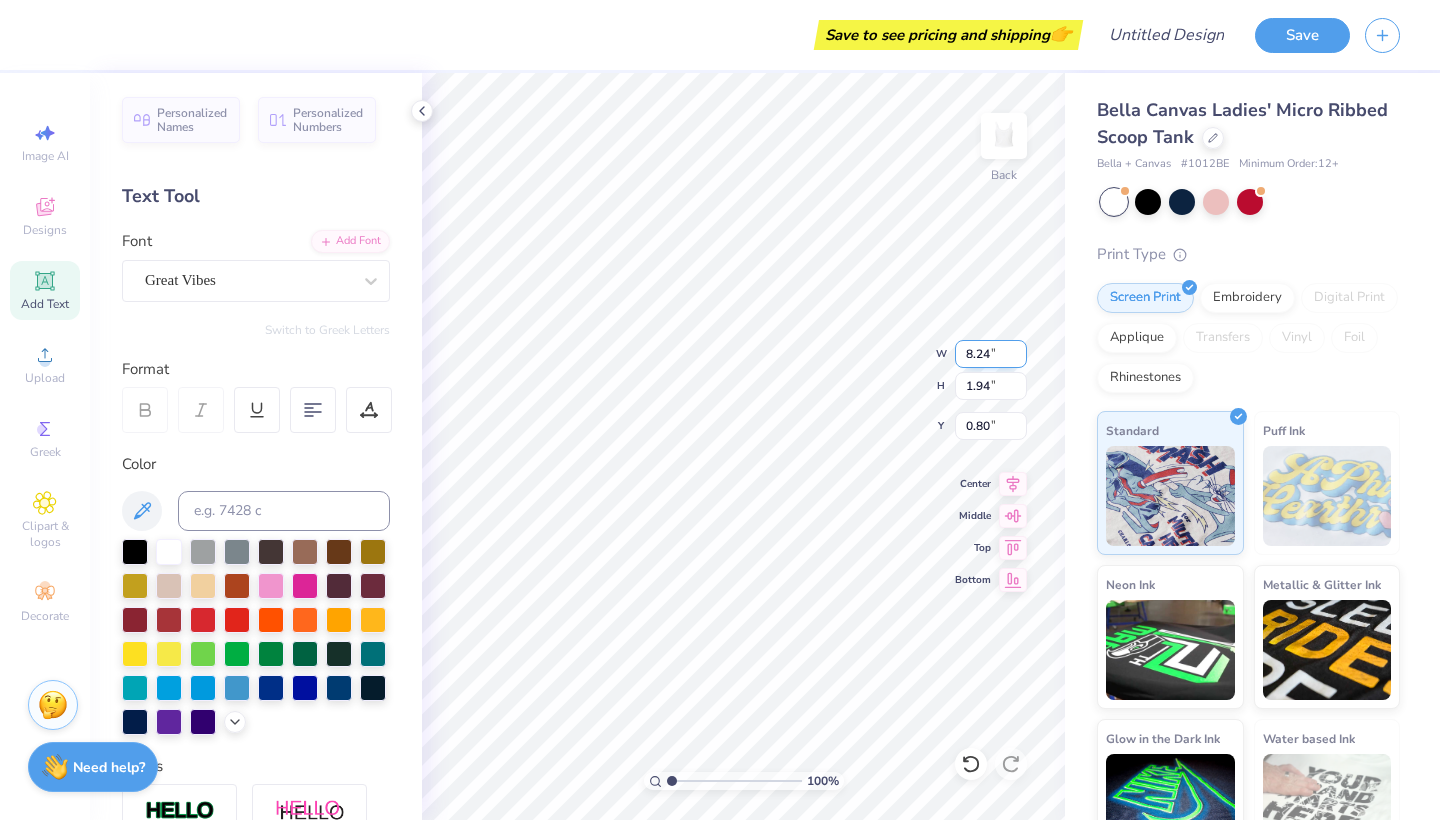 click on "8.24" at bounding box center (991, 354) 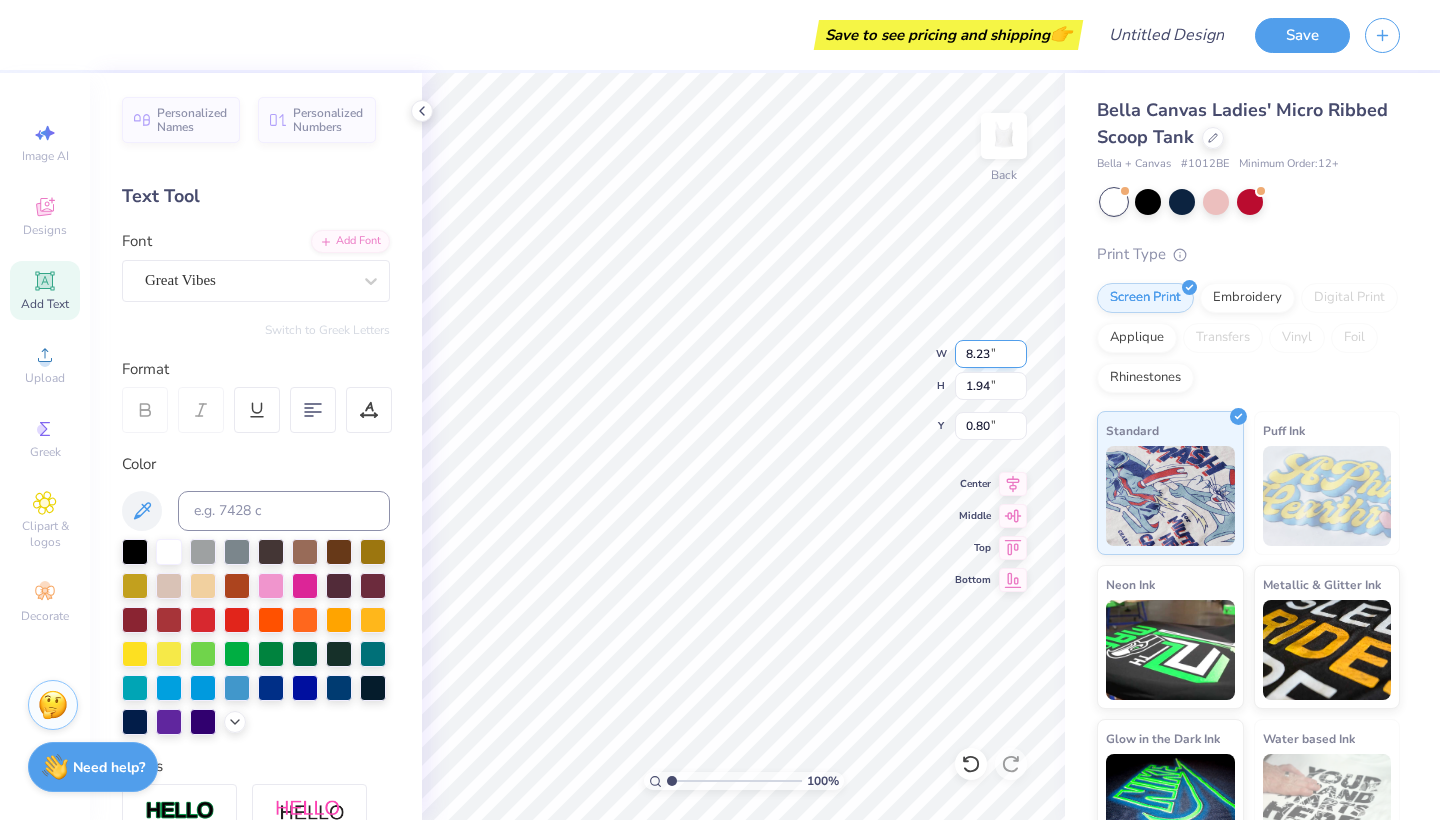 click on "8.23" at bounding box center [991, 354] 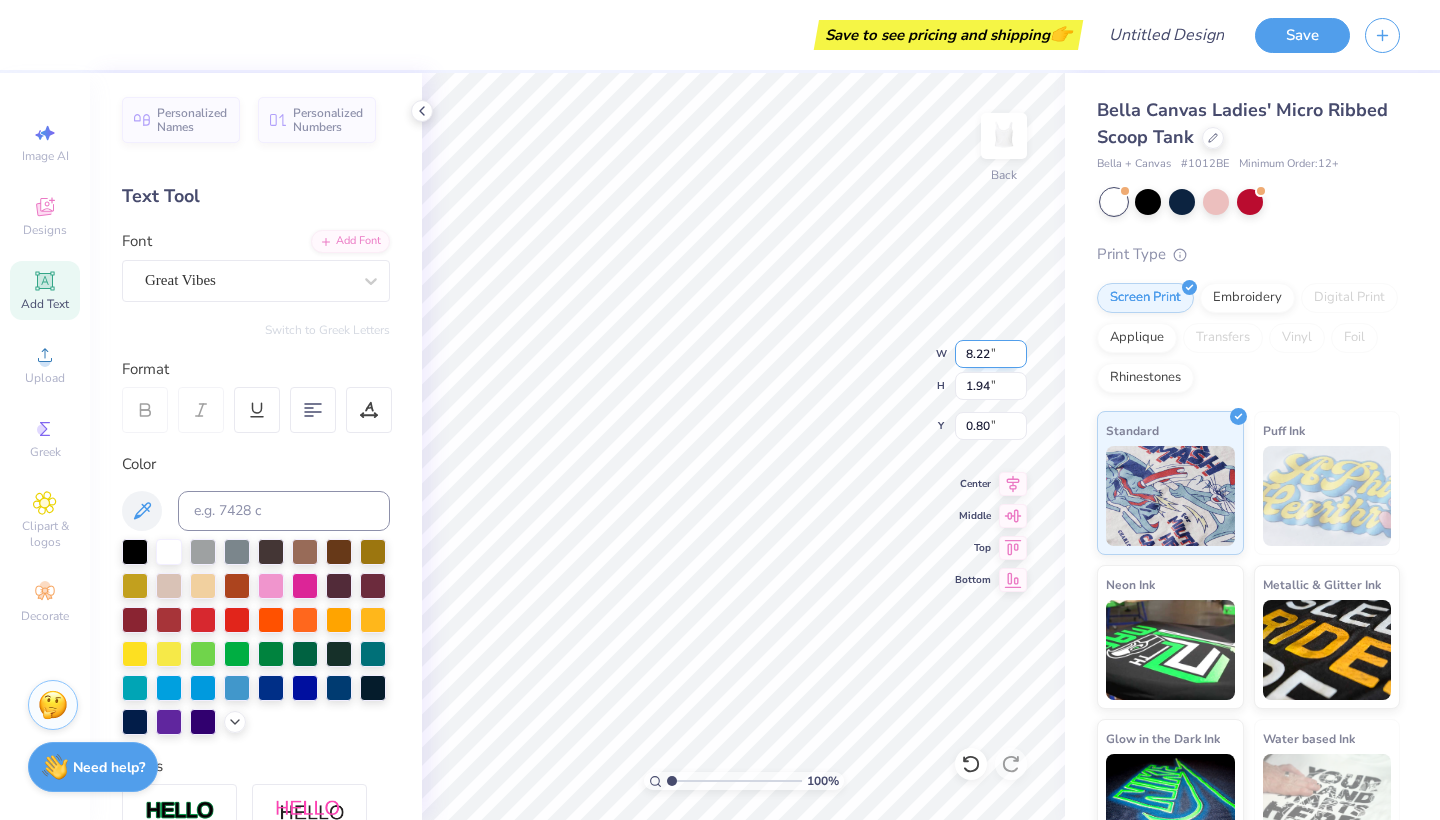 click on "8.22" at bounding box center (991, 354) 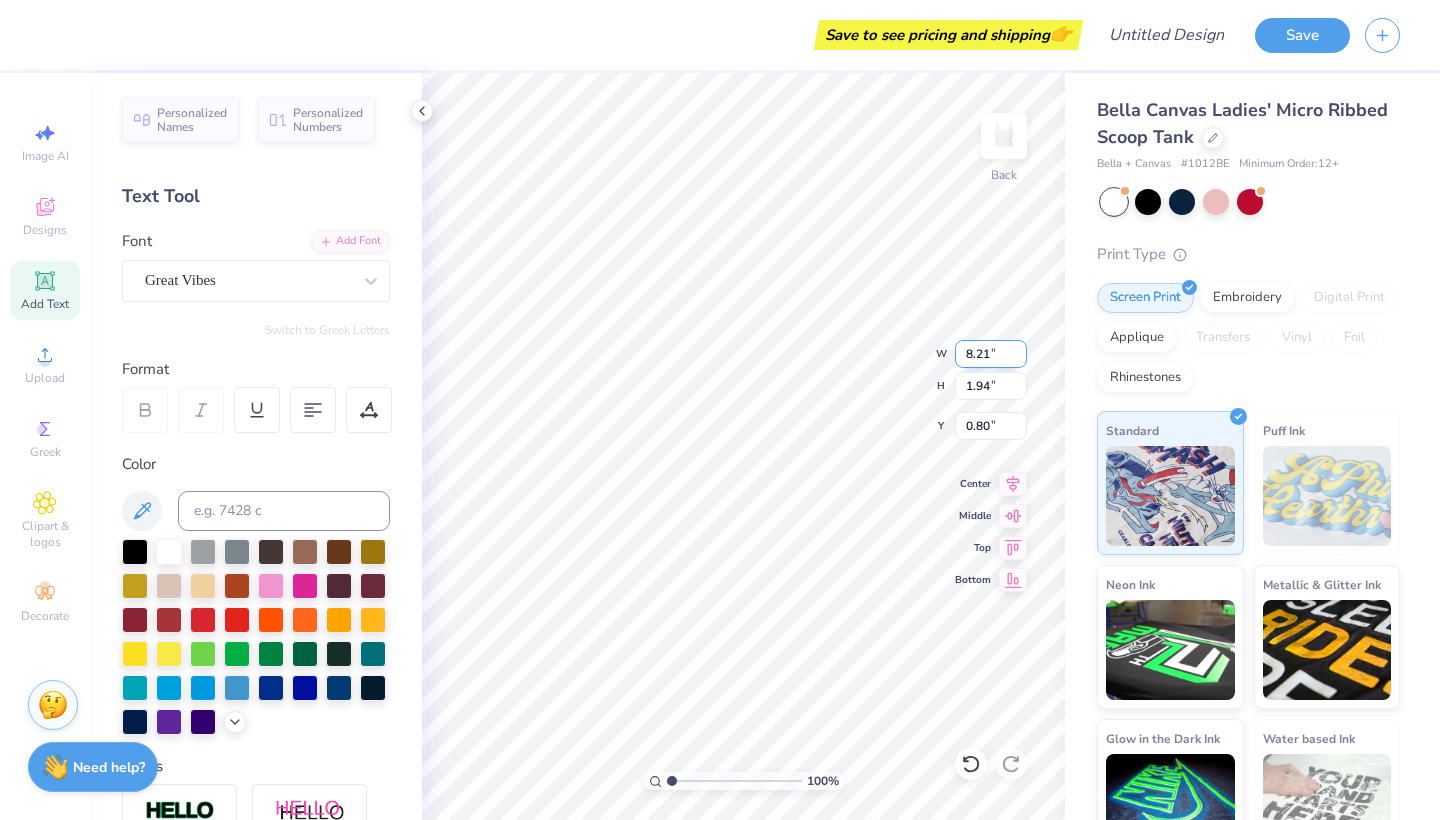 click on "8.21" at bounding box center [991, 354] 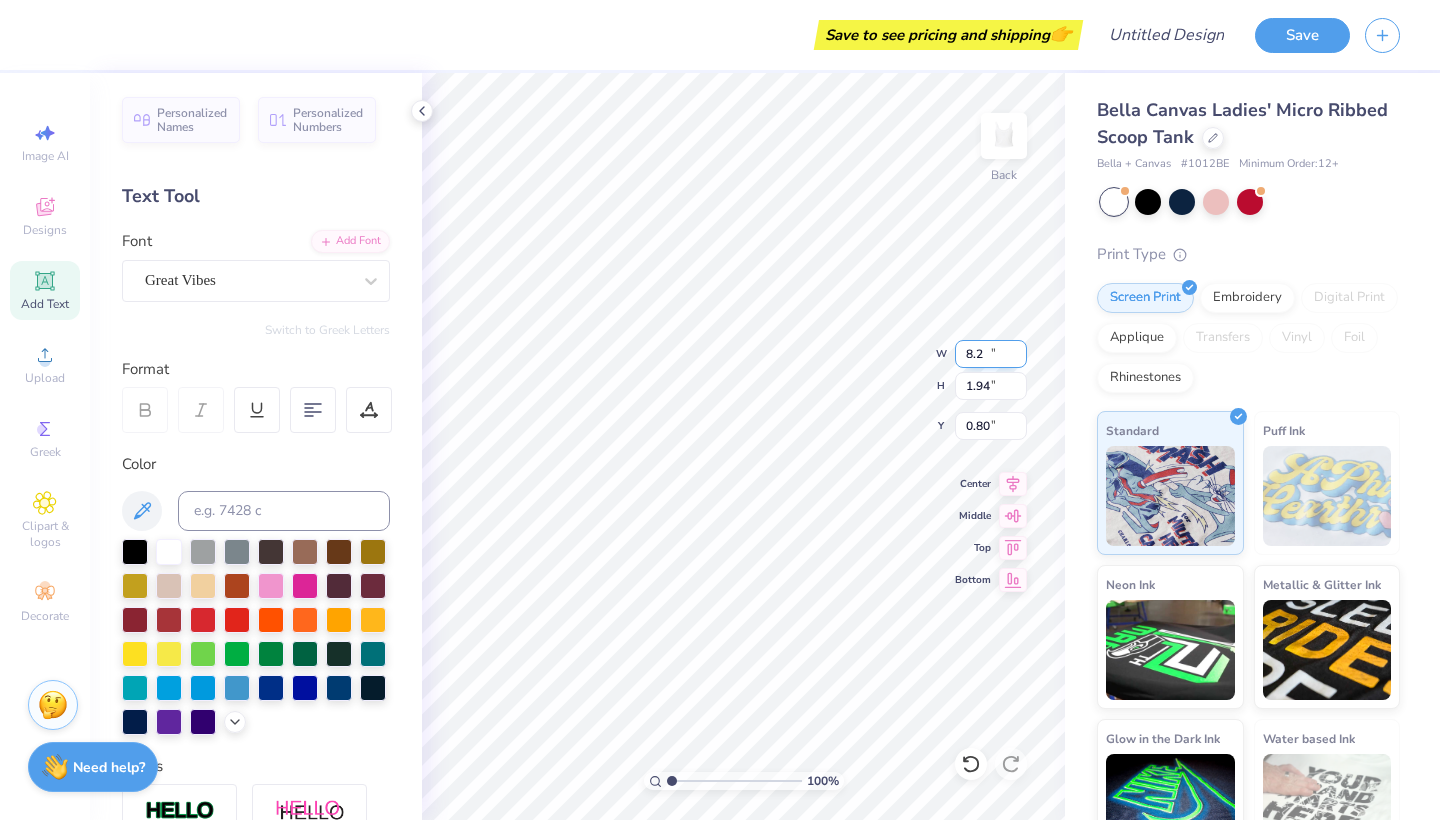 click on "8.2" at bounding box center (991, 354) 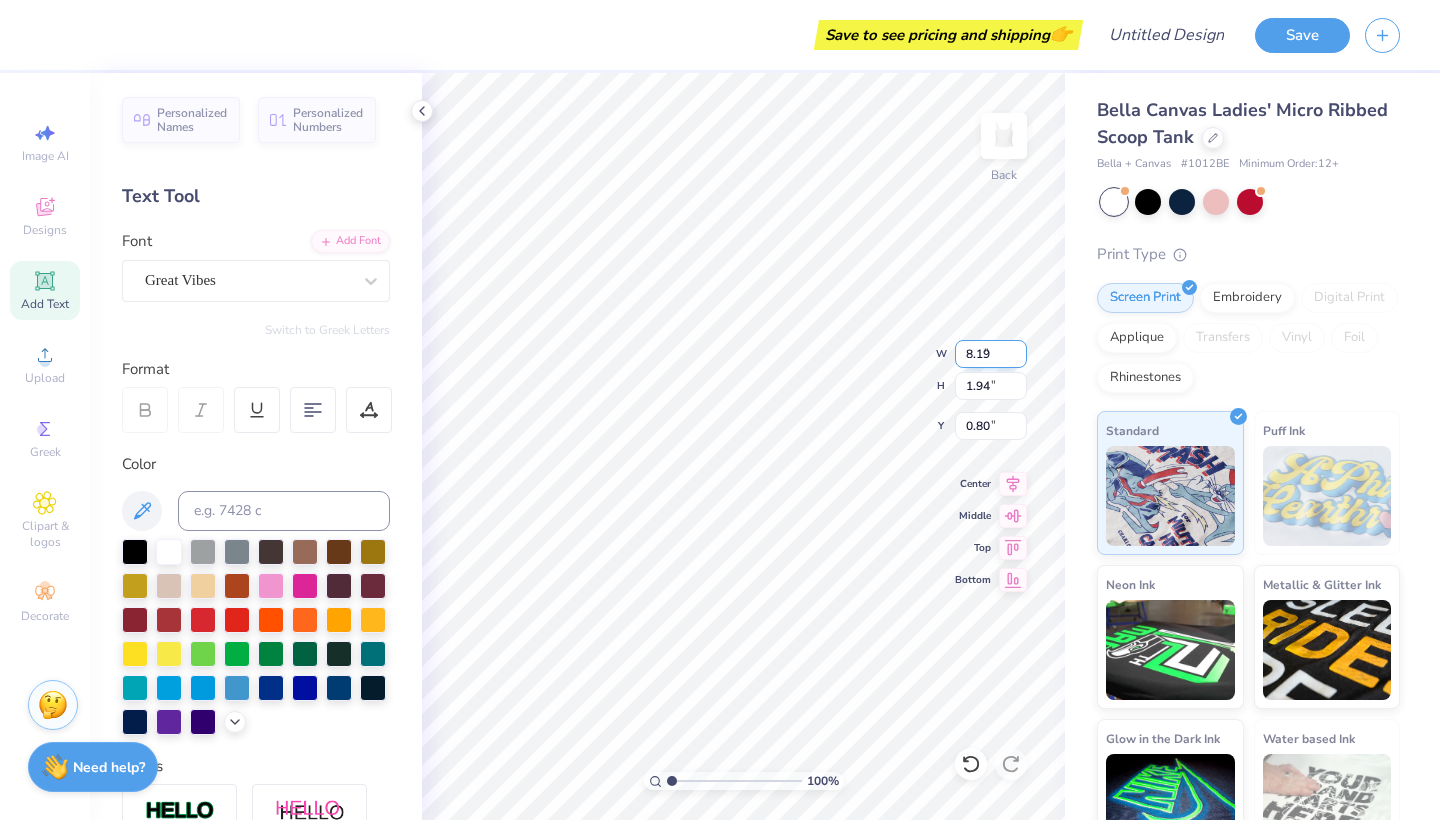 click on "8.19" at bounding box center (991, 354) 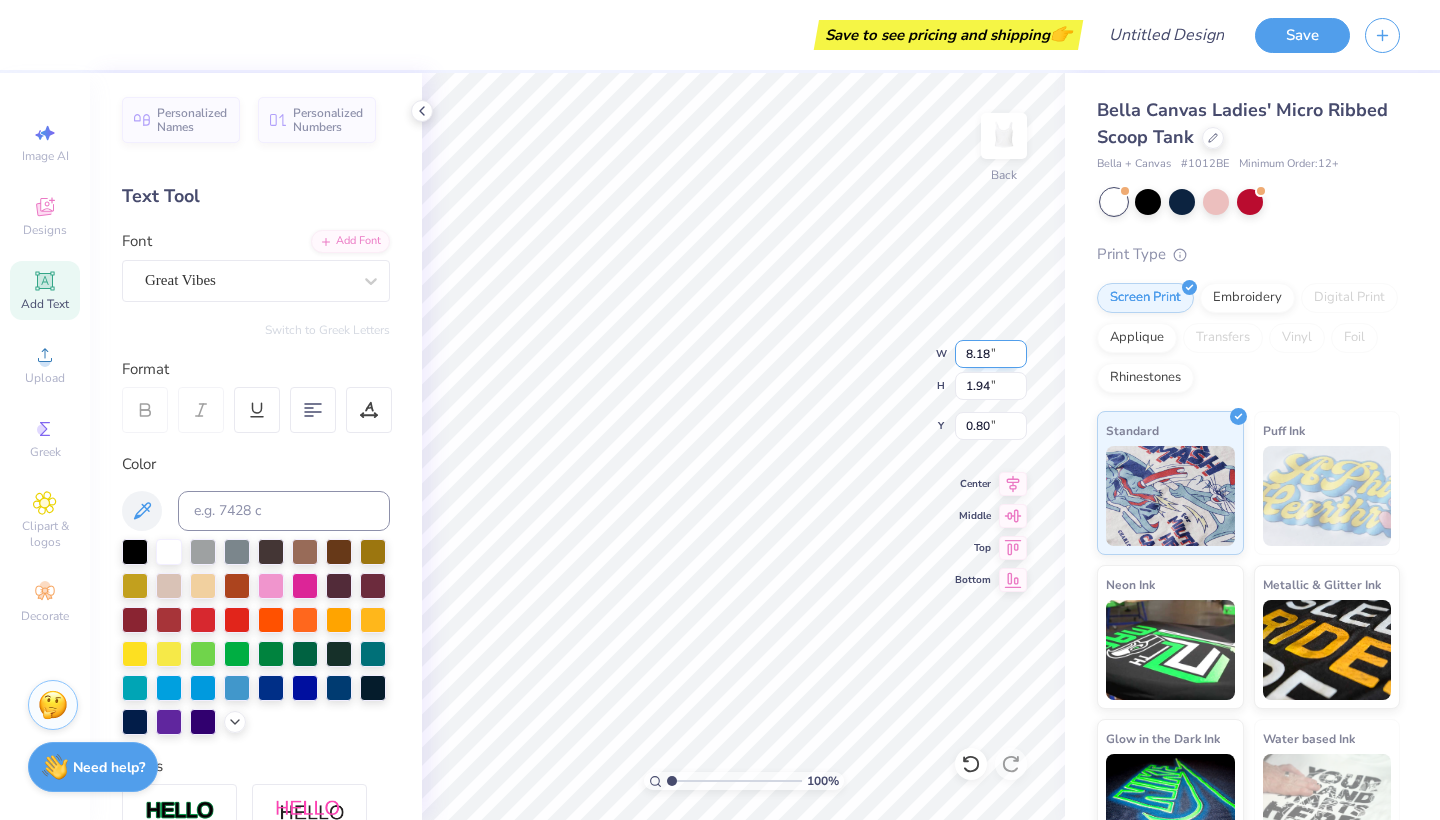 click on "8.18" at bounding box center [991, 354] 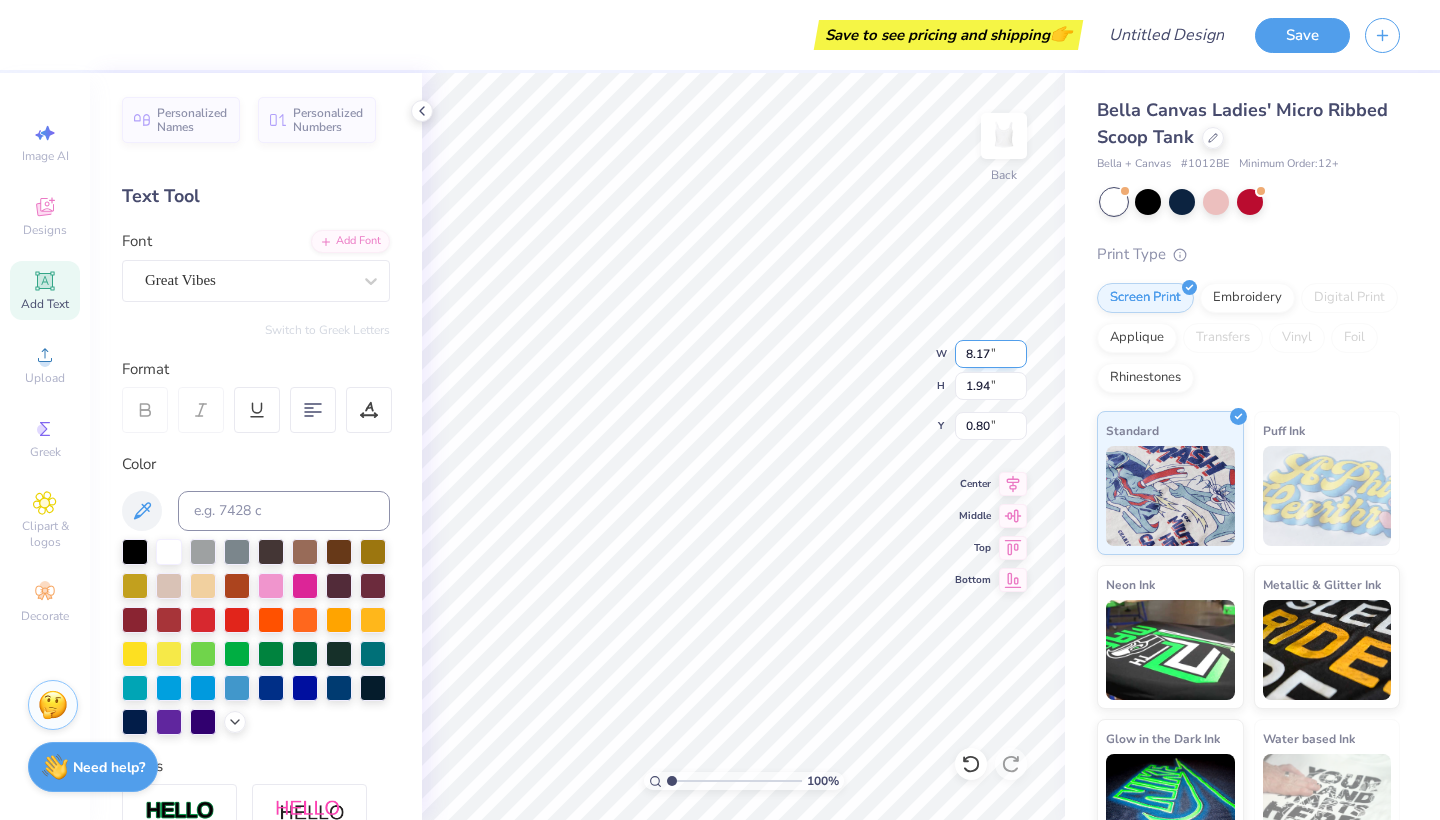 click on "8.17" at bounding box center [991, 354] 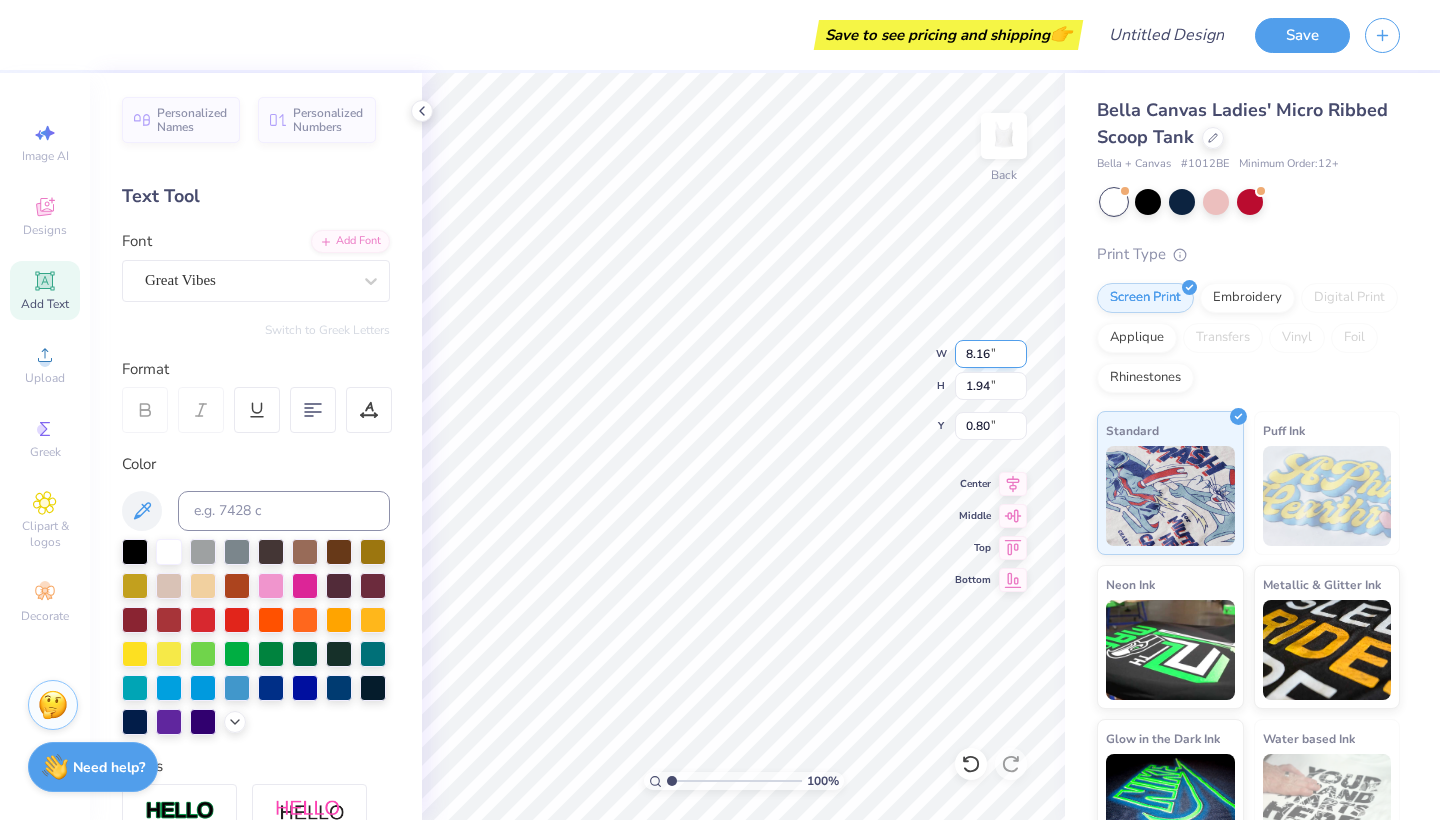click on "8.16" at bounding box center [991, 354] 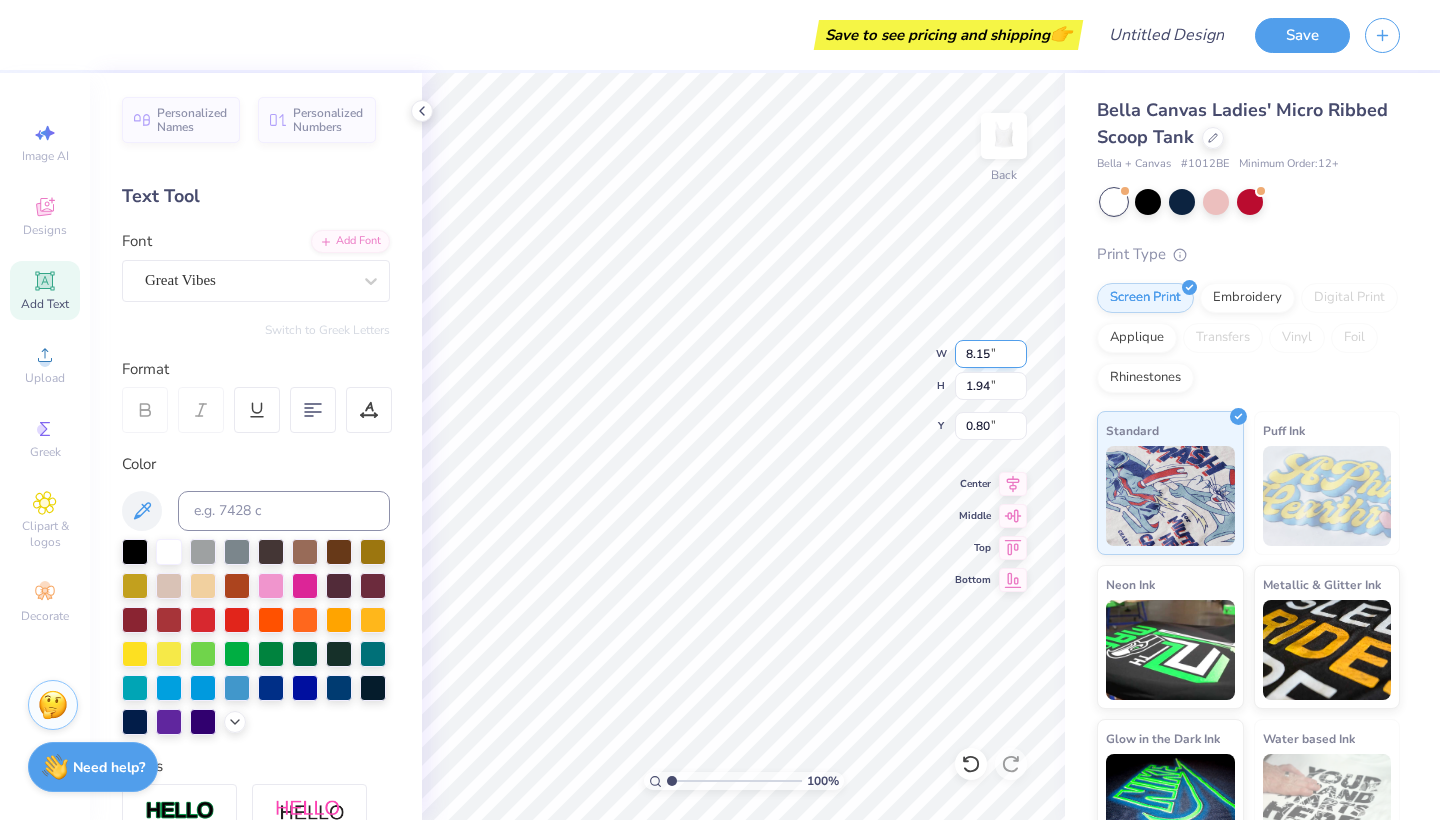 click on "8.15" at bounding box center (991, 354) 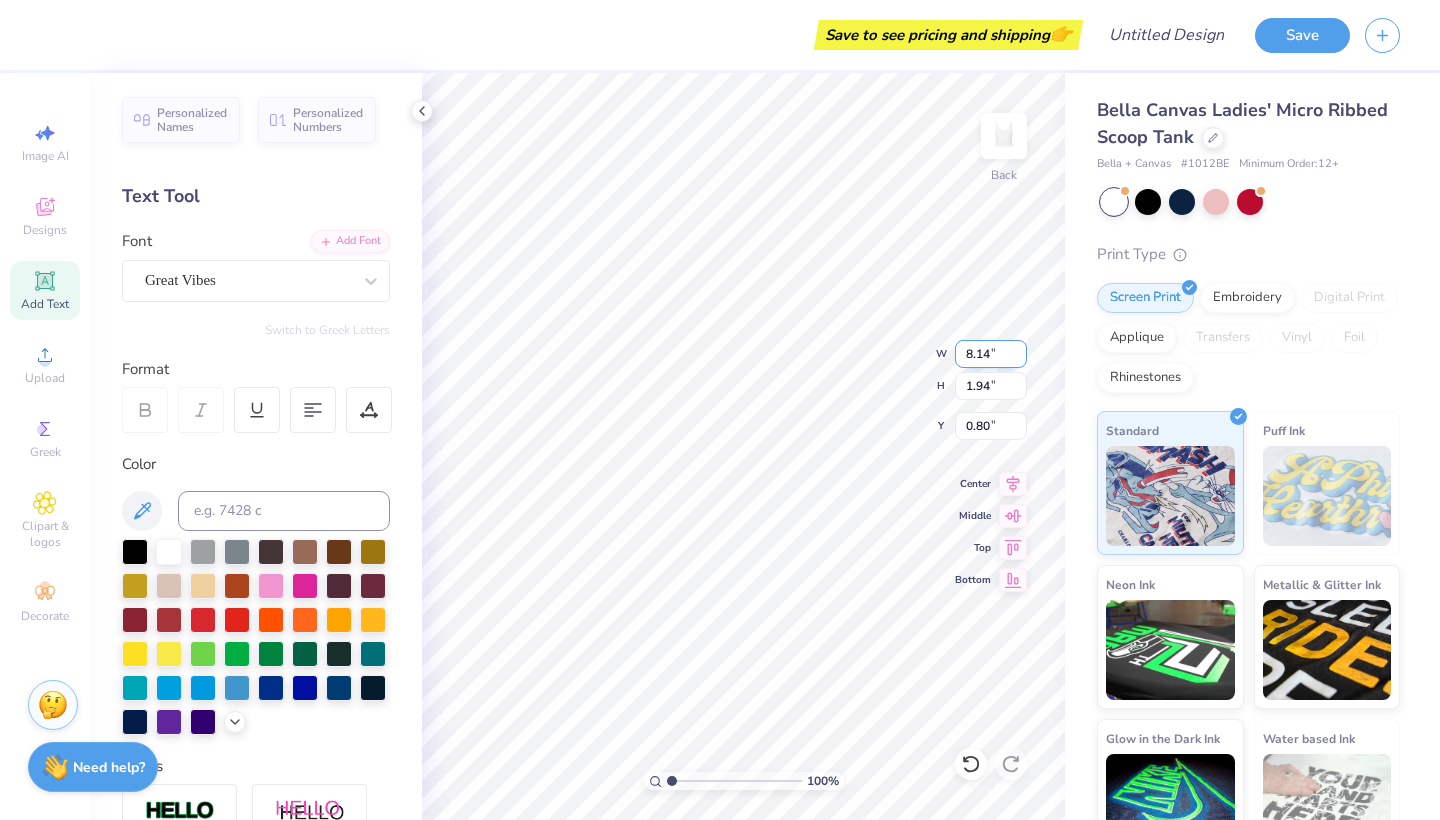 click on "8.14" at bounding box center [991, 354] 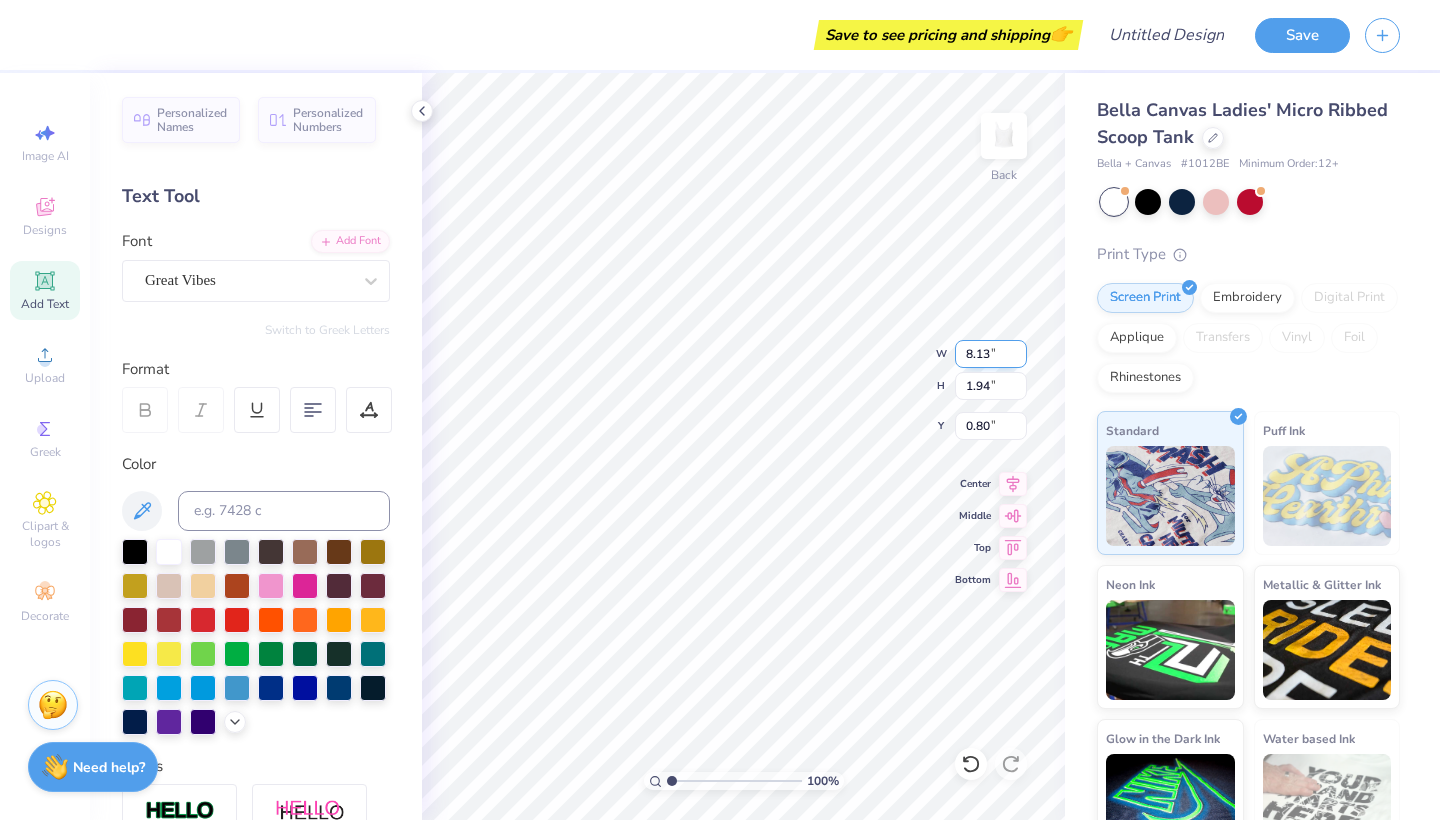 click on "8.13" at bounding box center [991, 354] 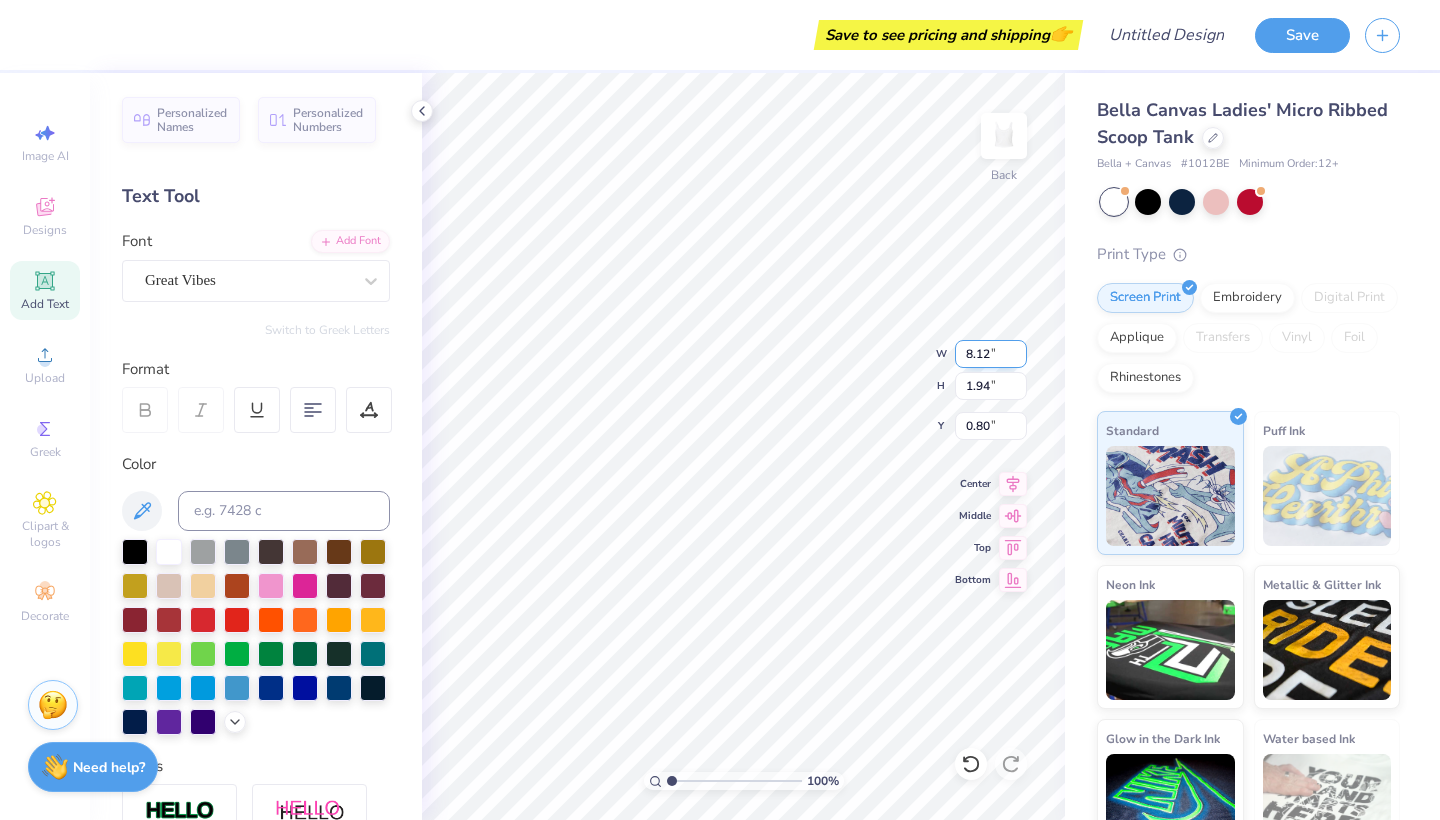 click on "8.12" at bounding box center [991, 354] 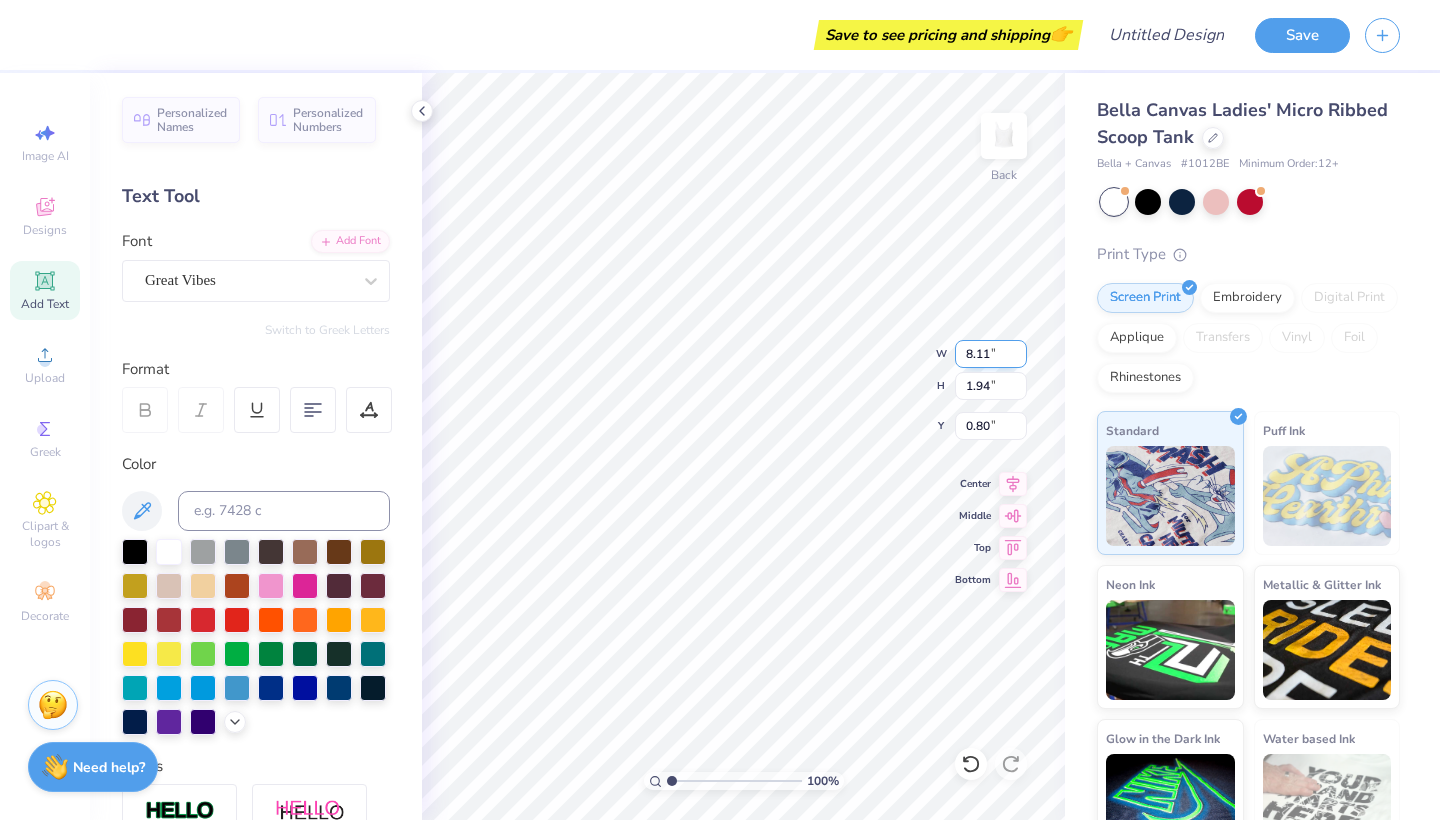 click on "8.11" at bounding box center [991, 354] 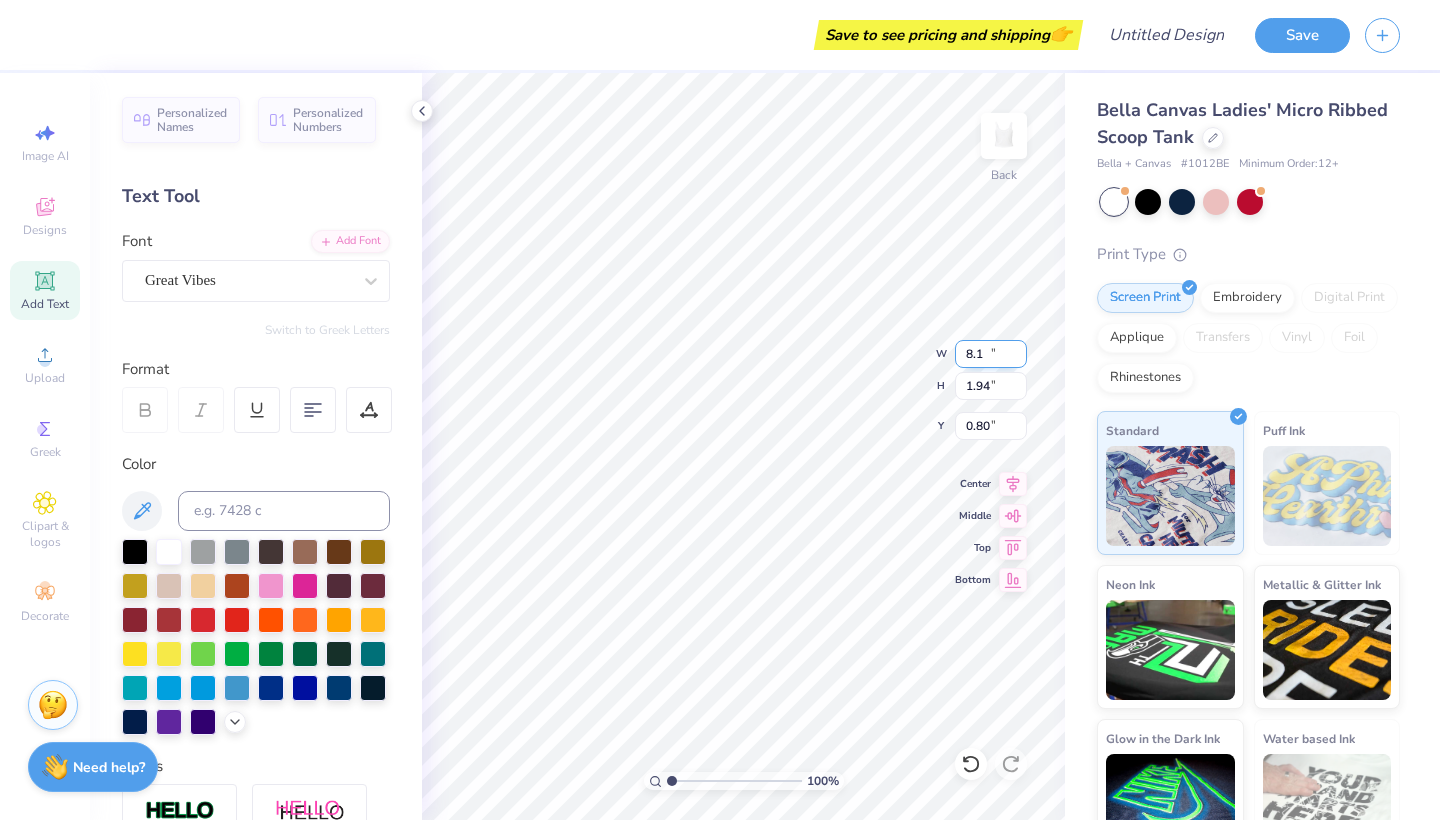 click on "8.1" at bounding box center (991, 354) 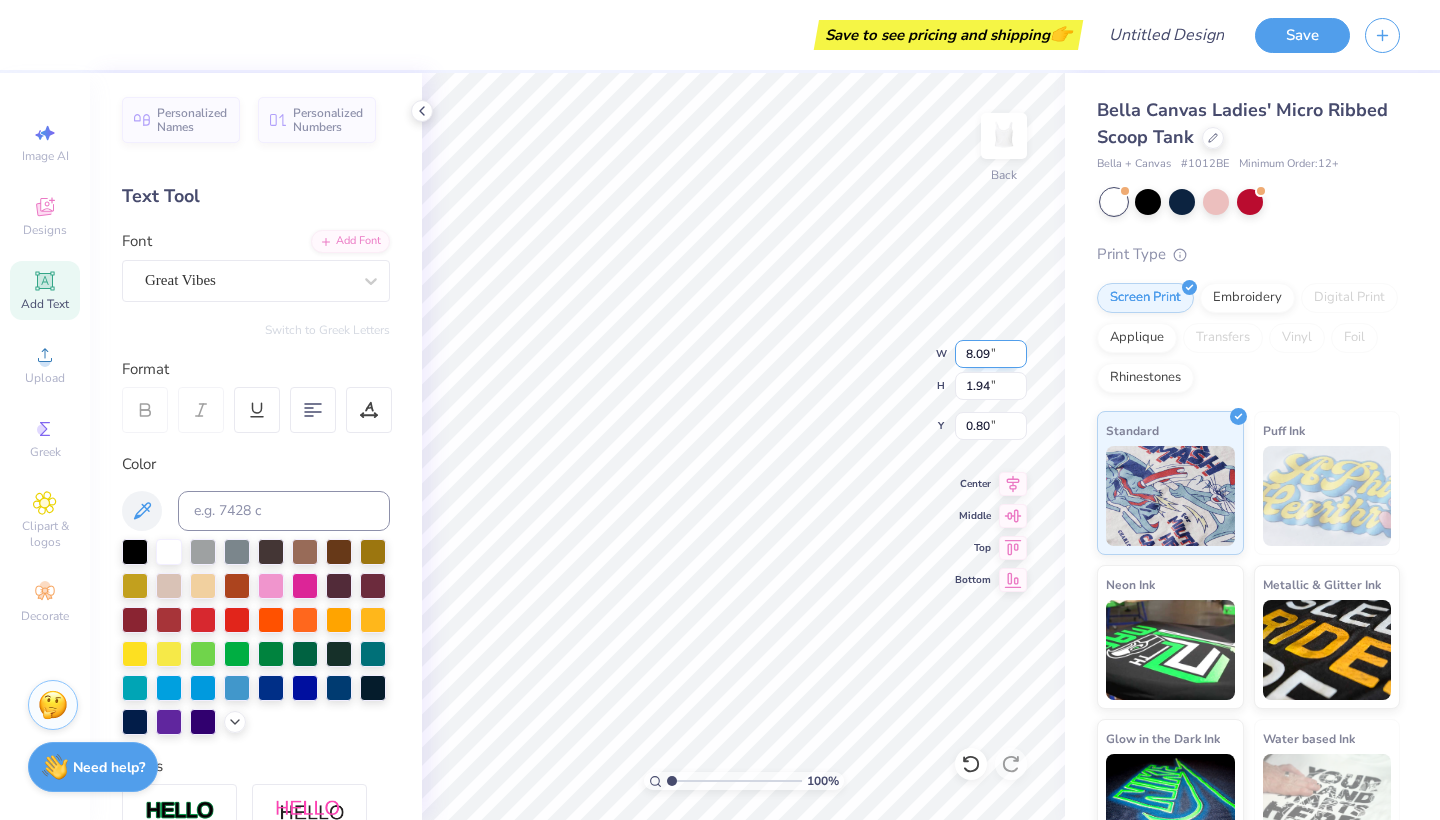 click on "8.09" at bounding box center [991, 354] 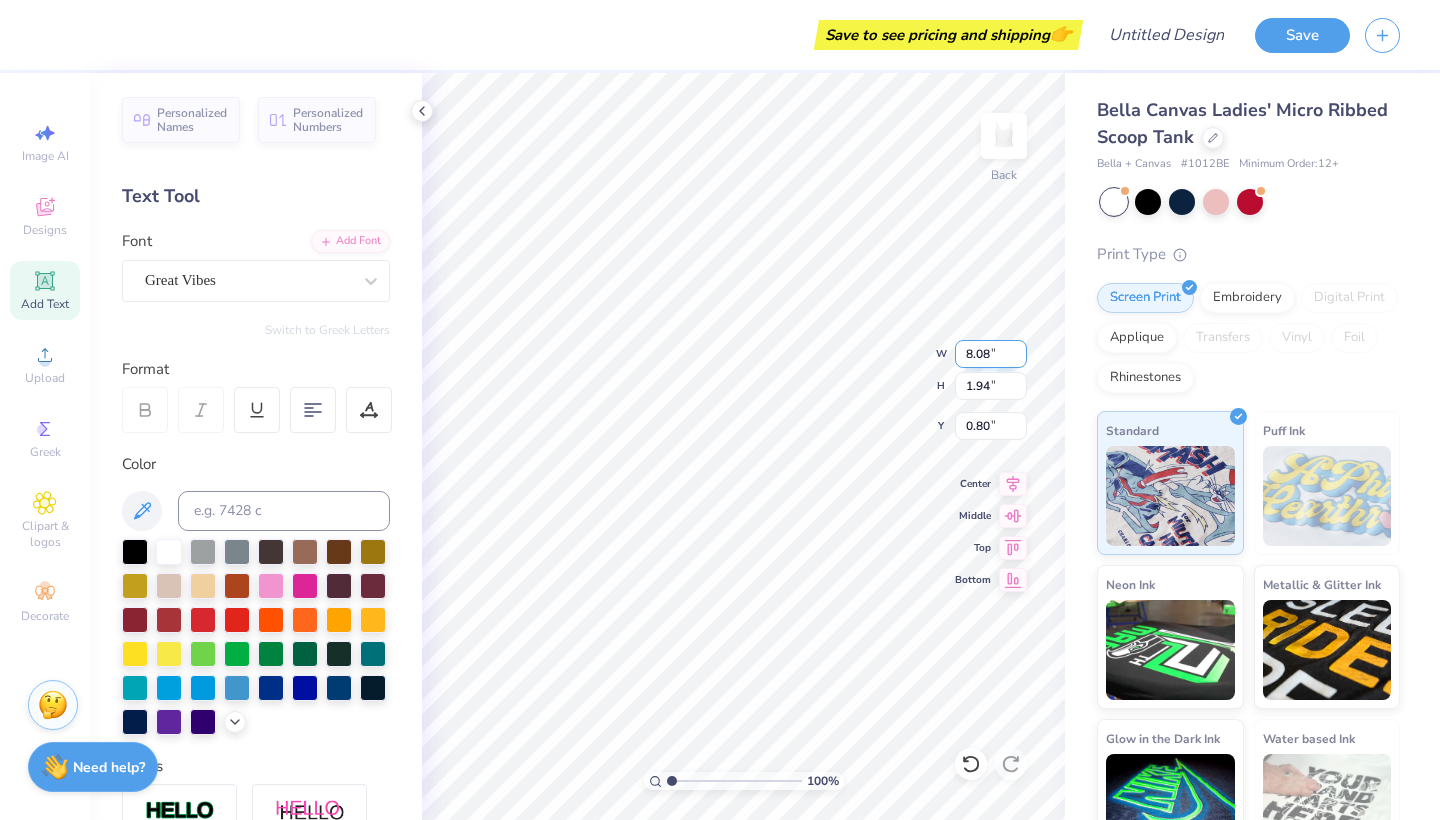 click on "8.08" at bounding box center [991, 354] 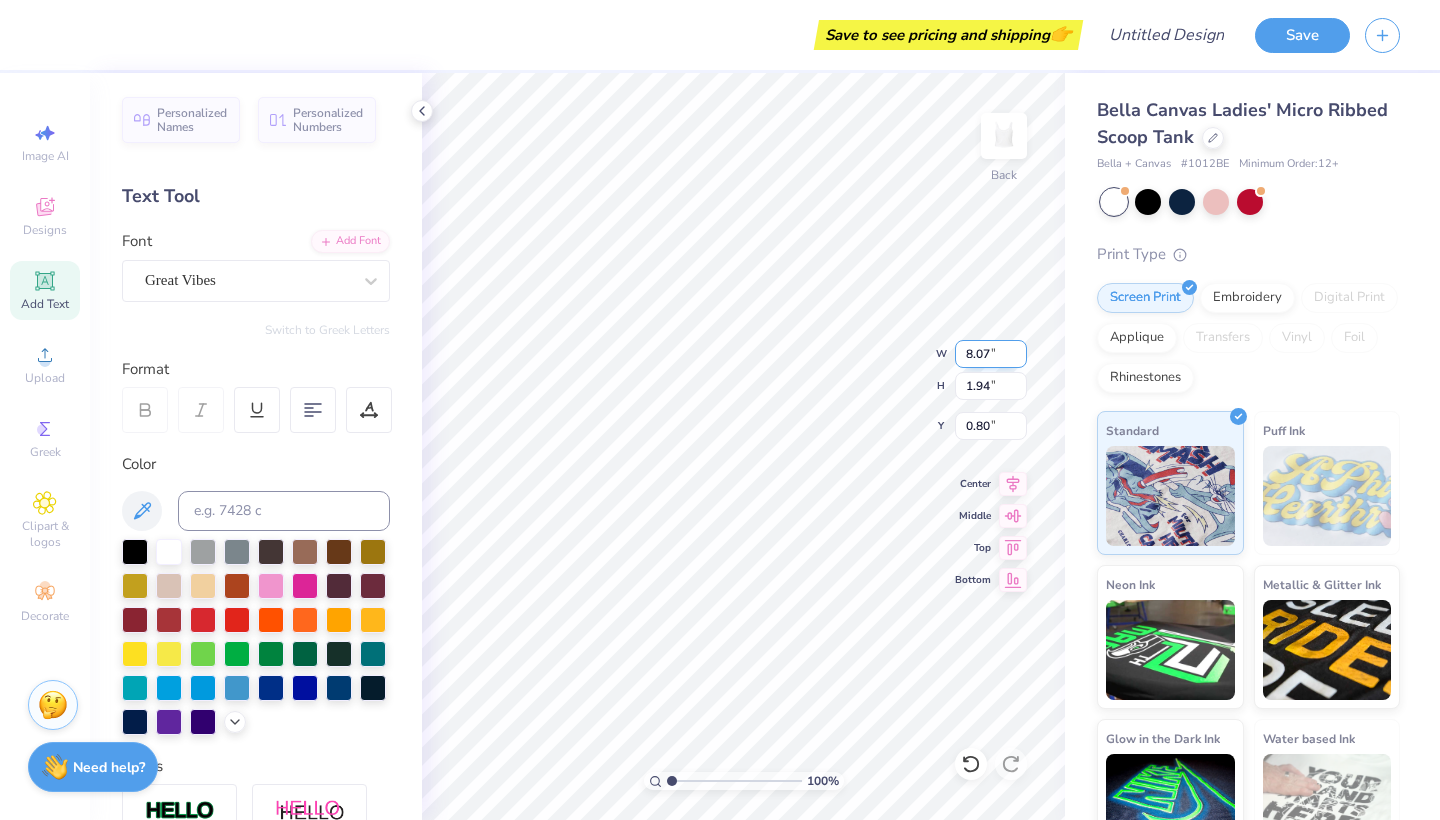 click on "8.07" at bounding box center [991, 354] 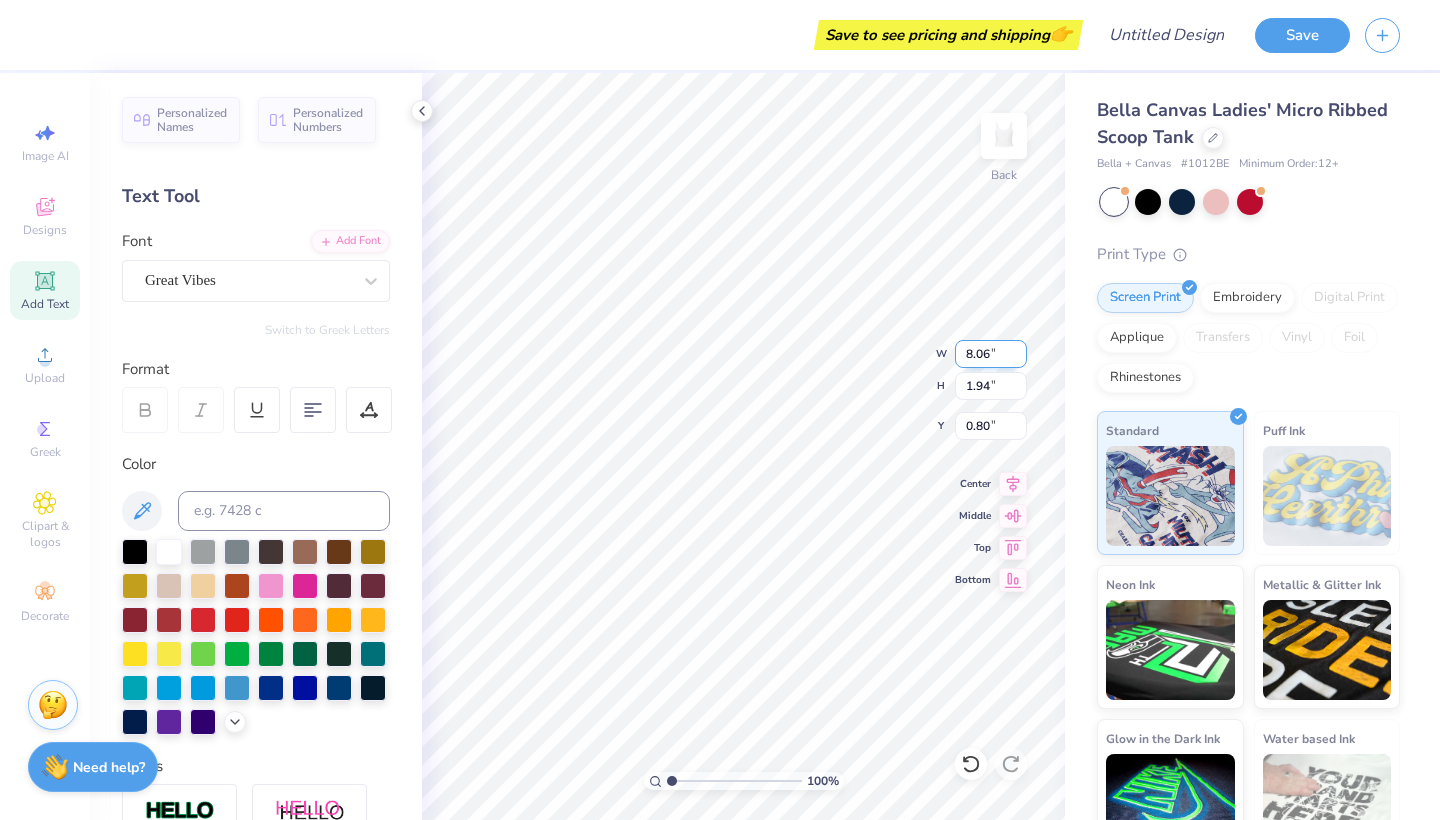 click on "8.06" at bounding box center [991, 354] 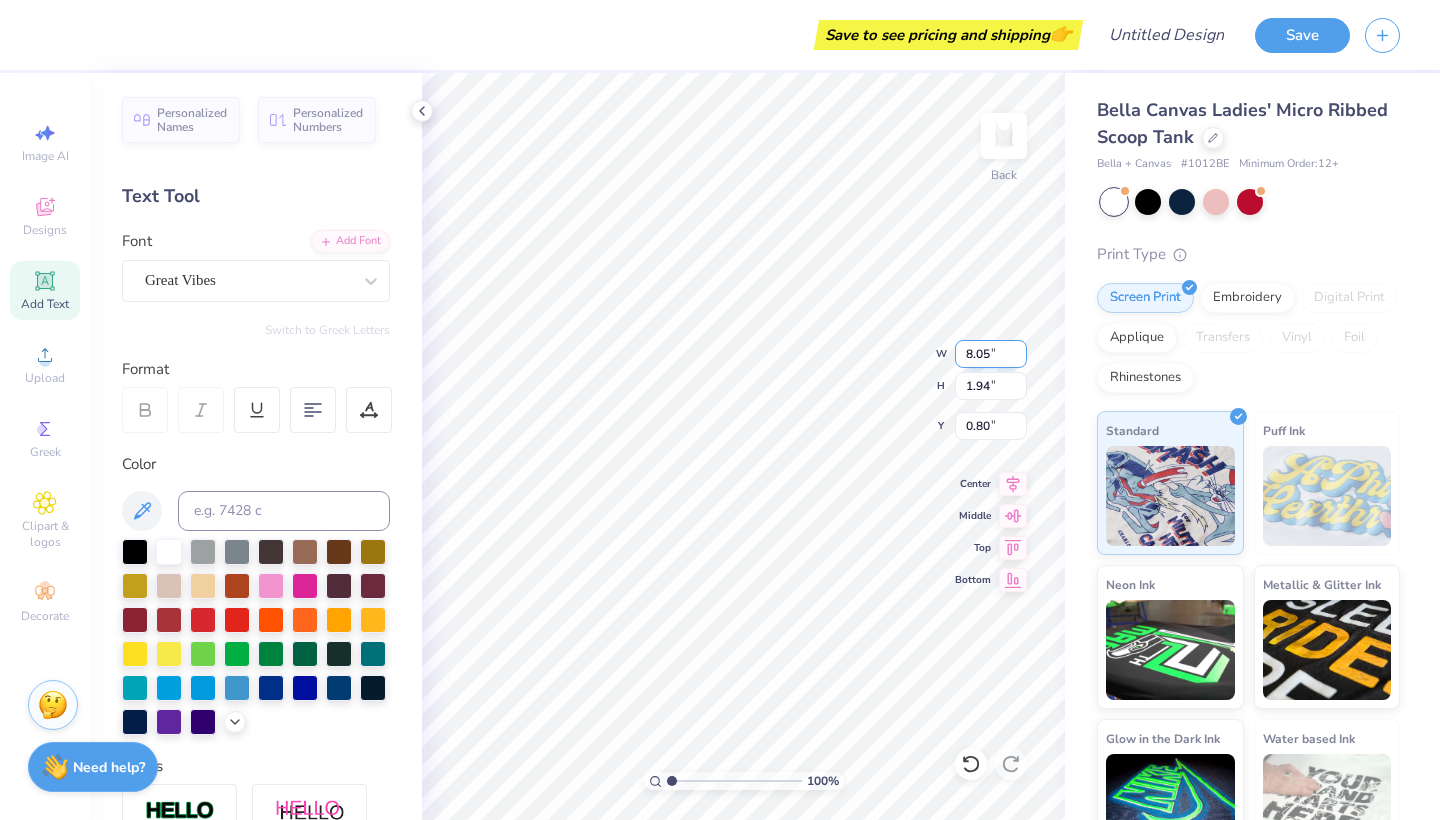 click on "8.05" at bounding box center [991, 354] 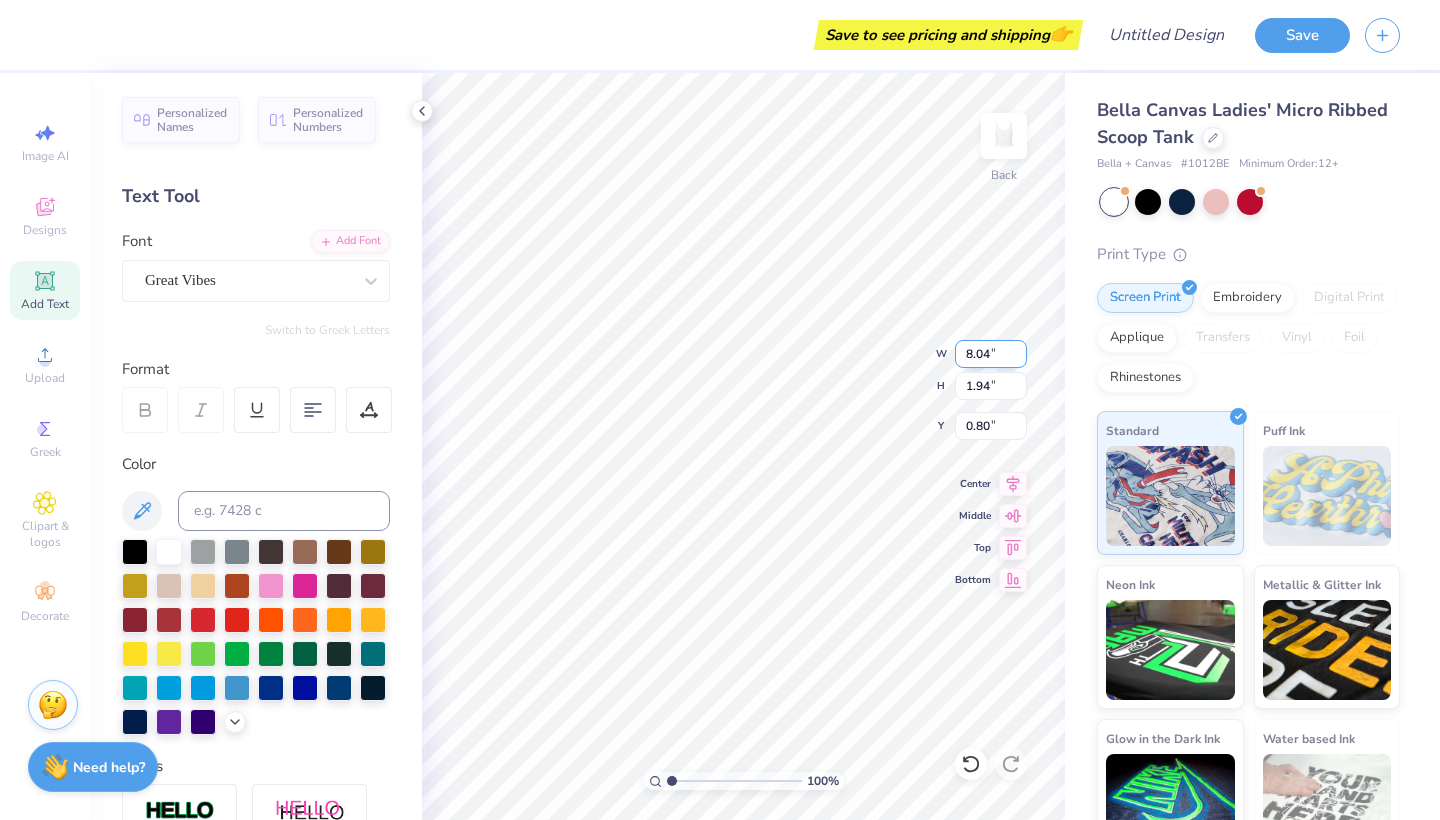 click on "8.04" at bounding box center (991, 354) 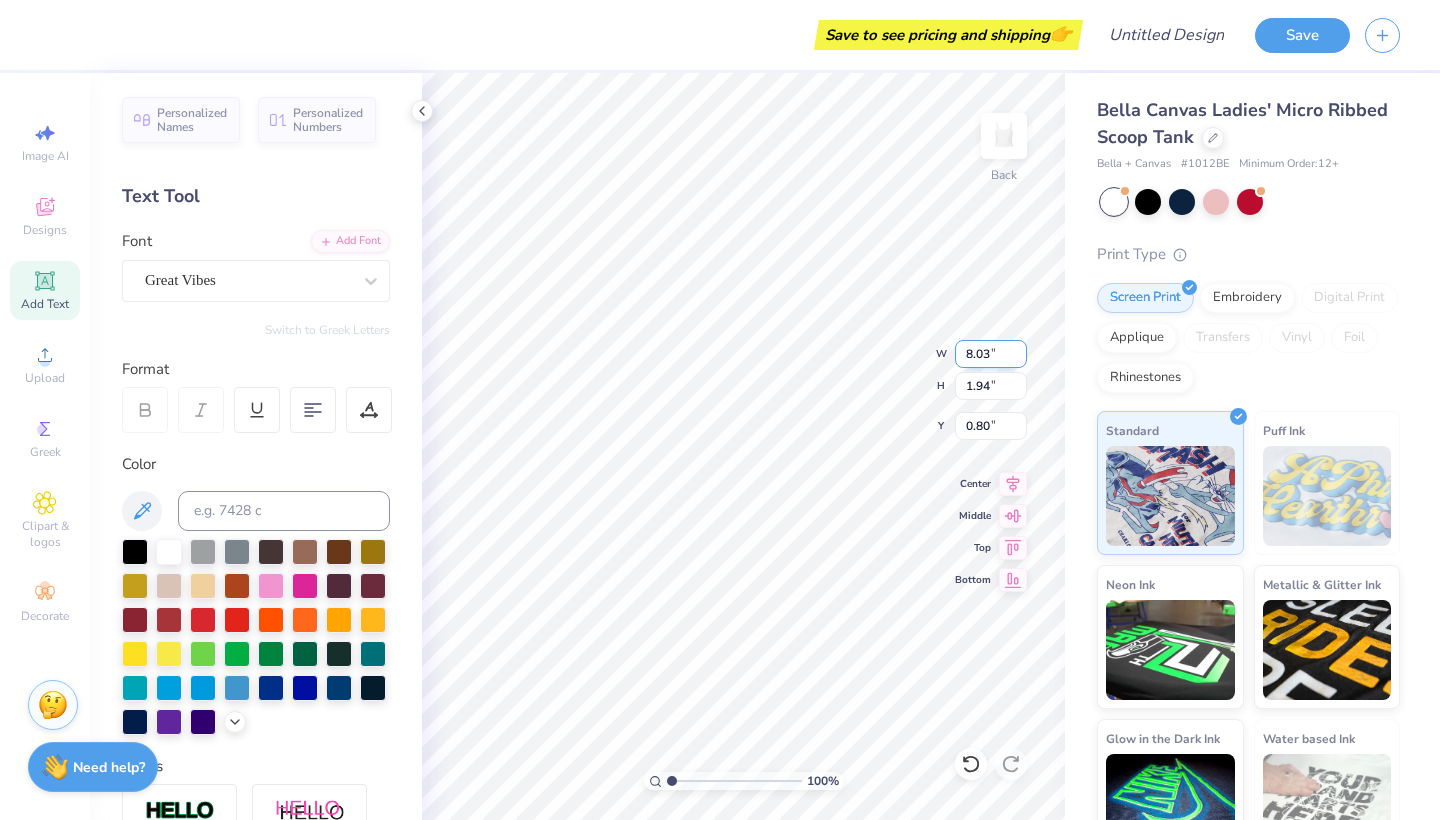 click on "8.03" at bounding box center [991, 354] 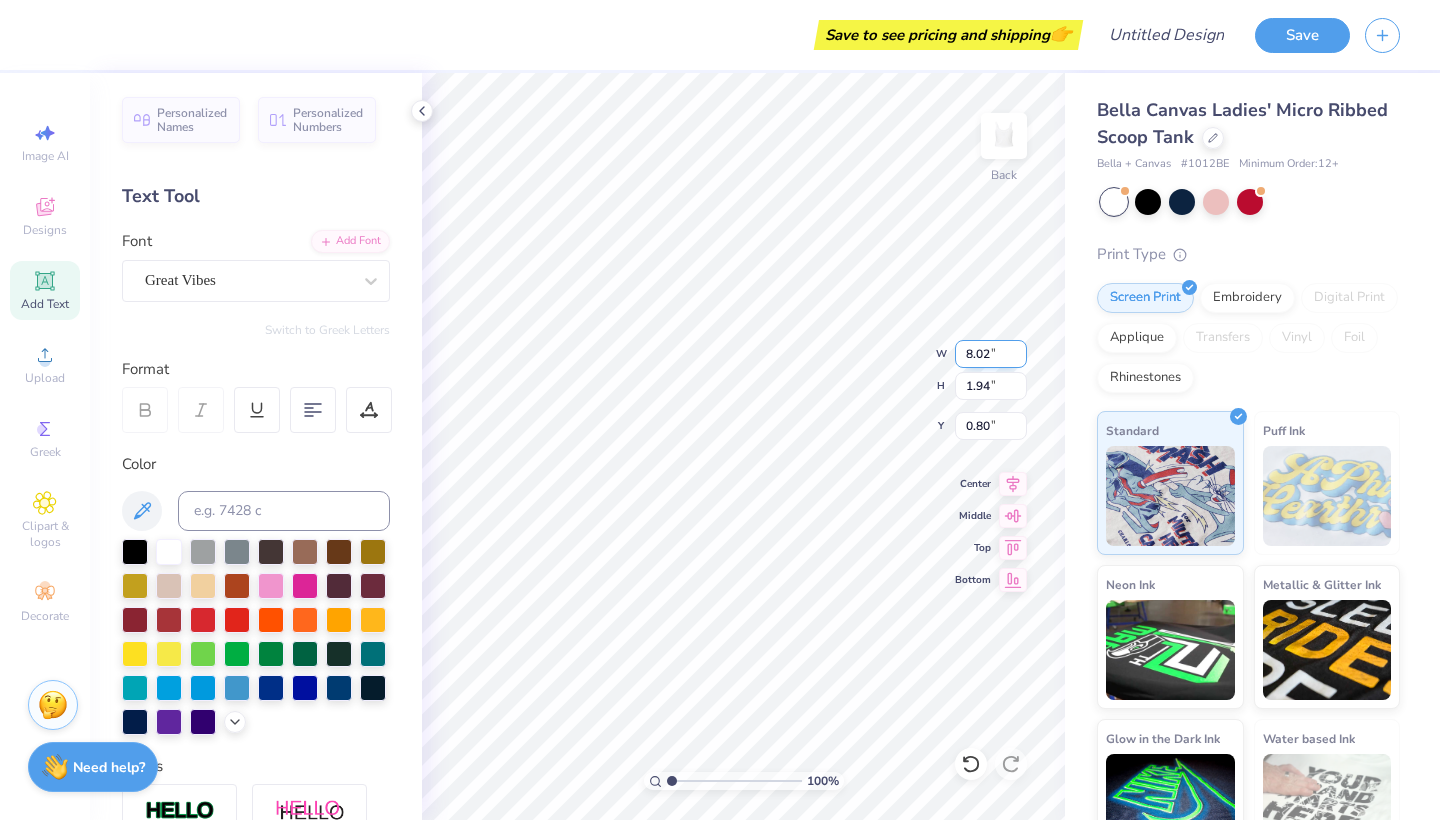 click on "8.02" at bounding box center [991, 354] 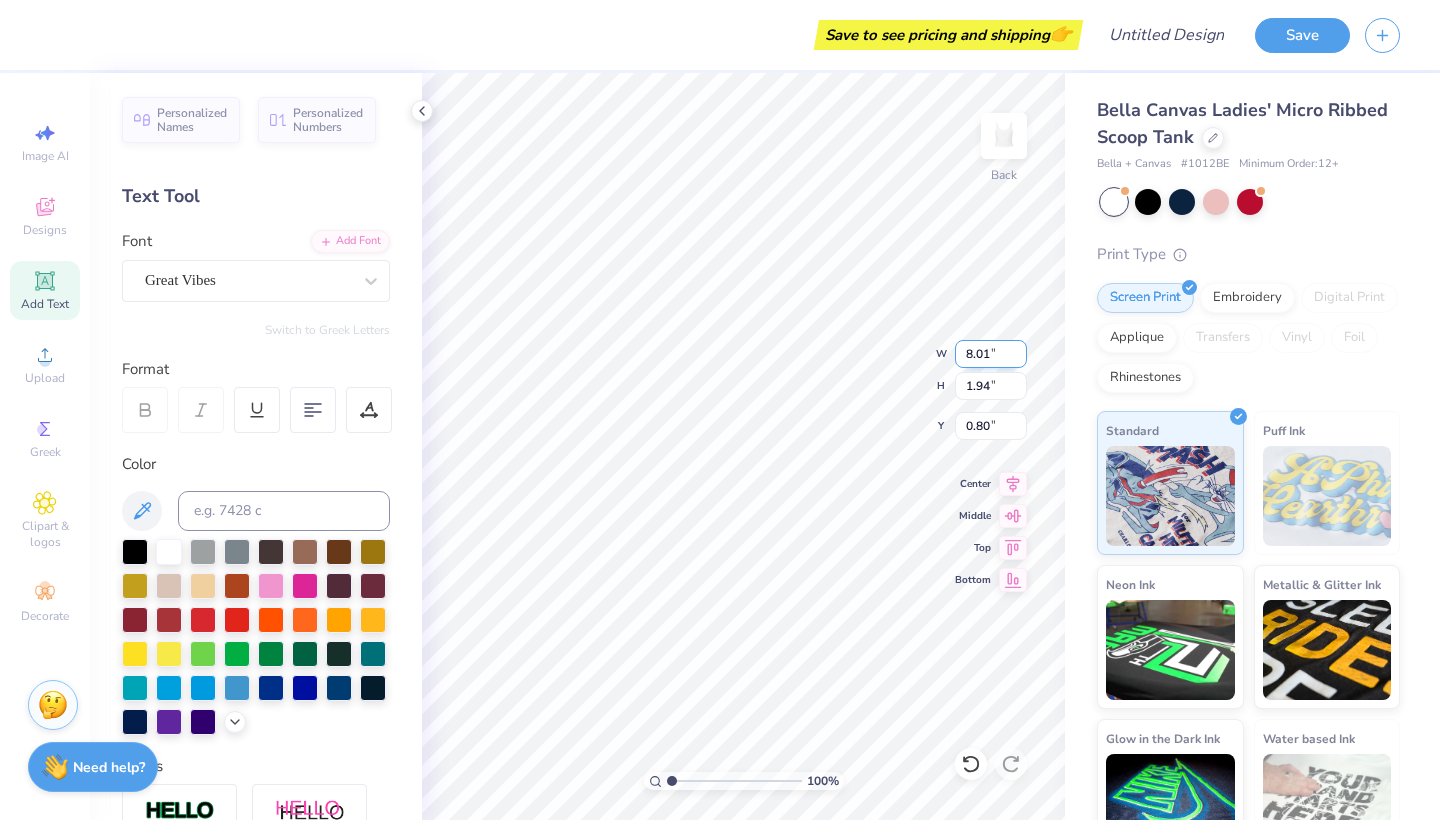 click on "8.01" at bounding box center [991, 354] 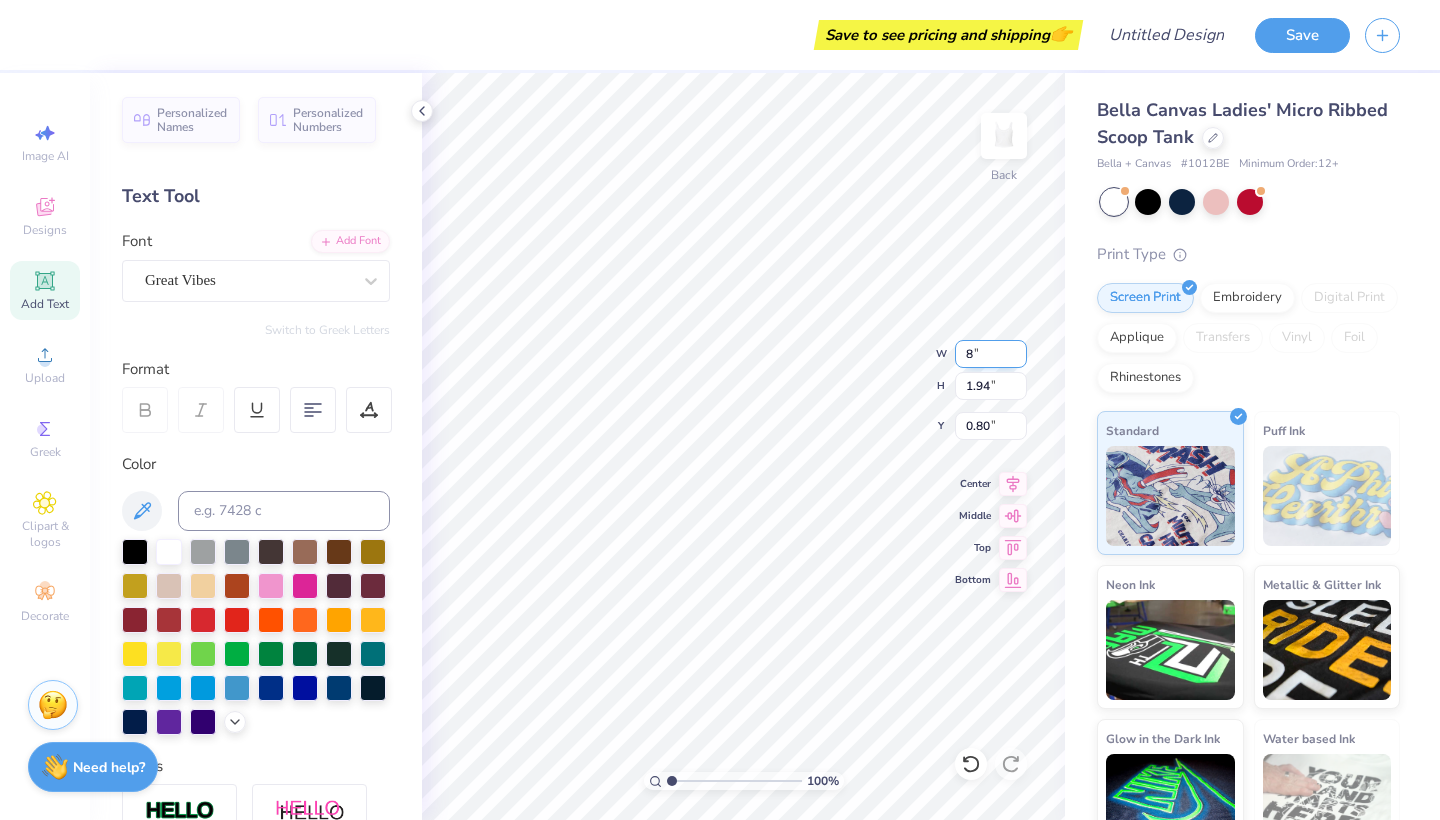 click on "8" at bounding box center (991, 354) 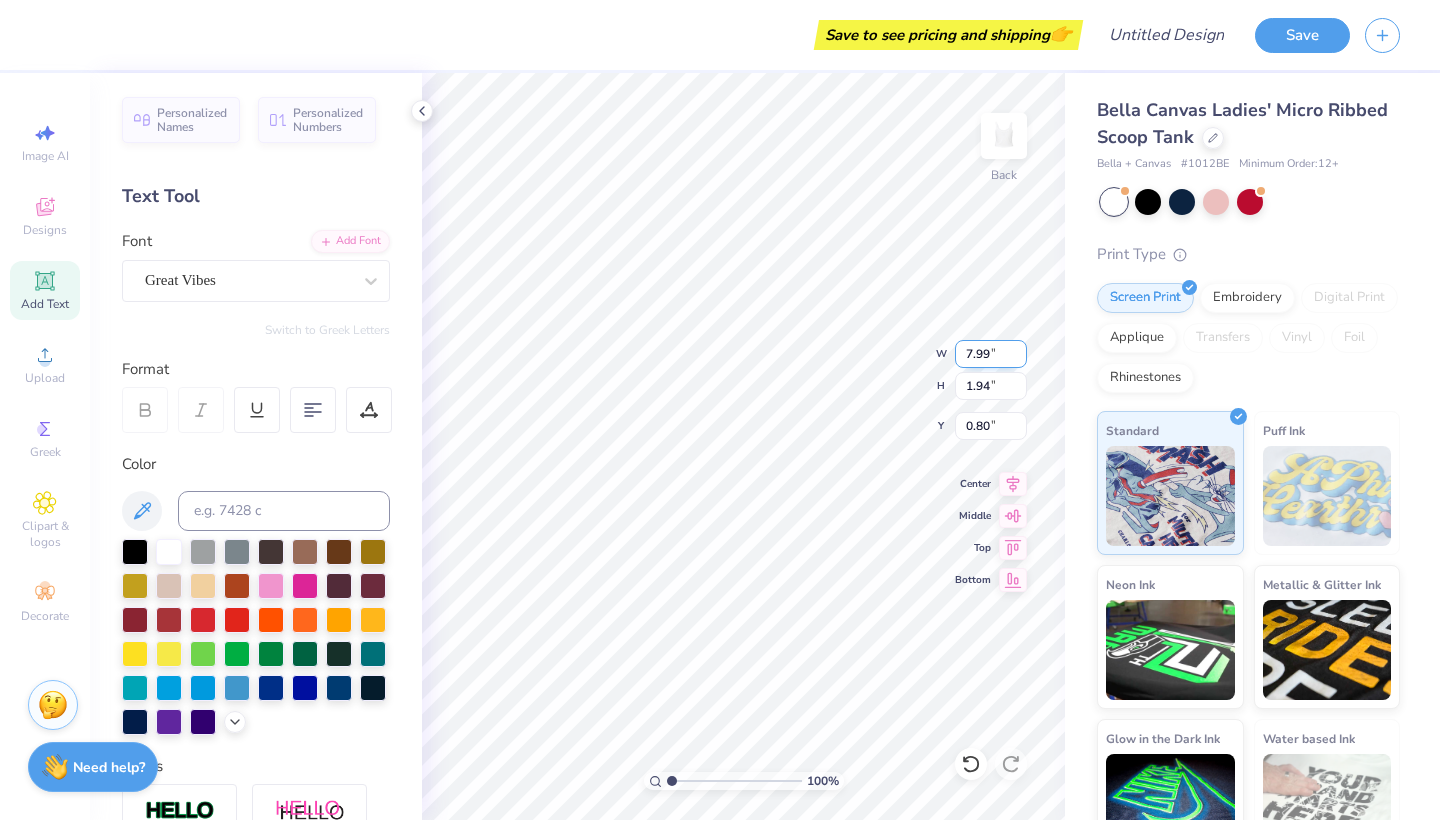 click on "7.99" at bounding box center [991, 354] 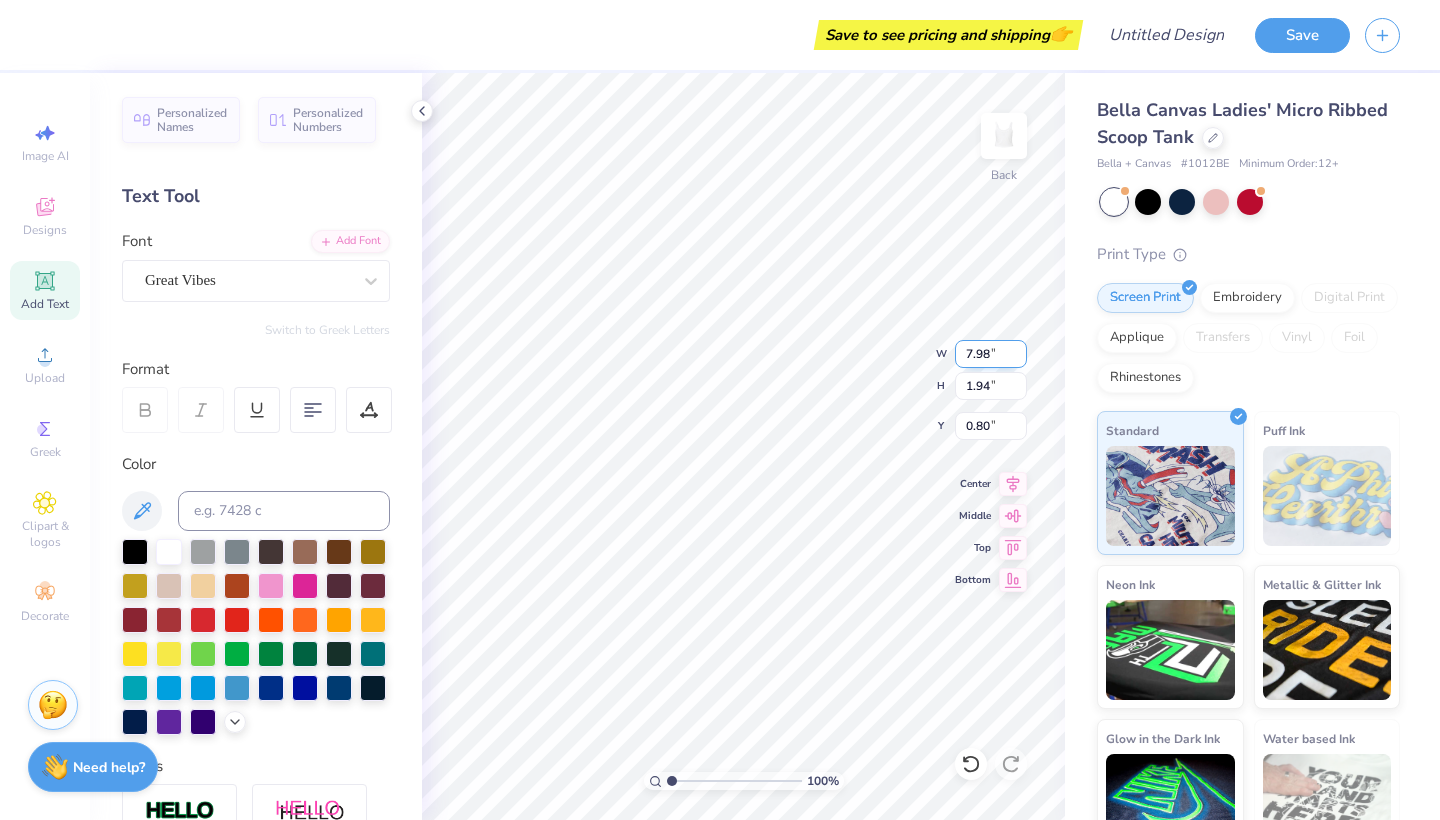 click on "7.98" at bounding box center (991, 354) 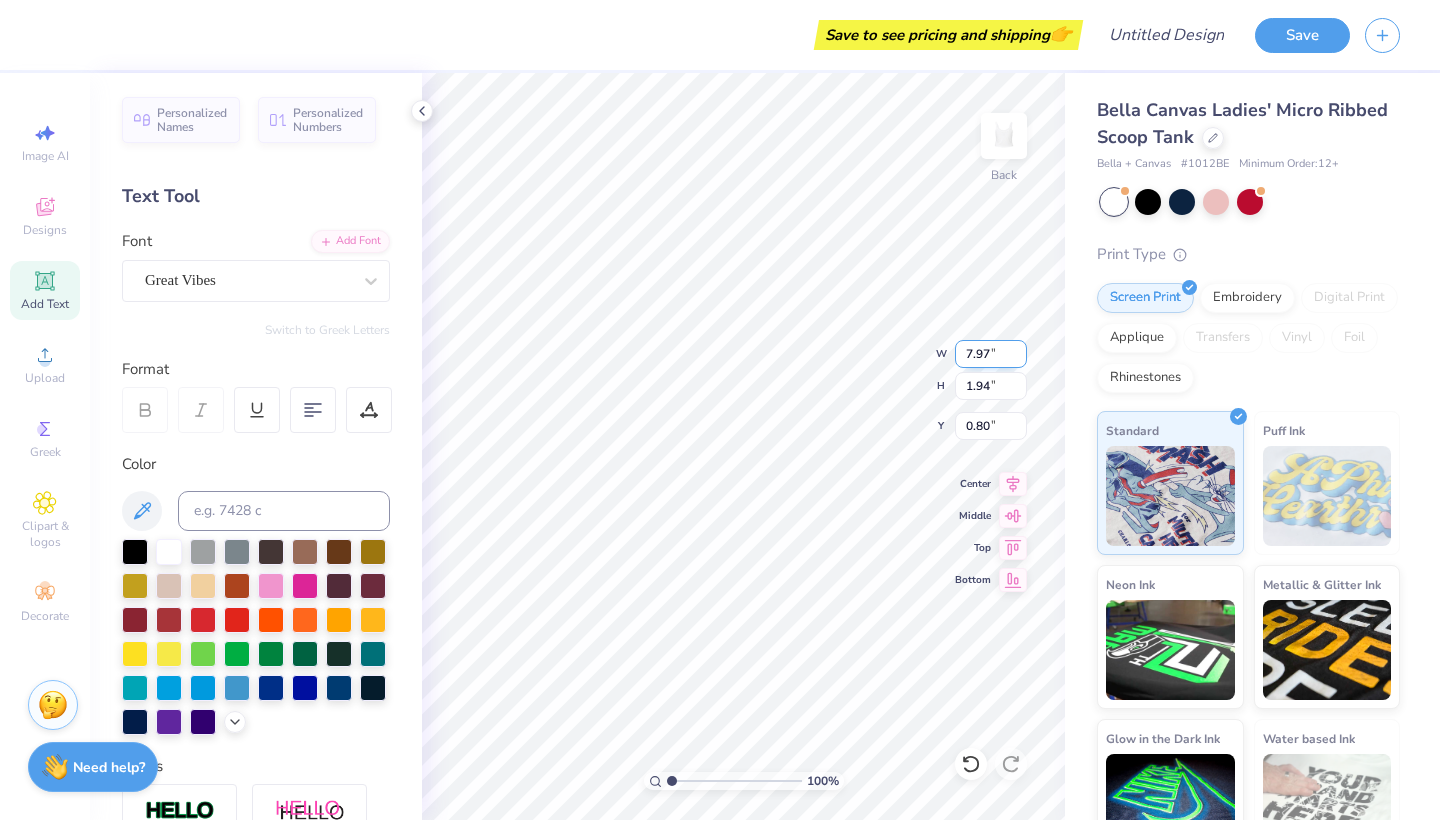 click on "7.97" at bounding box center [991, 354] 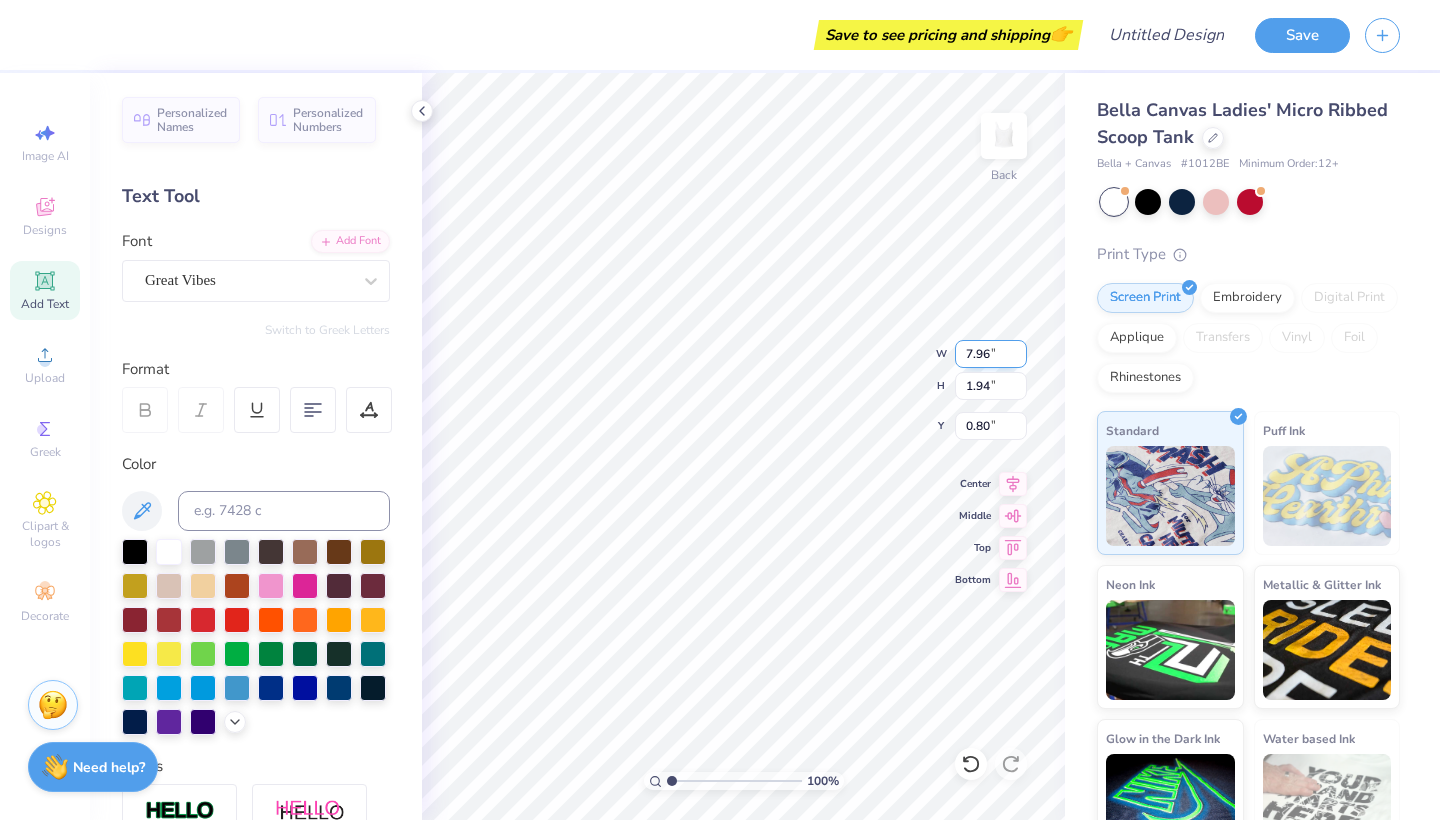 click on "7.96" at bounding box center [991, 354] 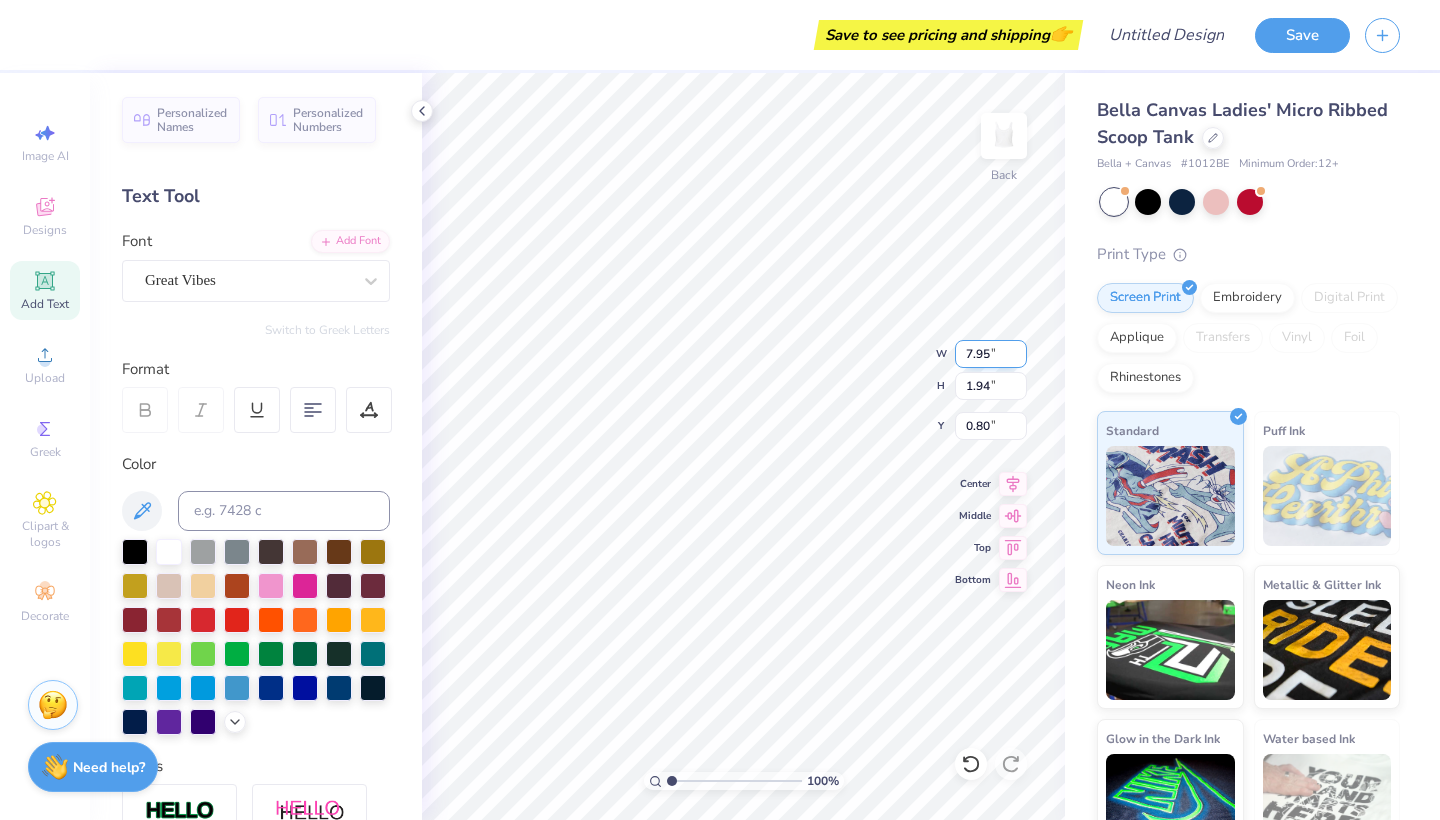 click on "7.95" at bounding box center (991, 354) 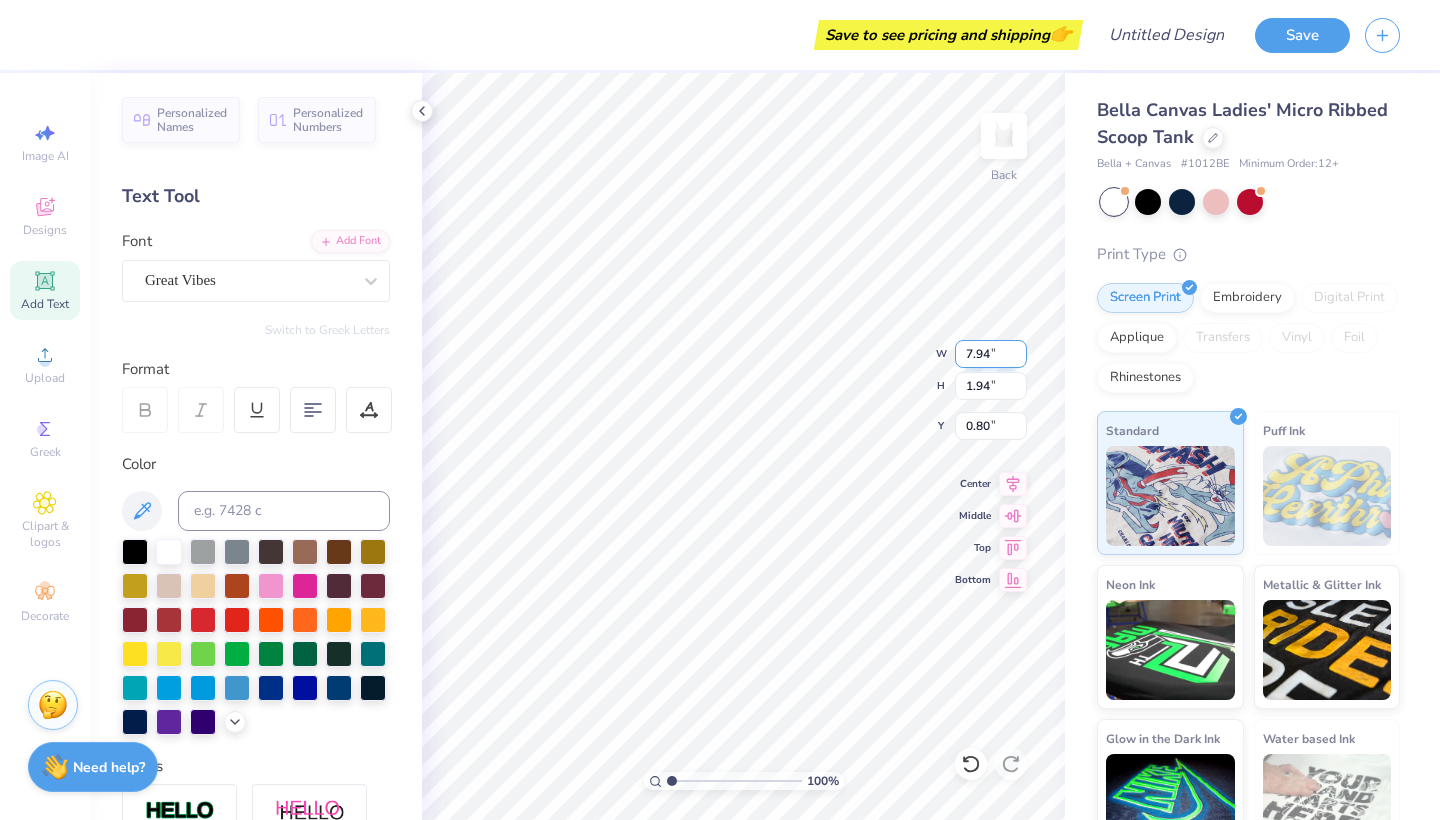 click on "7.94" at bounding box center [991, 354] 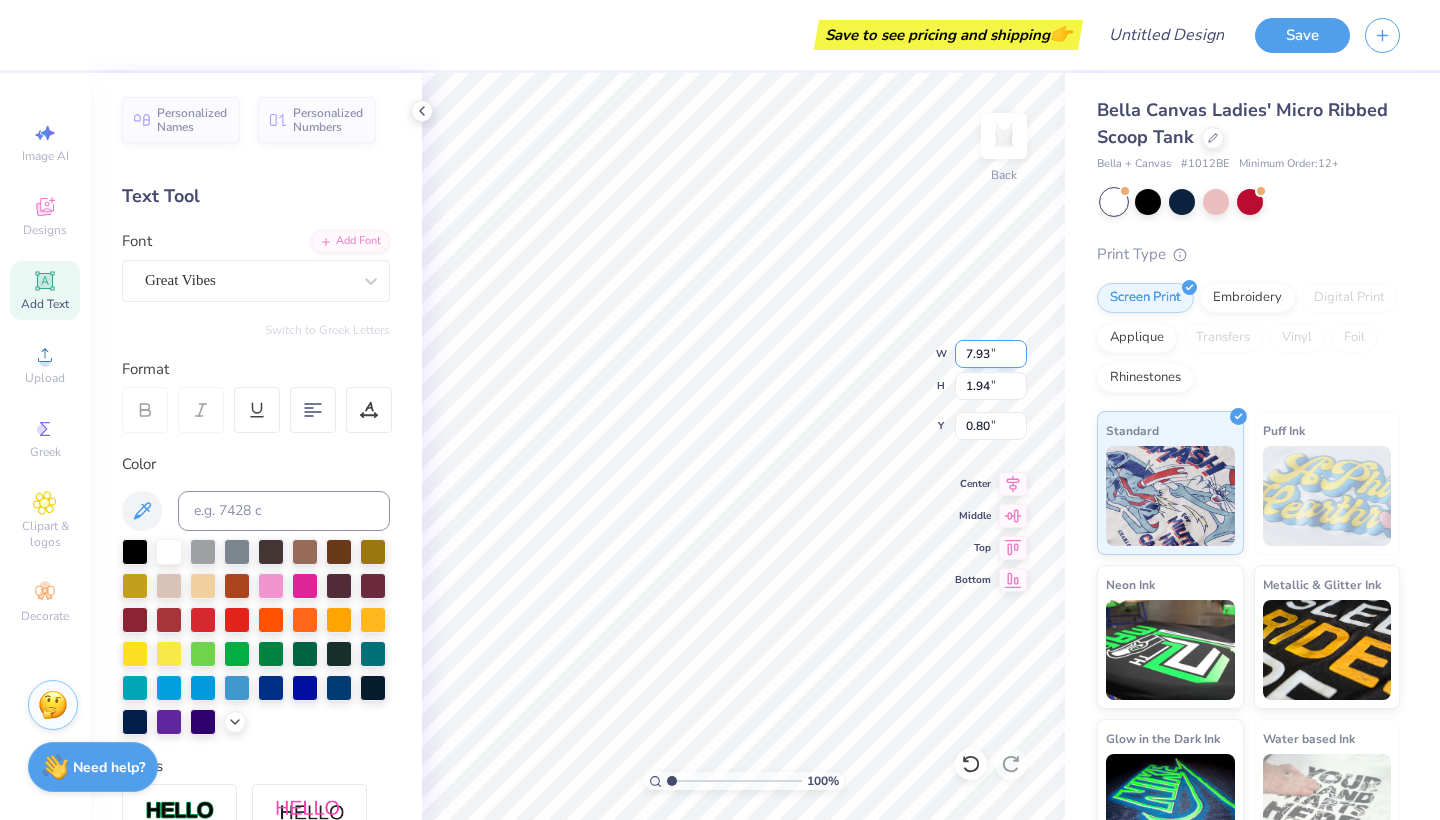 click on "7.93" at bounding box center (991, 354) 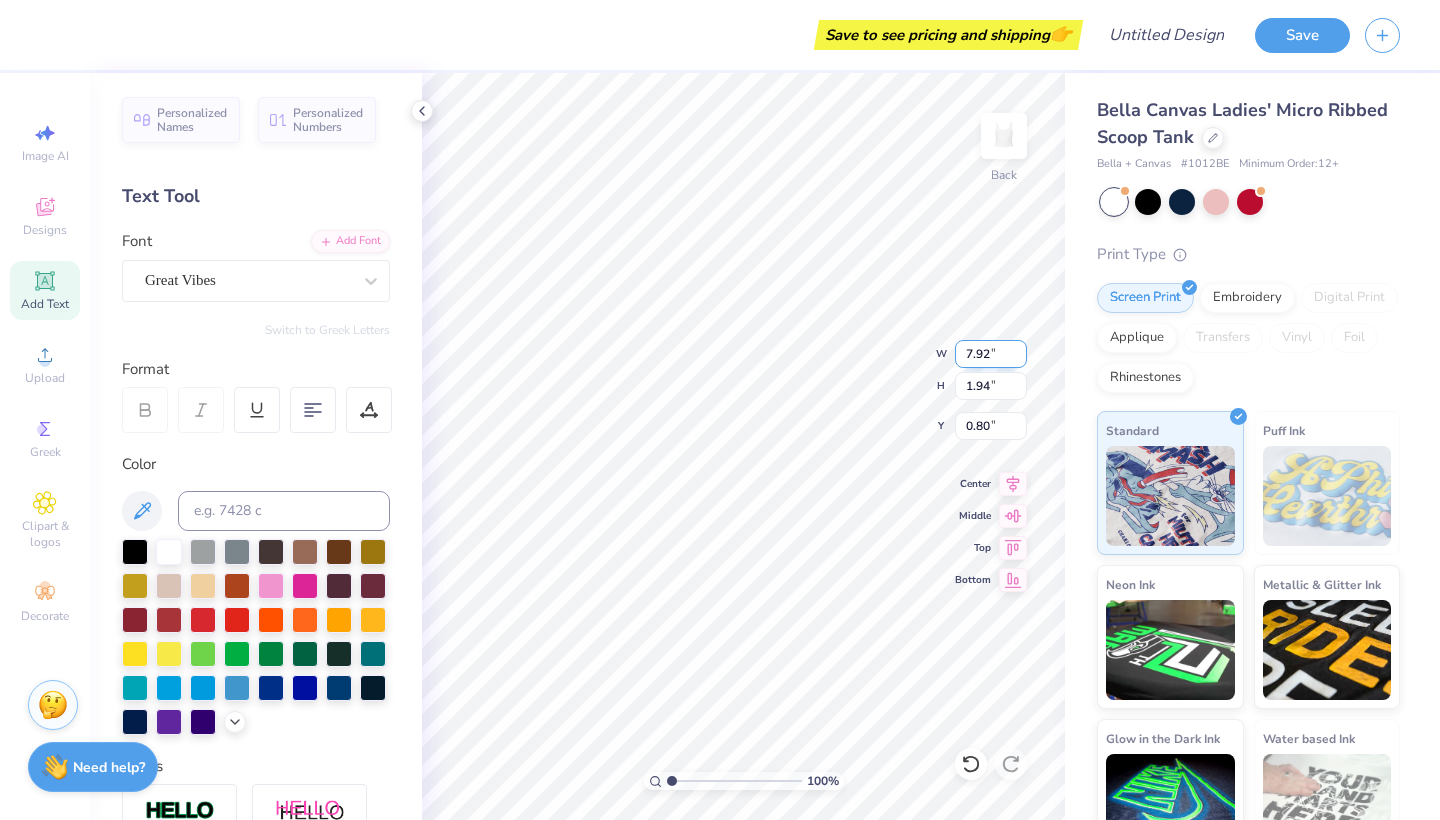 click on "7.92" at bounding box center [991, 354] 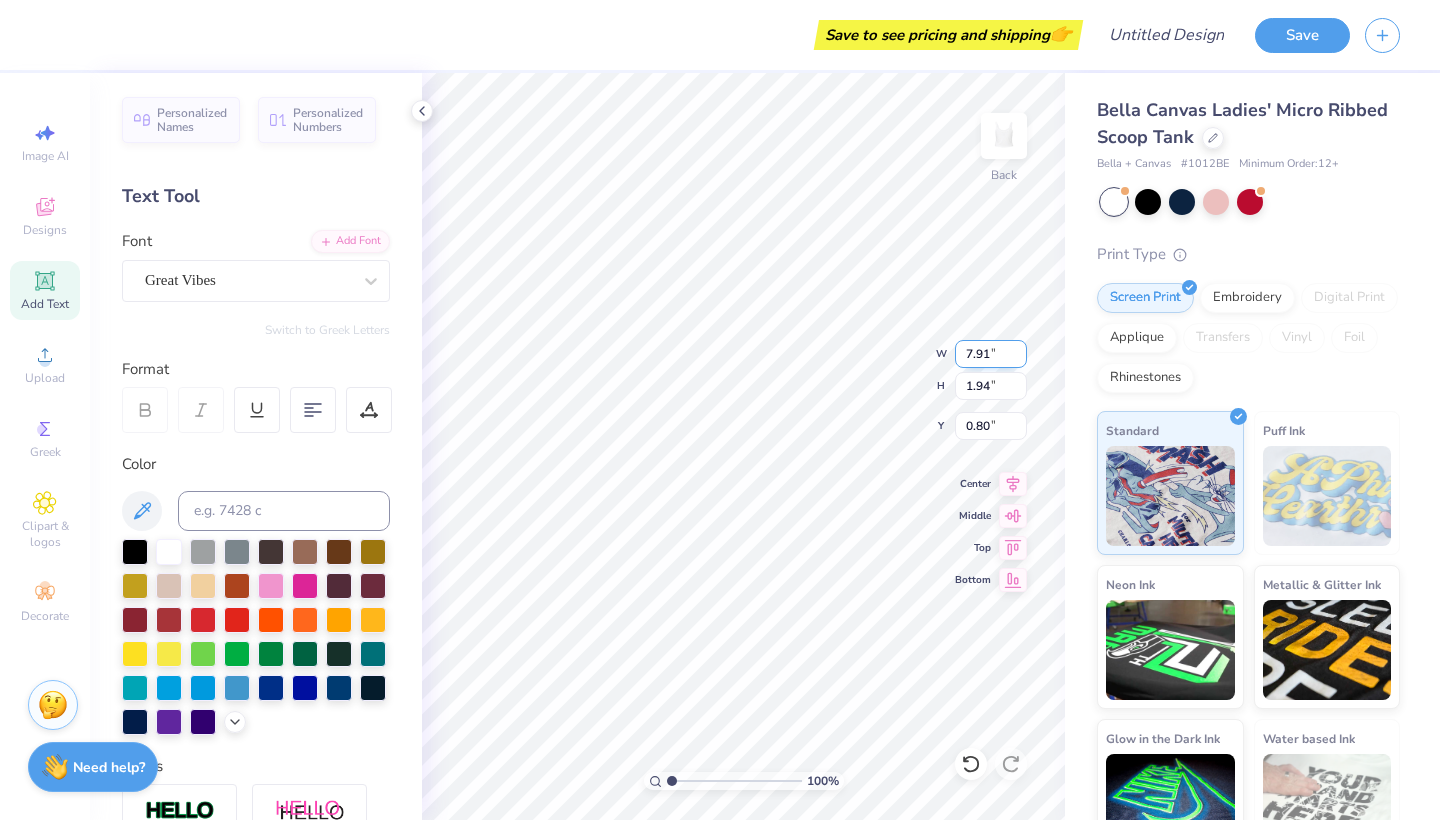 click on "7.91" at bounding box center [991, 354] 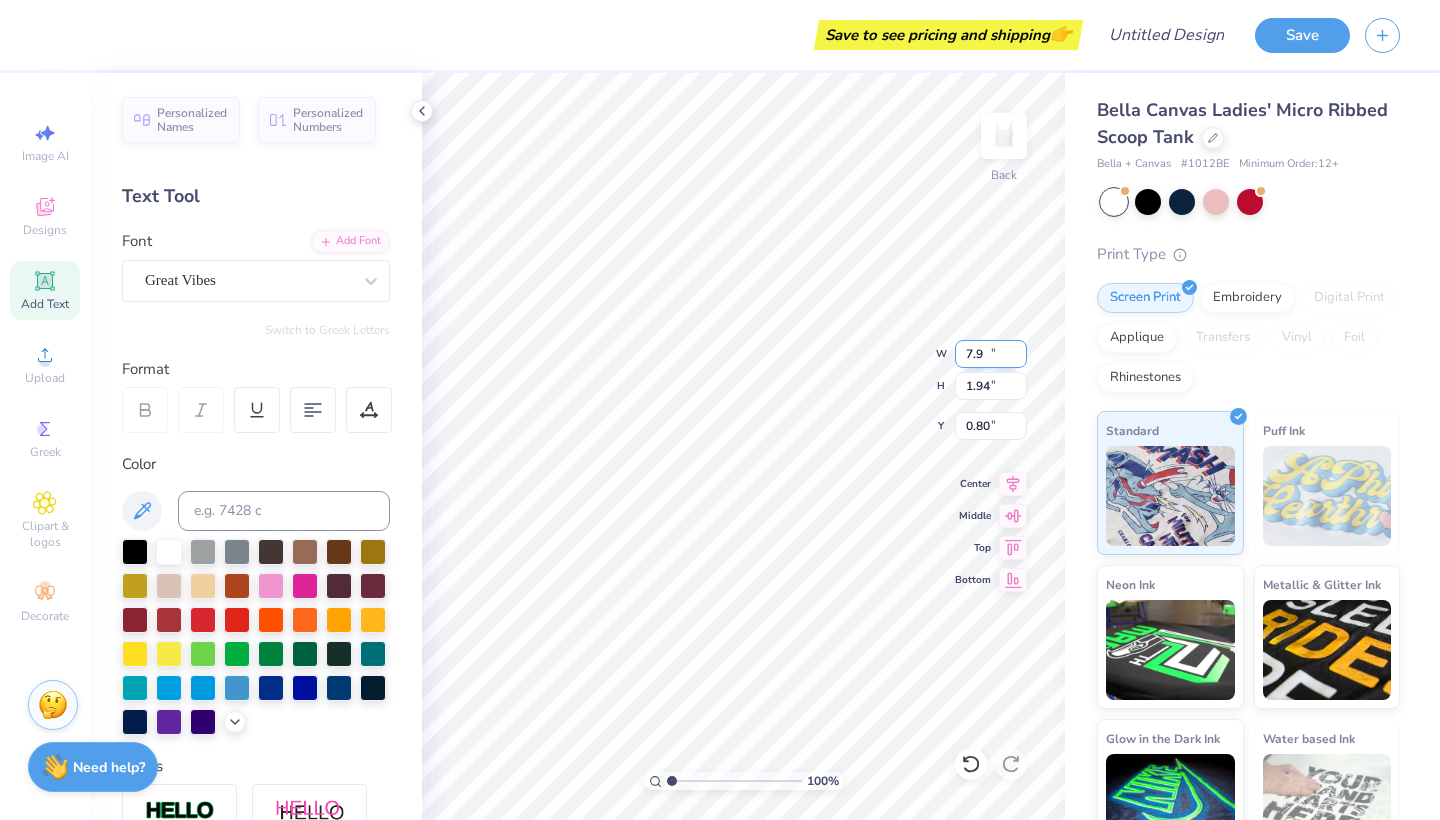 click on "7.9" at bounding box center (991, 354) 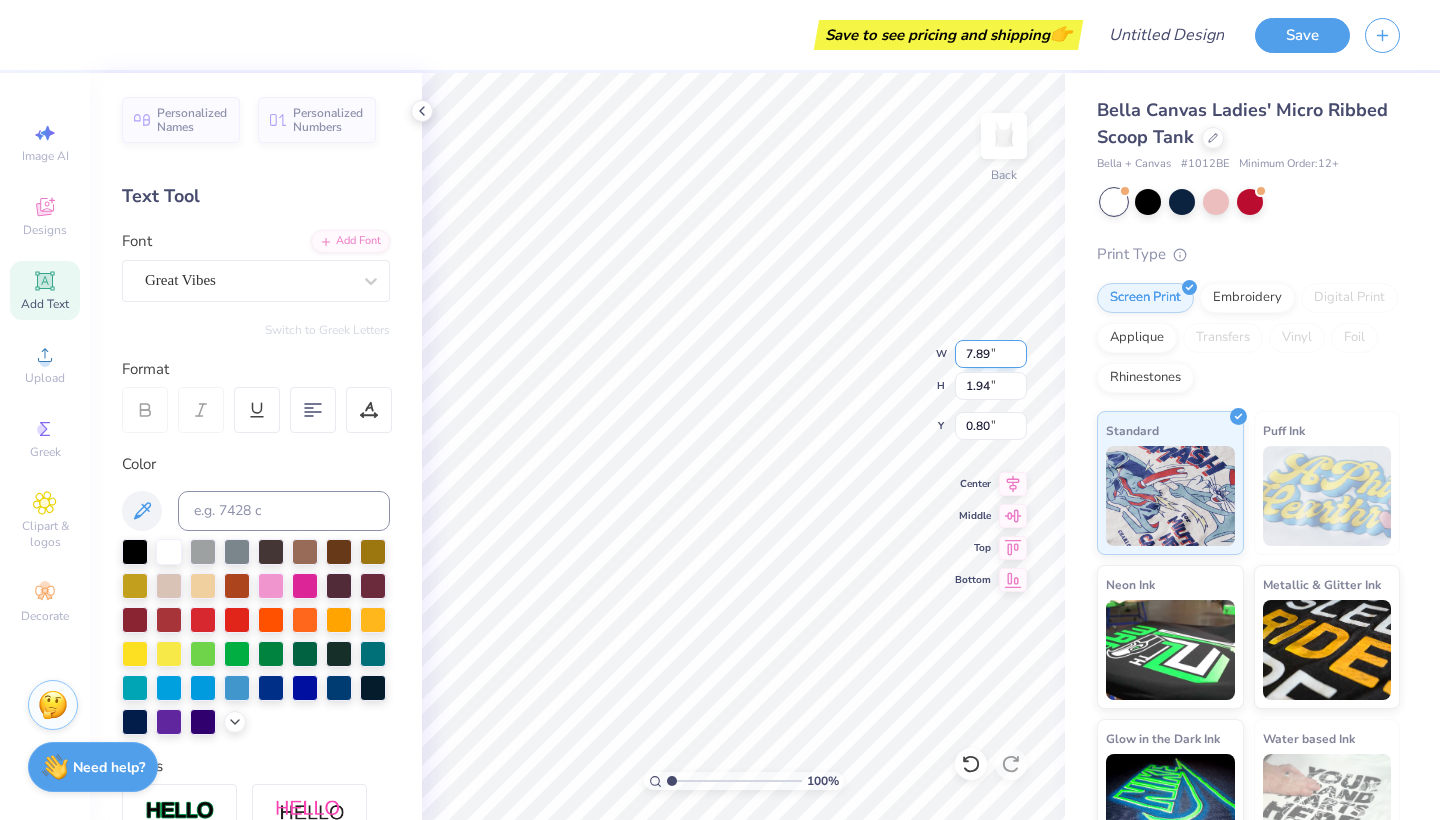 click on "7.89" at bounding box center [991, 354] 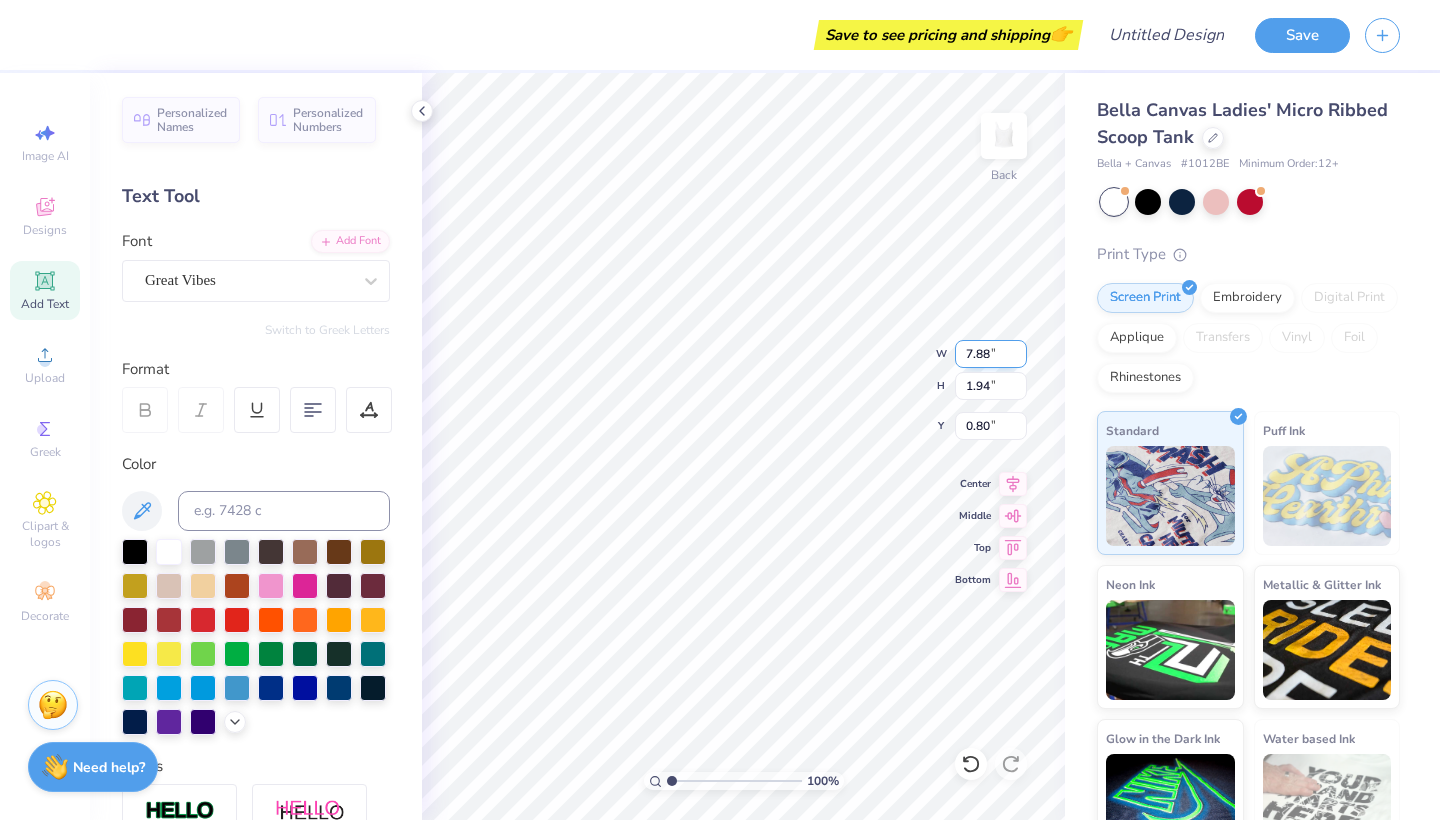 click on "7.88" at bounding box center [991, 354] 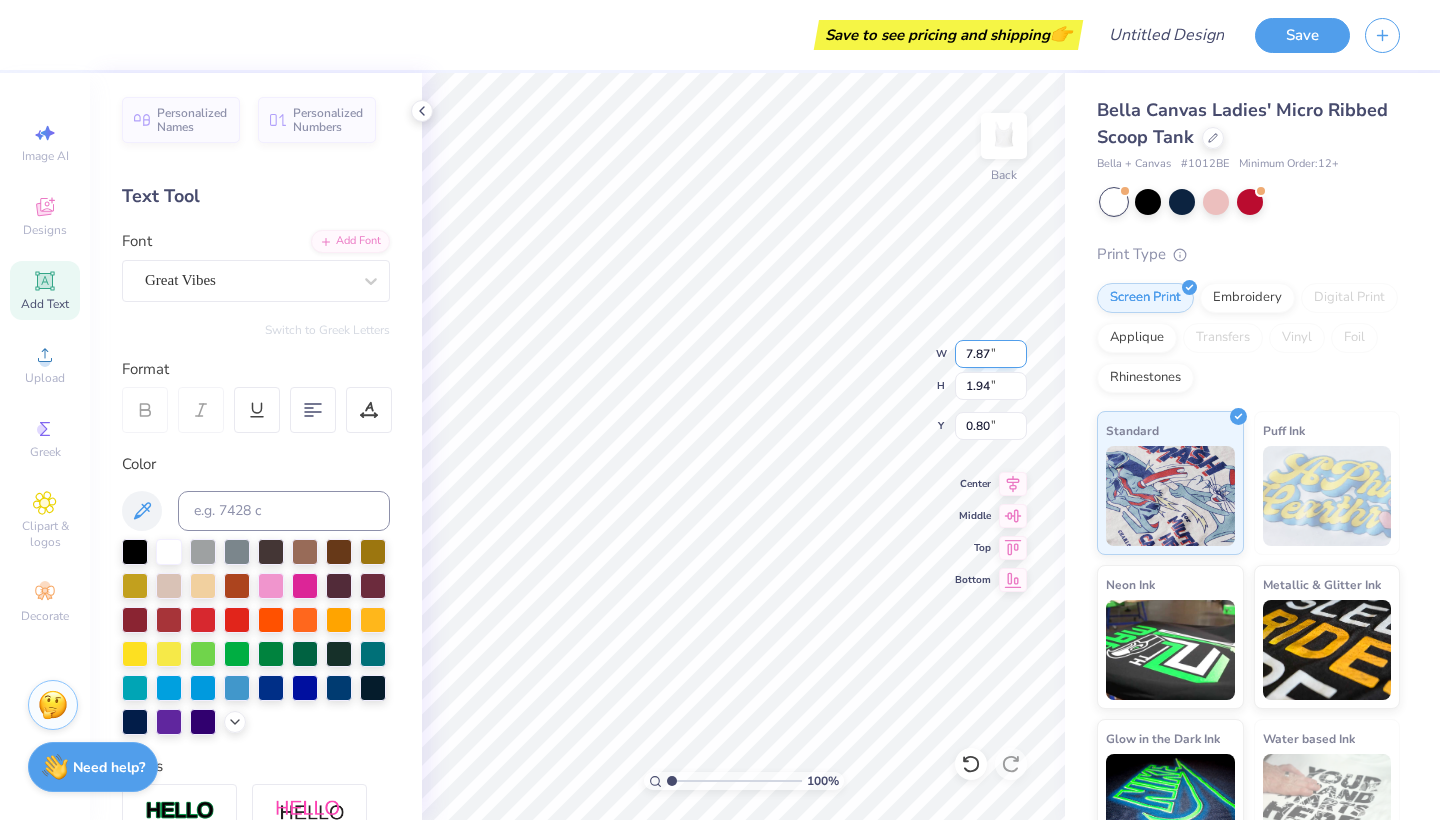 click on "7.87" at bounding box center [991, 354] 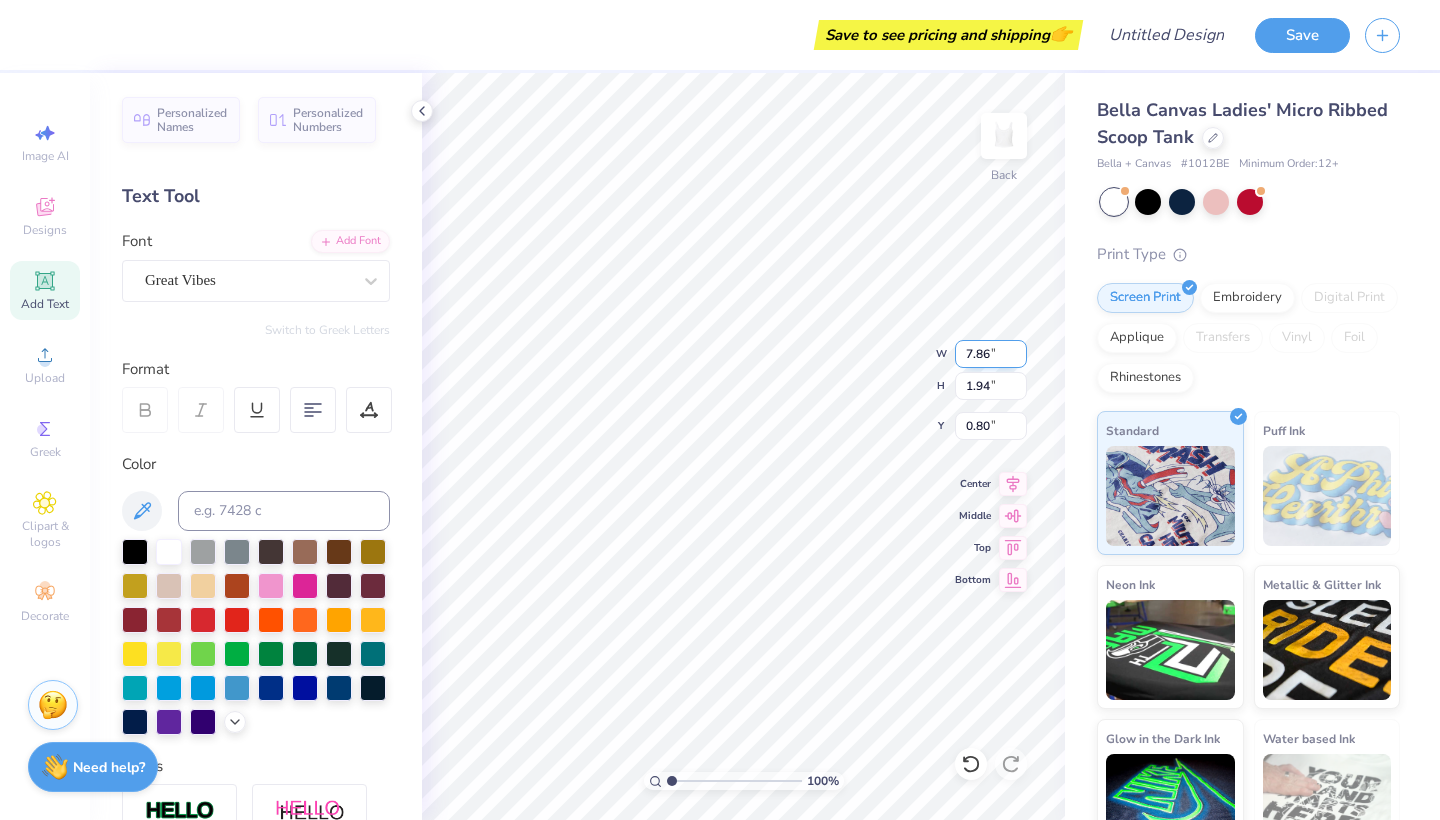 click on "7.86" at bounding box center (991, 354) 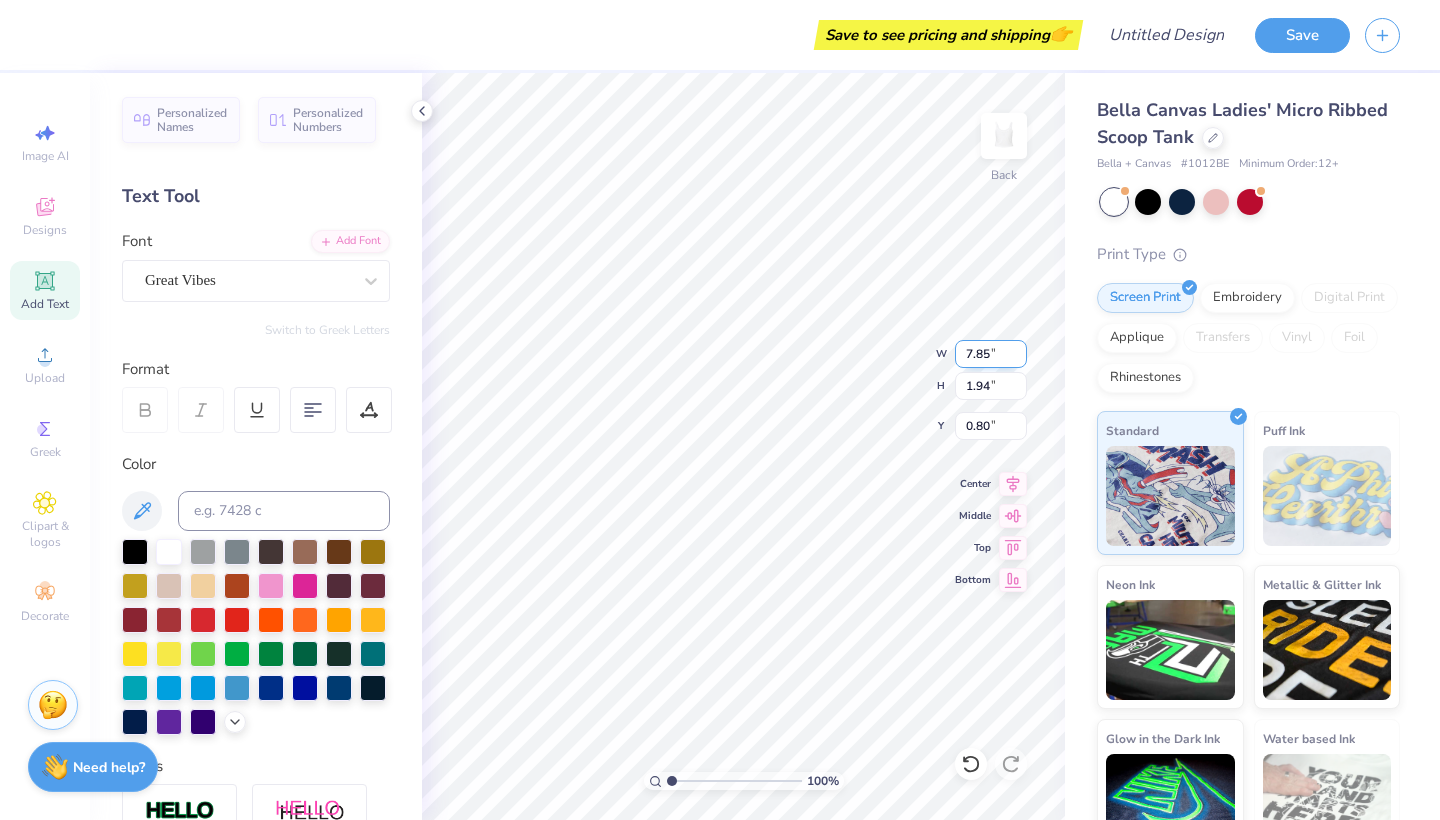 click on "7.85" at bounding box center [991, 354] 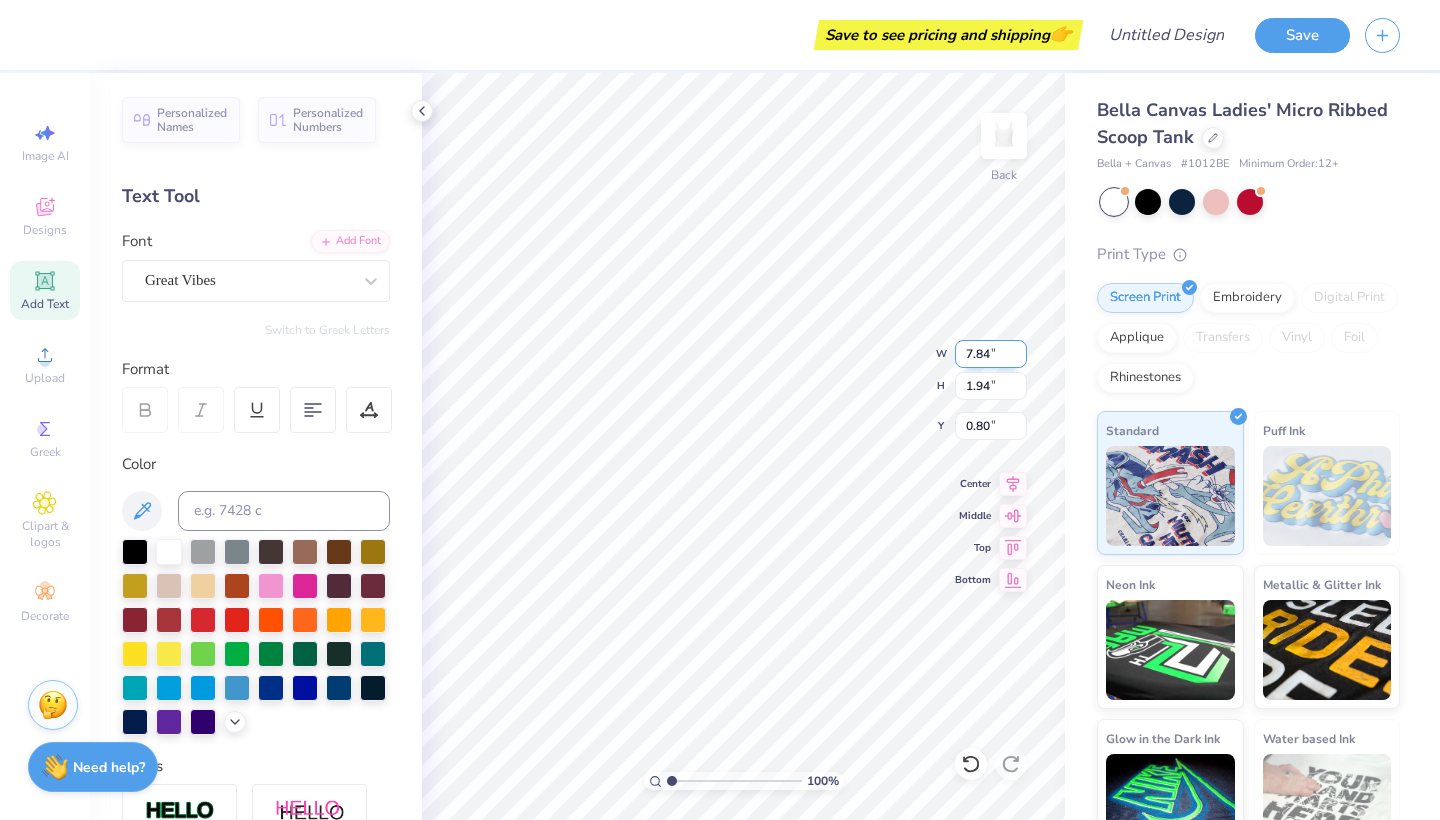 click on "7.84" at bounding box center (991, 354) 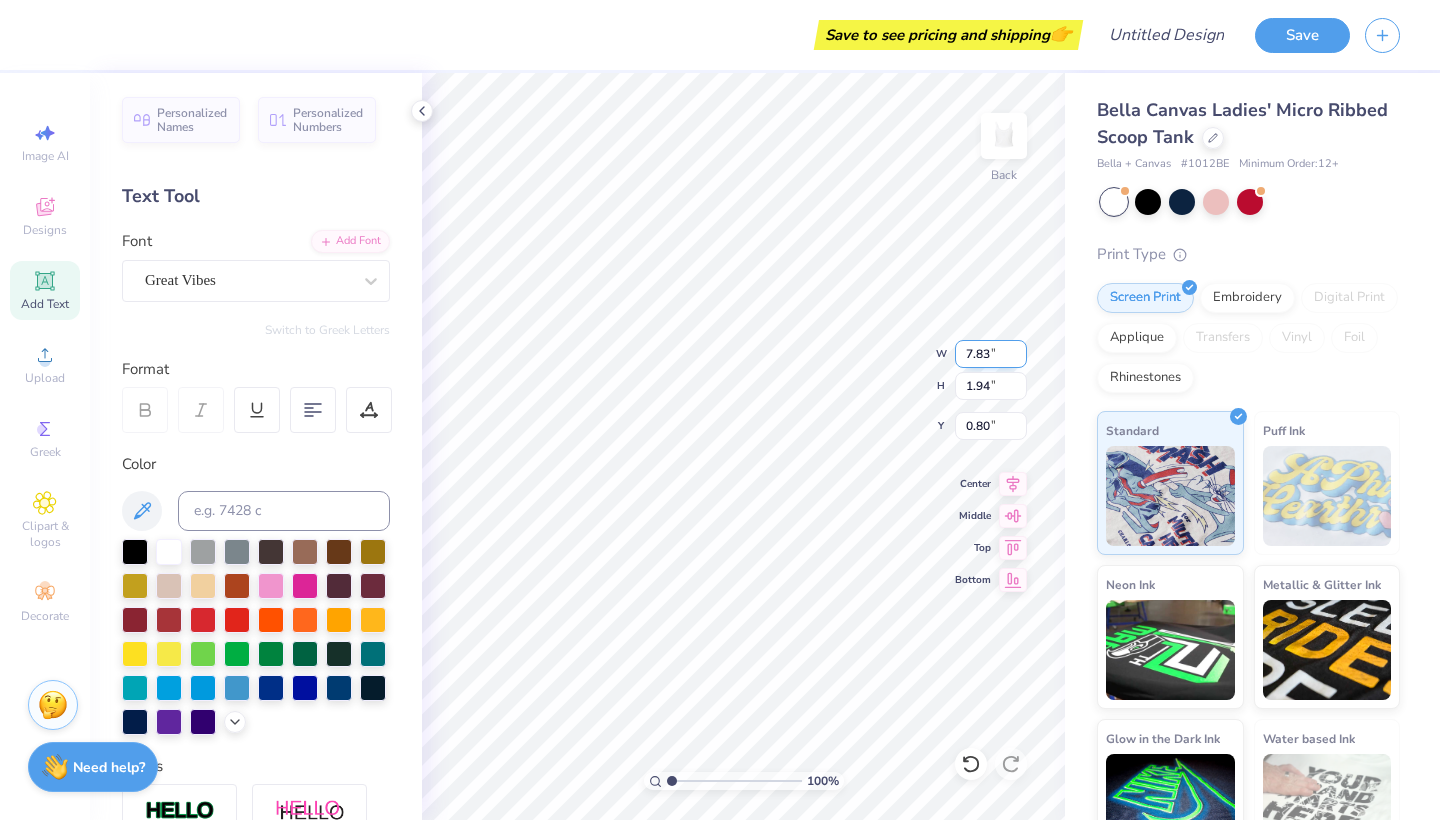click on "7.83" at bounding box center [991, 354] 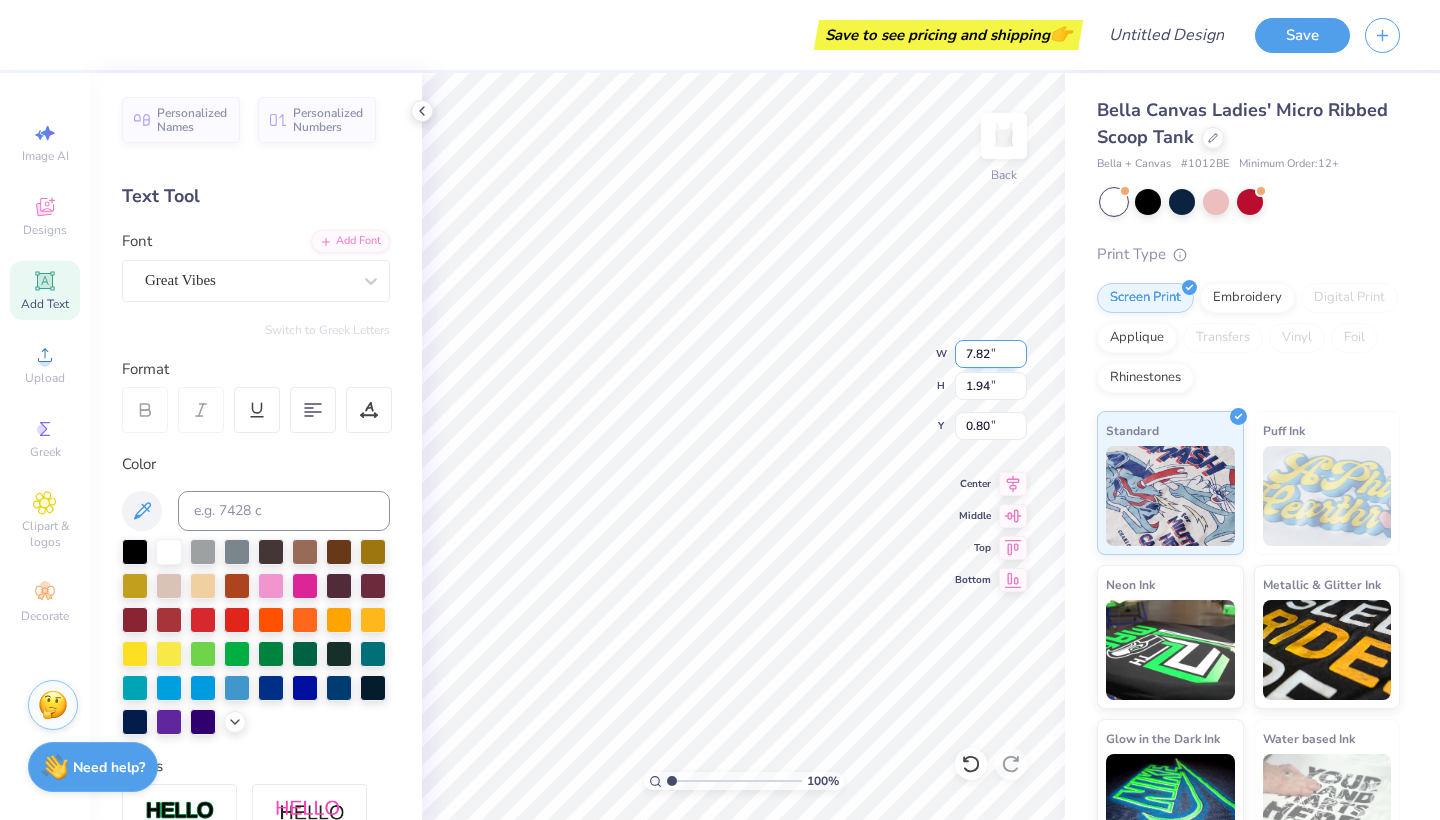 click on "7.82" at bounding box center [991, 354] 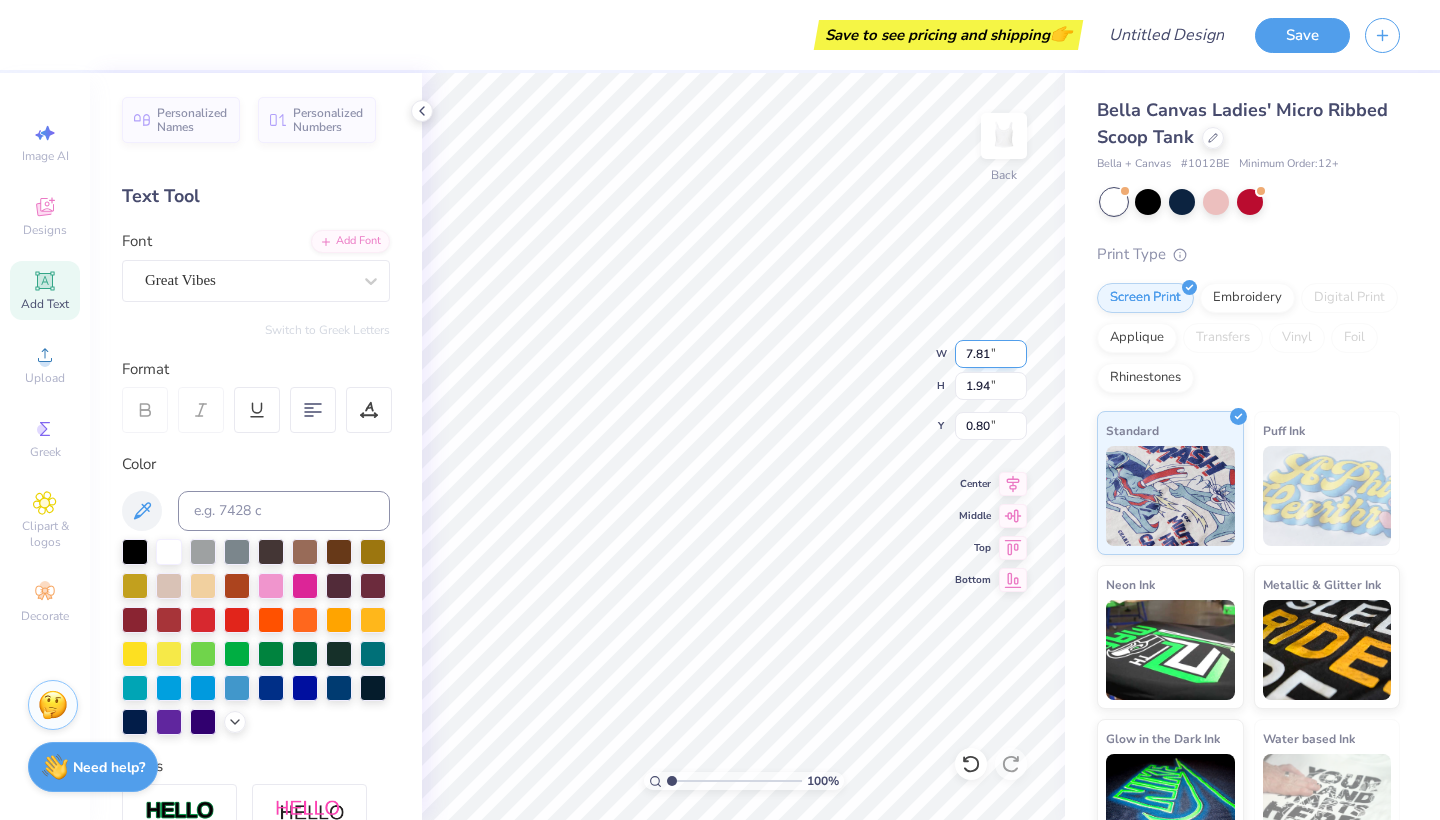 click on "7.81" at bounding box center [991, 354] 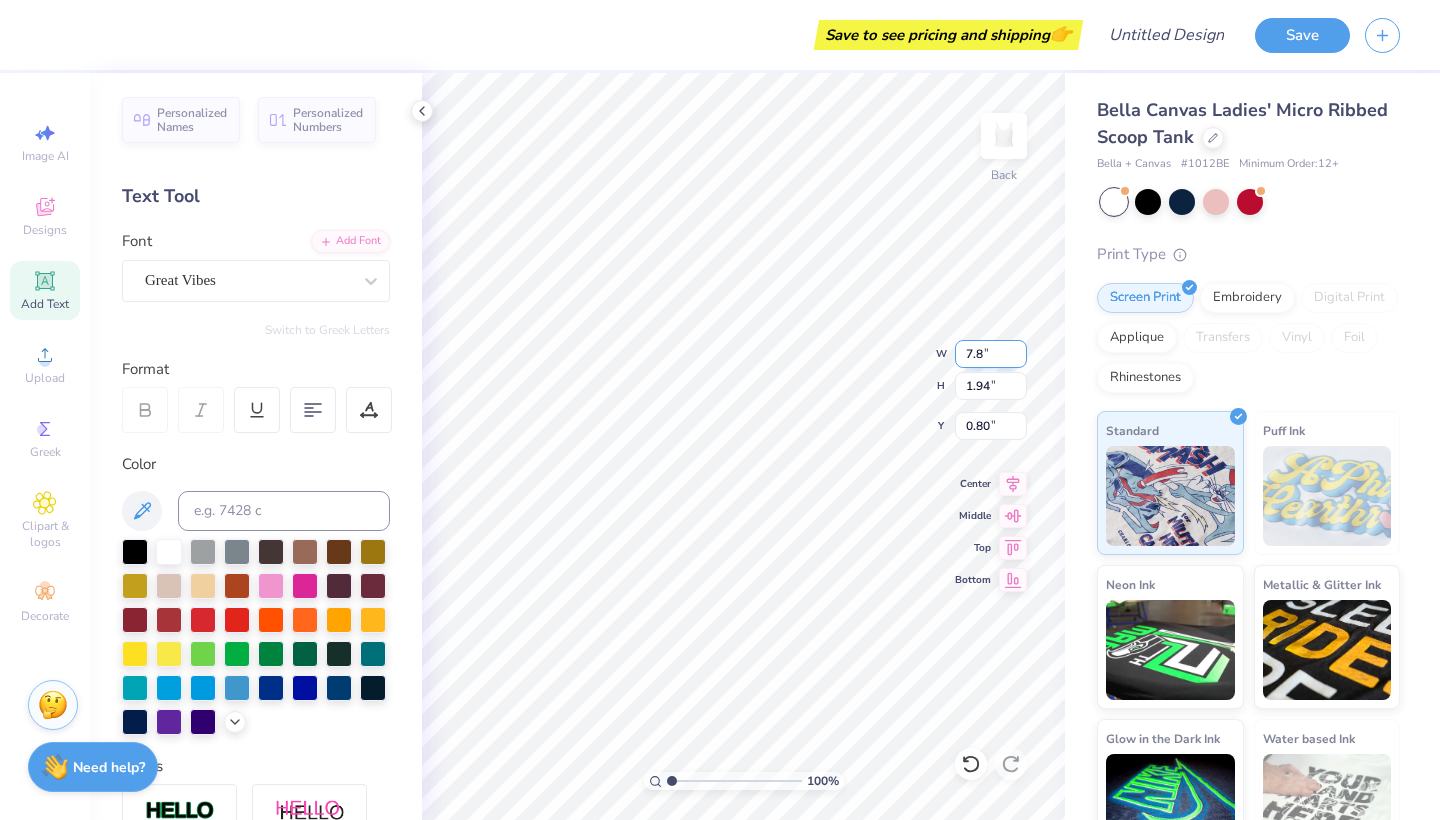 click on "7.8" at bounding box center [991, 354] 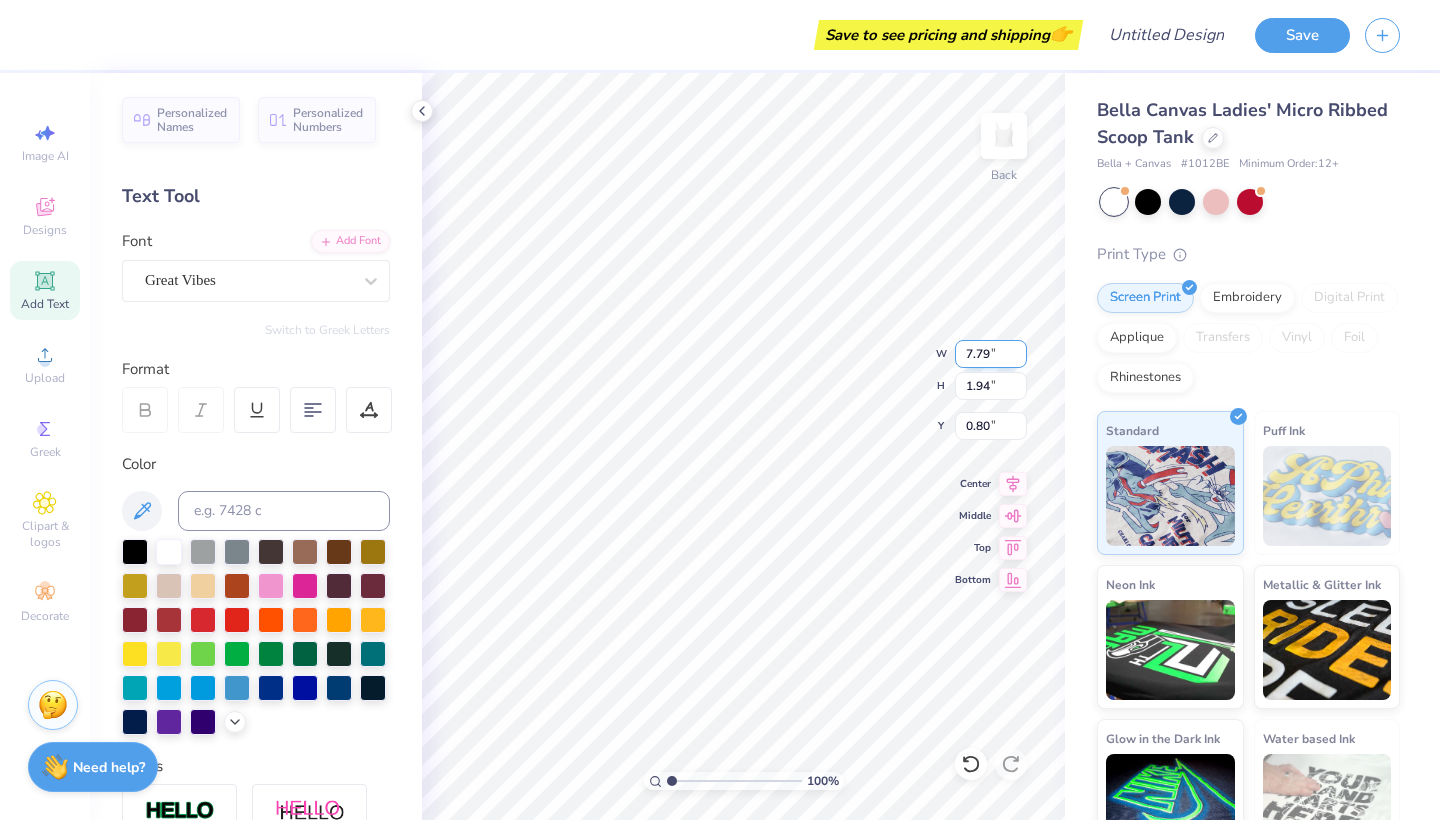 click on "7.79" at bounding box center (991, 354) 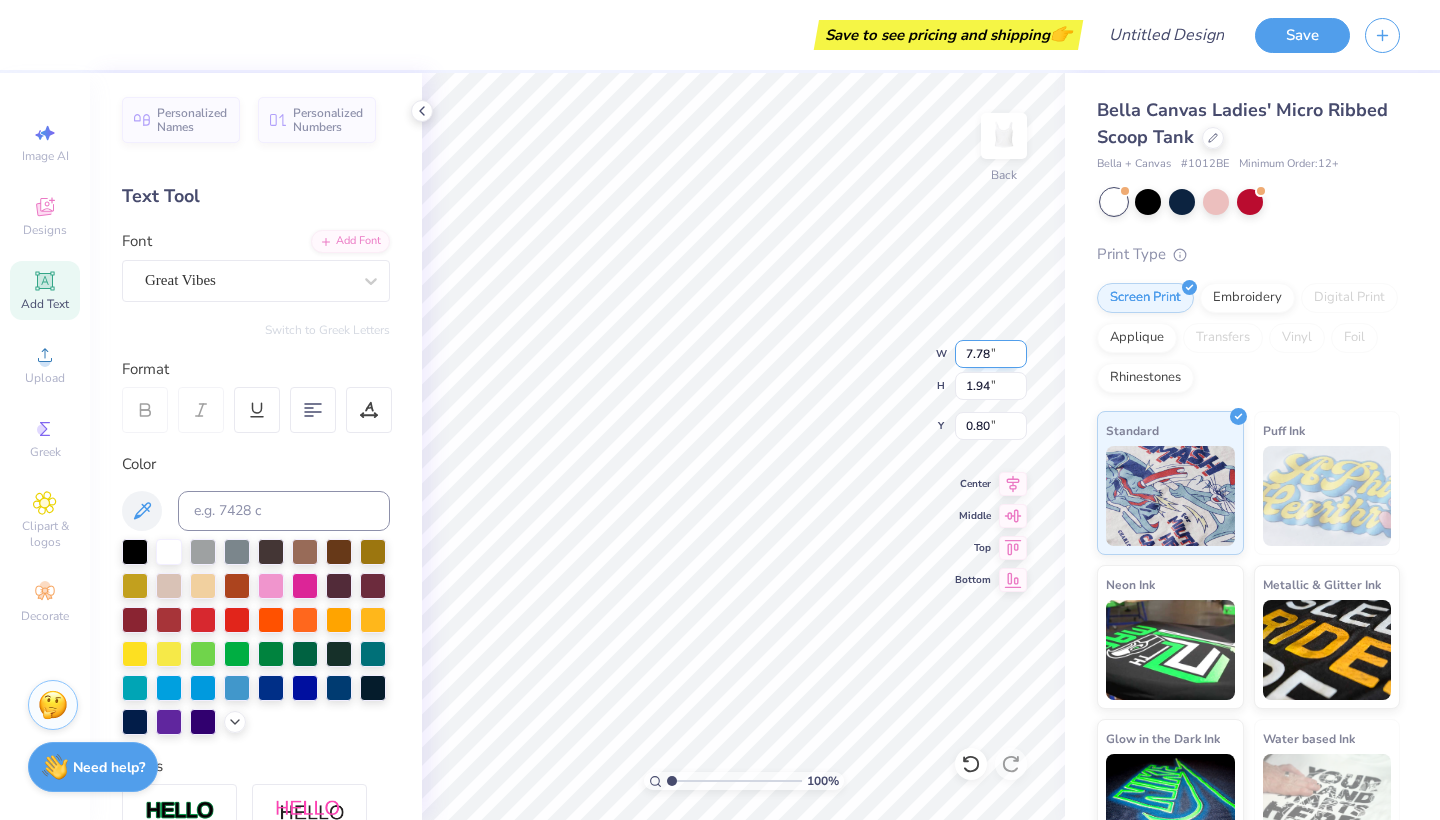 click on "7.78" at bounding box center (991, 354) 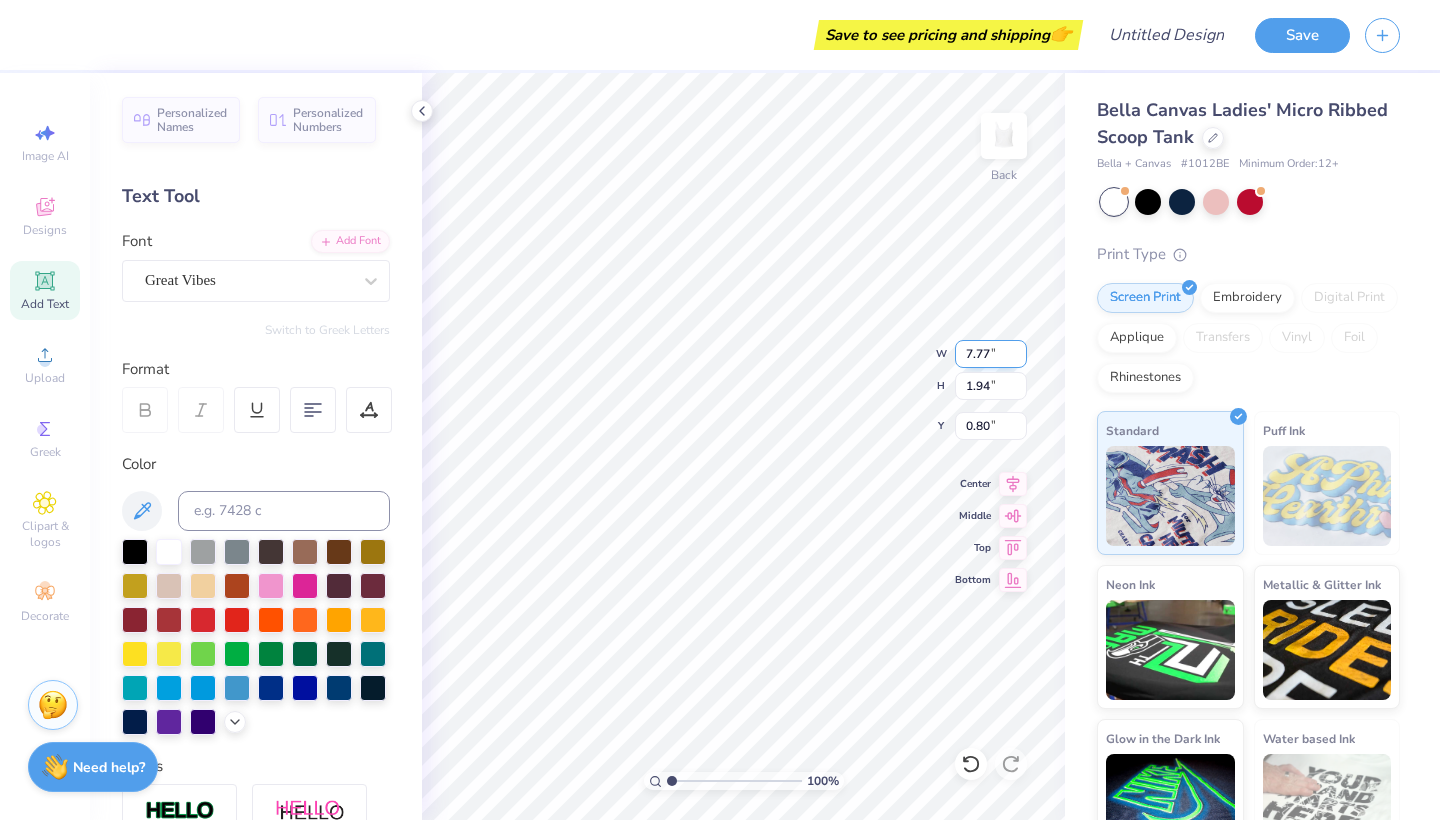 click on "7.77" at bounding box center [991, 354] 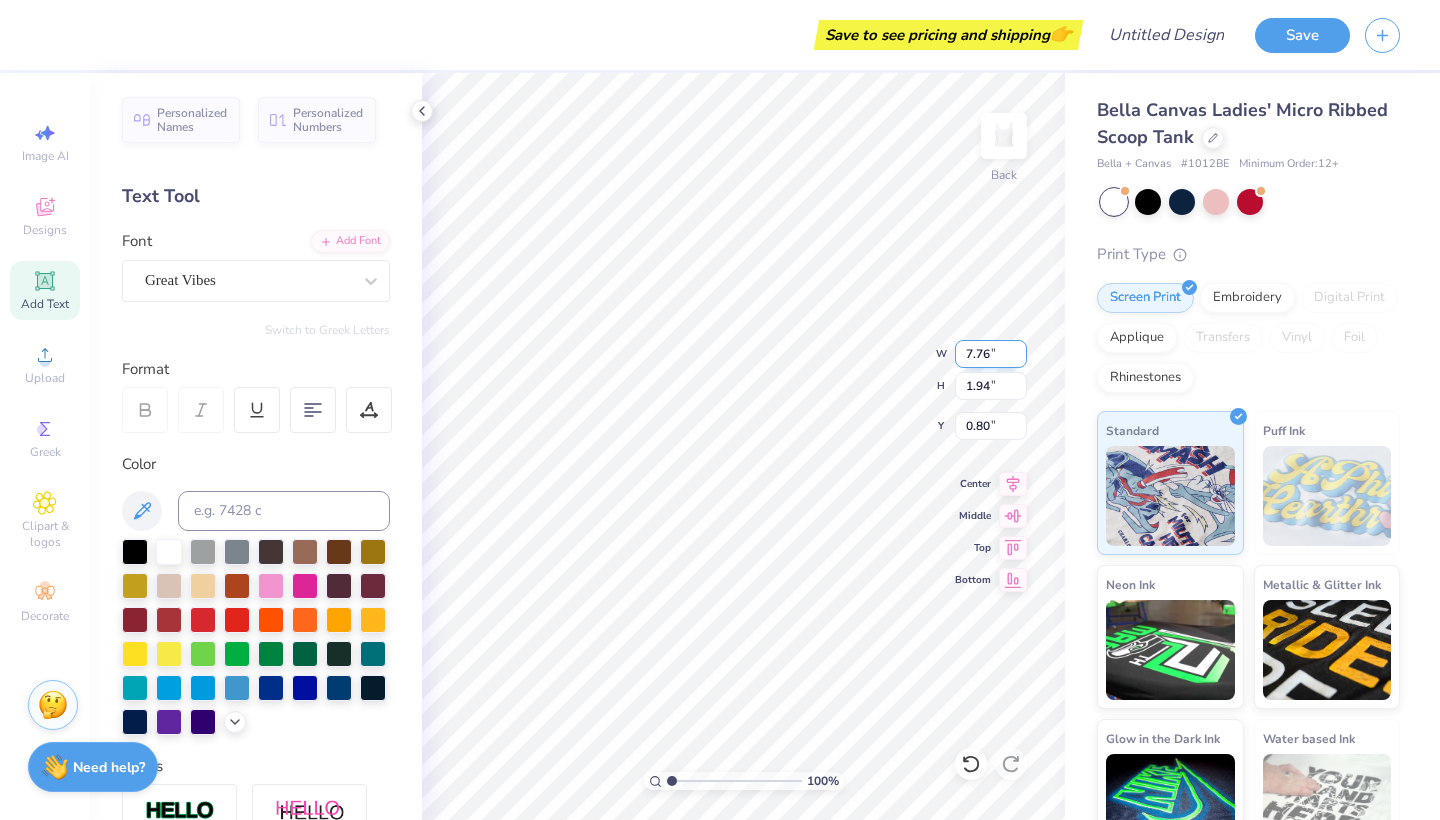 click on "7.76" at bounding box center (991, 354) 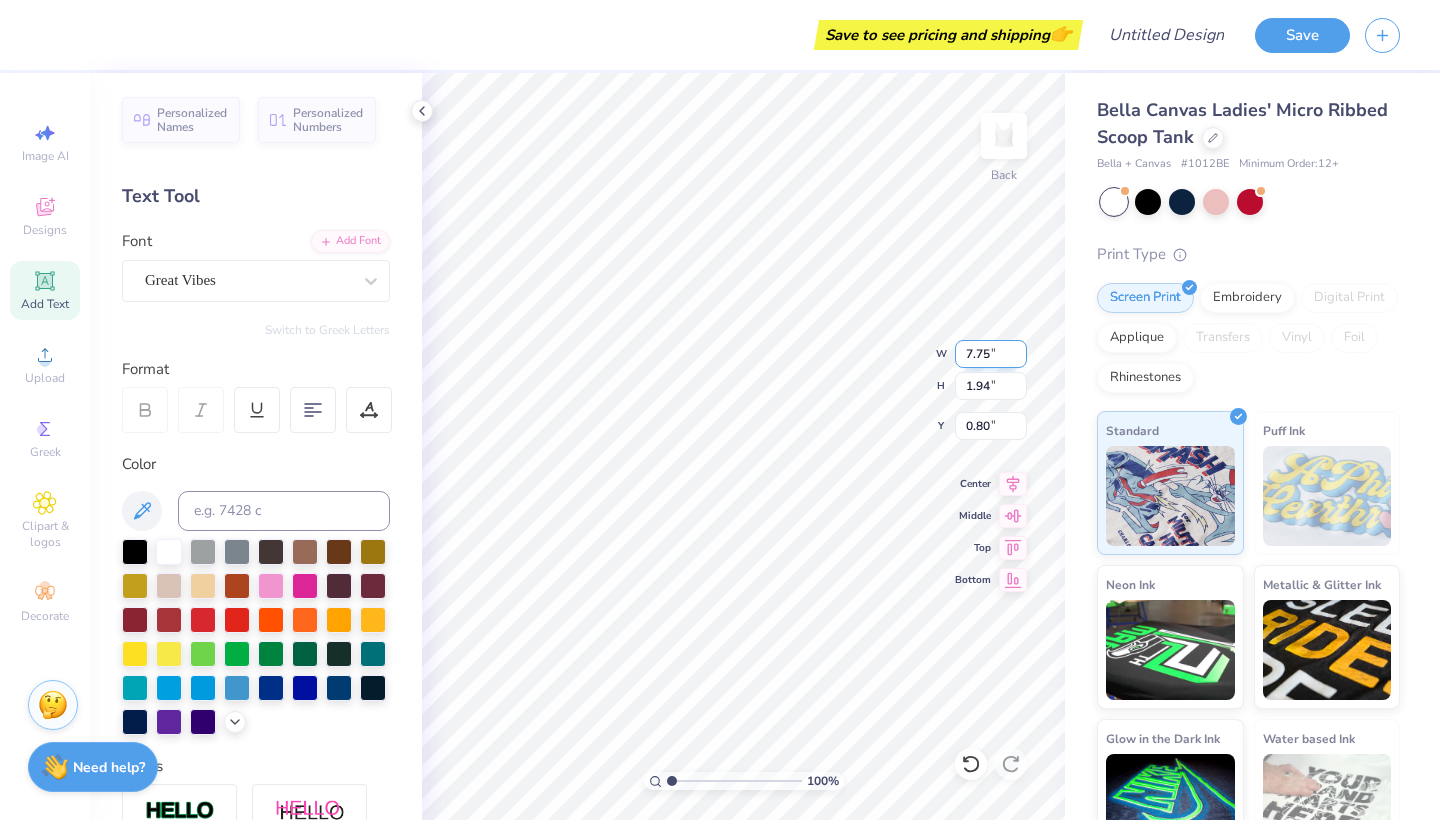 click on "7.75" at bounding box center [991, 354] 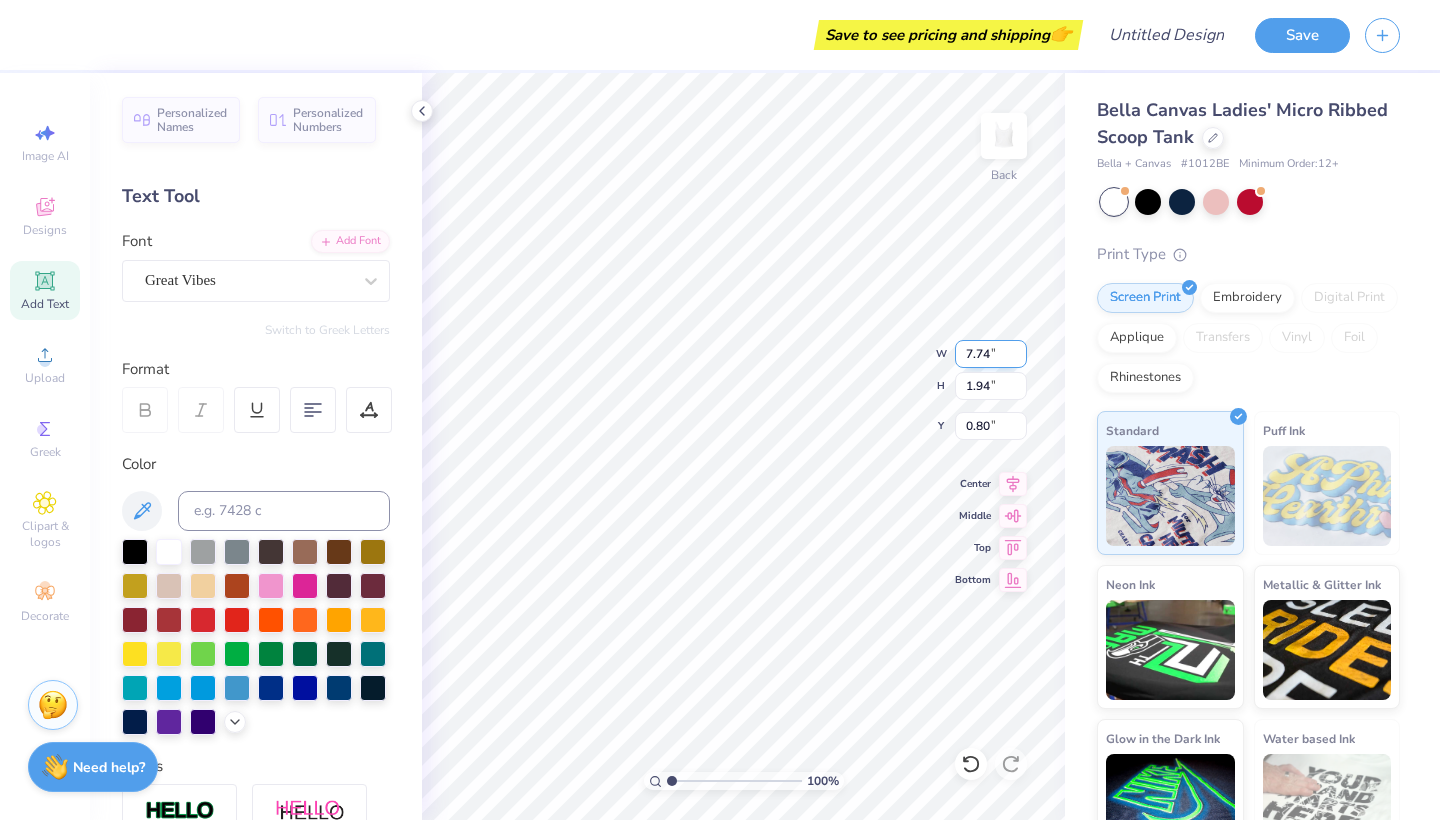 click on "7.74" at bounding box center (991, 354) 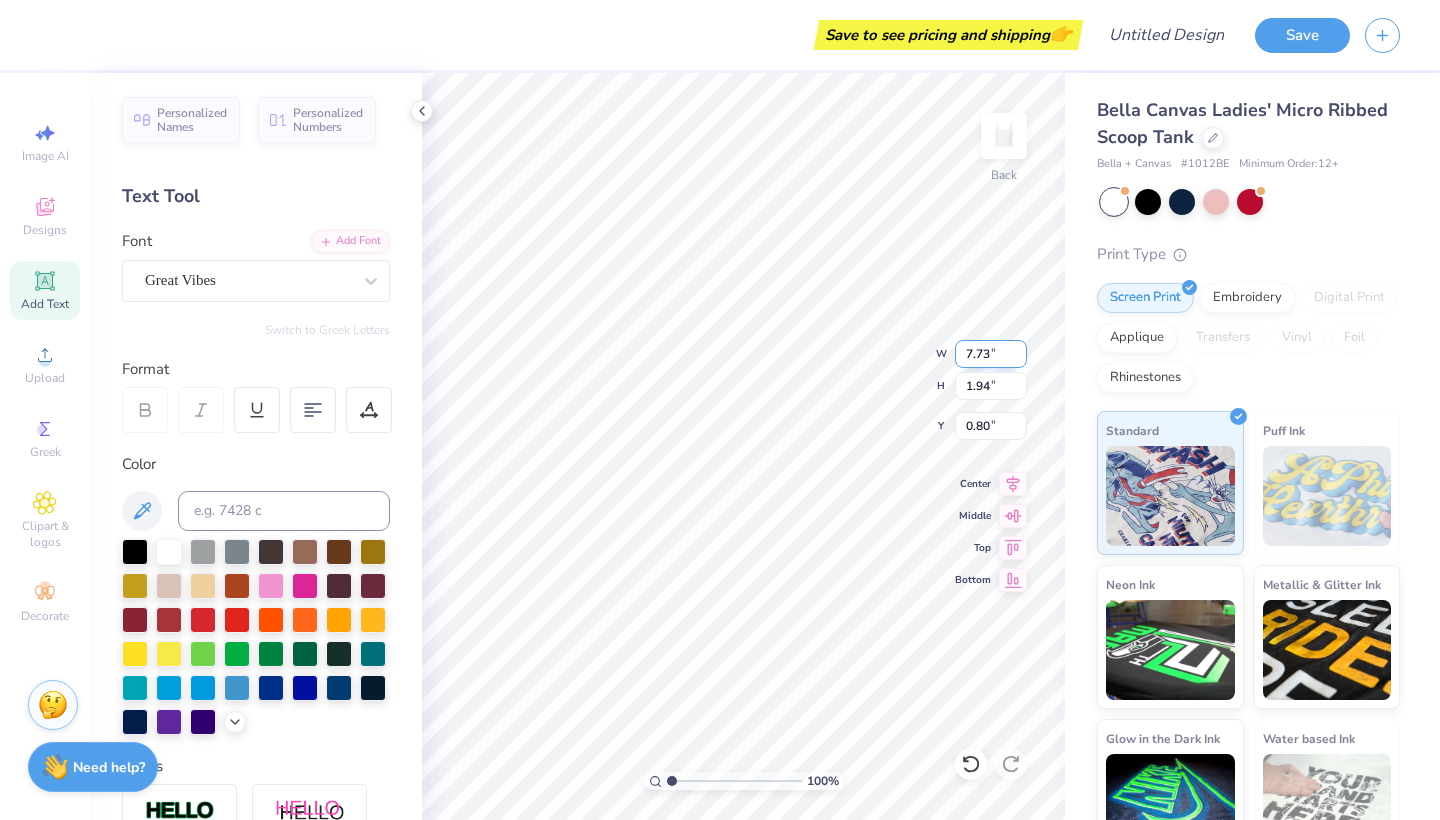 click on "7.73" at bounding box center (991, 354) 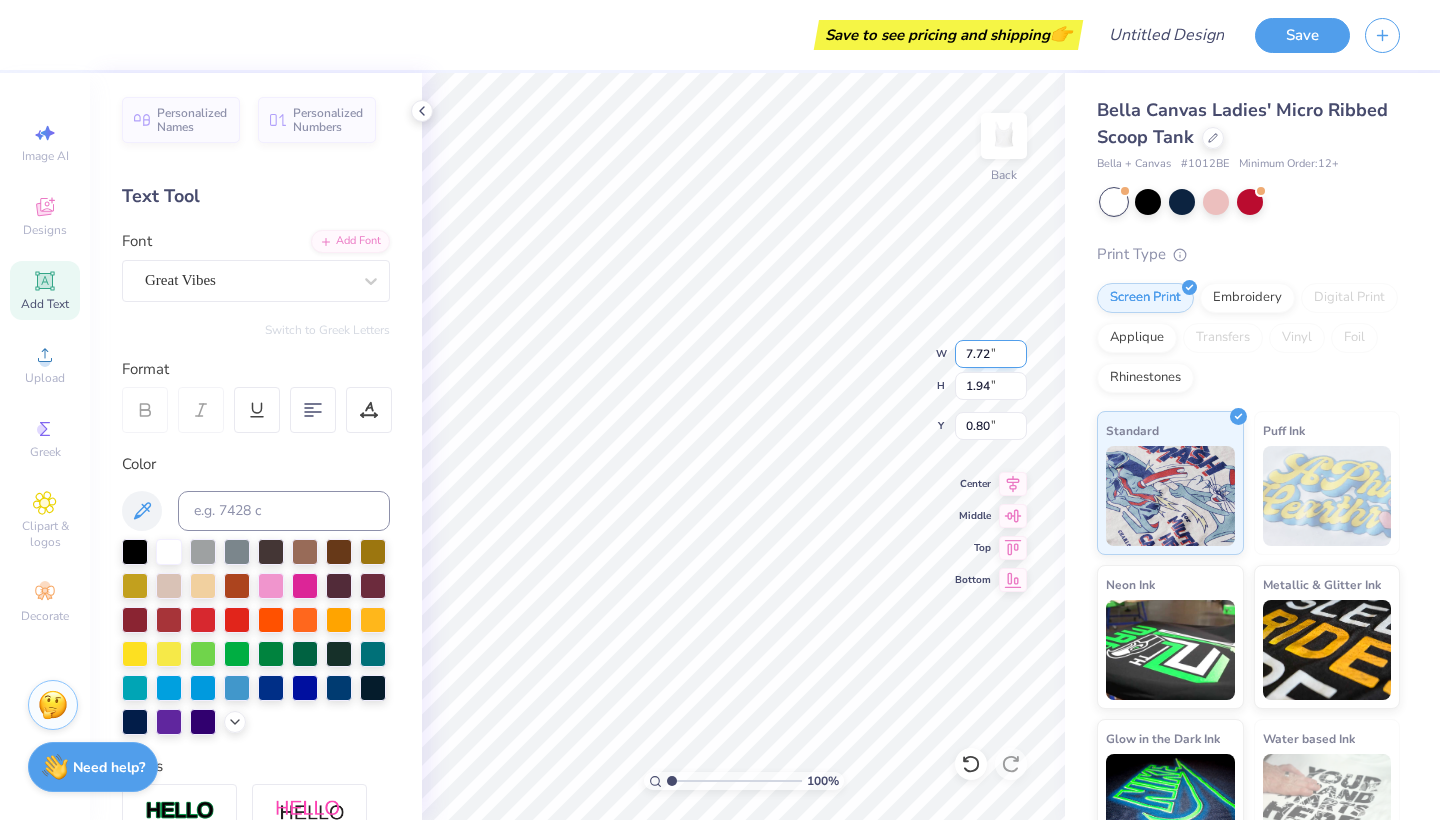 click on "7.72" at bounding box center (991, 354) 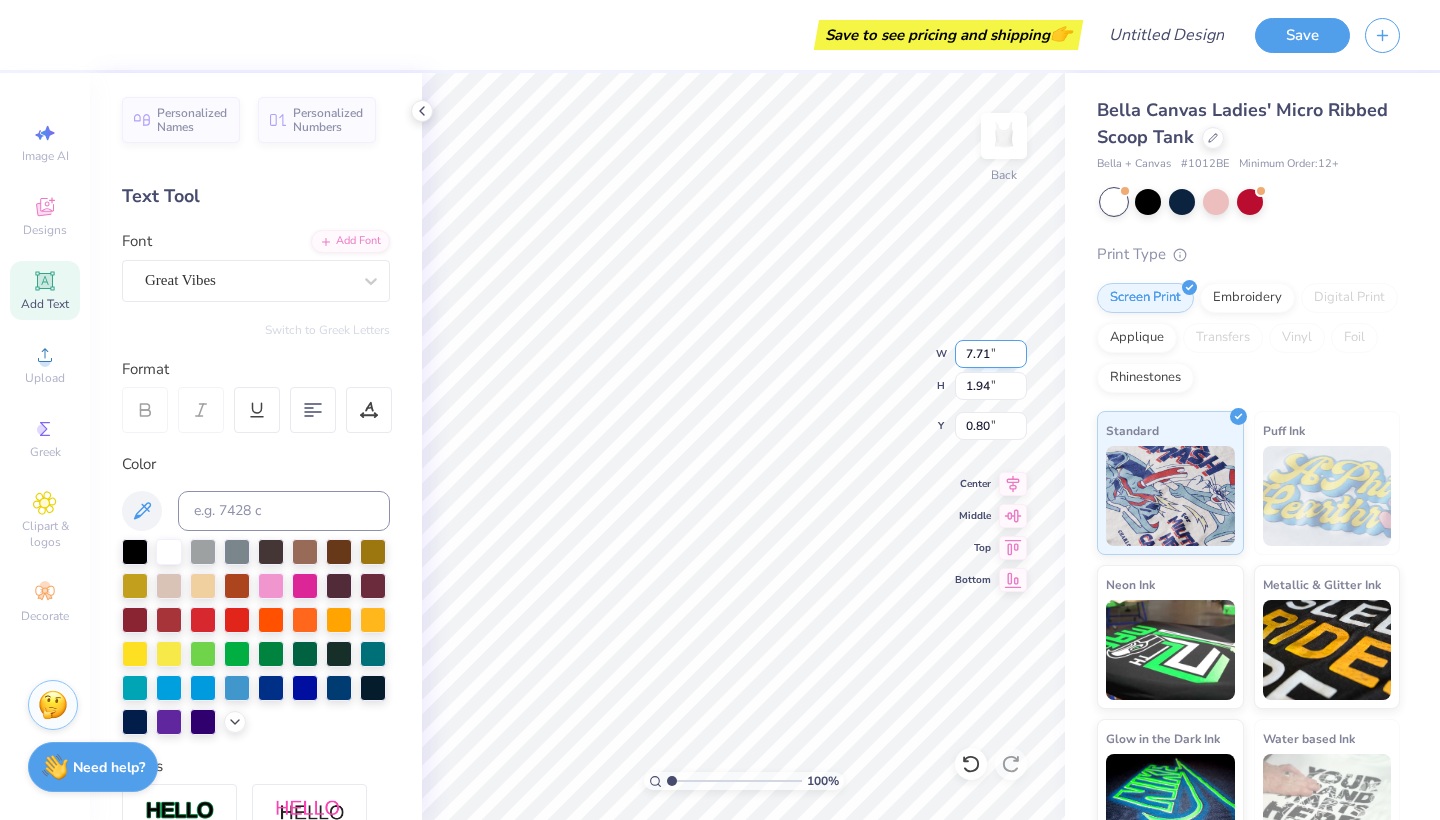 click on "7.71" at bounding box center (991, 354) 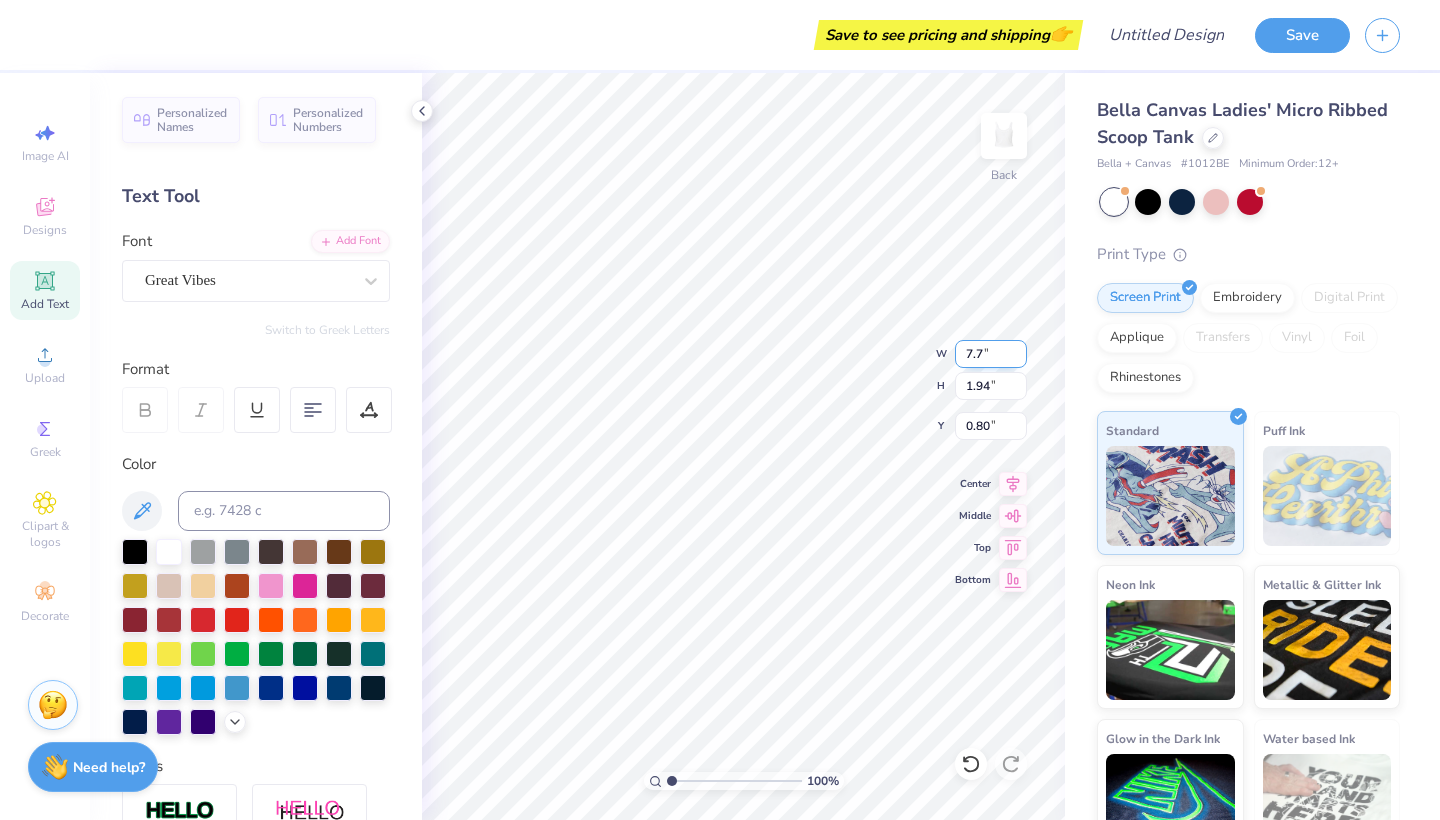 click on "7.7" at bounding box center [991, 354] 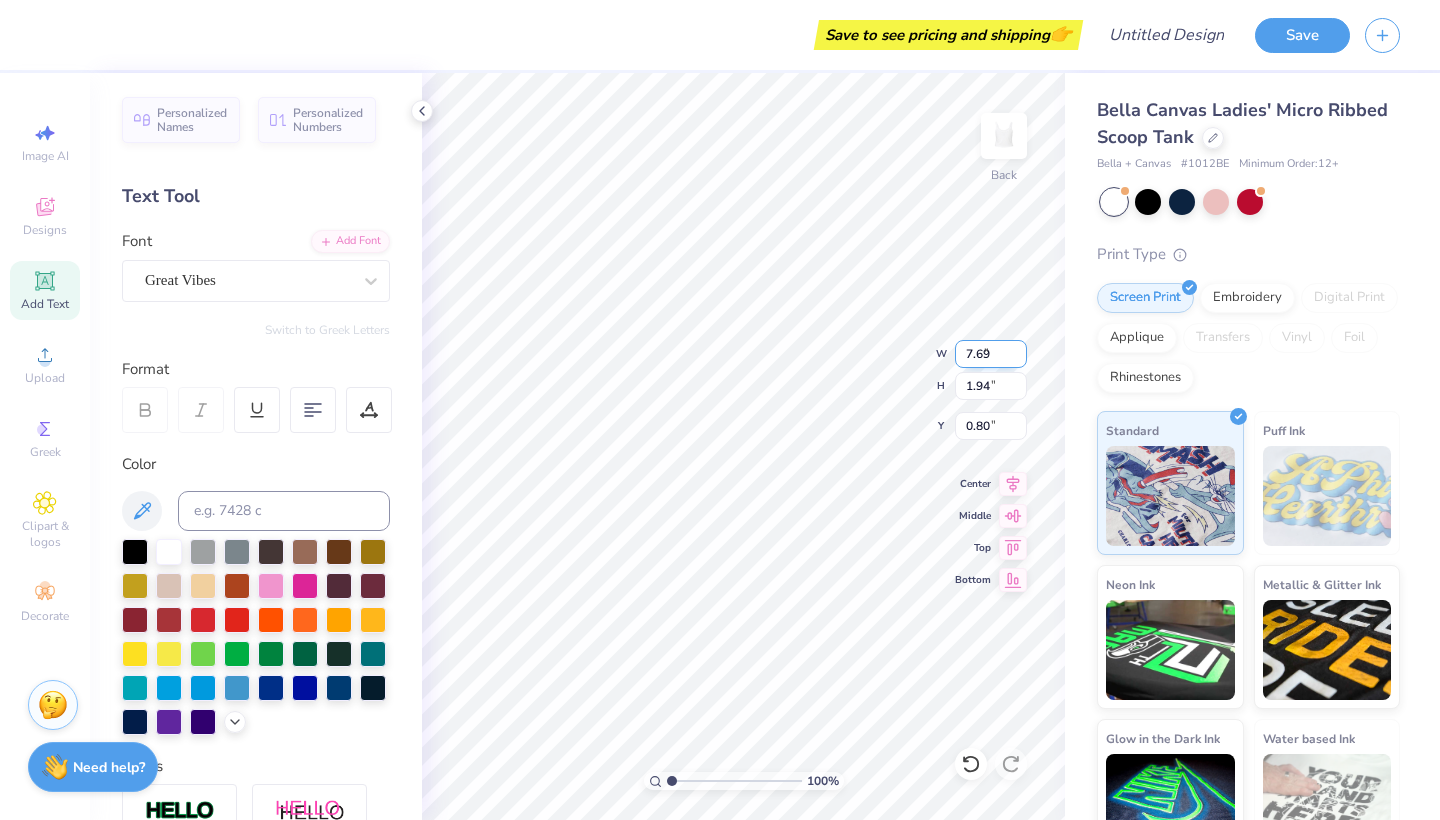 click on "7.69" at bounding box center [991, 354] 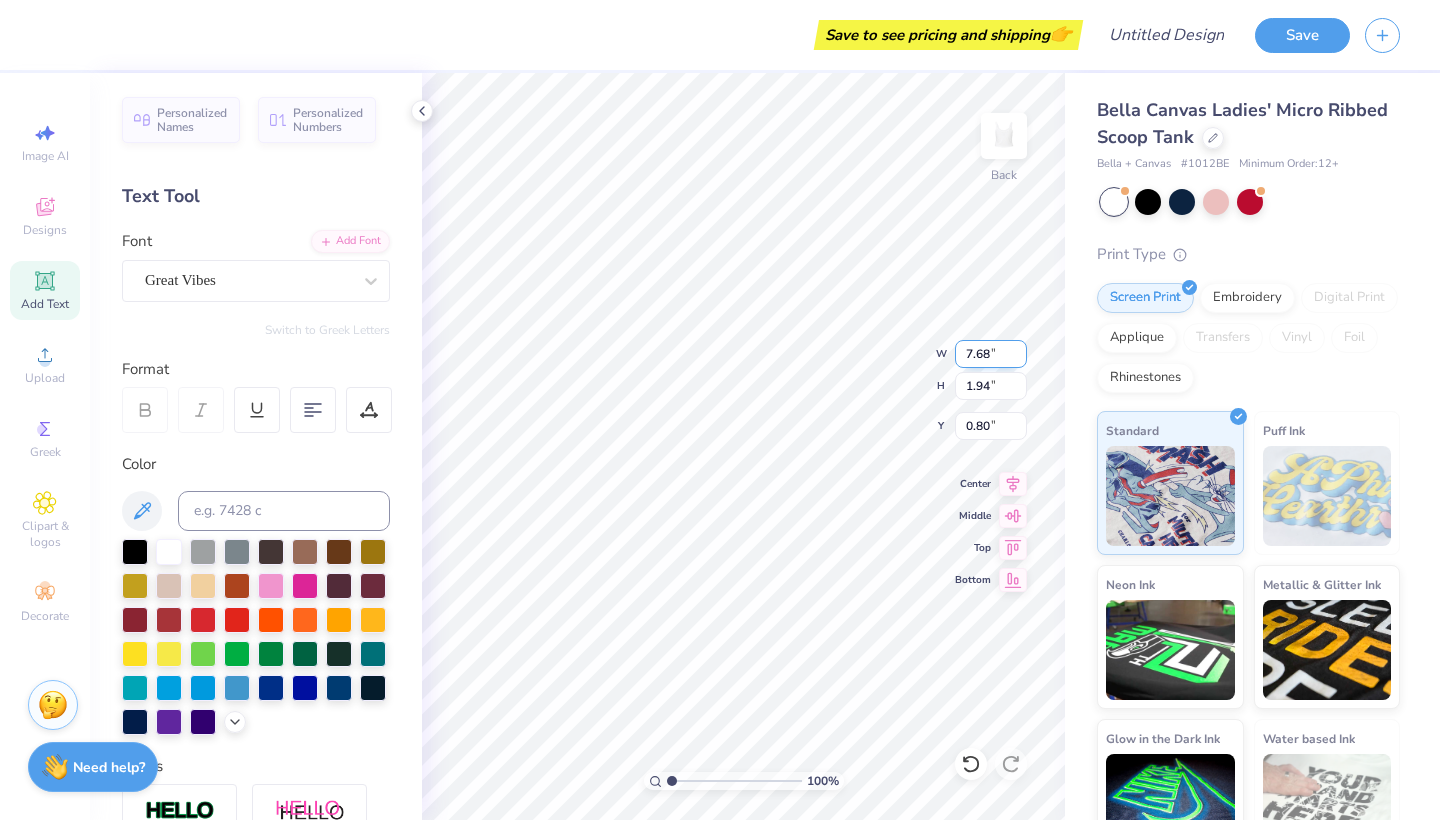 click on "7.68" at bounding box center (991, 354) 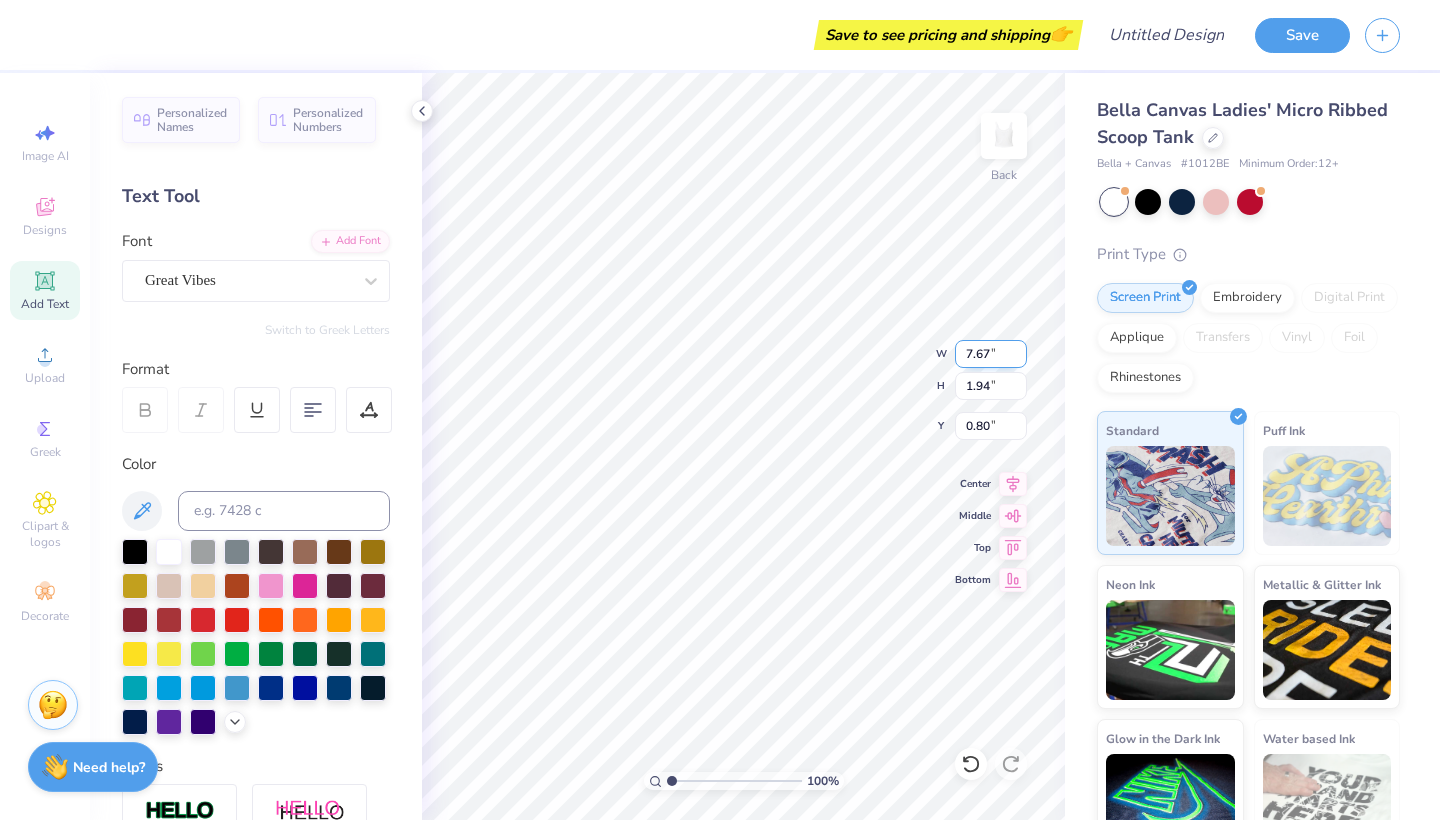click on "7.67" at bounding box center [991, 354] 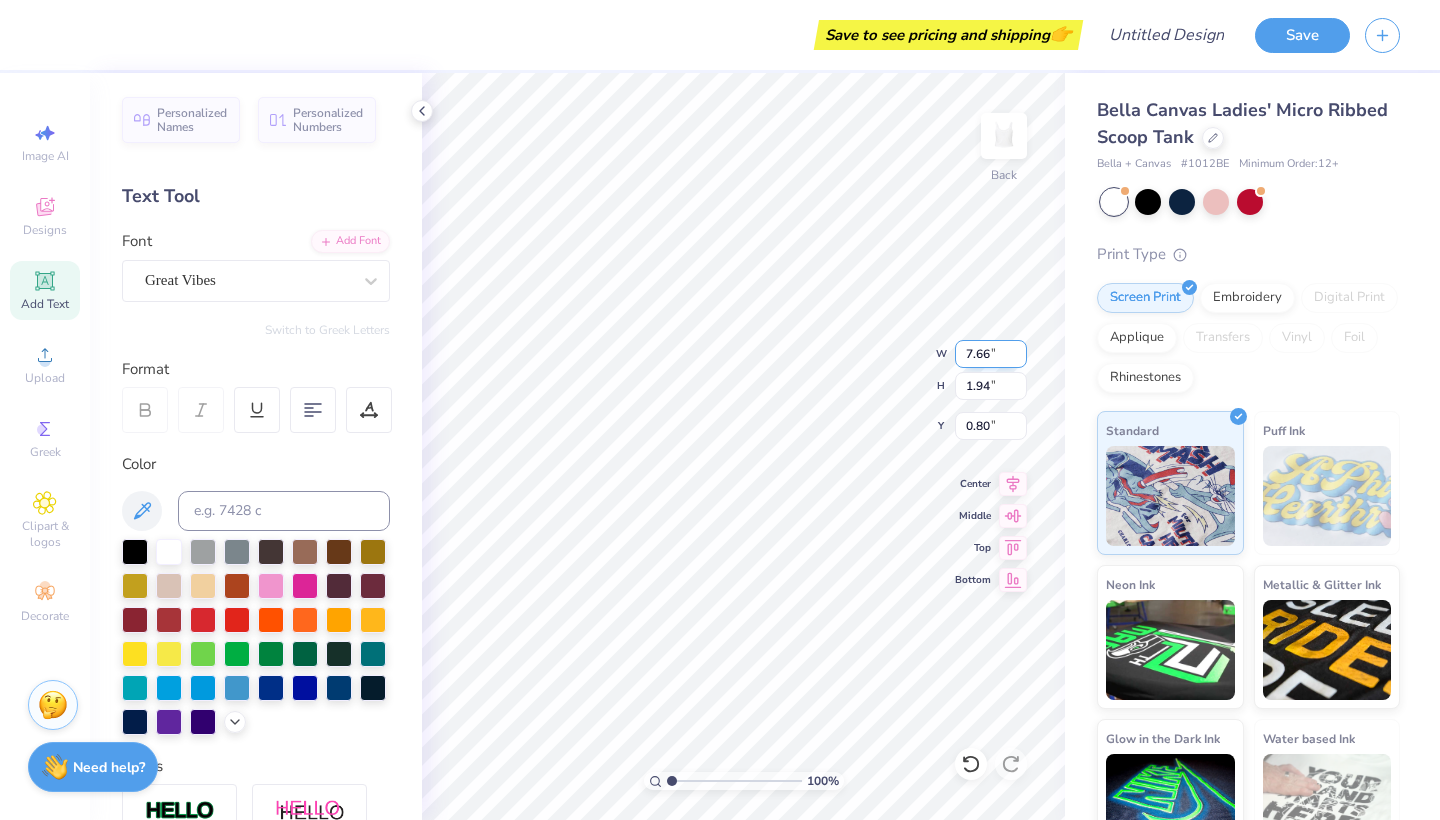 click on "7.66" at bounding box center (991, 354) 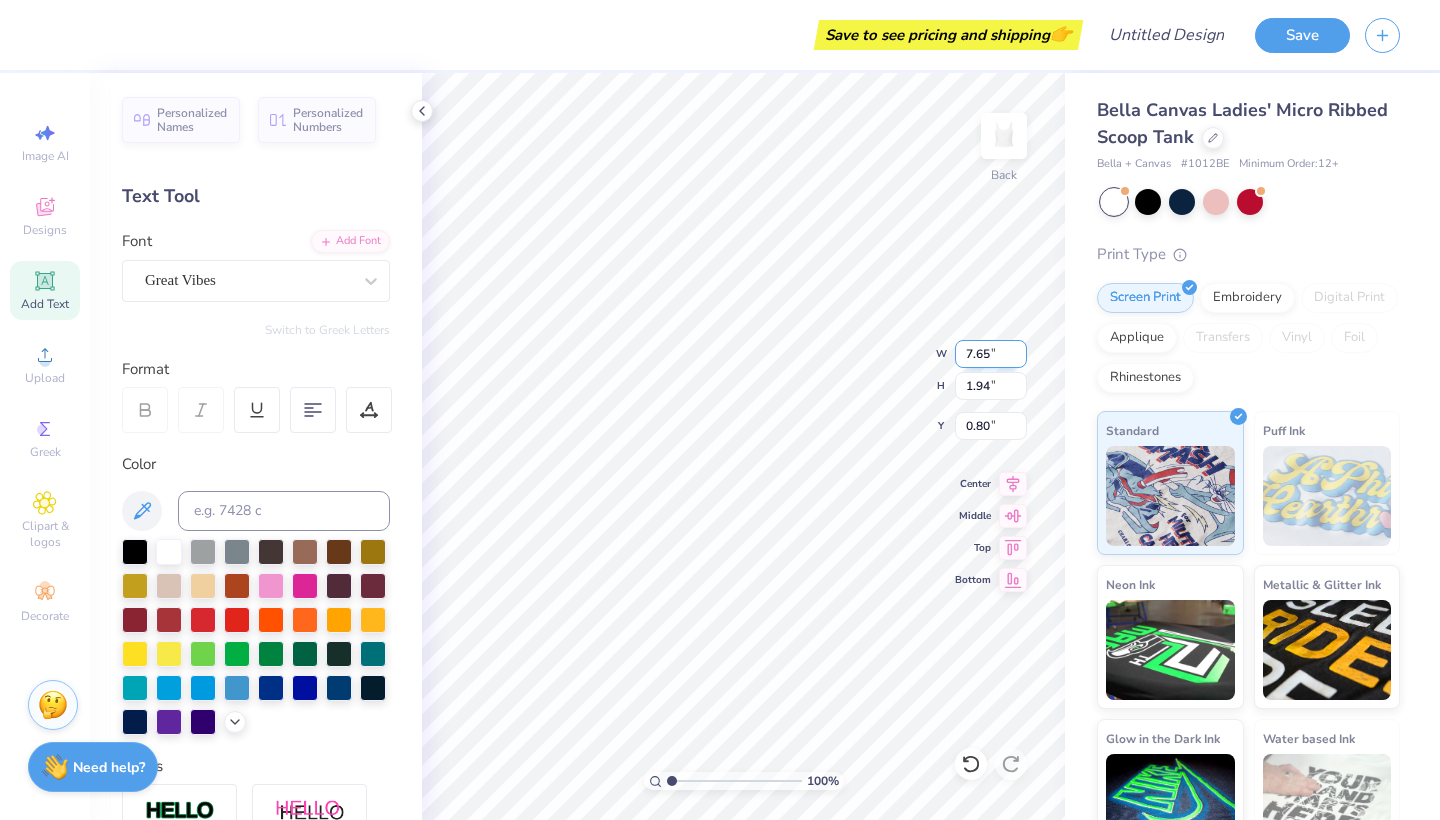 click on "7.65" at bounding box center [991, 354] 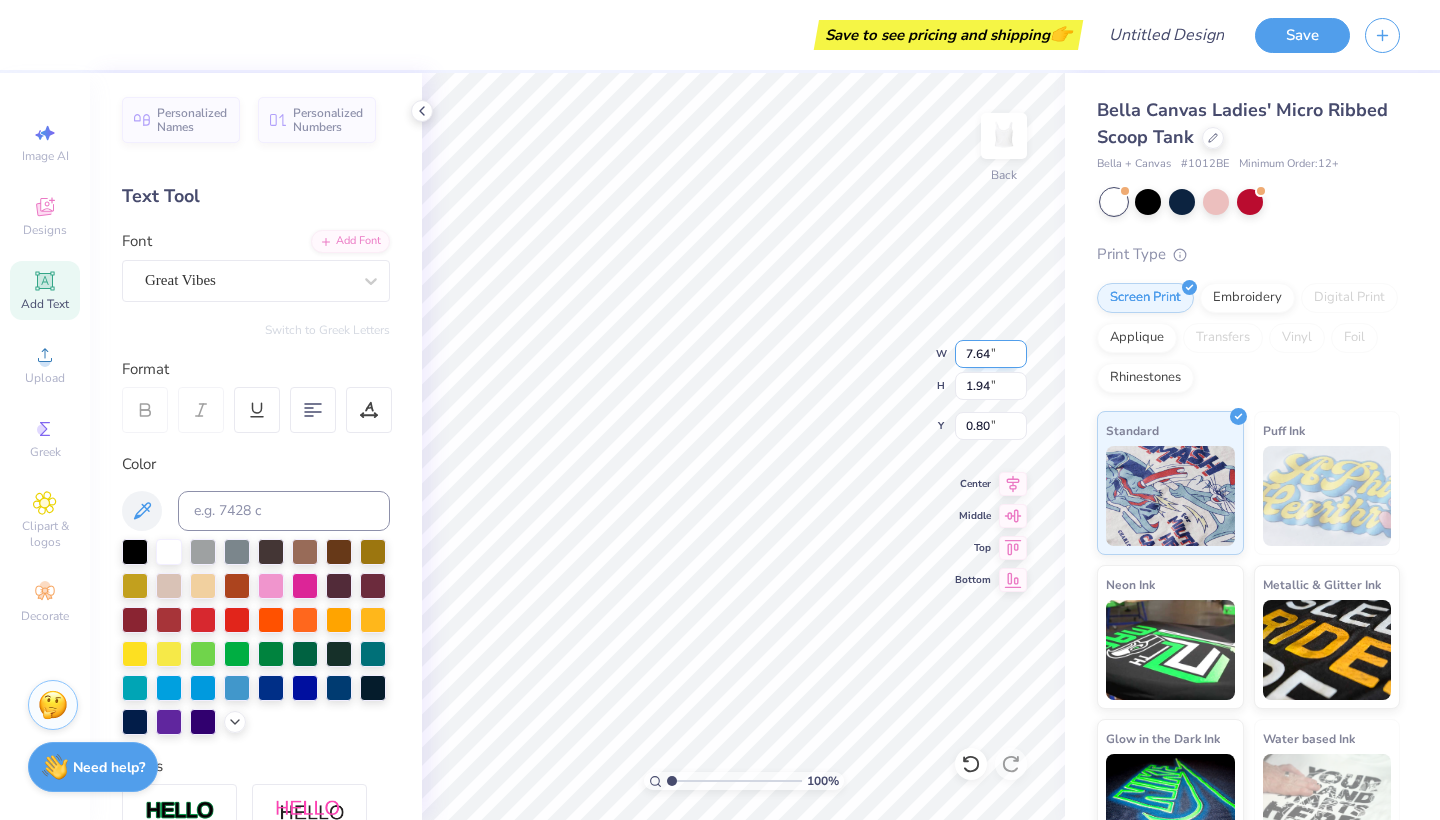 click on "7.64" at bounding box center (991, 354) 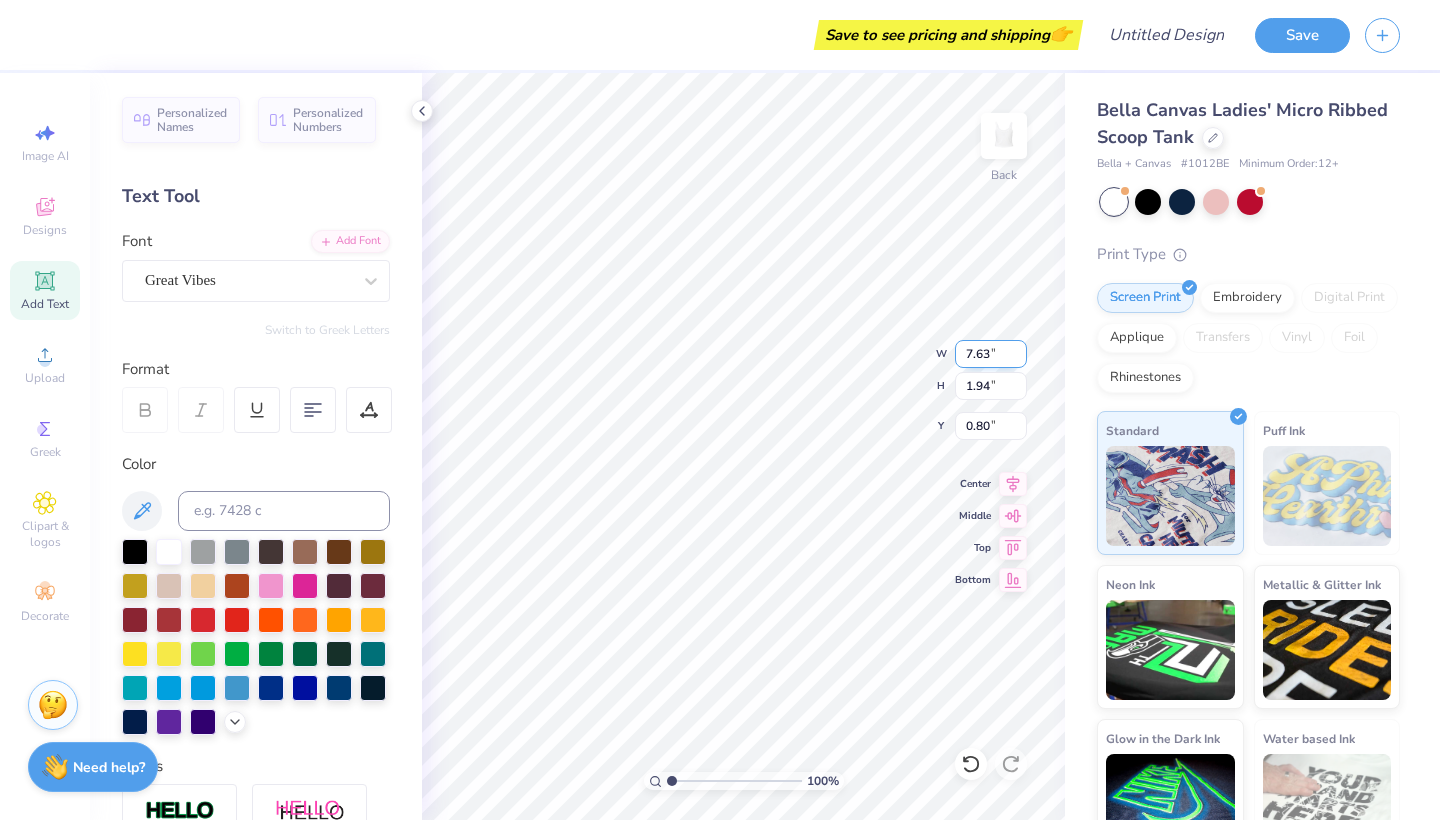 click on "7.63" at bounding box center (991, 354) 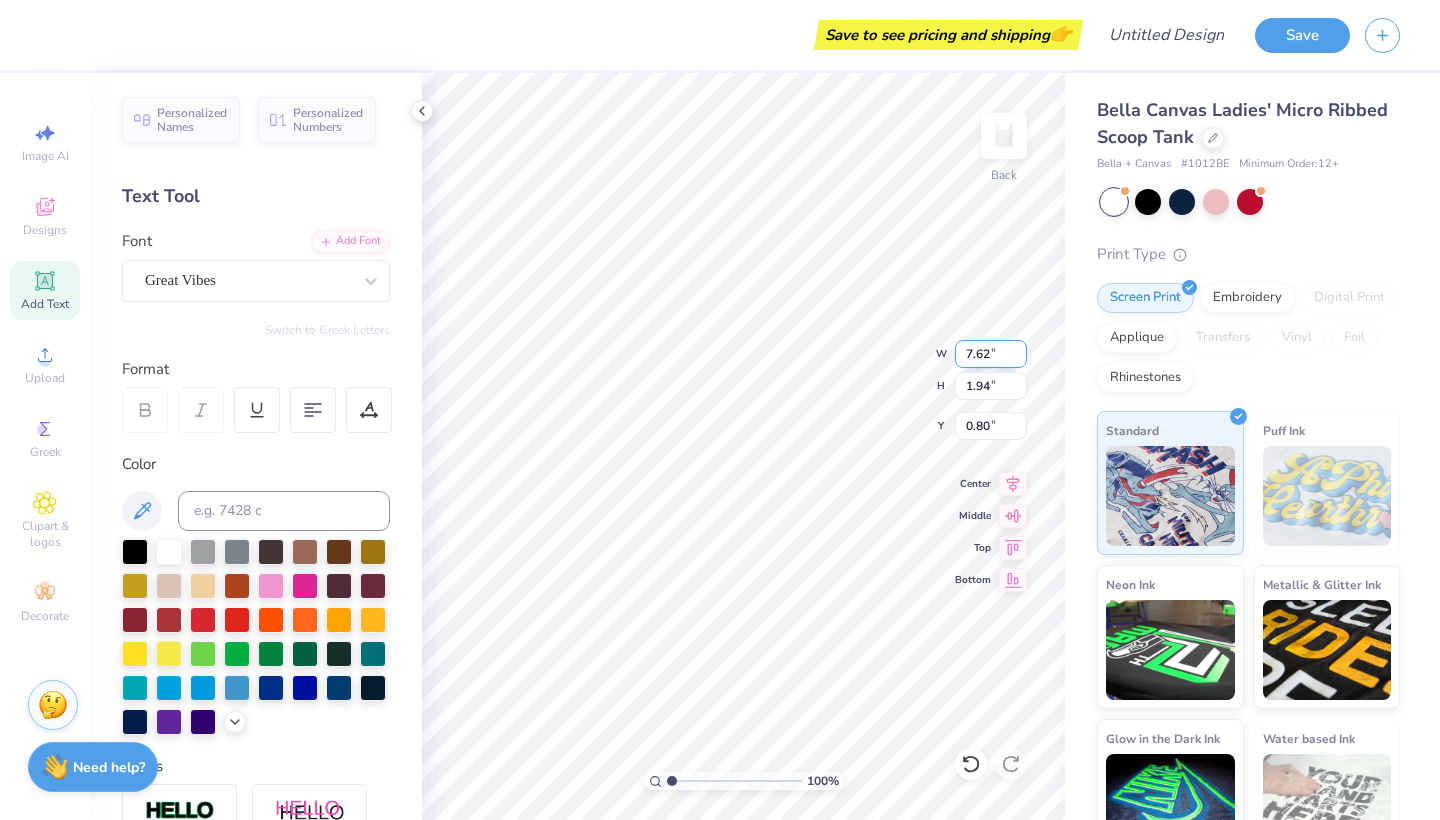 click on "7.62" at bounding box center [991, 354] 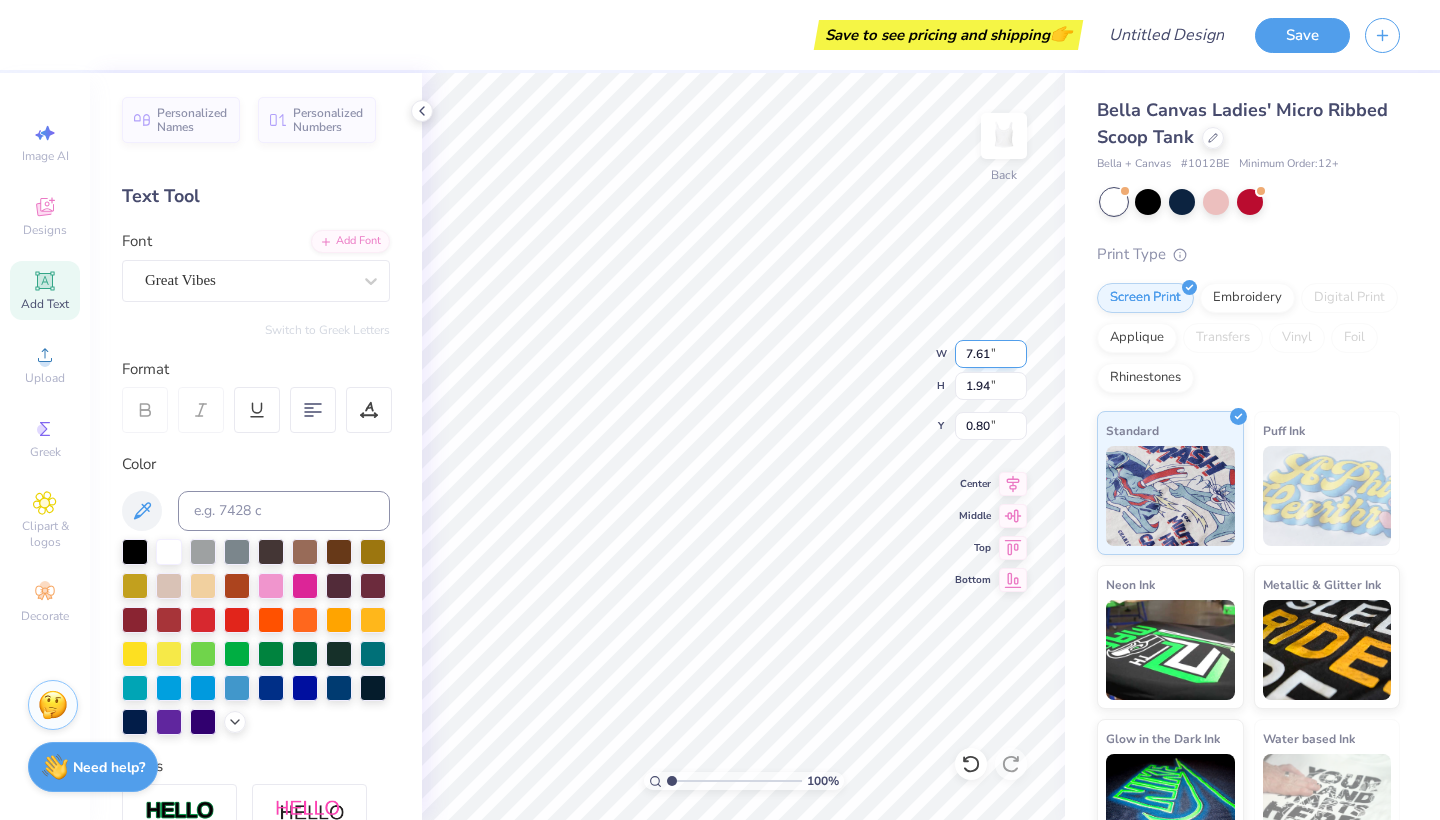 click on "7.61" at bounding box center [991, 354] 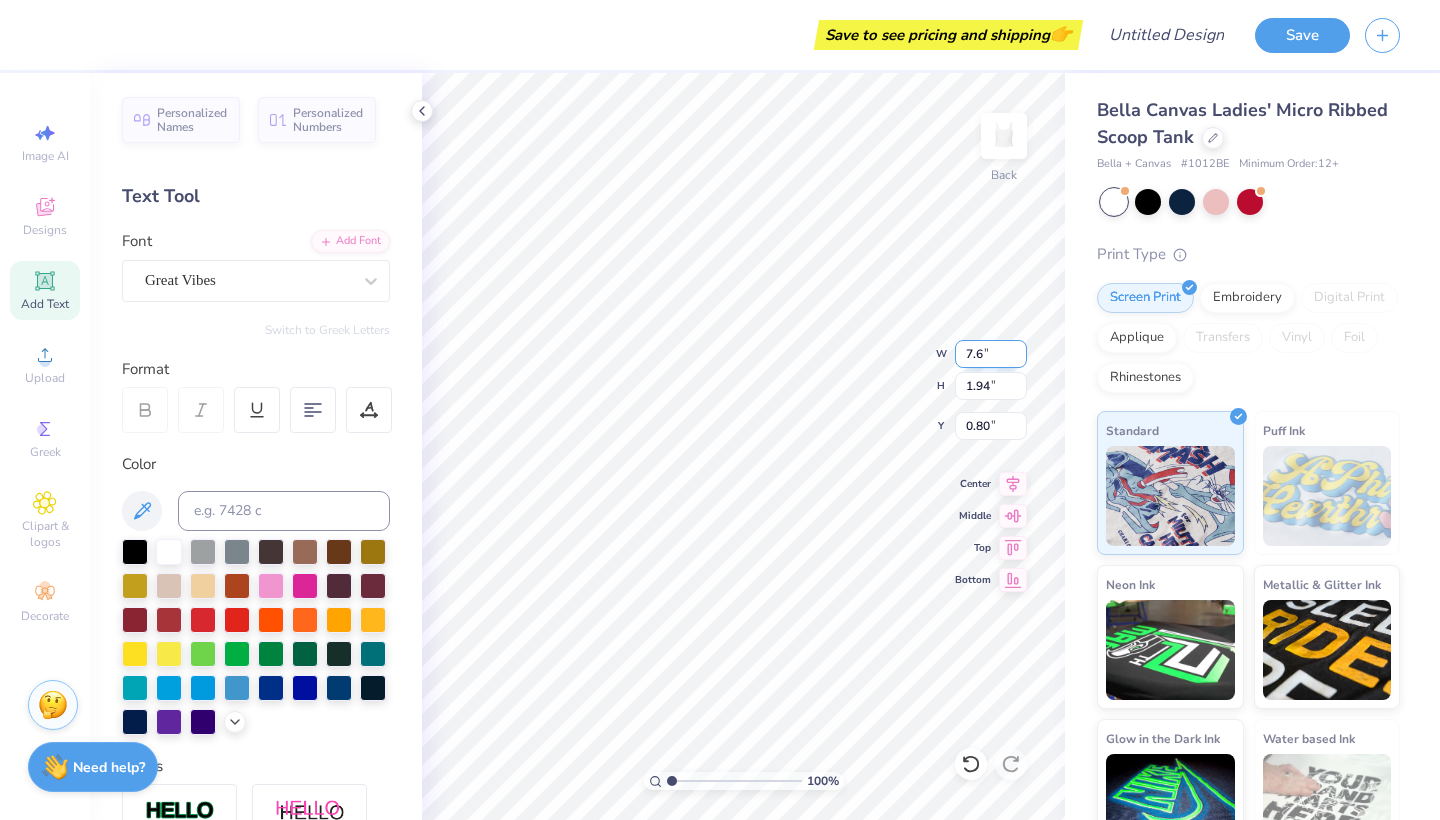 click on "7.6" at bounding box center (991, 354) 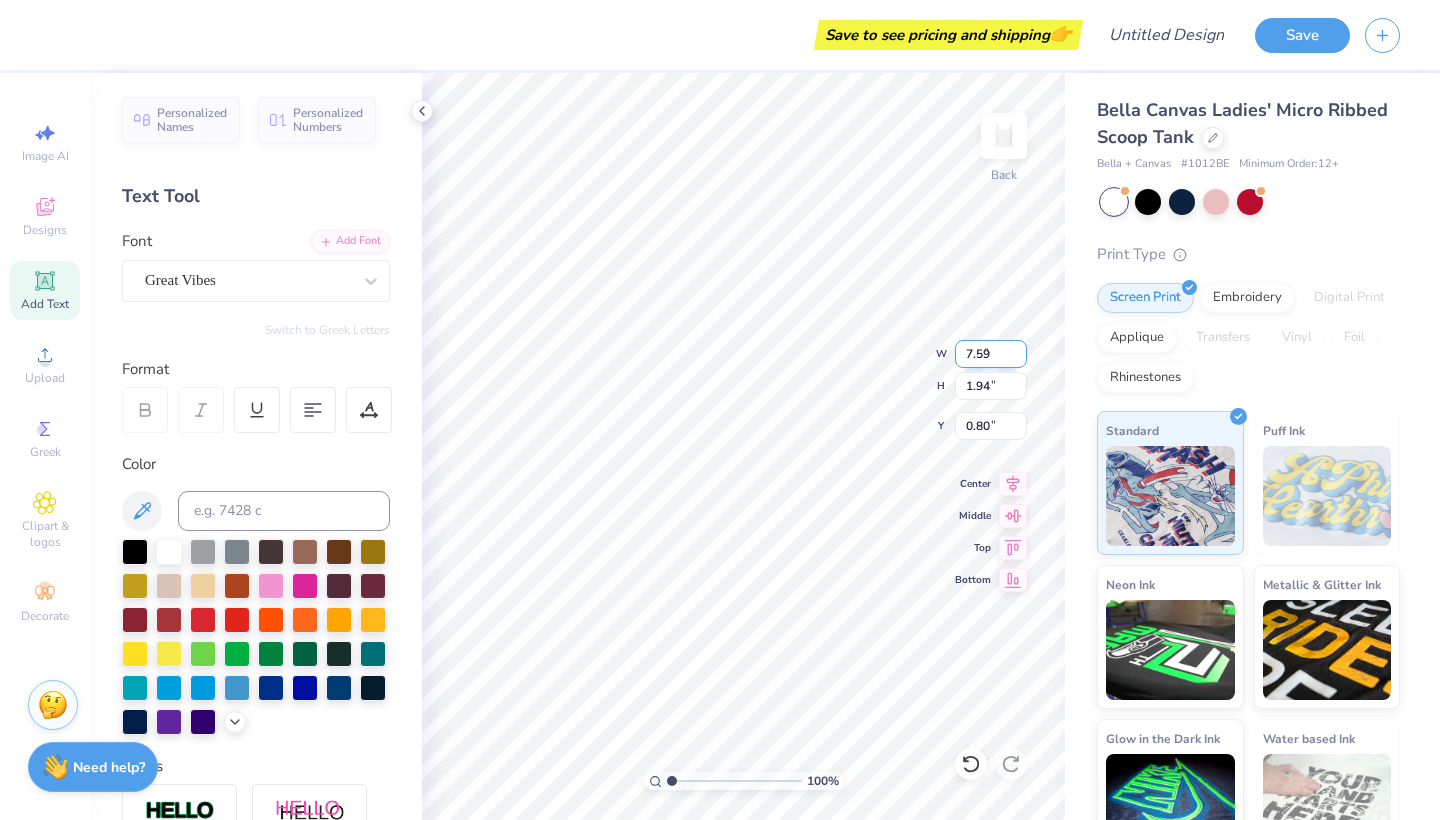 click on "7.59" at bounding box center (991, 354) 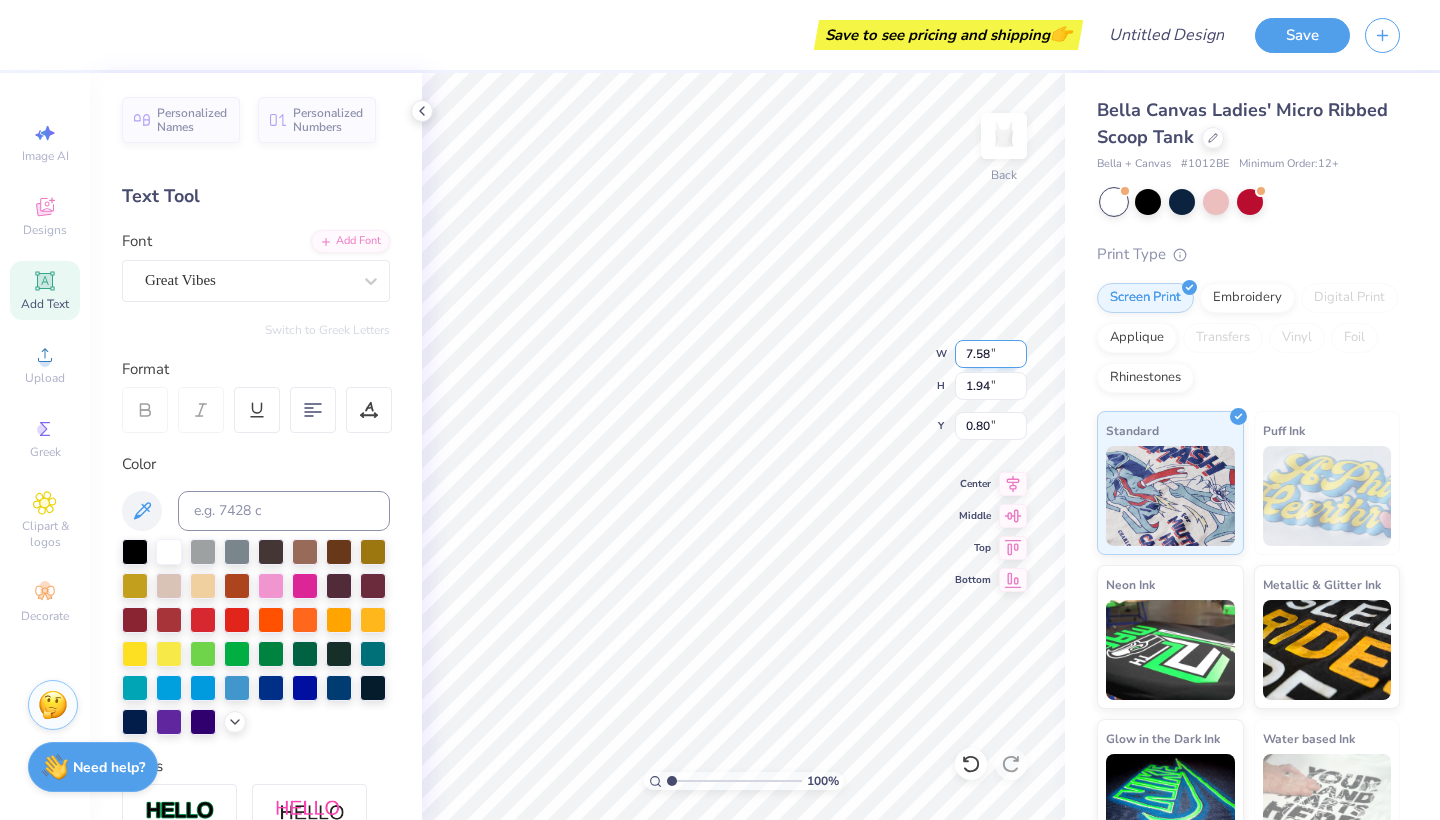 click on "7.58" at bounding box center [991, 354] 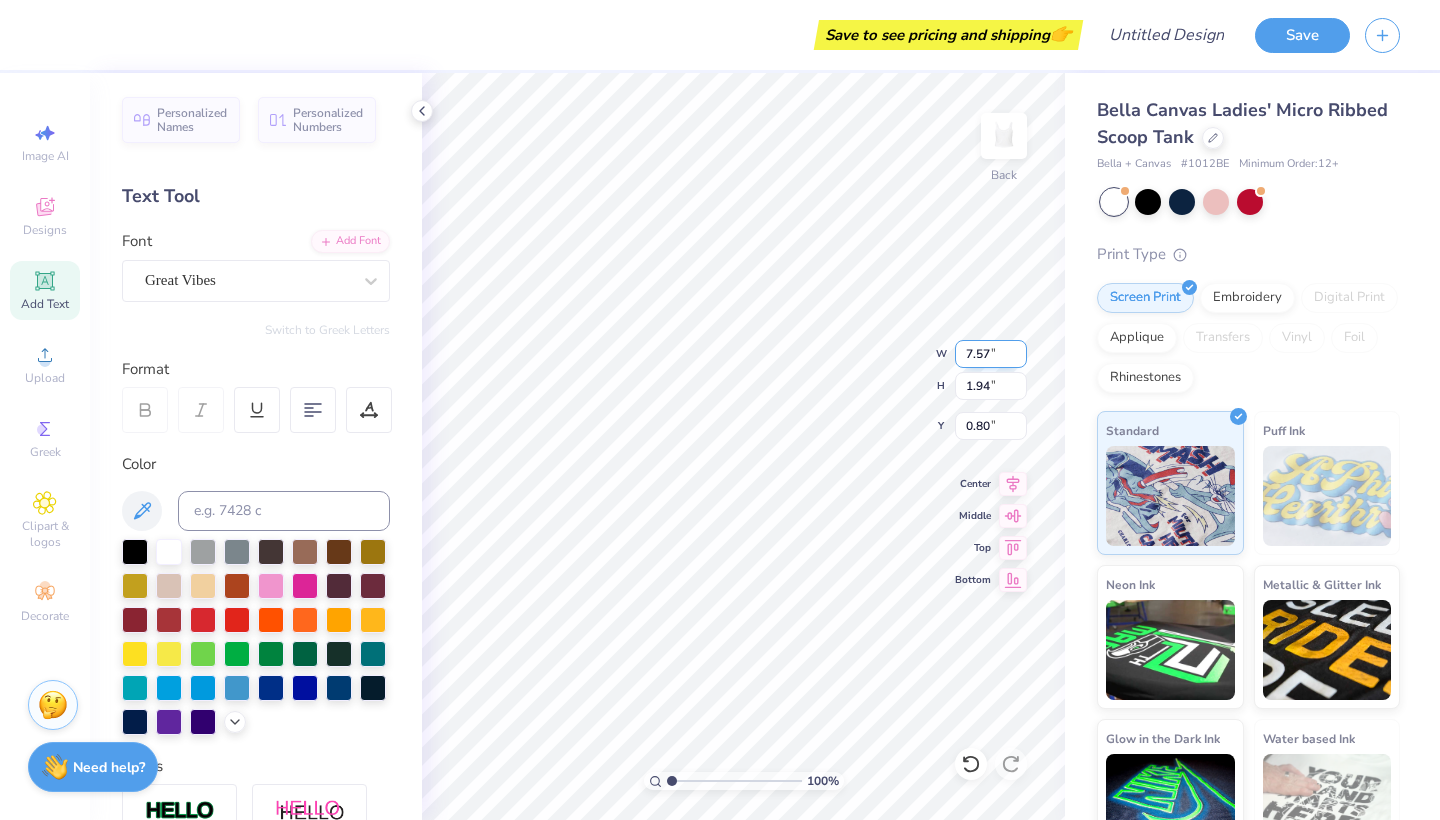 click on "7.57" at bounding box center [991, 354] 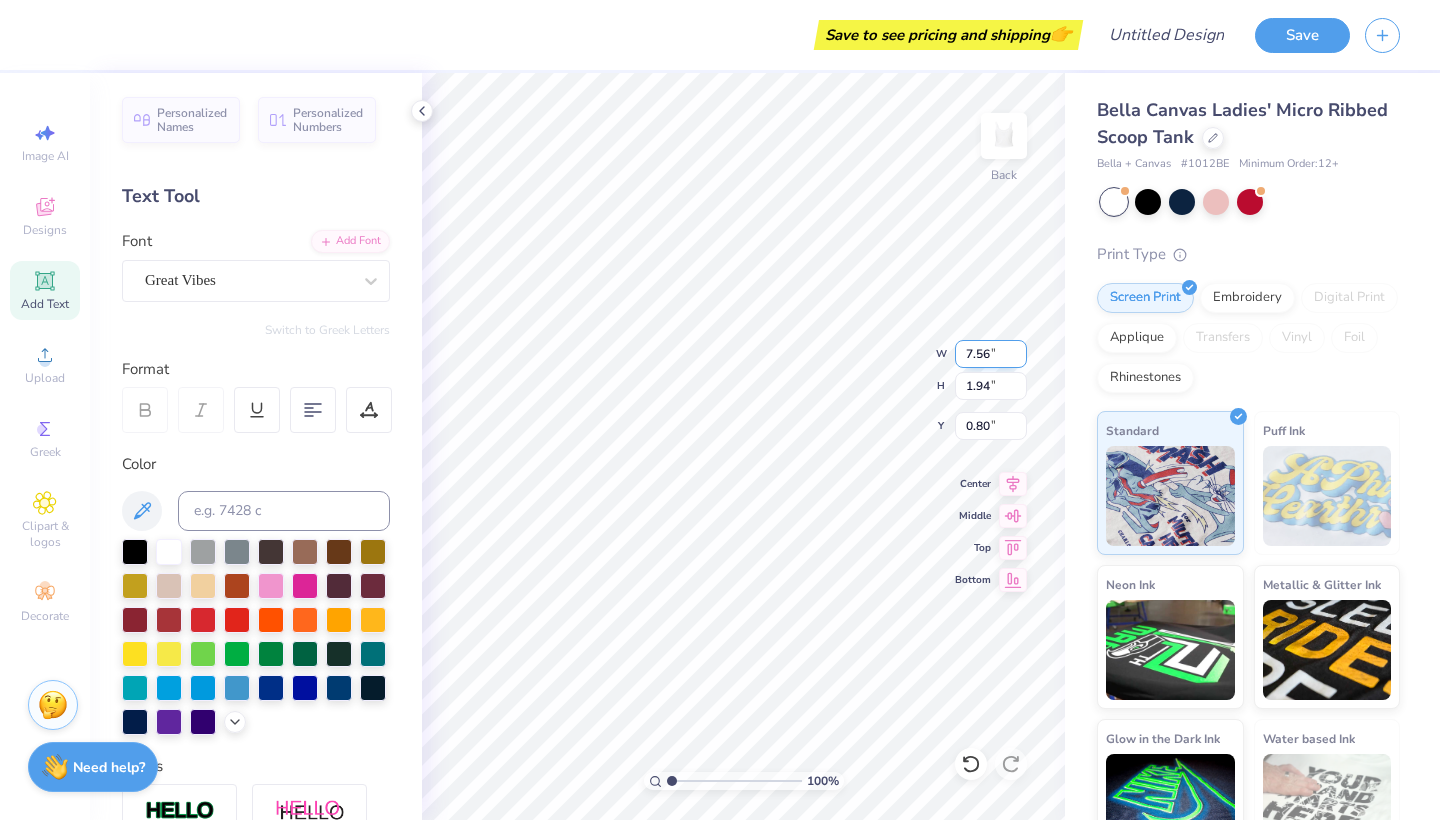 click on "7.56" at bounding box center [991, 354] 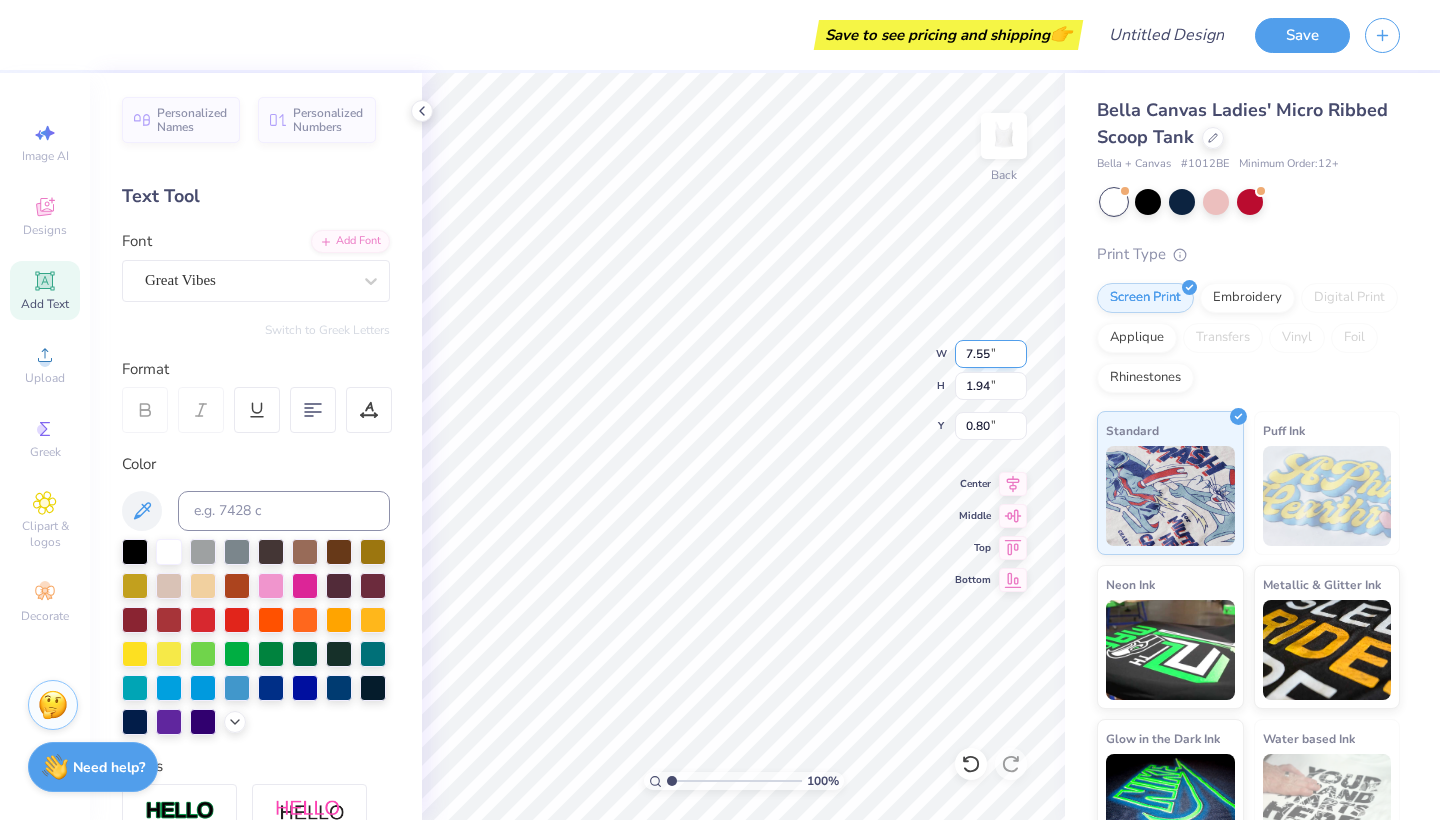 click on "7.55" at bounding box center [991, 354] 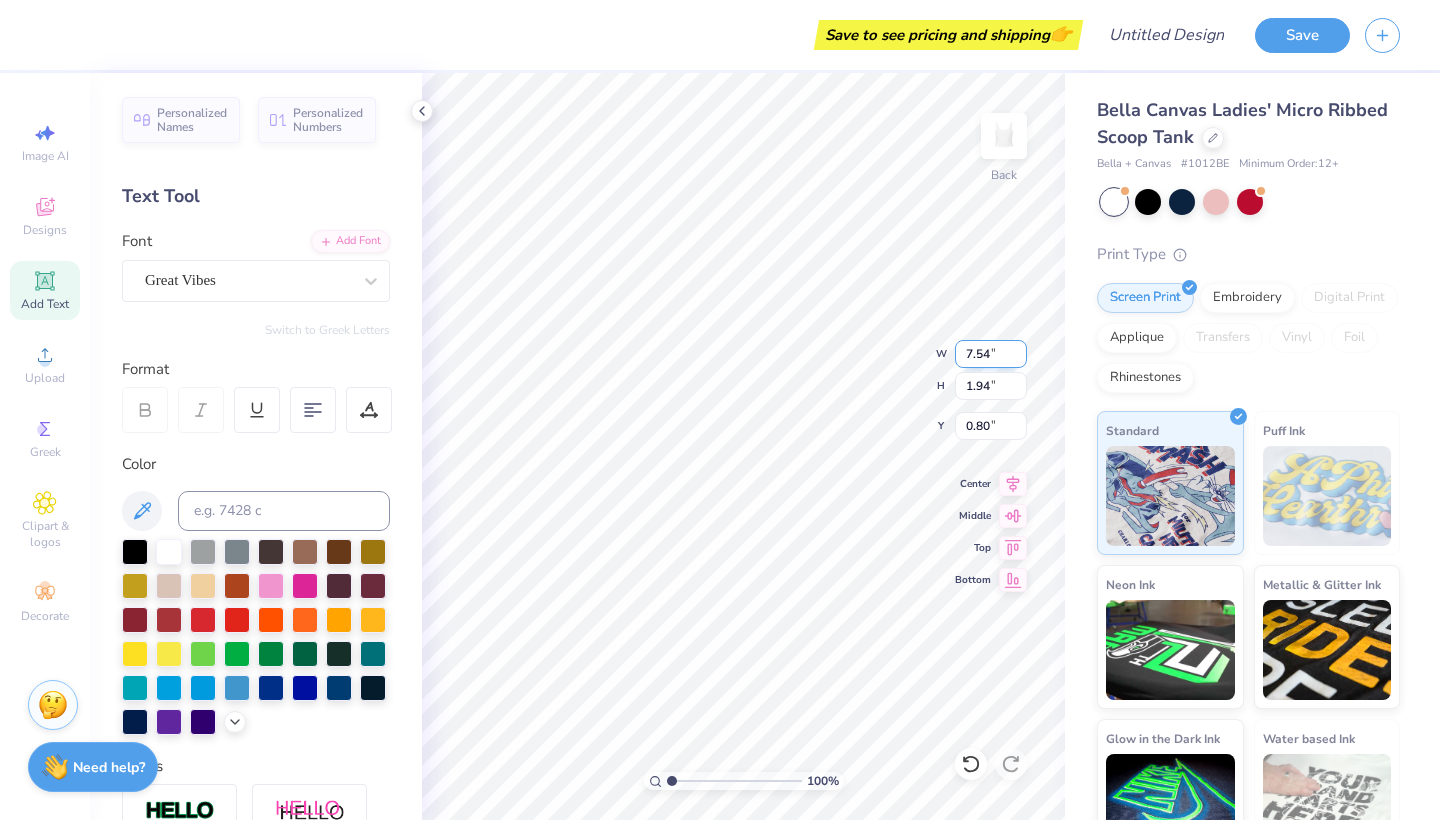 click on "7.54" at bounding box center [991, 354] 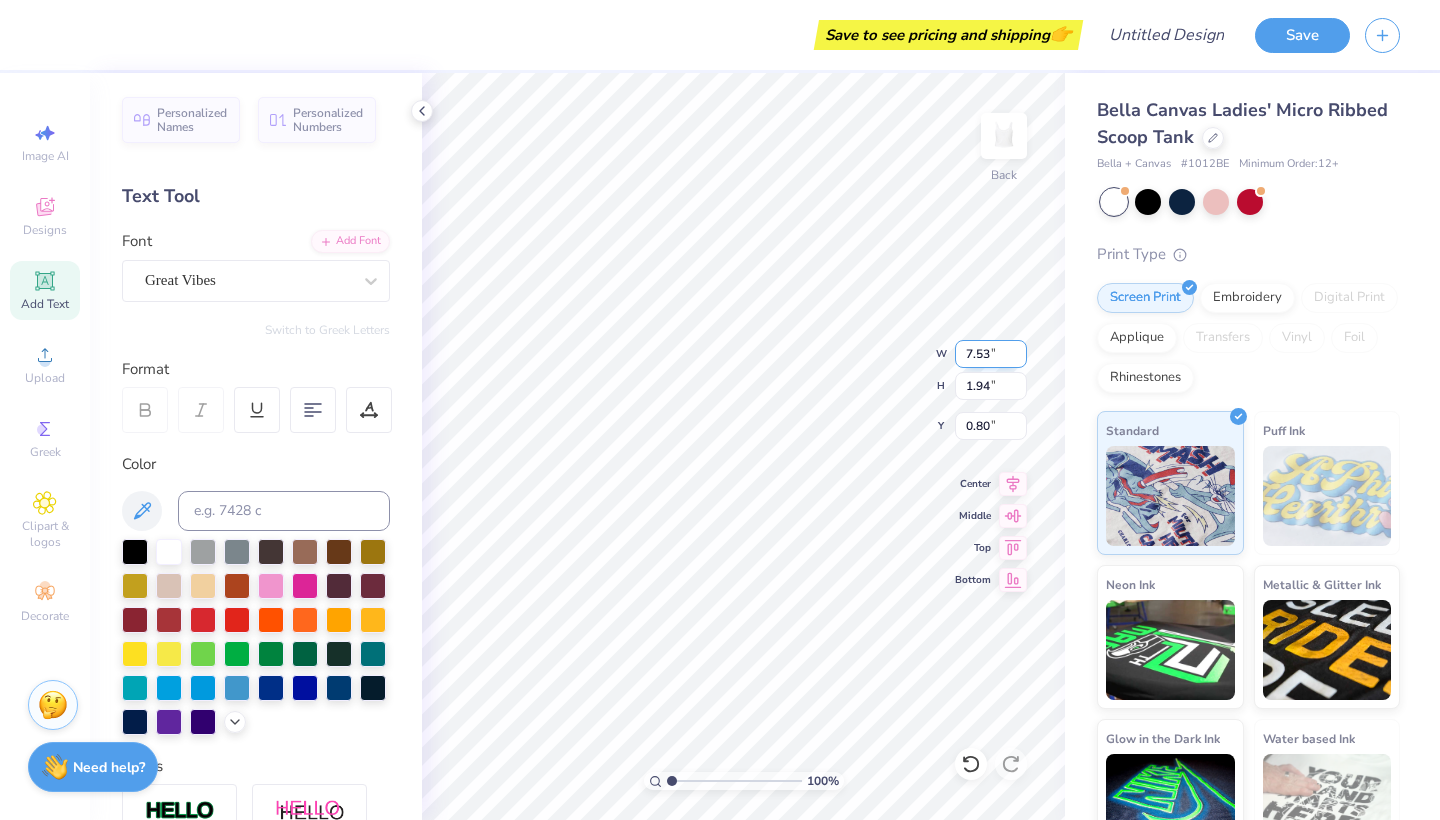 click on "7.53" at bounding box center (991, 354) 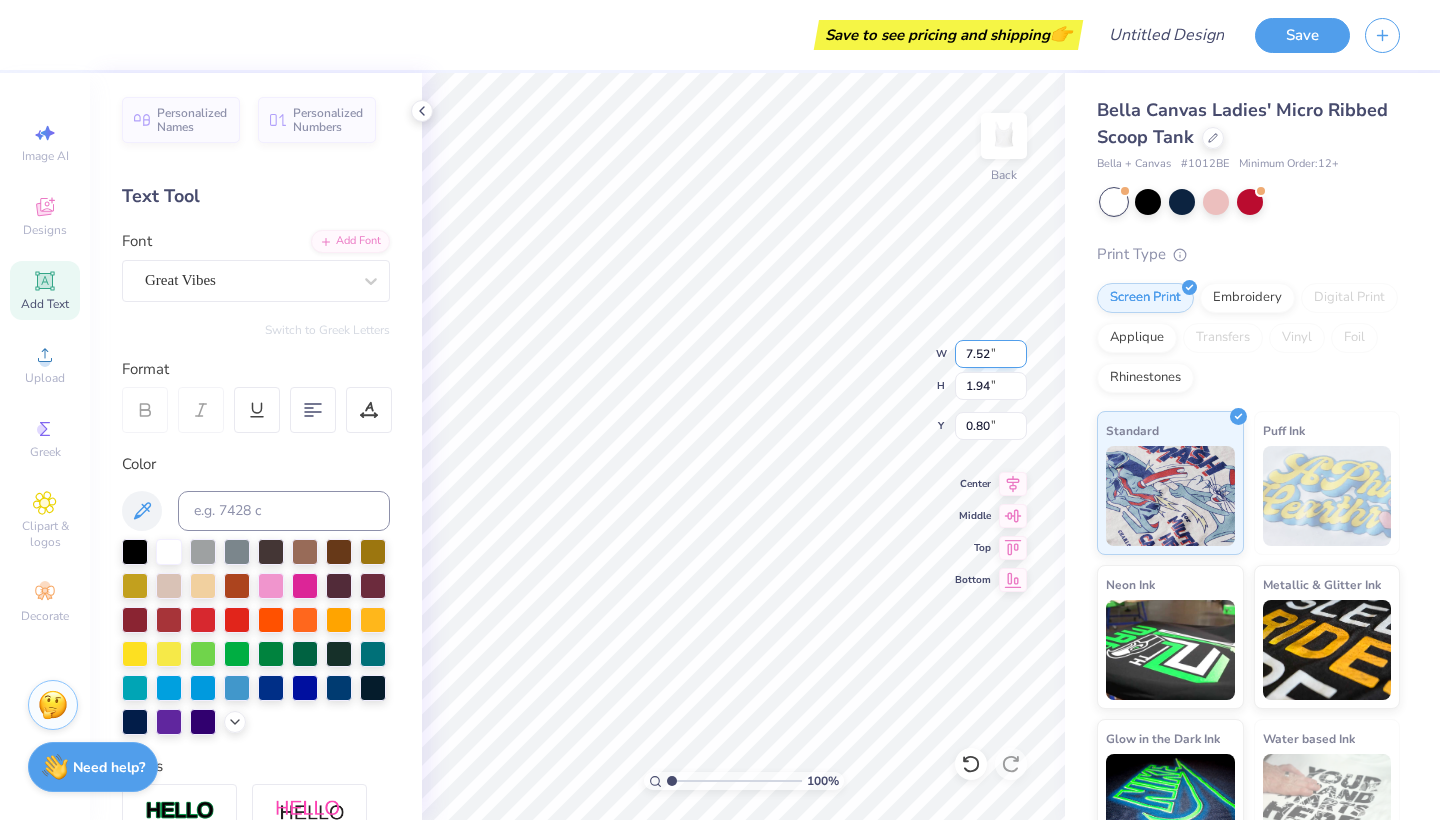 click on "7.52" at bounding box center [991, 354] 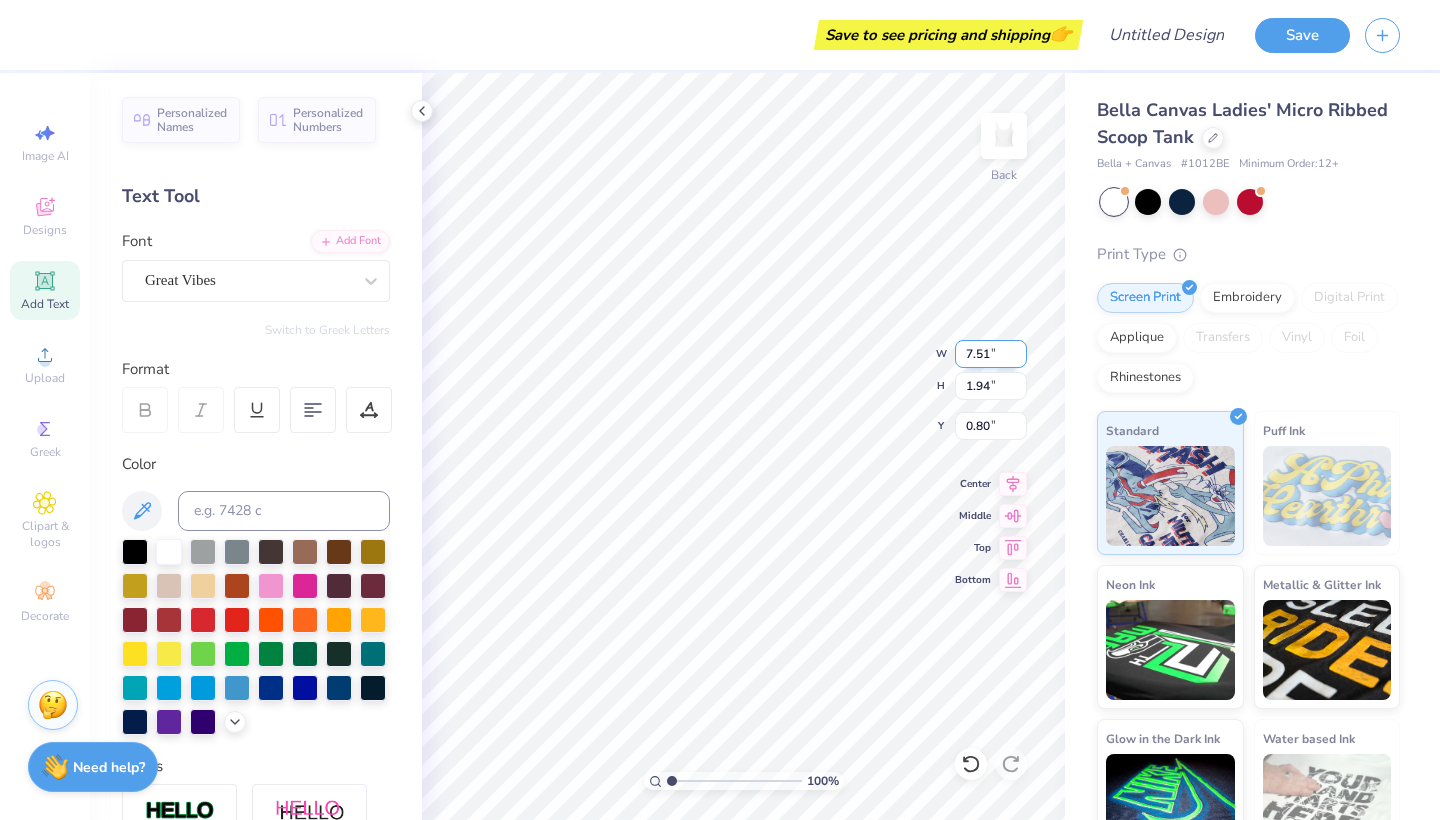 click on "7.51" at bounding box center (991, 354) 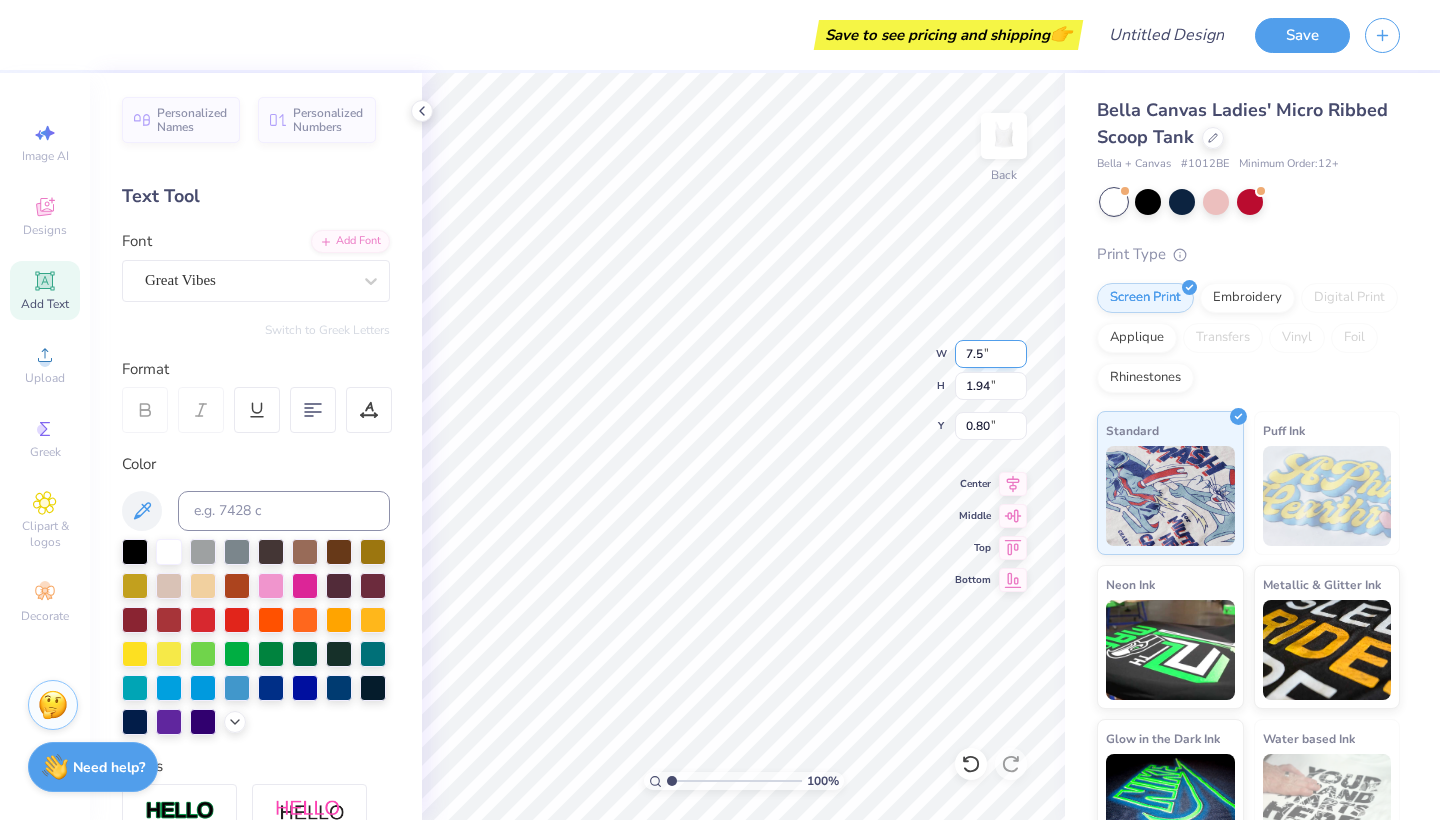 click on "7.5" at bounding box center [991, 354] 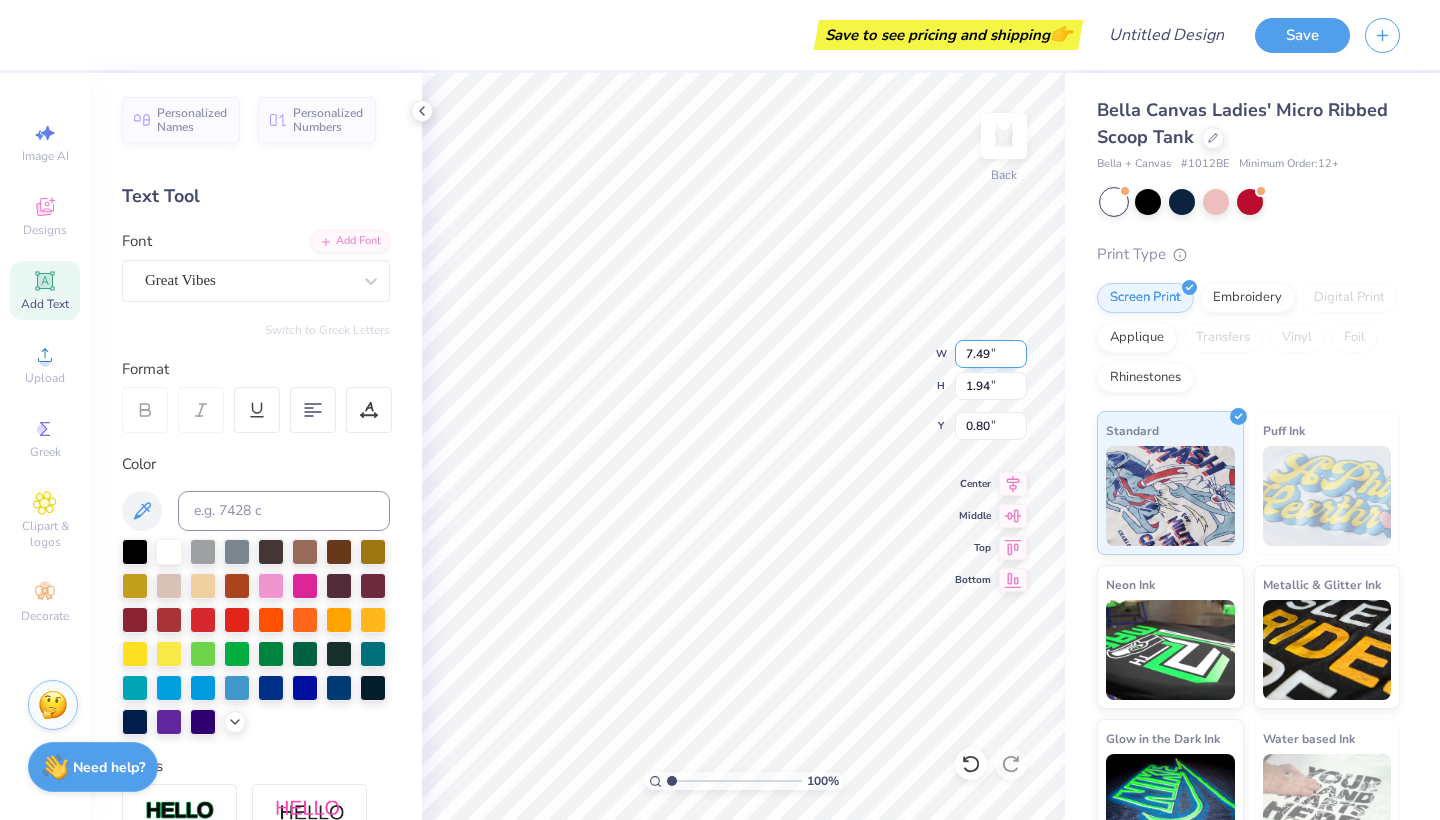 click on "7.49" at bounding box center [991, 354] 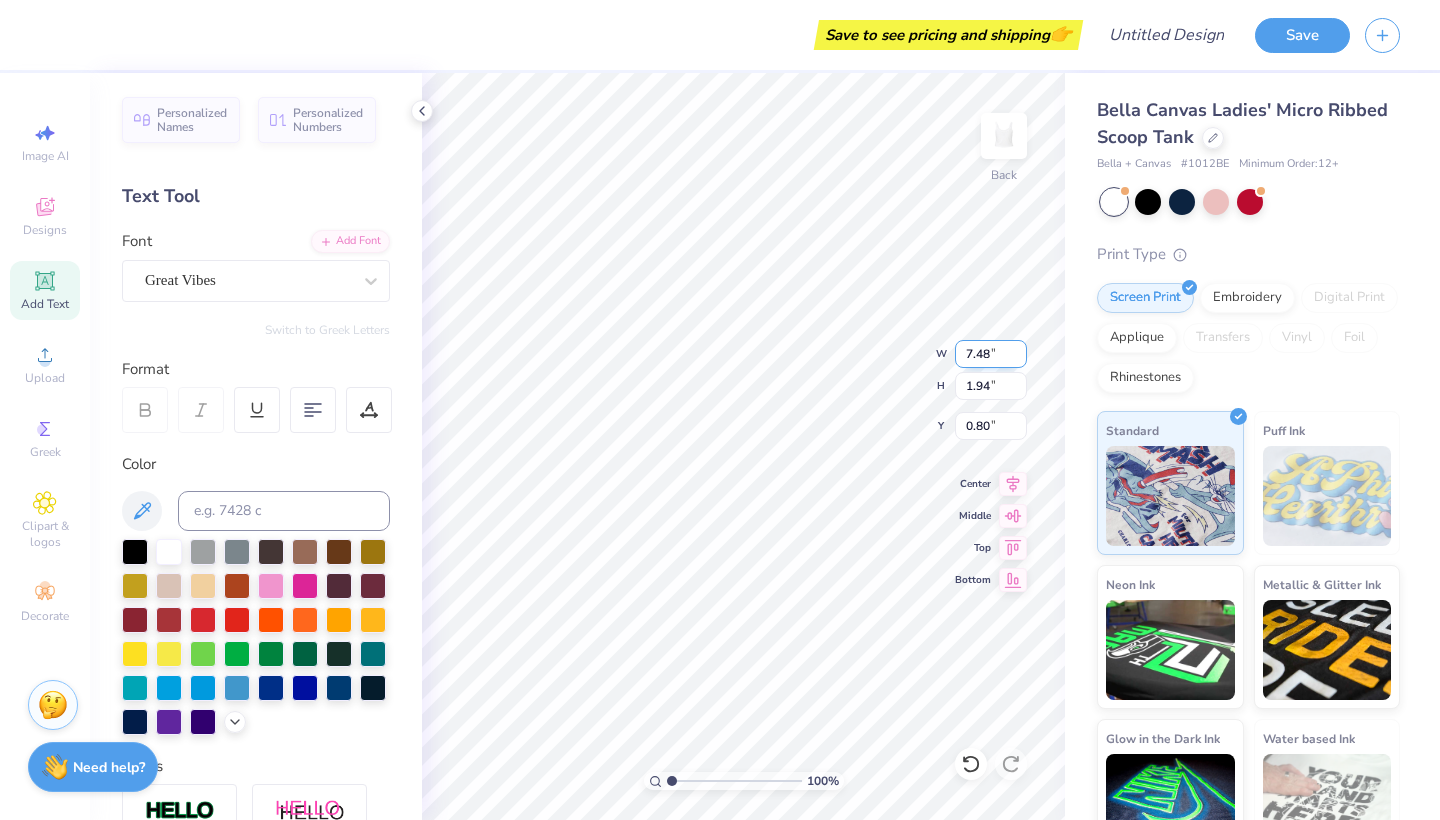 click on "7.48" at bounding box center [991, 354] 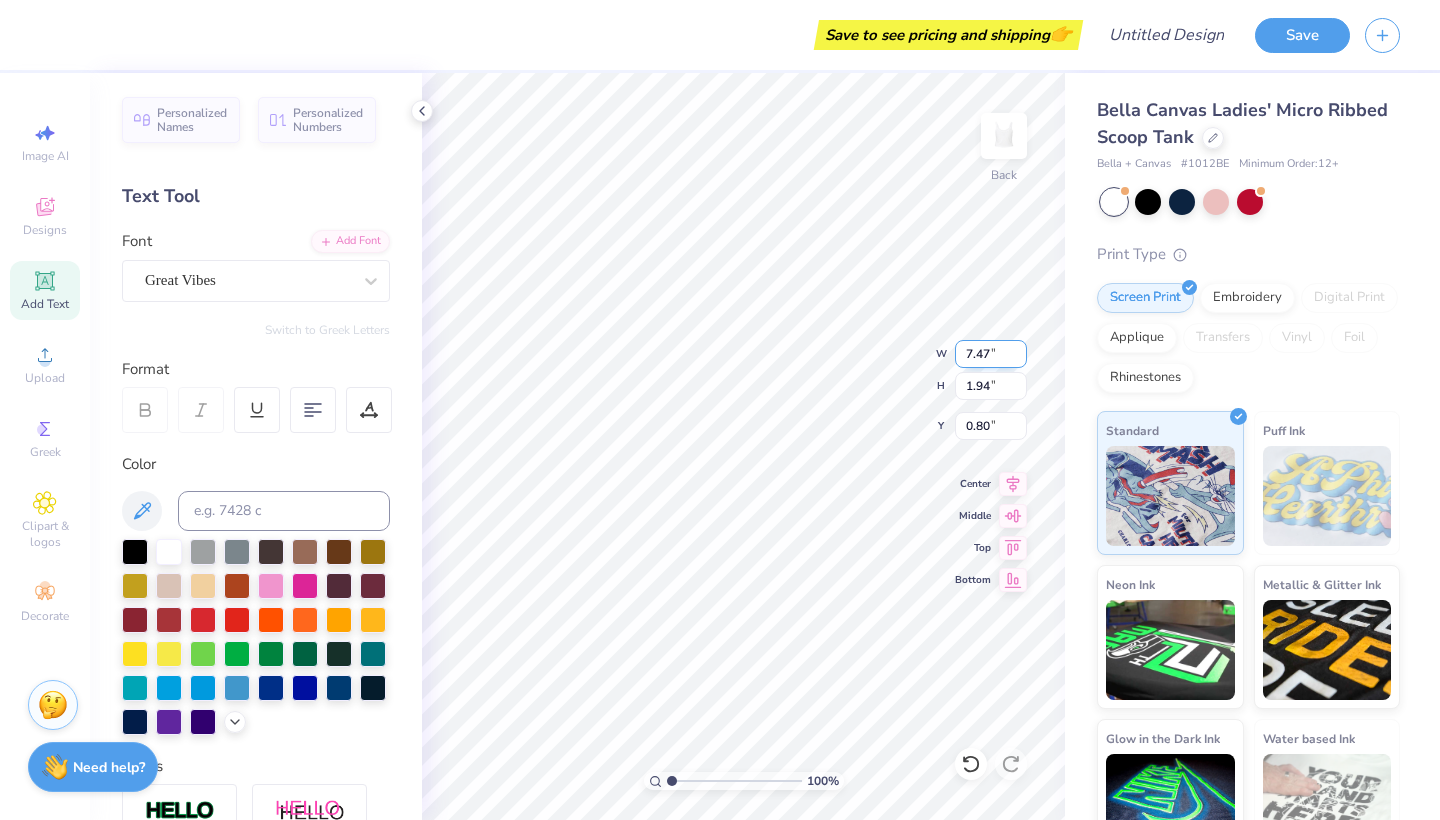 click on "7.47" at bounding box center (991, 354) 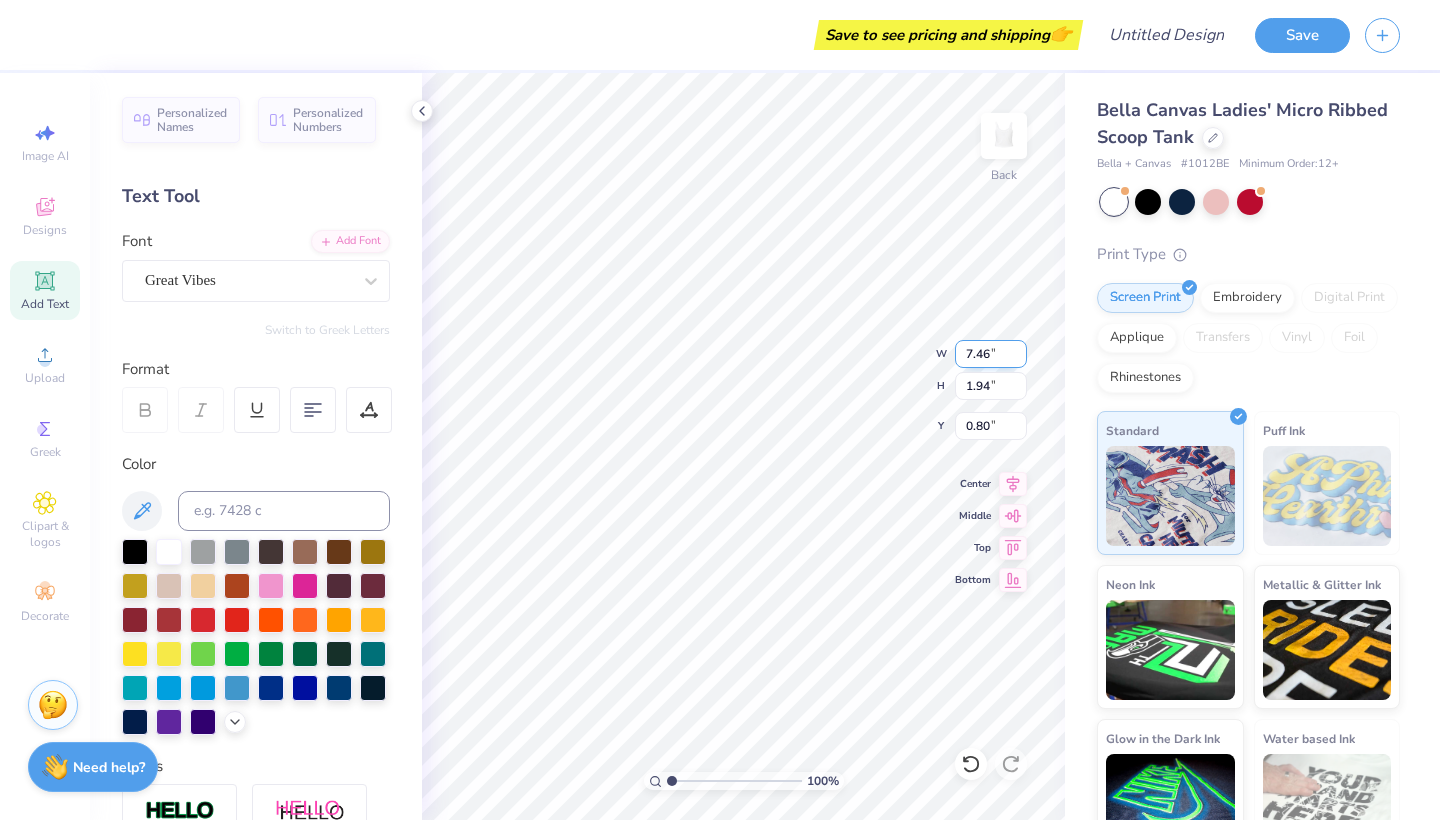 click on "7.46" at bounding box center (991, 354) 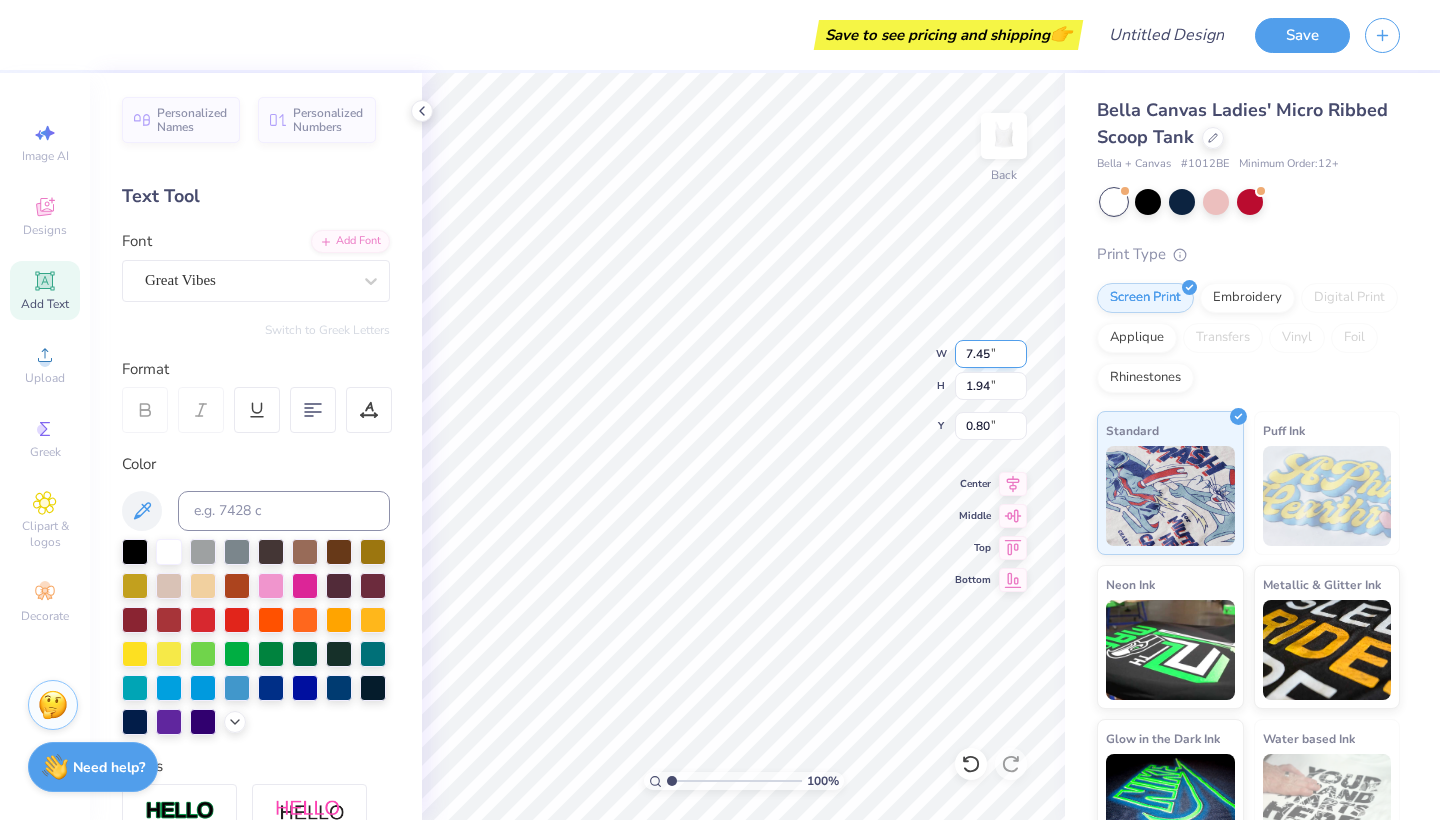 click on "7.45" at bounding box center [991, 354] 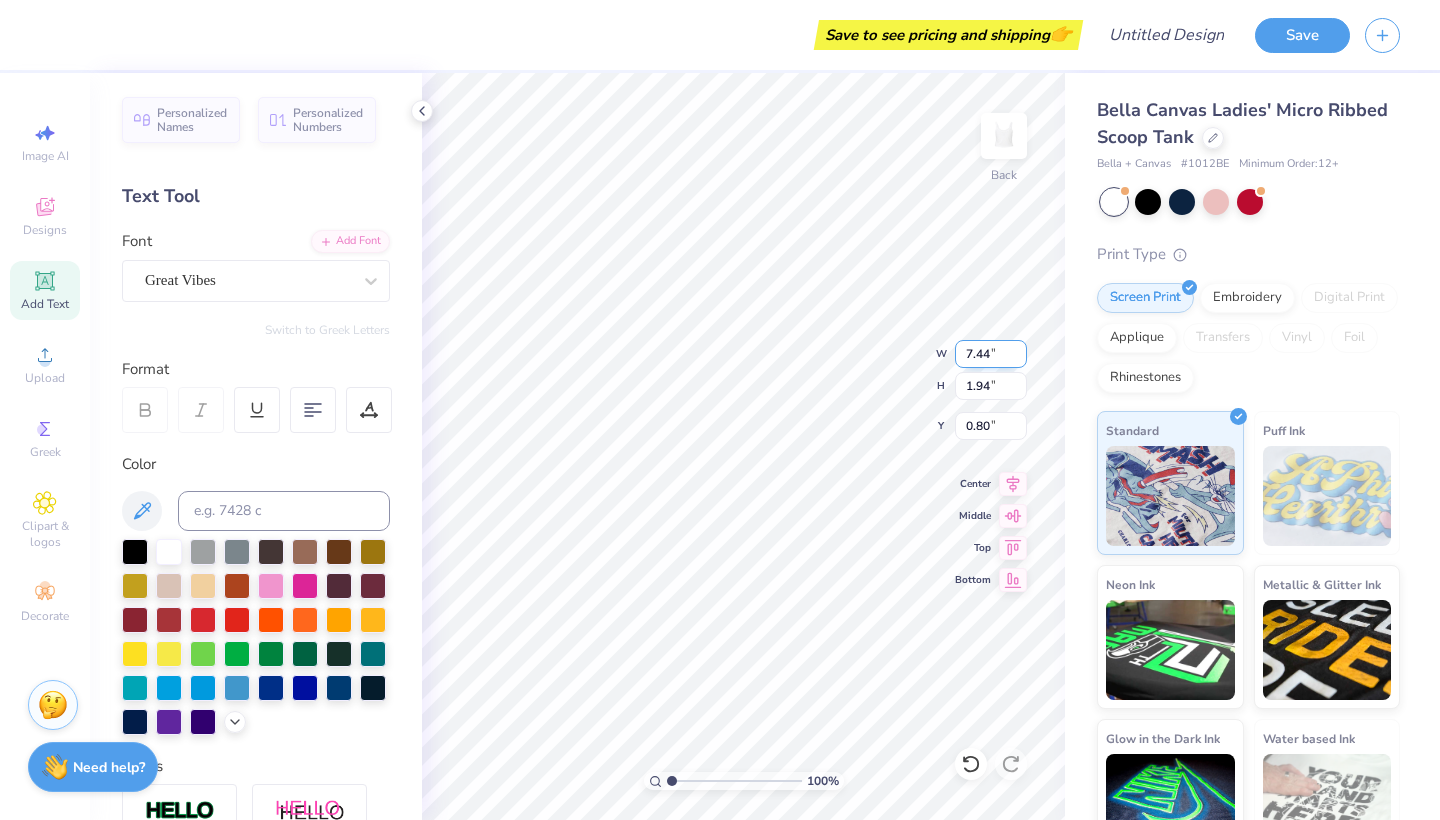 click on "7.44" at bounding box center (991, 354) 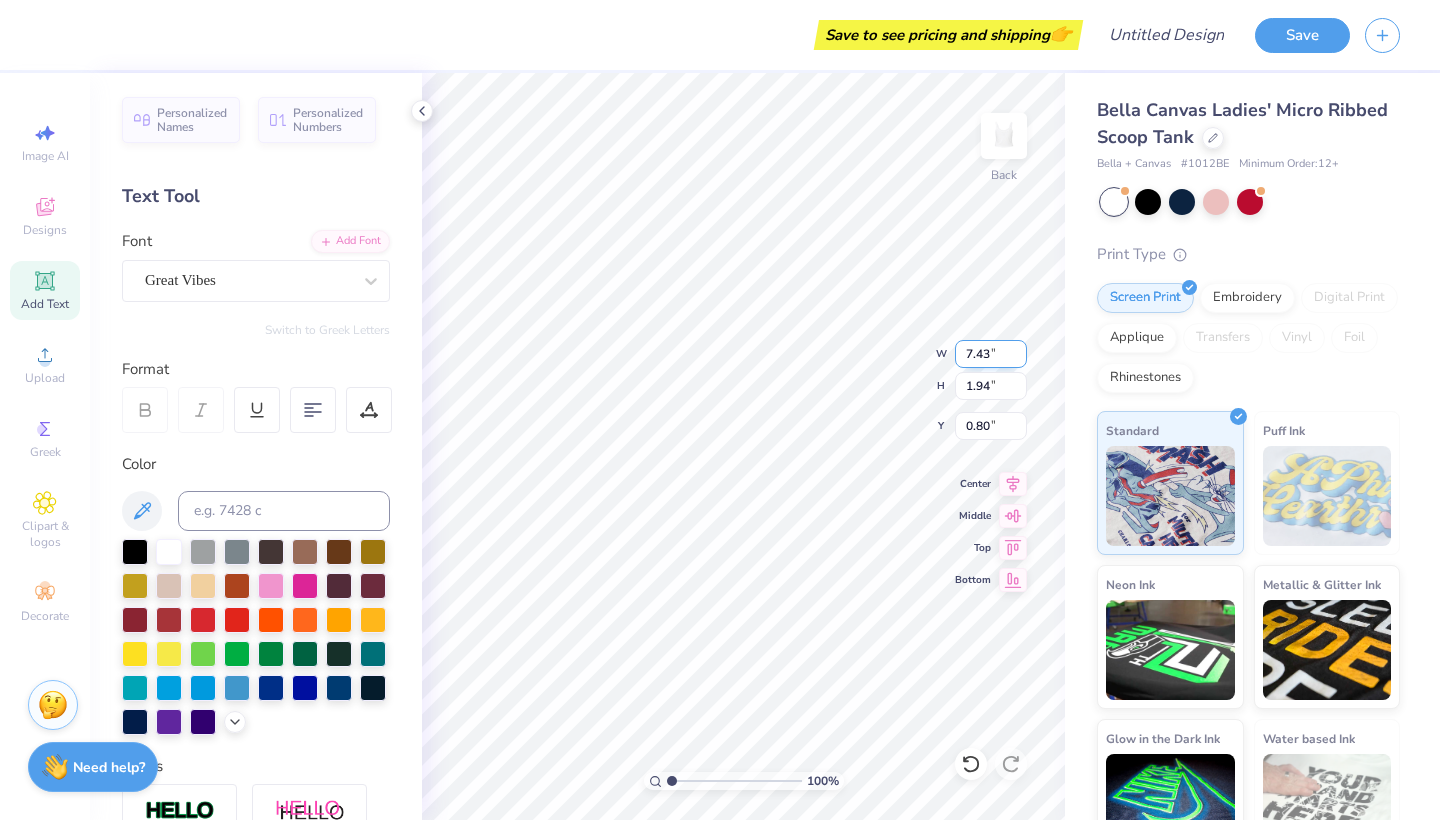 click on "7.43" at bounding box center (991, 354) 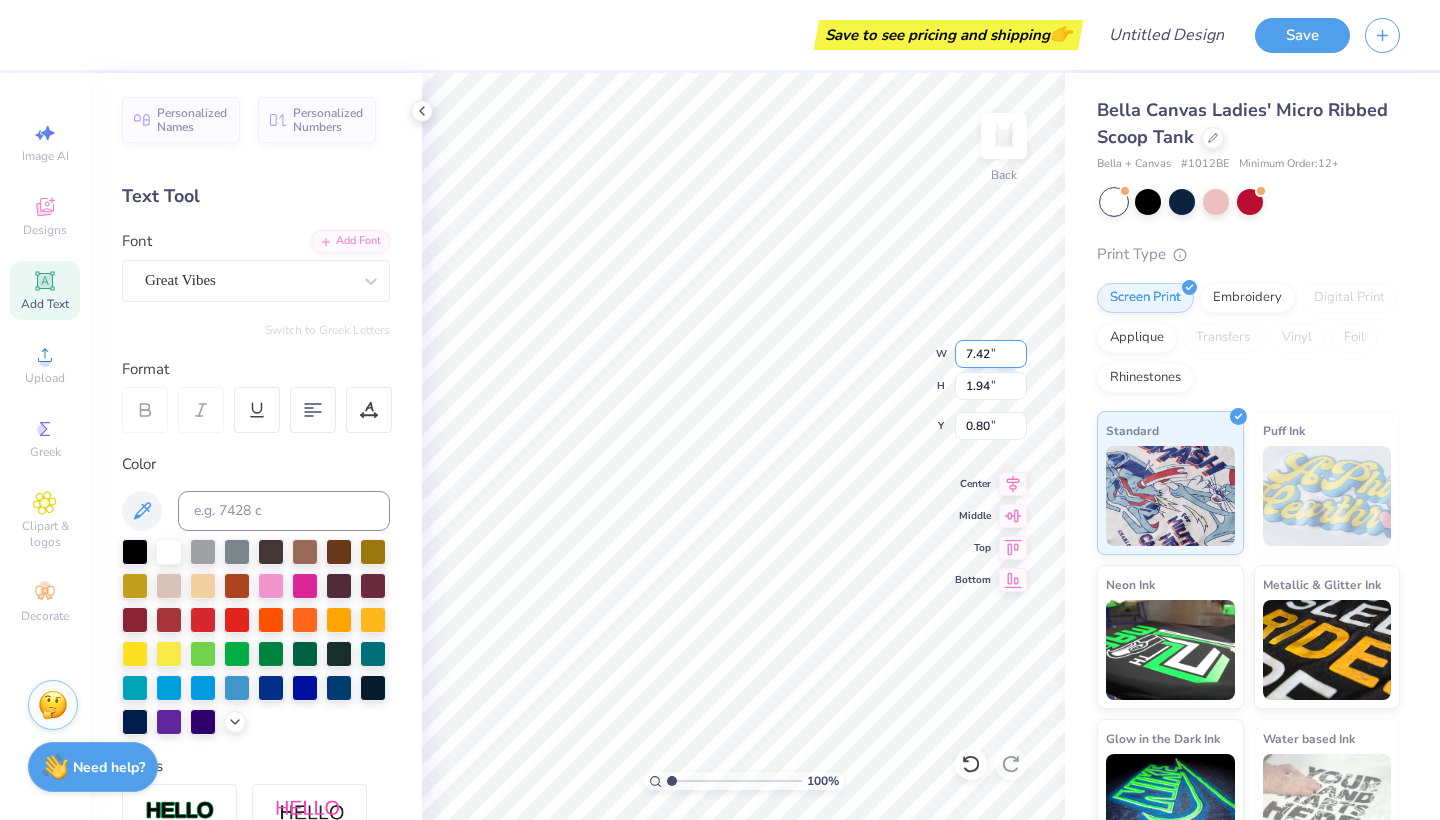click on "7.42" at bounding box center (991, 354) 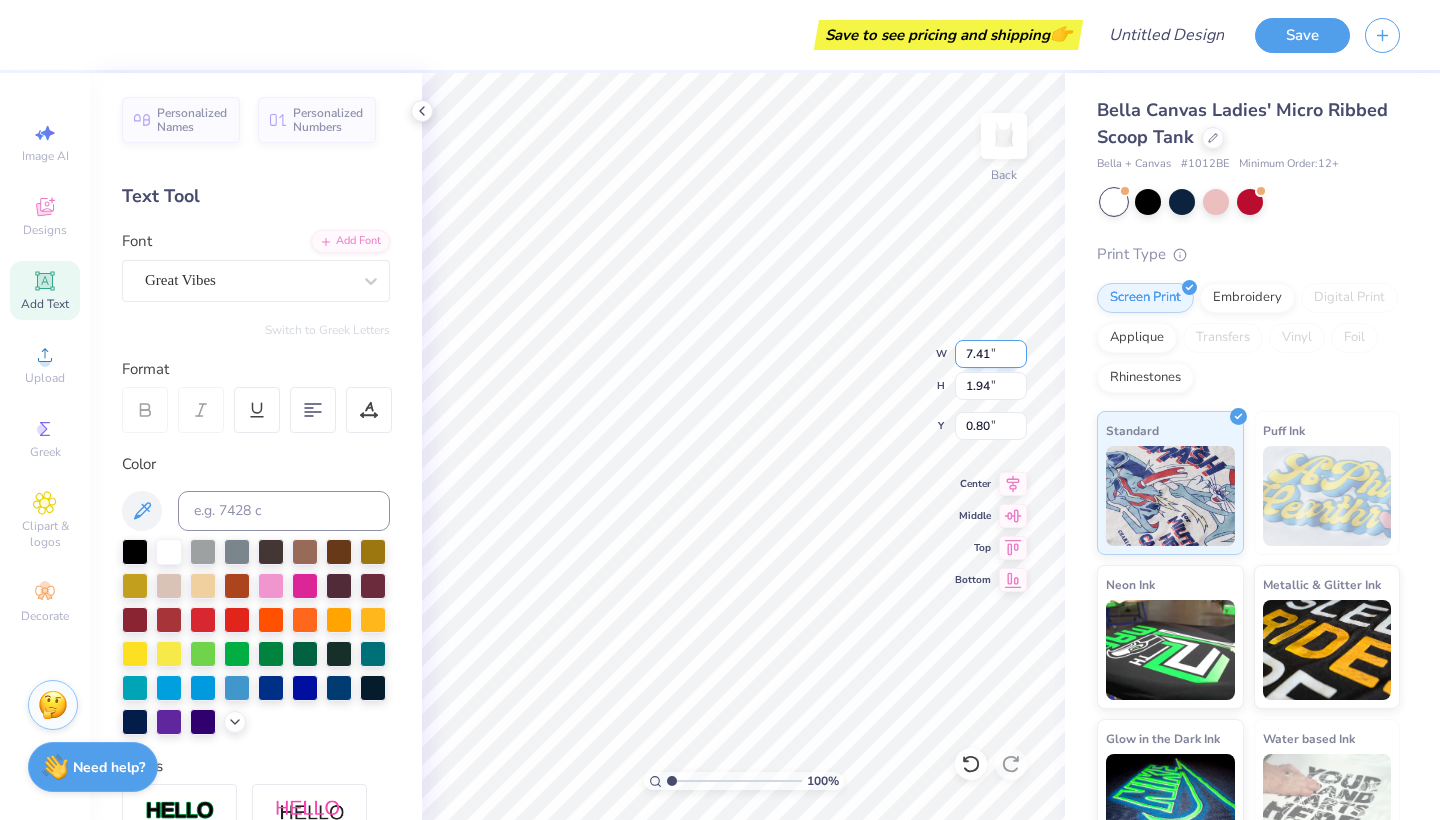 click on "7.41" at bounding box center [991, 354] 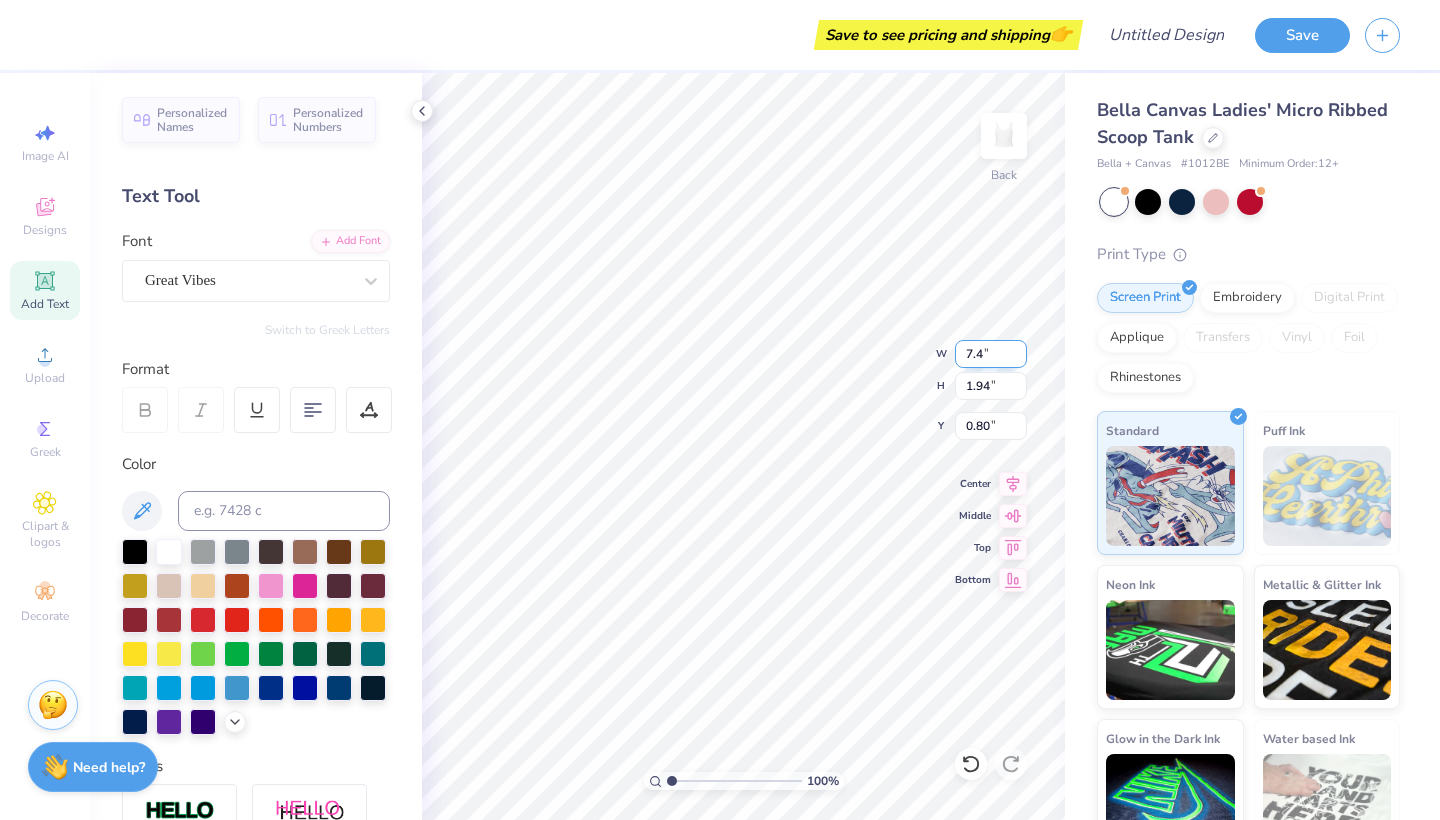 click on "7.4" at bounding box center [991, 354] 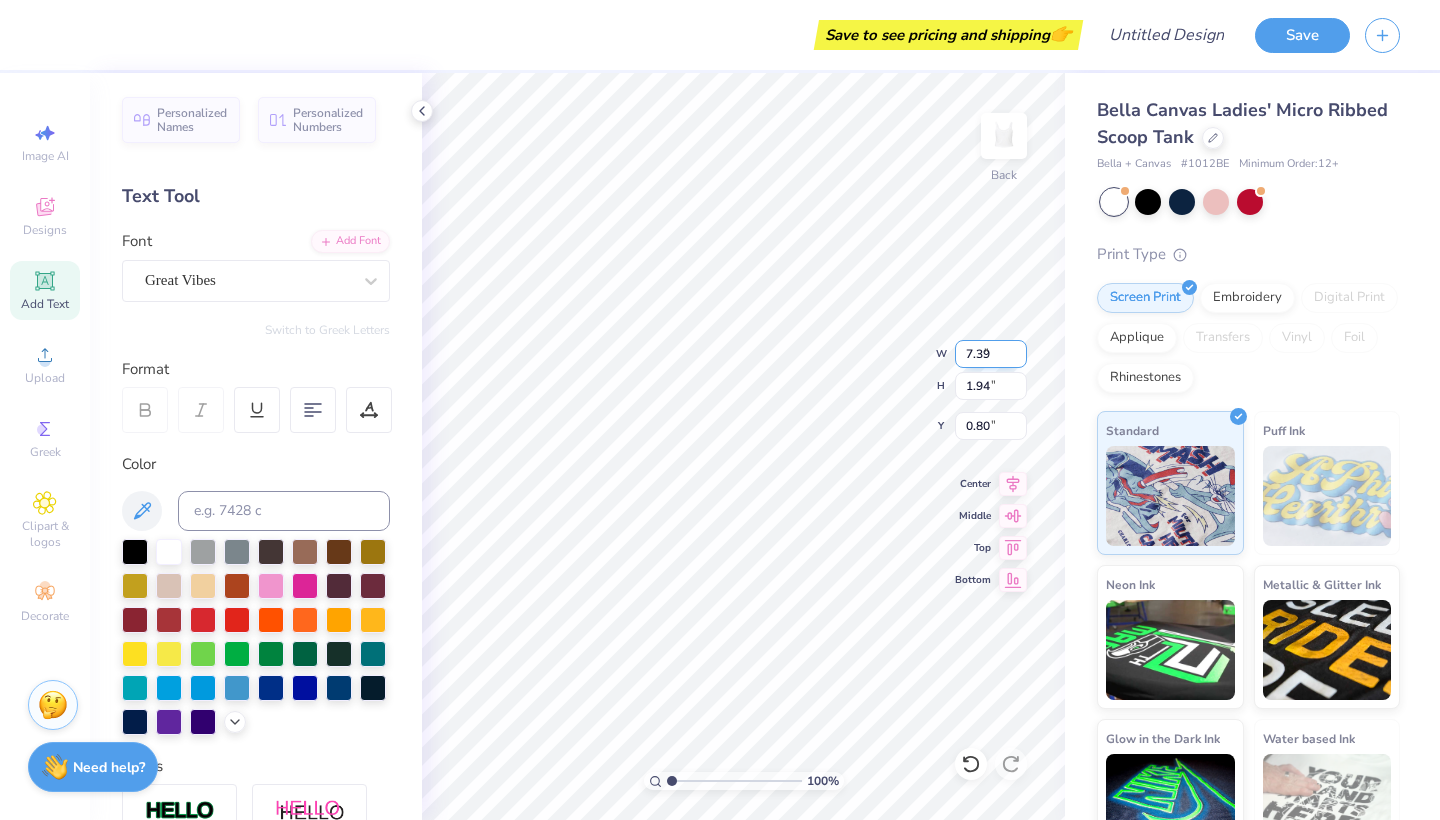 click on "7.39" at bounding box center [991, 354] 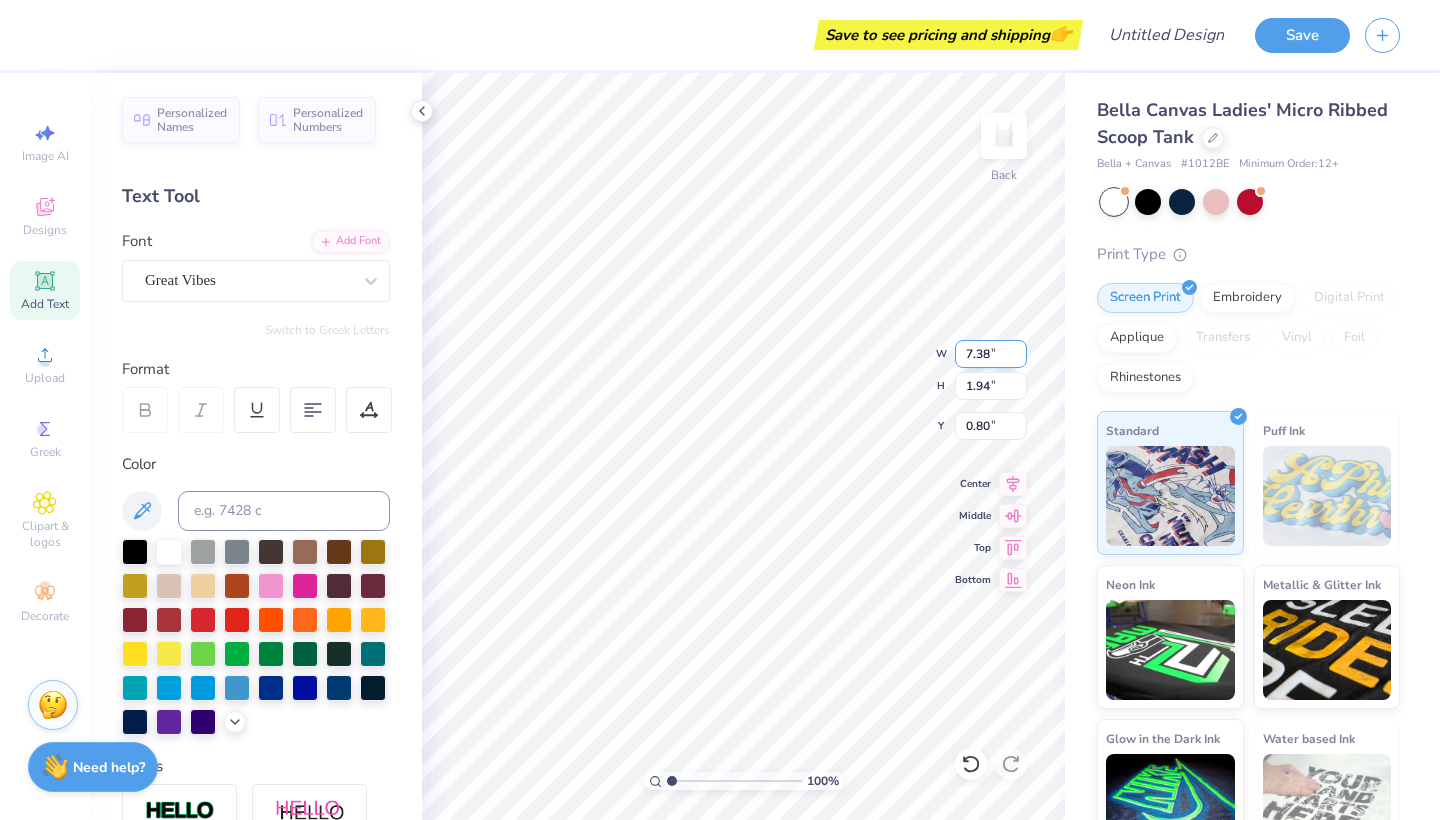 click on "7.38" at bounding box center [991, 354] 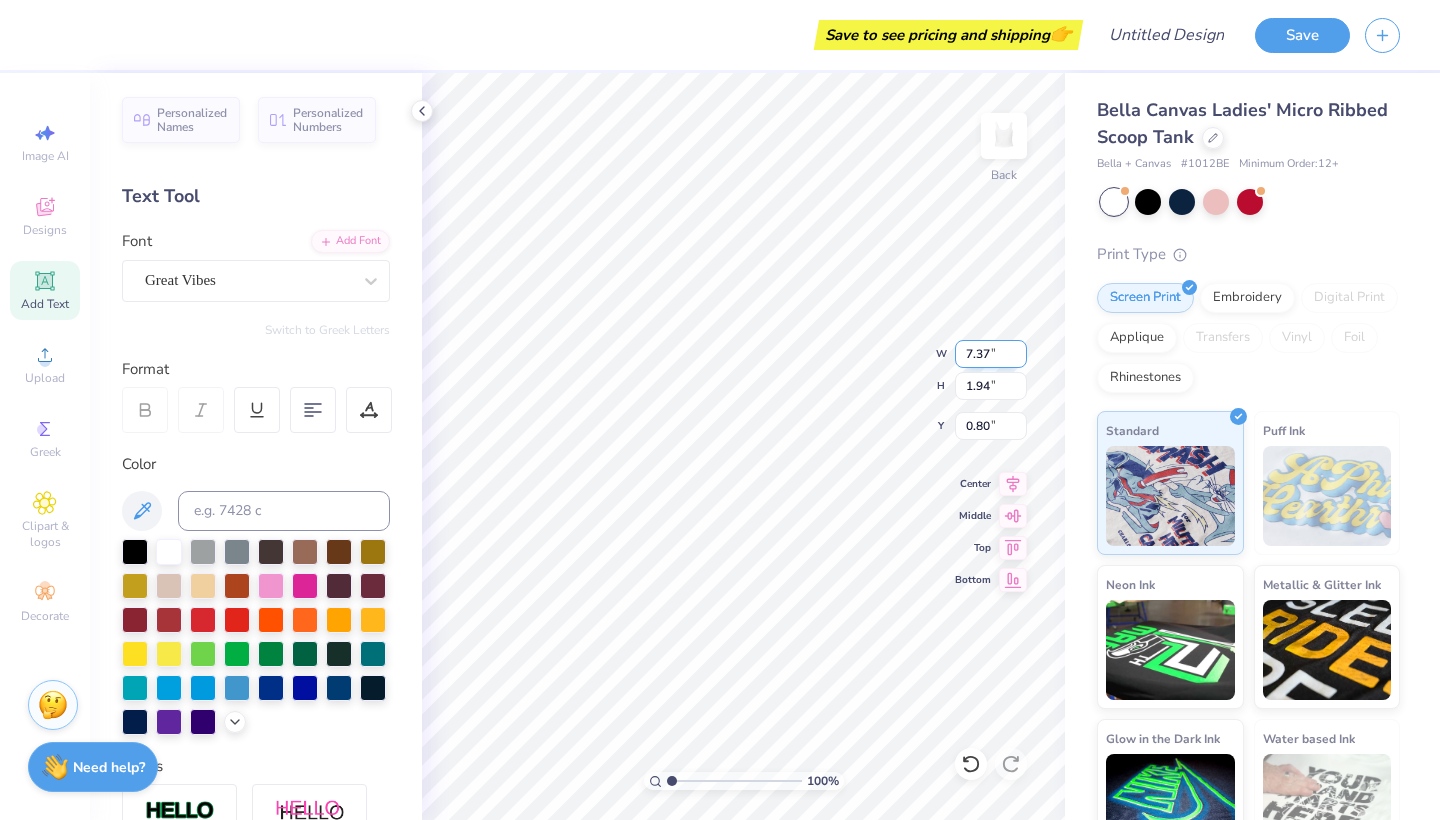 click on "7.37" at bounding box center (991, 354) 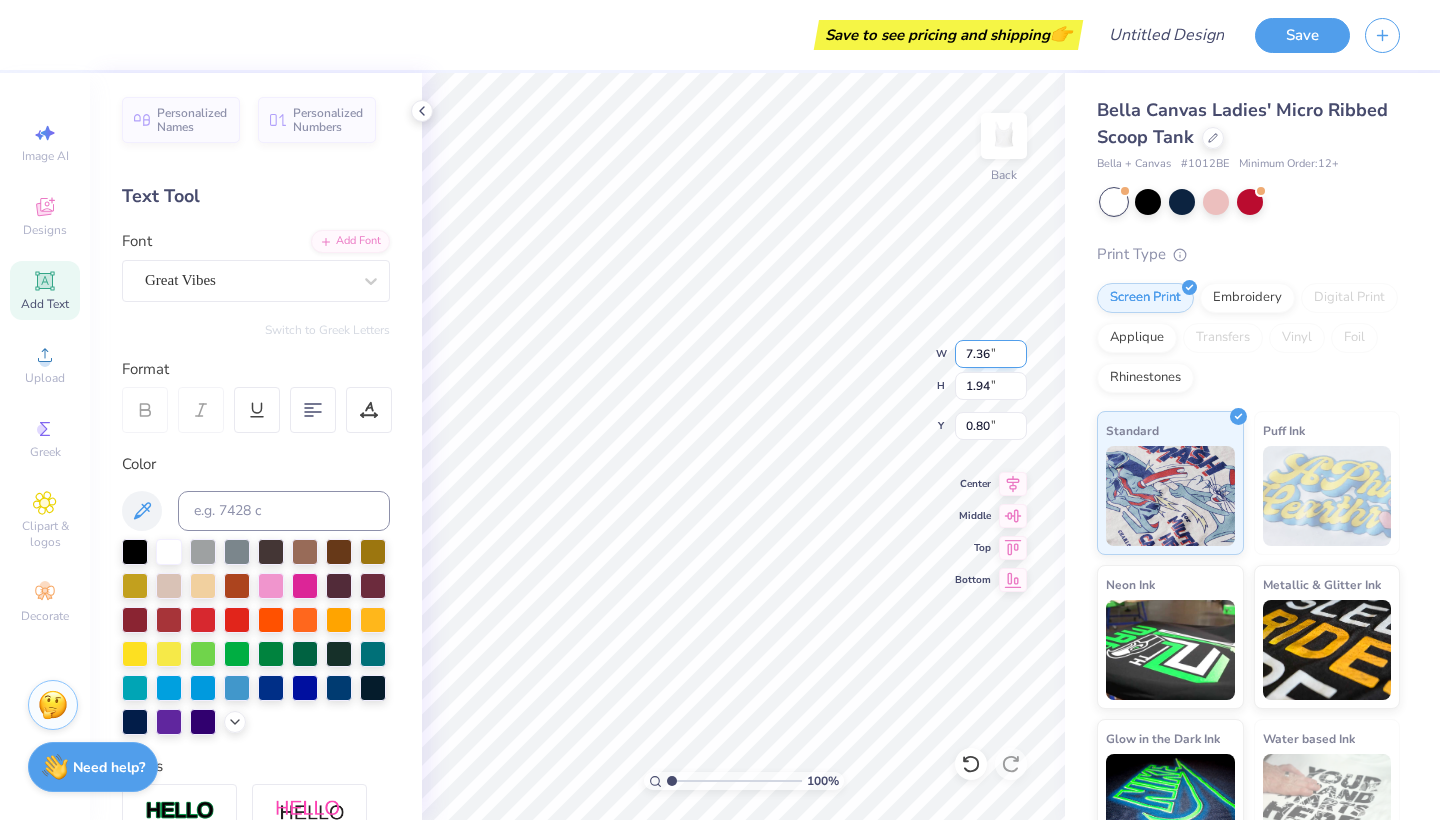 click on "7.36" at bounding box center (991, 354) 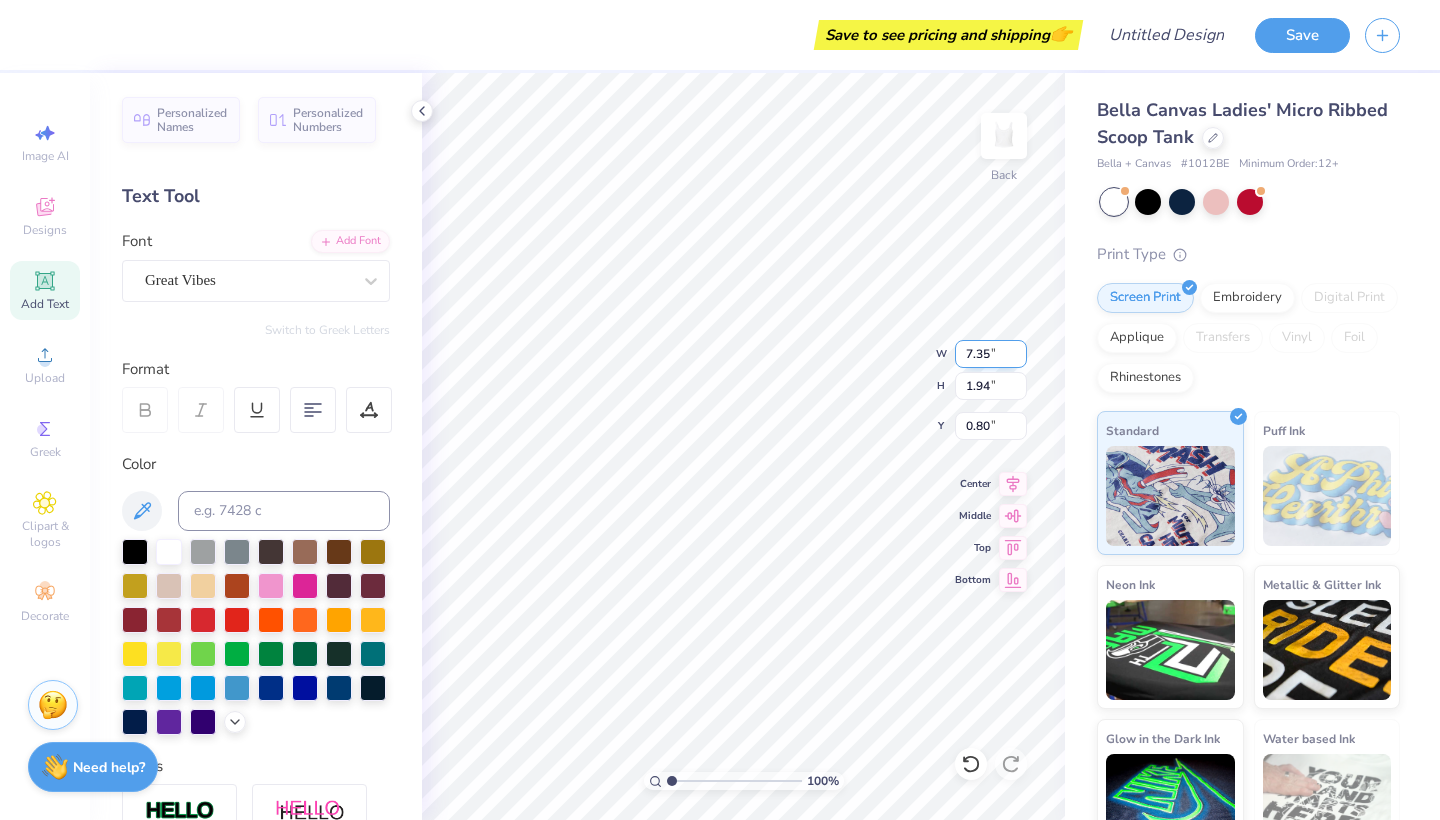 click on "7.35" at bounding box center [991, 354] 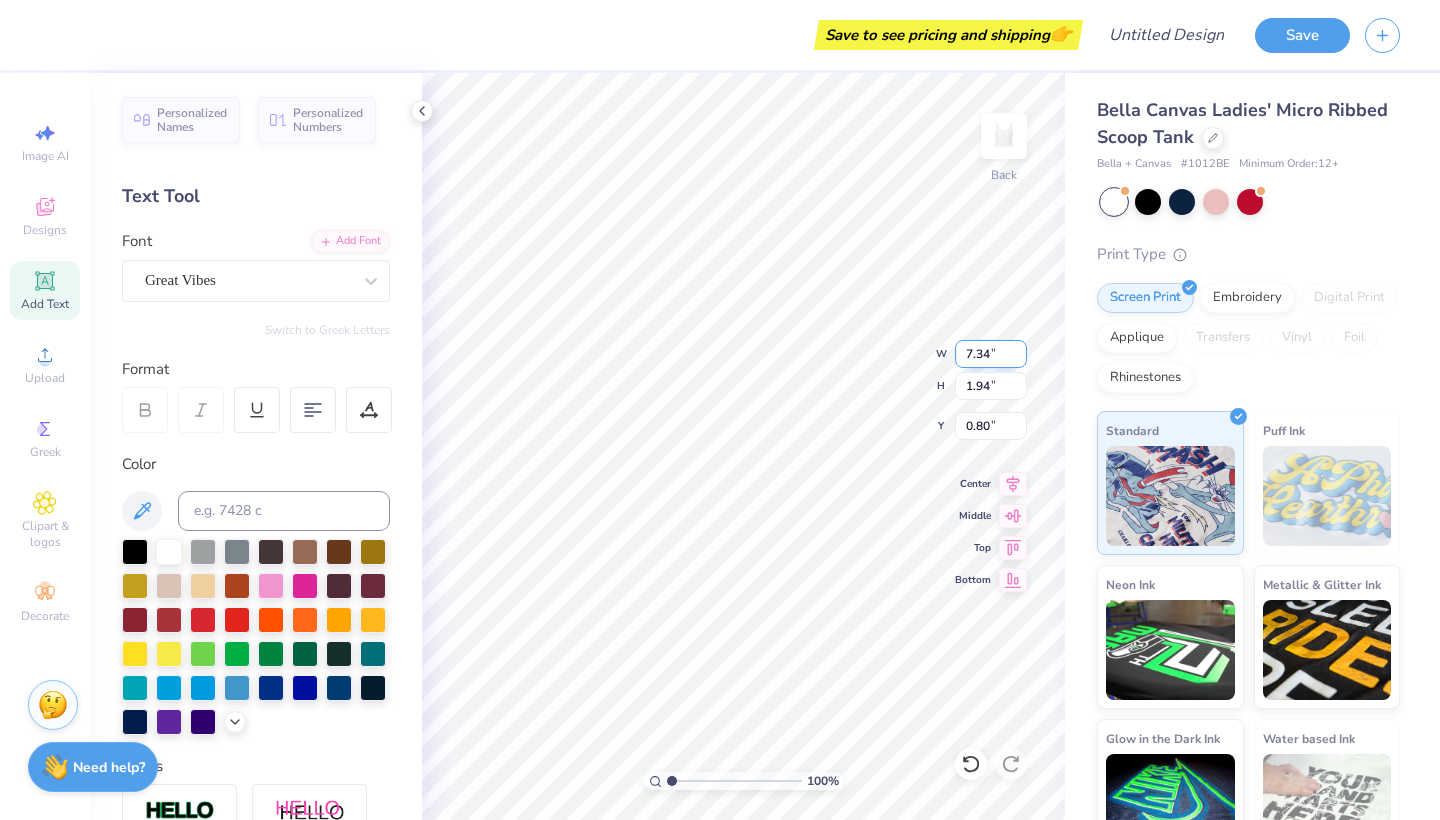 click on "7.34" at bounding box center [991, 354] 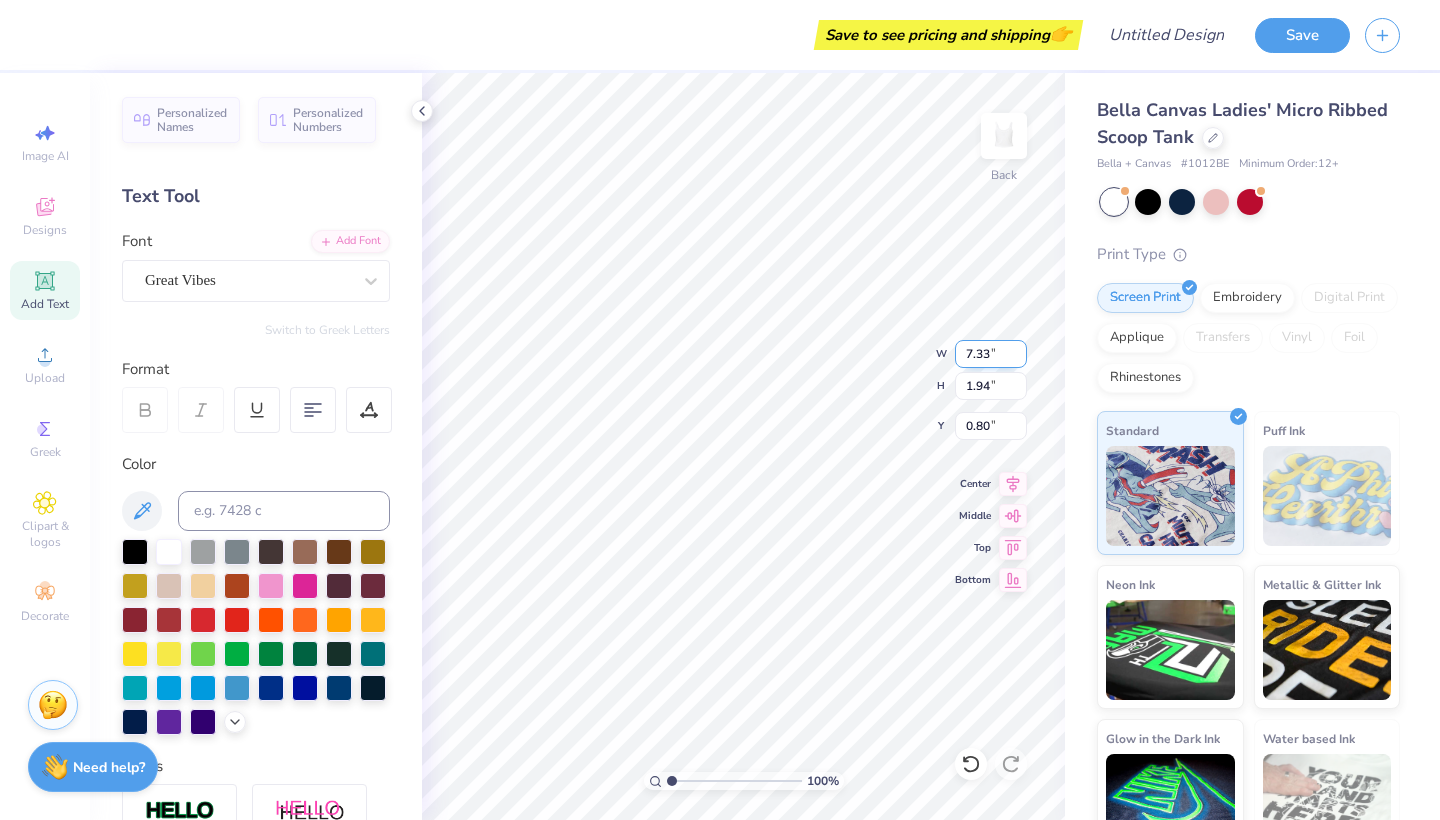 click on "7.33" at bounding box center (991, 354) 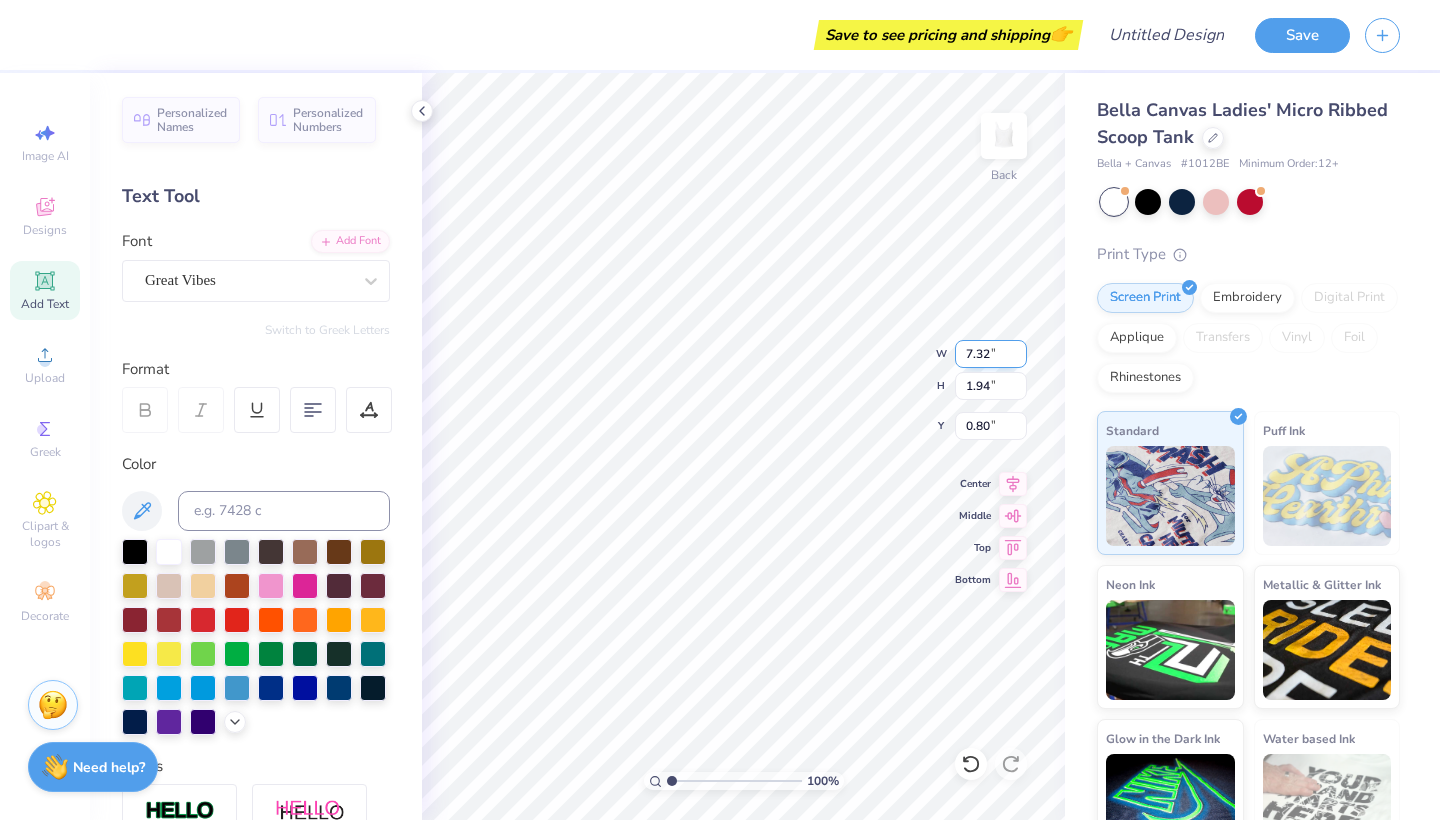 click on "7.32" at bounding box center [991, 354] 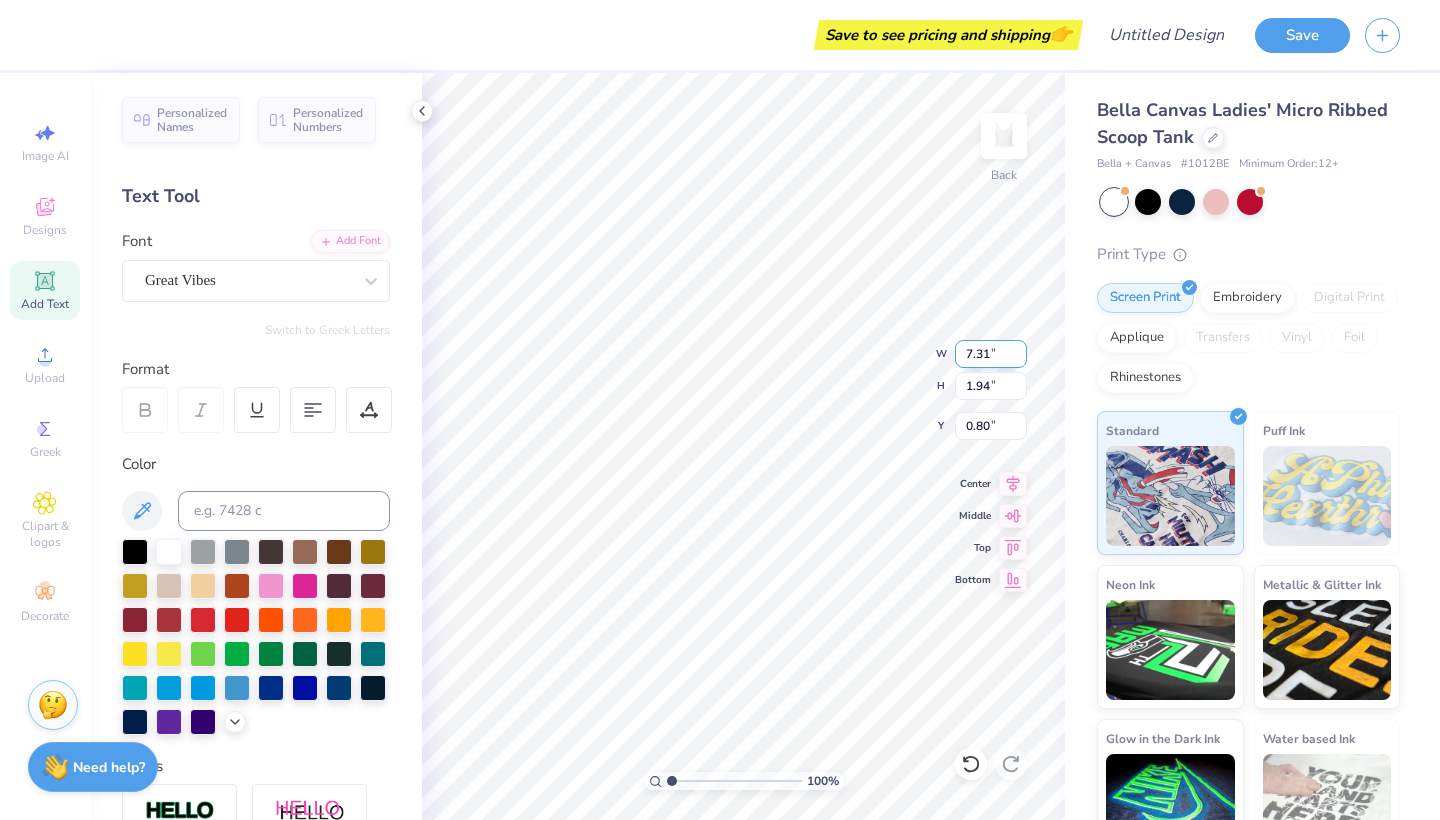 click on "7.31" at bounding box center [991, 354] 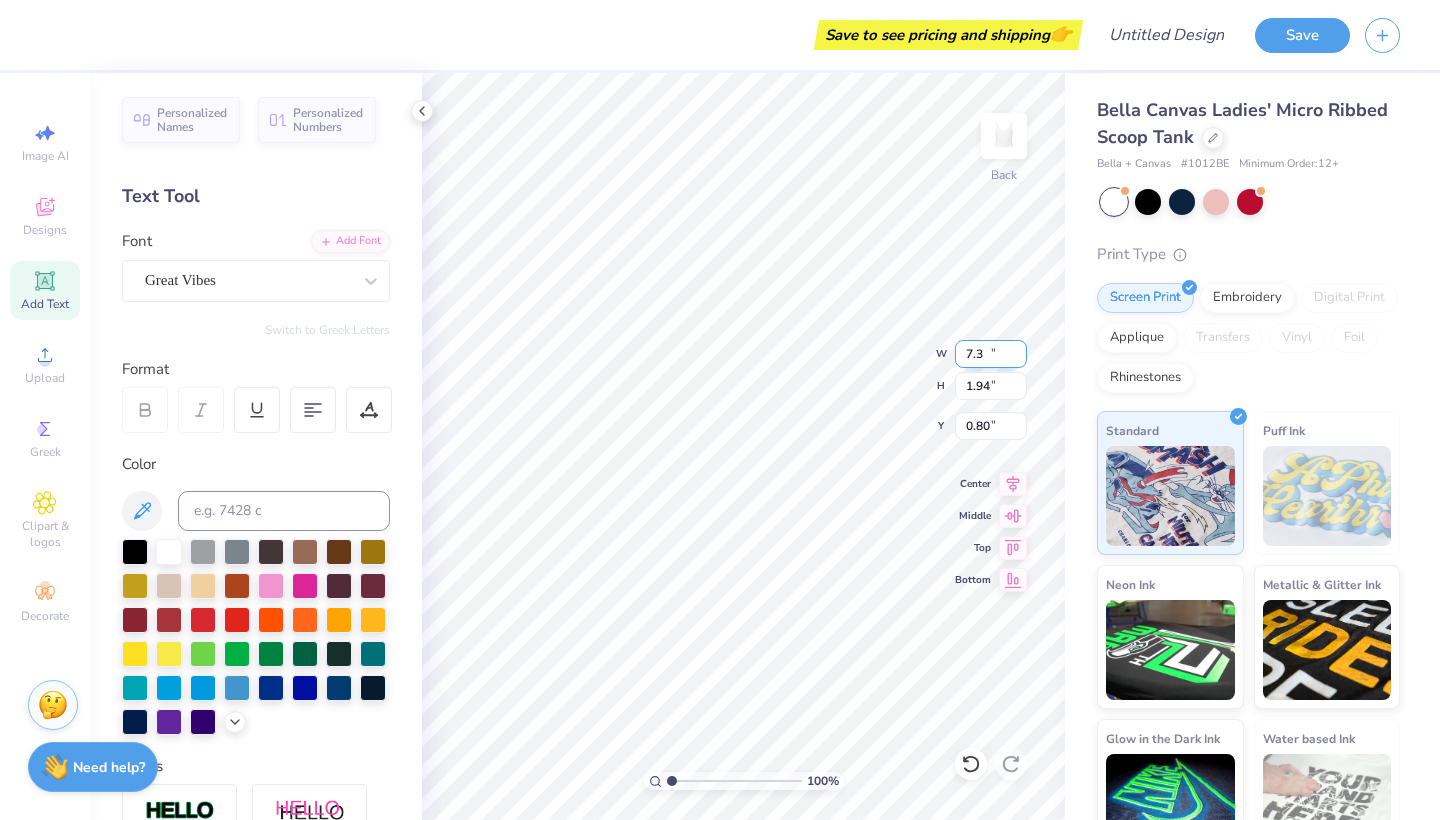 click on "7.3" at bounding box center (991, 354) 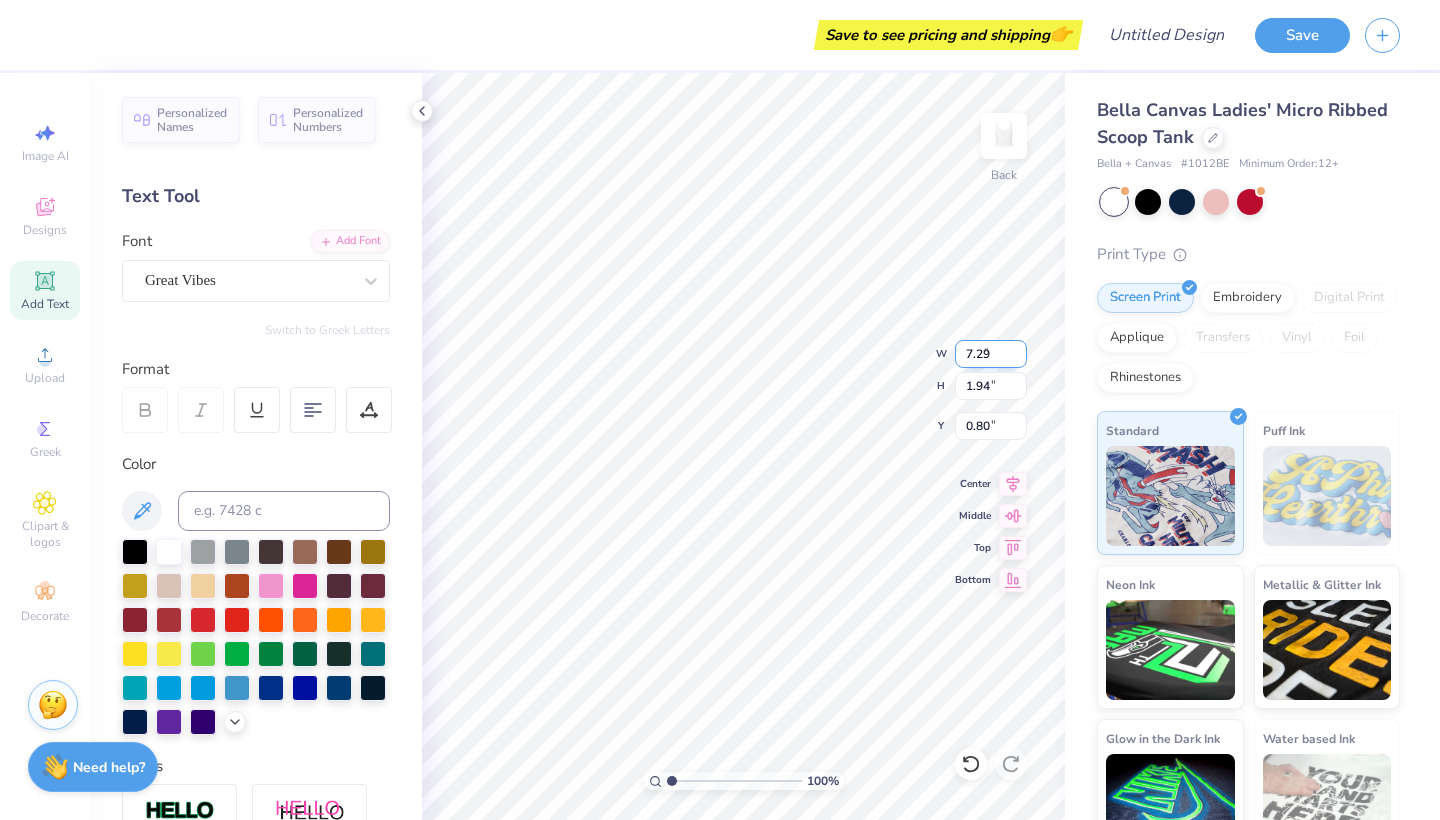 click on "7.29" at bounding box center [991, 354] 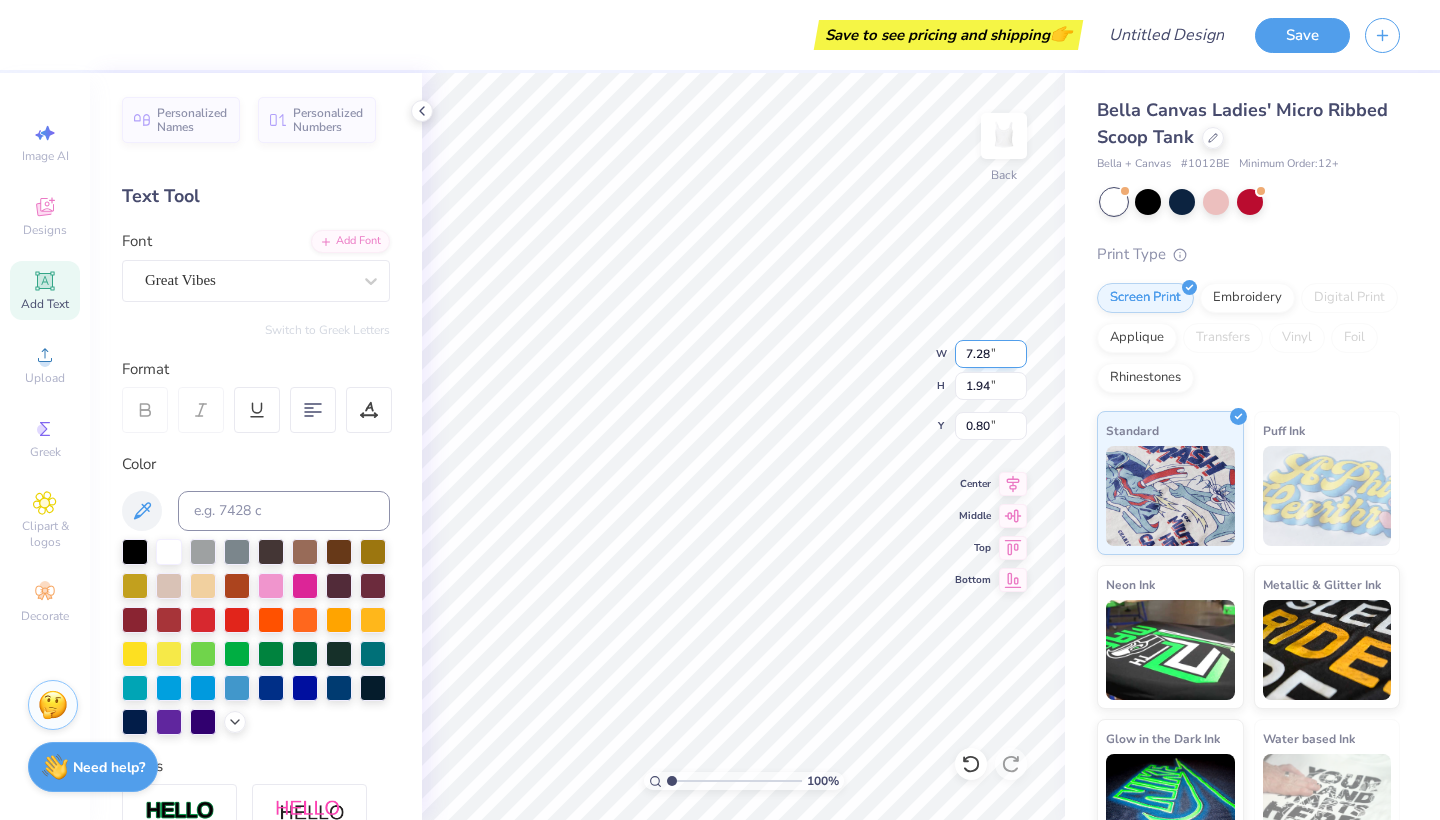 click on "7.28" at bounding box center [991, 354] 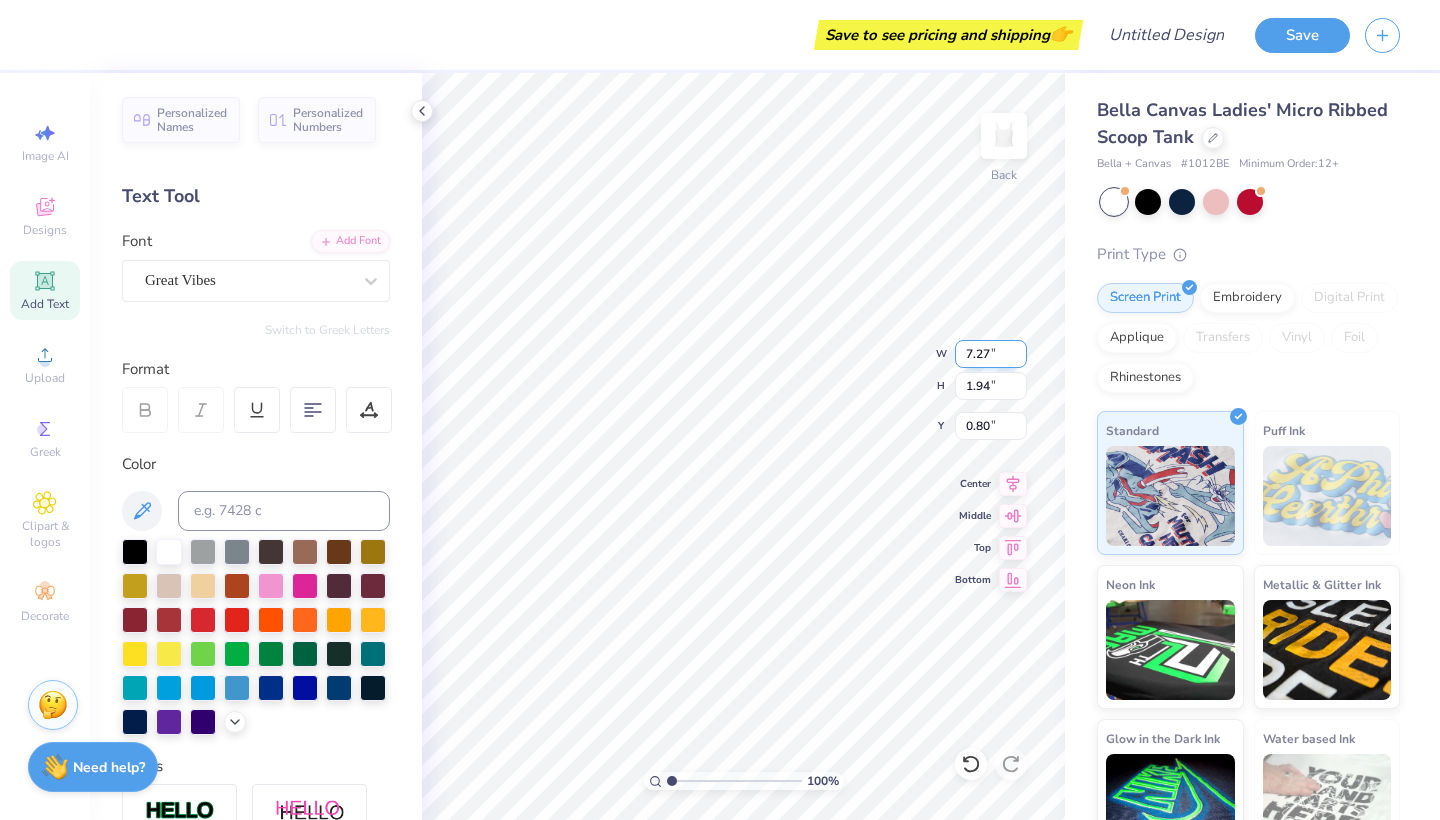 click on "7.27" at bounding box center [991, 354] 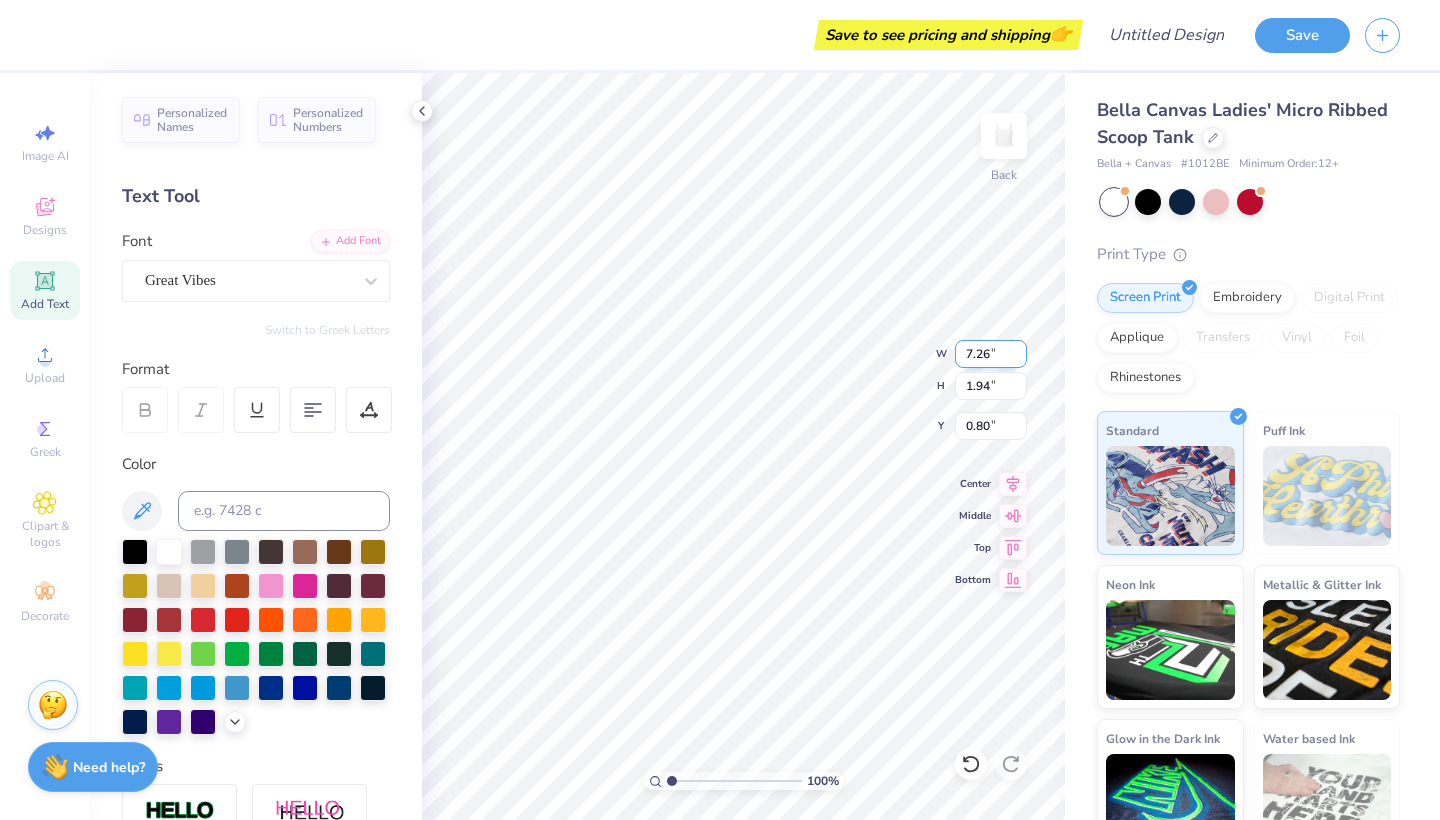 click on "7.26" at bounding box center [991, 354] 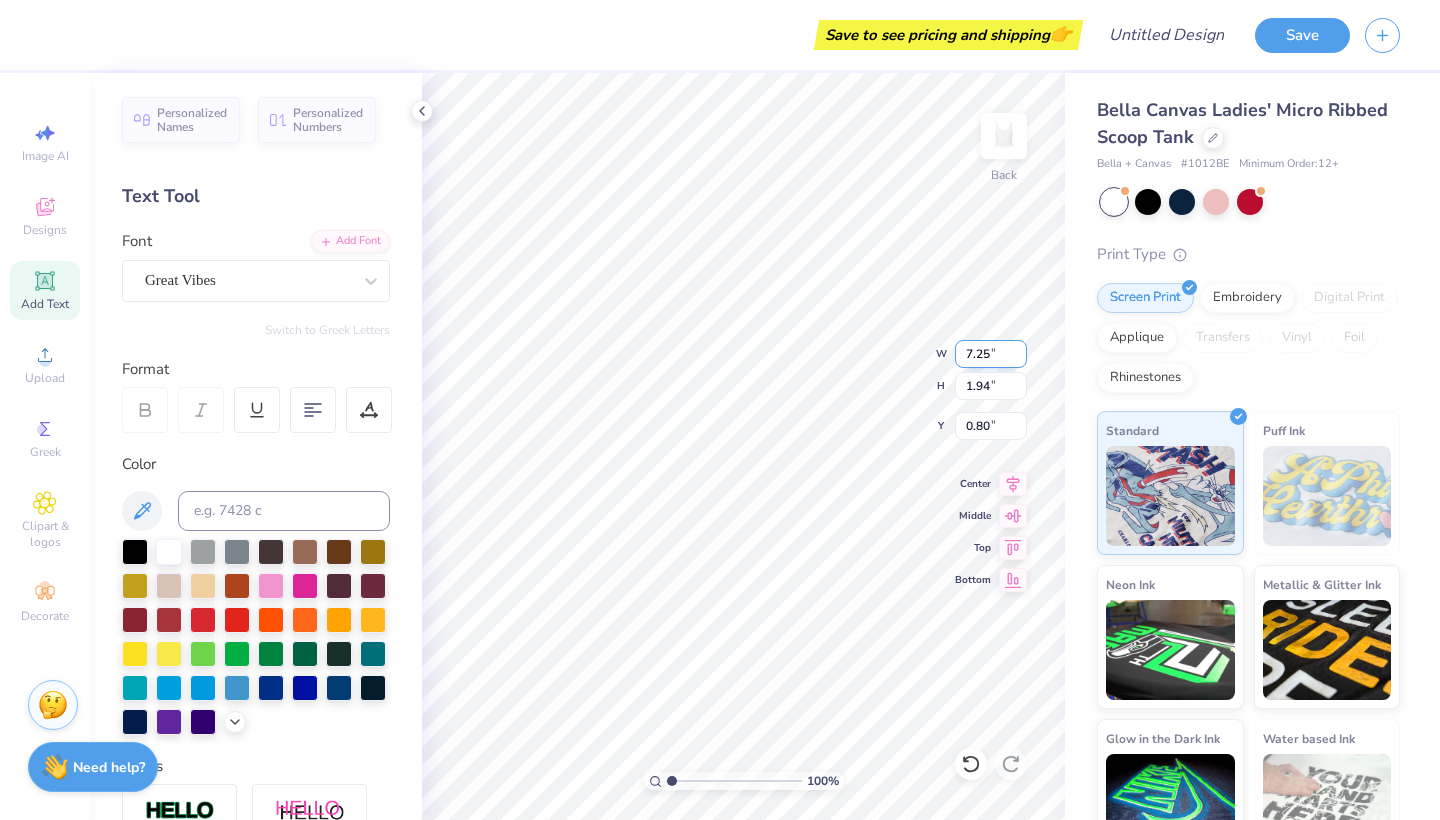 click on "7.25" at bounding box center (991, 354) 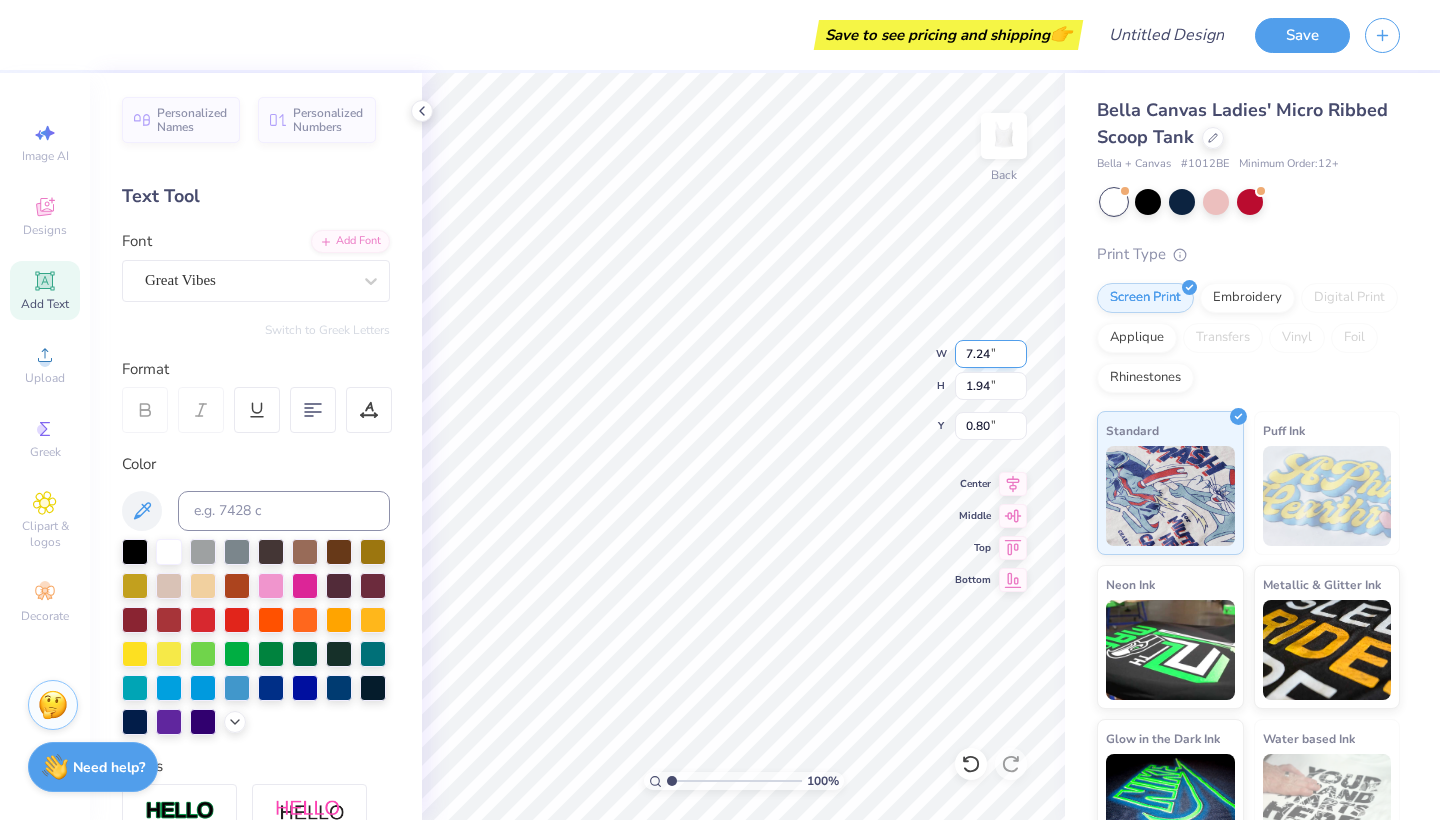 click on "7.24" at bounding box center [991, 354] 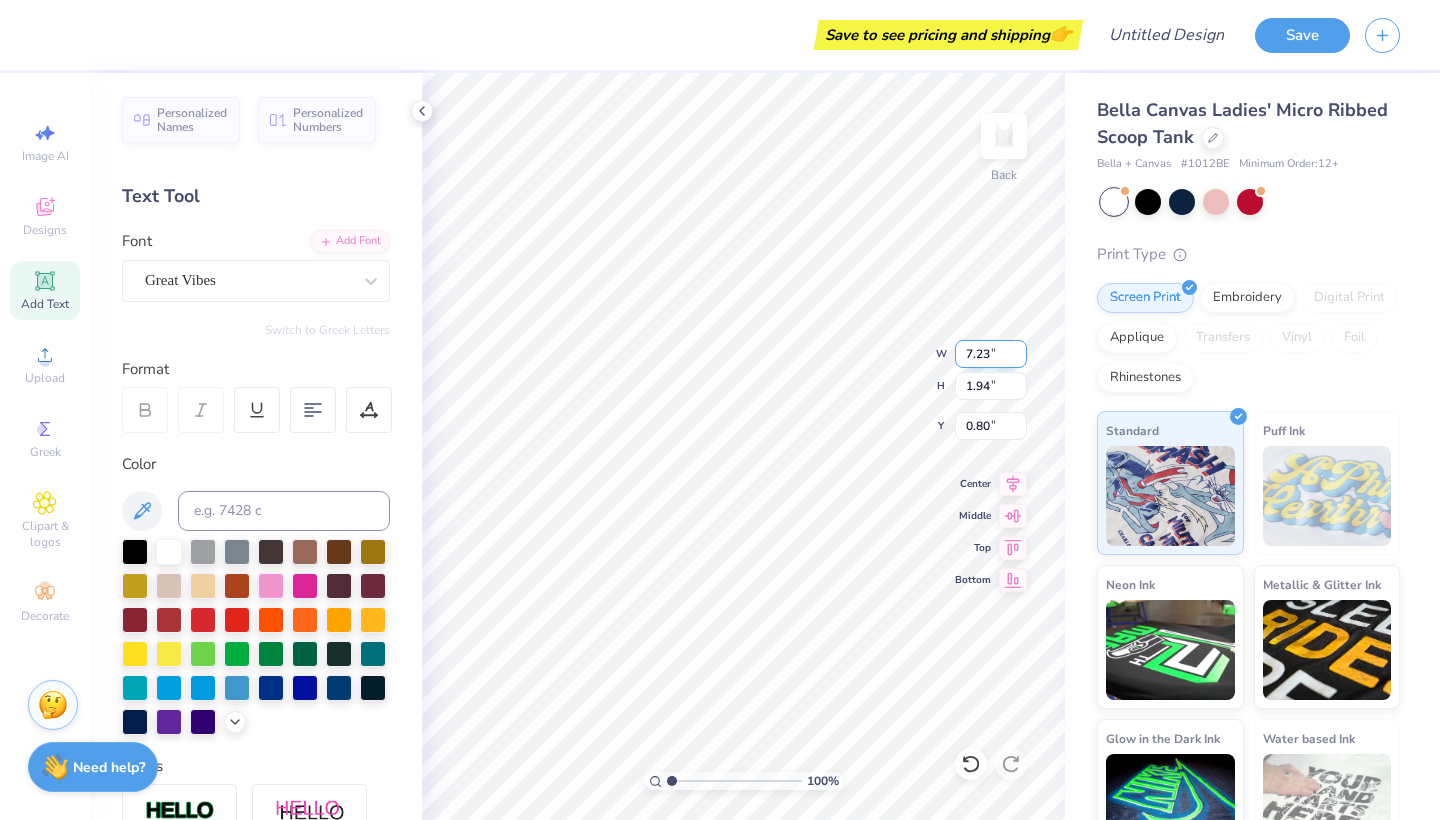 click on "7.23" at bounding box center [991, 354] 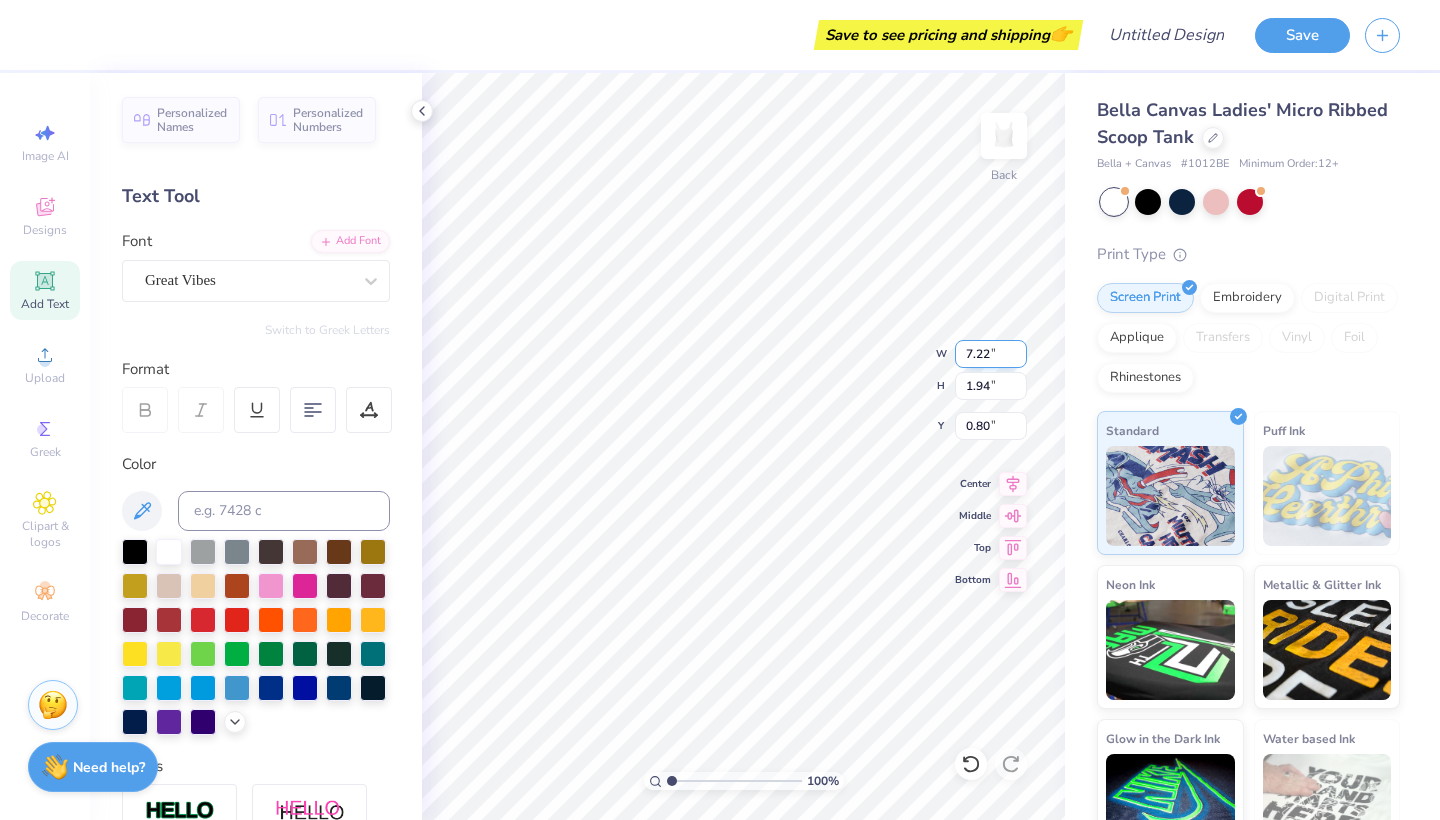 click on "7.22" at bounding box center [991, 354] 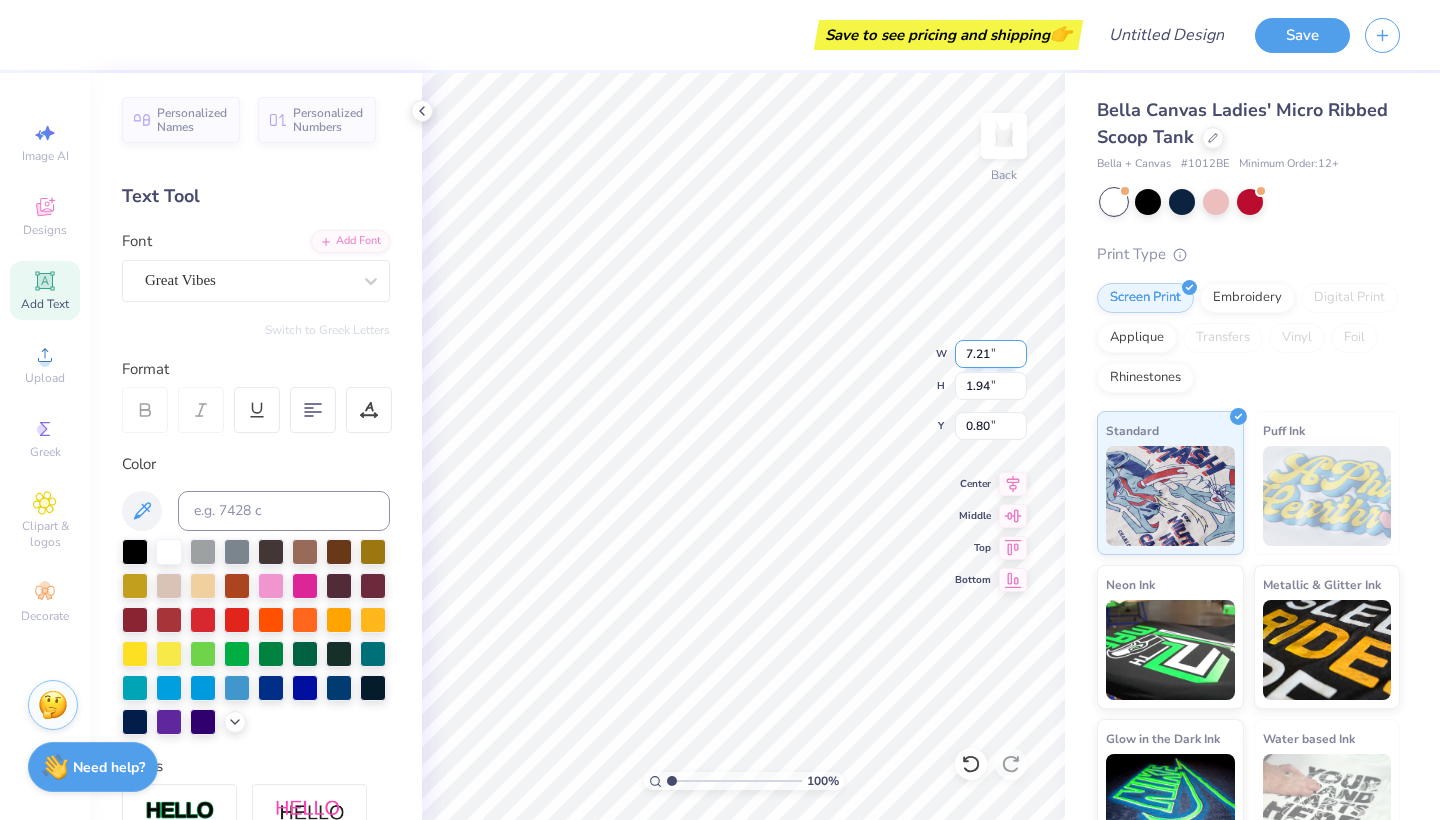click on "7.21" at bounding box center [991, 354] 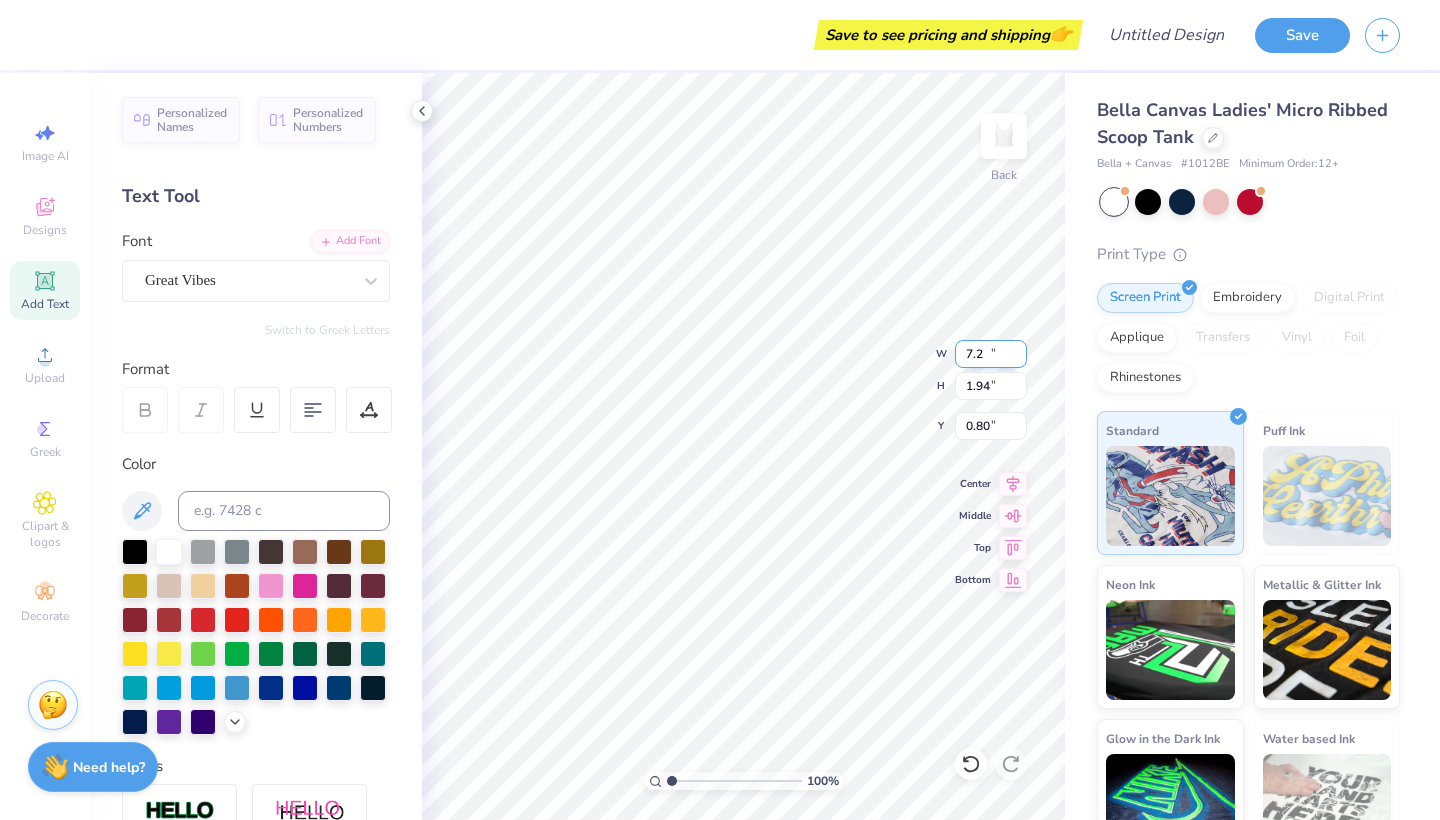 click on "7.2" at bounding box center (991, 354) 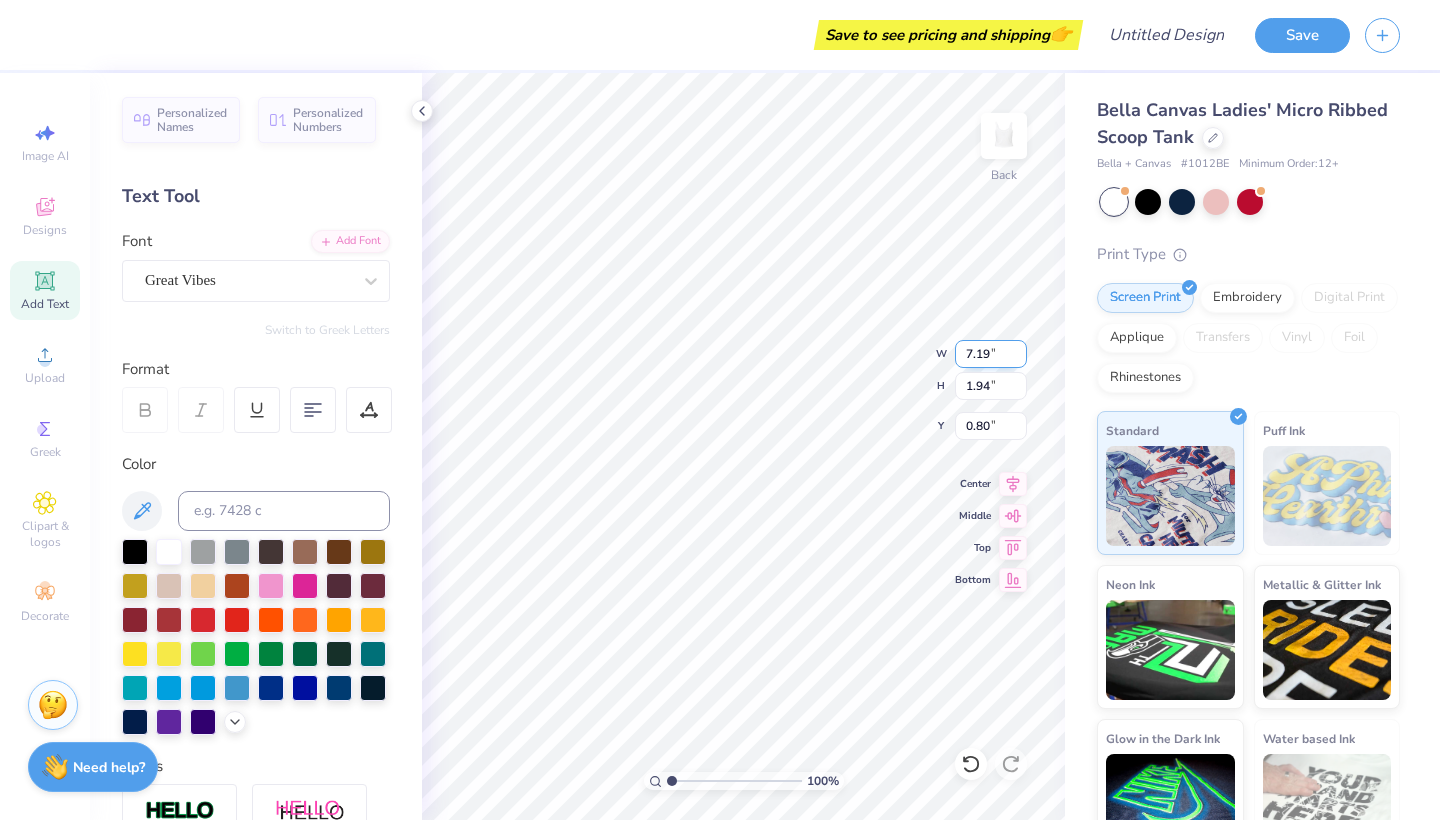 click on "7.19" at bounding box center (991, 354) 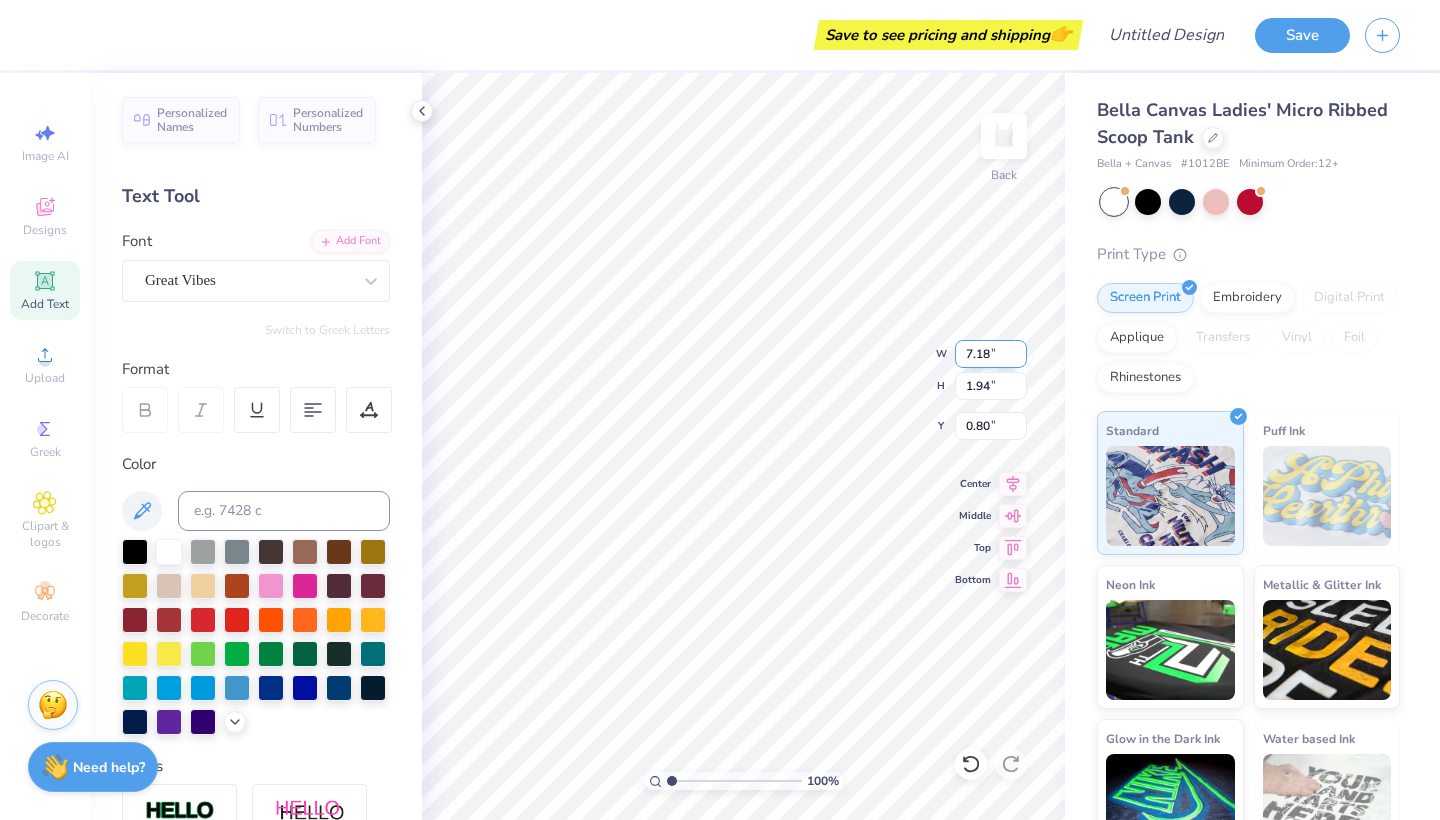 click on "7.18" at bounding box center [991, 354] 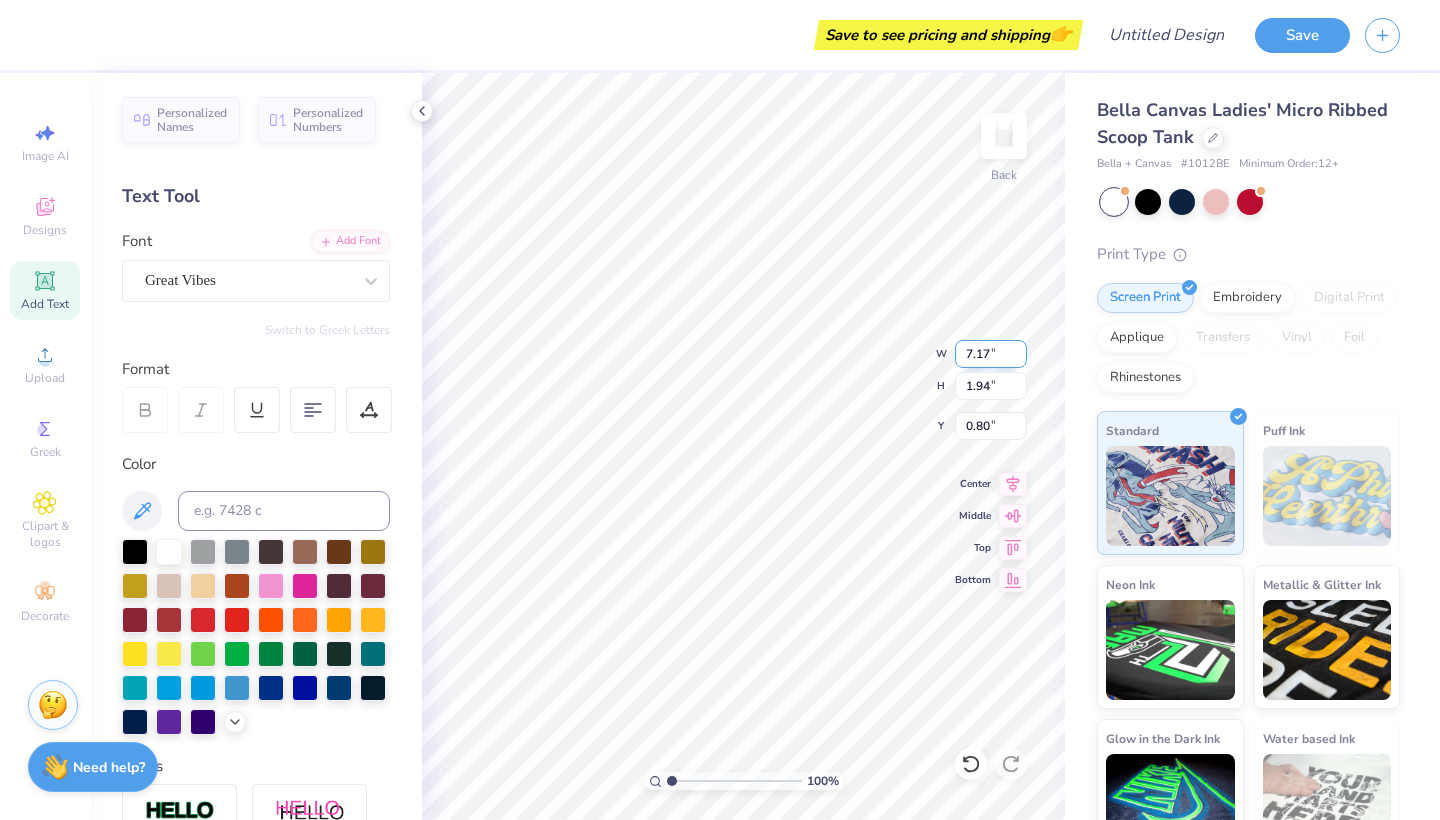 click on "7.17" at bounding box center [991, 354] 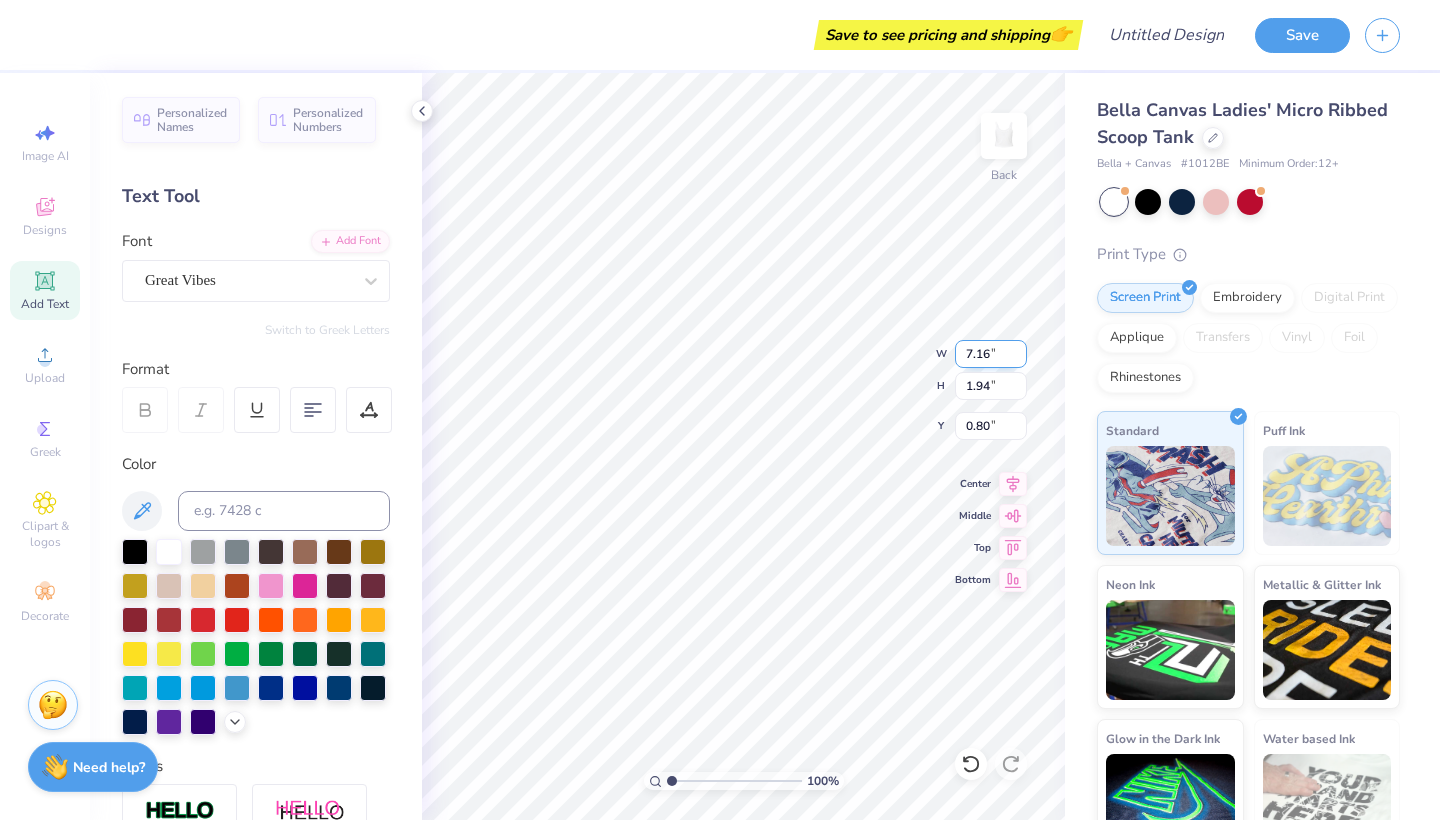 click on "7.16" at bounding box center [991, 354] 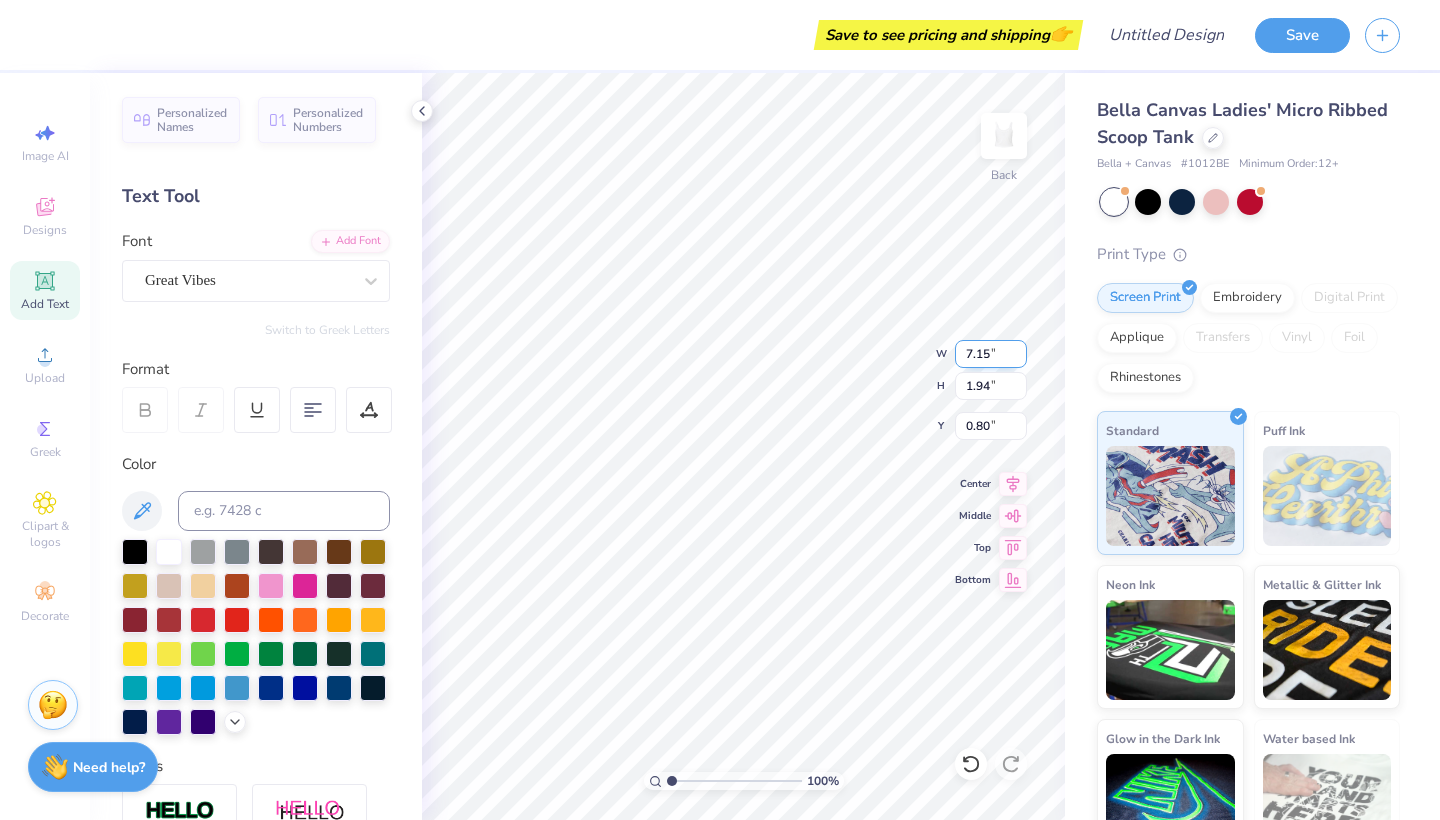 click on "7.15" at bounding box center [991, 354] 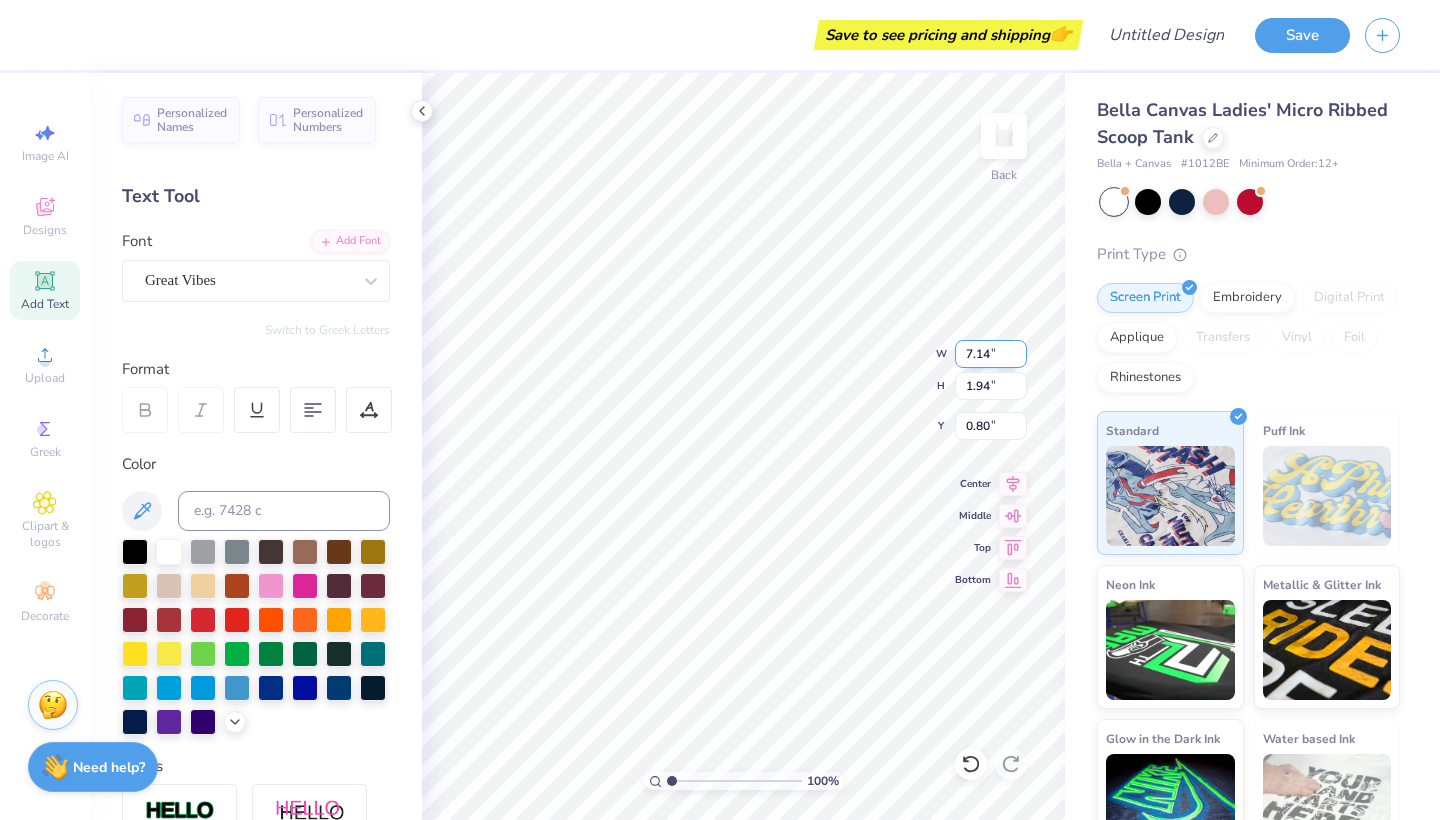 click on "7.14" at bounding box center [991, 354] 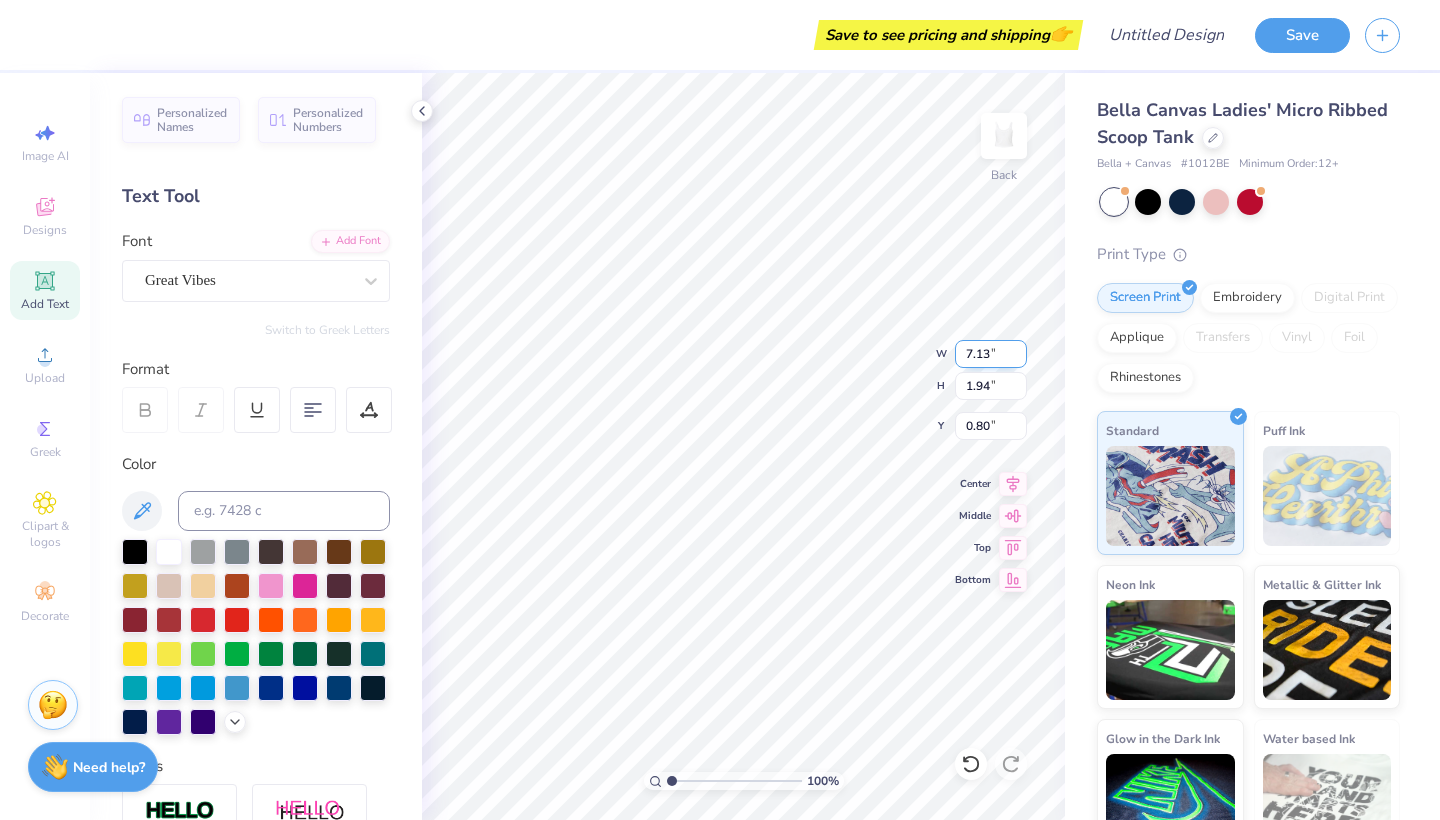 click on "7.13" at bounding box center [991, 354] 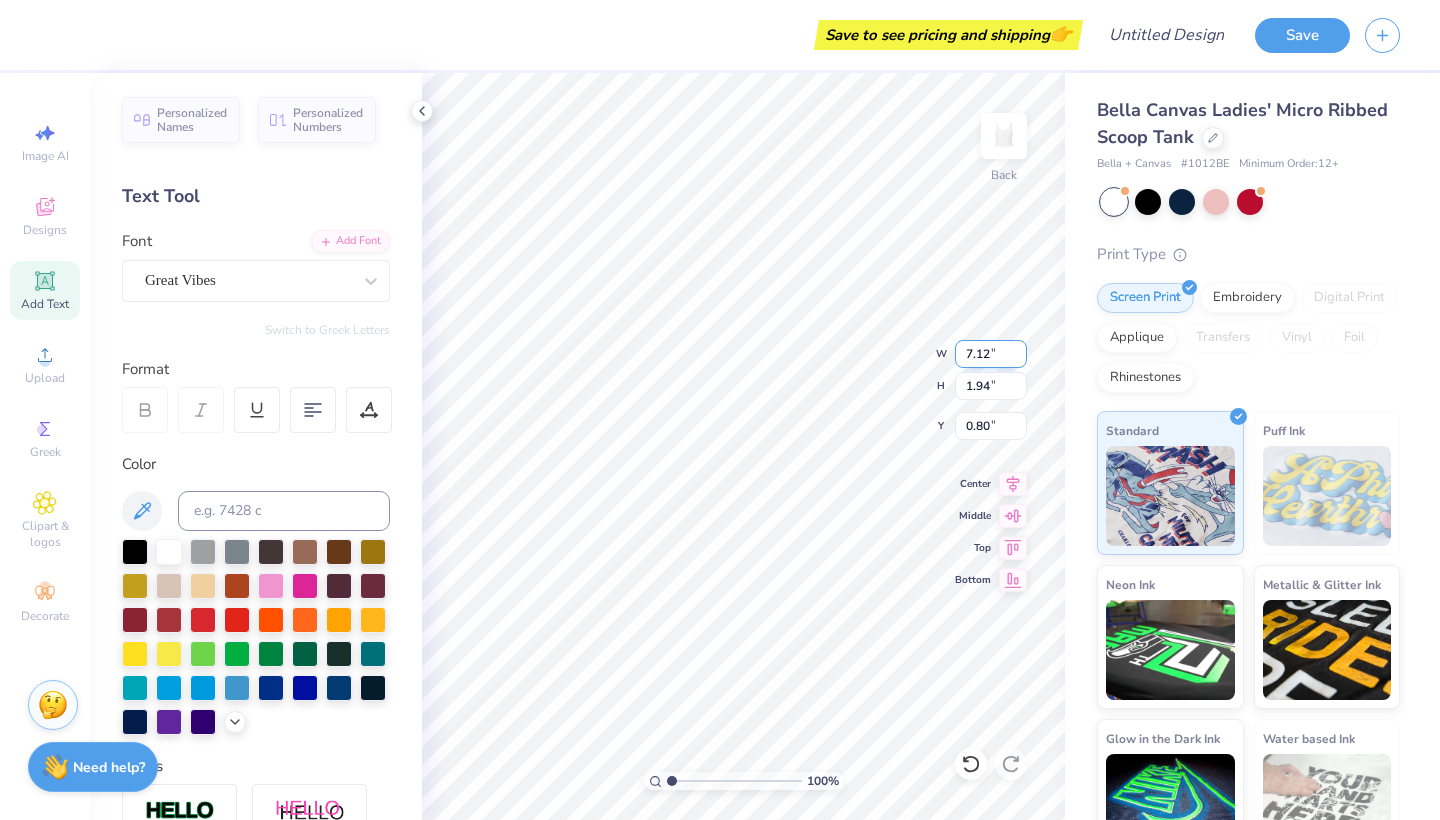click on "7.12" at bounding box center (991, 354) 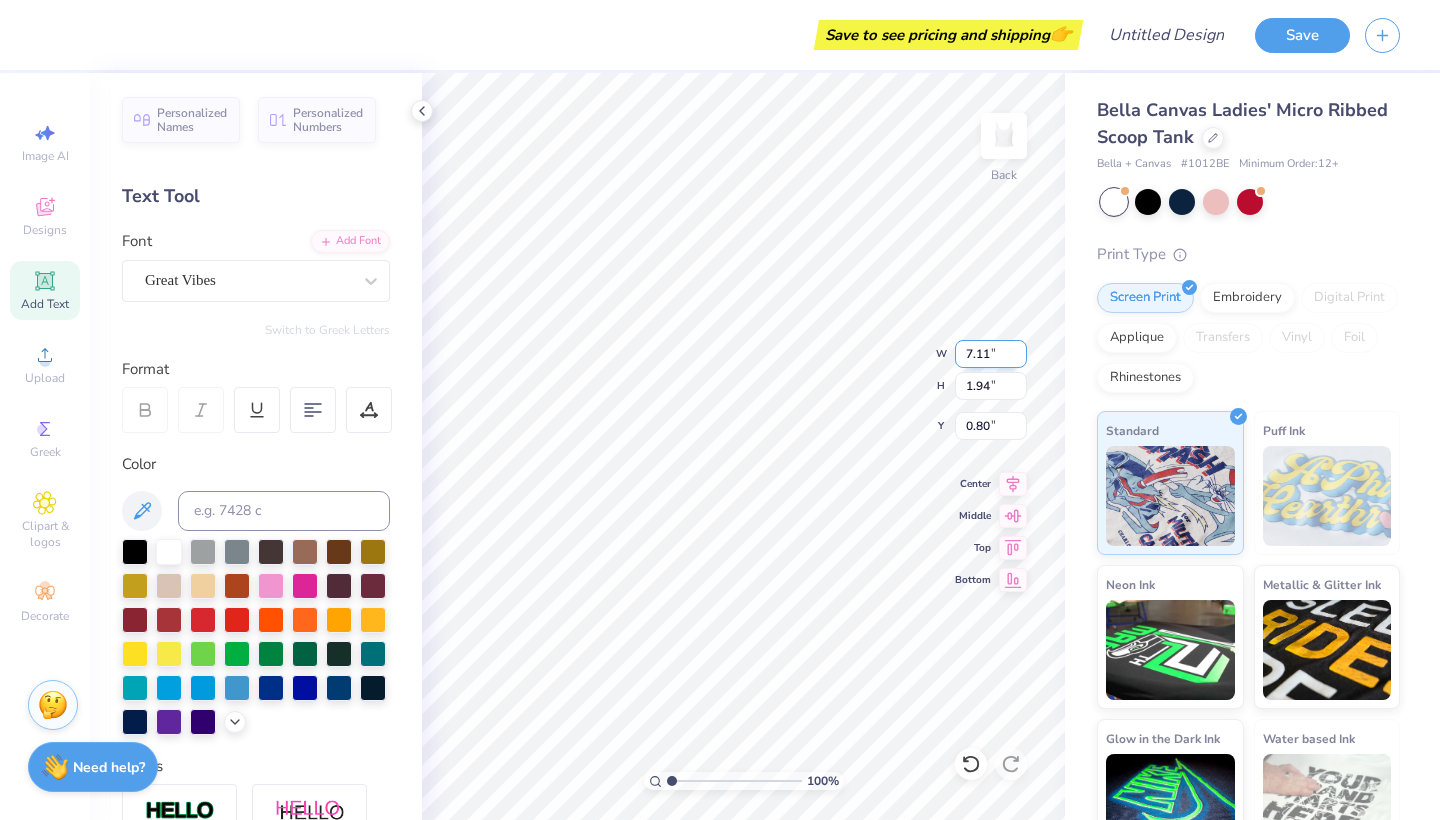 click on "7.11" at bounding box center [991, 354] 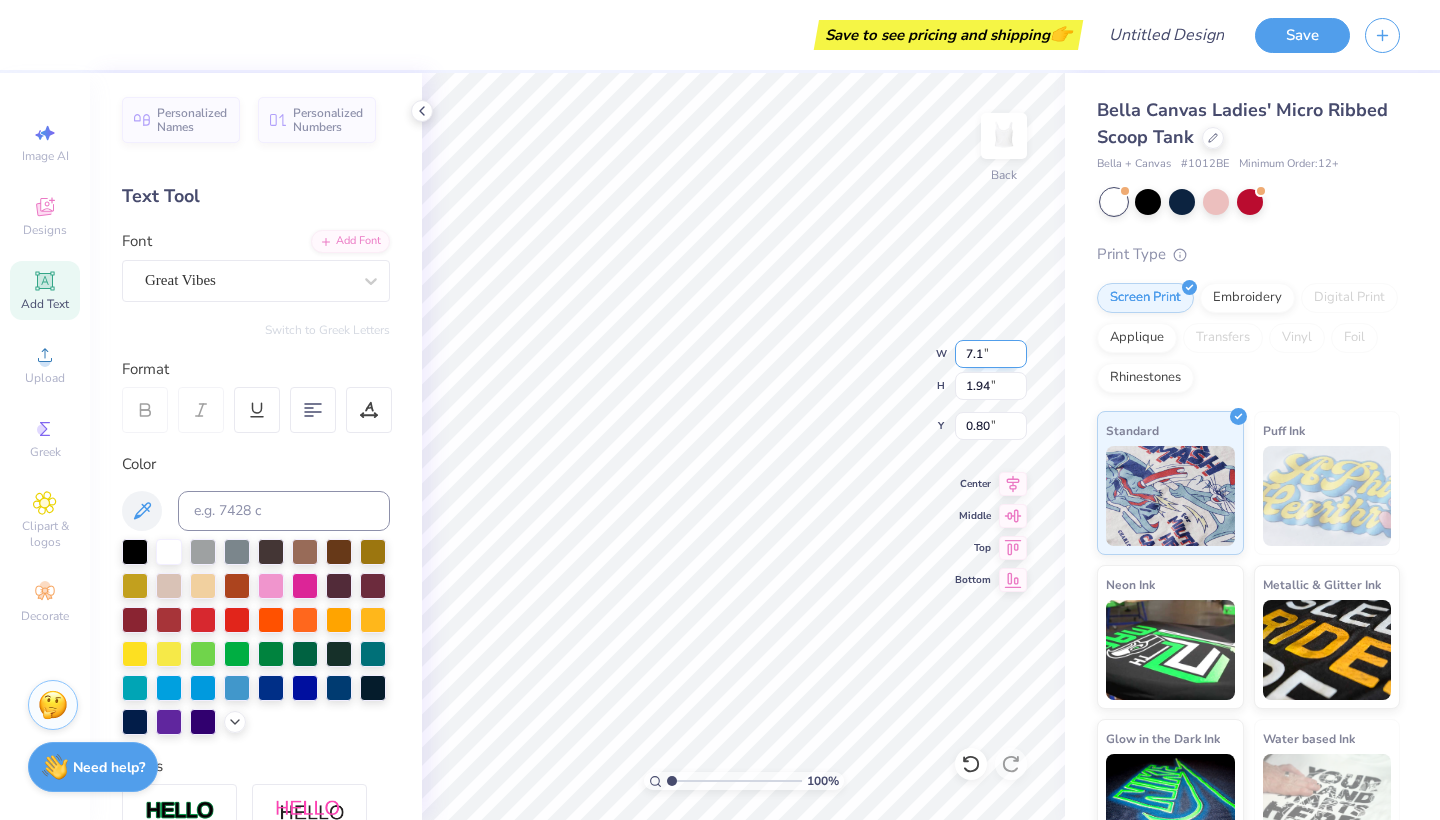 click on "7.1" at bounding box center (991, 354) 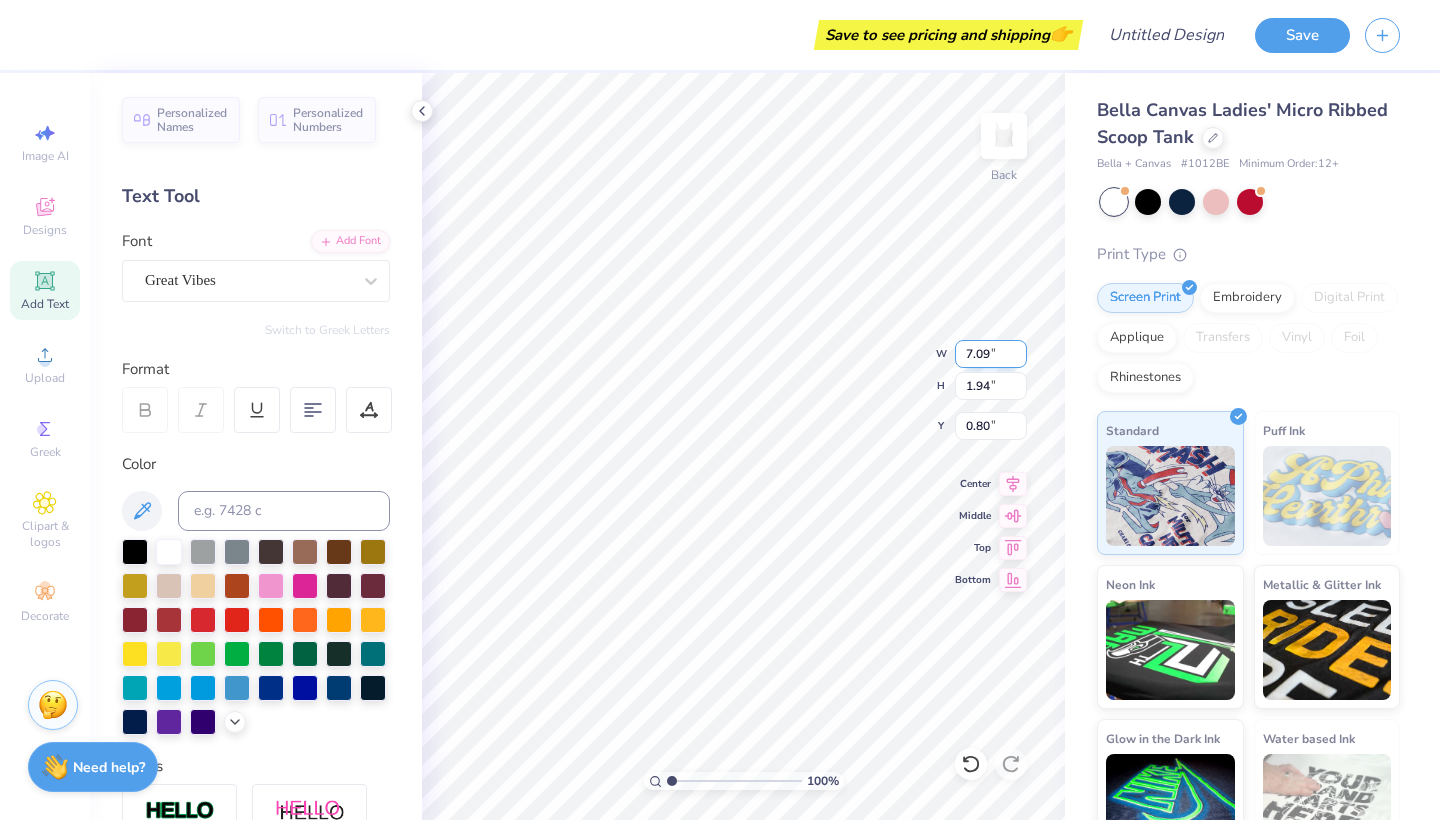 click on "7.09" at bounding box center (991, 354) 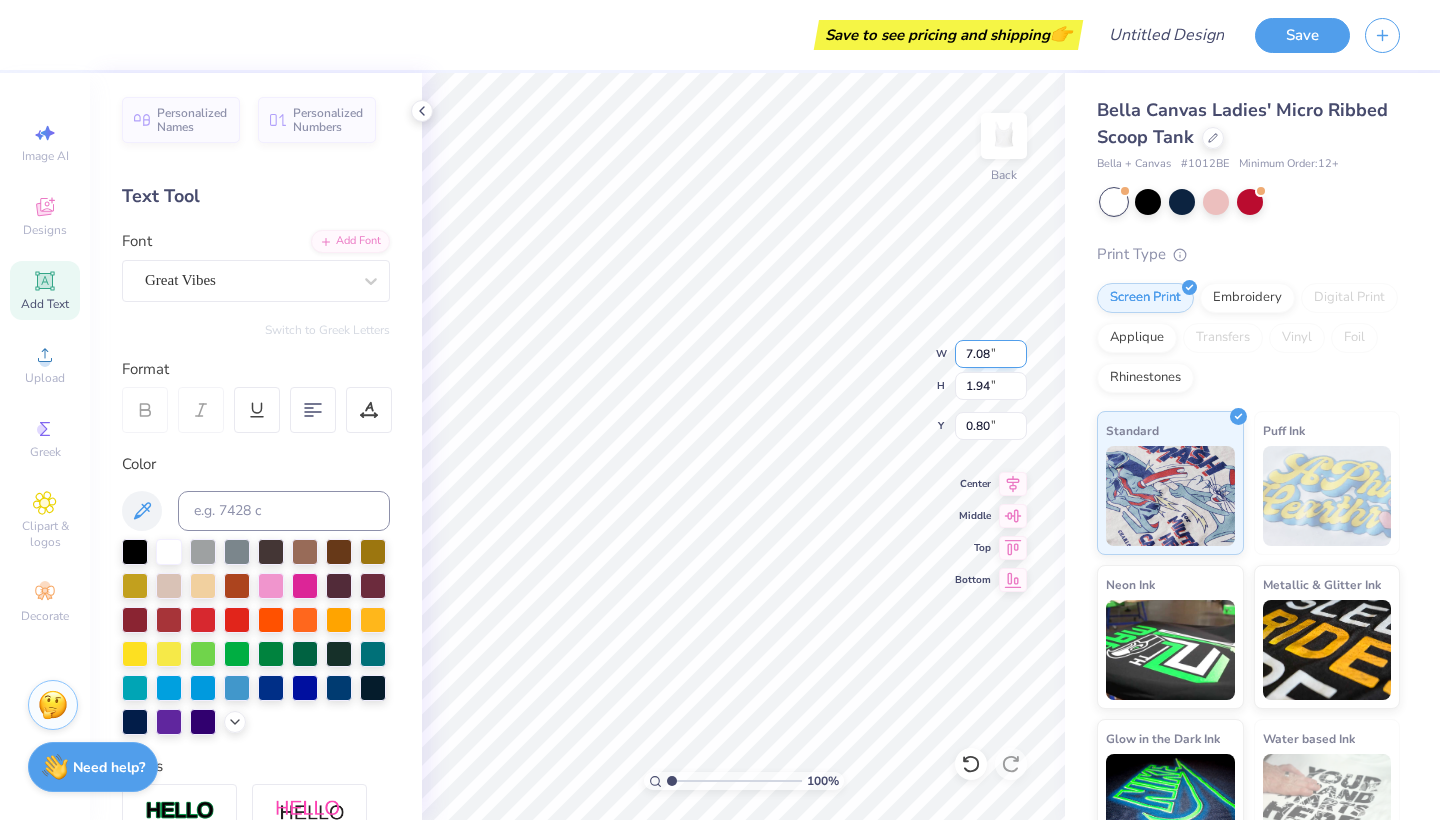 click on "7.08" at bounding box center (991, 354) 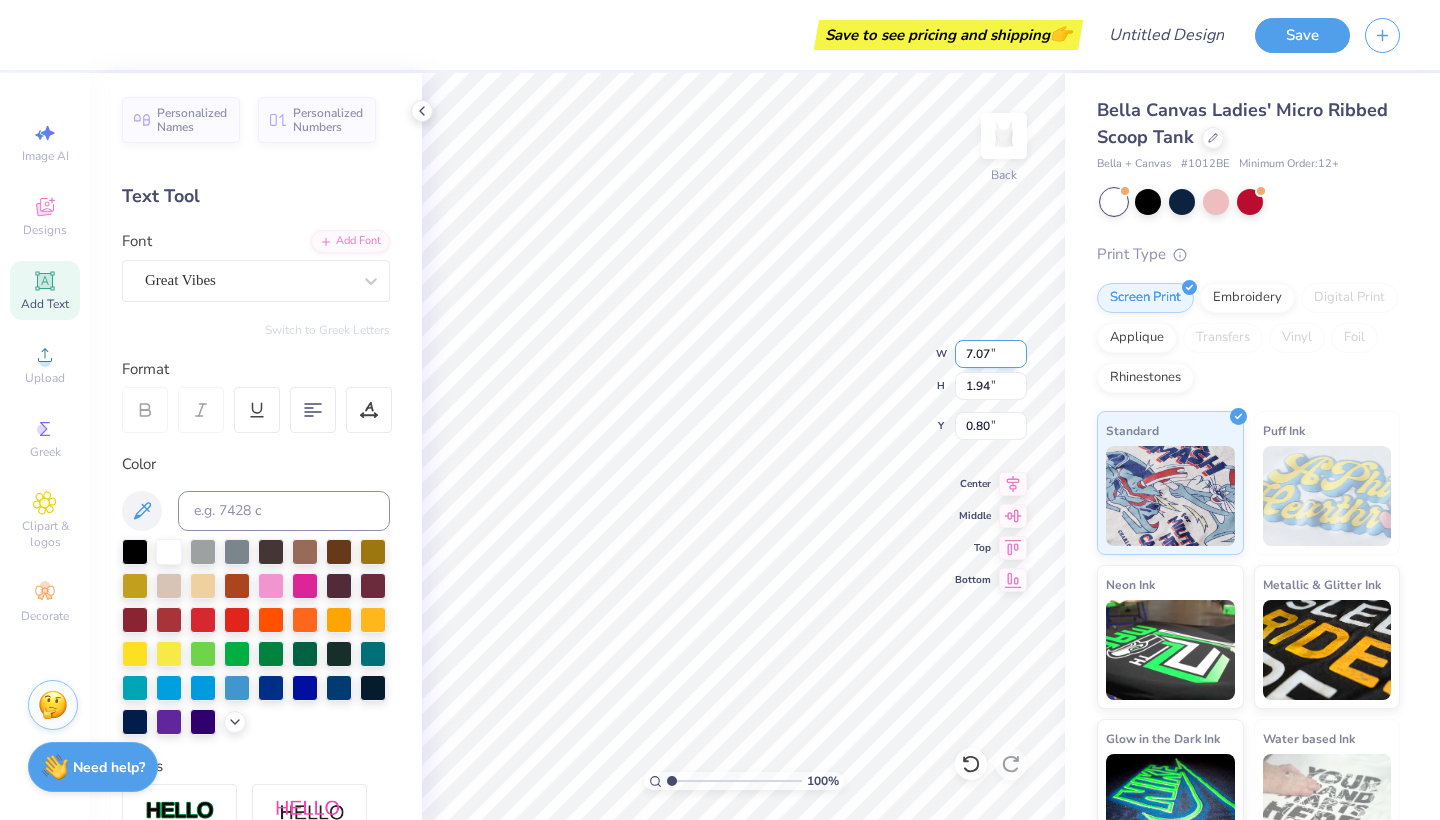 click on "7.07" at bounding box center (991, 354) 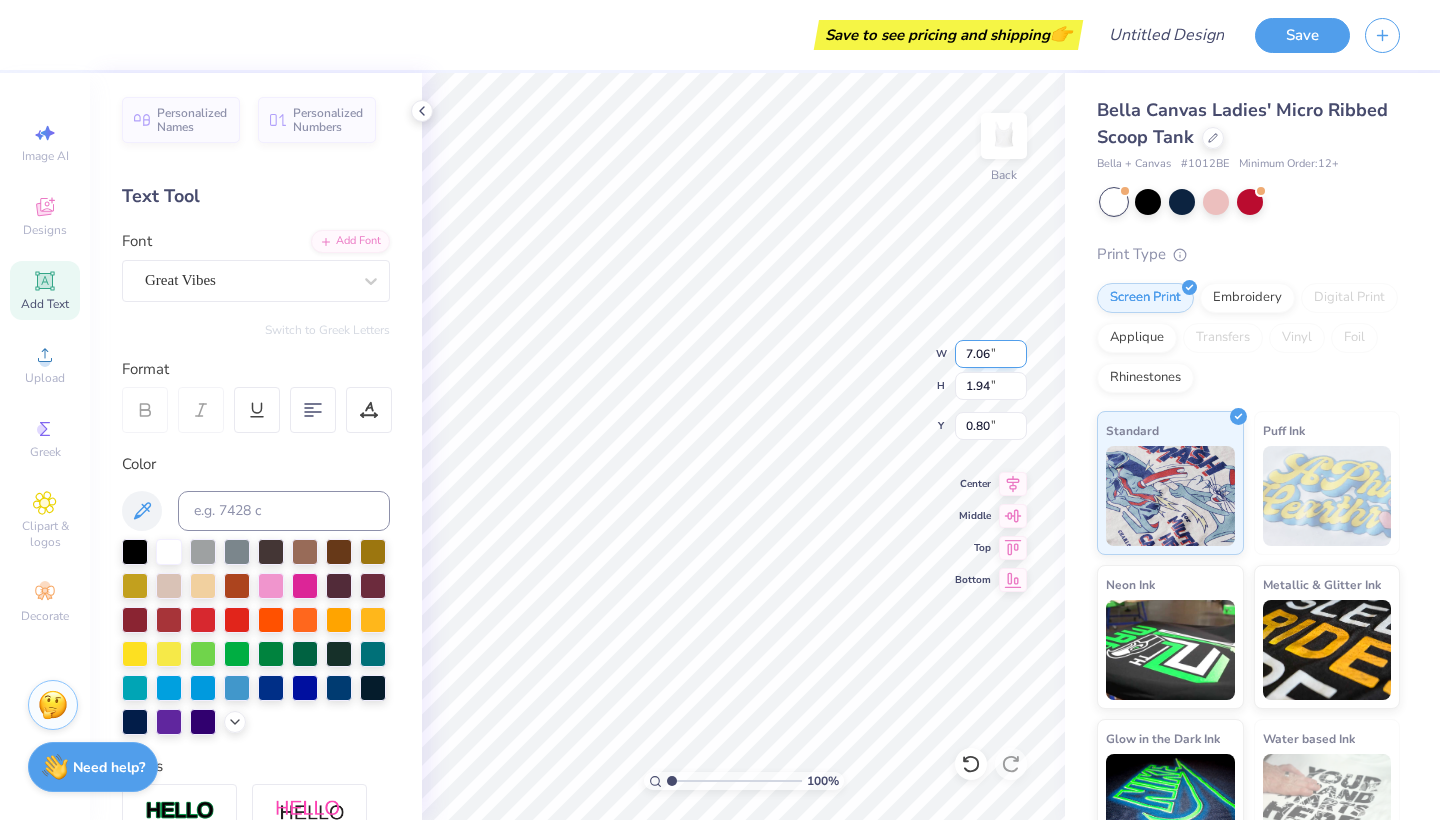 click on "7.06" at bounding box center (991, 354) 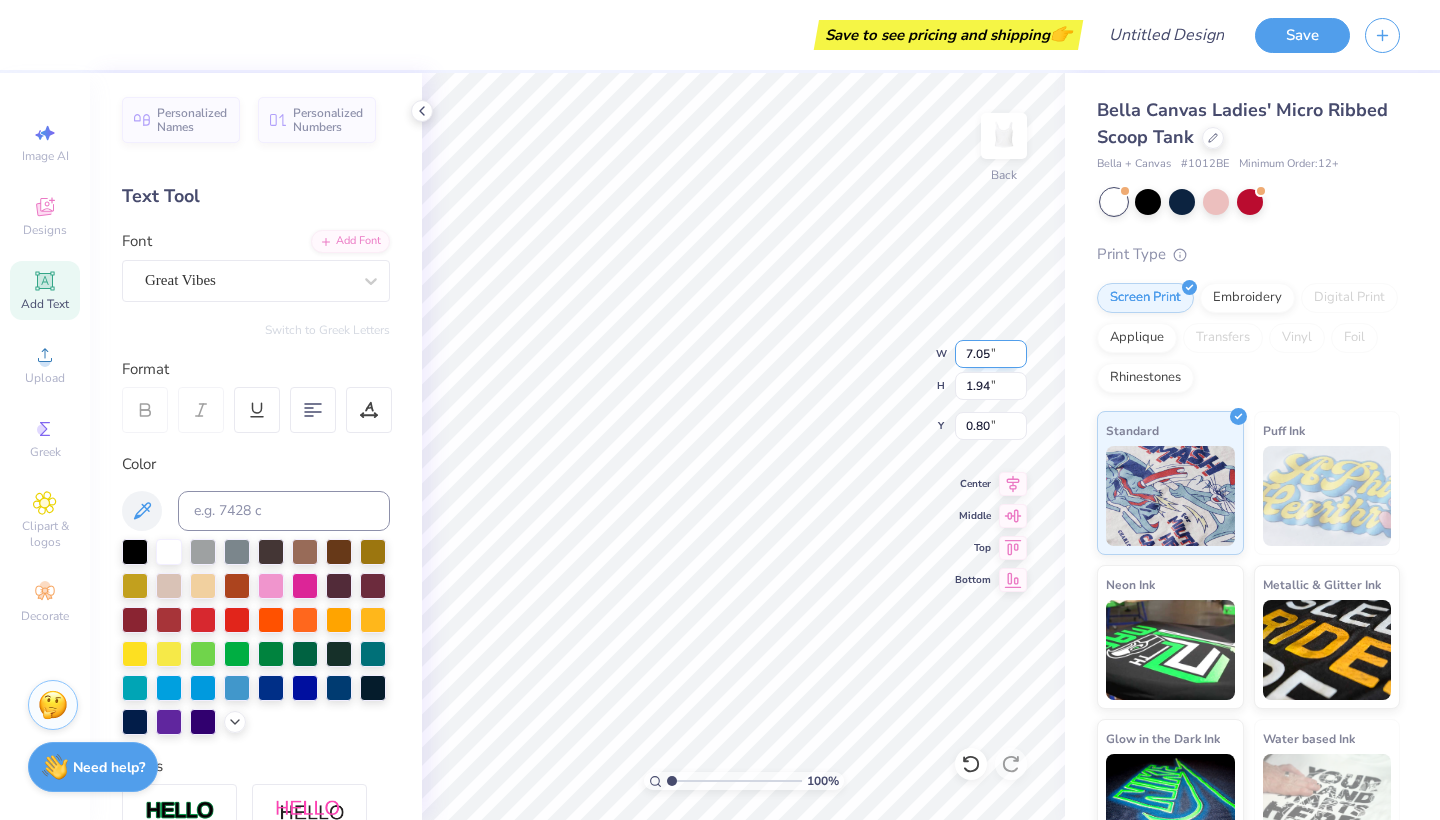 click on "7.05" at bounding box center (991, 354) 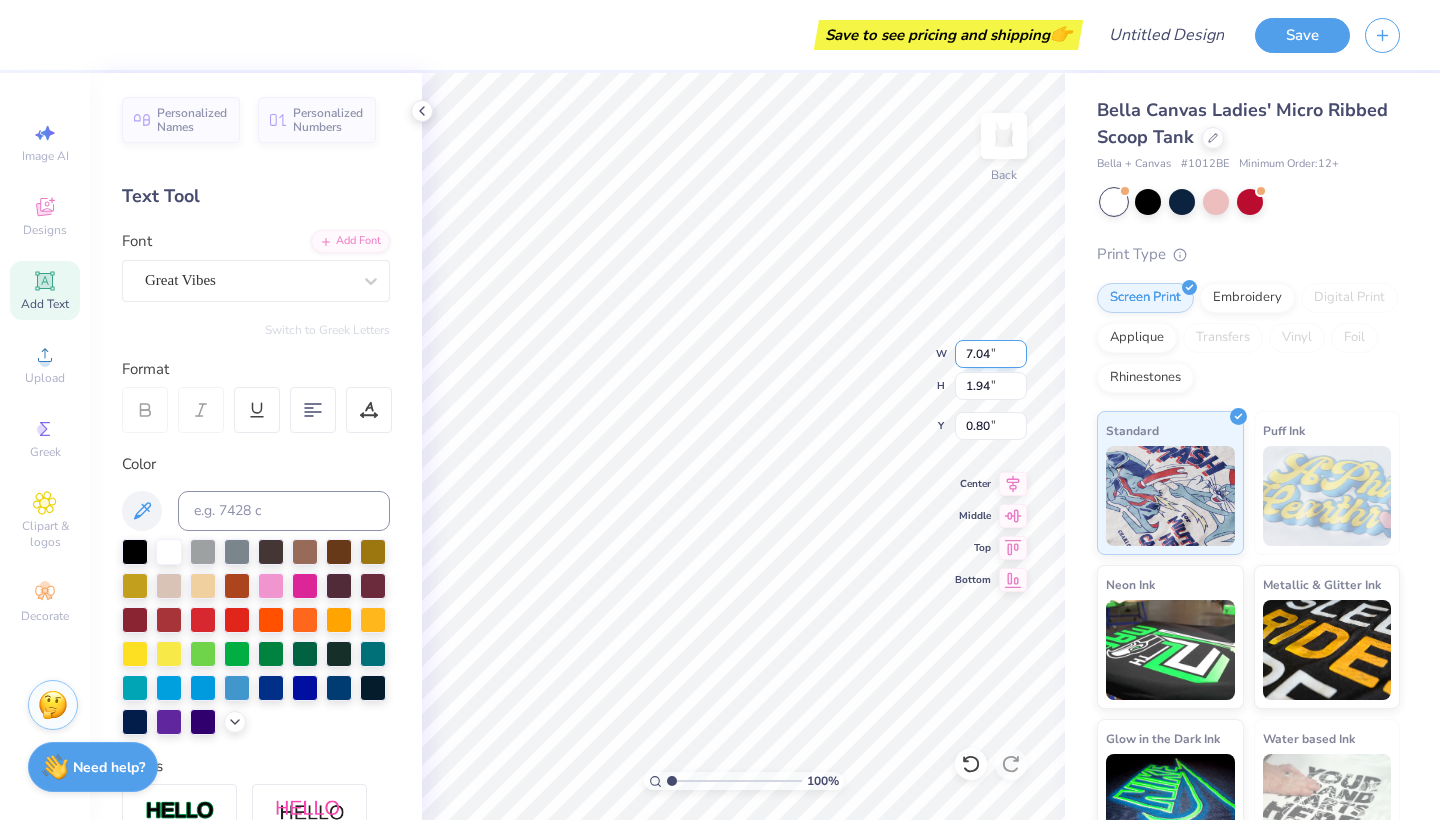 click on "7.04" at bounding box center [991, 354] 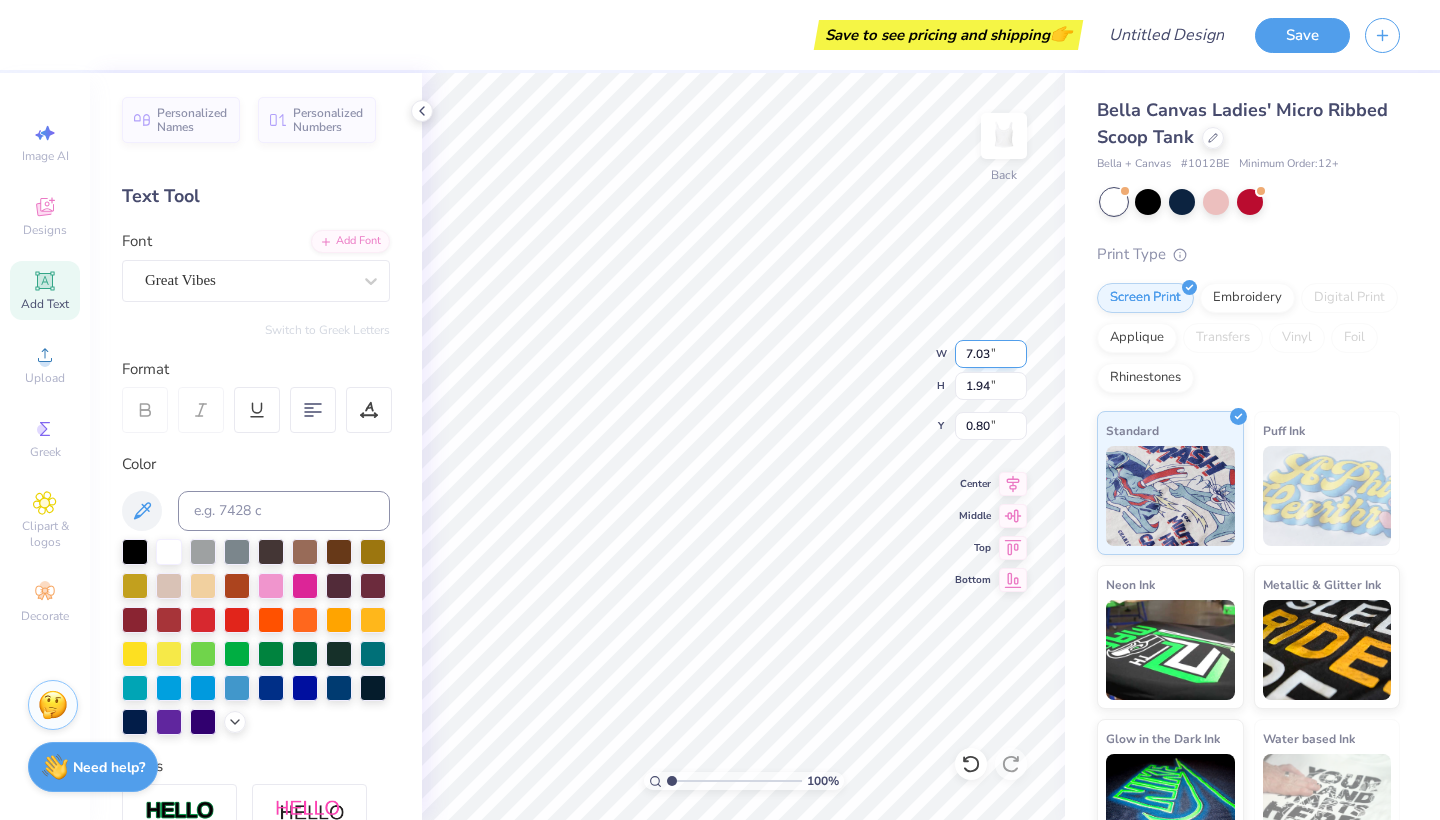 click on "7.03" at bounding box center (991, 354) 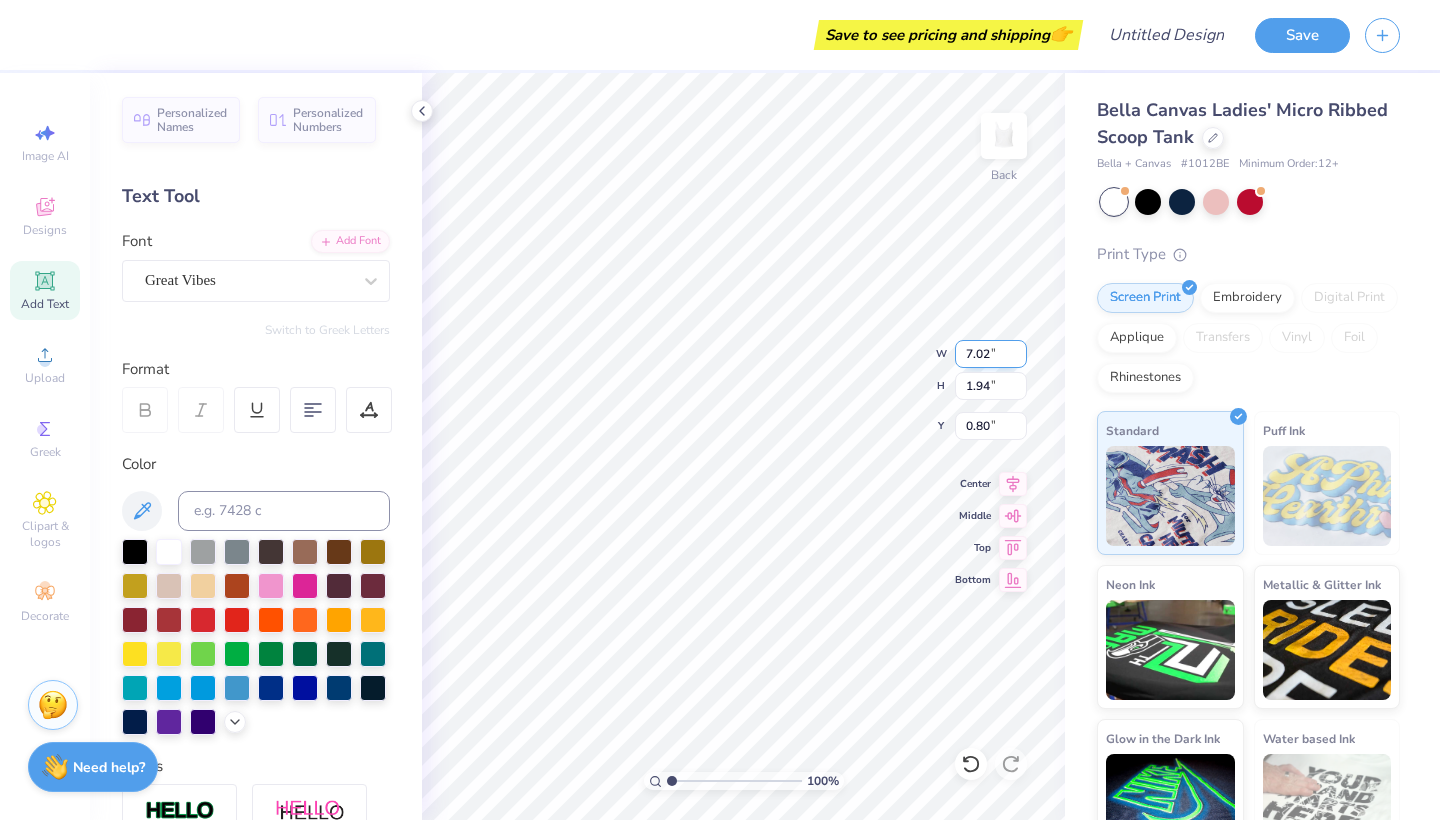 click on "7.02" at bounding box center (991, 354) 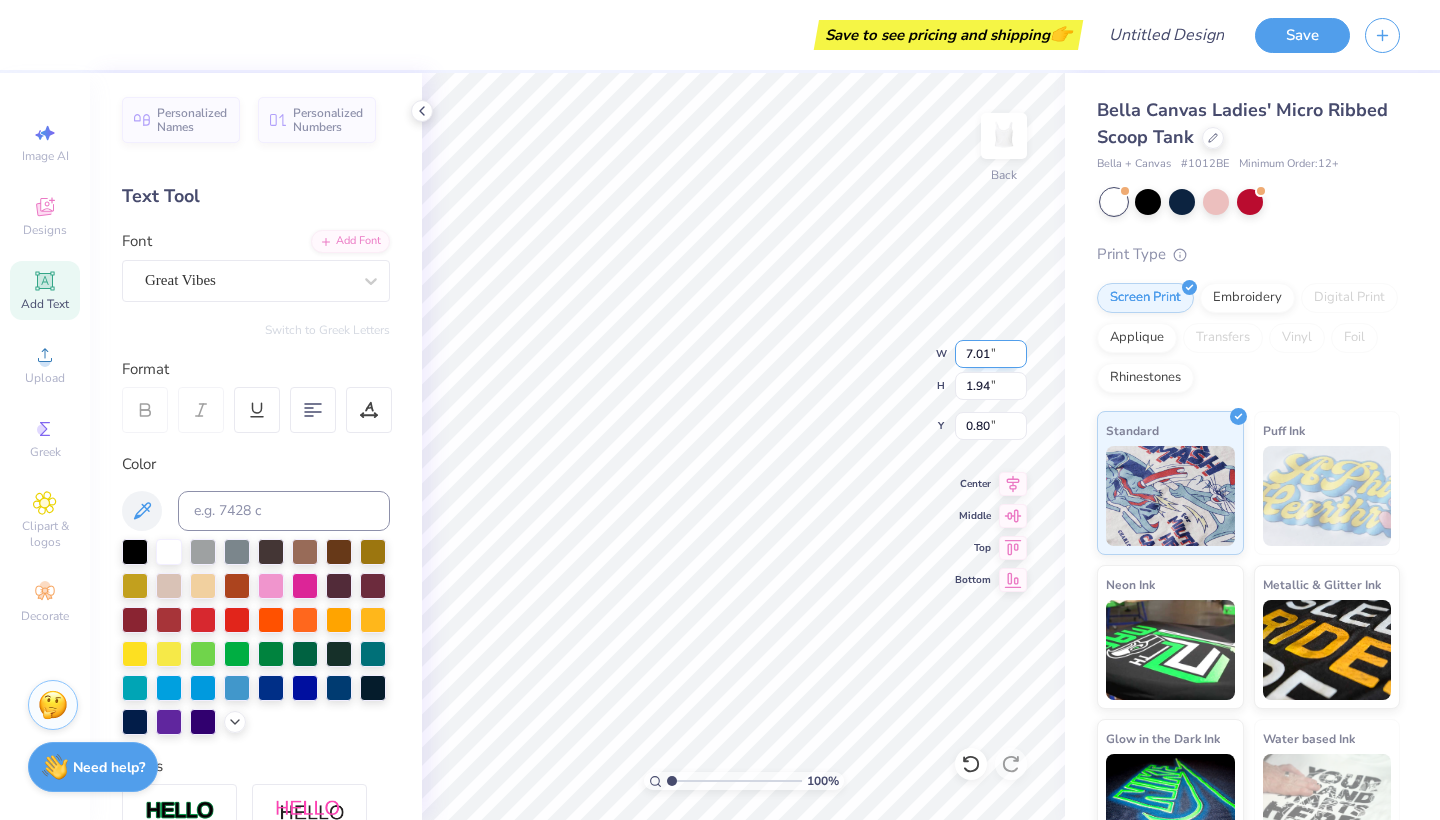 click on "7.01" at bounding box center [991, 354] 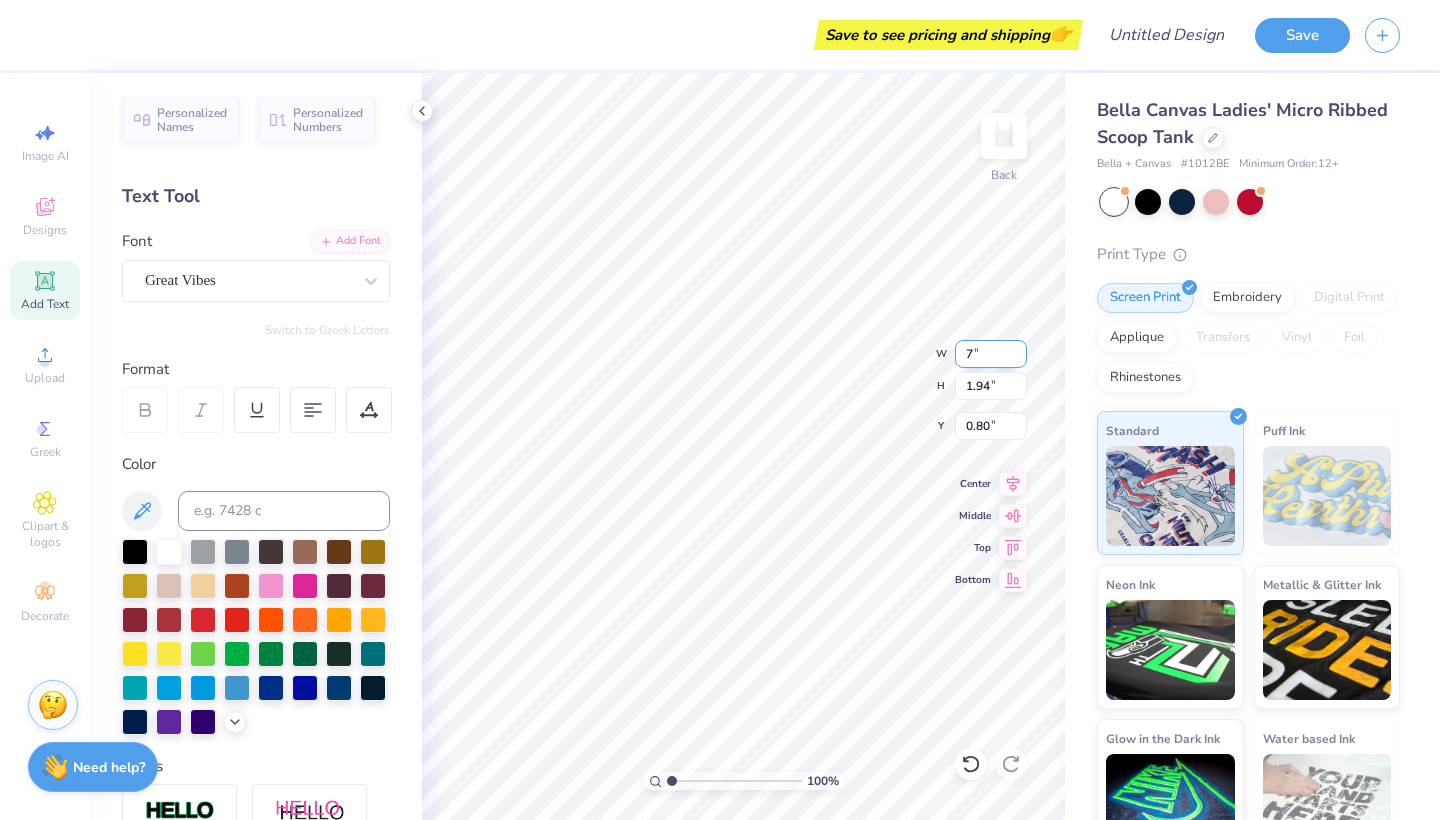 click on "7" at bounding box center (991, 354) 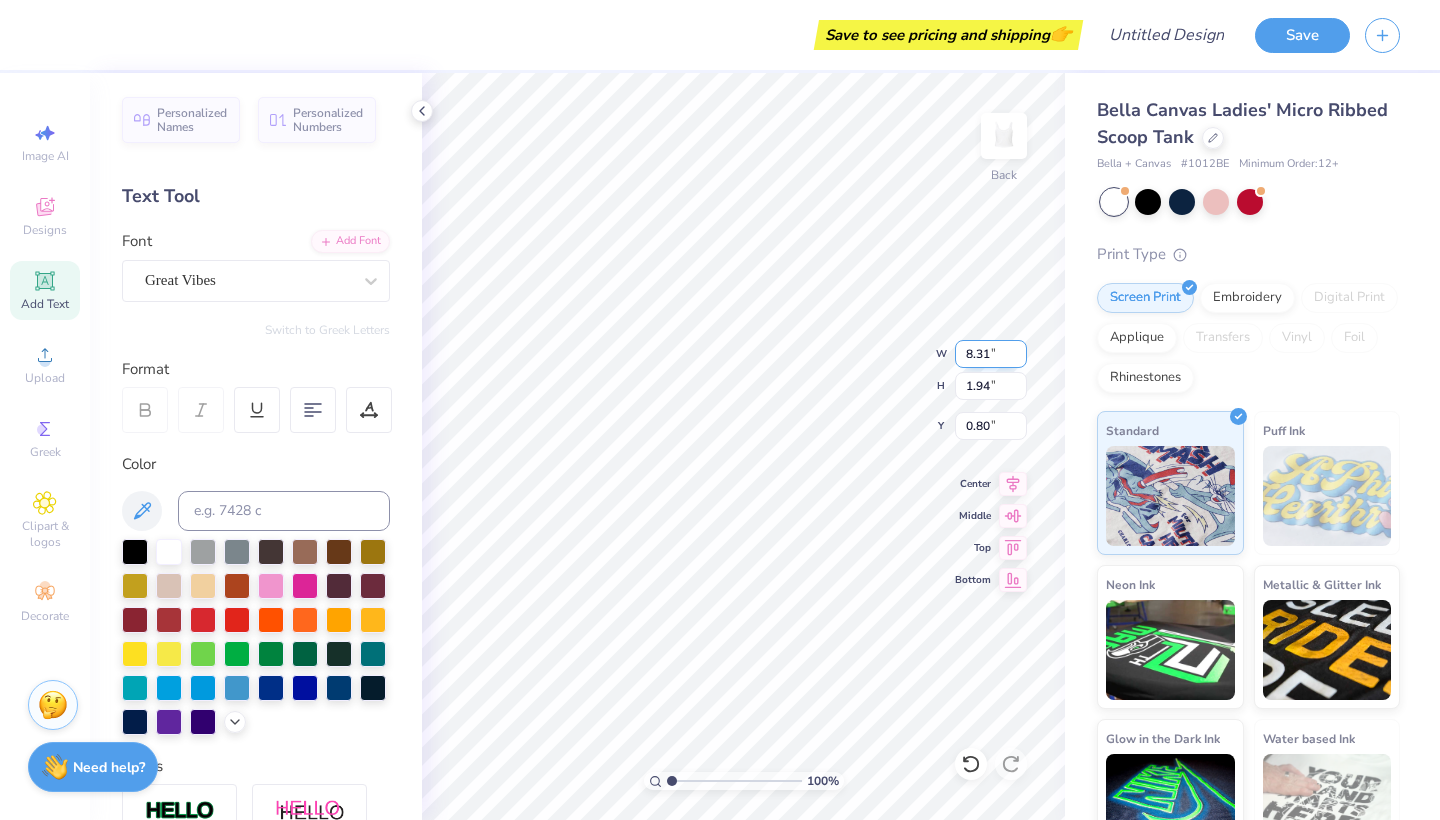 click on "8.31" at bounding box center [991, 354] 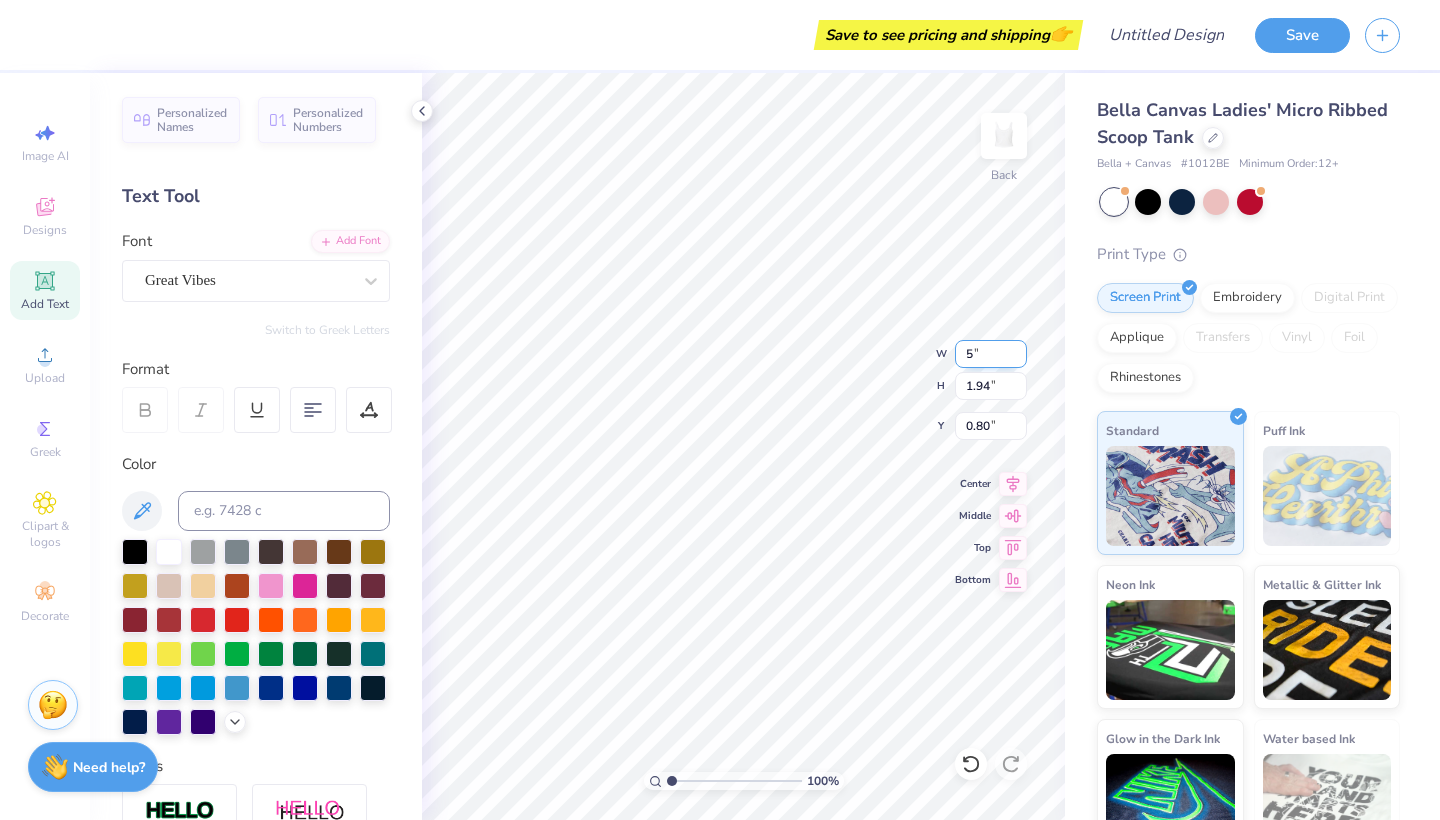 type on "5.2" 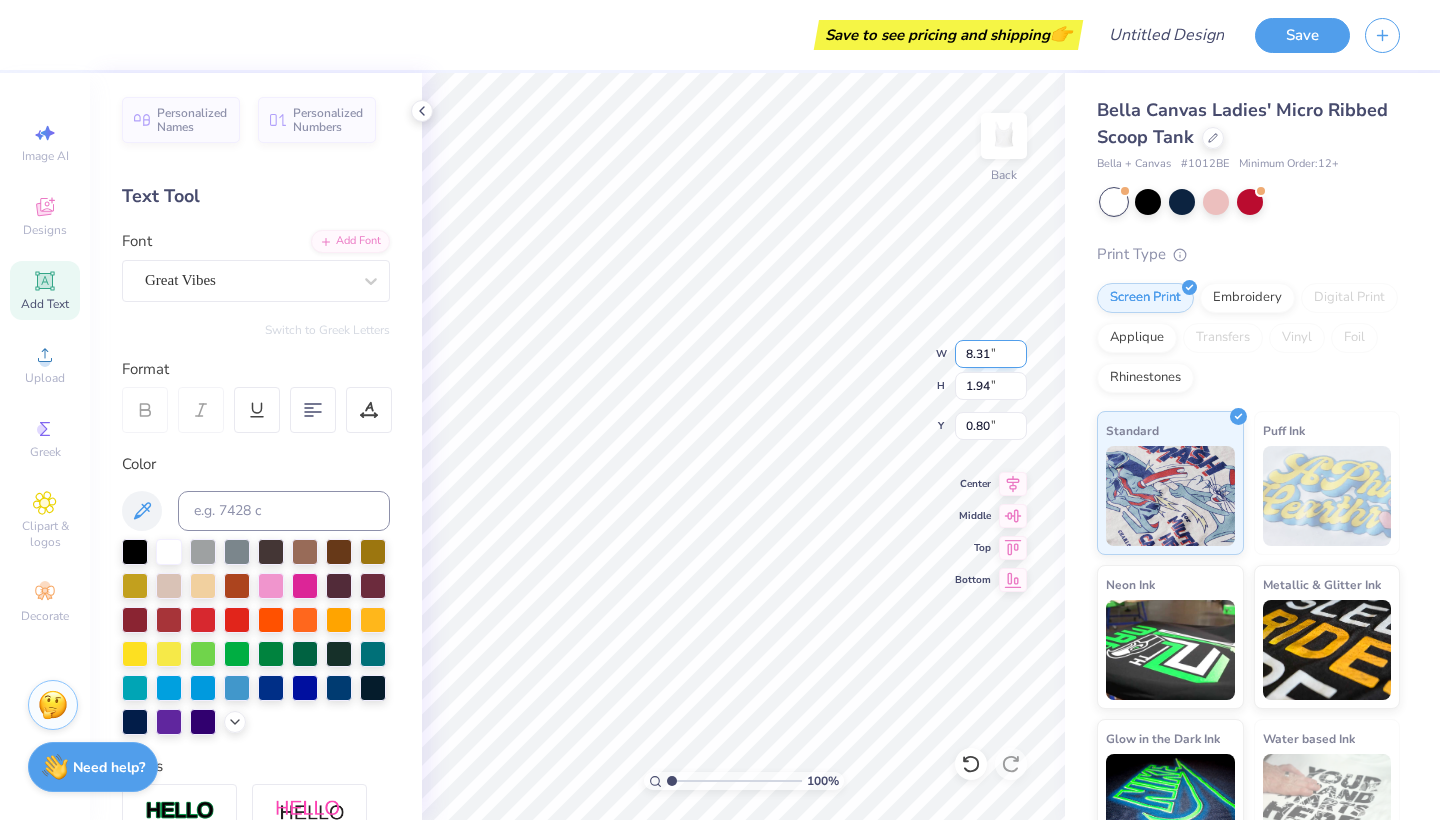 click on "8.31" at bounding box center (991, 354) 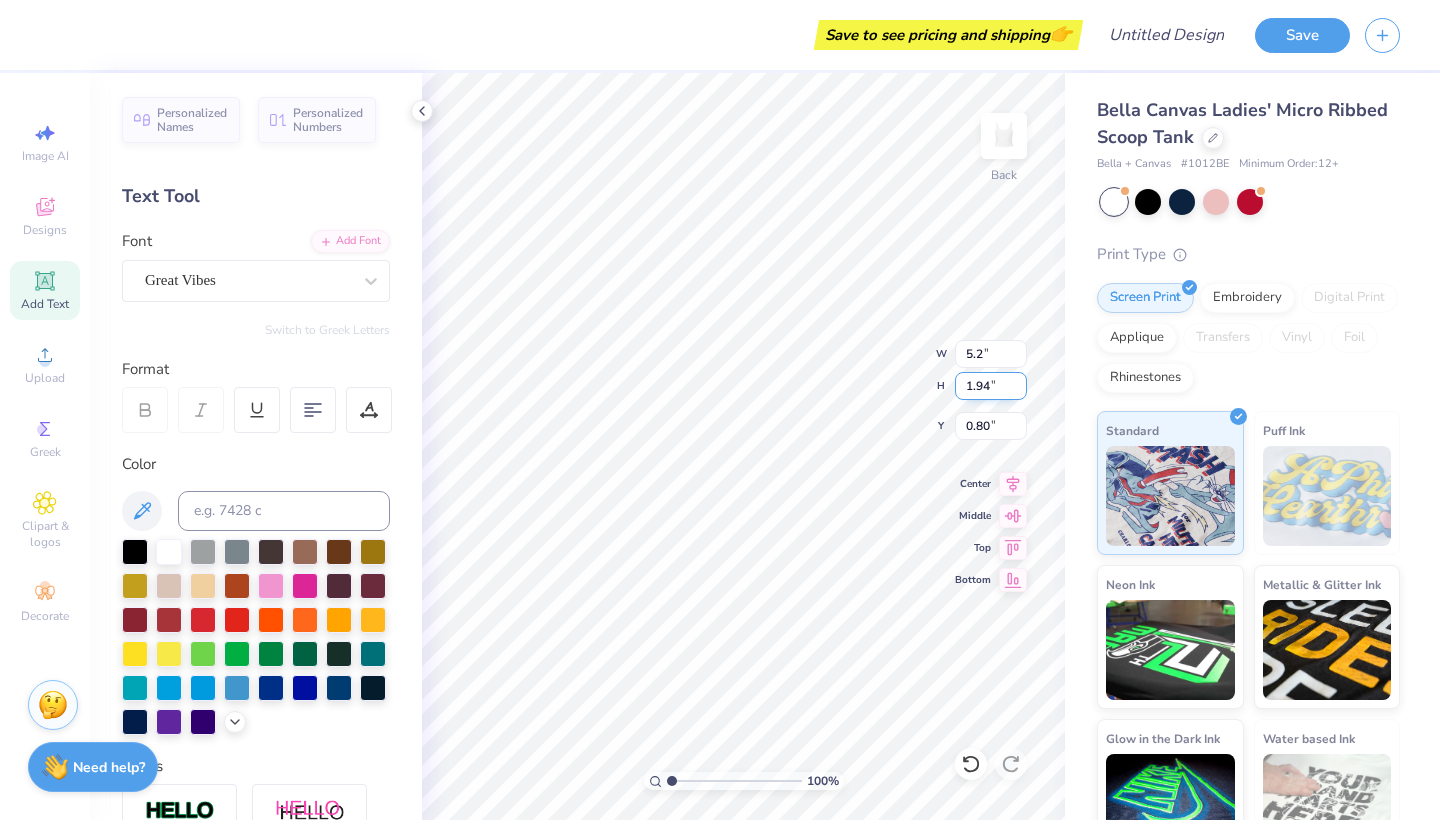 click on "1.94" at bounding box center (991, 386) 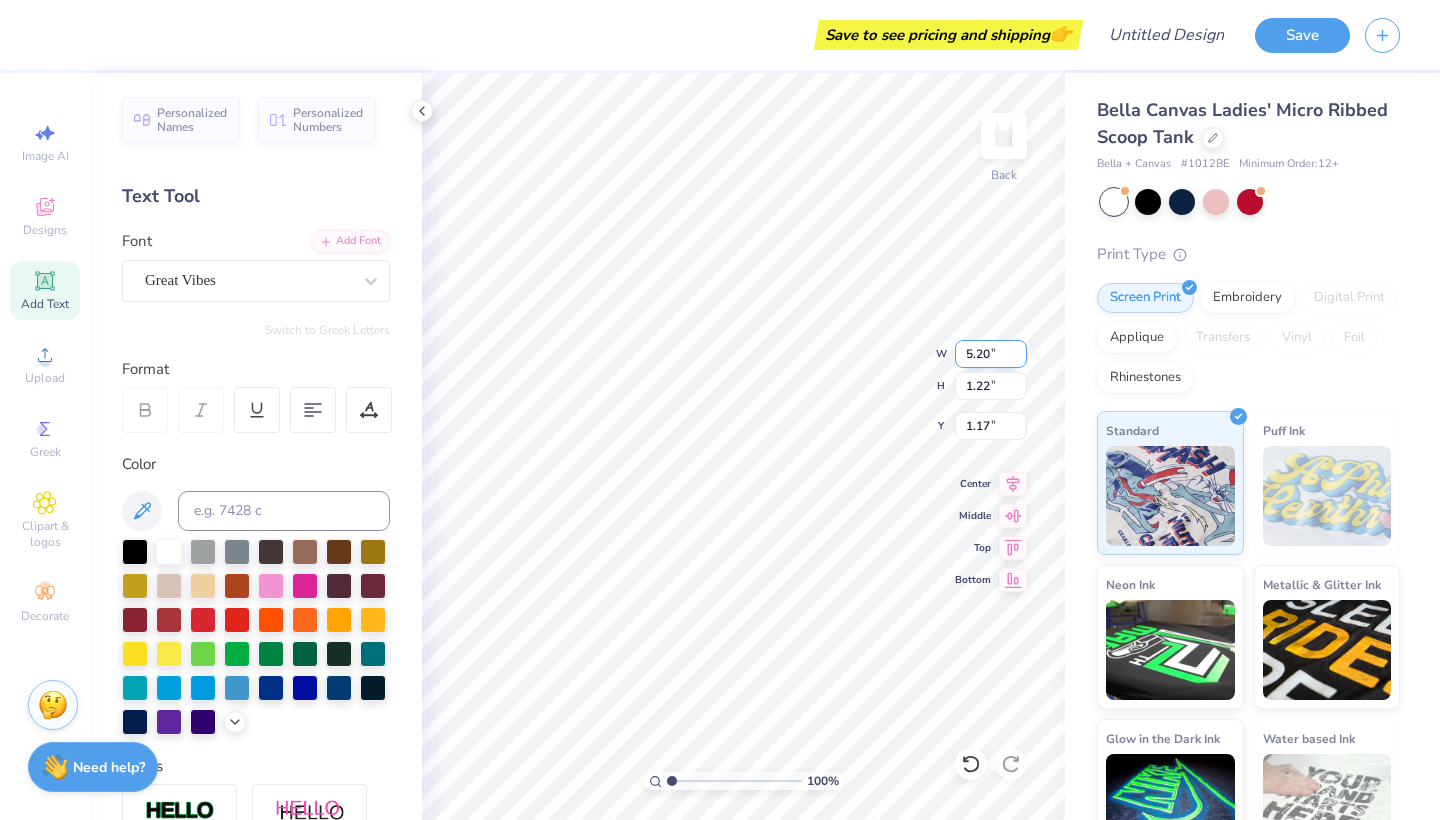 click on "5.20" at bounding box center [991, 354] 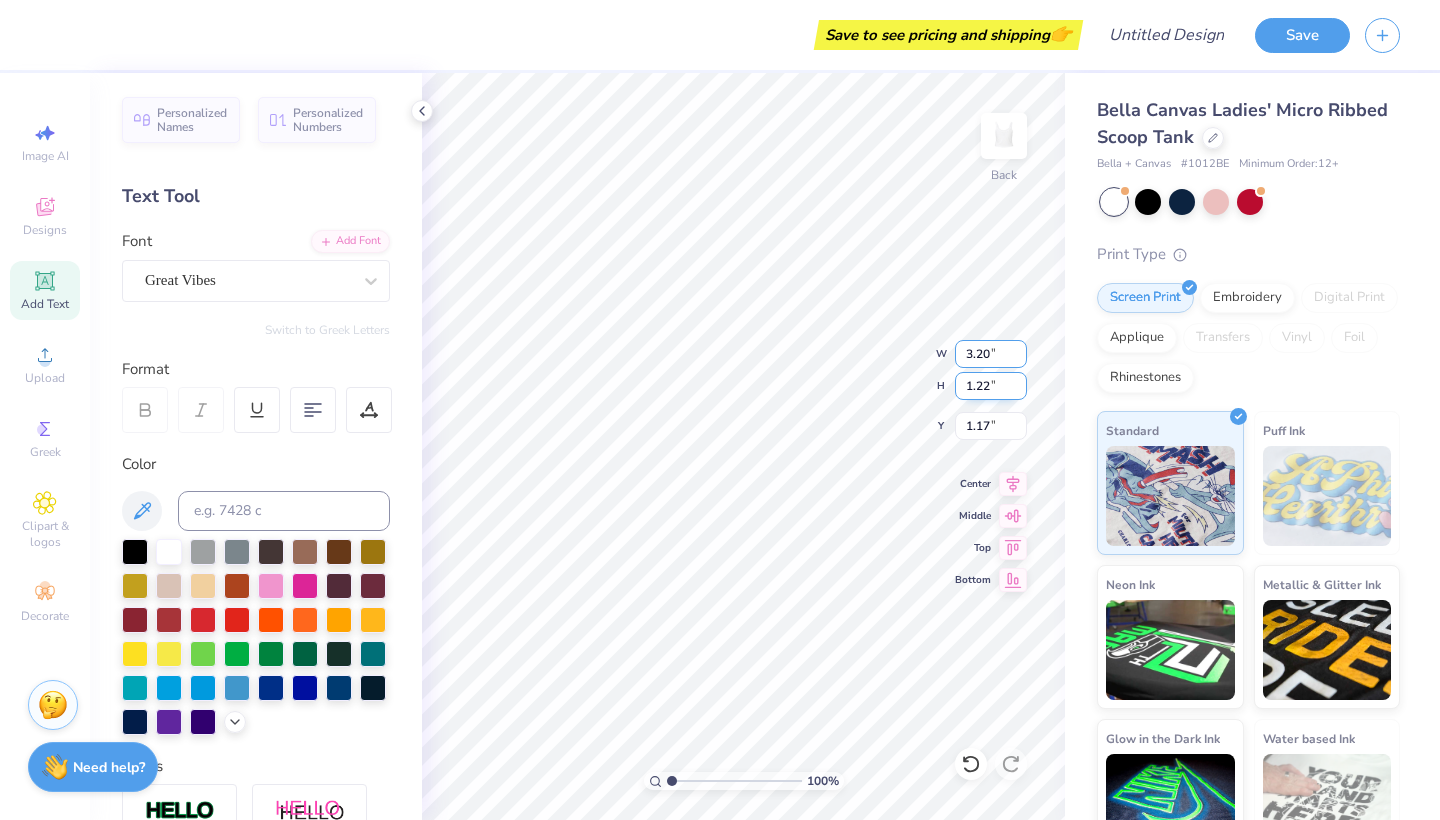 type on "3.20" 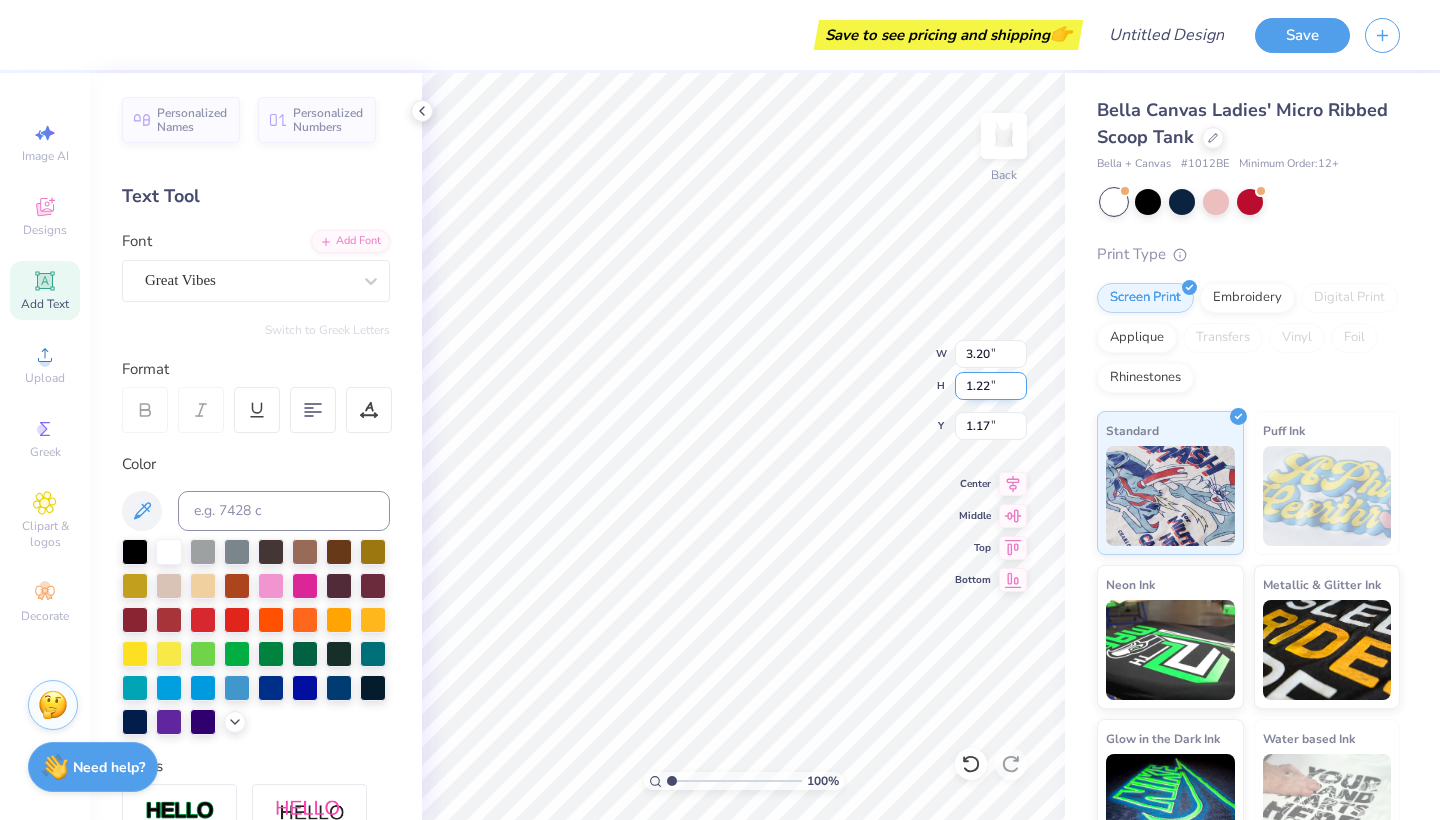 click on "1.22" at bounding box center [991, 386] 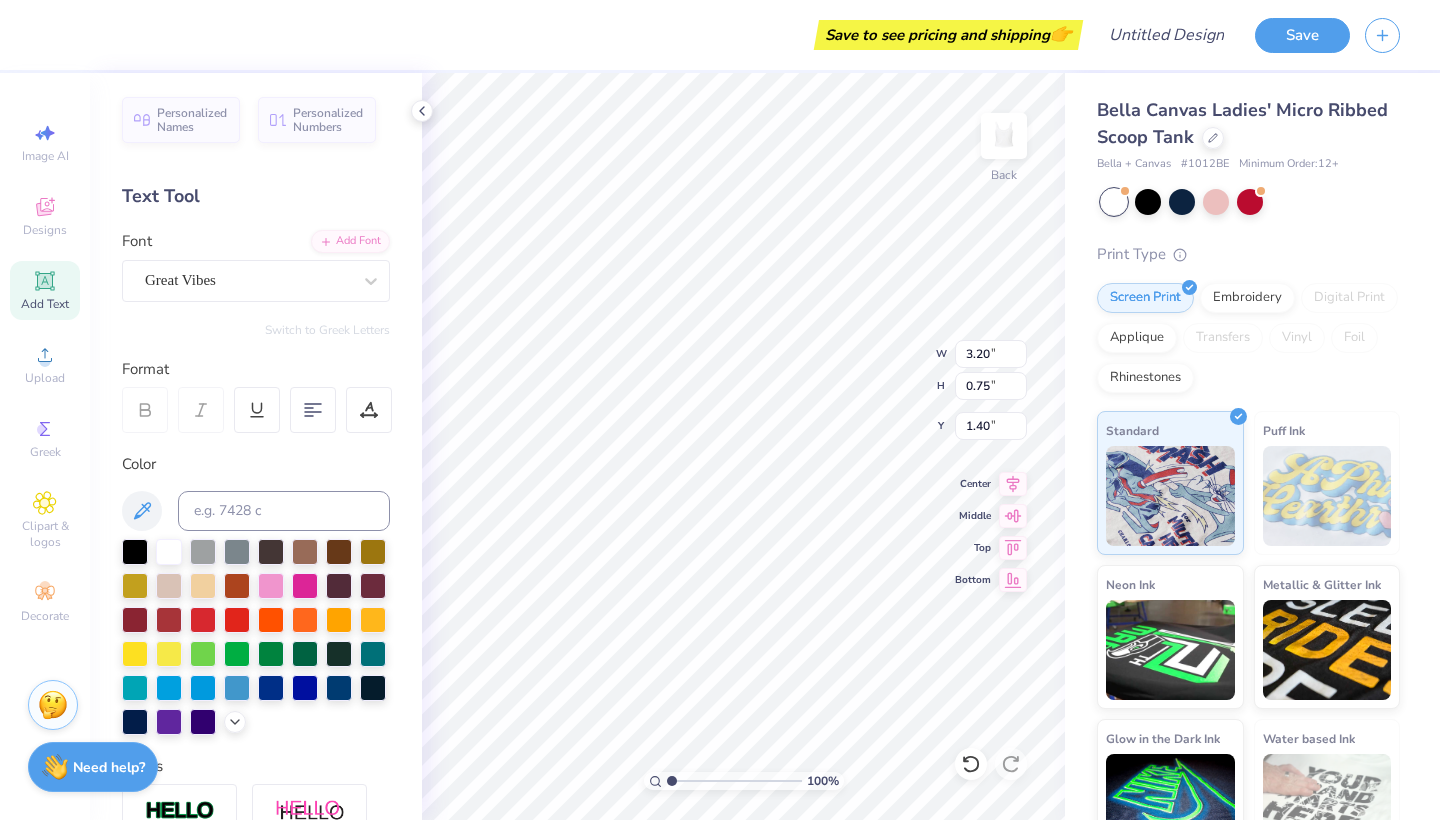 type on "1.25" 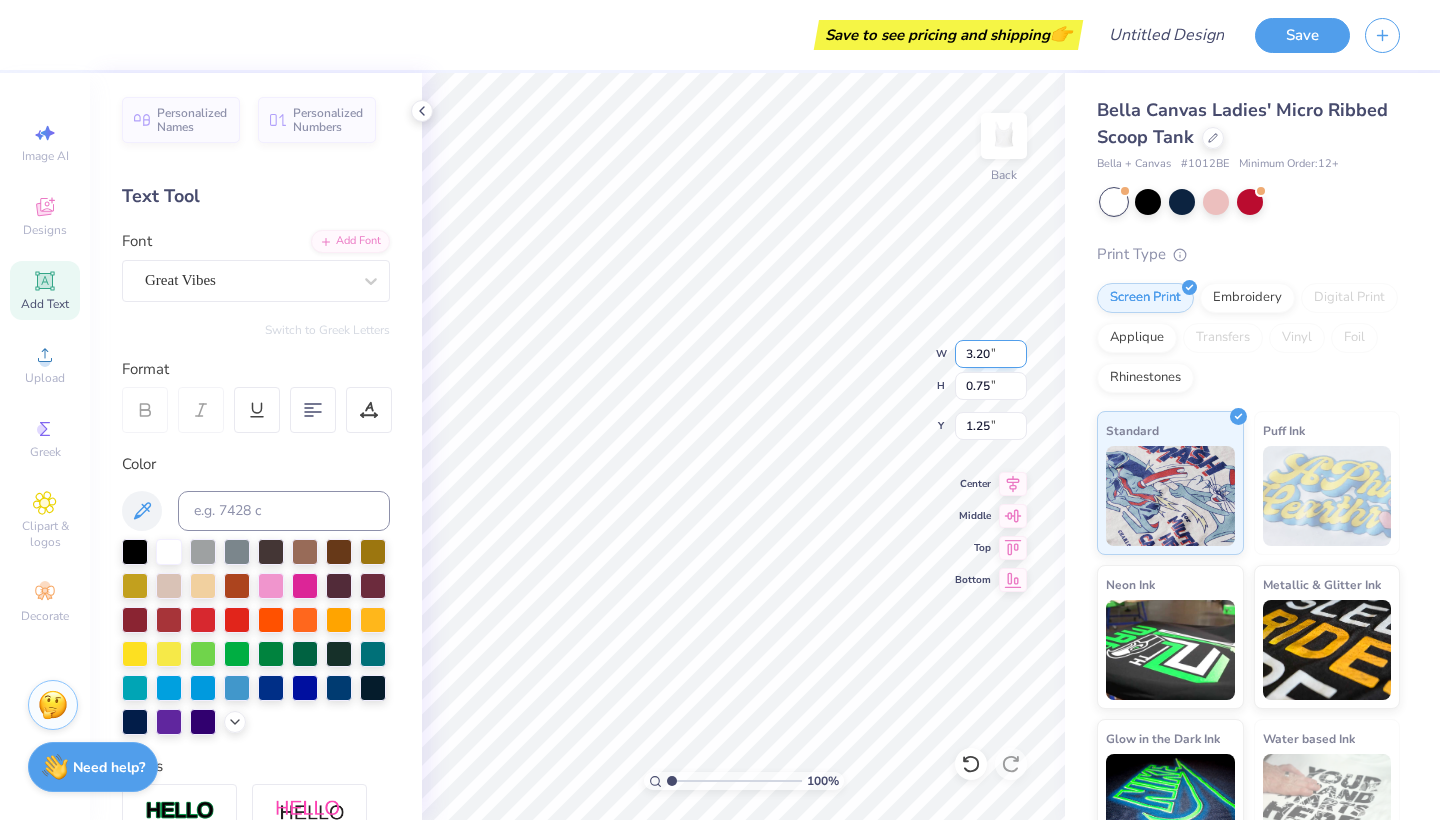 click on "3.20" at bounding box center (991, 354) 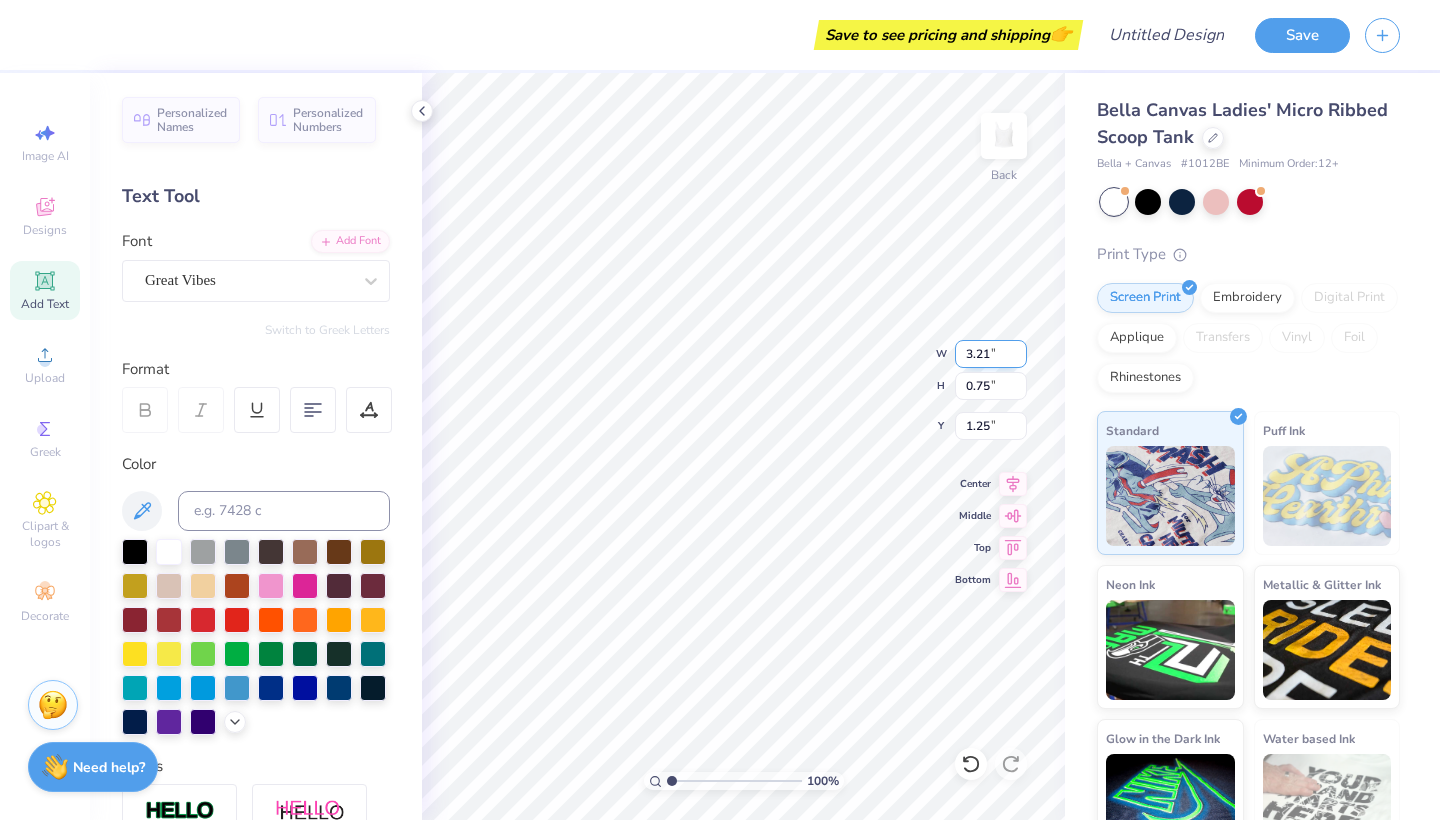 click on "3.21" at bounding box center [991, 354] 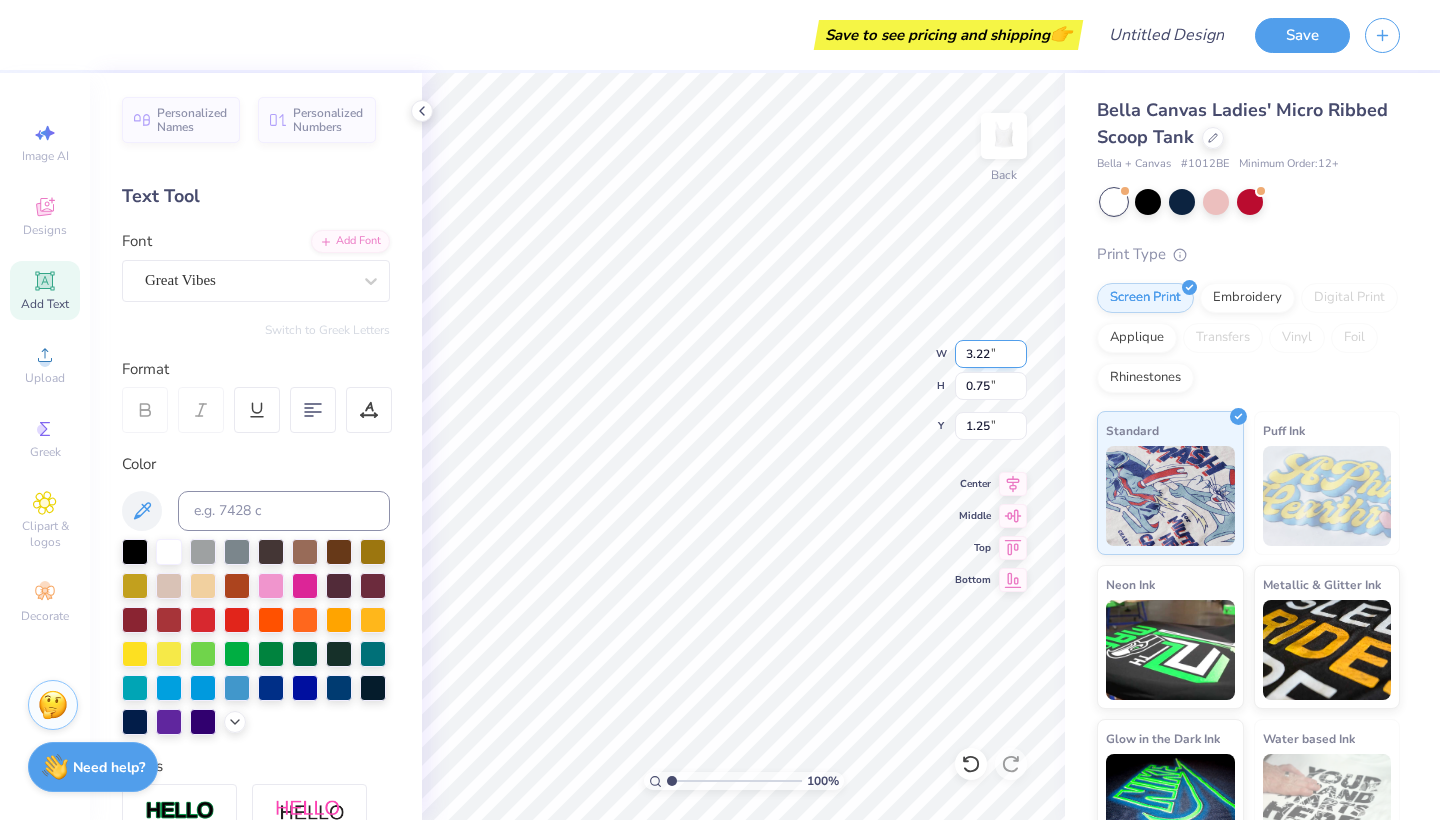 click on "3.22" at bounding box center [991, 354] 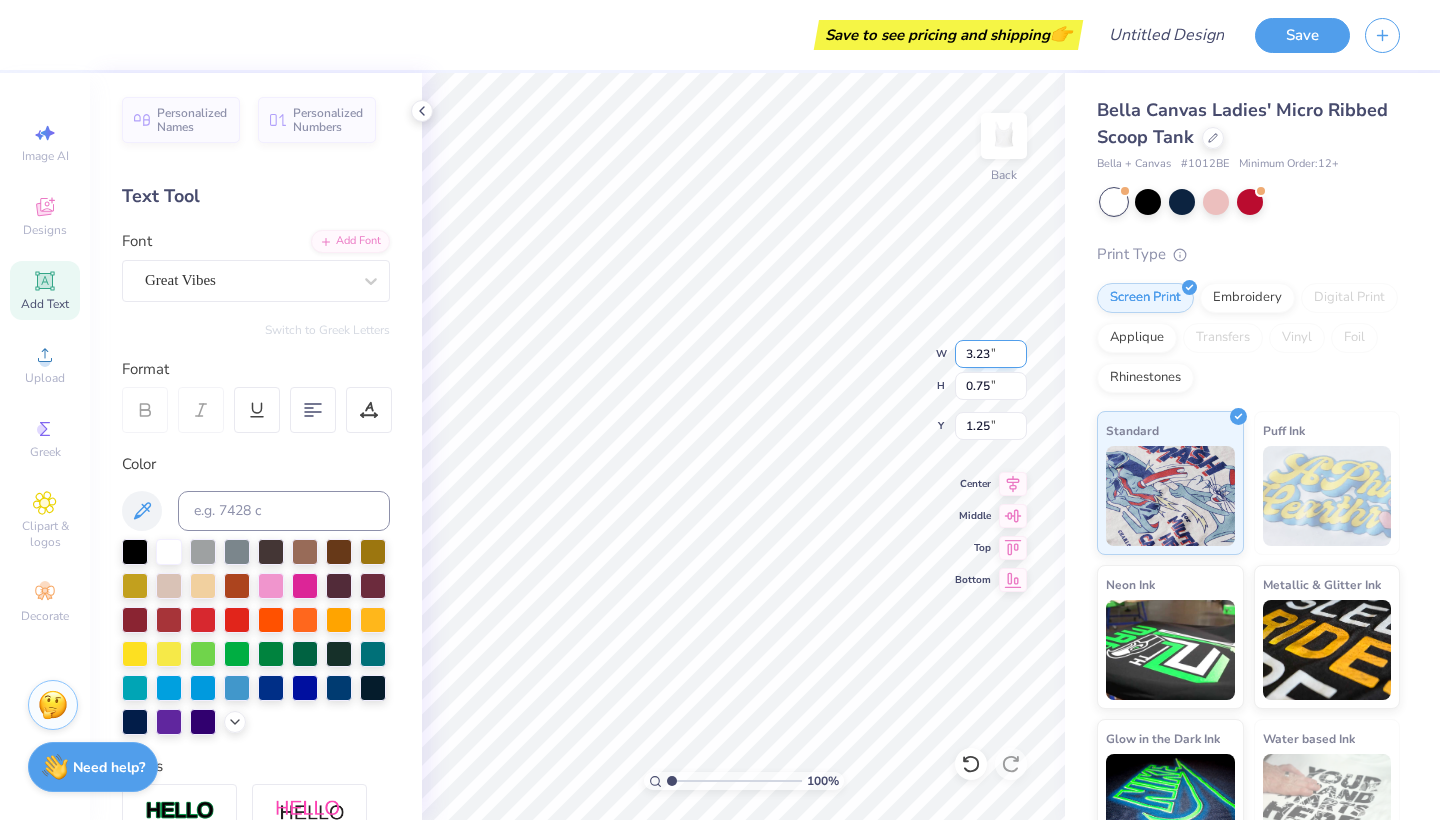 click on "3.23" at bounding box center [991, 354] 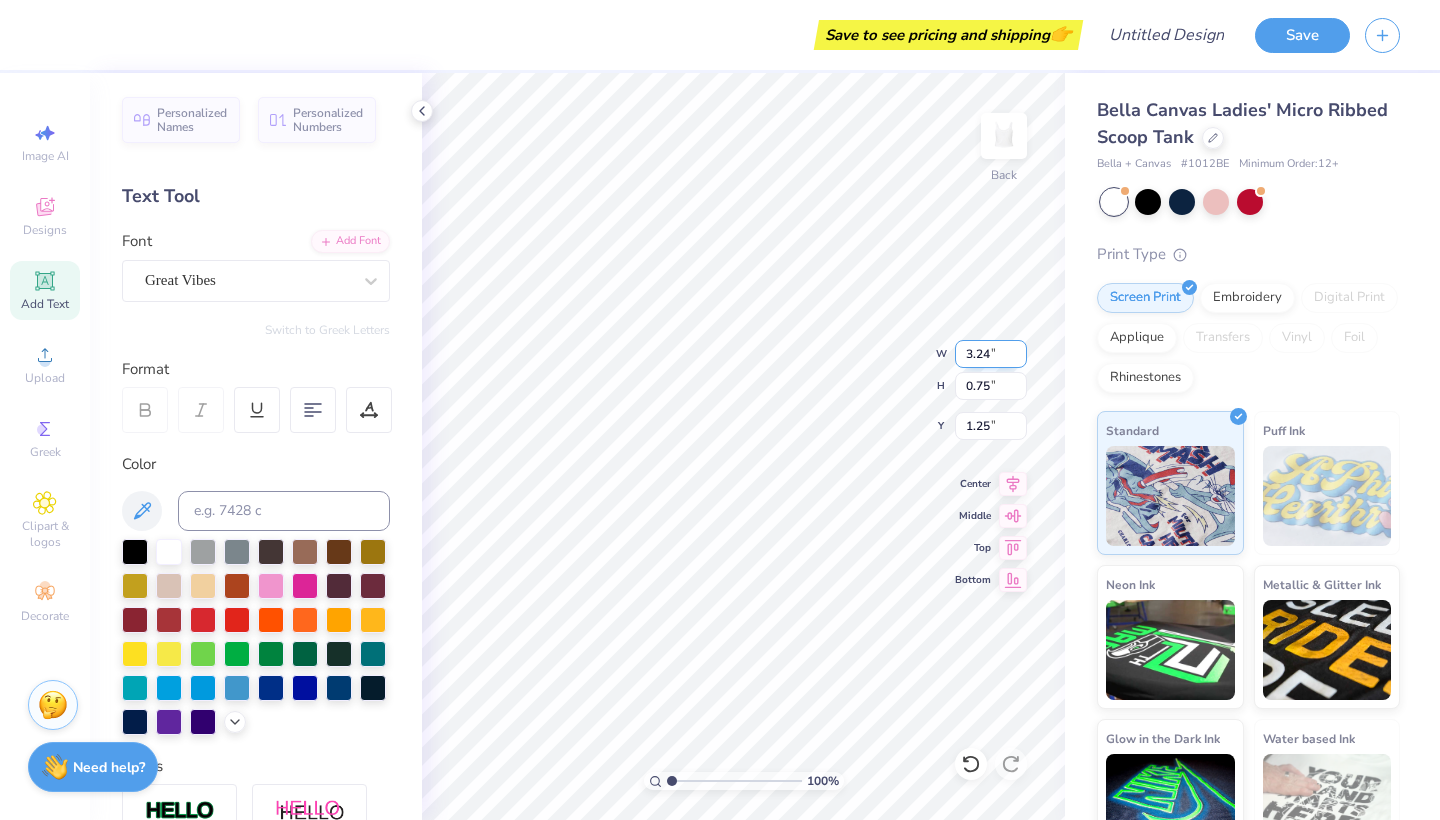 click on "3.24" at bounding box center (991, 354) 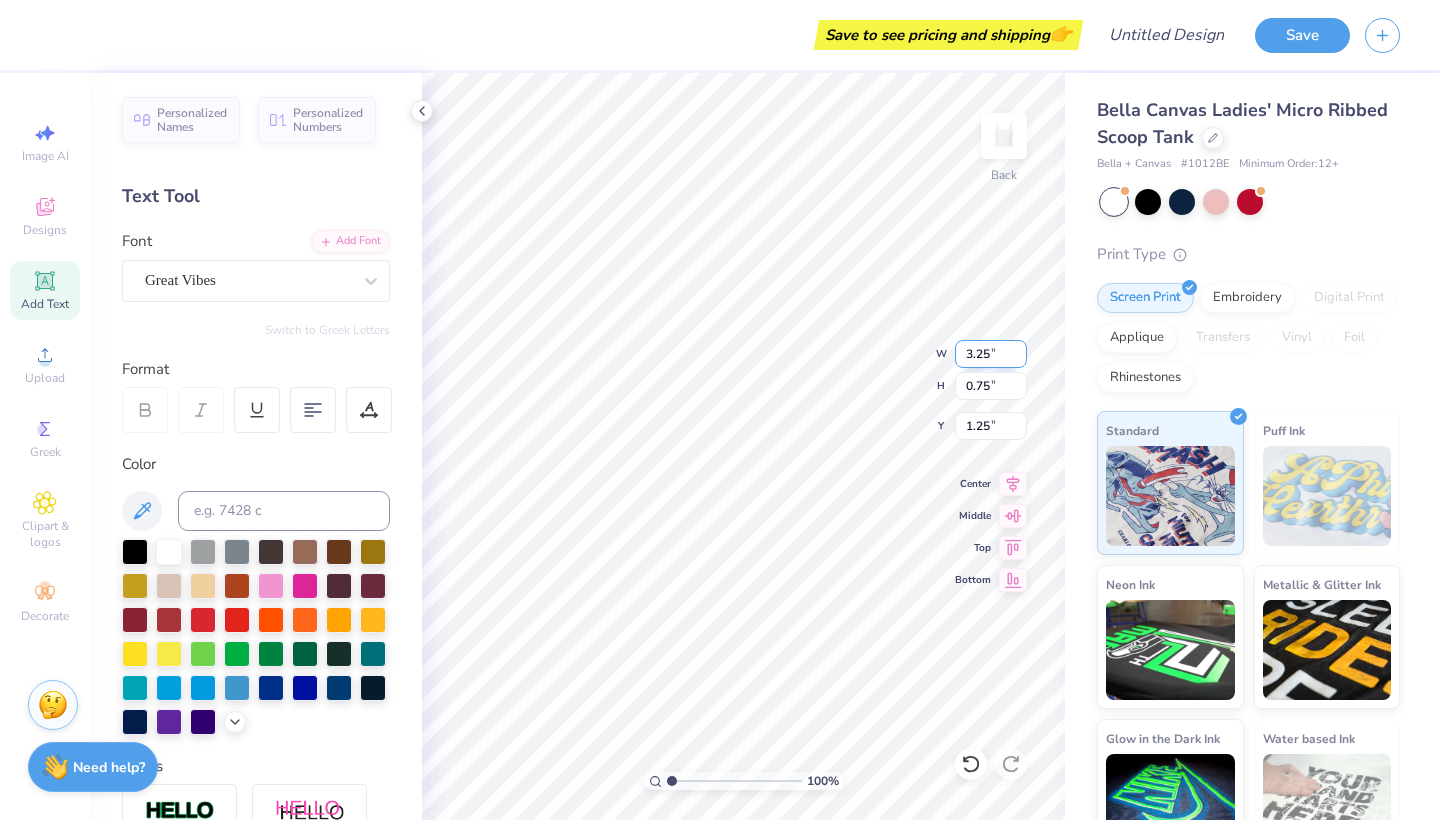 click on "3.25" at bounding box center [991, 354] 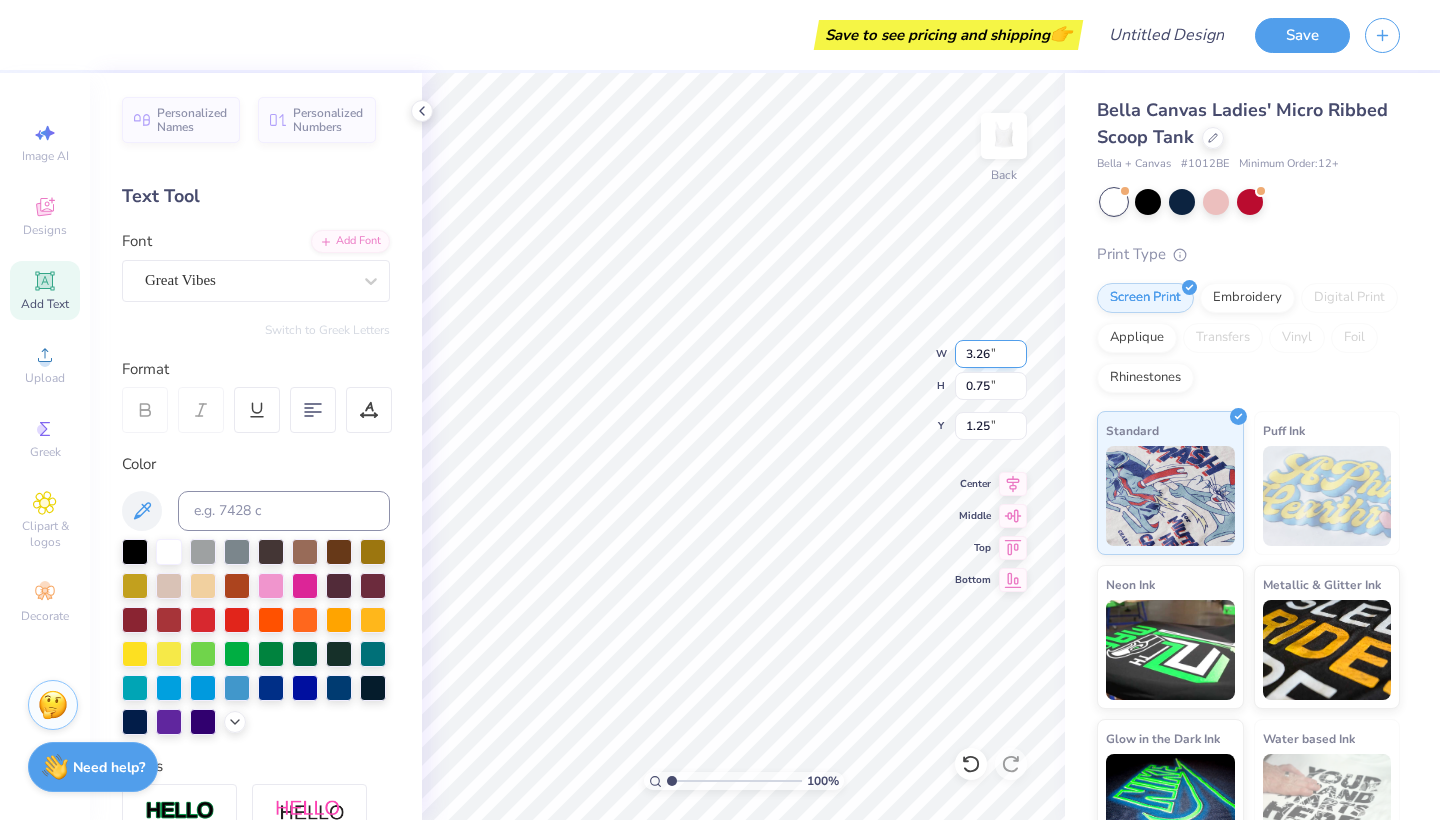 click on "3.26" at bounding box center (991, 354) 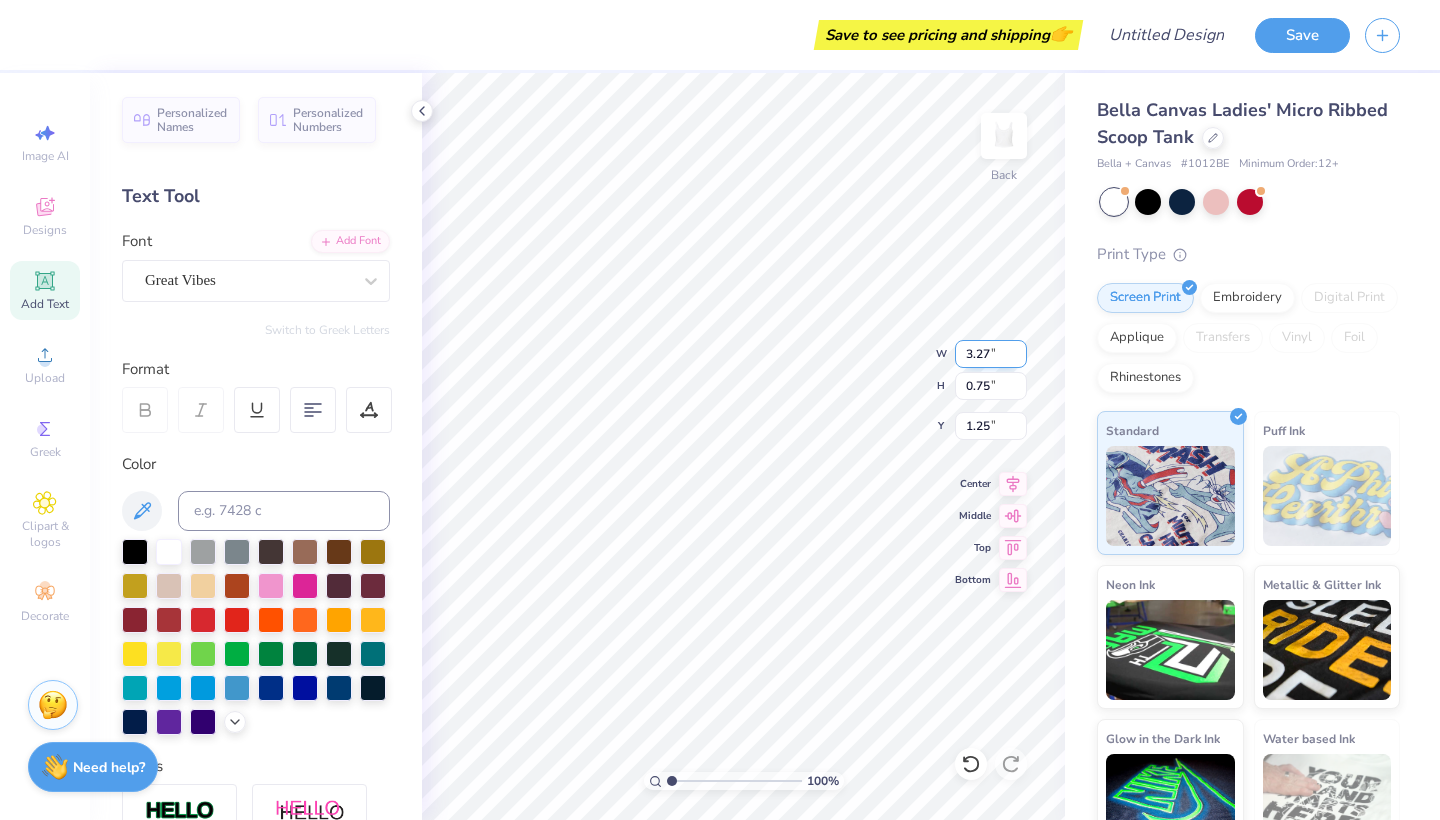 click on "3.27" at bounding box center (991, 354) 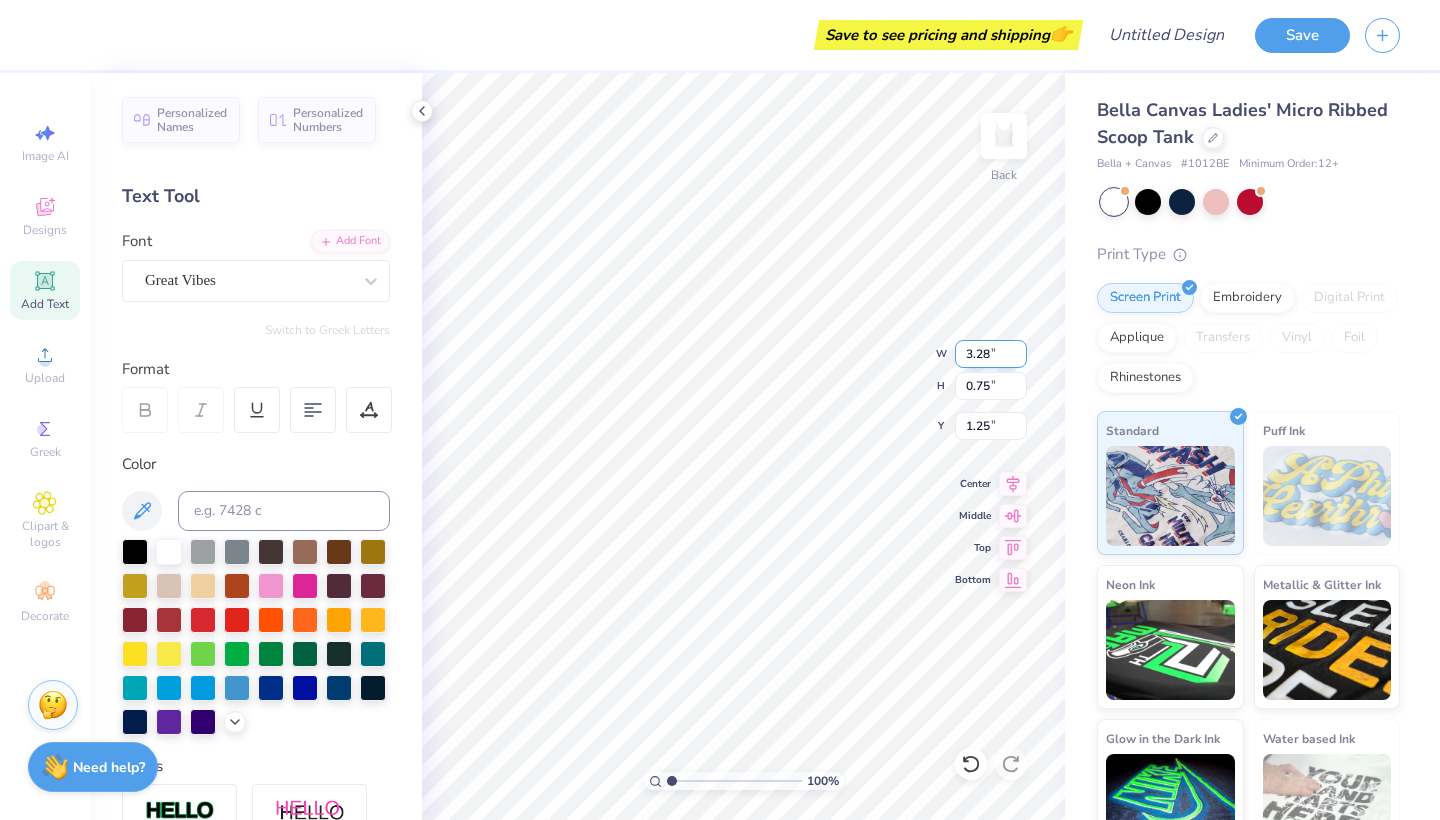 click on "3.28" at bounding box center (991, 354) 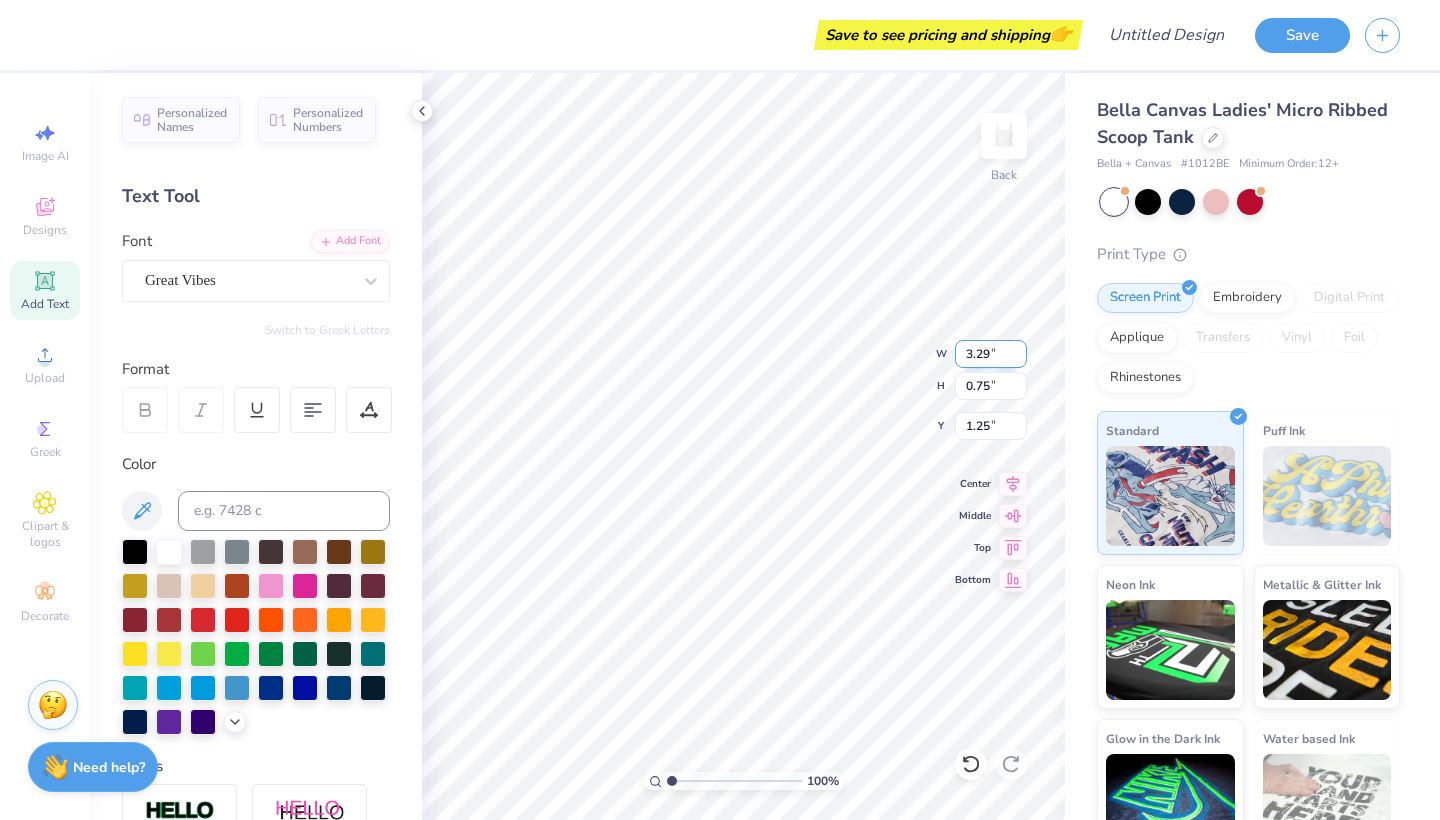 click on "3.29" at bounding box center [991, 354] 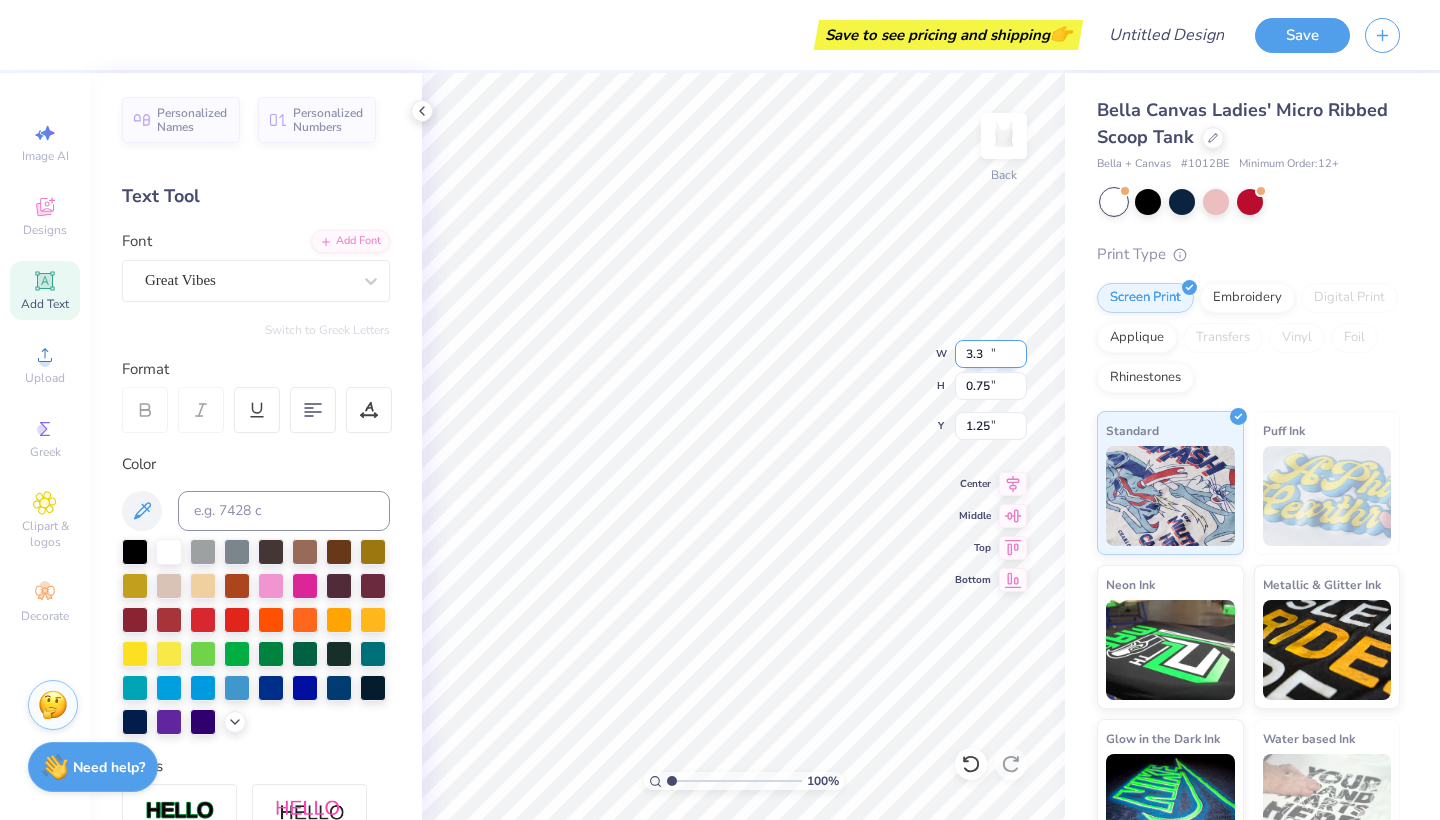click on "3.3" at bounding box center (991, 354) 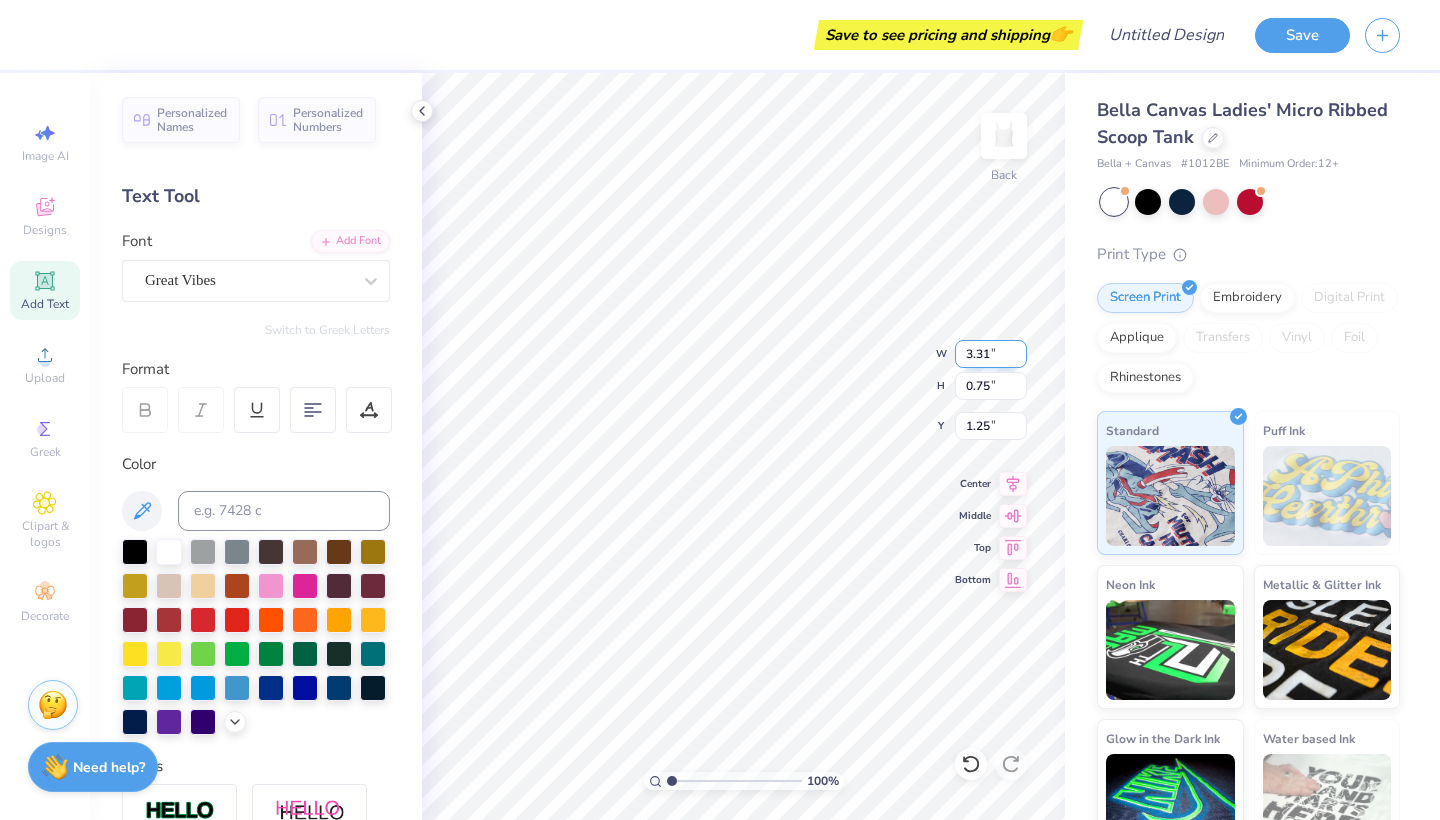 click on "3.31" at bounding box center (991, 354) 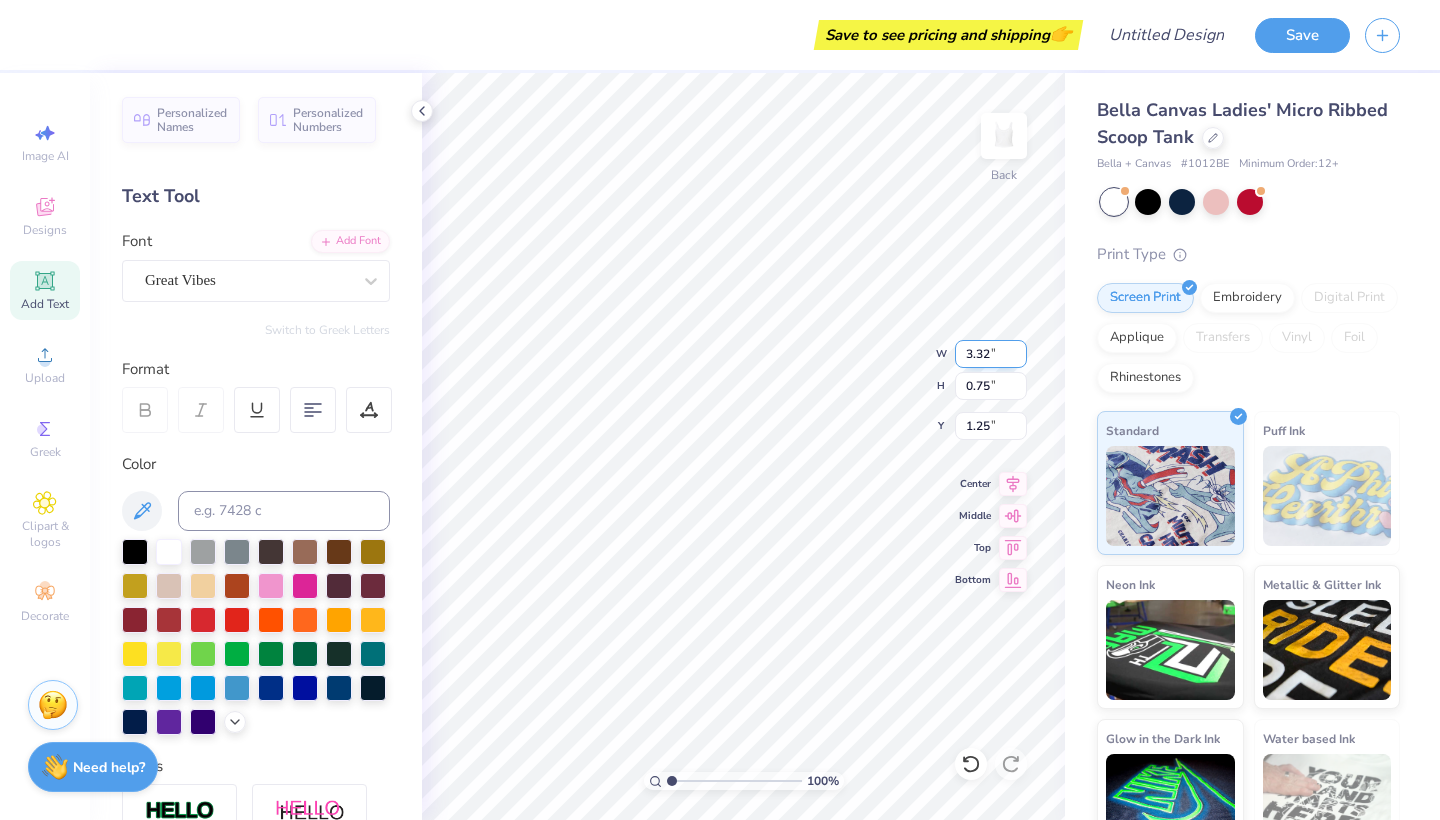 click on "3.32" at bounding box center (991, 354) 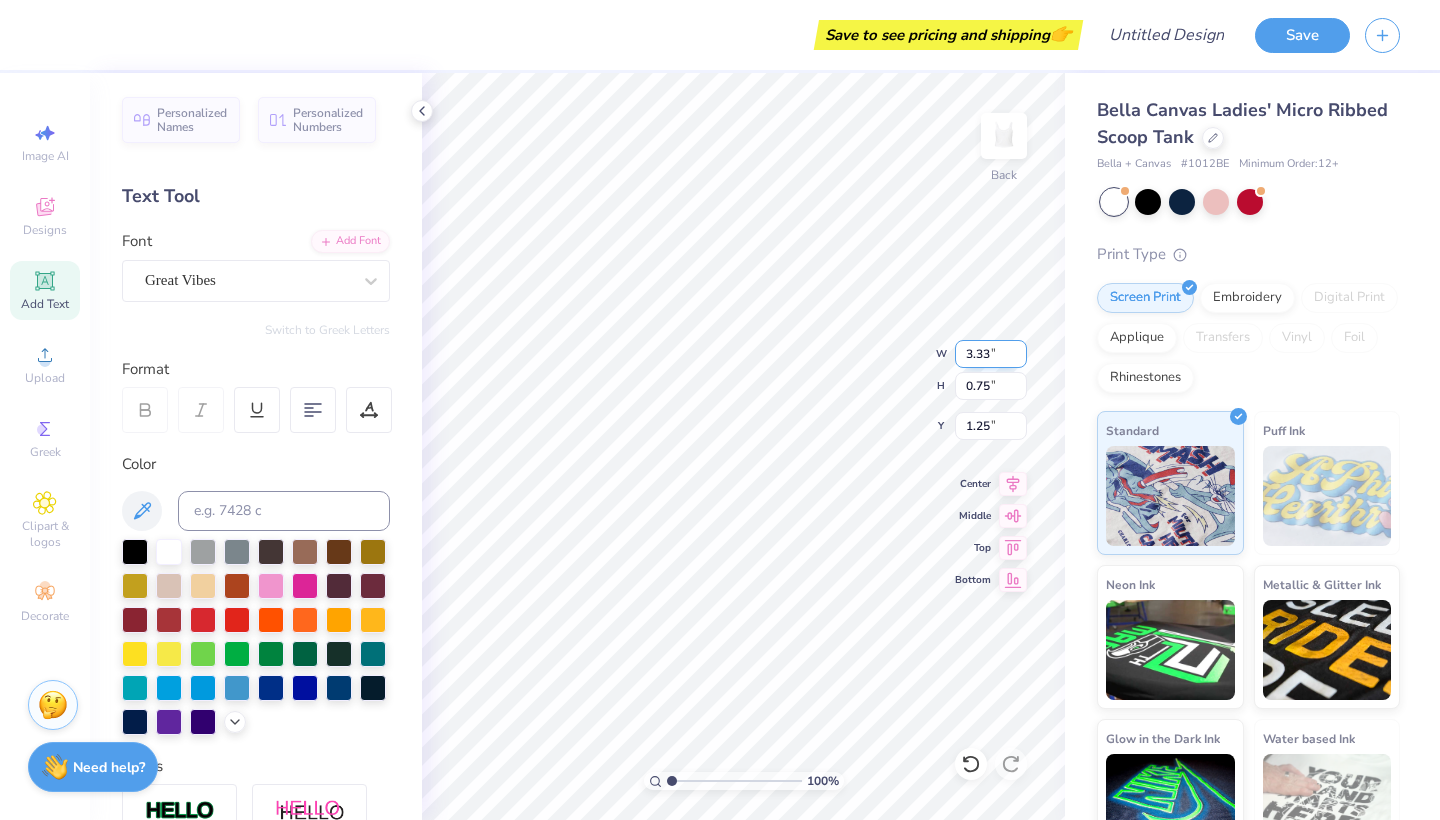 click on "3.33" at bounding box center [991, 354] 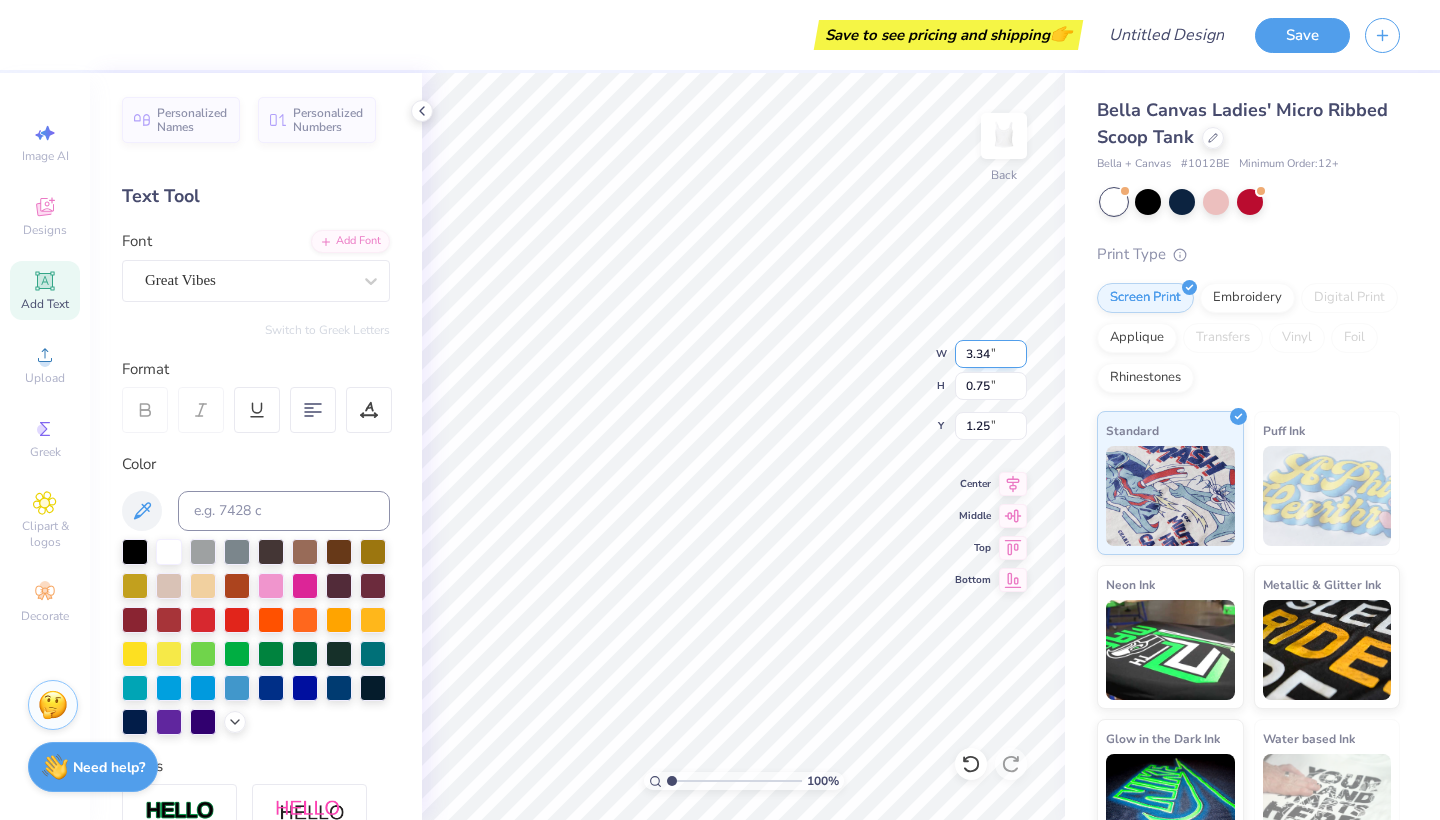 click on "3.34" at bounding box center [991, 354] 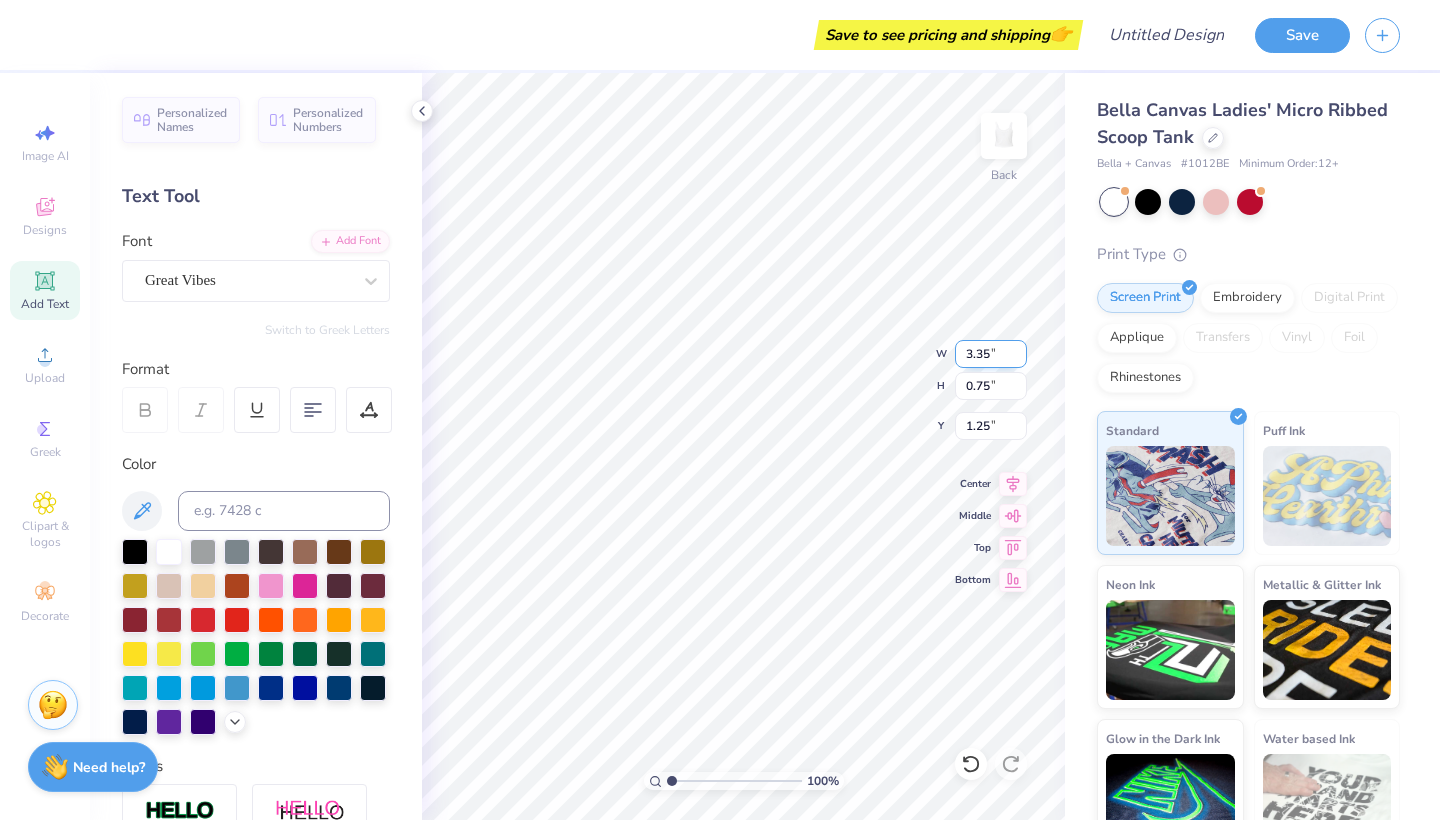 click on "3.35" at bounding box center (991, 354) 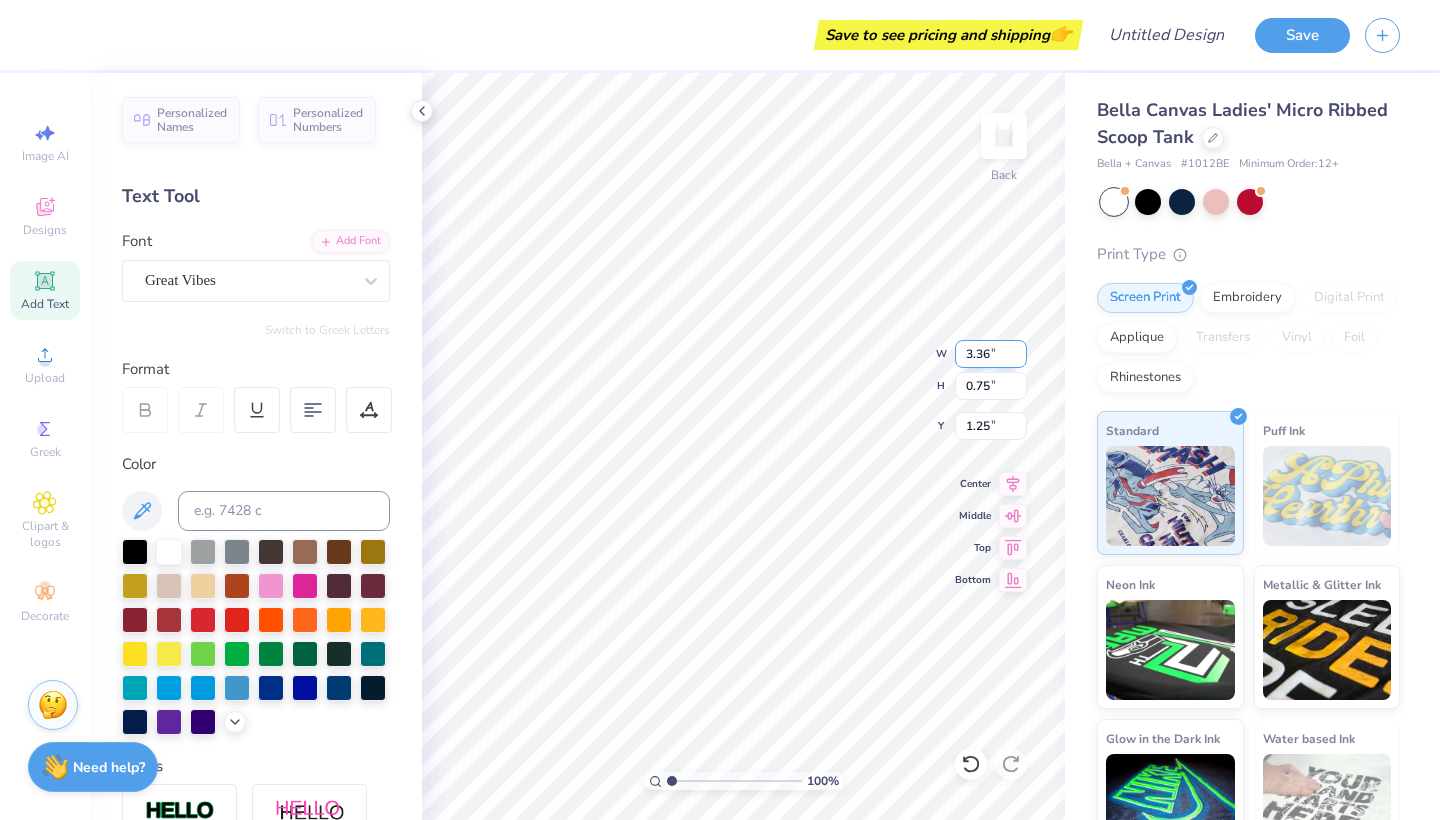 click on "3.36" at bounding box center (991, 354) 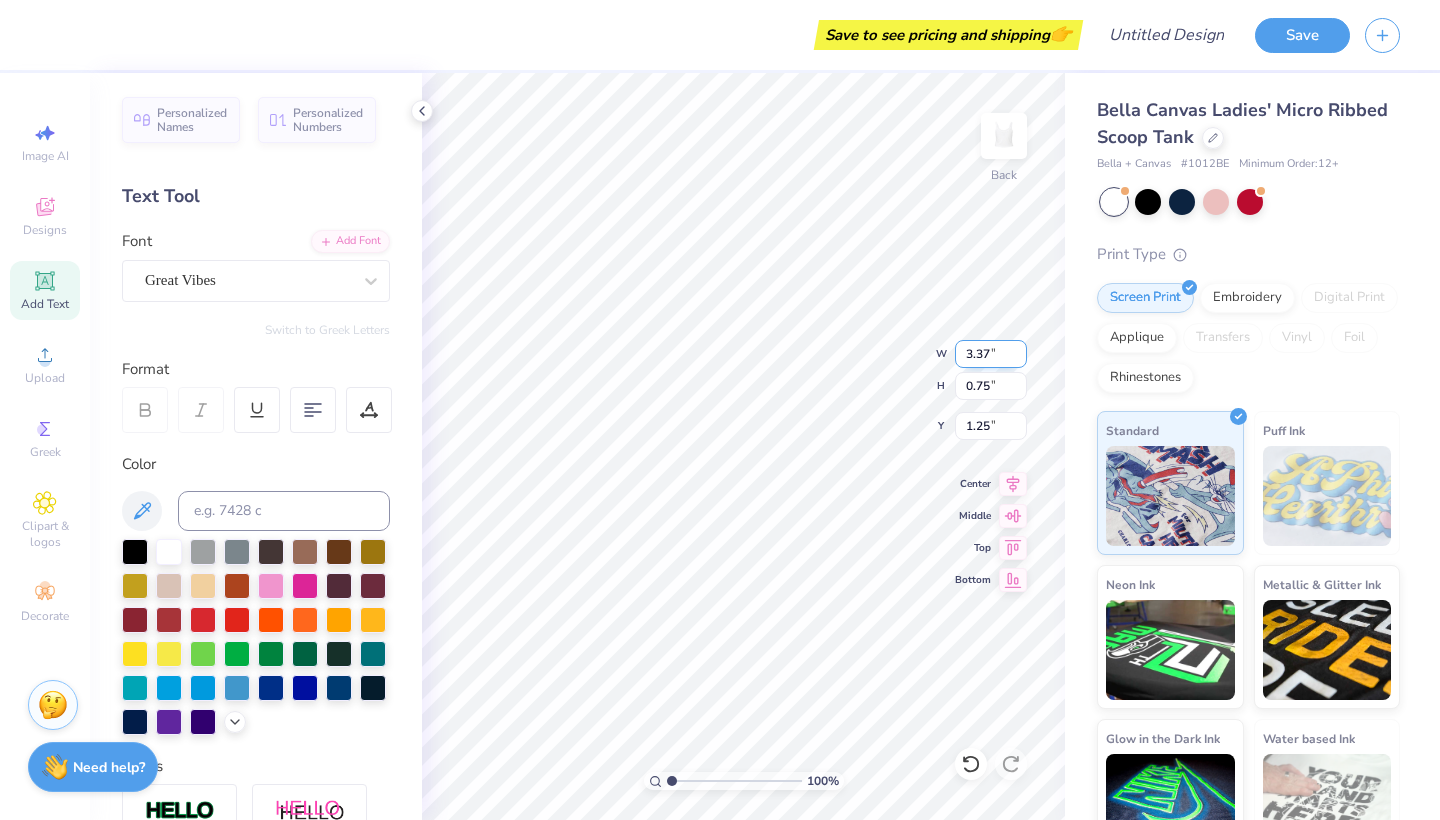 click on "3.37" at bounding box center (991, 354) 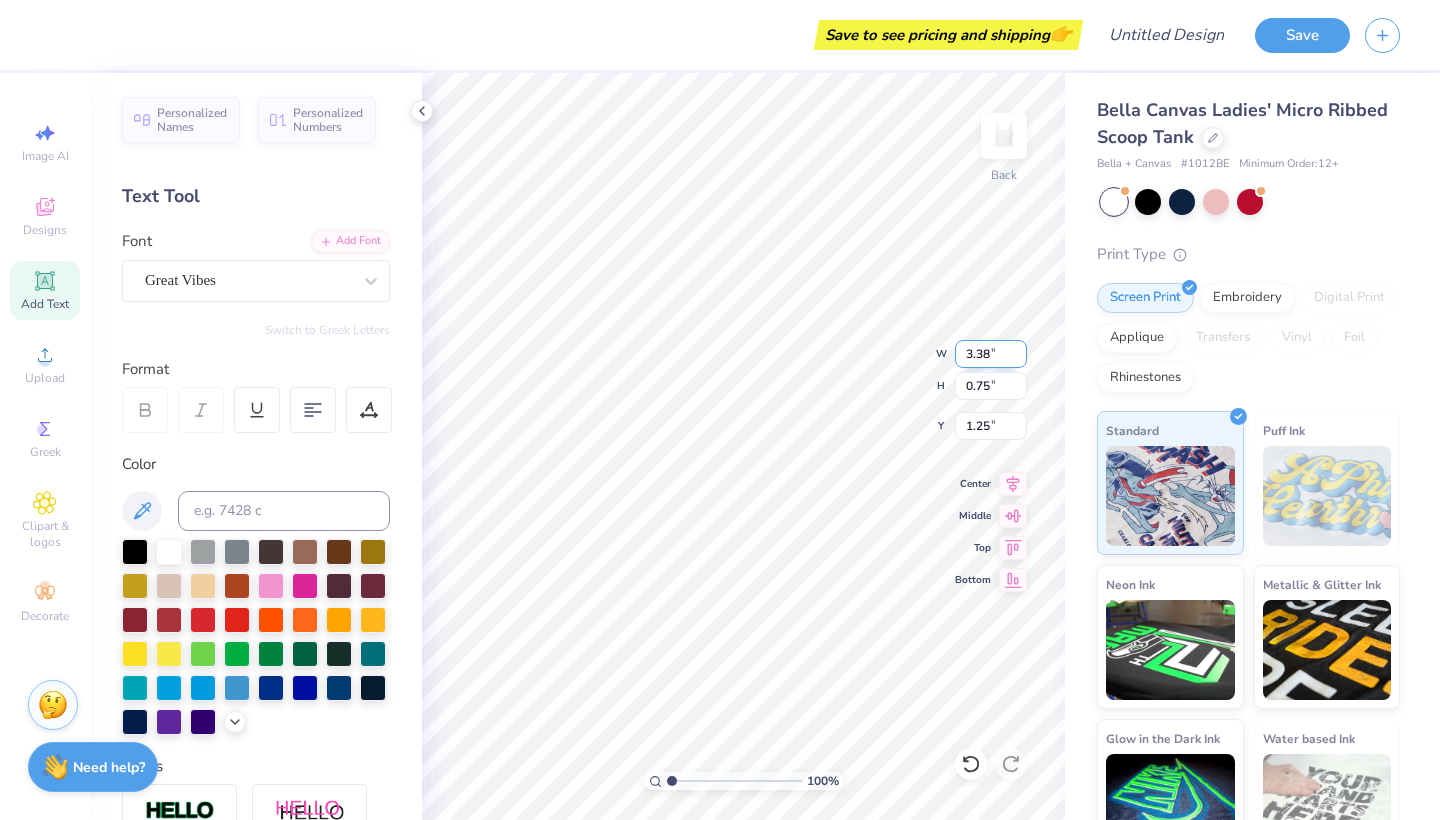 click on "3.38" at bounding box center (991, 354) 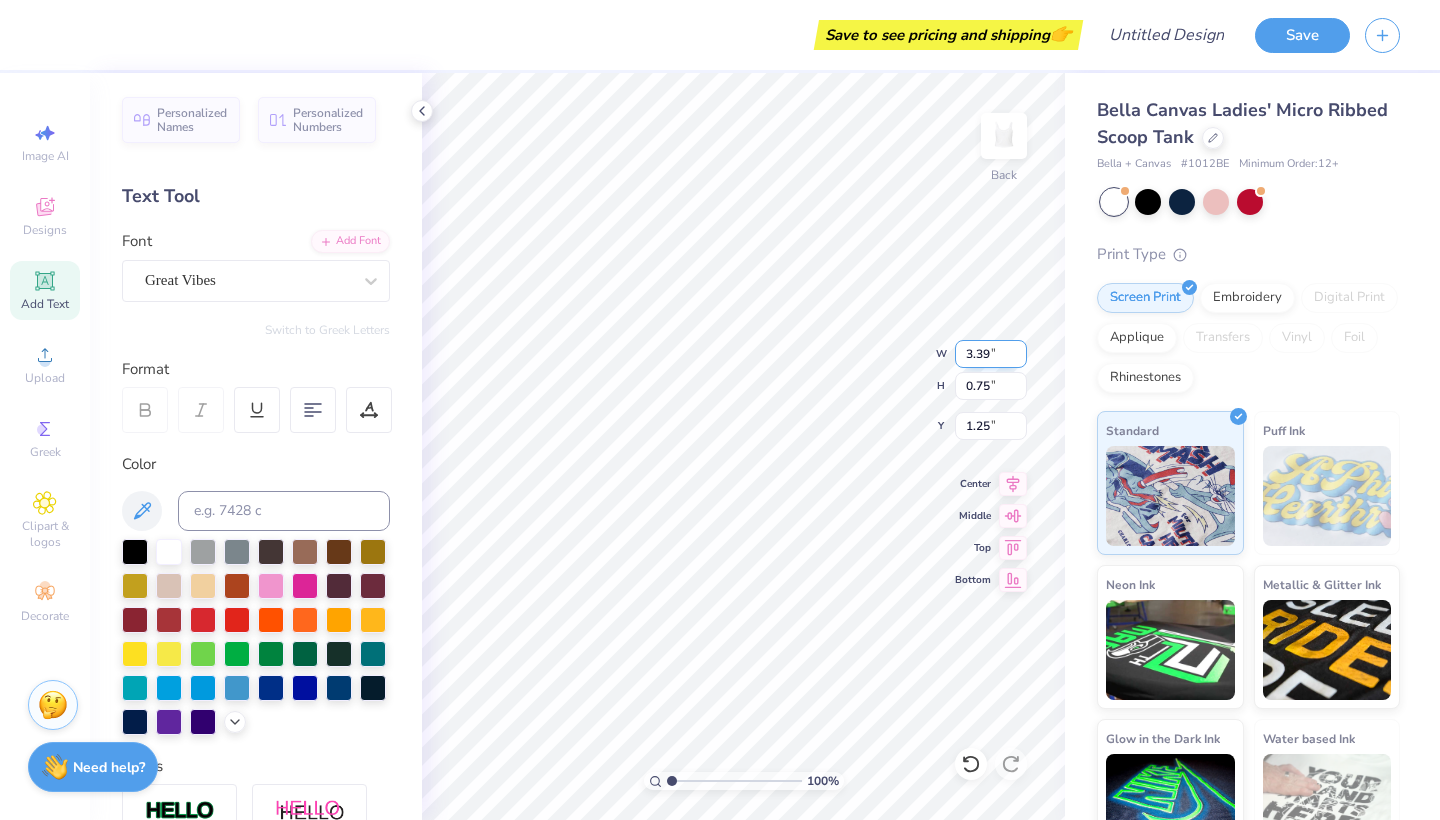 click on "3.39" at bounding box center [991, 354] 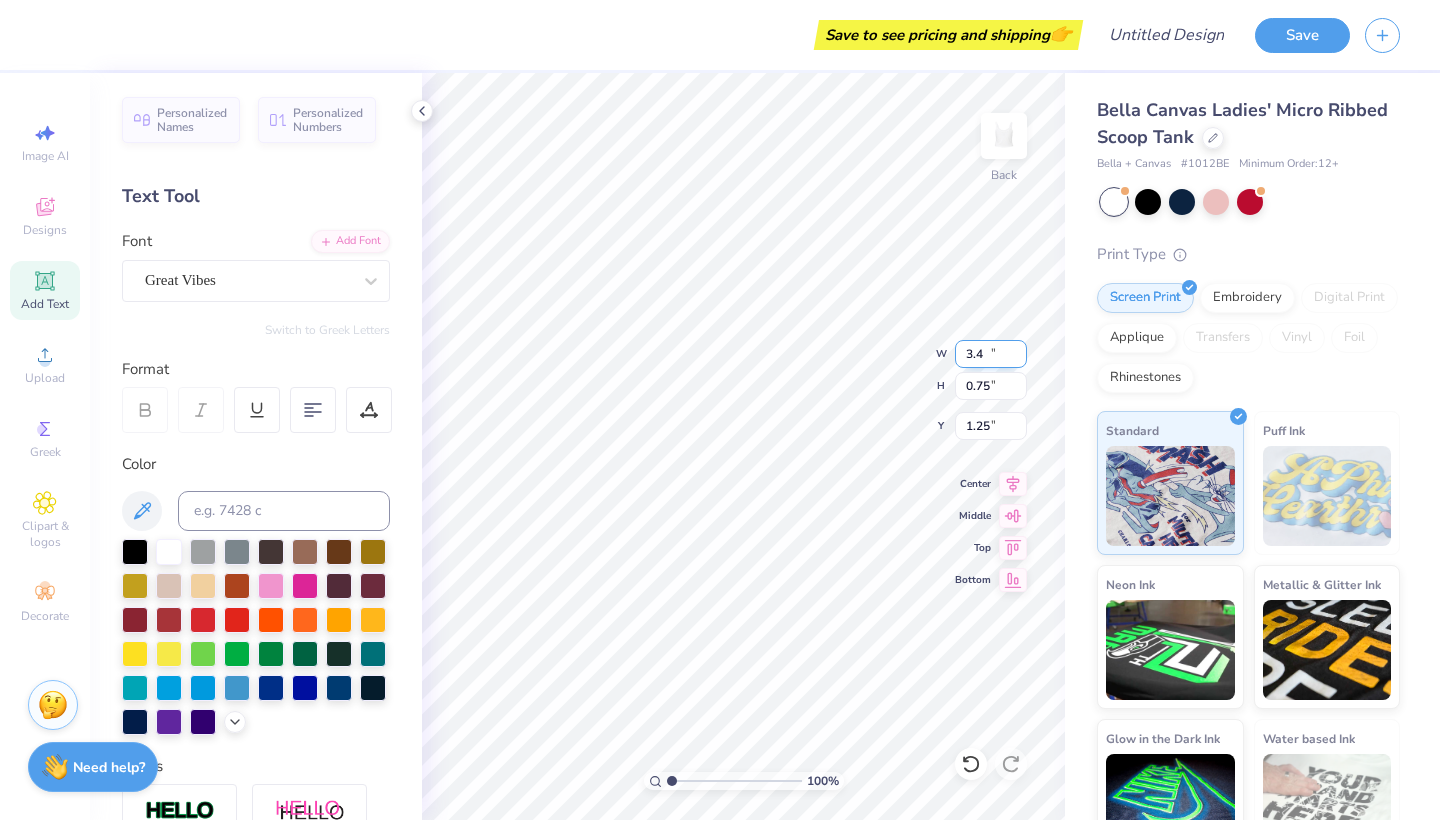 click on "3.4" at bounding box center (991, 354) 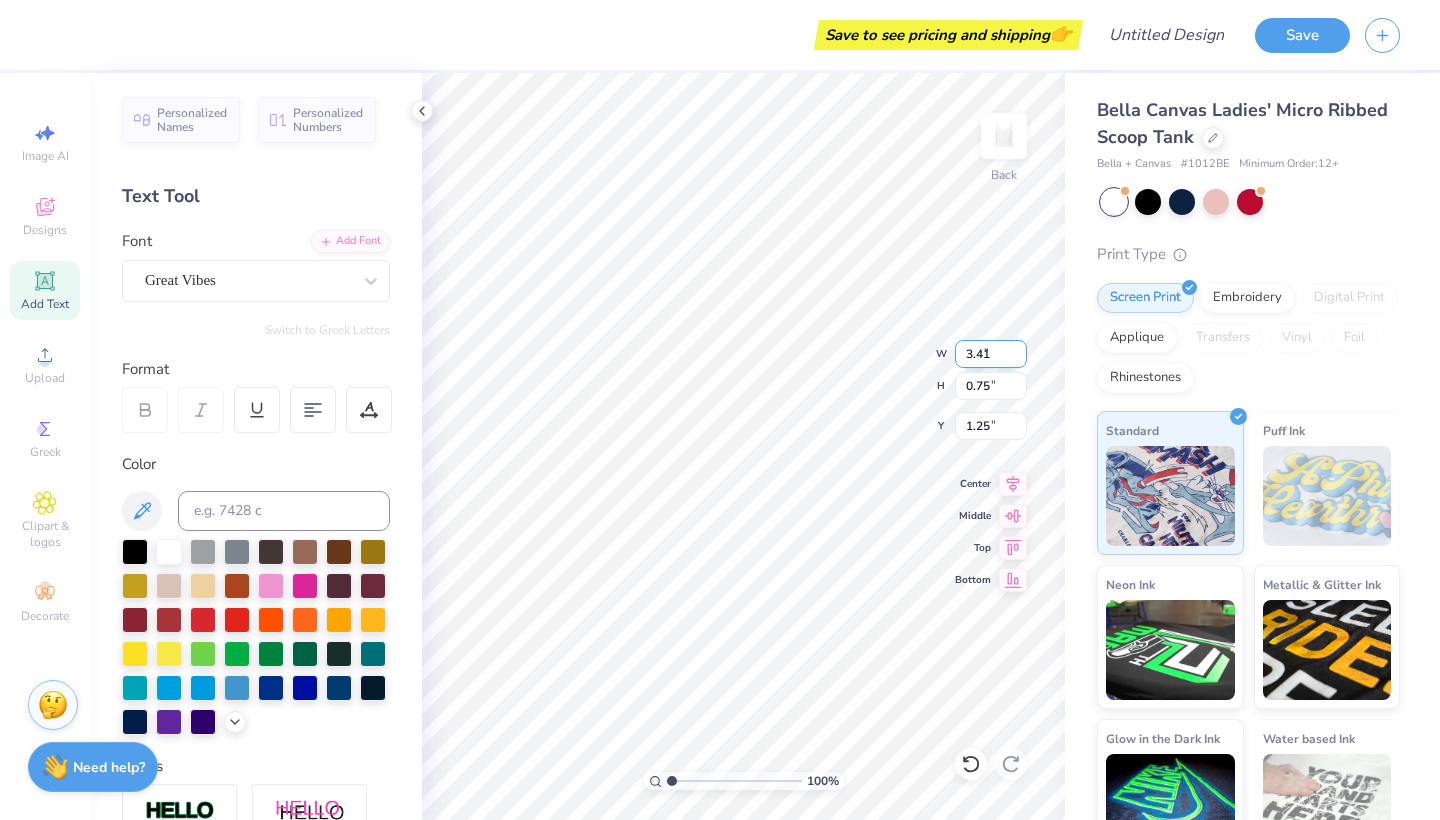 click on "3.41" at bounding box center (991, 354) 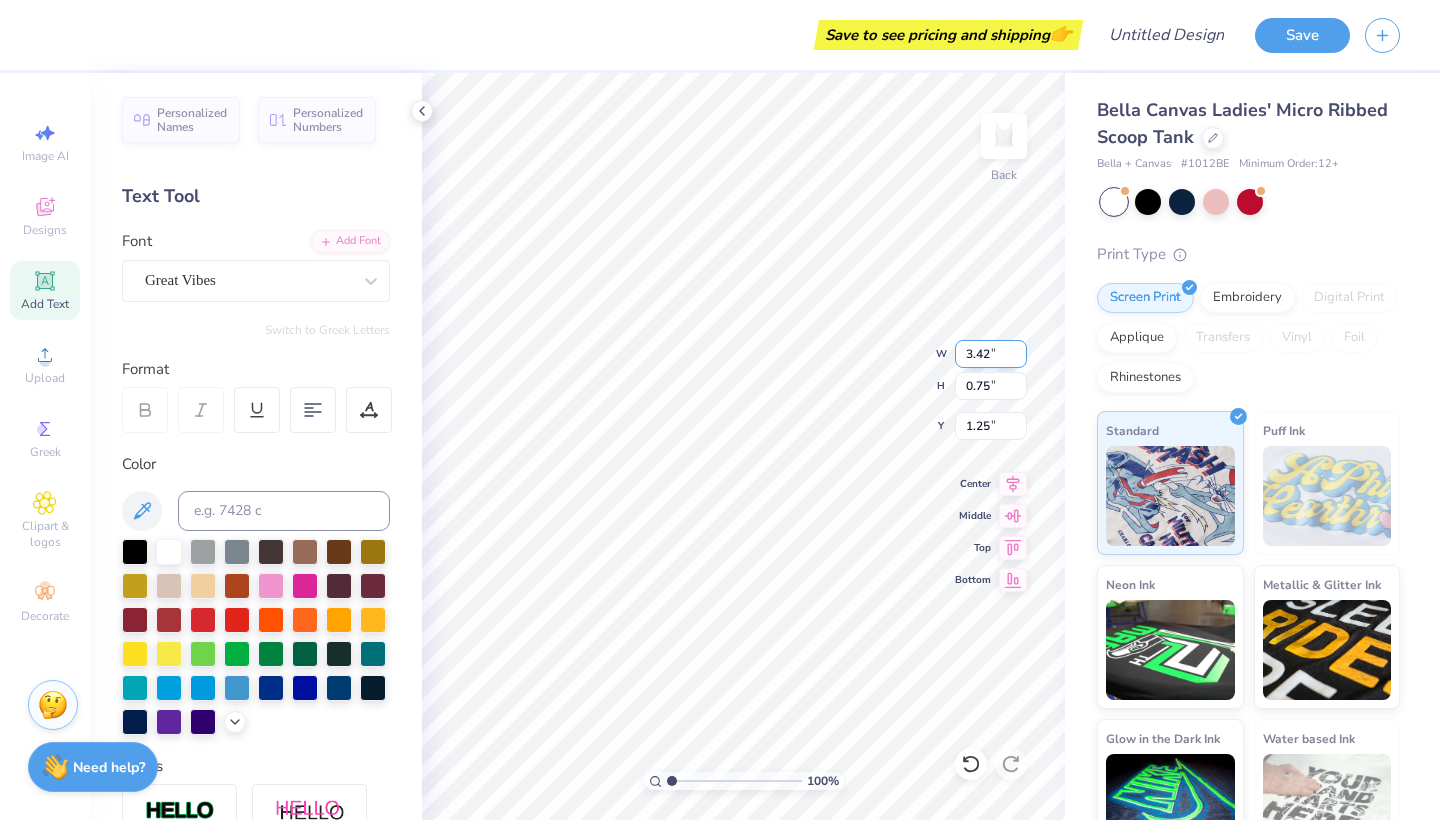 click on "3.42" at bounding box center (991, 354) 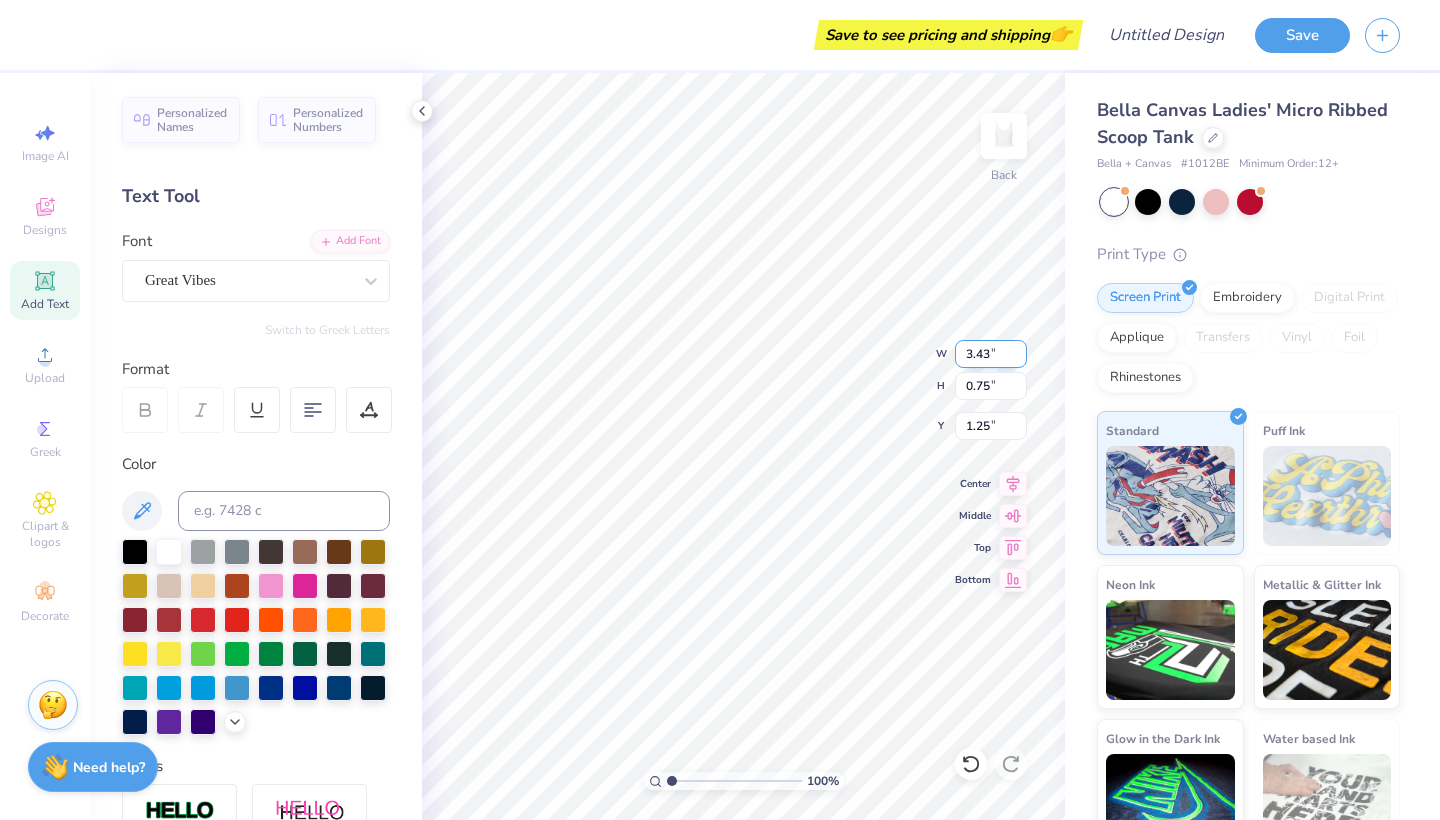 click on "3.43" at bounding box center [991, 354] 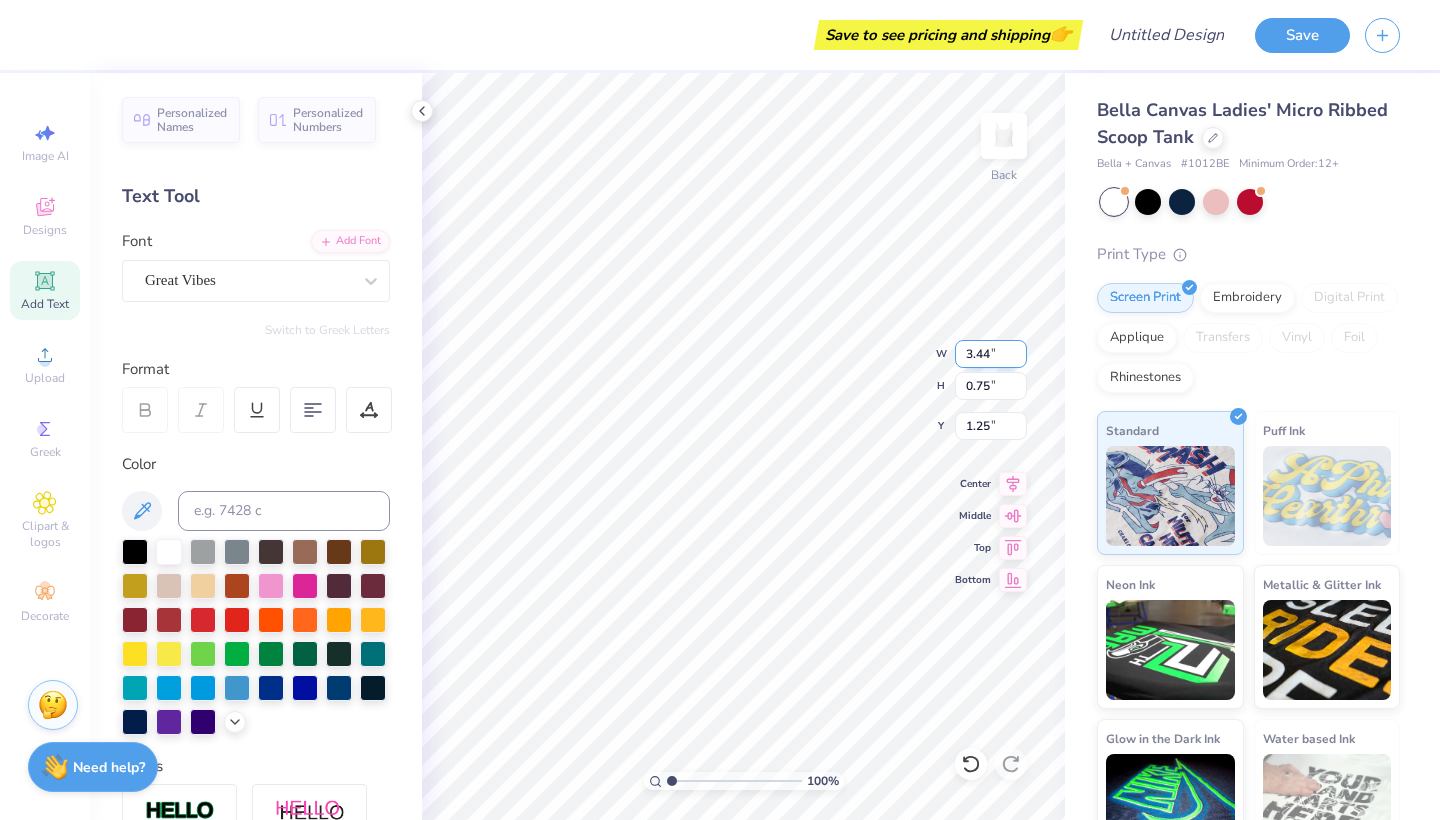 click on "3.44" at bounding box center (991, 354) 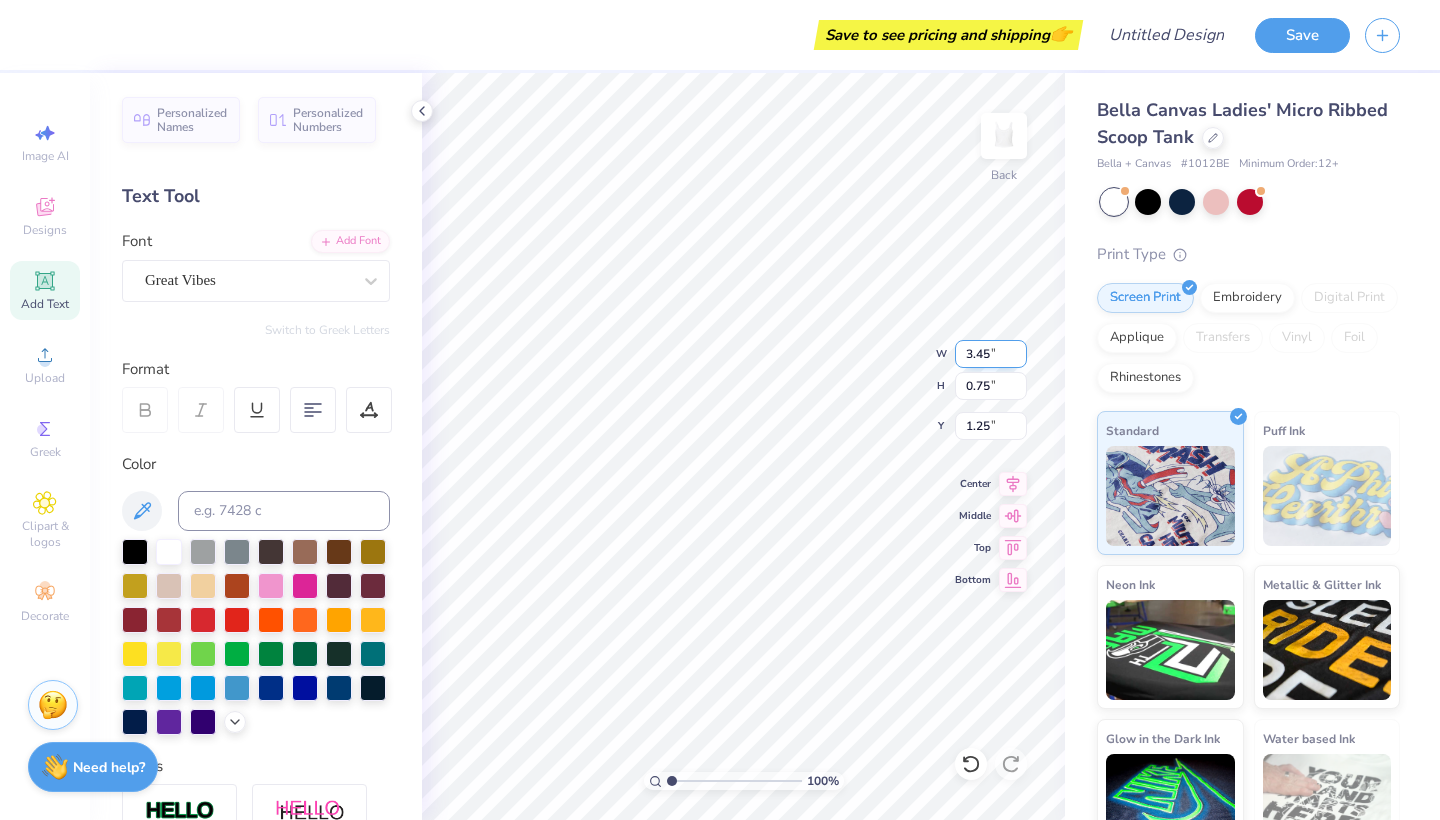 click on "3.45" at bounding box center (991, 354) 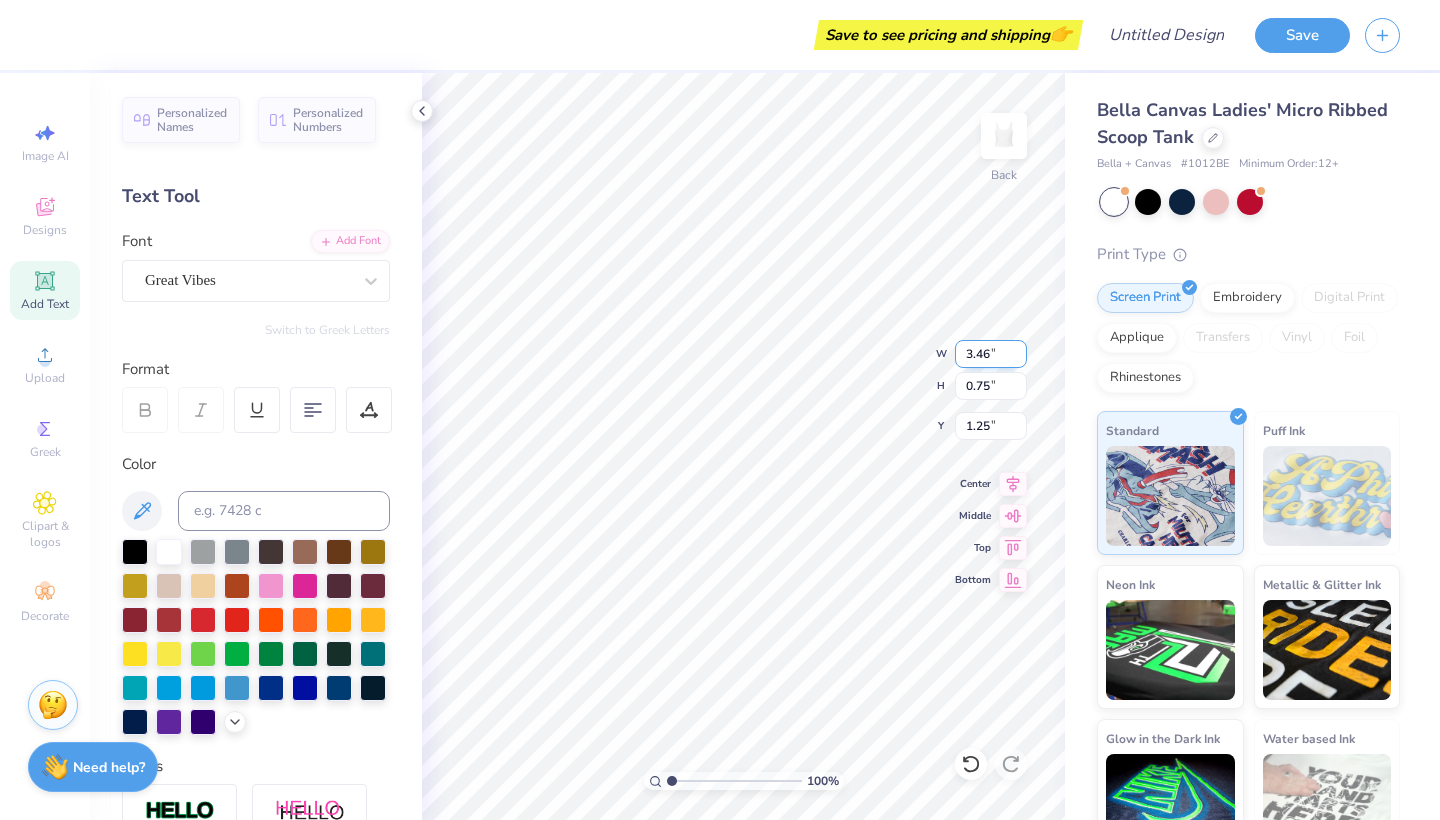 click on "3.46" at bounding box center [991, 354] 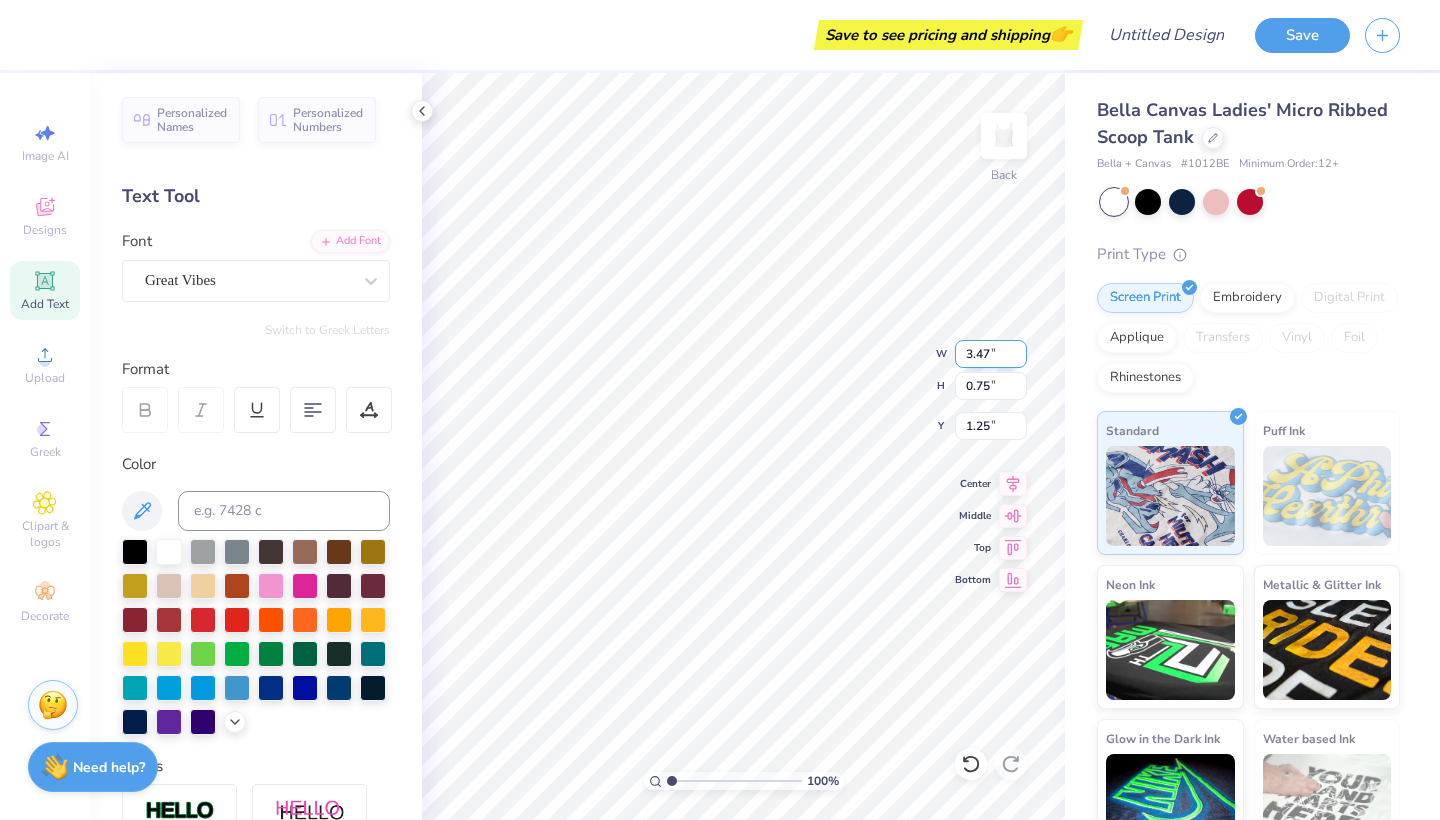 click on "3.47" at bounding box center (991, 354) 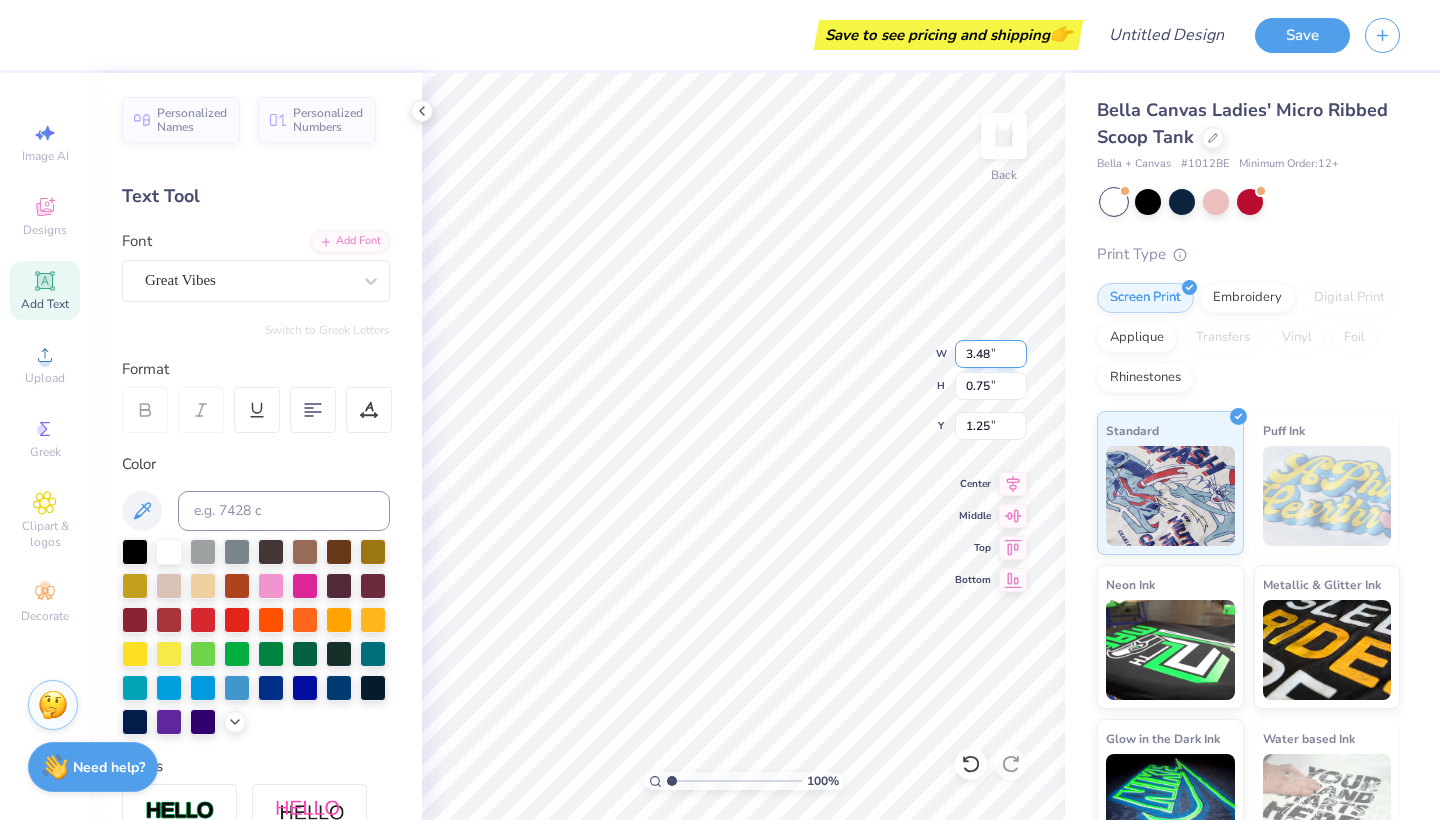 click on "3.48" at bounding box center (991, 354) 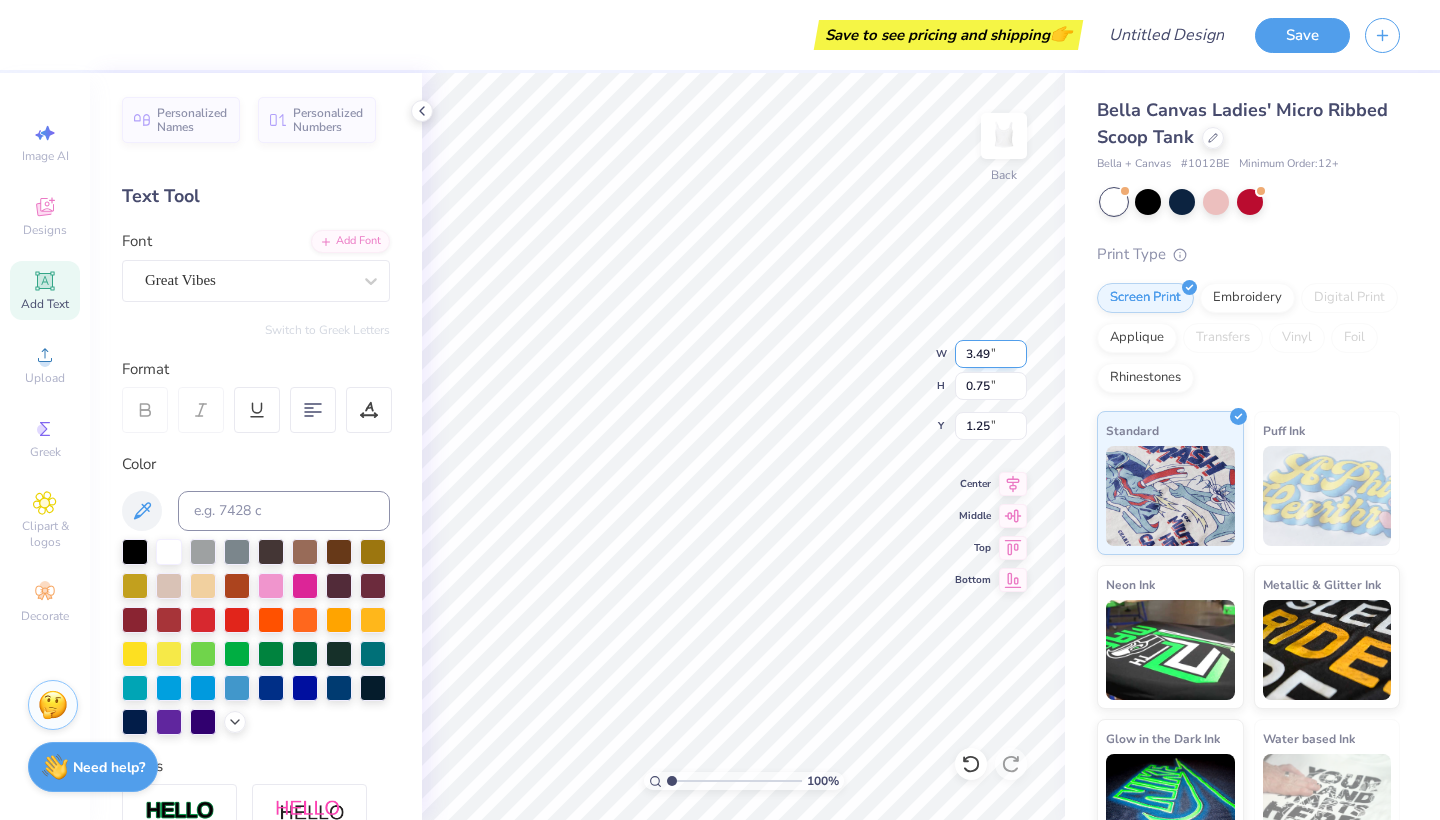 click on "3.49" at bounding box center (991, 354) 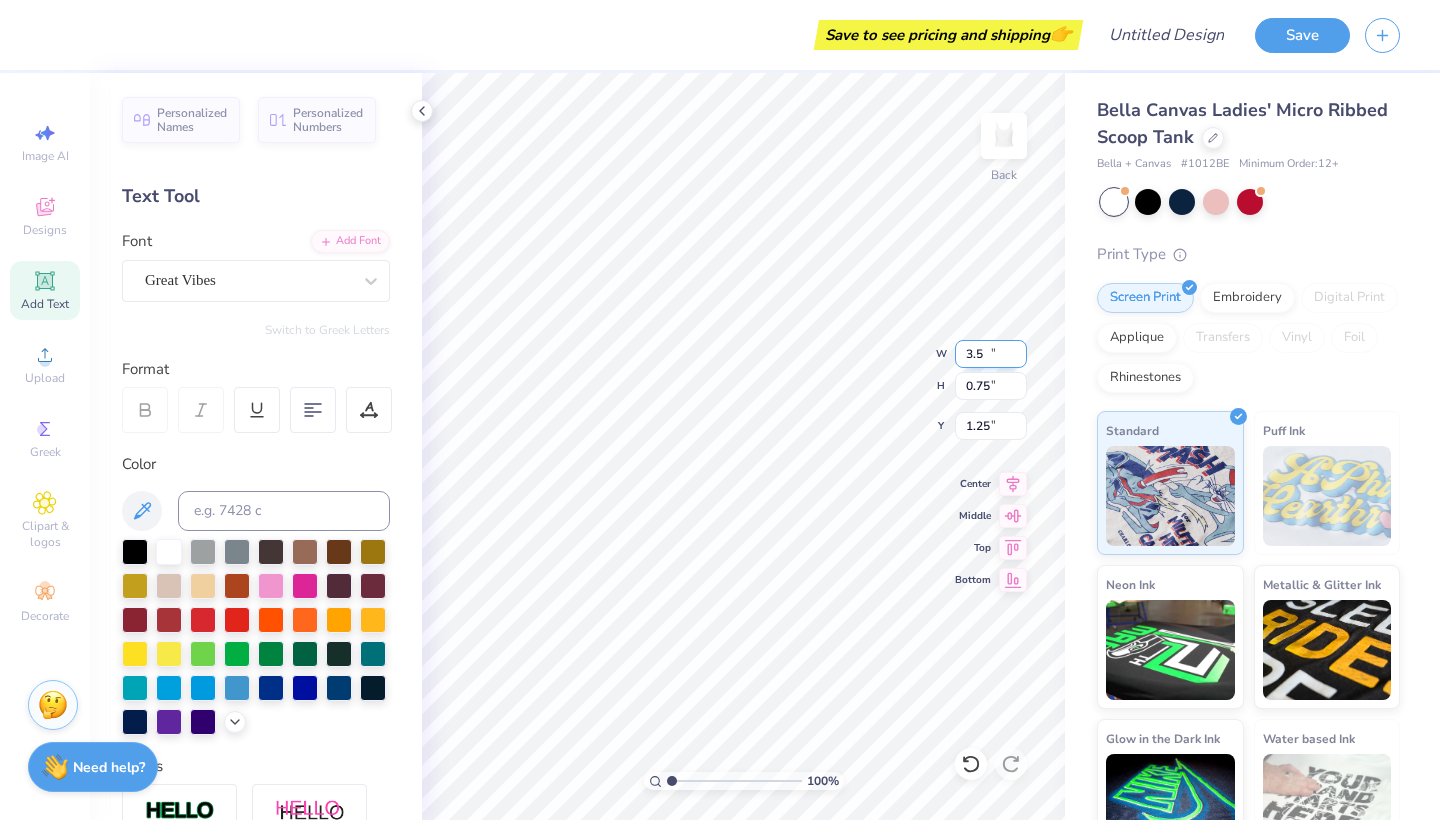 click on "3.5" at bounding box center (991, 354) 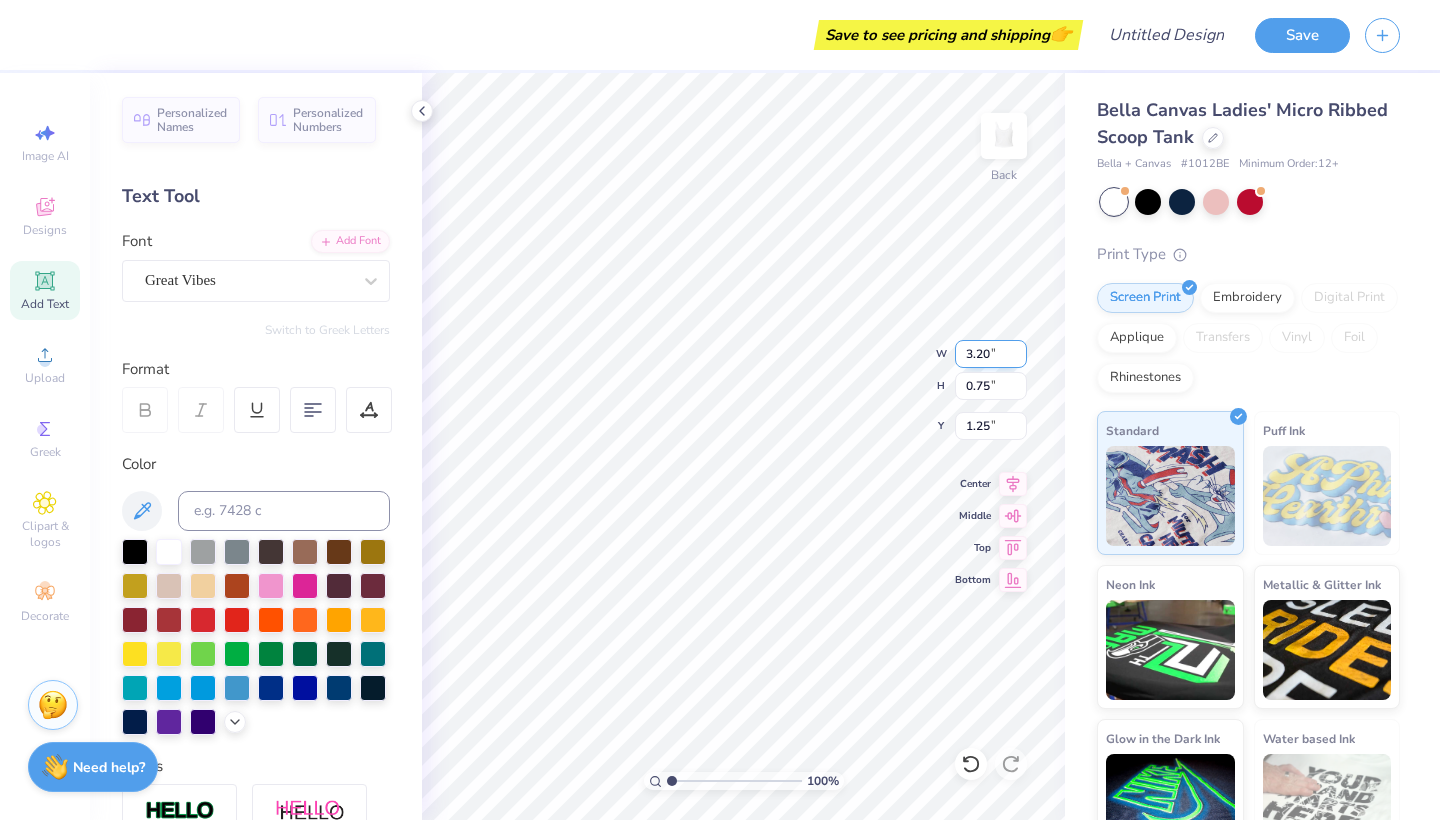 click on "3.20" at bounding box center [991, 354] 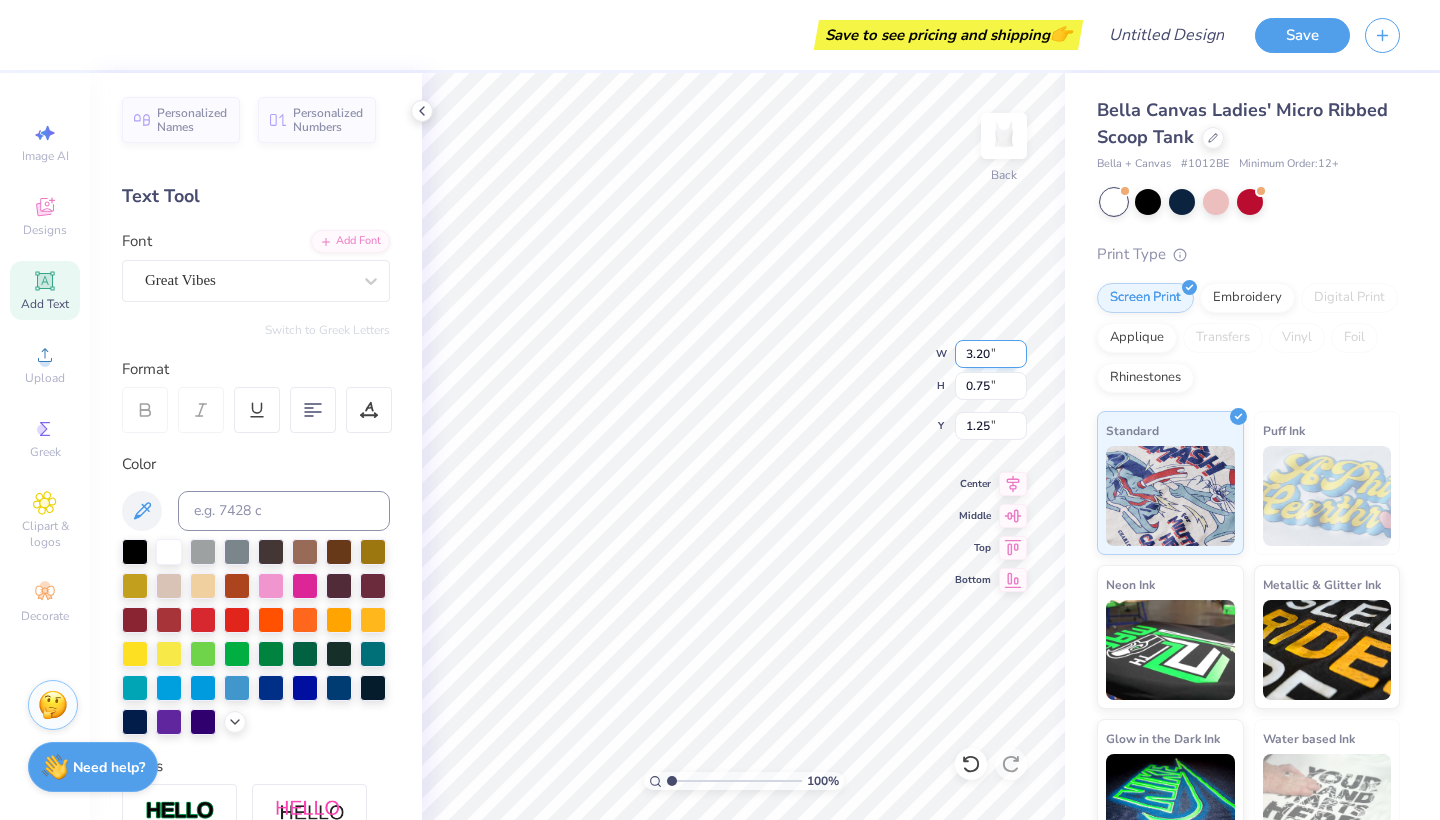 click on "3.20" at bounding box center [991, 354] 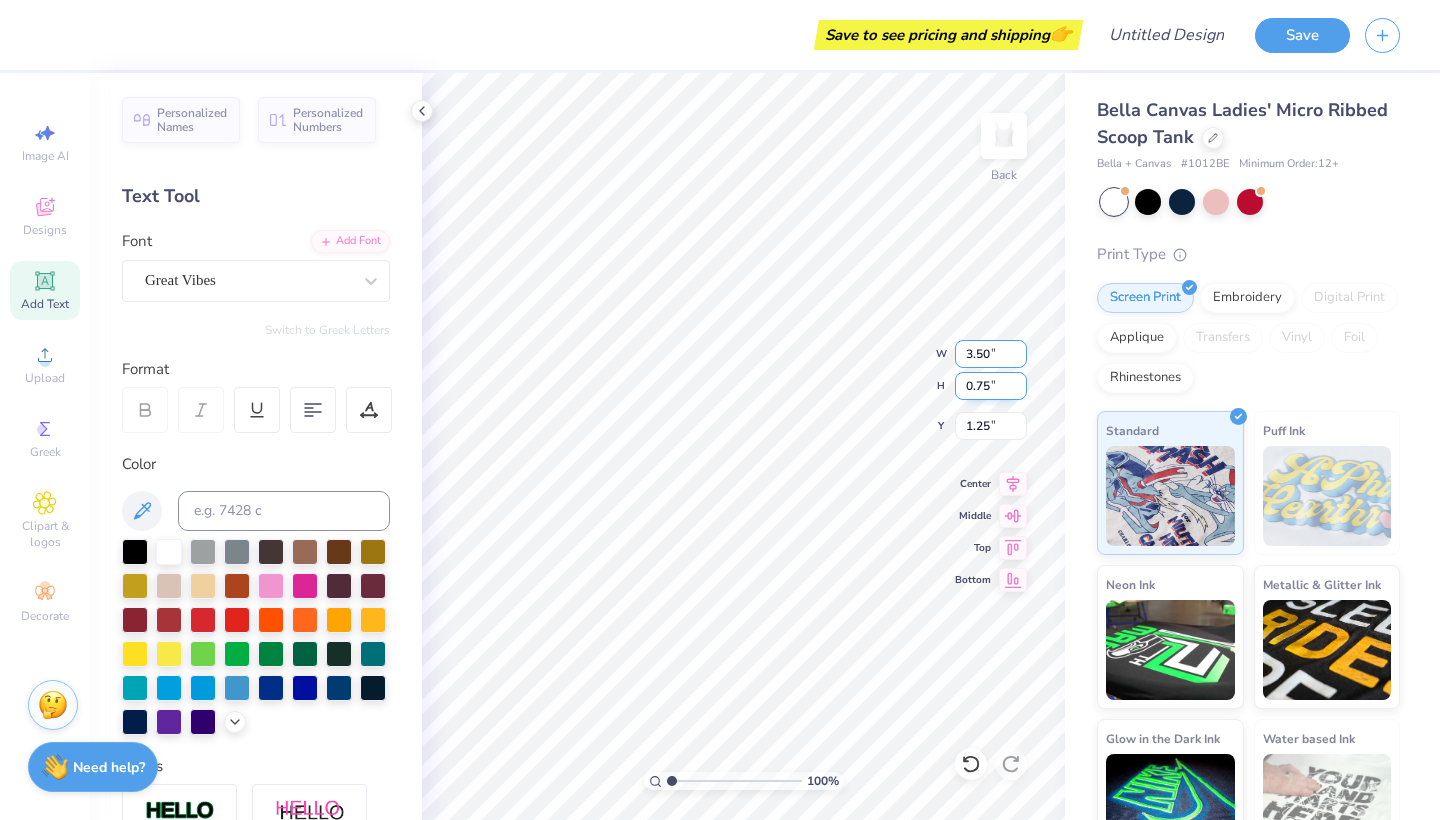 type on "3.50" 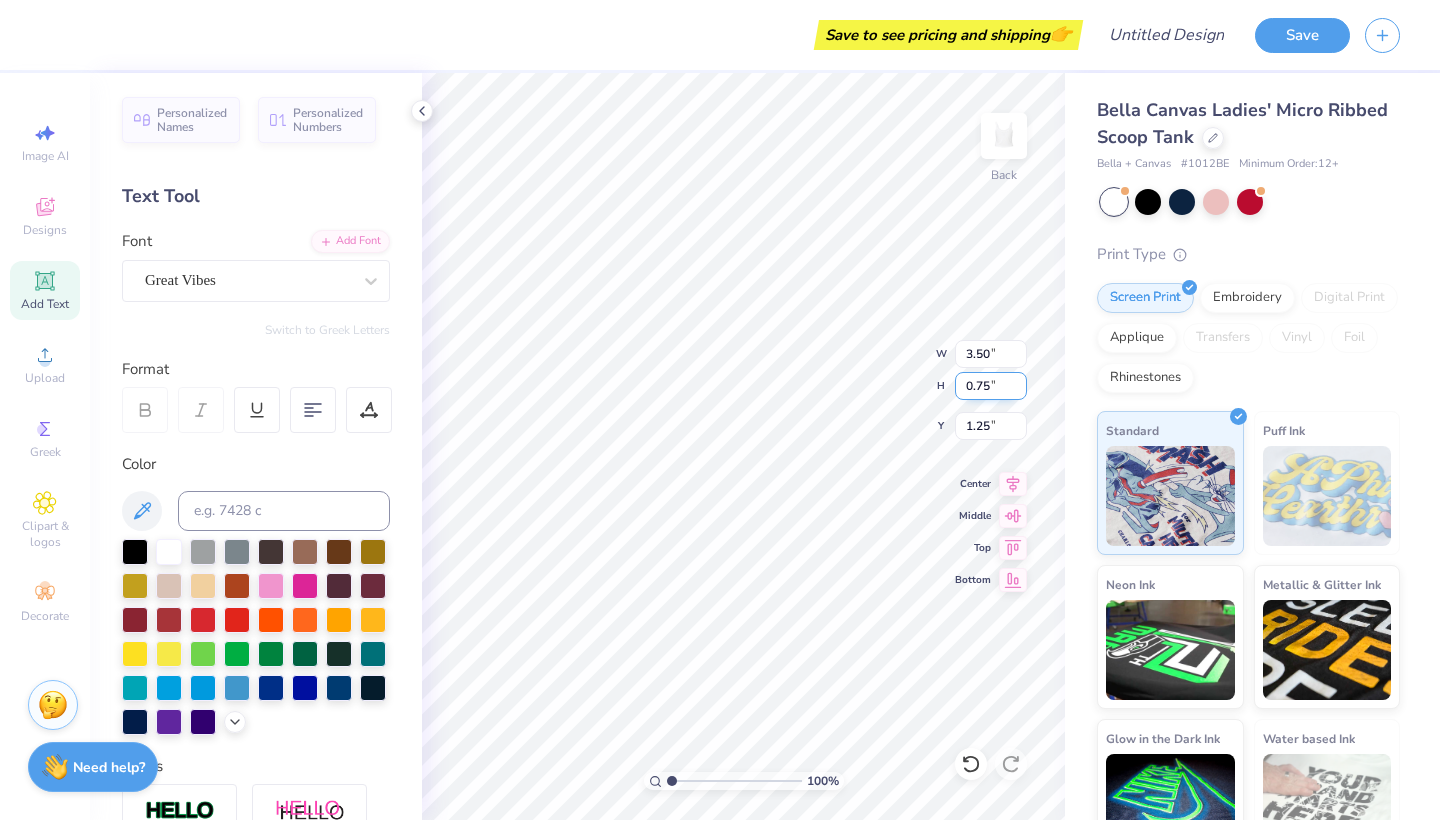 click on "0.75" at bounding box center (991, 386) 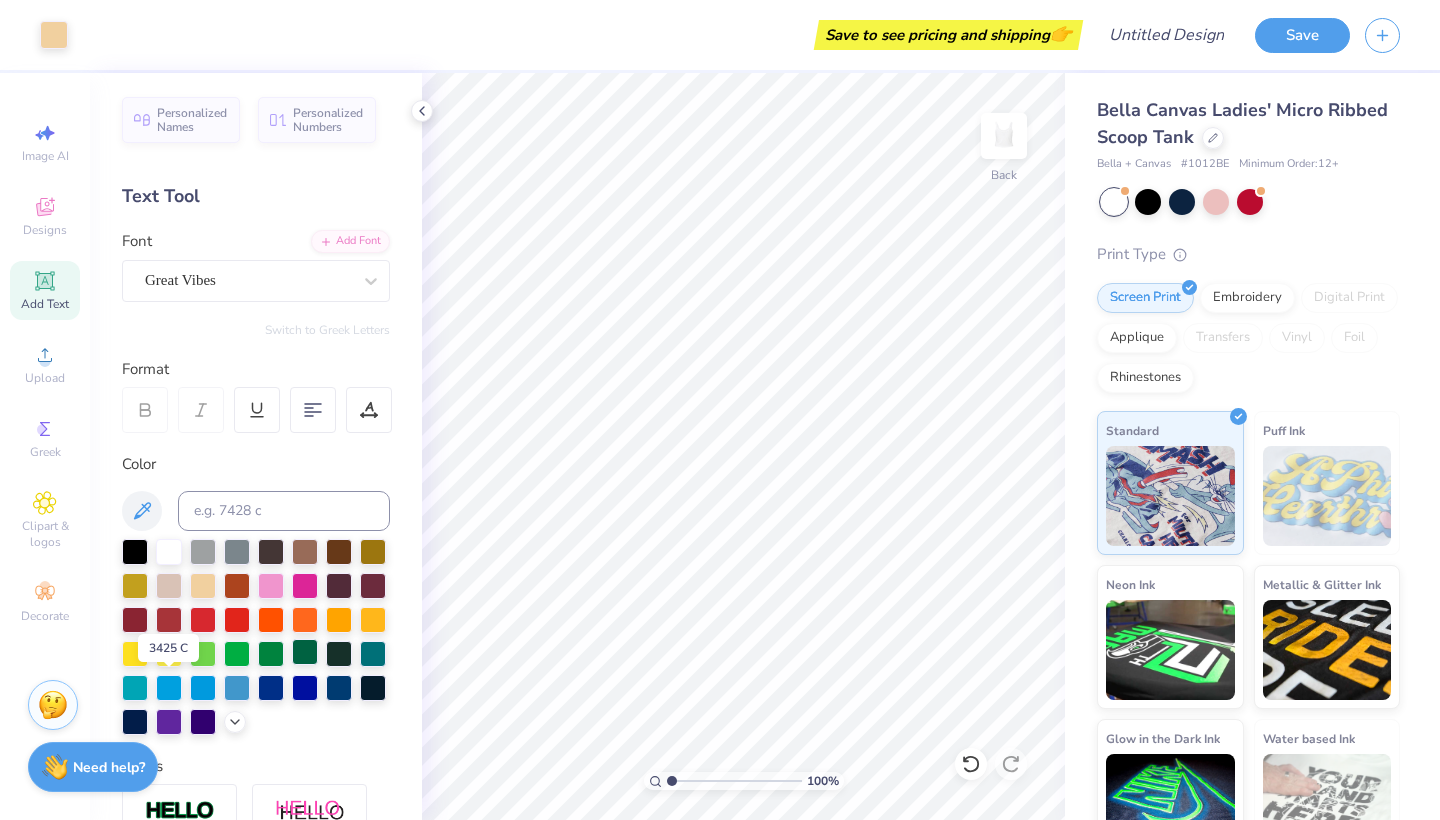 click at bounding box center [305, 652] 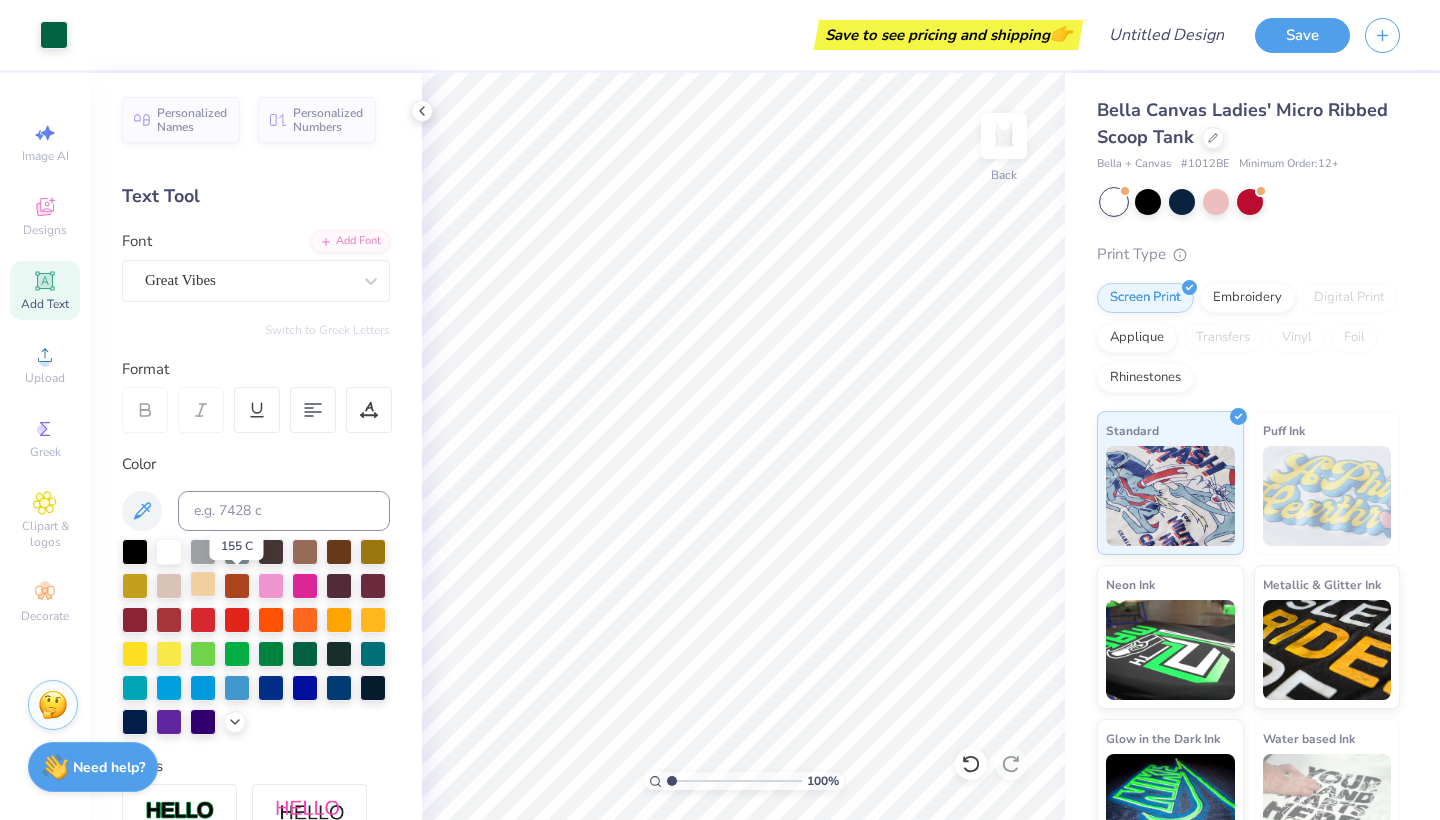 click at bounding box center (203, 584) 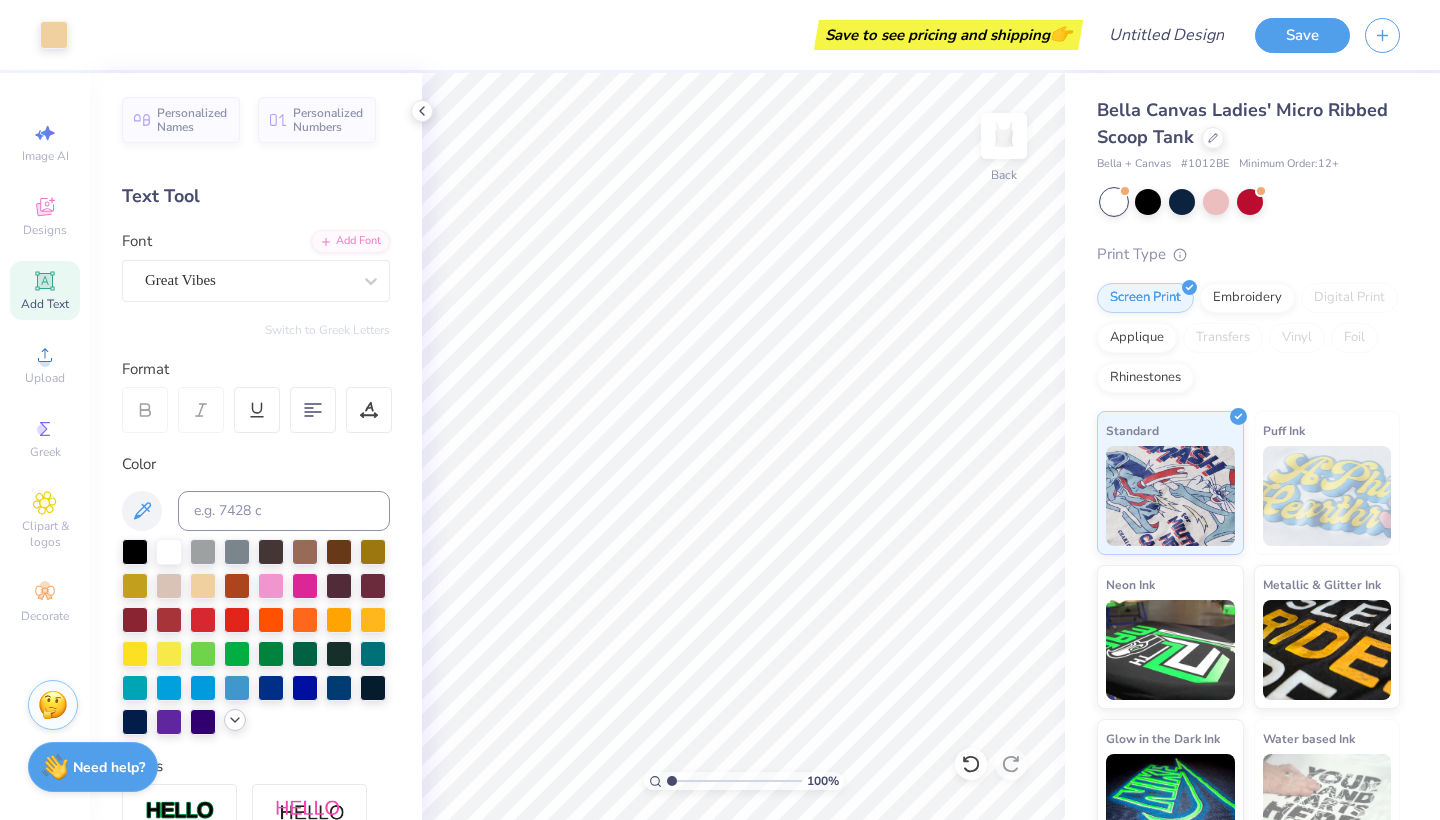 click 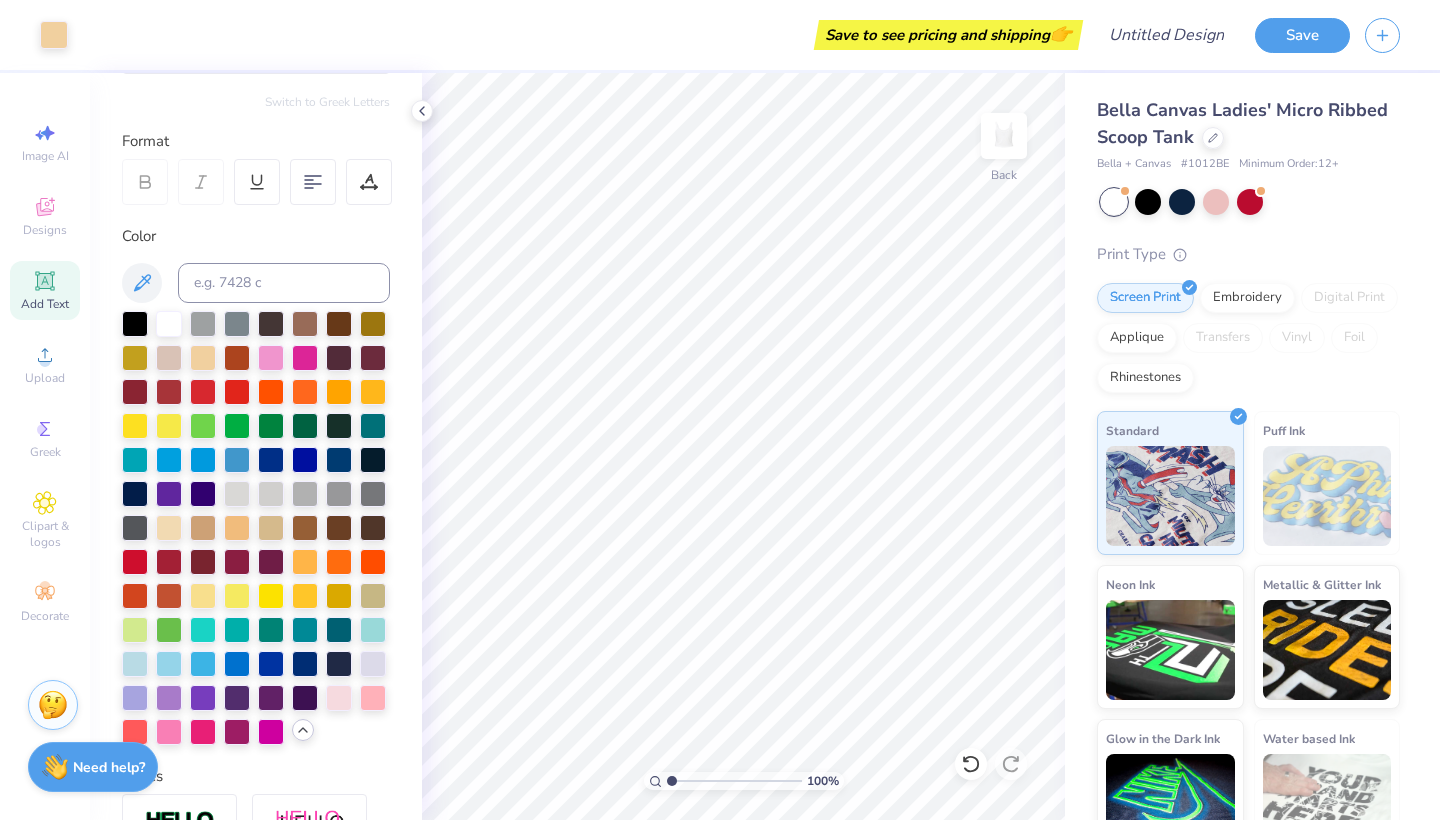 scroll, scrollTop: 269, scrollLeft: 0, axis: vertical 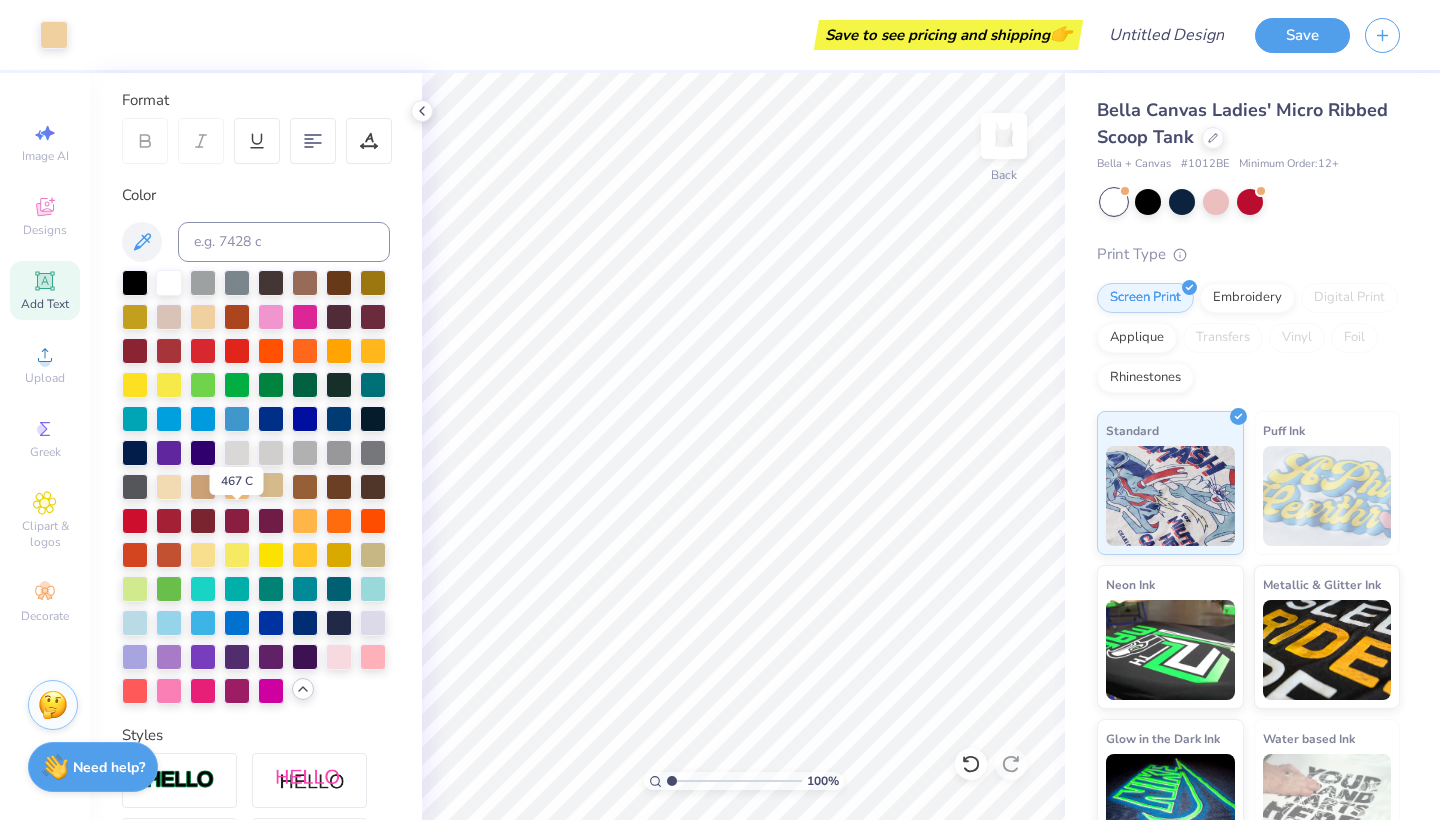 click at bounding box center (271, 485) 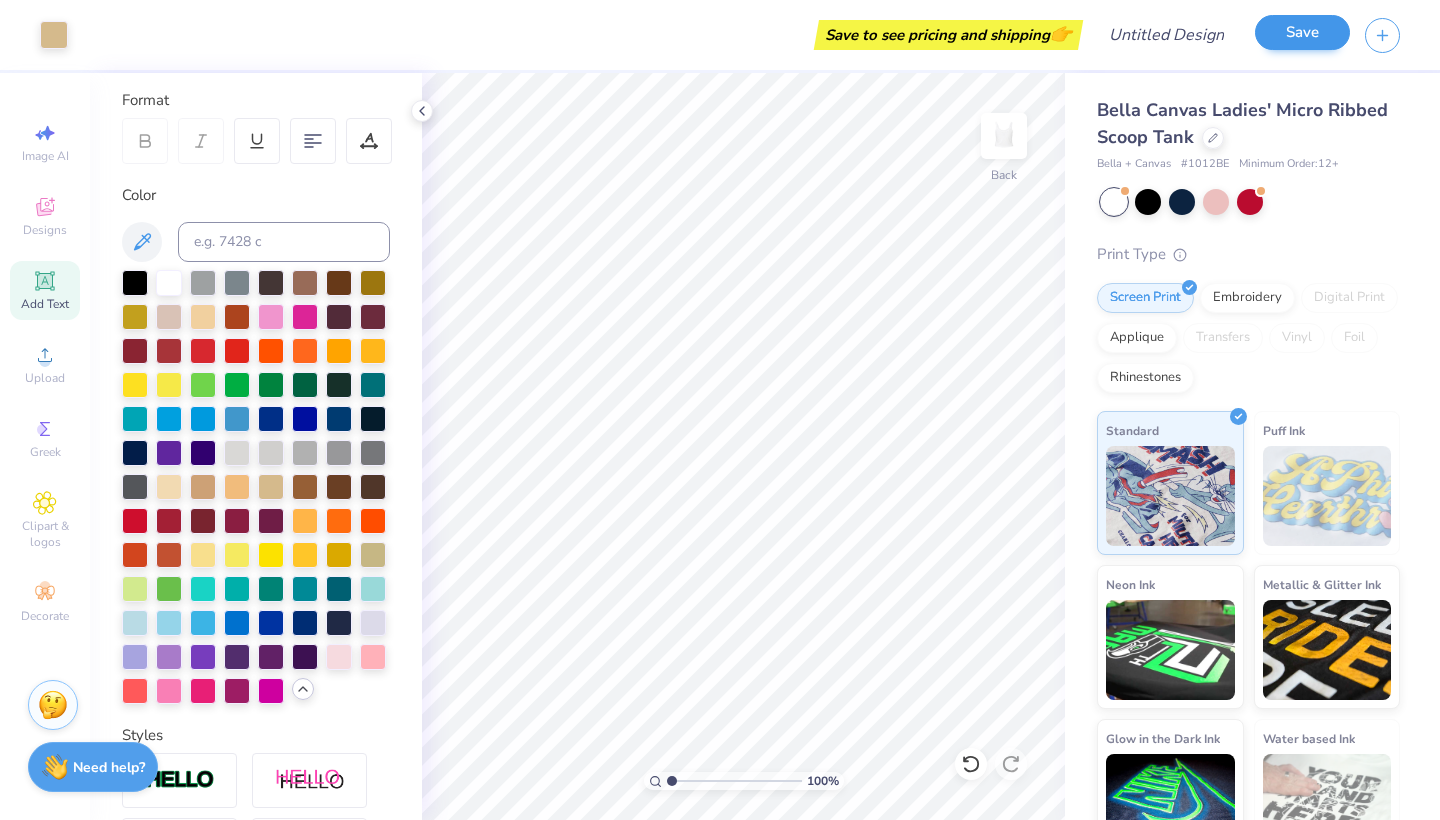 click on "Save" at bounding box center (1302, 32) 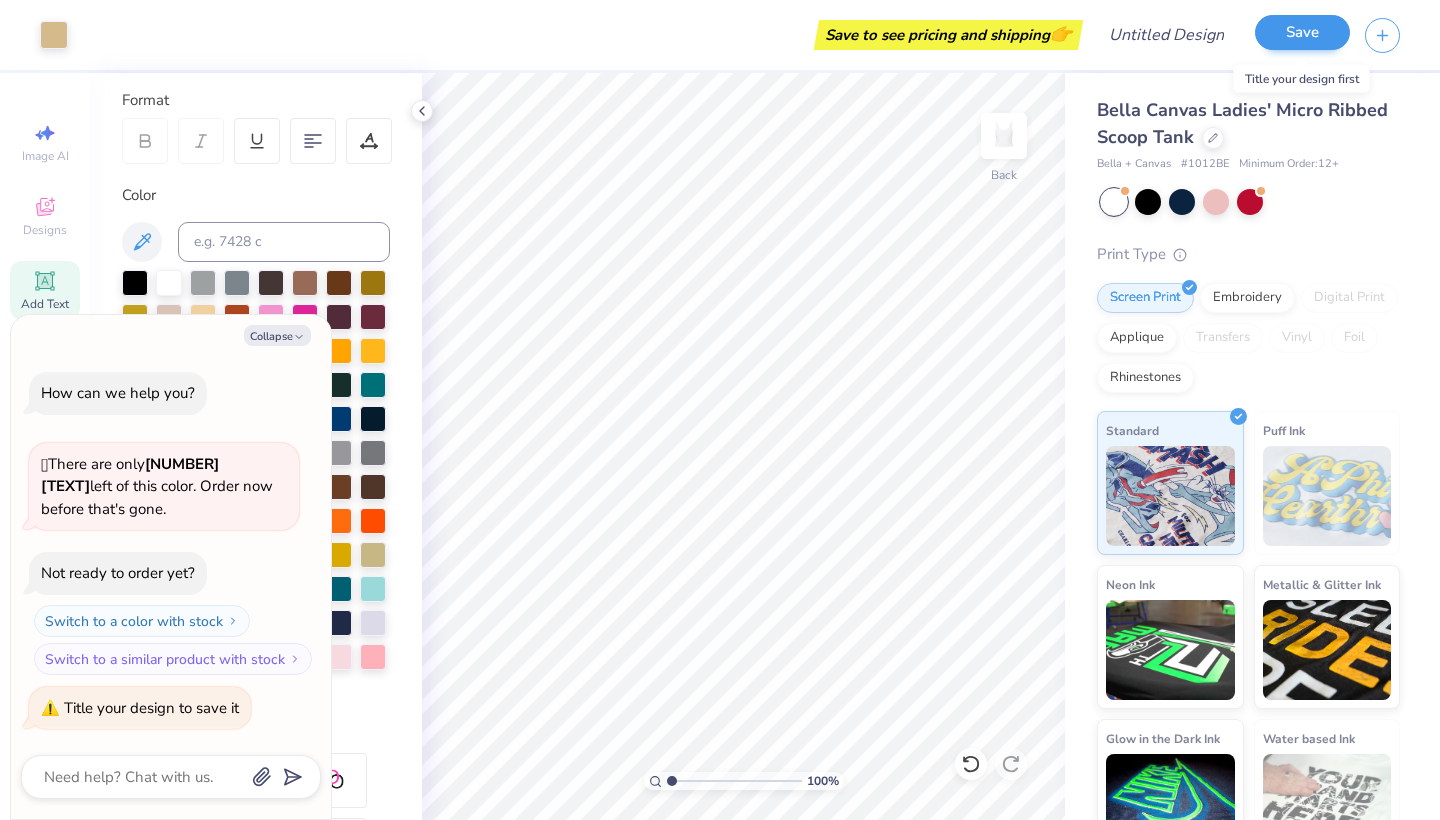 click on "Save" at bounding box center (1302, 32) 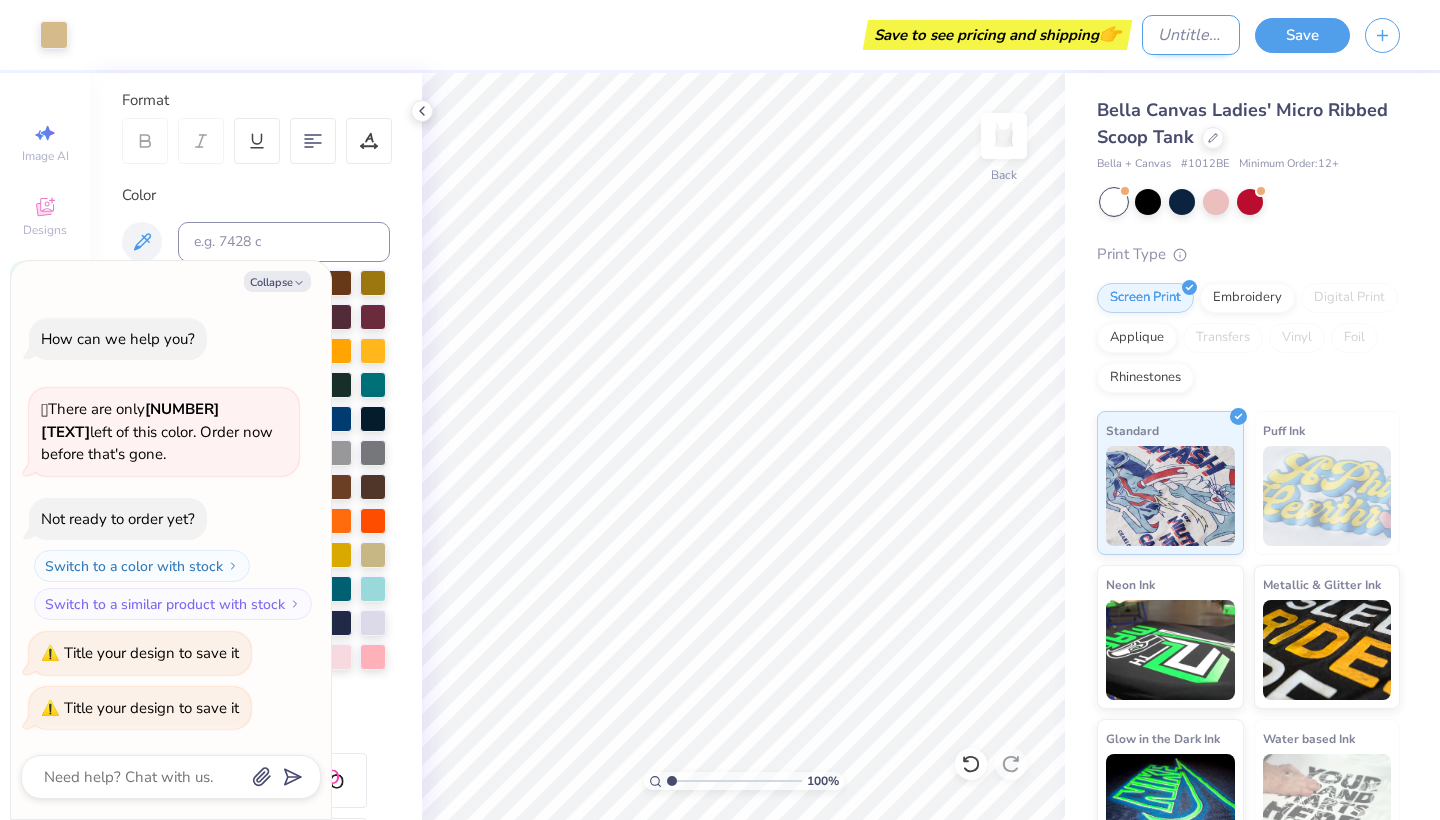 type on "x" 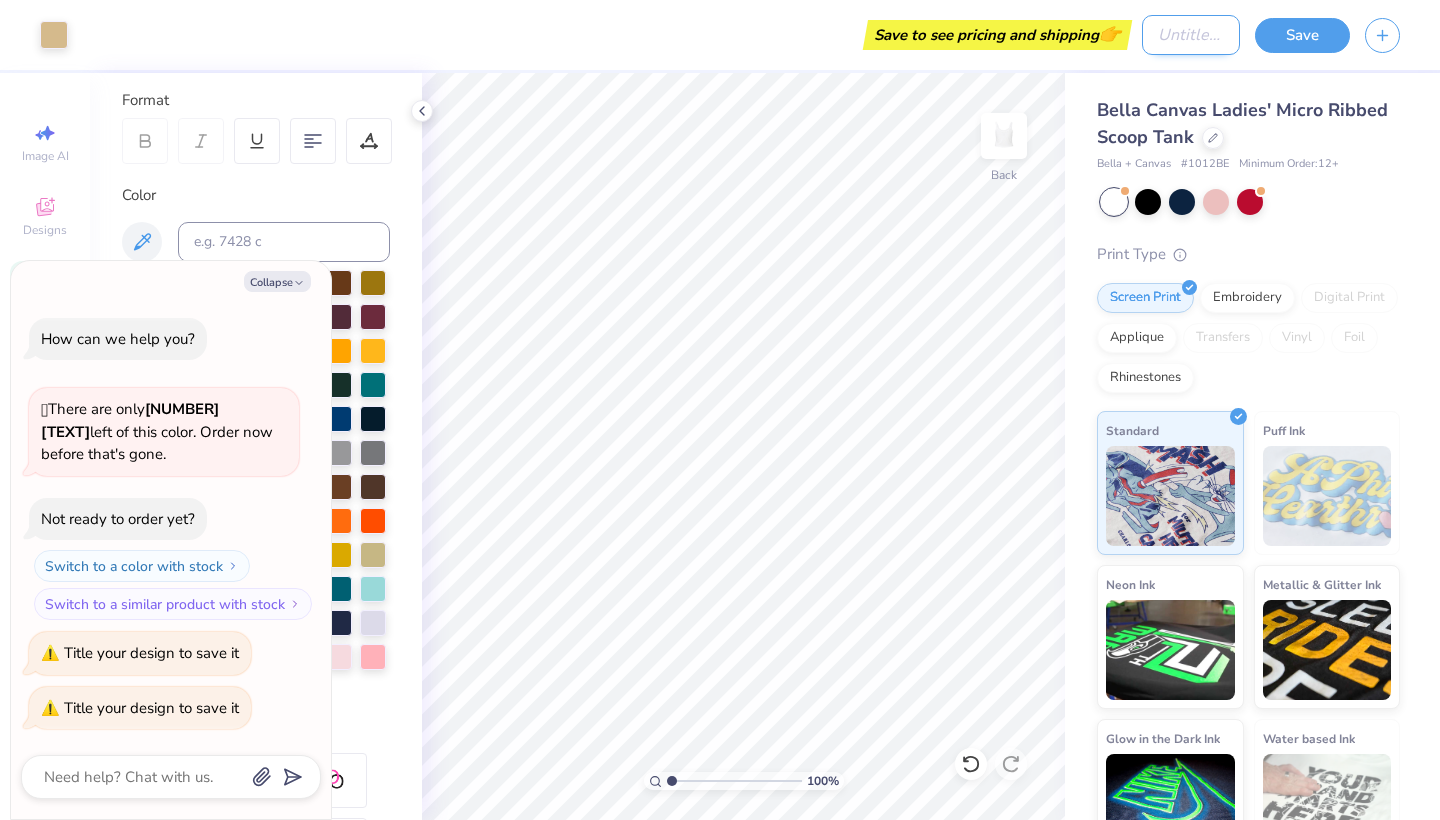 click on "Design Title" at bounding box center (1191, 35) 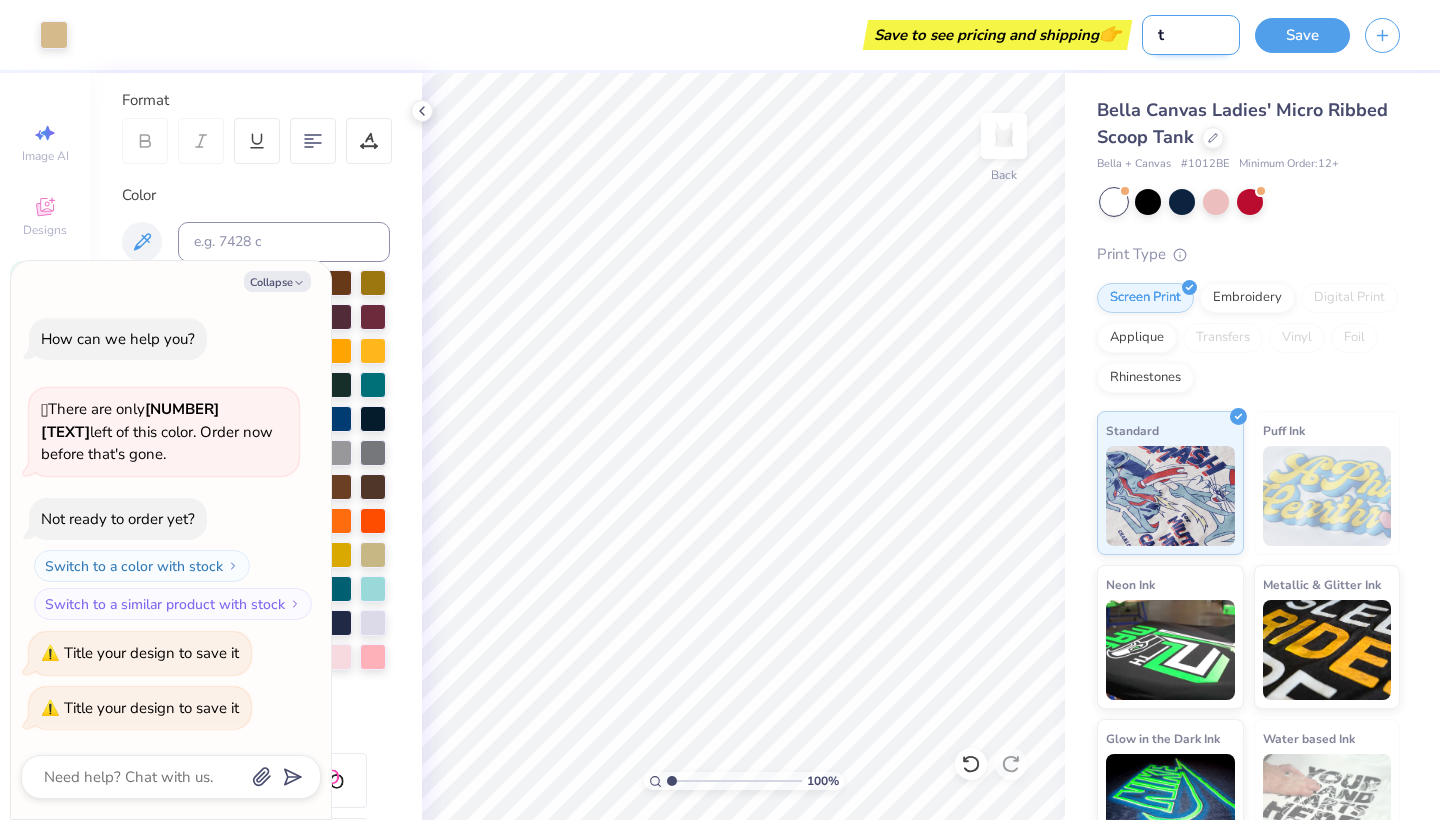 type on "ta" 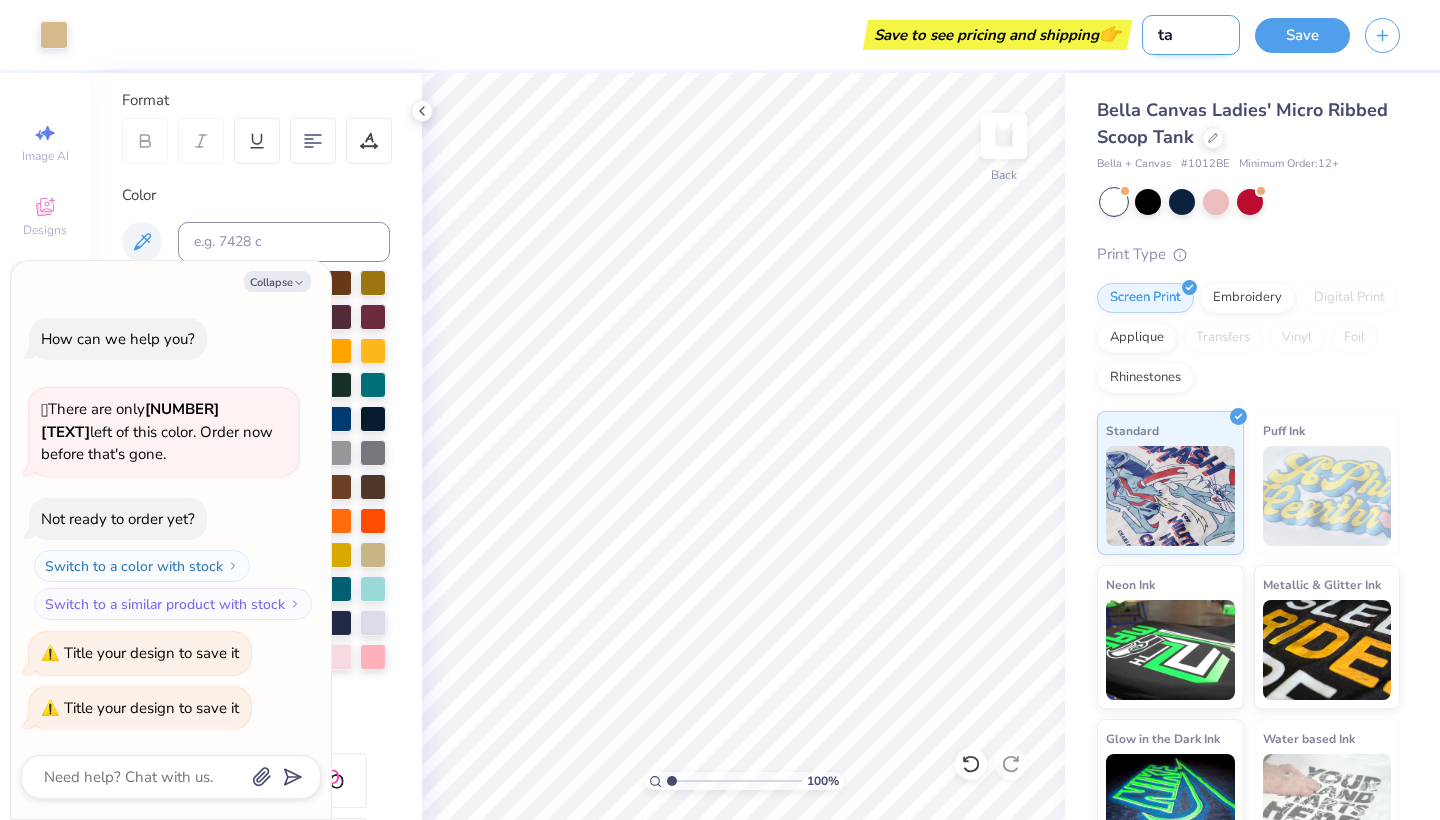 type on "tan" 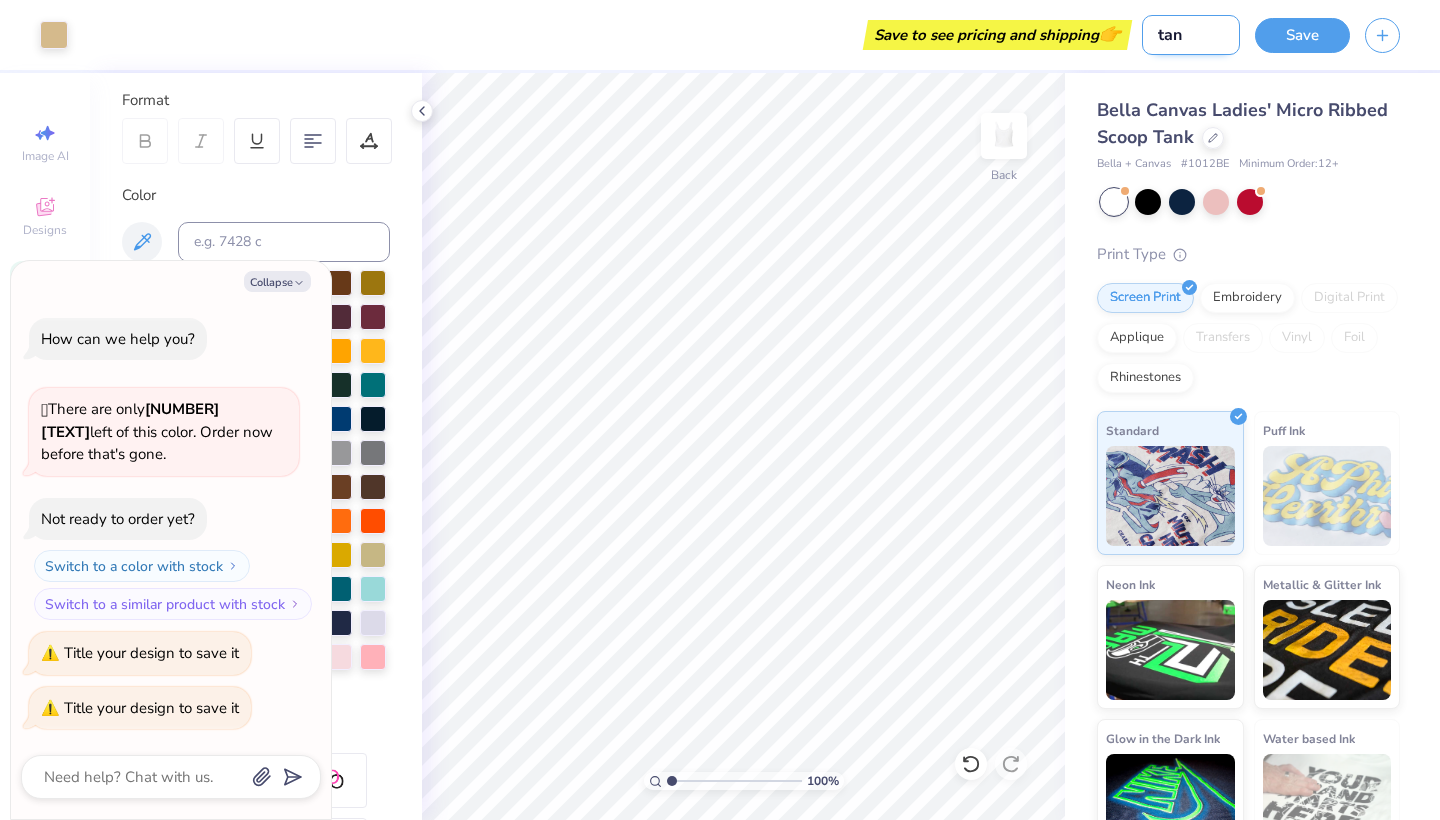 type on "tank" 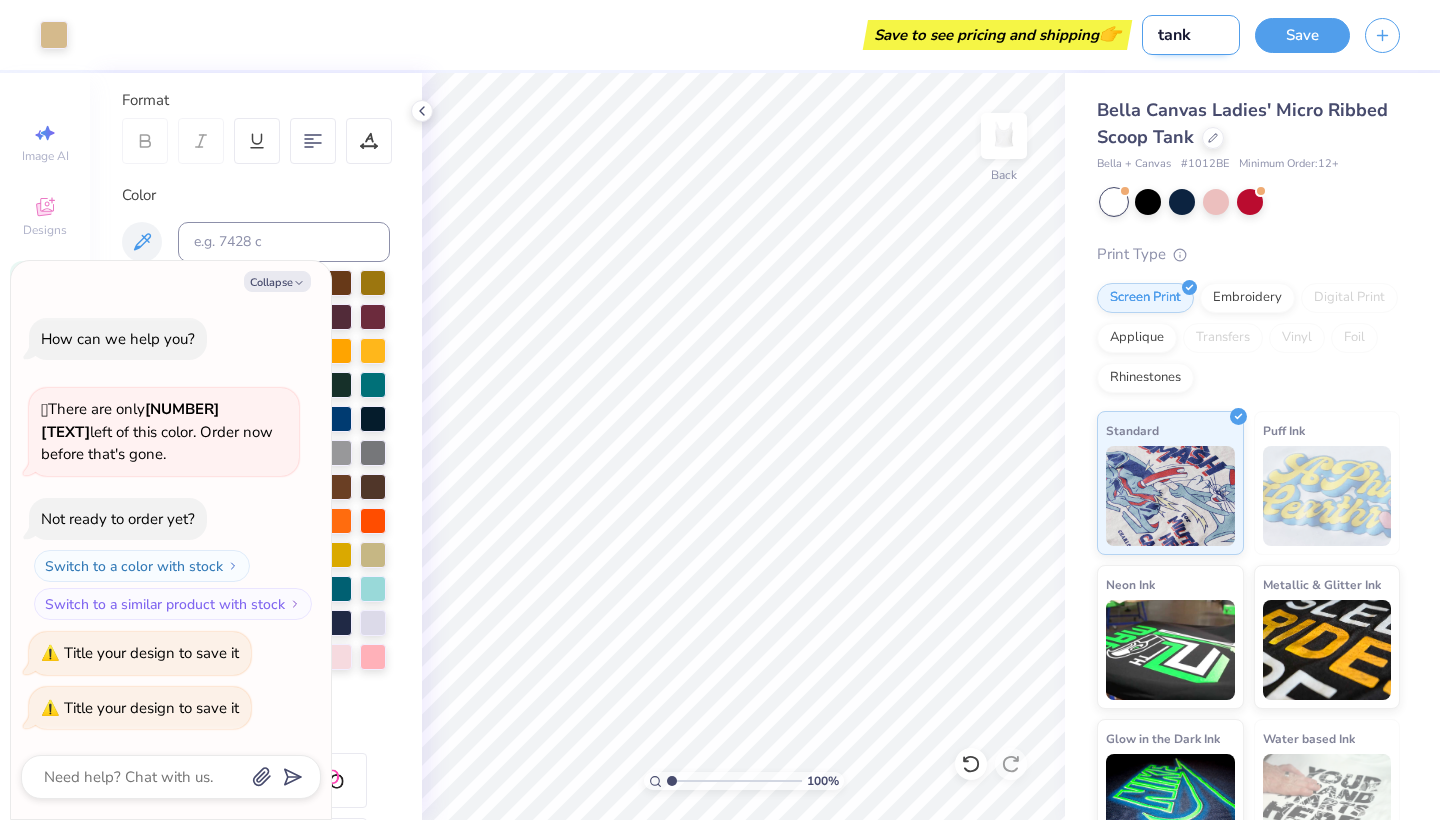 type on "tank" 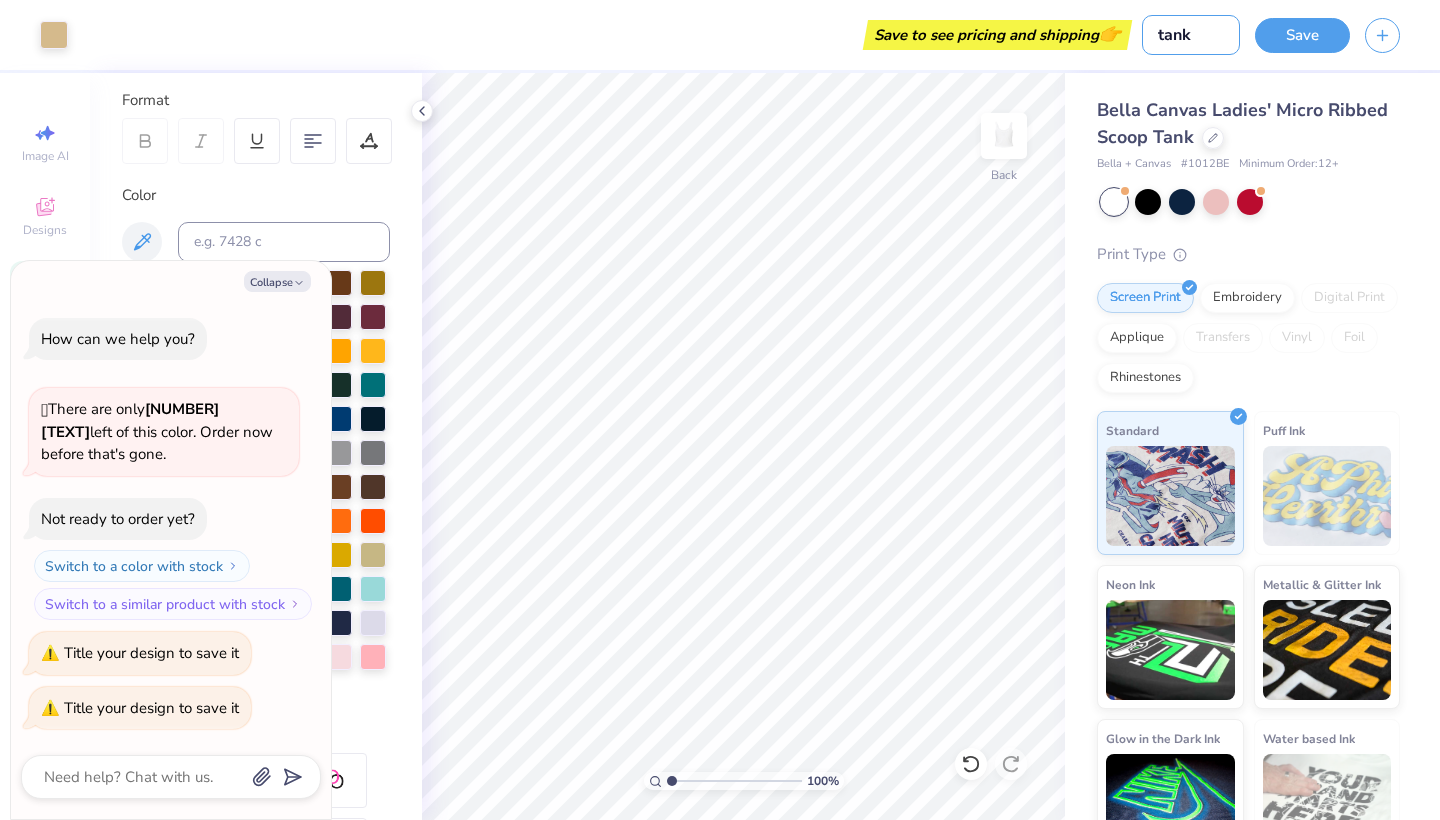 type on "tank" 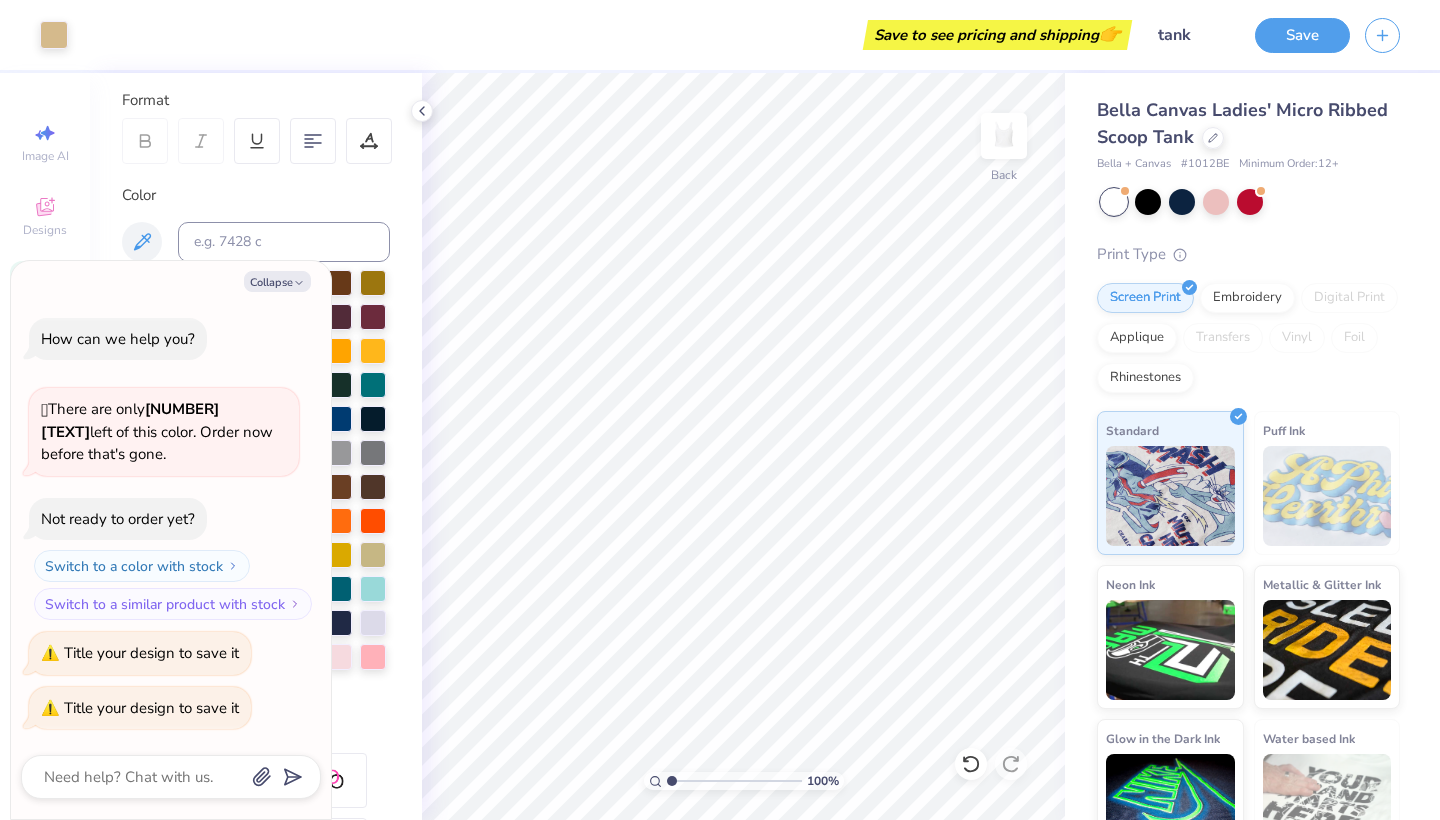 click on "Save" at bounding box center [1347, 35] 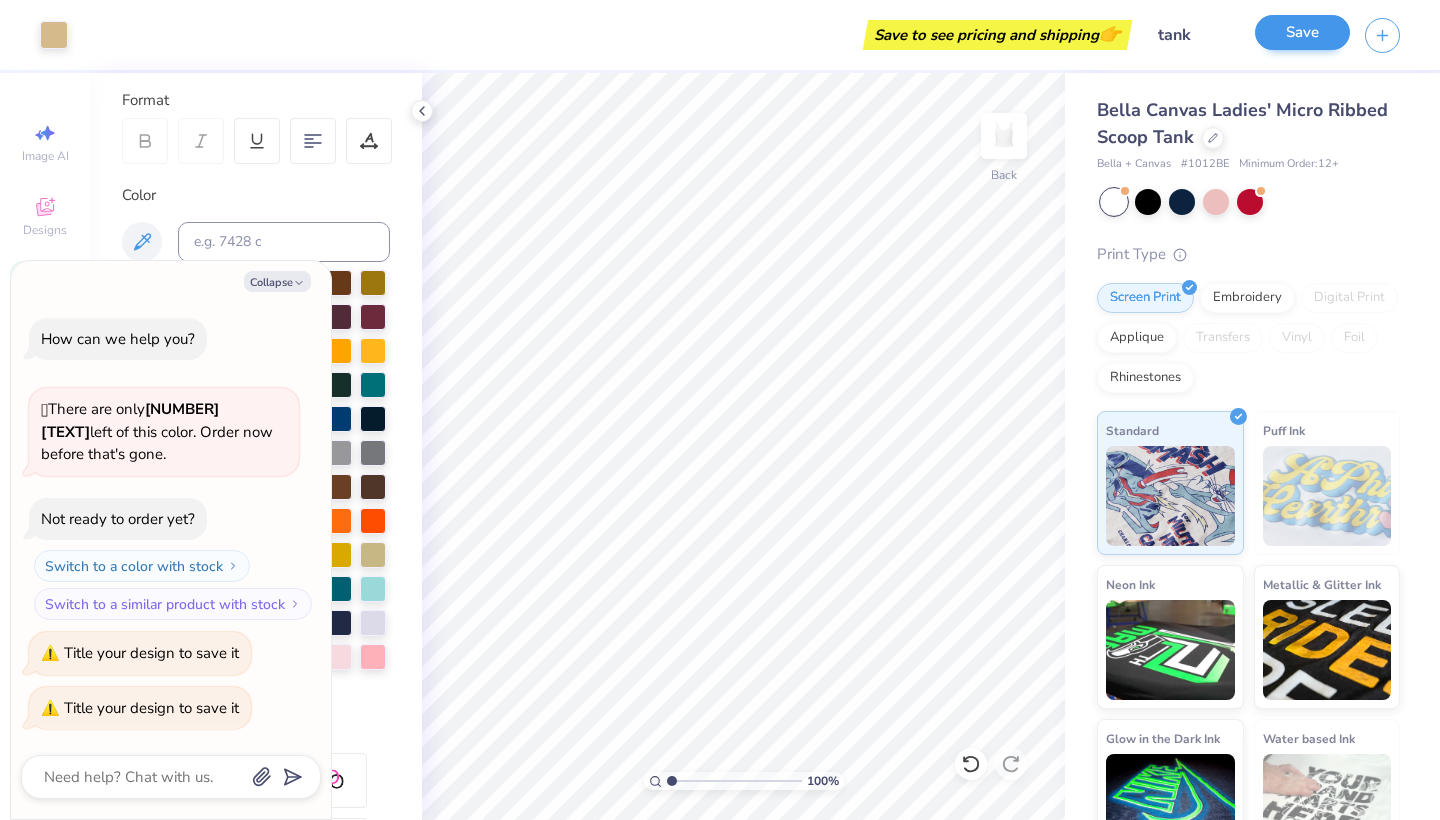 click on "Save" at bounding box center [1302, 35] 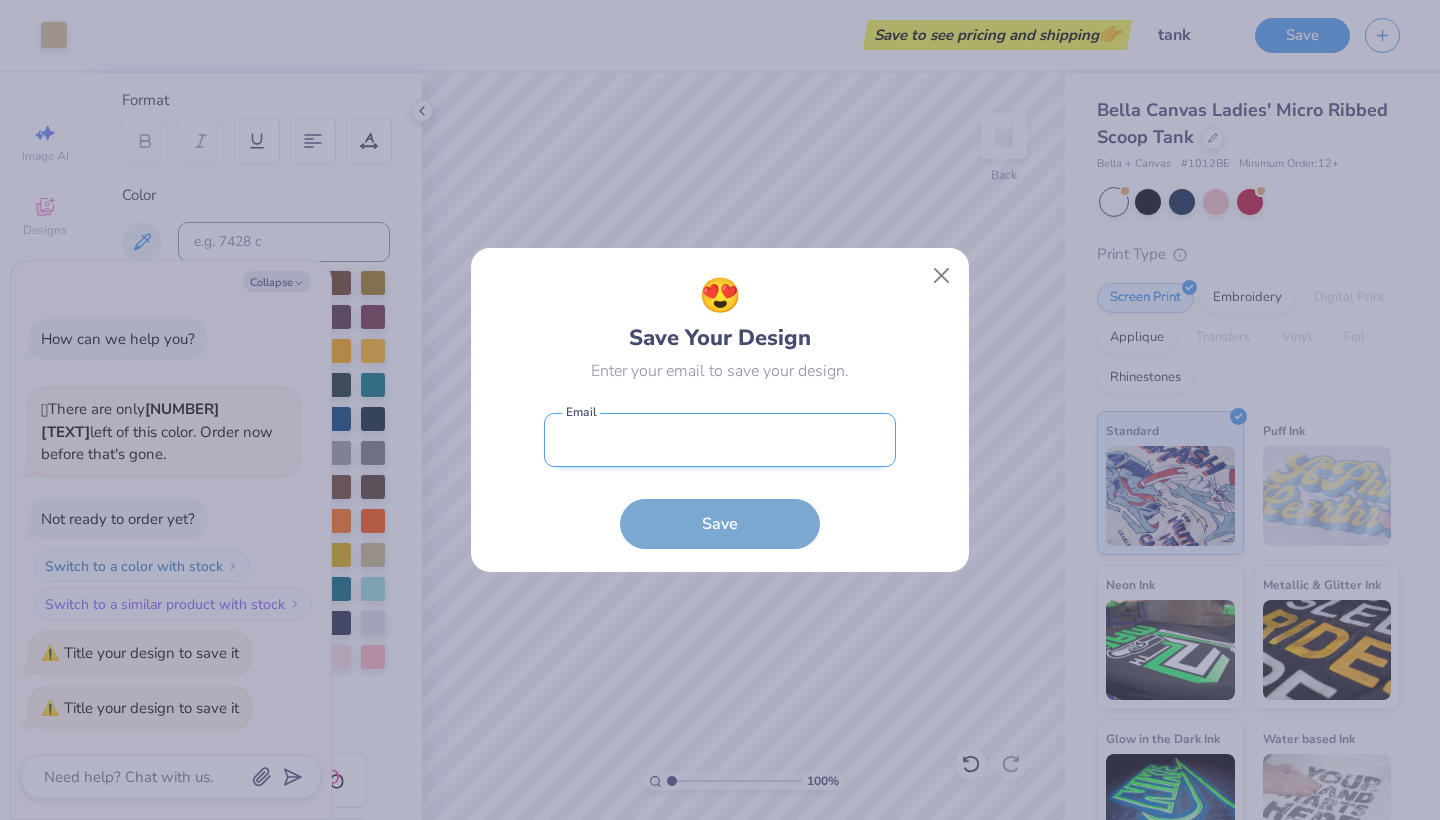click at bounding box center (720, 440) 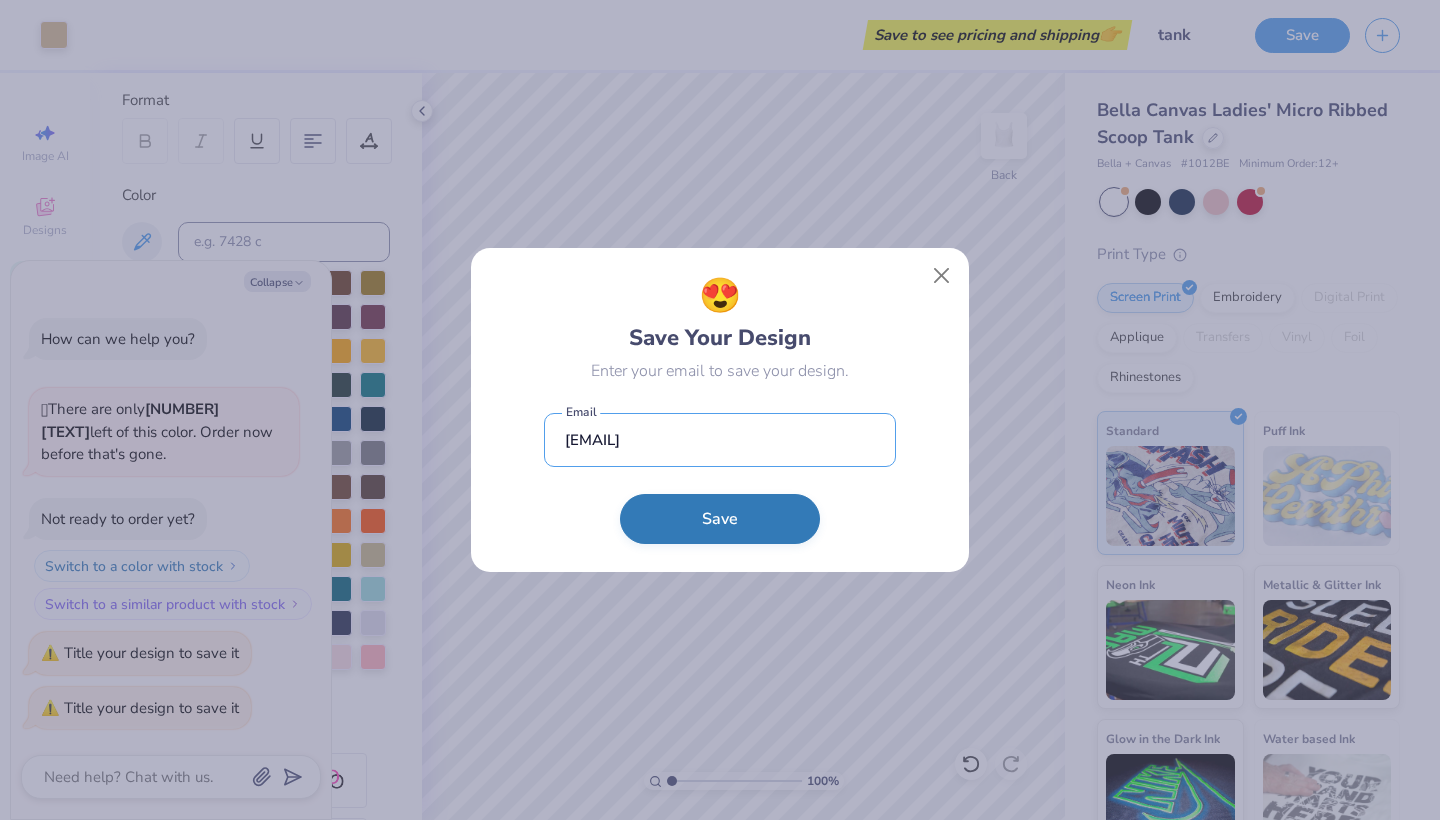 type on "livwellnesscompany@gmail.com" 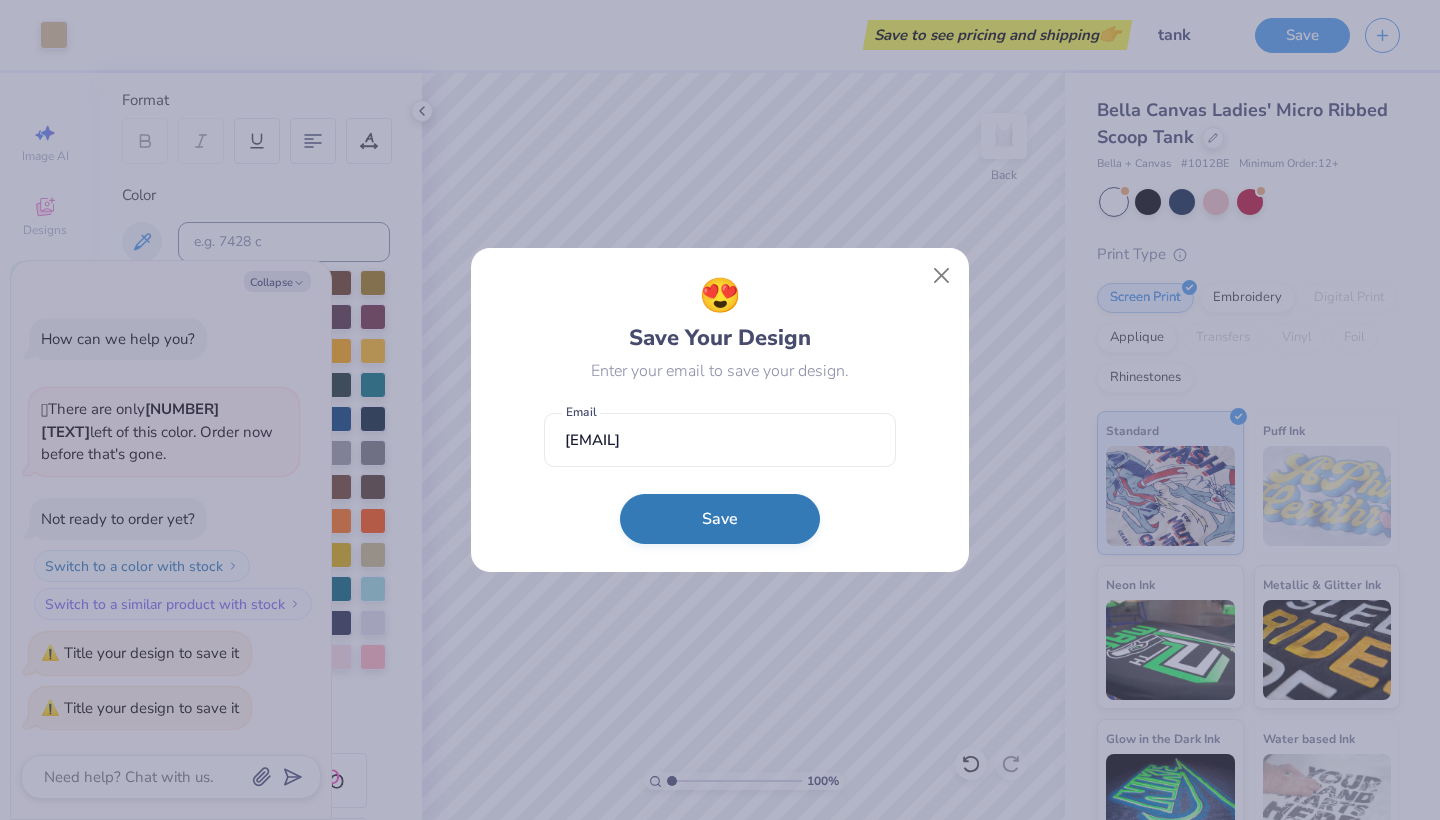 click on "Save" at bounding box center [720, 519] 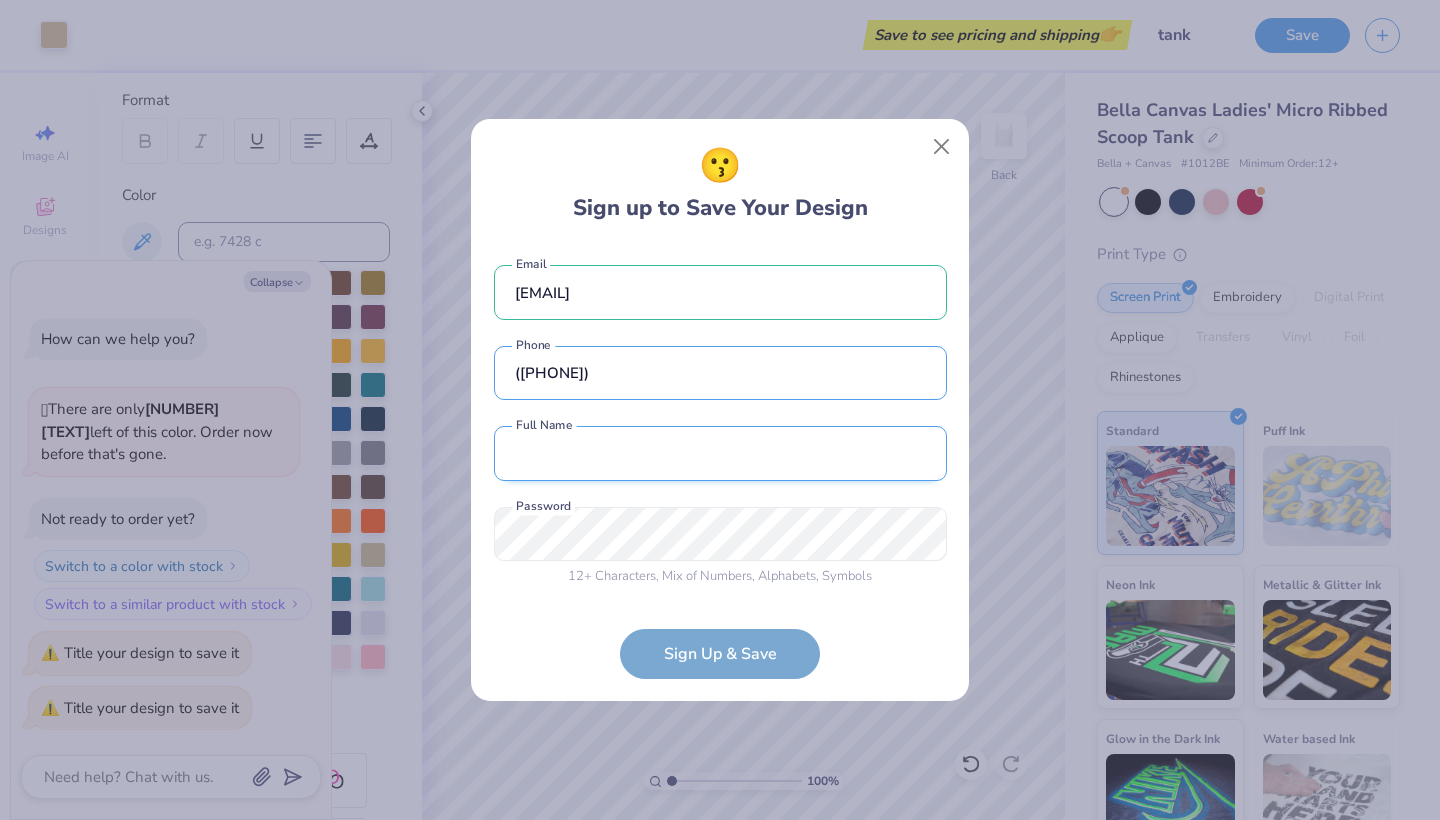 type on "(912) 433-0446" 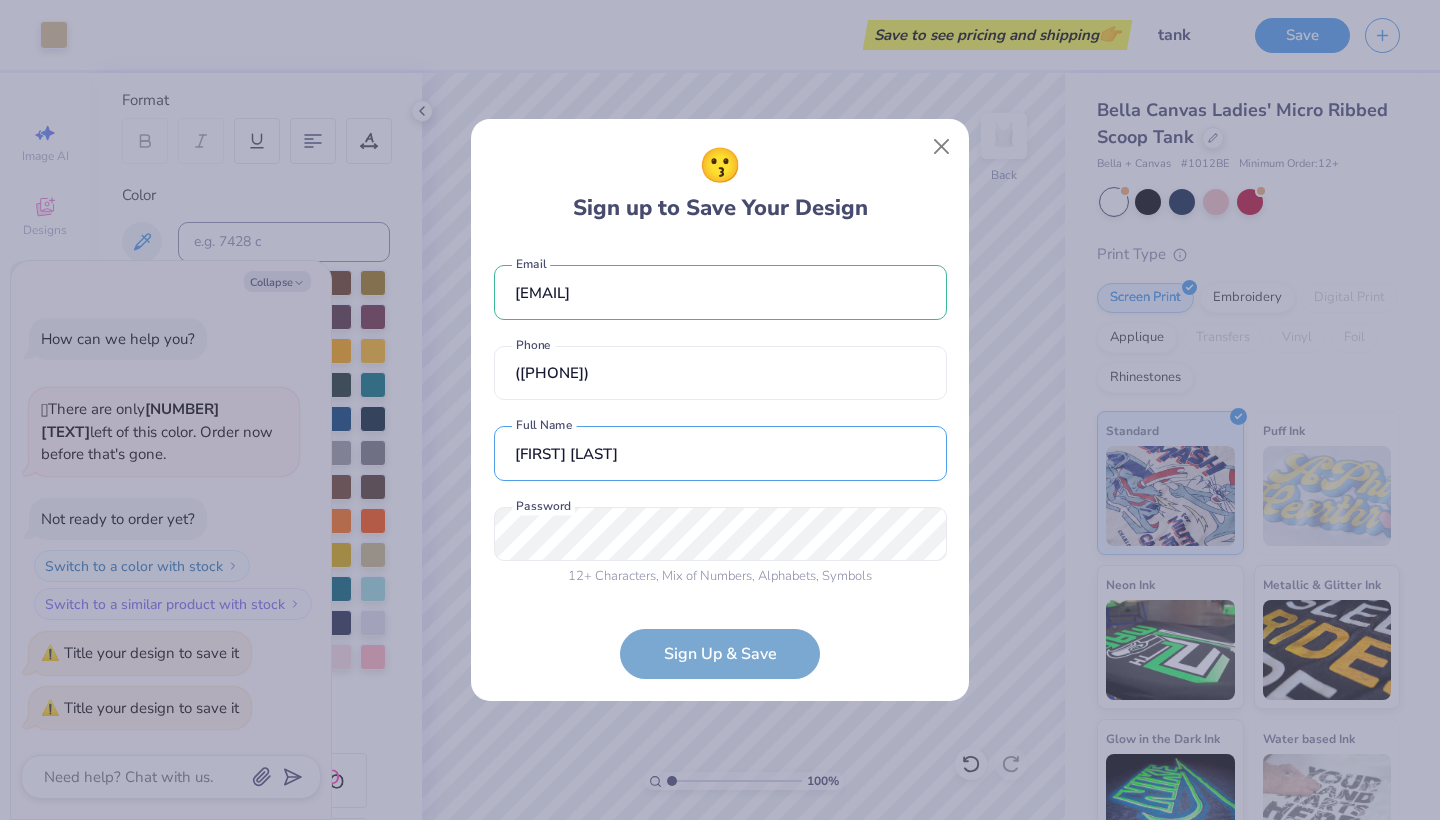 type on "Olivia Rowe" 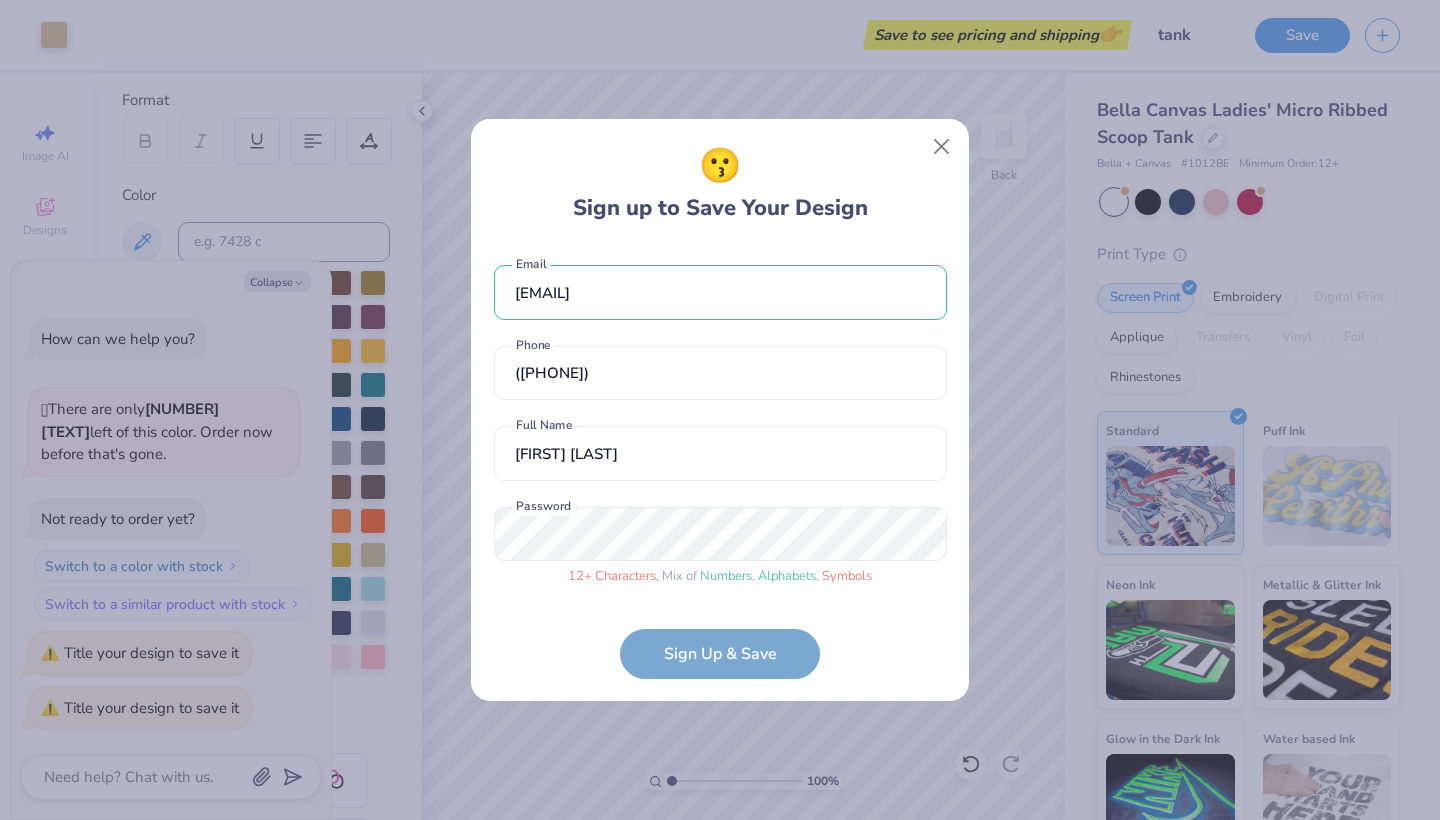 click on "Numbers" at bounding box center [726, 576] 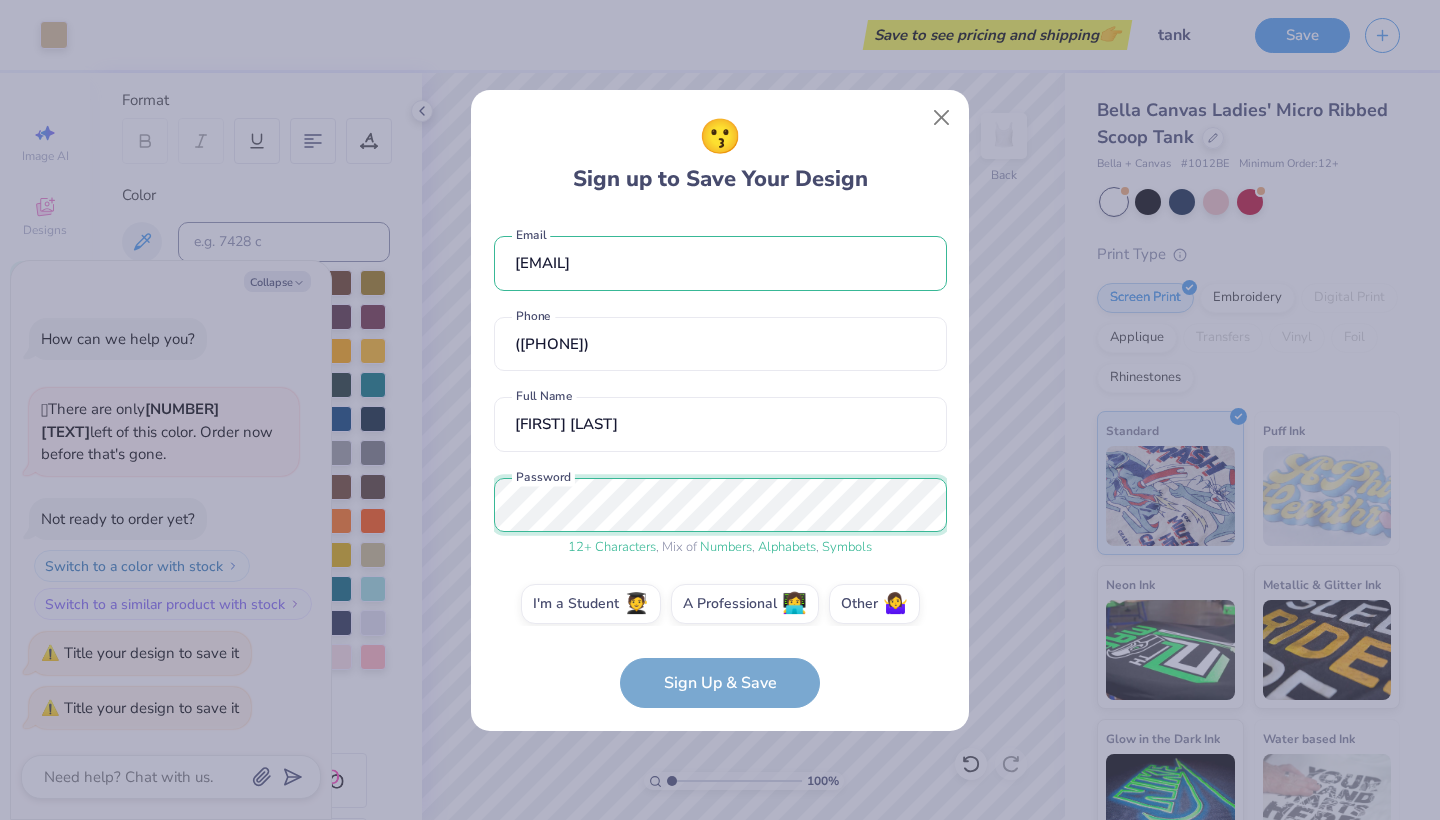 scroll, scrollTop: 17, scrollLeft: 0, axis: vertical 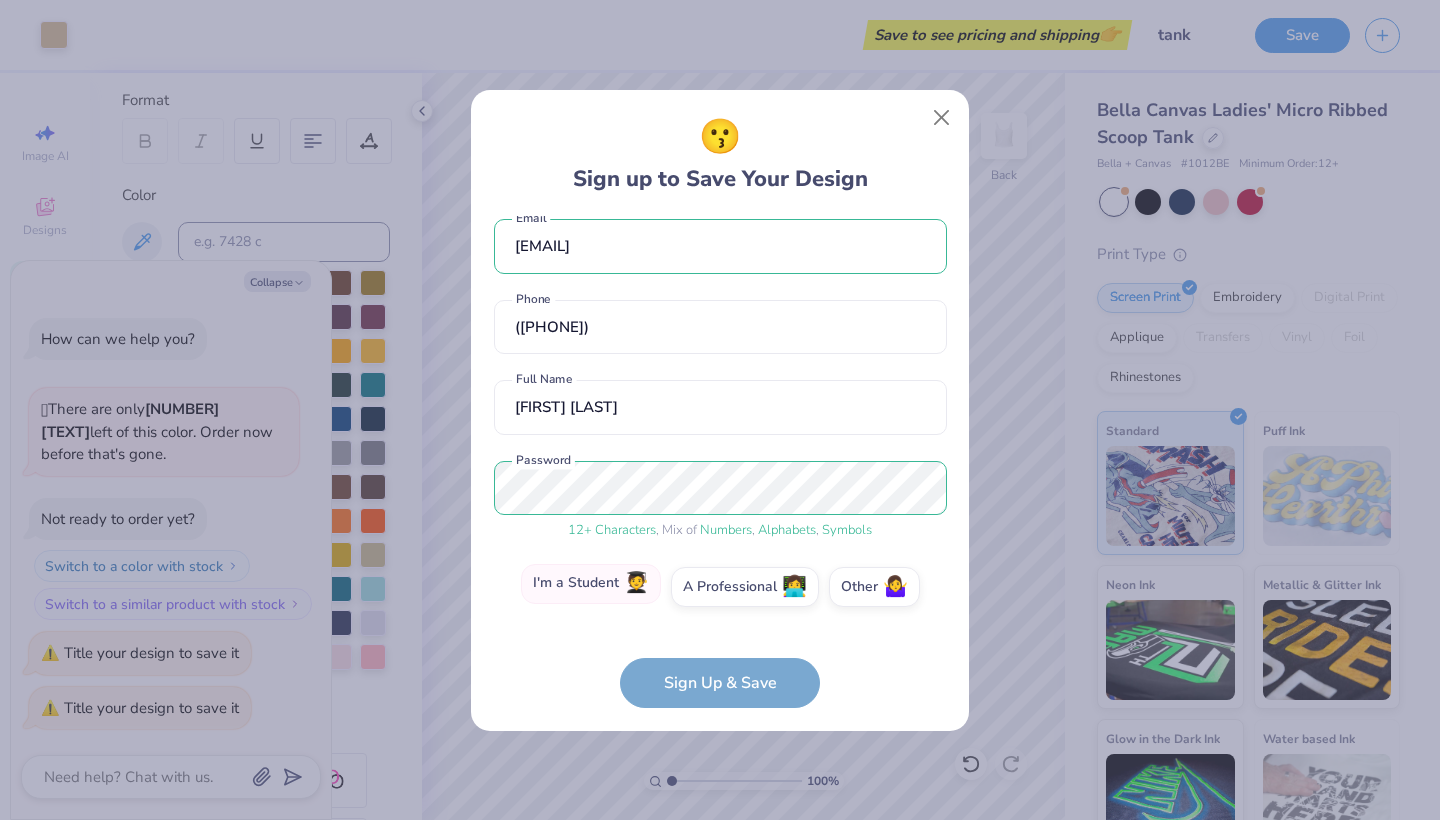 click on "I'm a Student 🧑‍🎓" at bounding box center (591, 584) 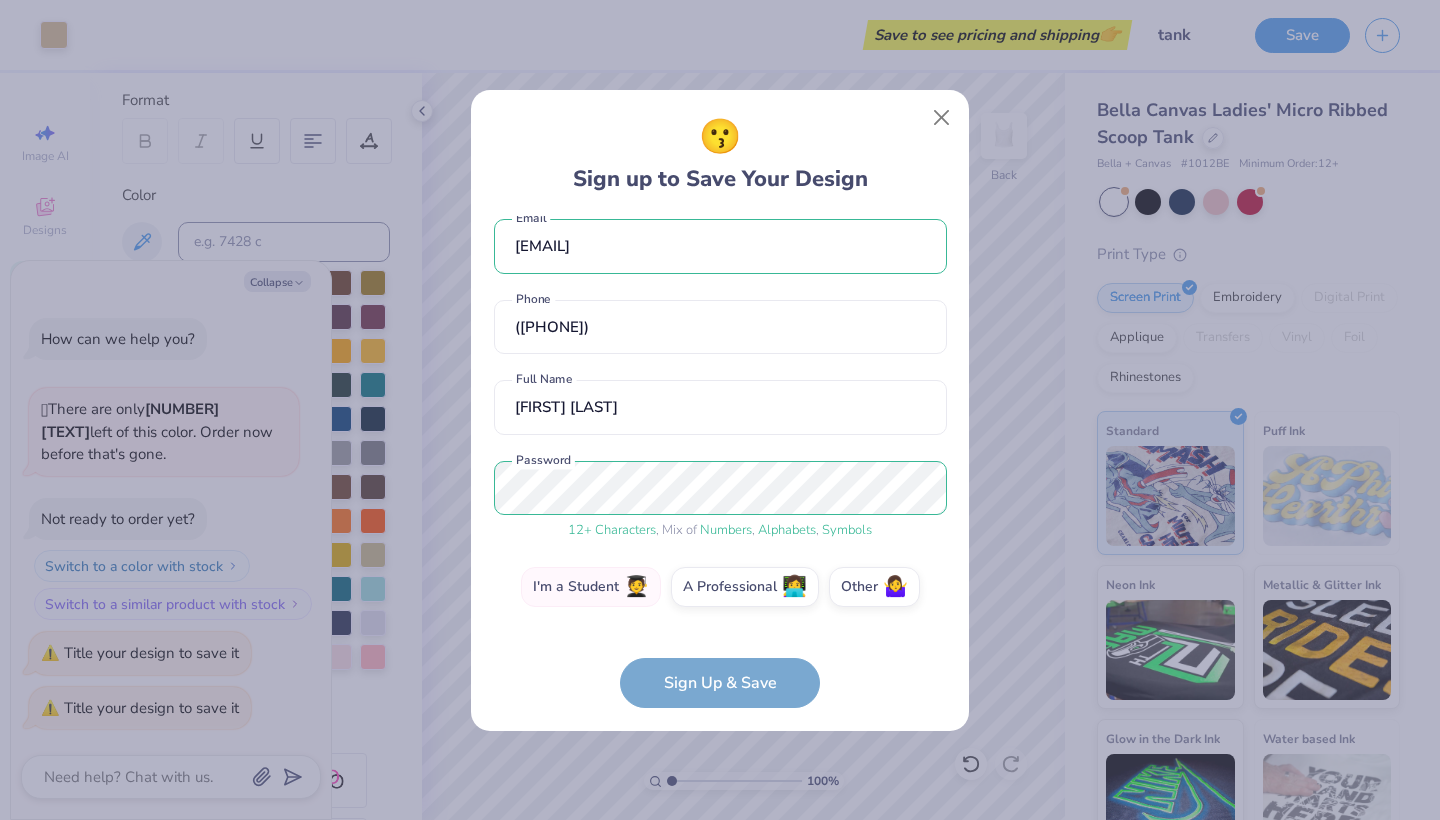 scroll, scrollTop: 87, scrollLeft: 0, axis: vertical 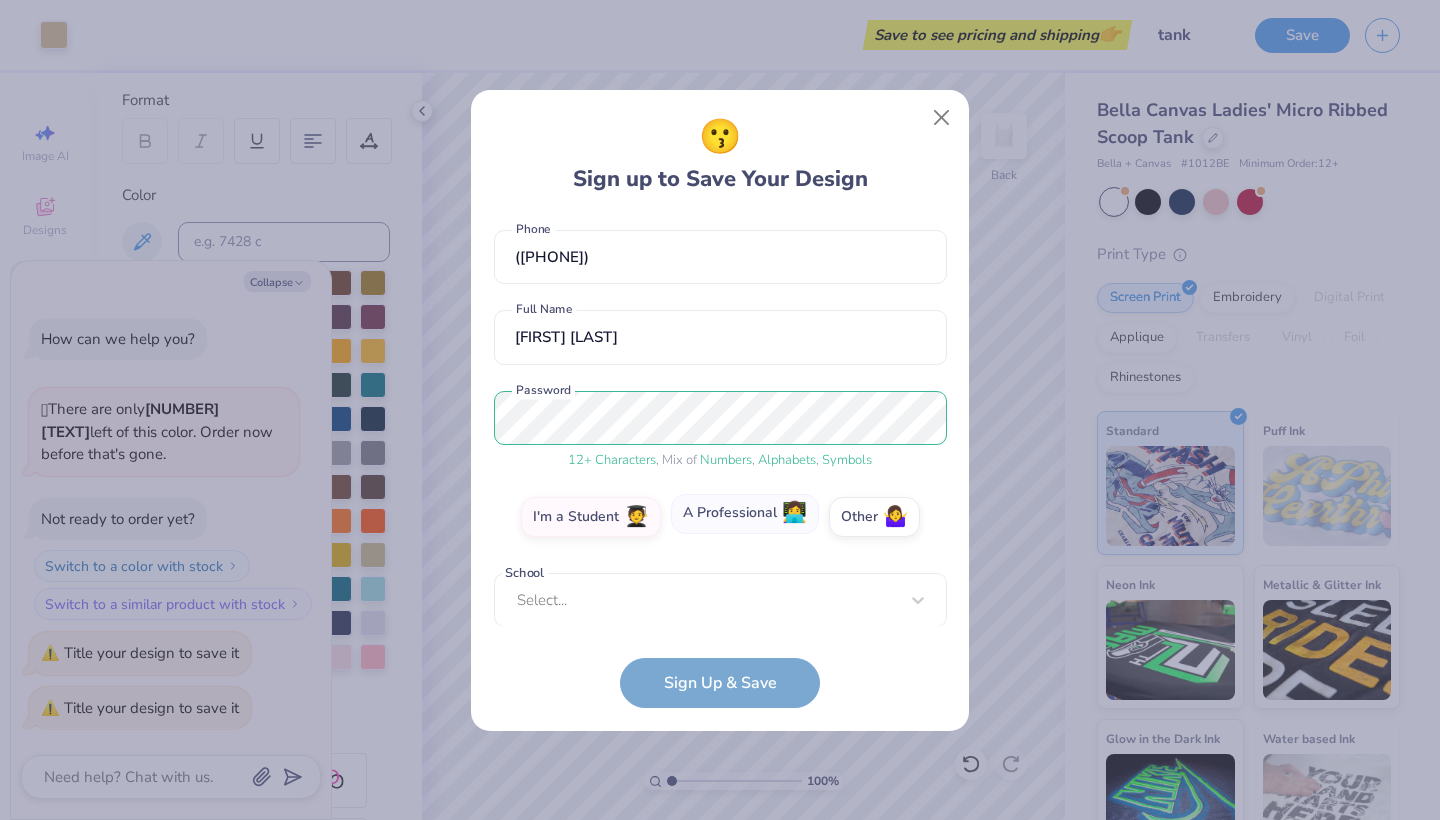 click on "A Professional 👩‍💻" at bounding box center (745, 514) 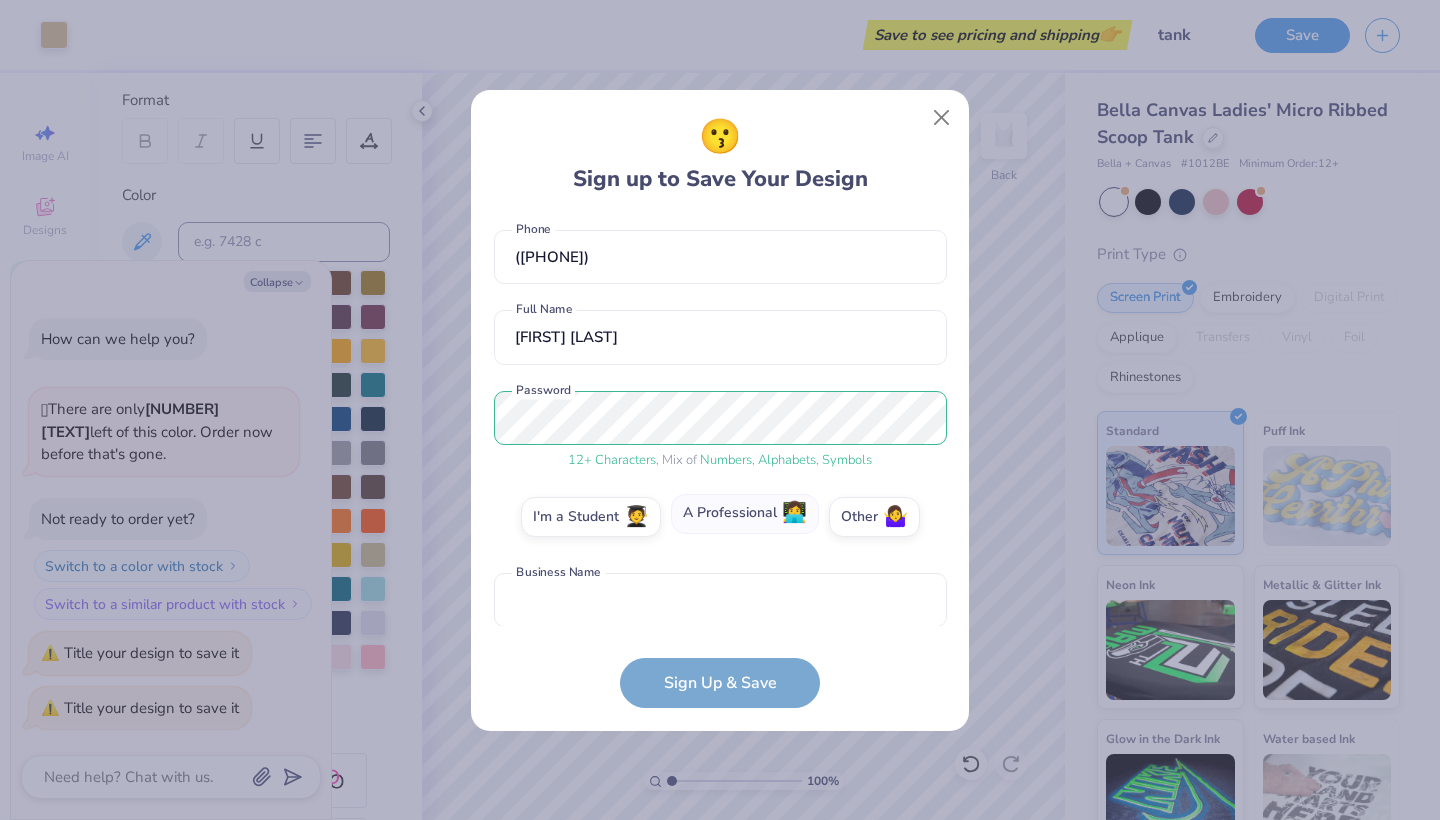 scroll, scrollTop: 178, scrollLeft: 0, axis: vertical 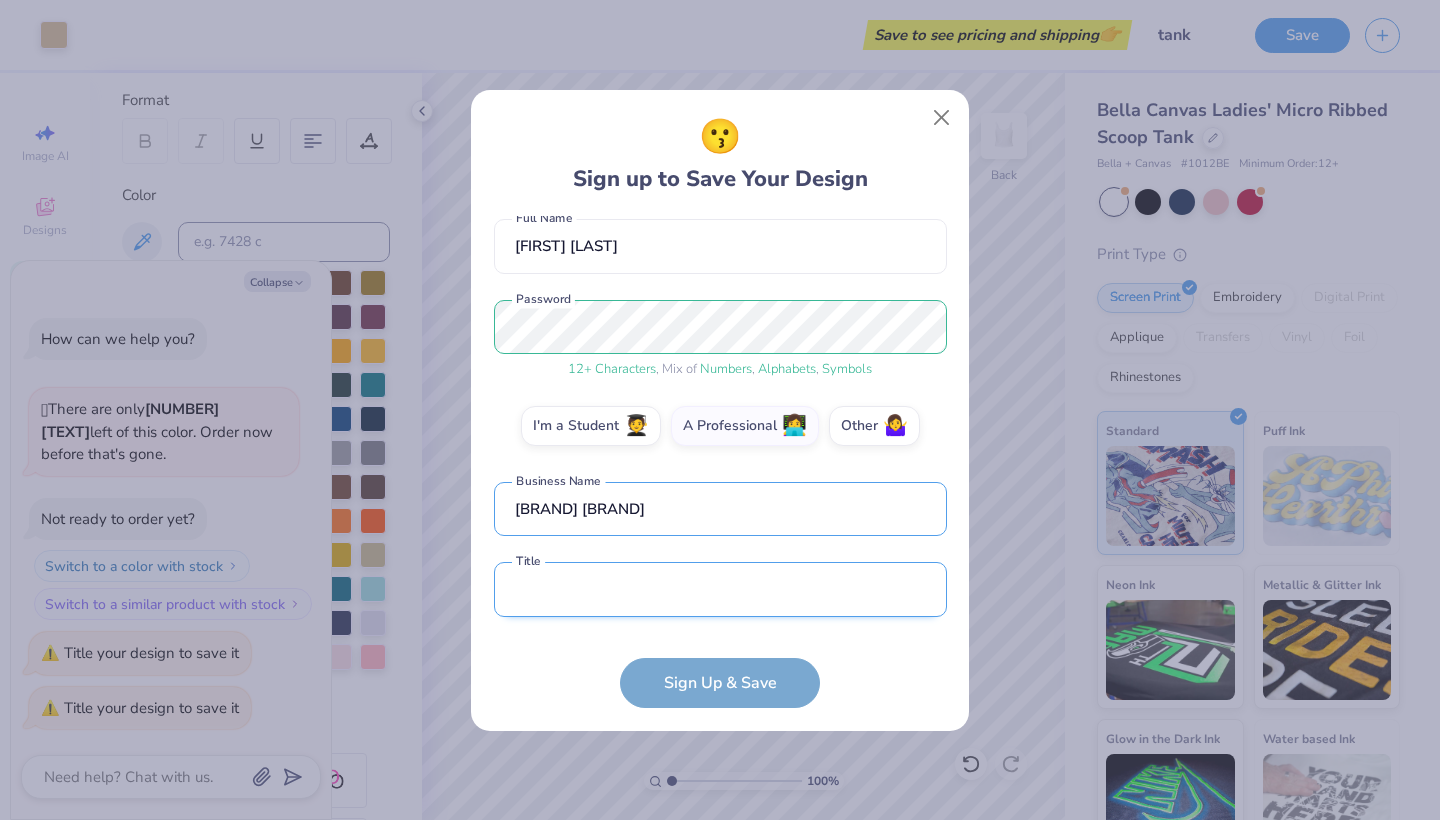 type on "Liv Well Co" 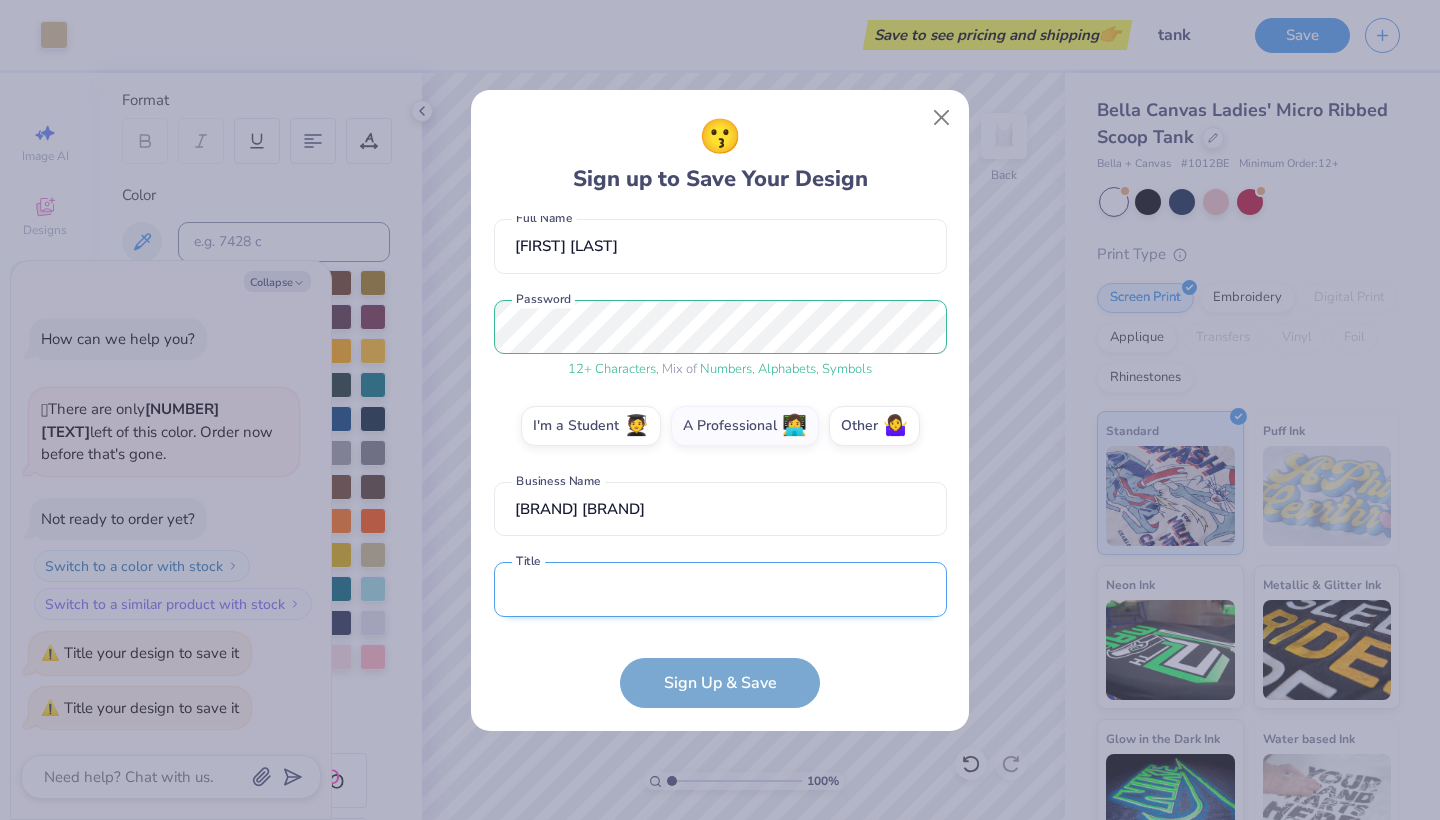 click at bounding box center [720, 589] 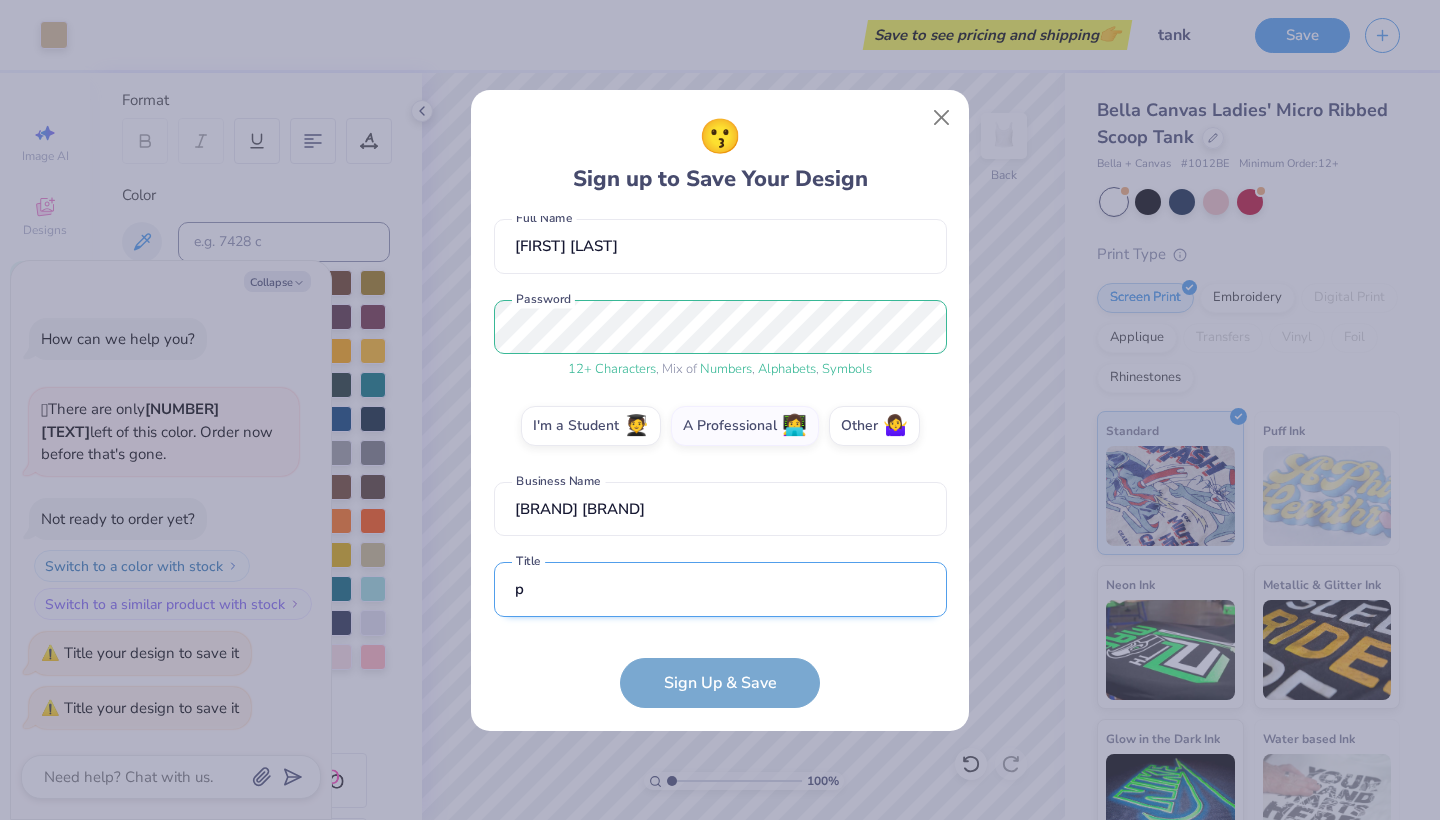 scroll, scrollTop: 298, scrollLeft: 0, axis: vertical 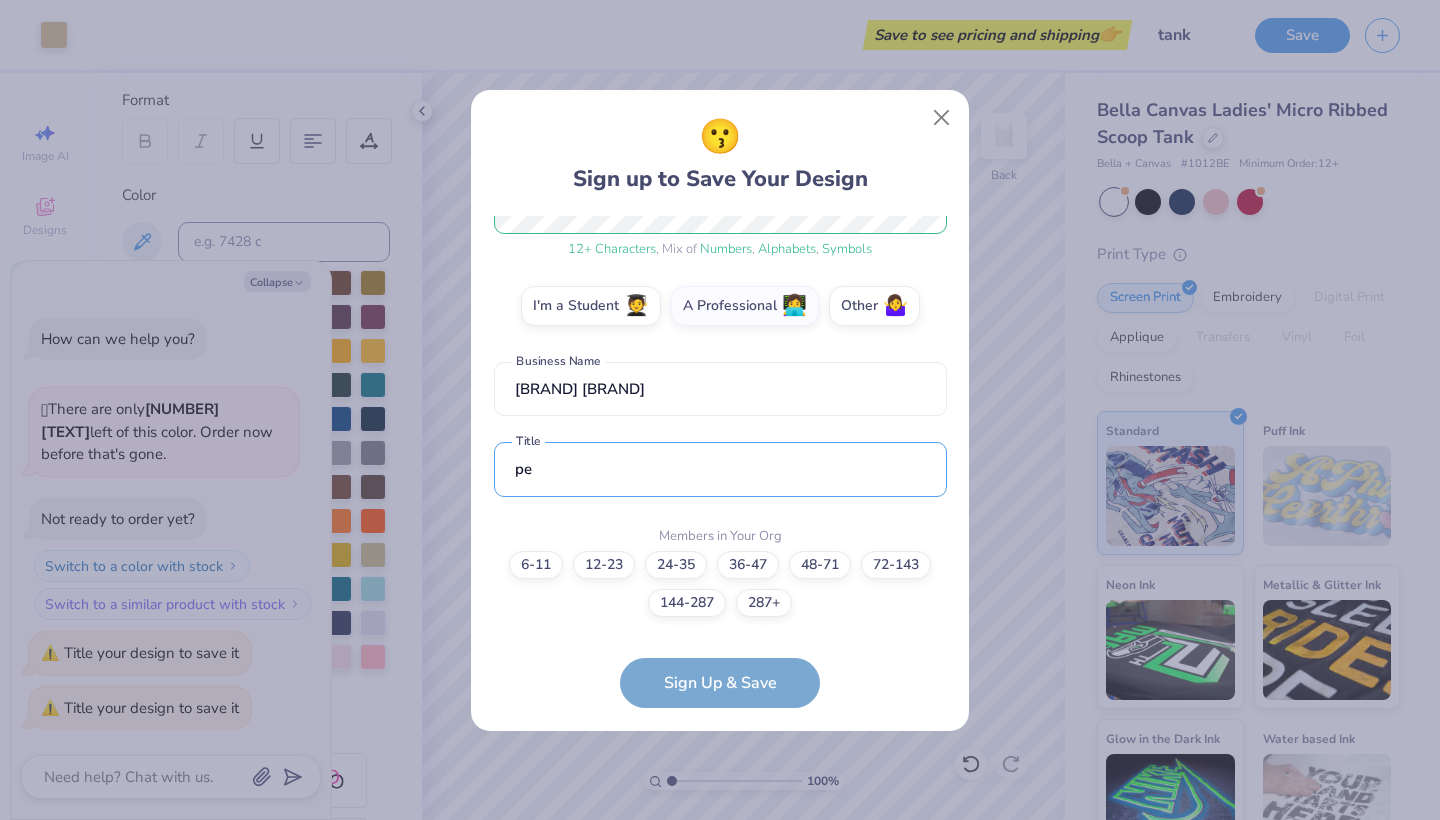 type on "p" 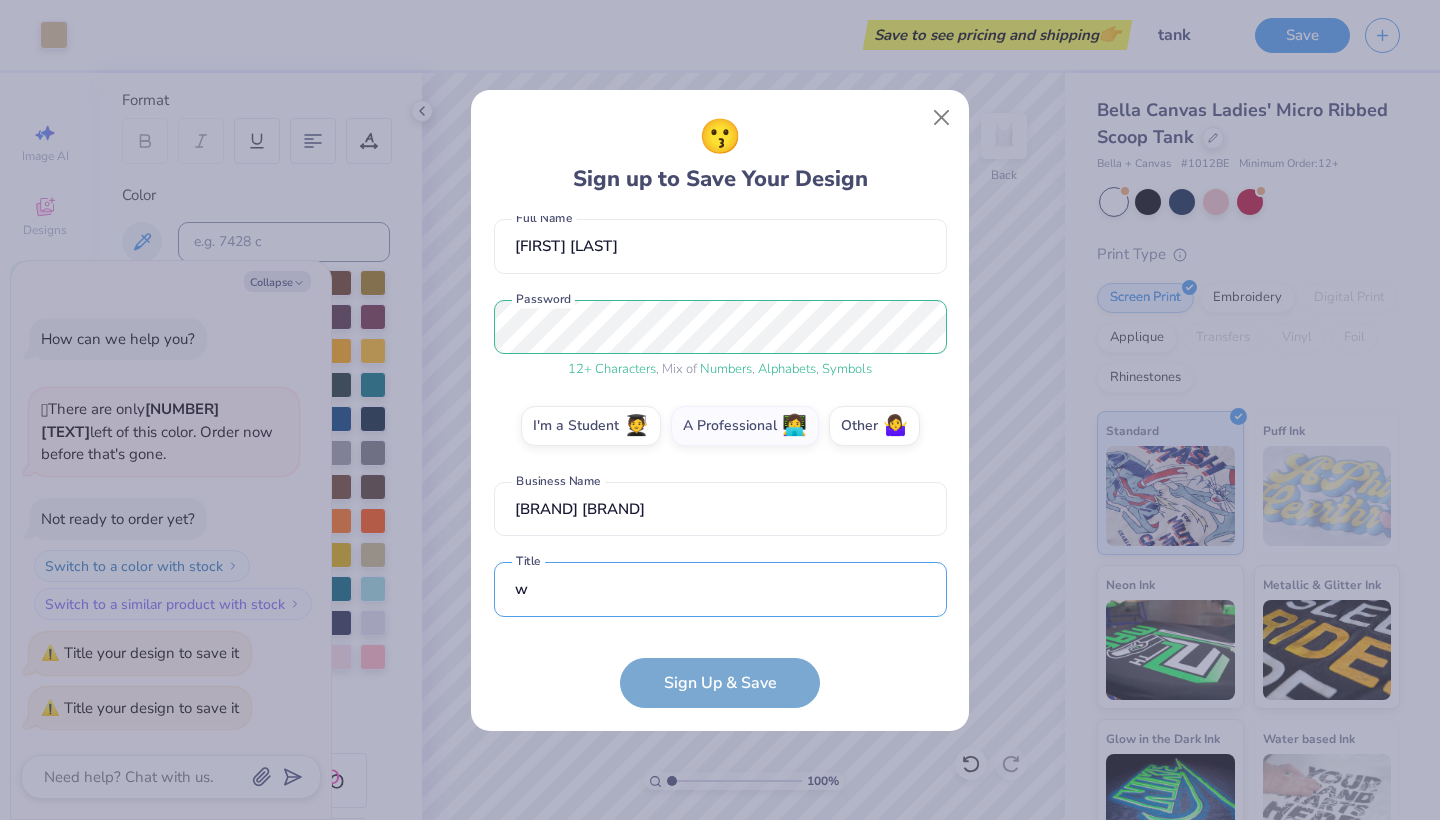scroll, scrollTop: 298, scrollLeft: 0, axis: vertical 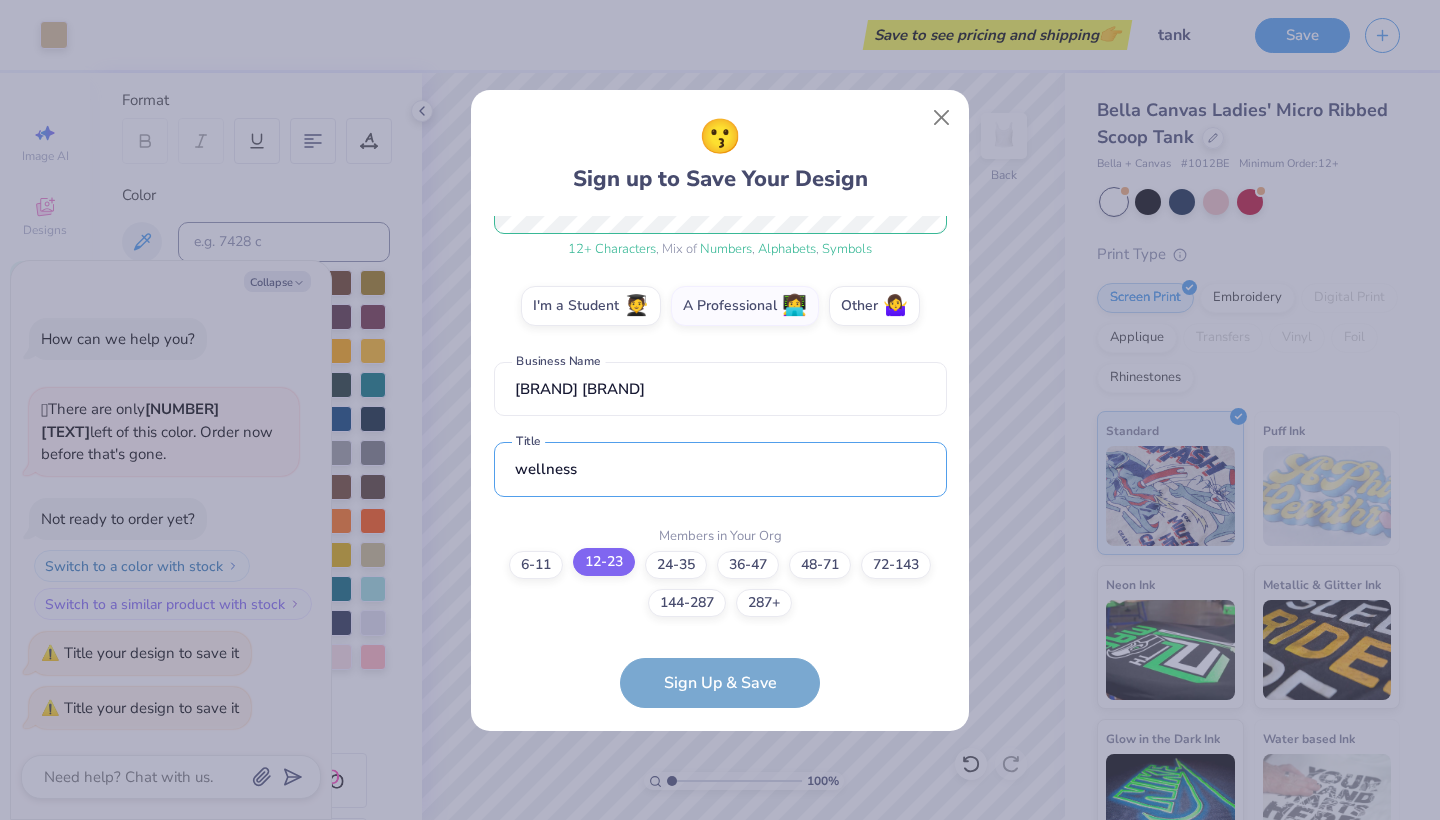 type on "wellness" 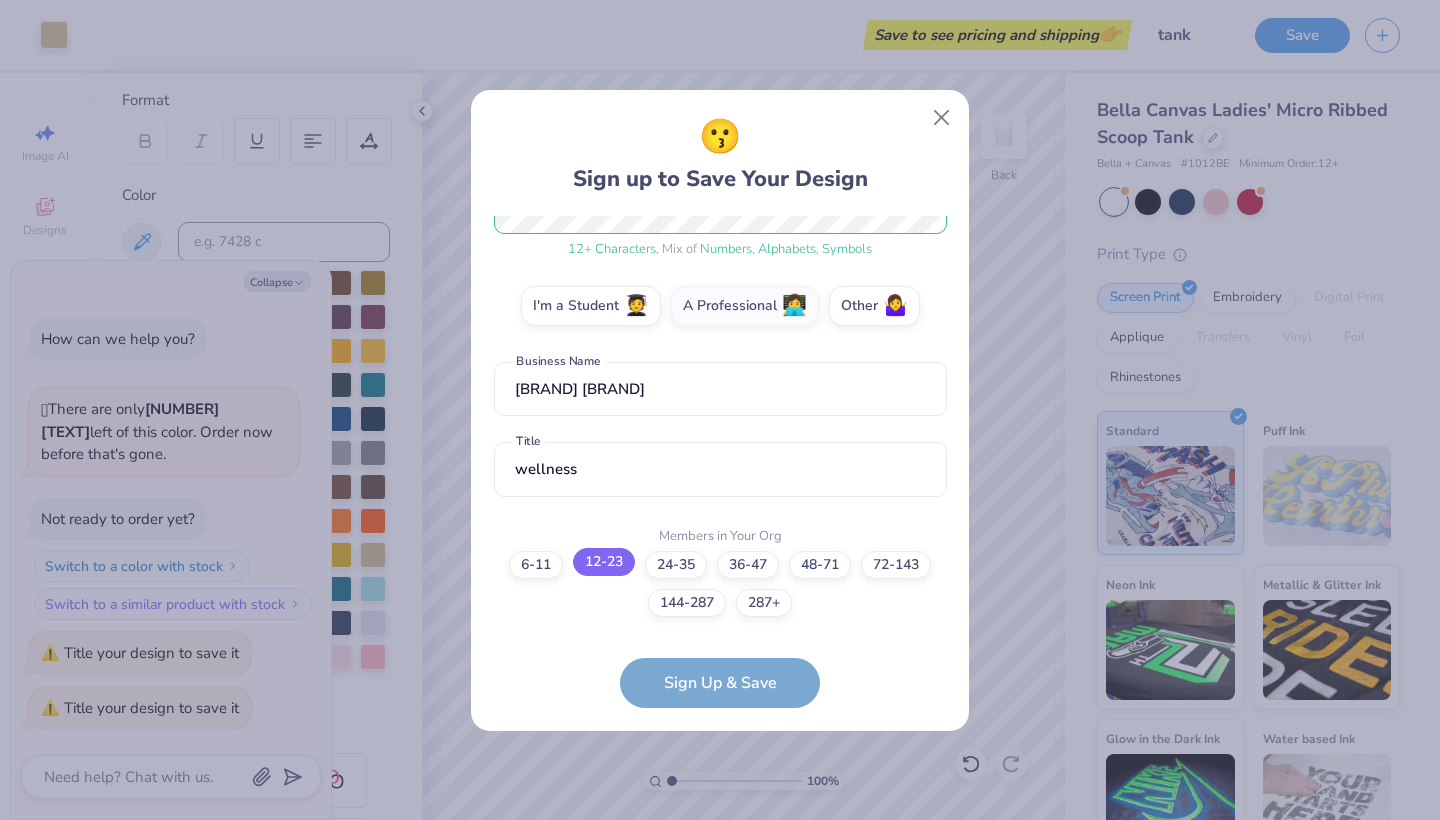 click on "12-23" at bounding box center (604, 562) 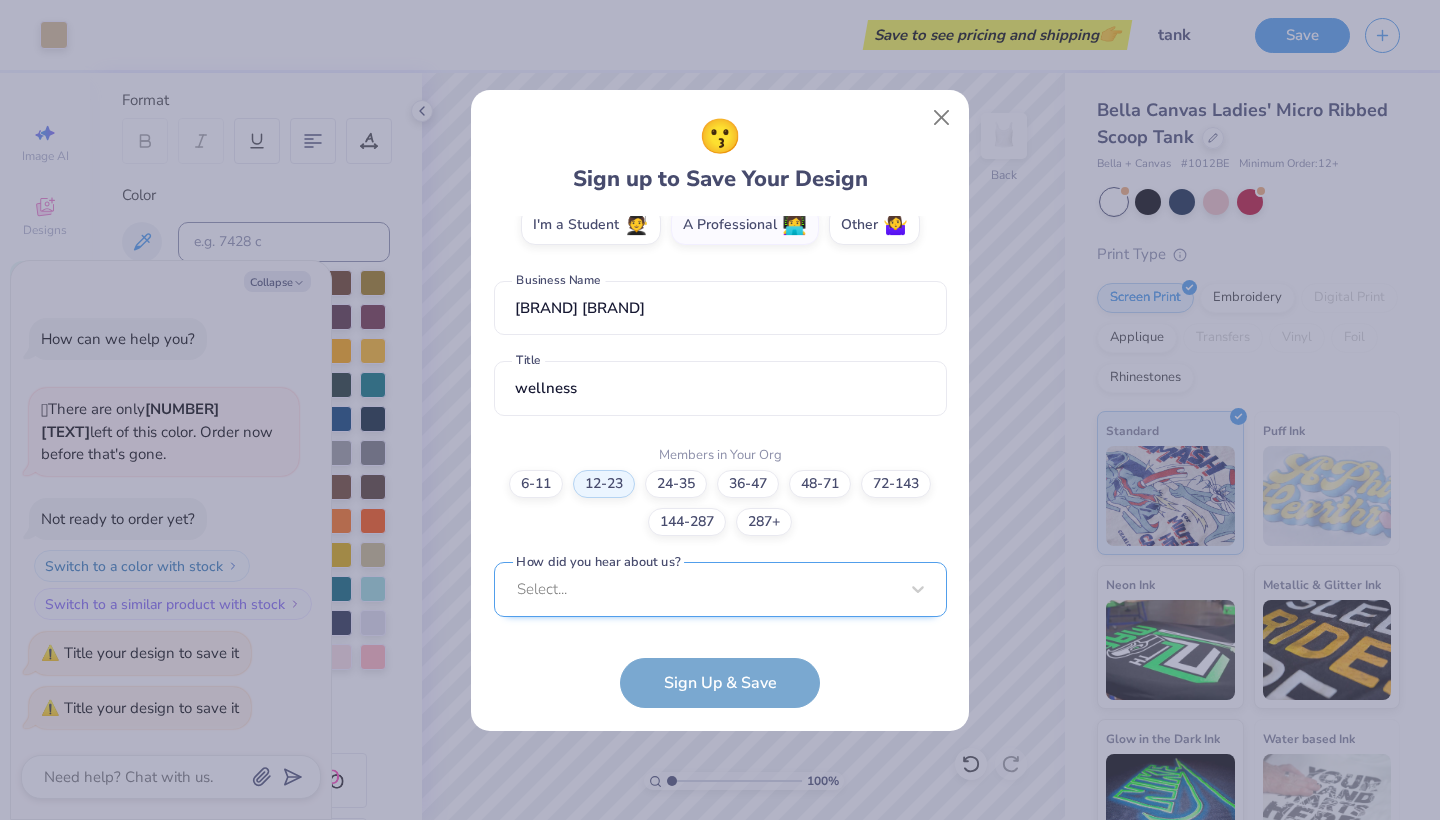 click on "Select..." at bounding box center (720, 589) 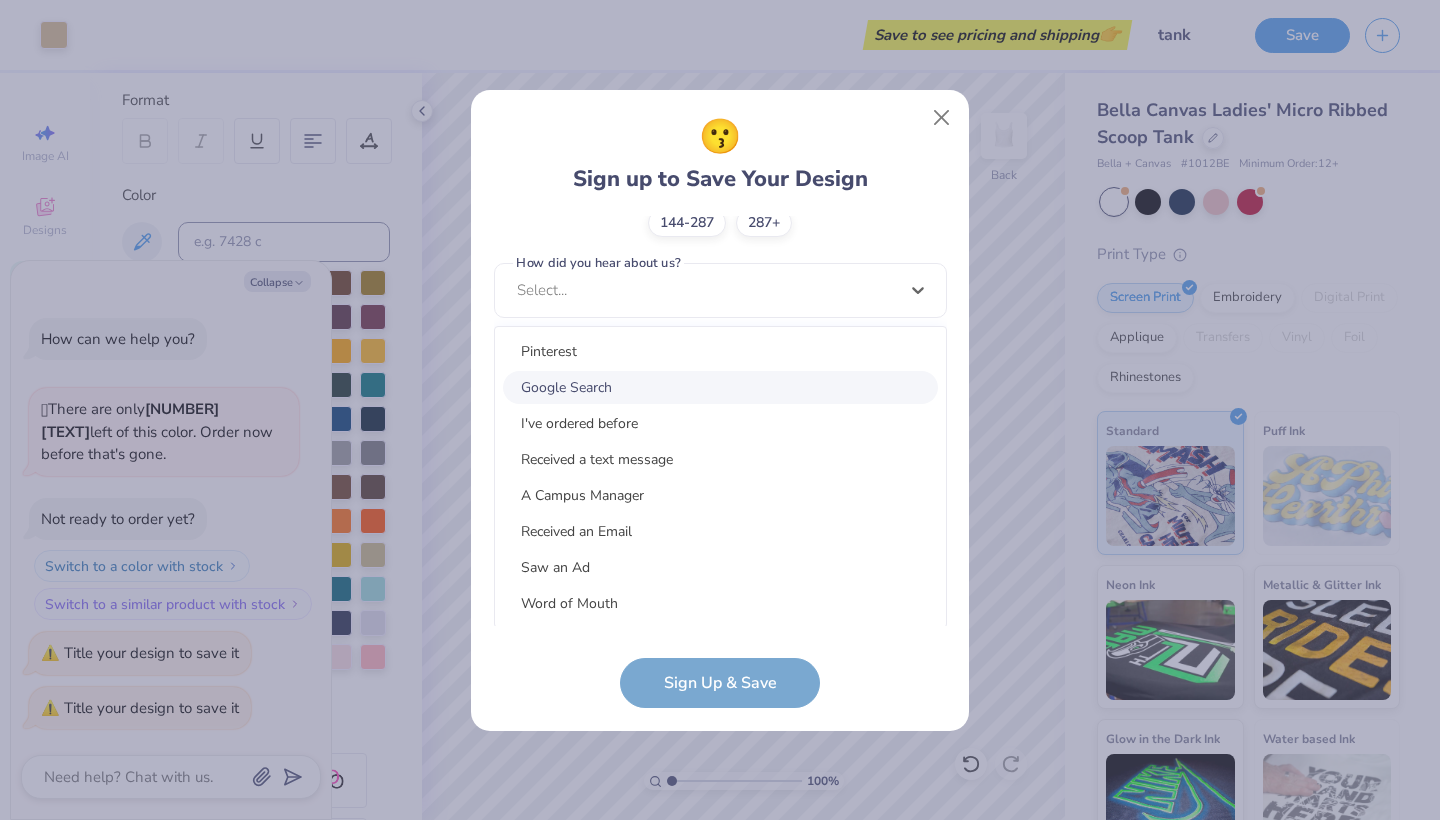 click on "Google Search" at bounding box center (720, 387) 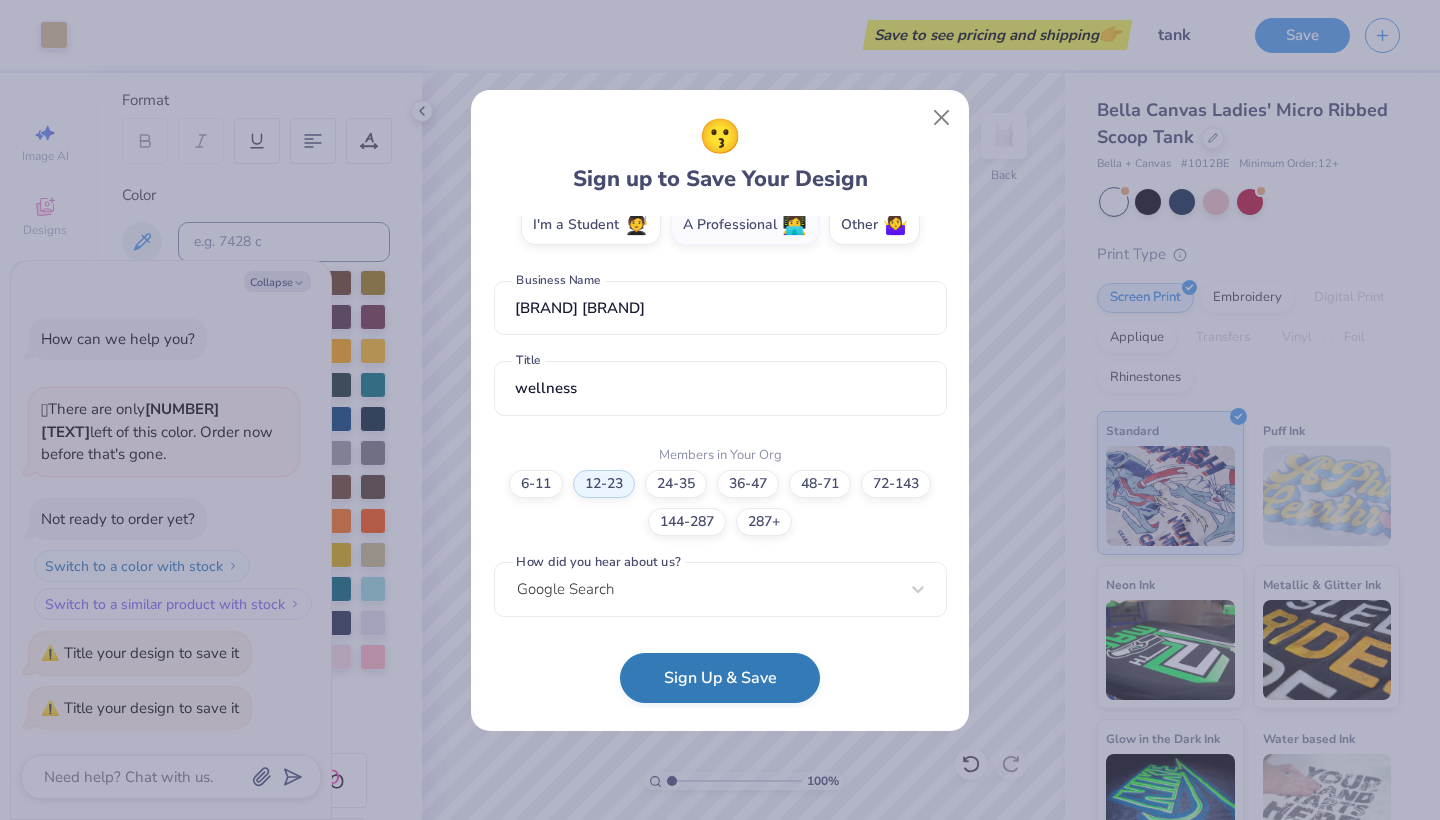 click on "Sign Up & Save" at bounding box center (720, 678) 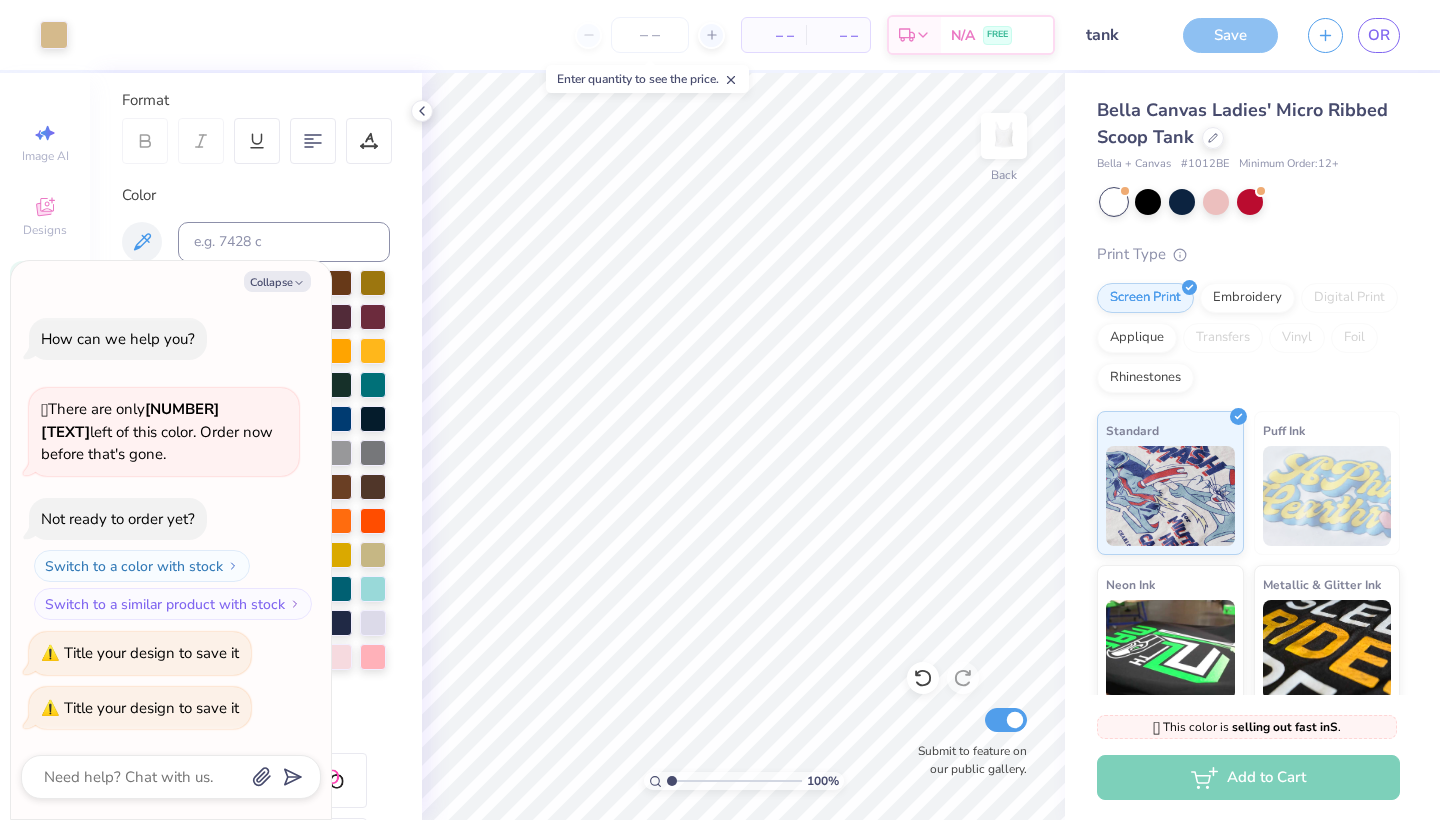 click on "Save" at bounding box center (1230, 35) 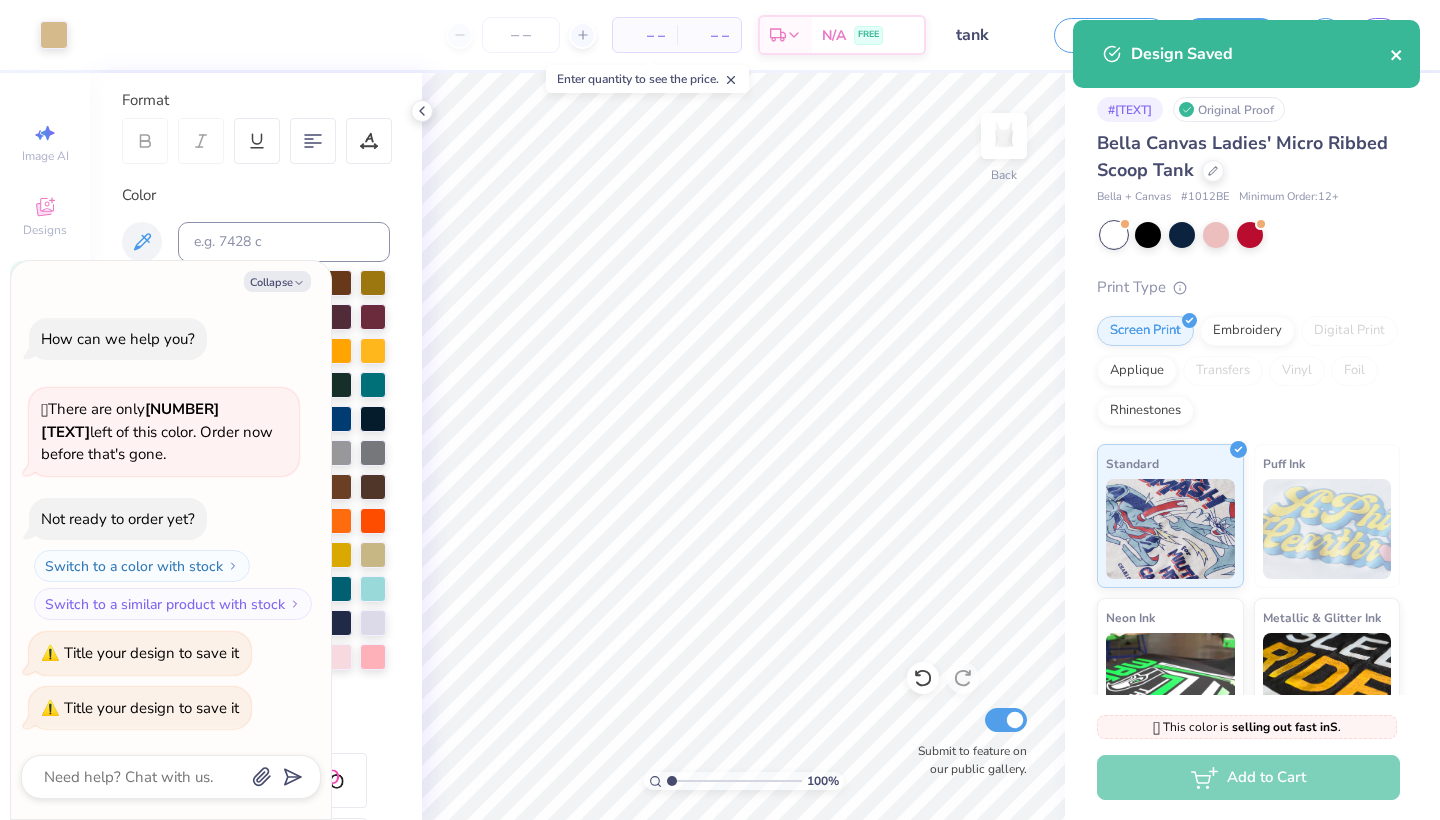 click 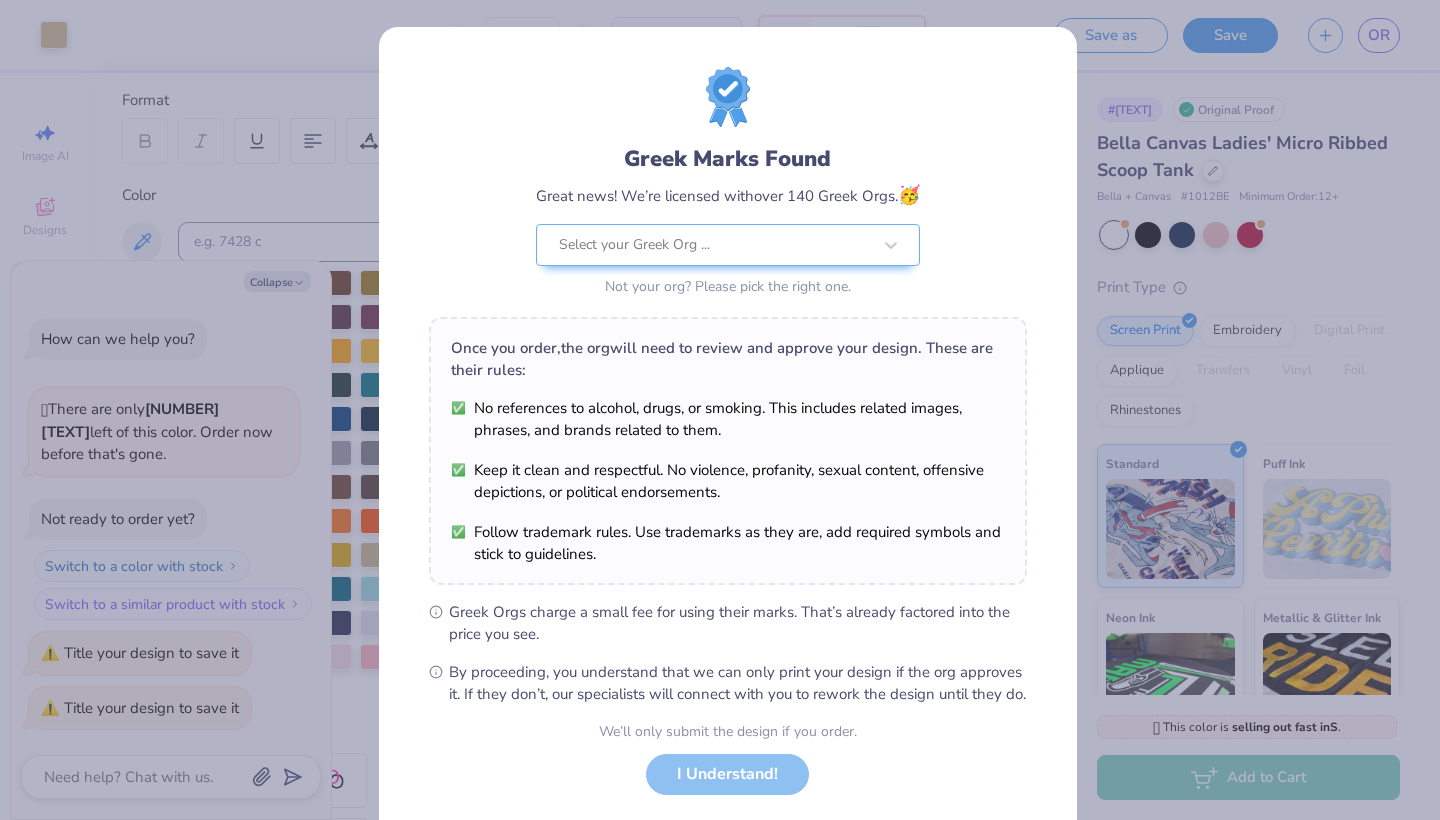 scroll, scrollTop: 116, scrollLeft: 0, axis: vertical 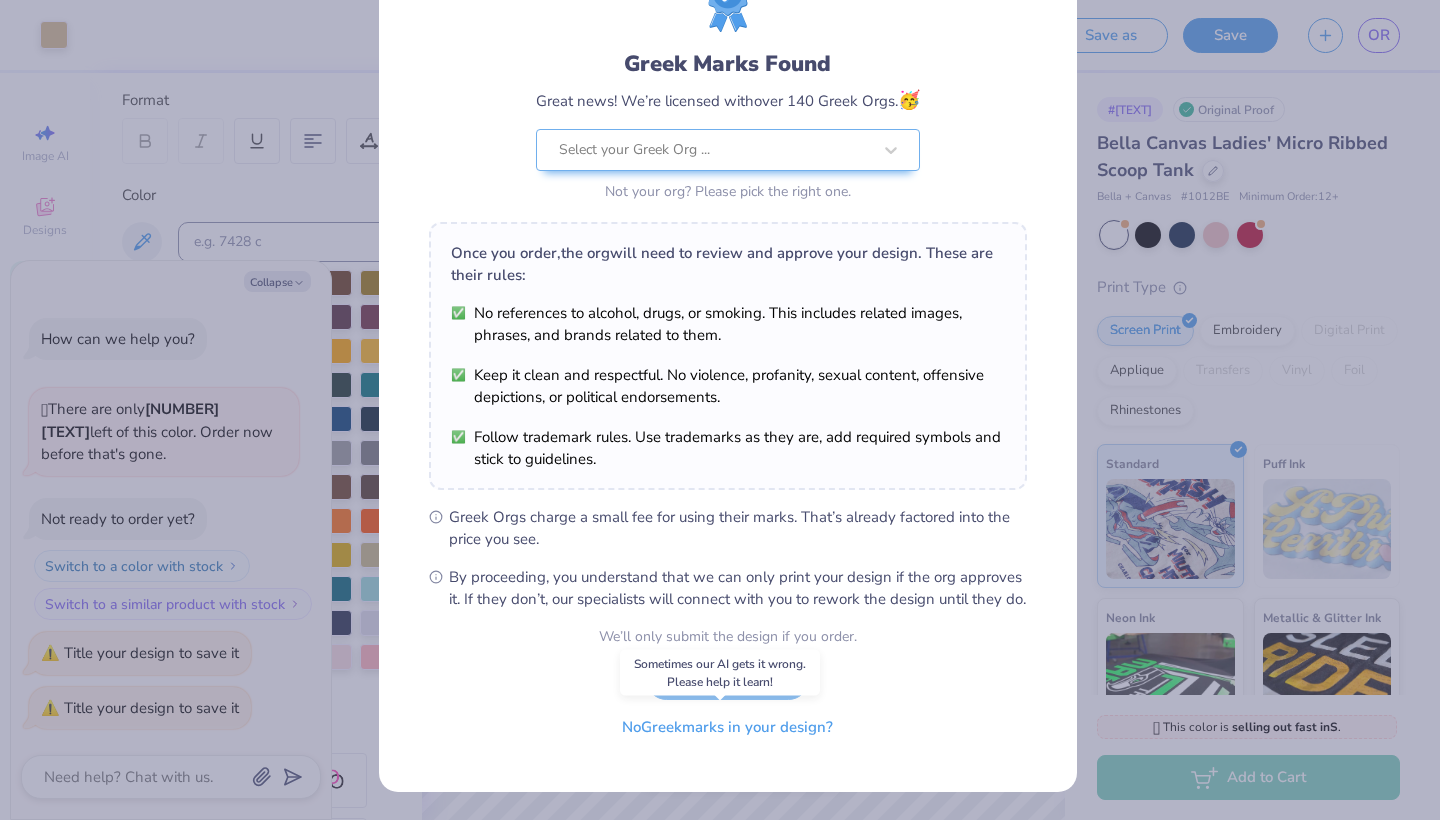 click on "No  Greek  marks in your design?" at bounding box center (727, 727) 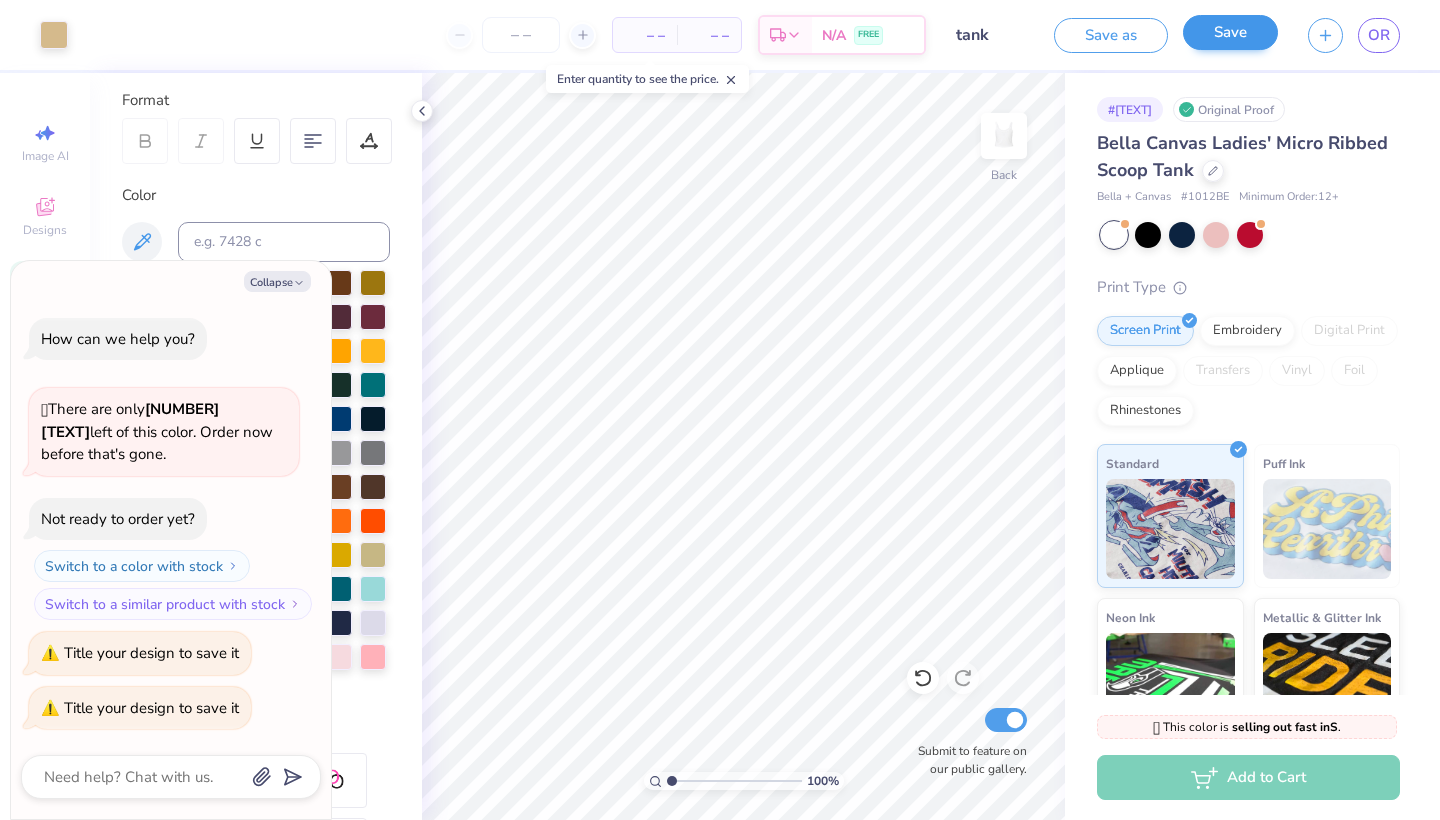 click on "Save" at bounding box center [1230, 32] 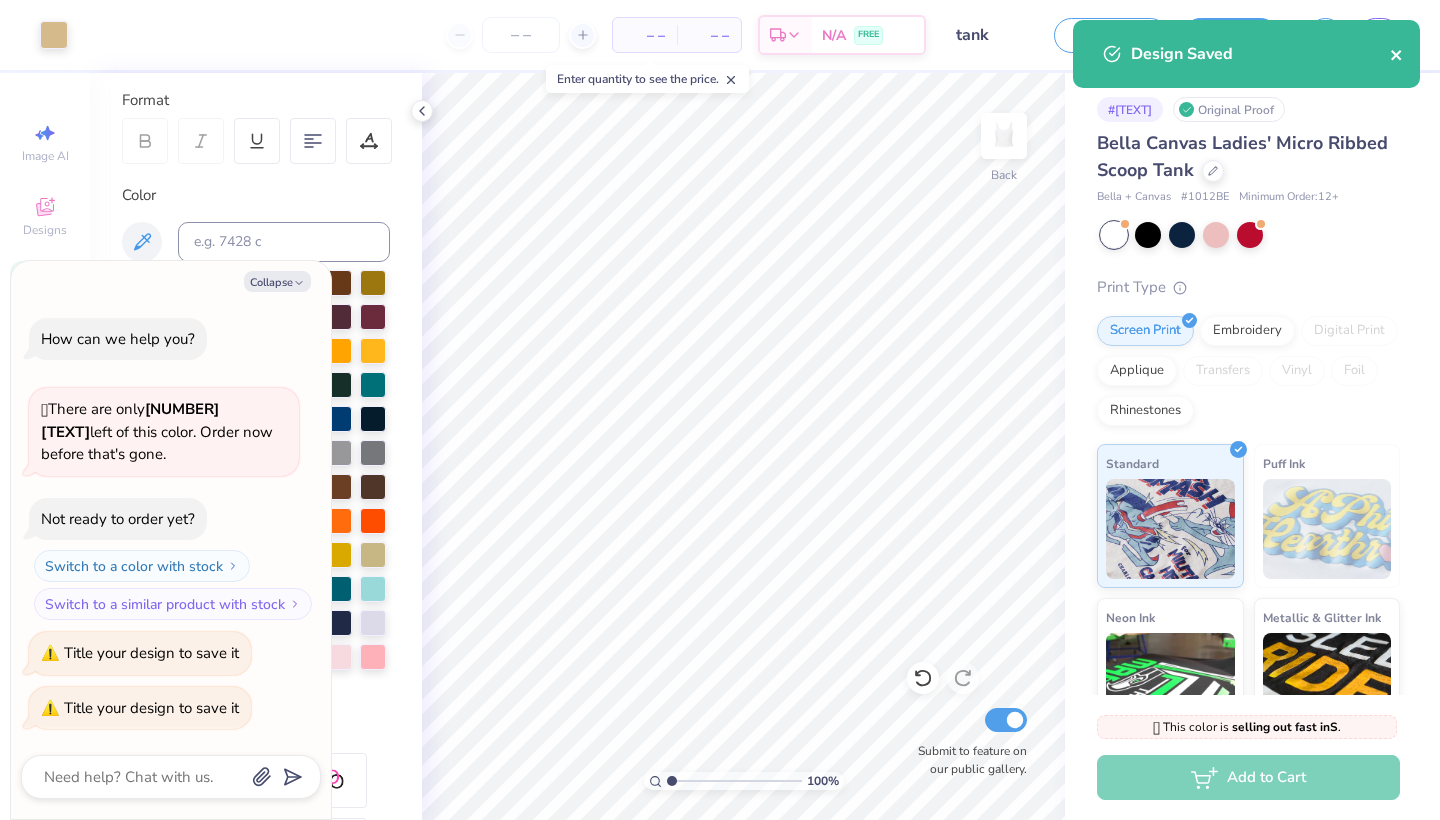 click 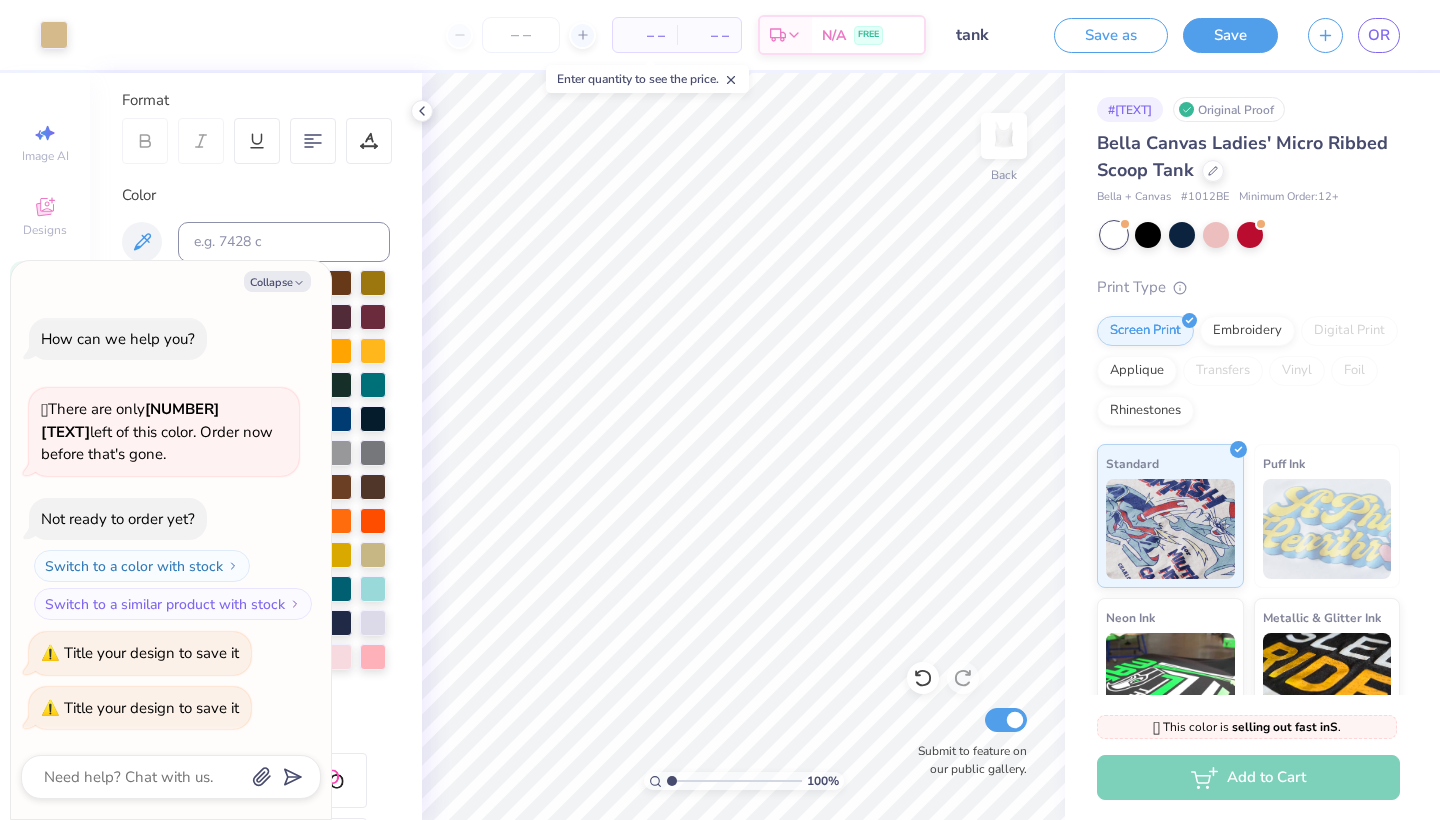 click on "100  % Back Submit to feature on our public gallery." at bounding box center (743, 446) 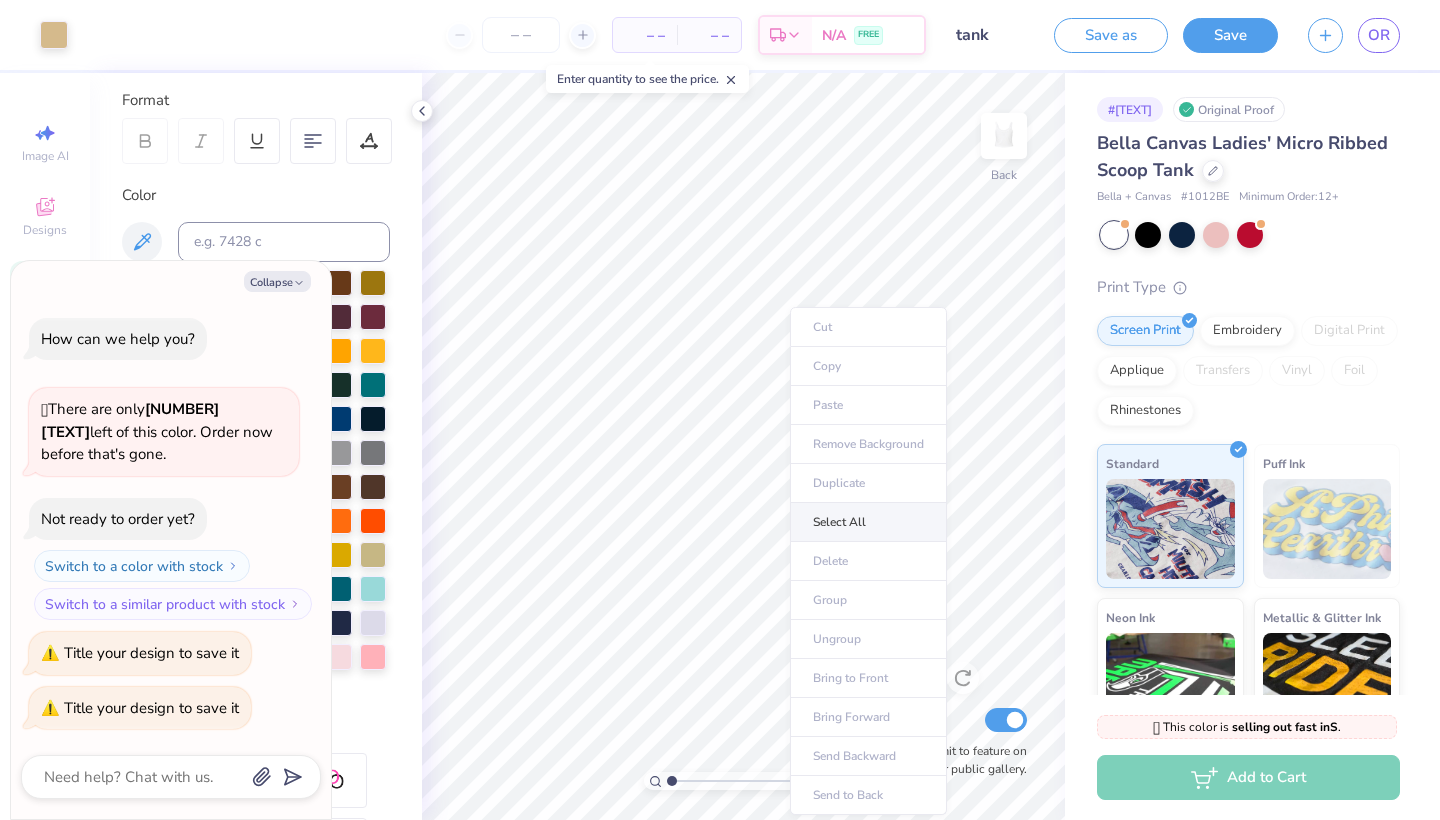 click on "Select All" at bounding box center (868, 522) 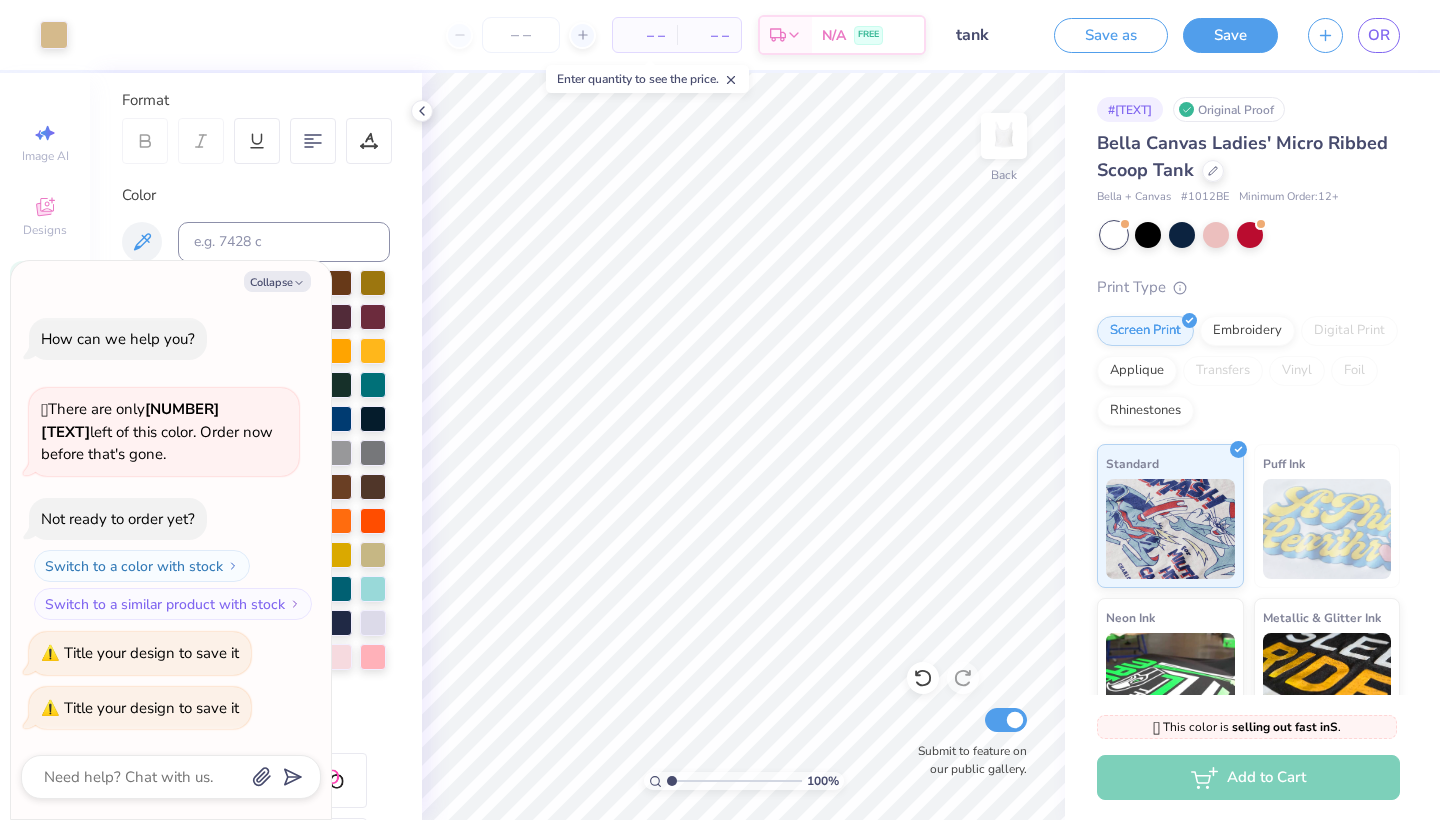 click 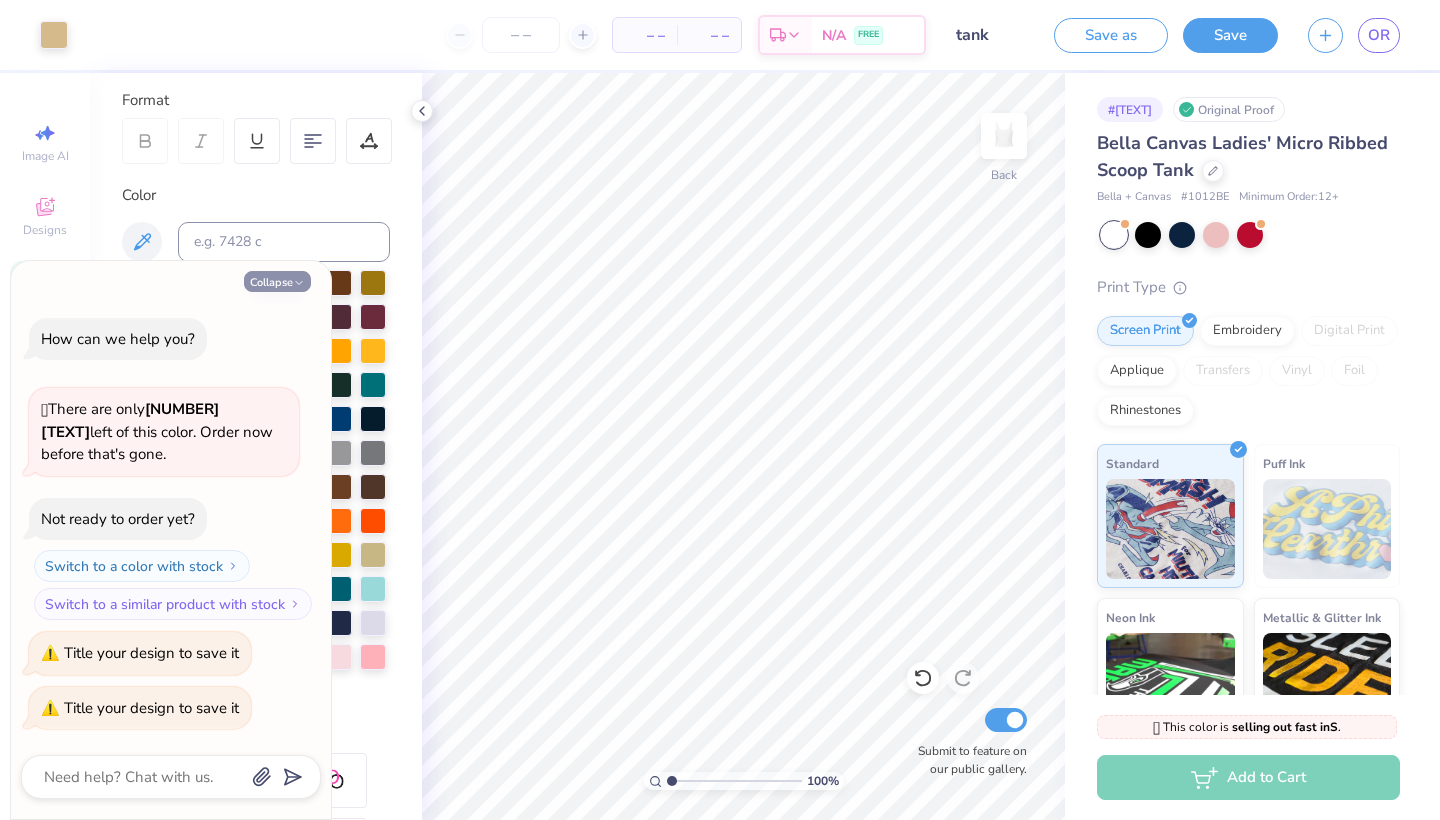 click on "Collapse" at bounding box center [277, 281] 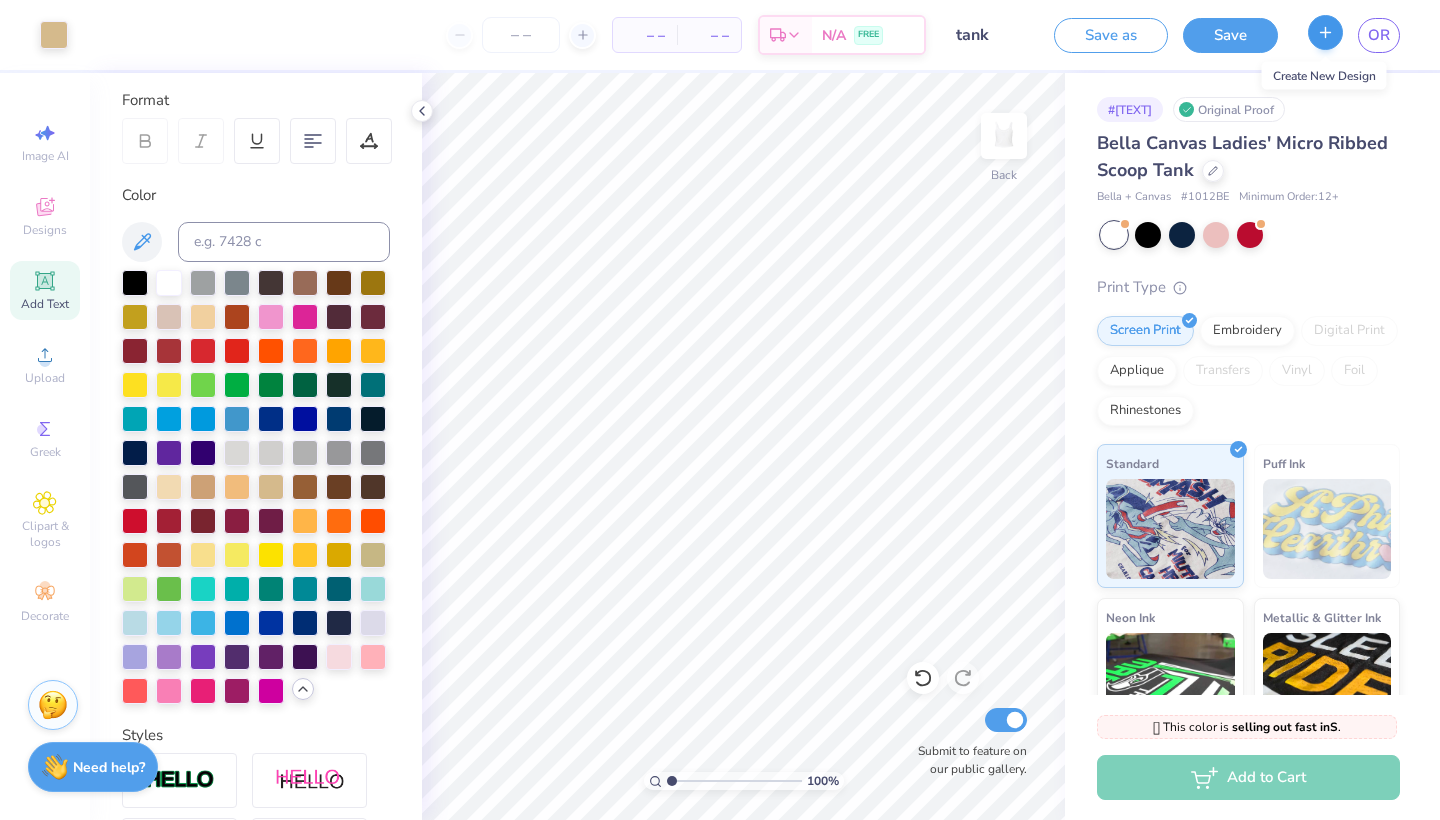 click 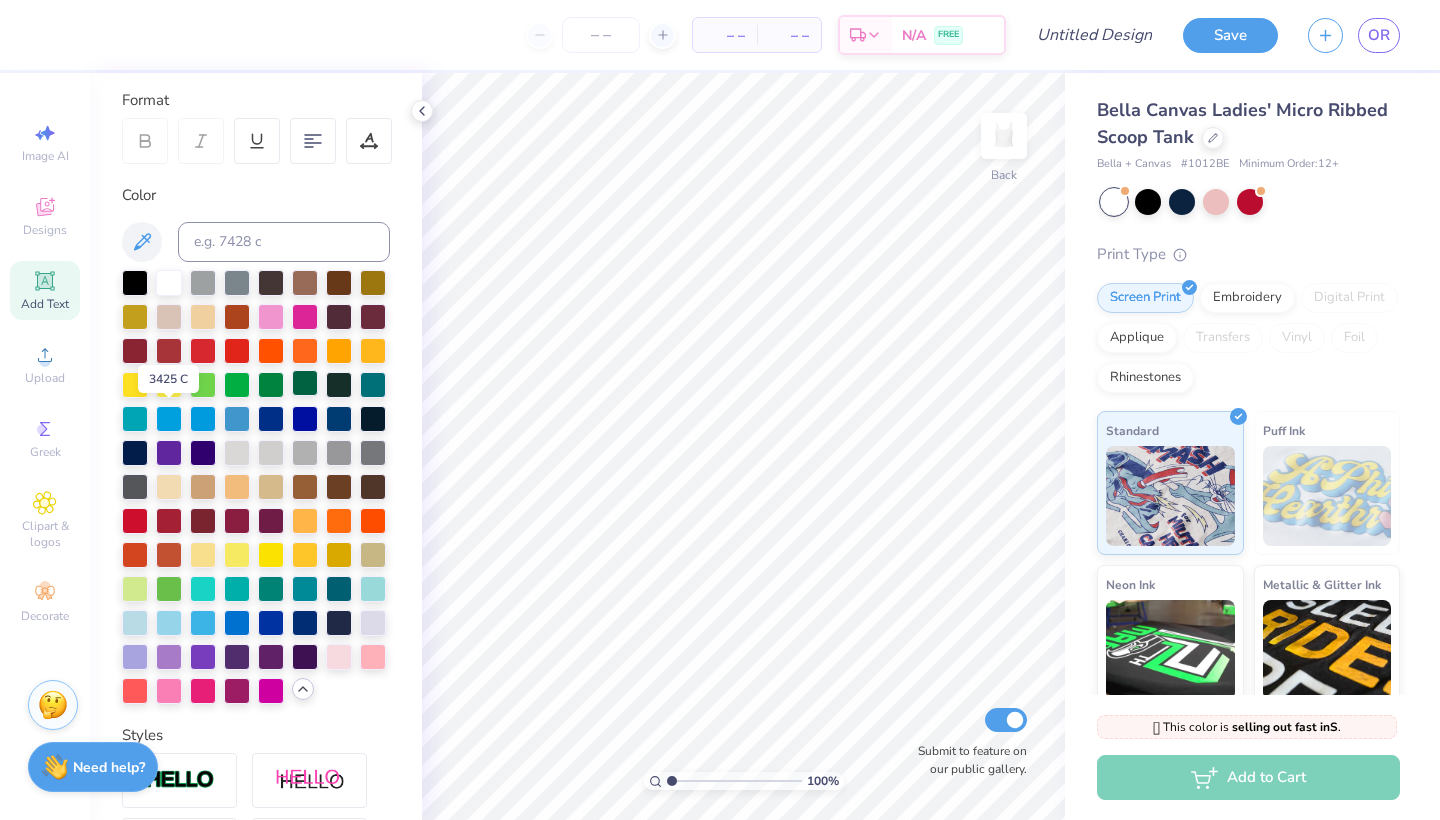 click at bounding box center [305, 383] 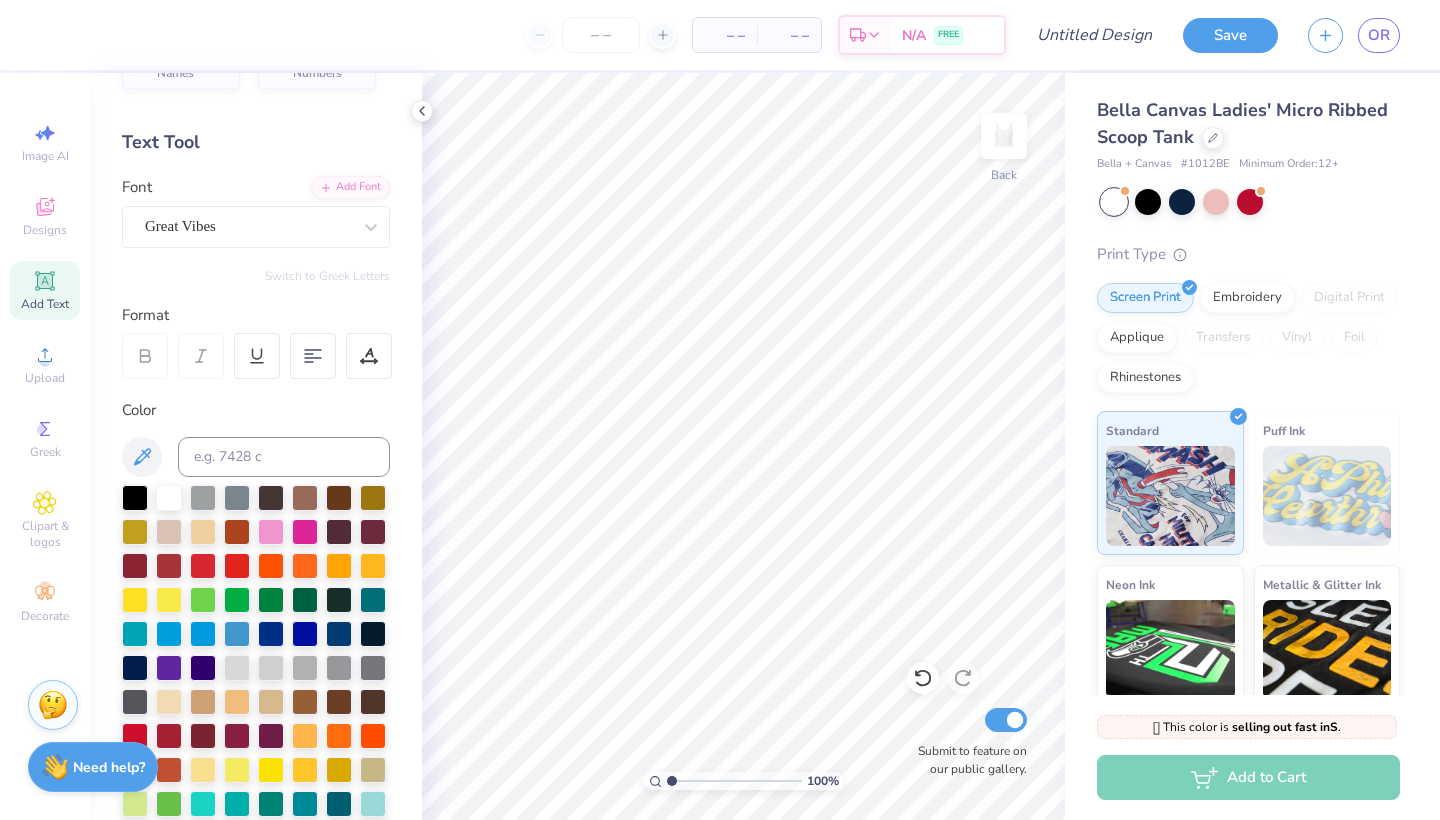 scroll, scrollTop: 0, scrollLeft: 0, axis: both 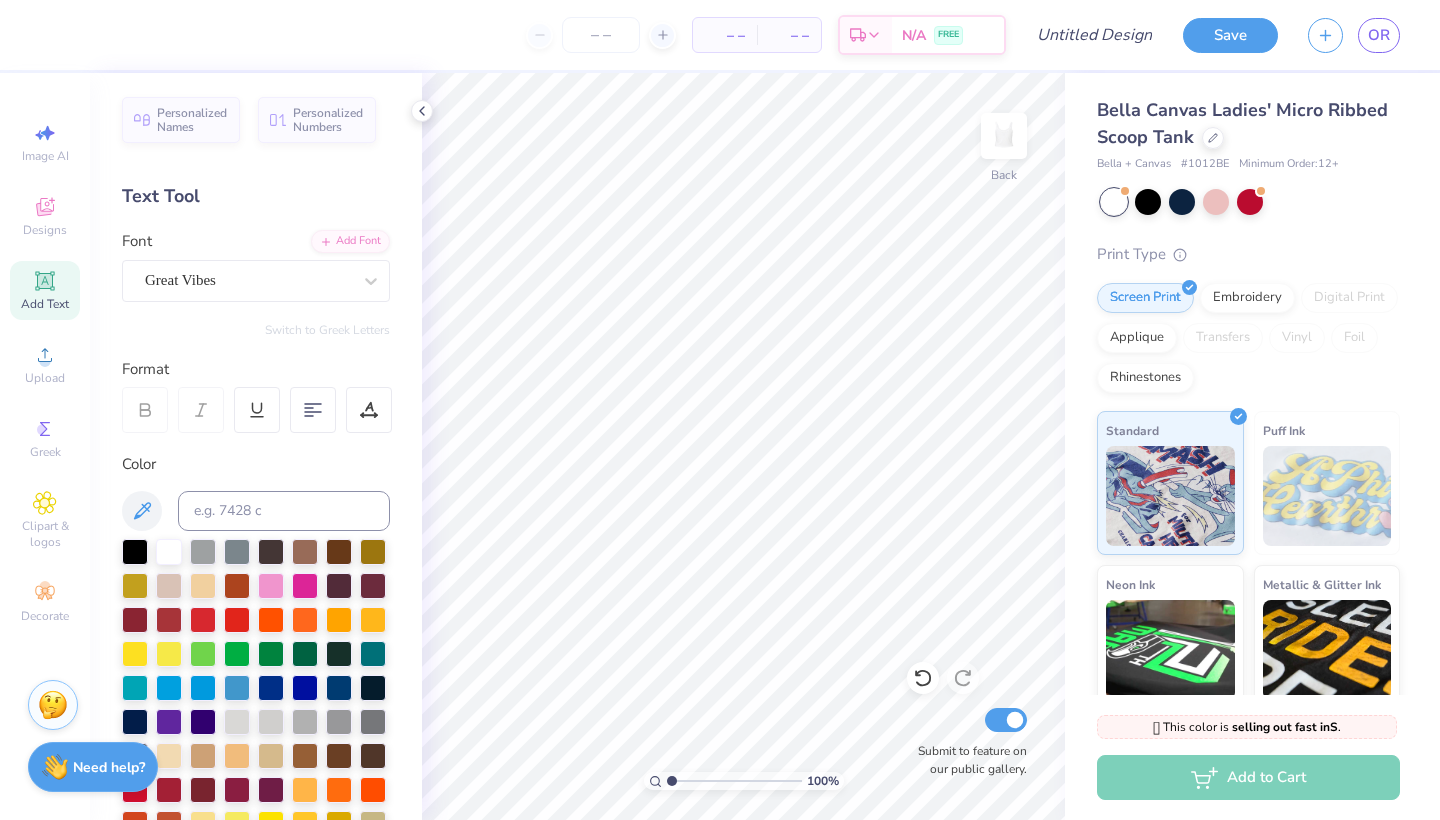 click 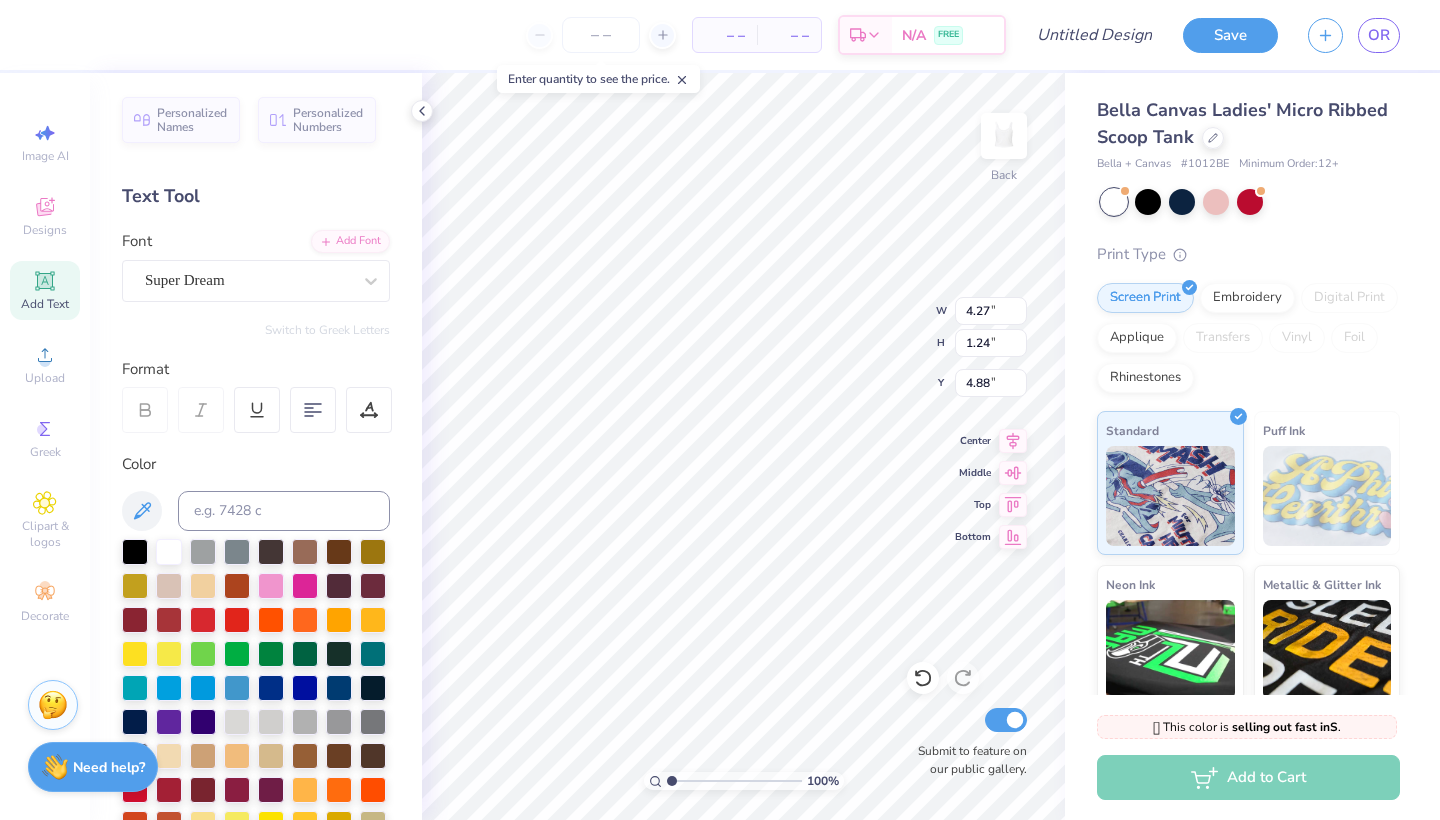 scroll, scrollTop: 16, scrollLeft: 4, axis: both 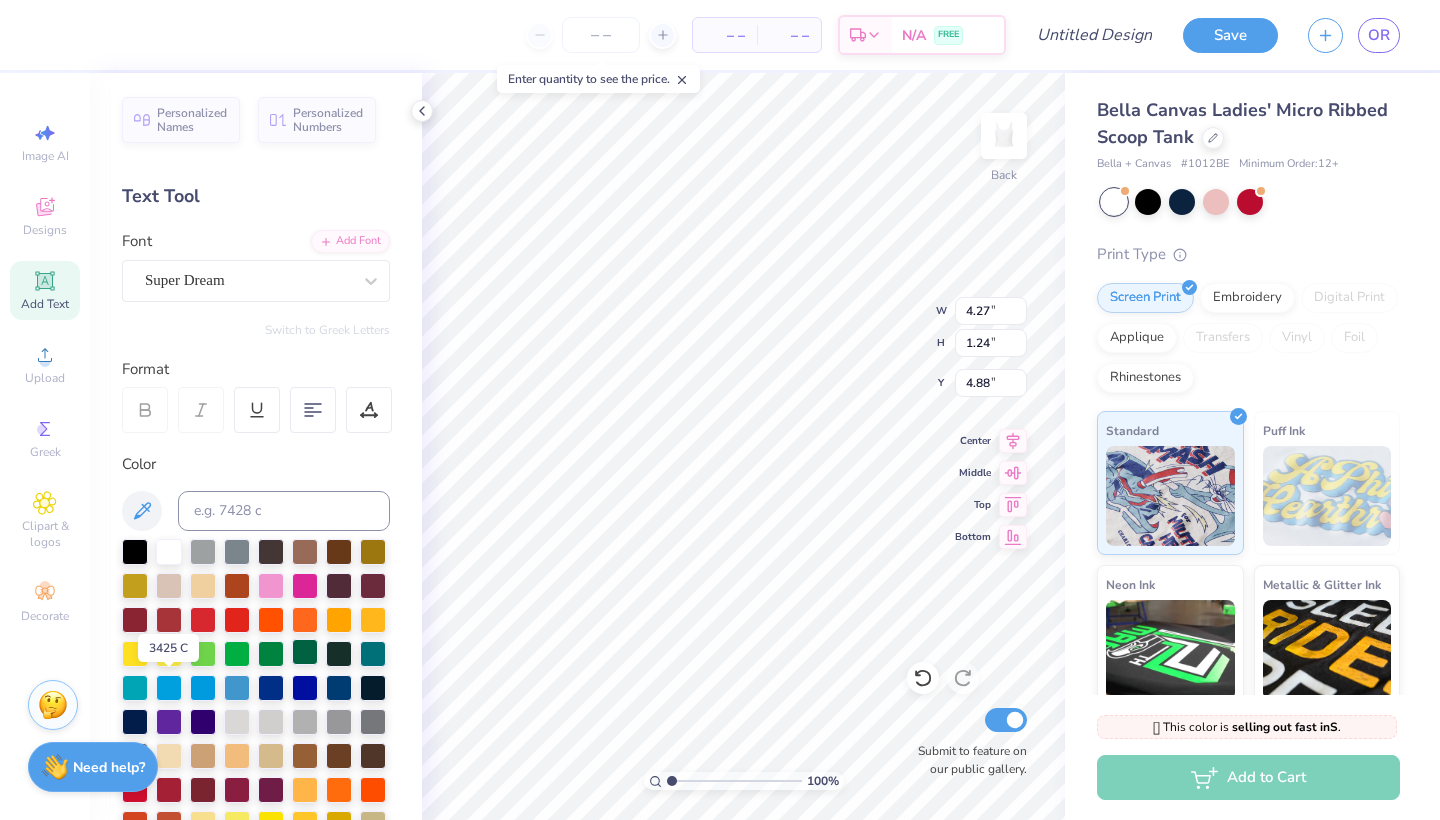 click at bounding box center [305, 652] 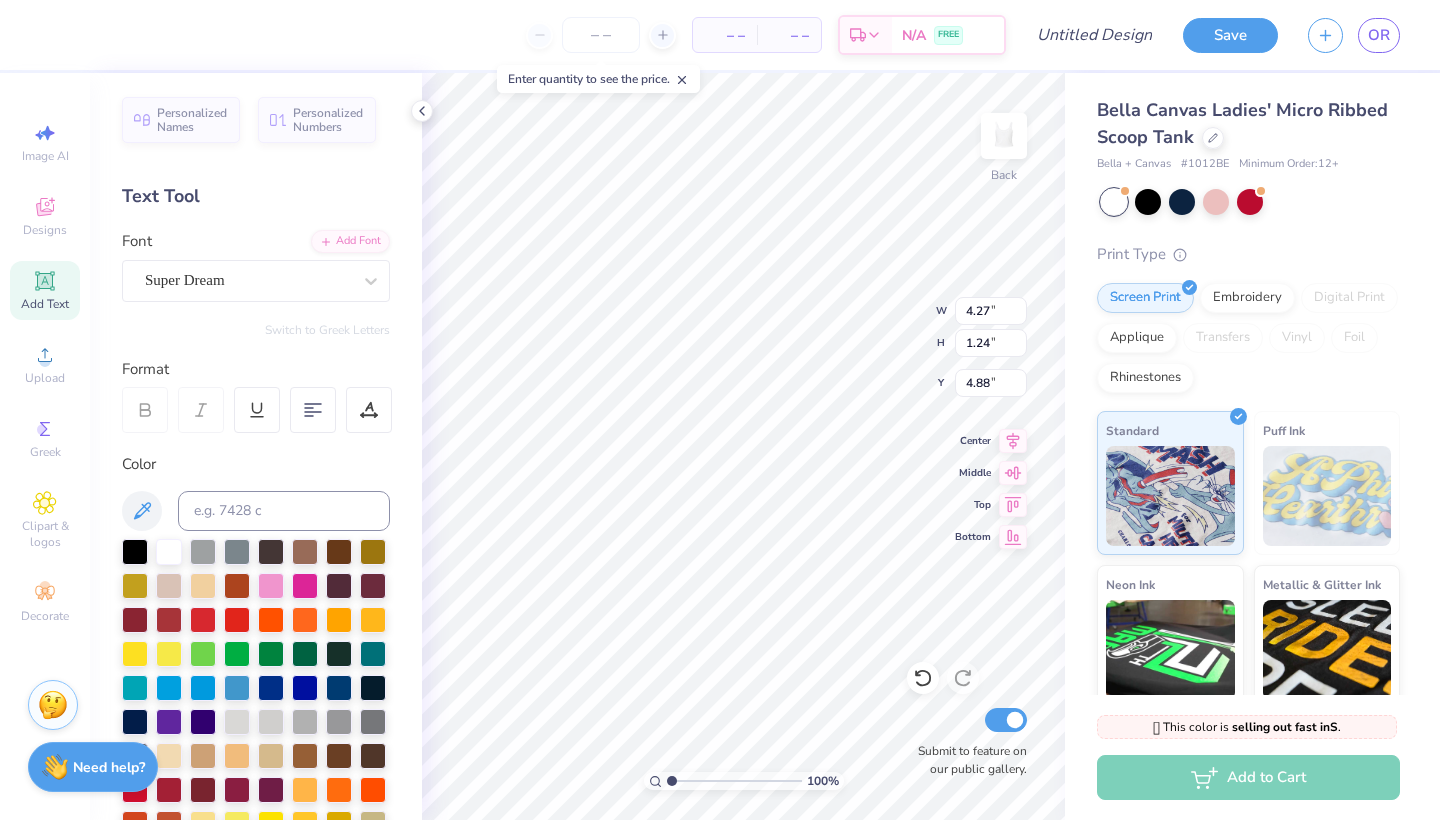 scroll, scrollTop: 16, scrollLeft: 9, axis: both 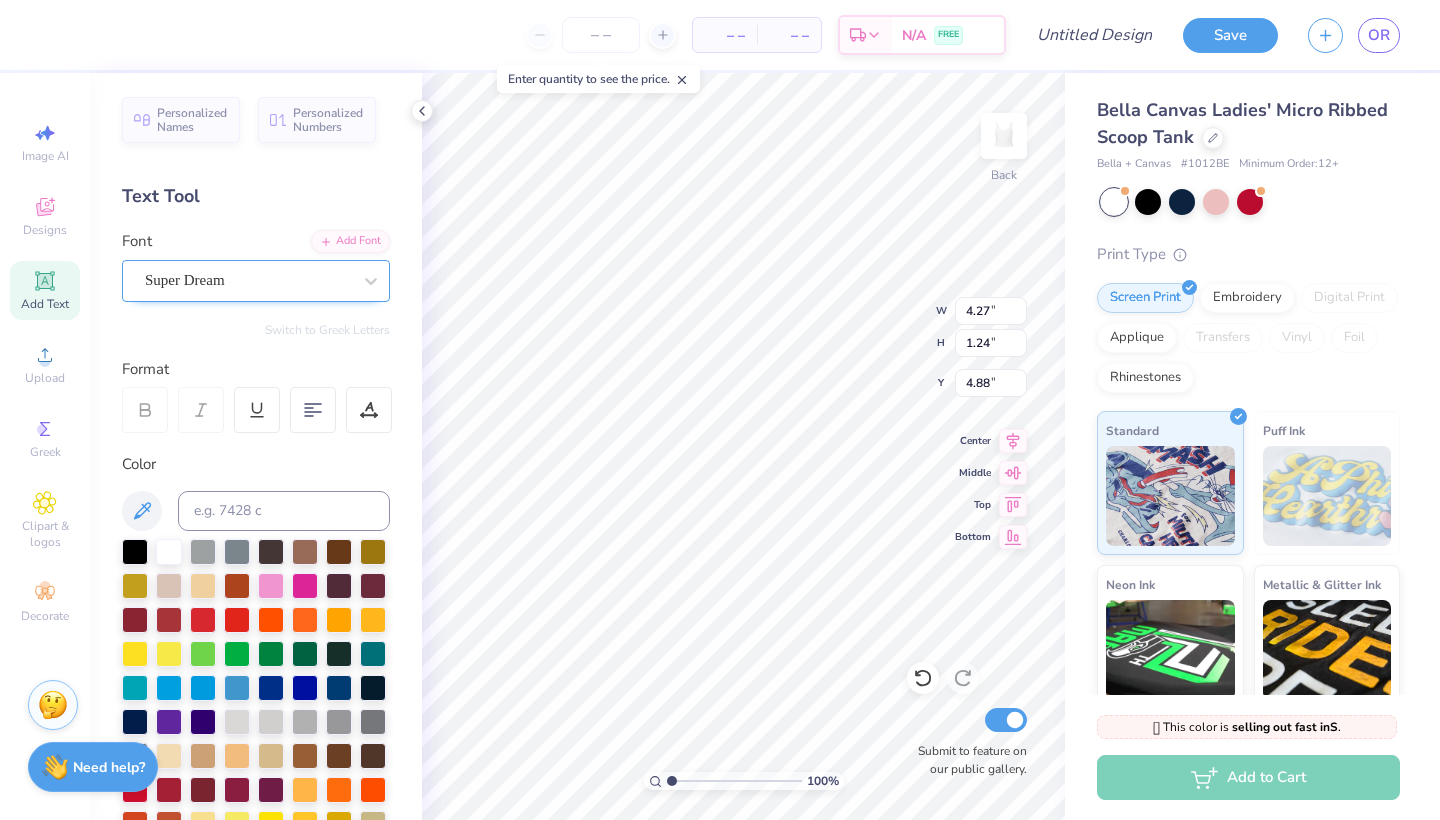 type on "Health Is Wealth" 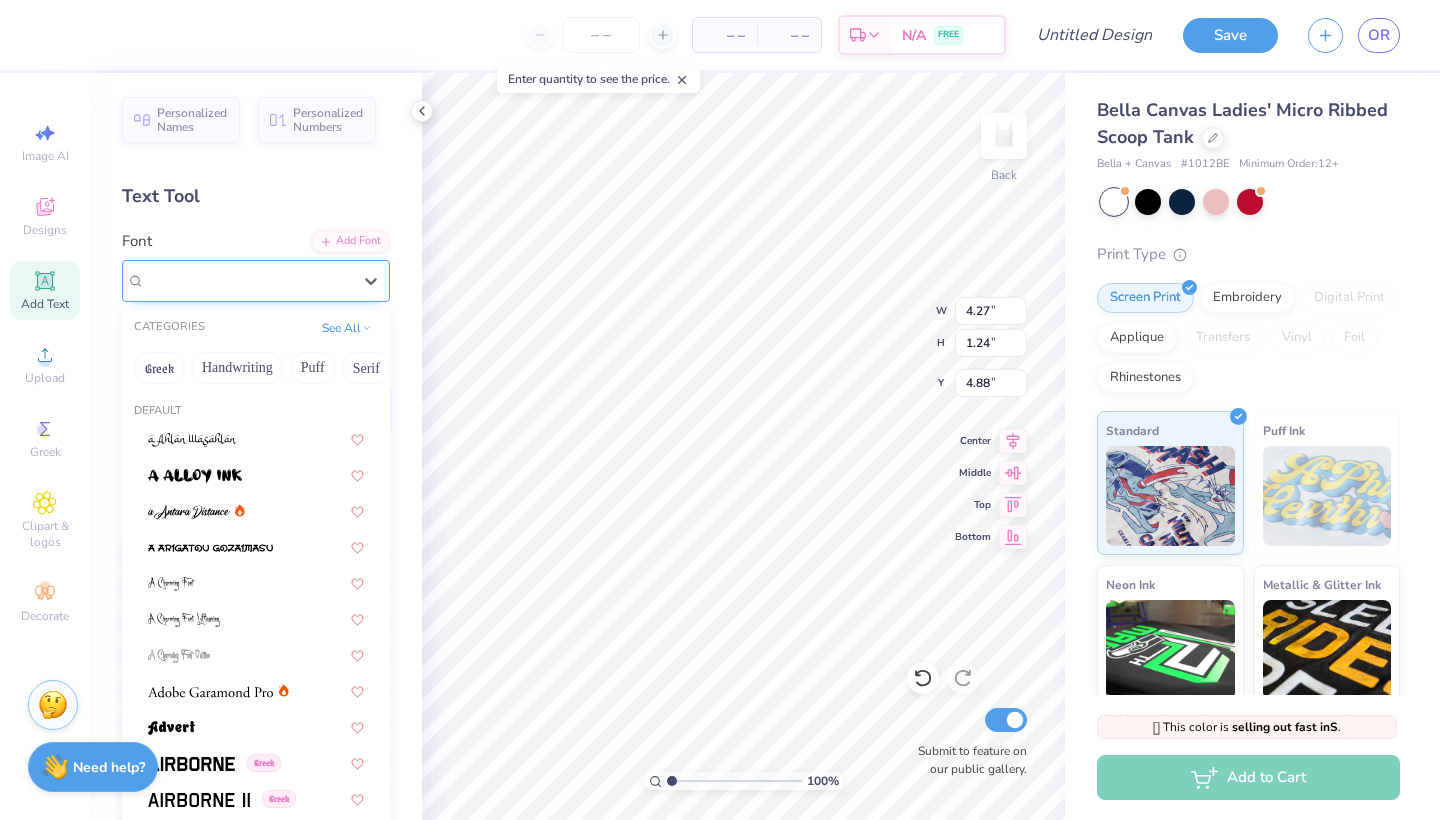 click on "Super Dream" at bounding box center (248, 280) 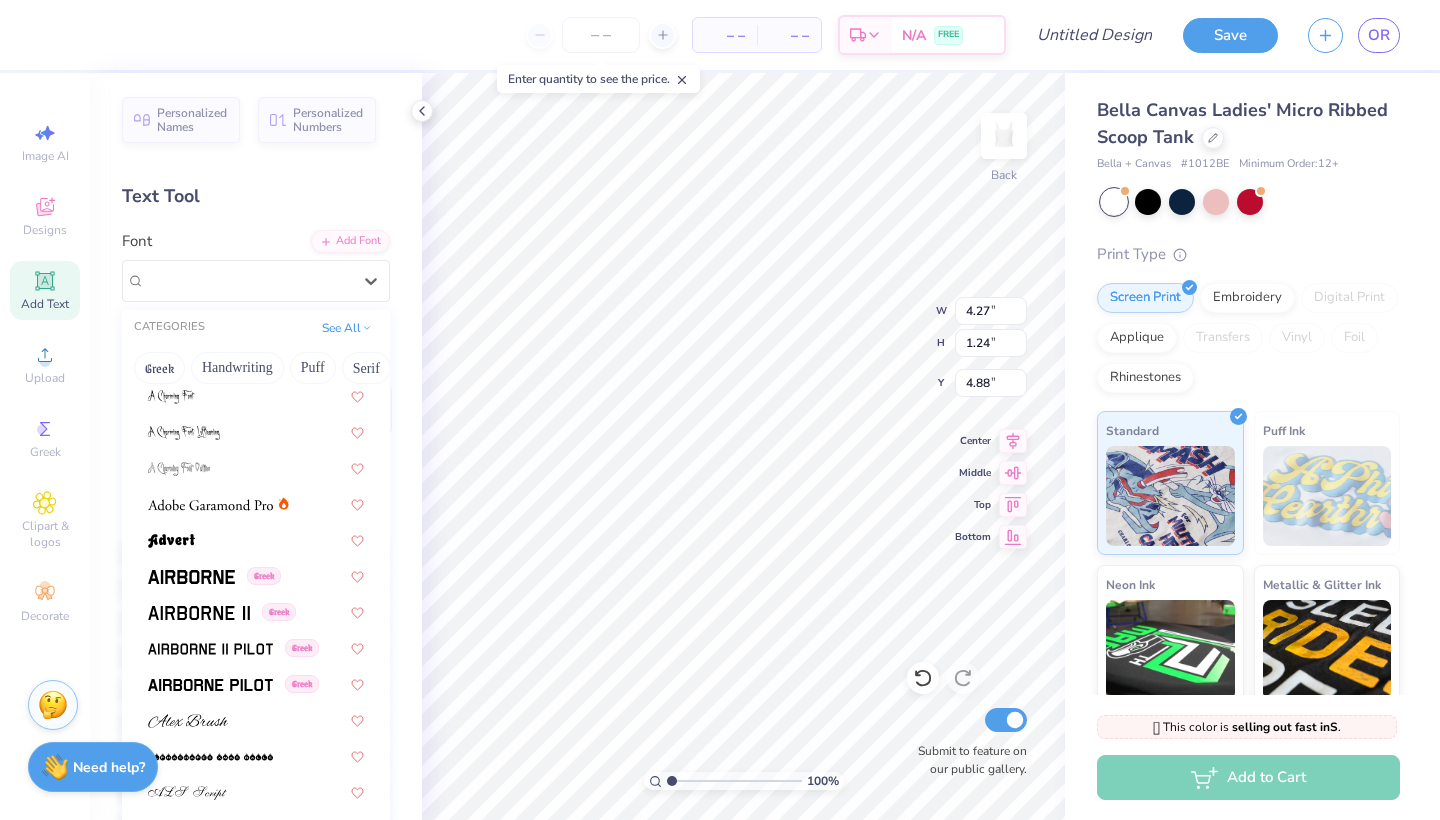 scroll, scrollTop: 206, scrollLeft: 0, axis: vertical 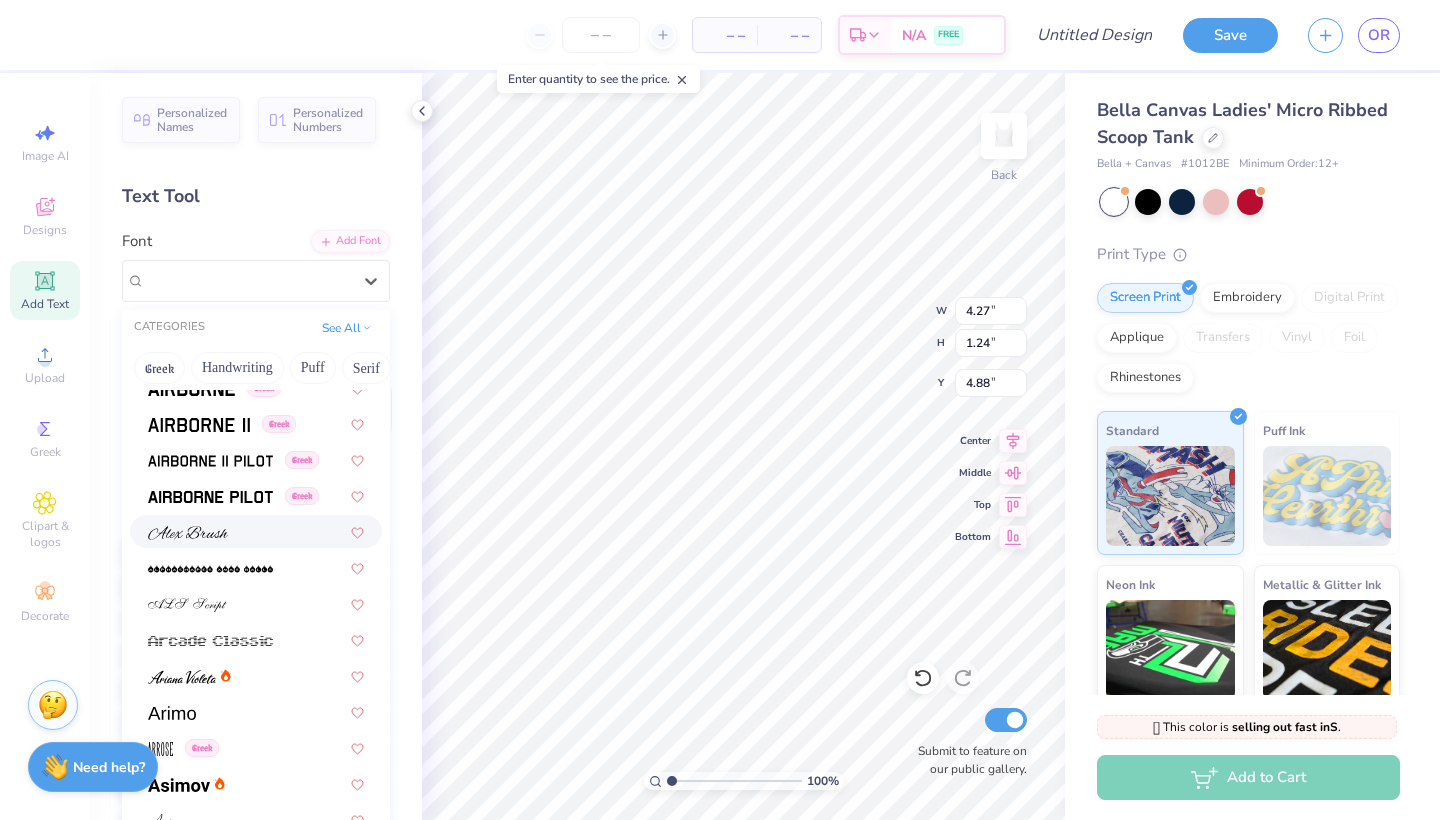click at bounding box center (256, 531) 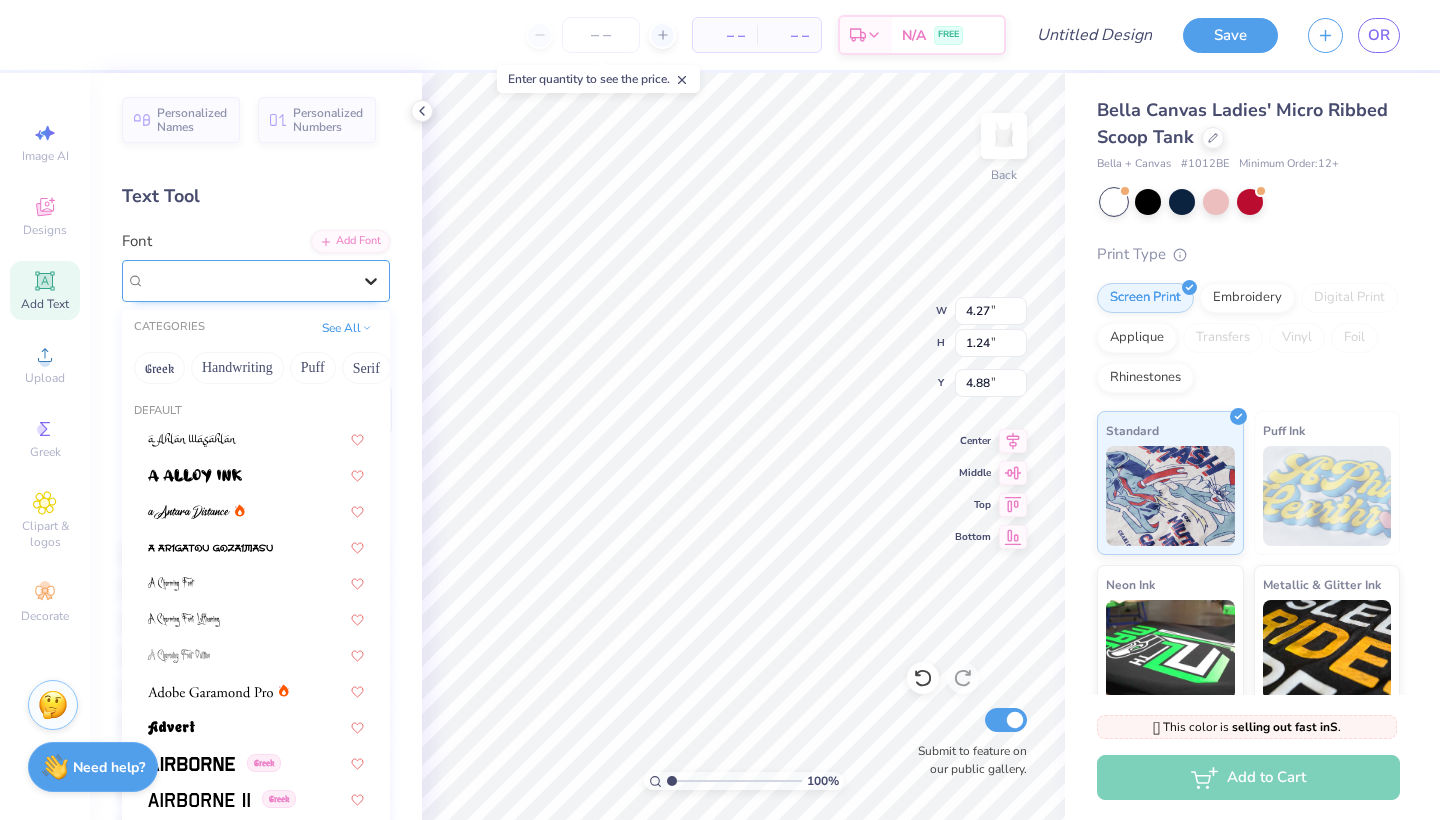 click at bounding box center (371, 281) 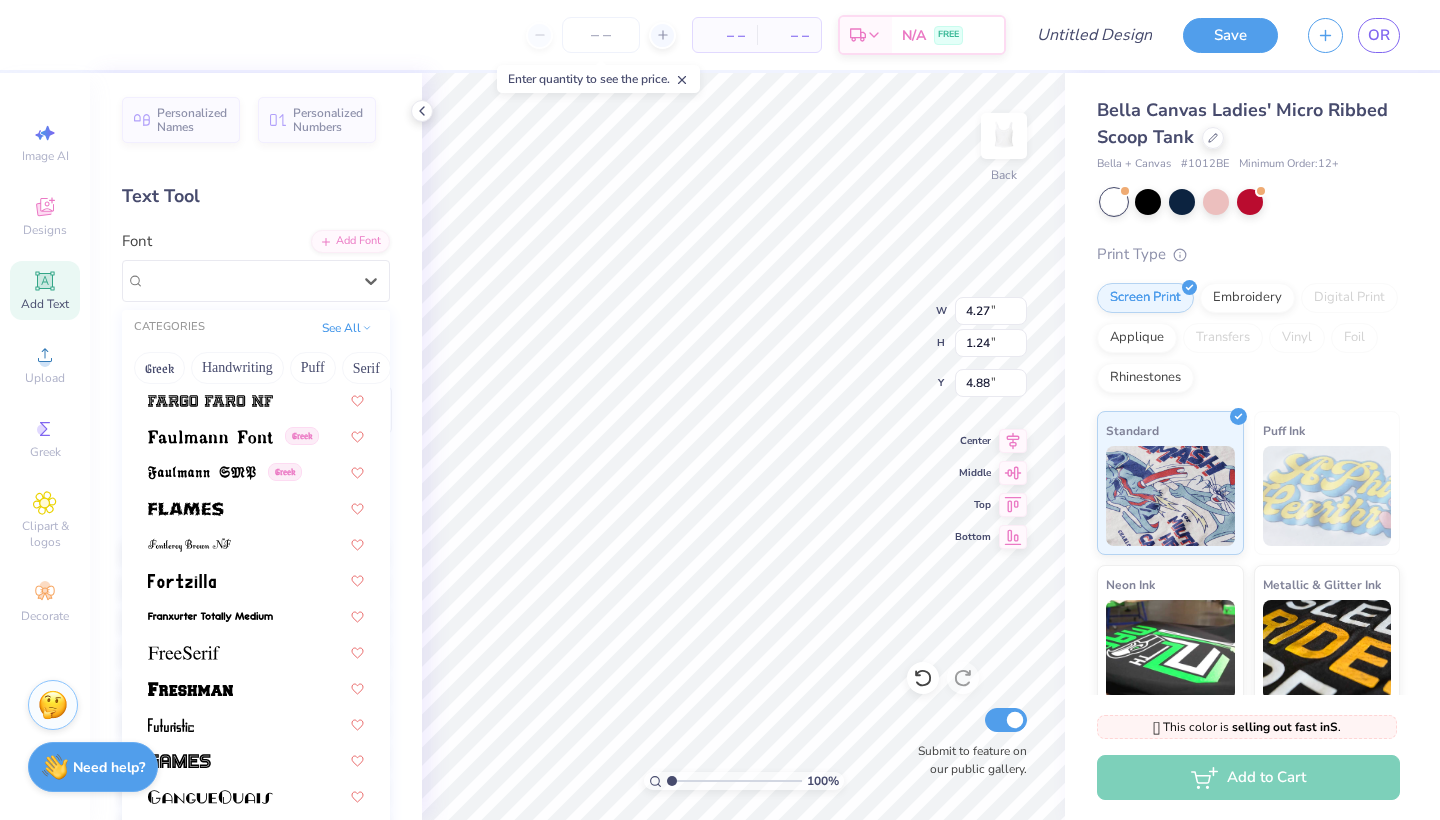 scroll, scrollTop: 4159, scrollLeft: 0, axis: vertical 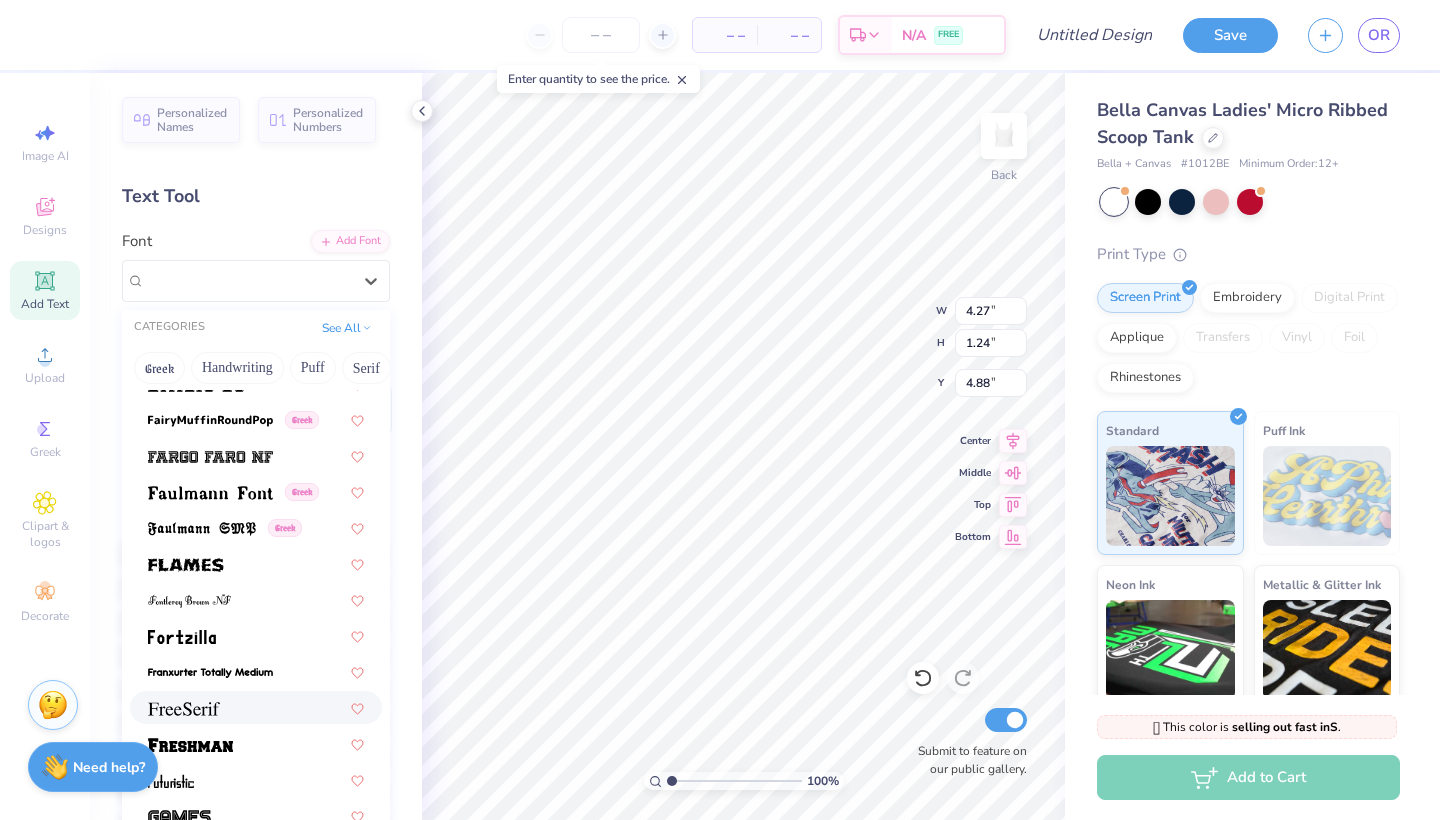 click at bounding box center [256, 707] 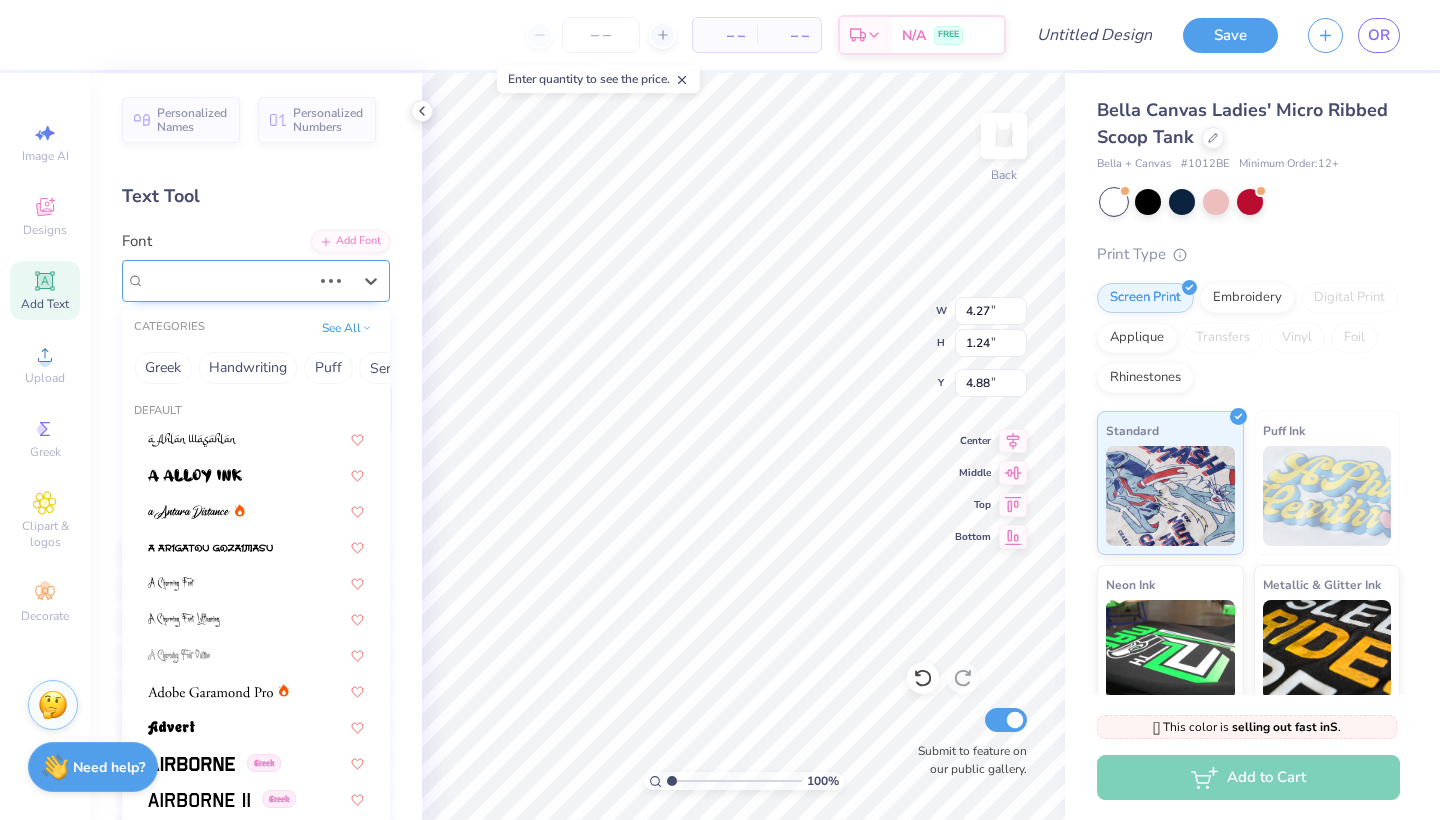 click at bounding box center (351, 281) 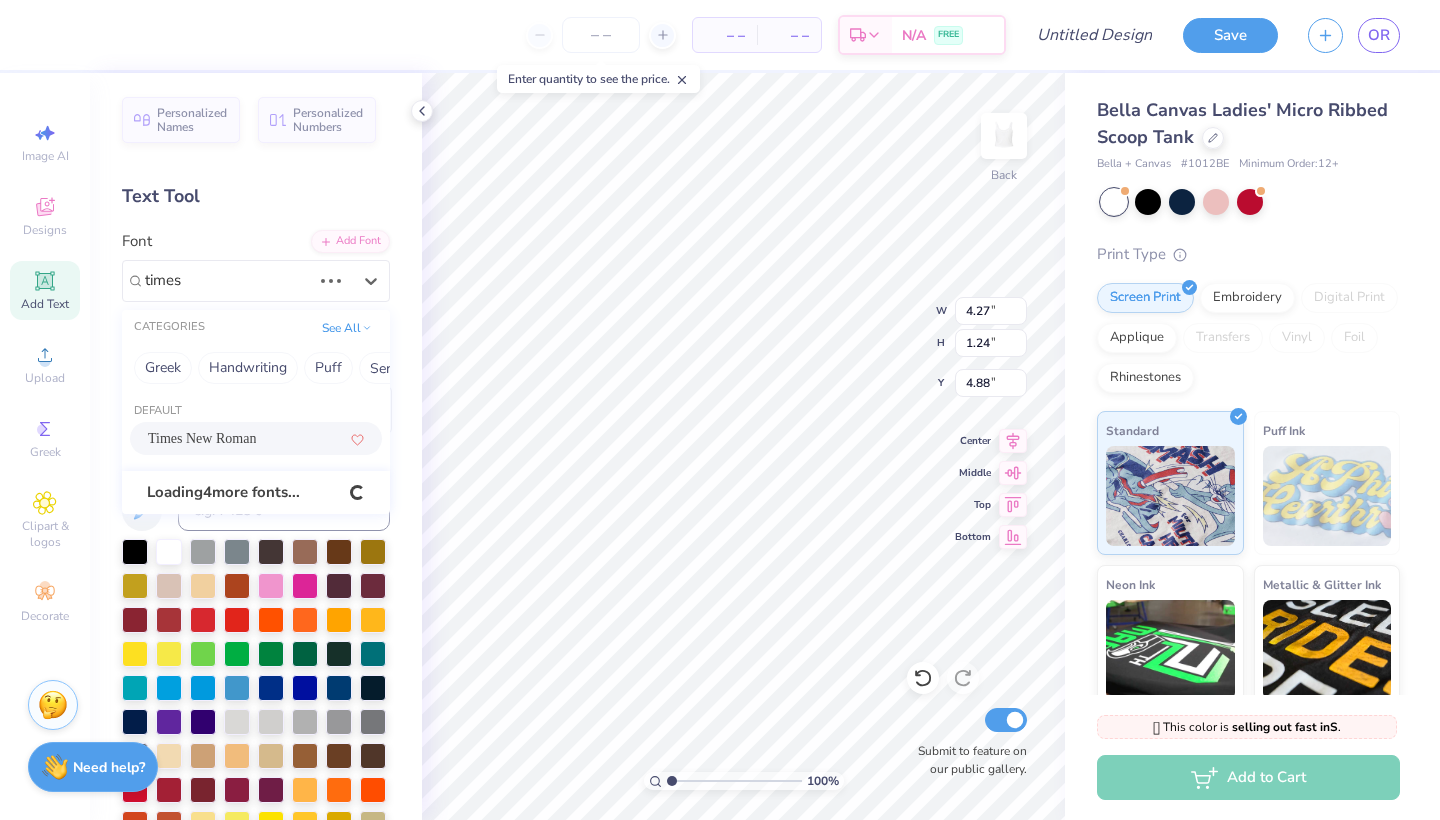 type on "times" 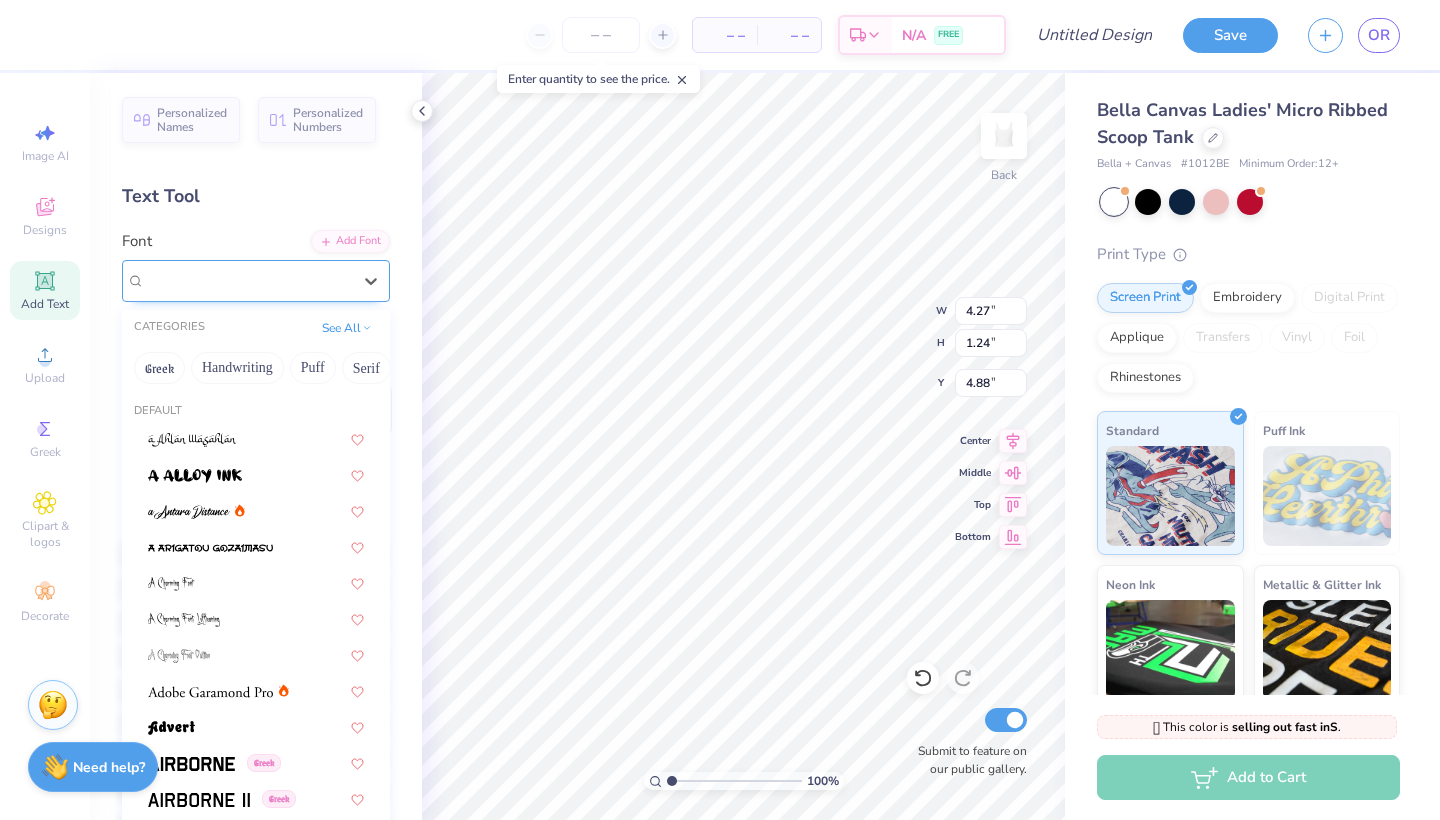 click on "FreeSerif" at bounding box center (248, 280) 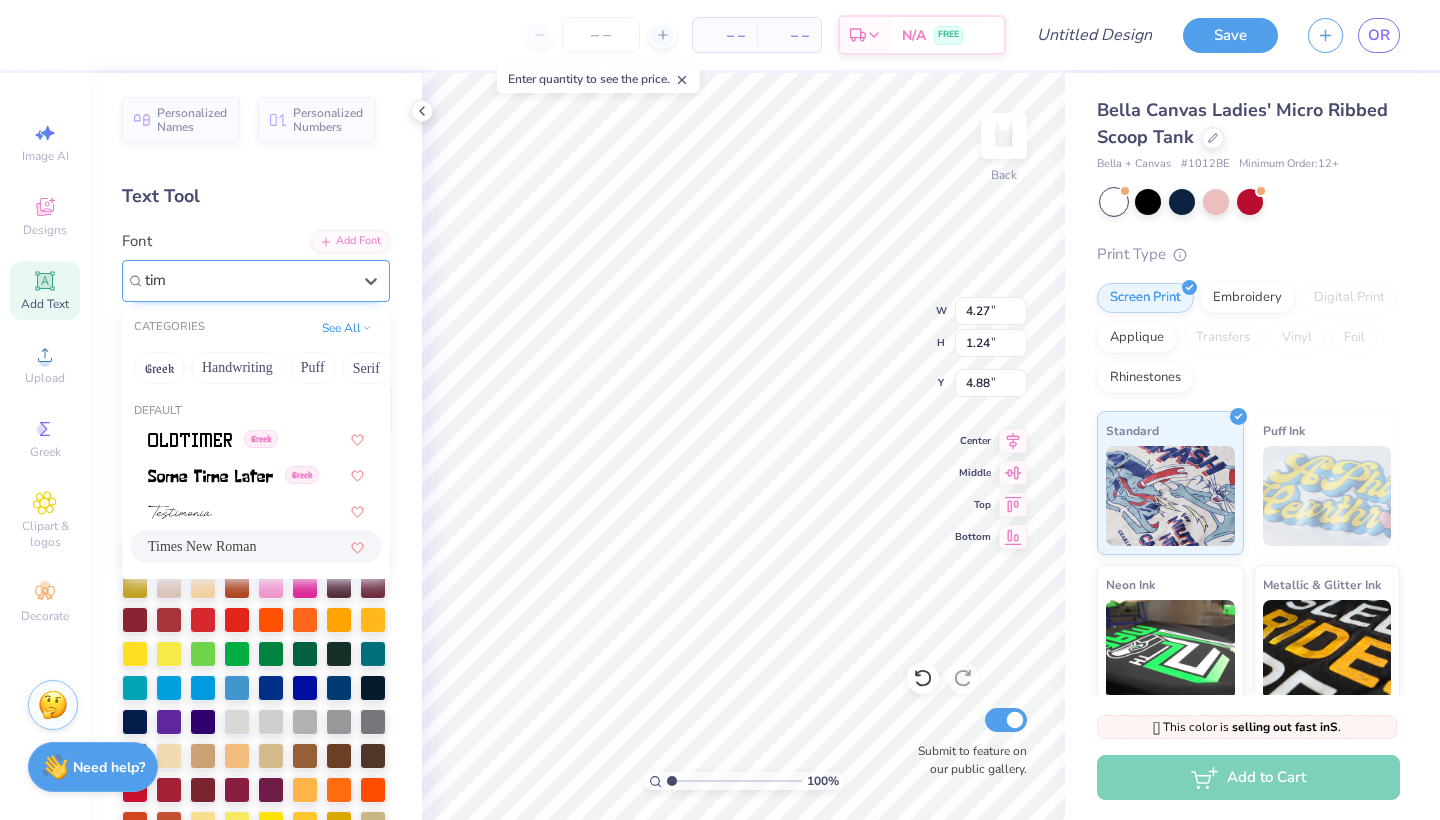click on "Times New Roman" at bounding box center [202, 546] 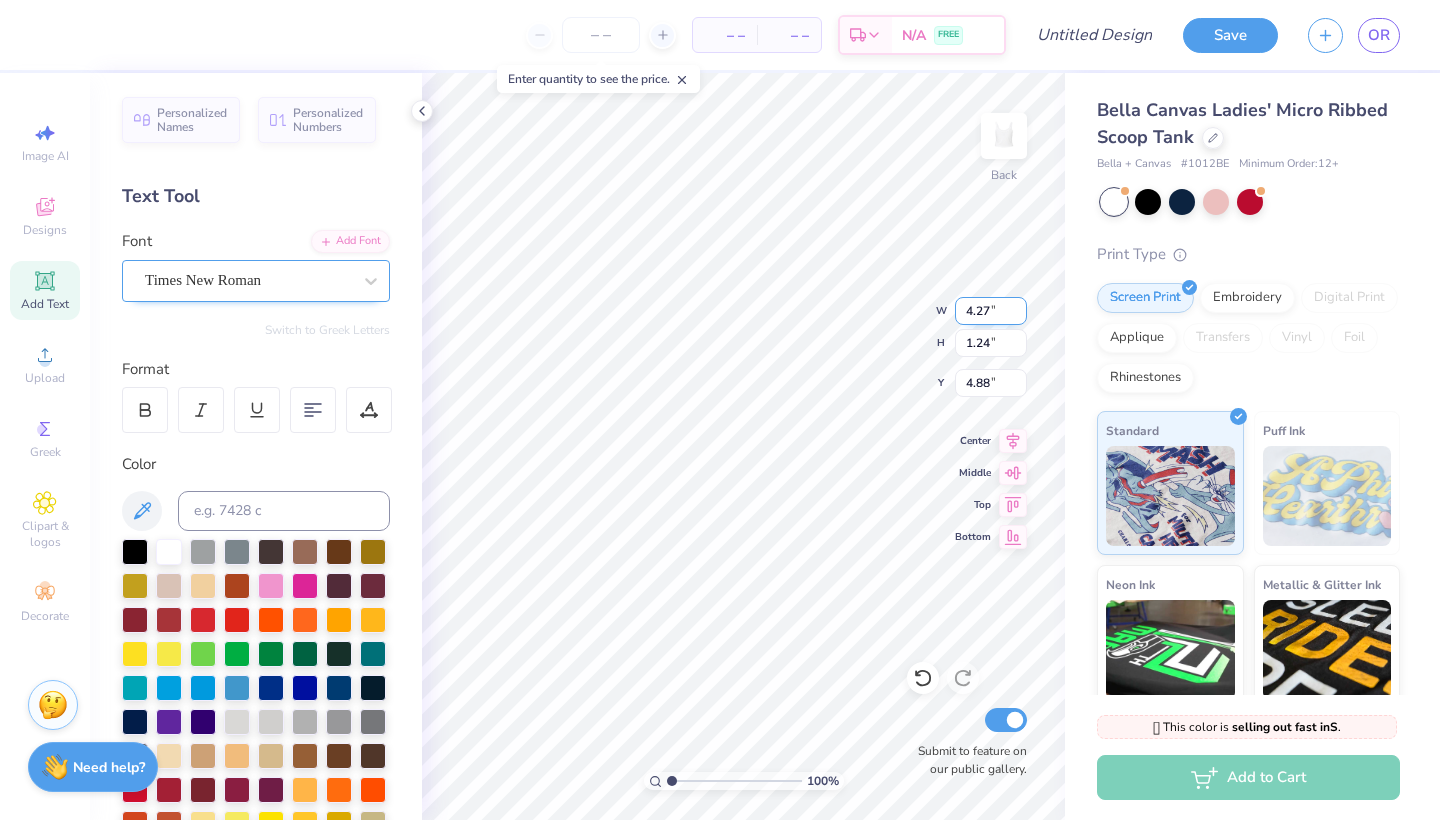 click on "4.27" at bounding box center [991, 311] 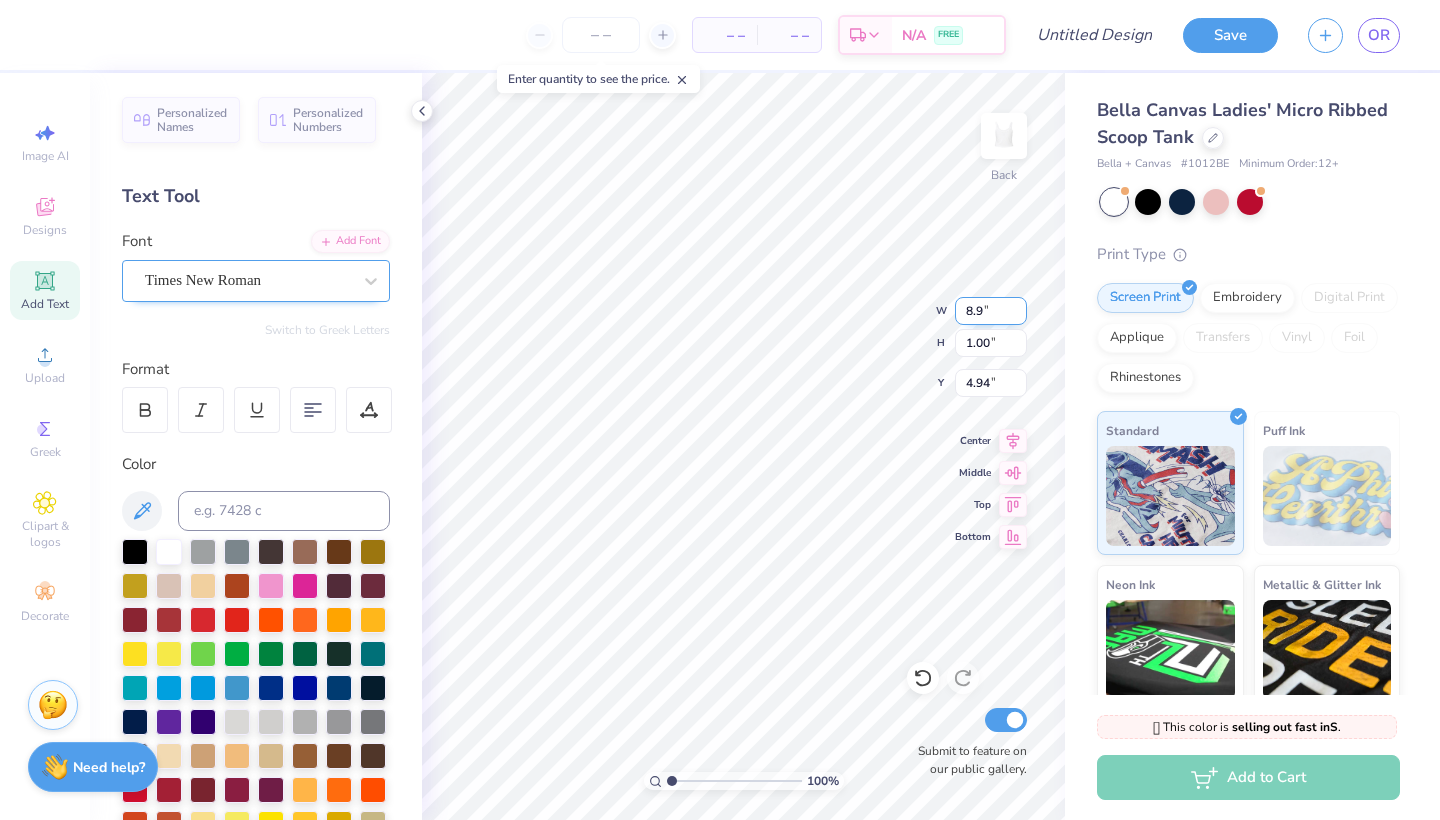 type on "8" 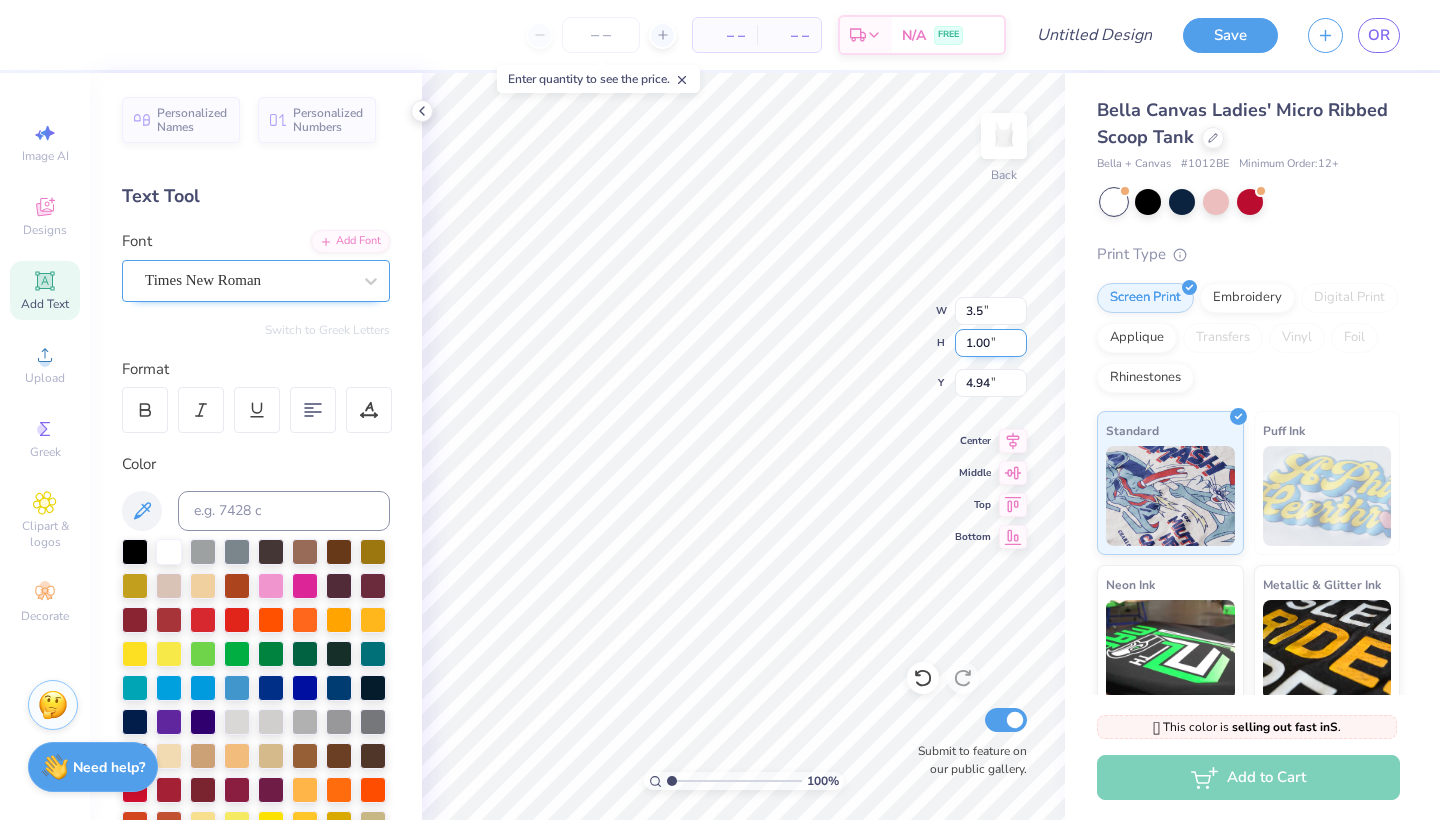 click on "1.00" at bounding box center (991, 343) 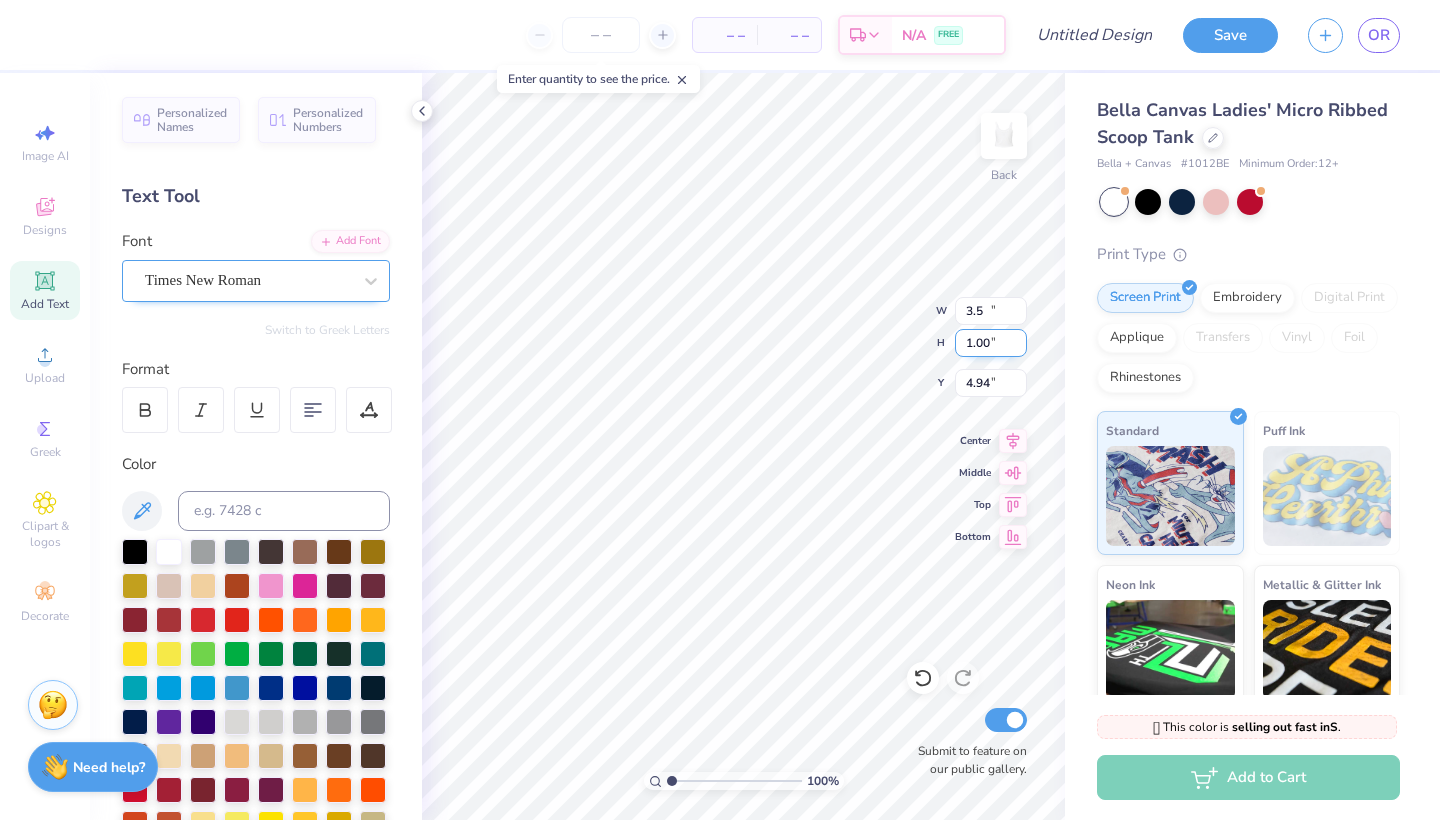 type on "3.50" 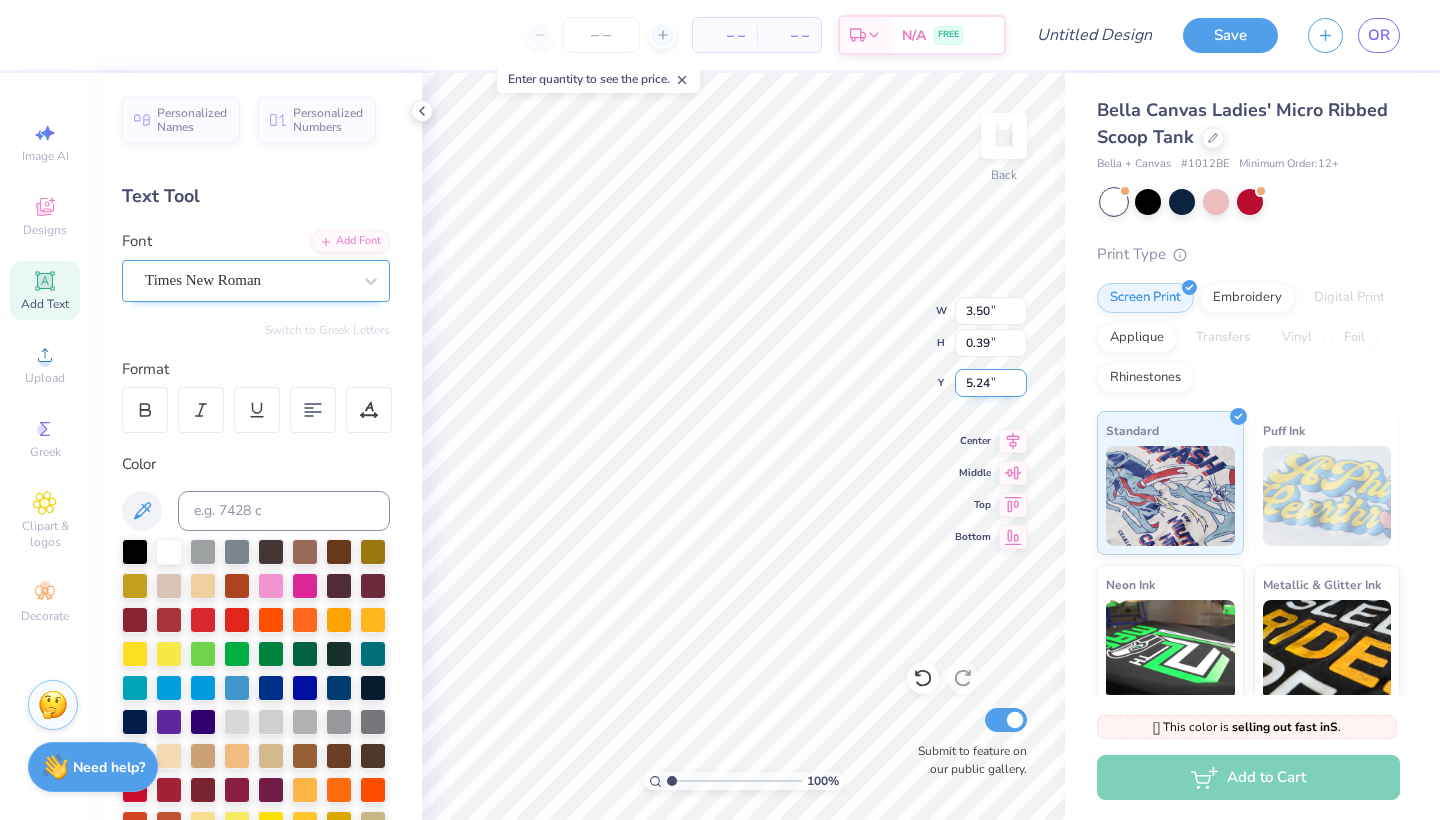 type on "1.24" 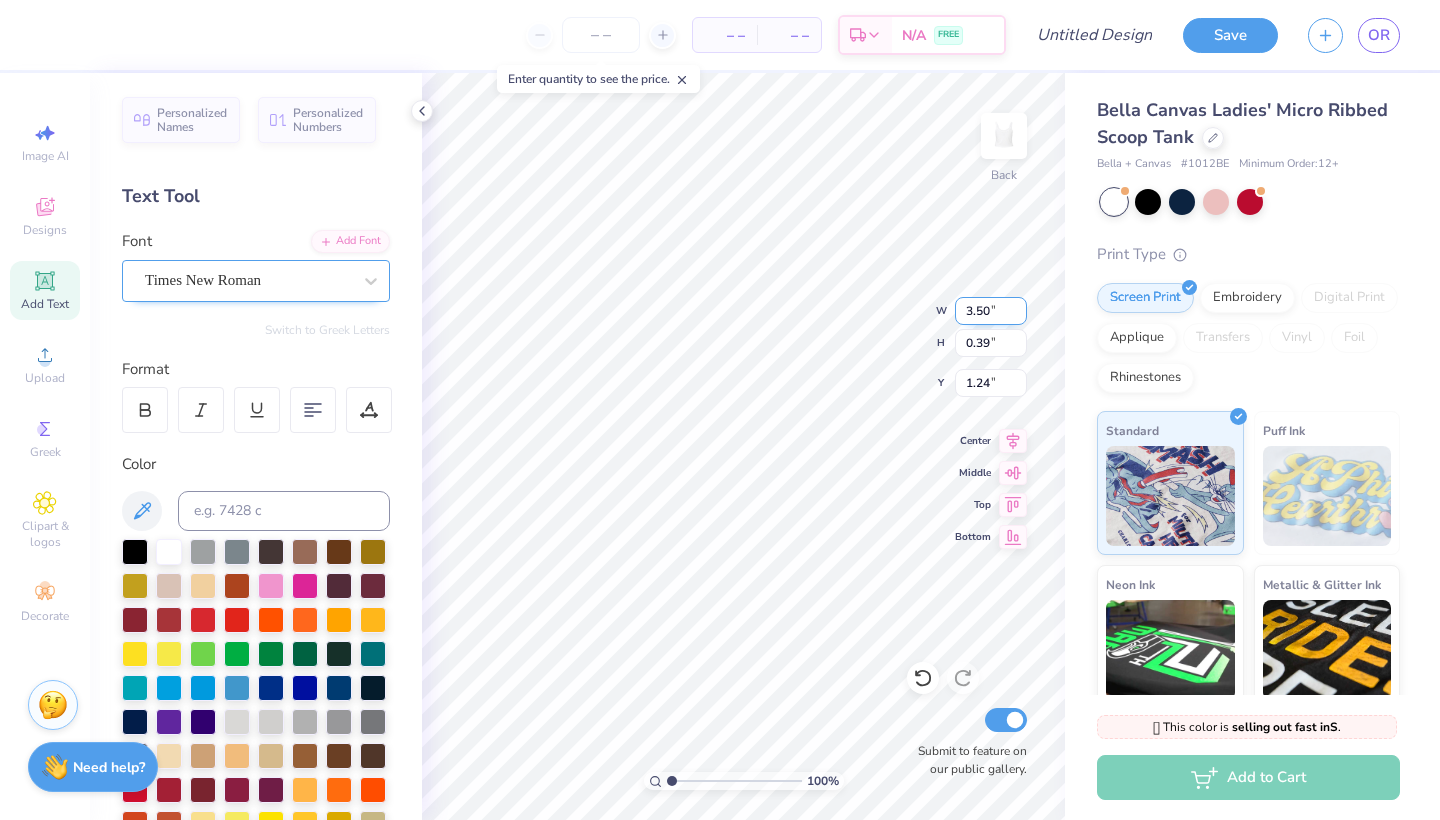 click on "3.50" at bounding box center [991, 311] 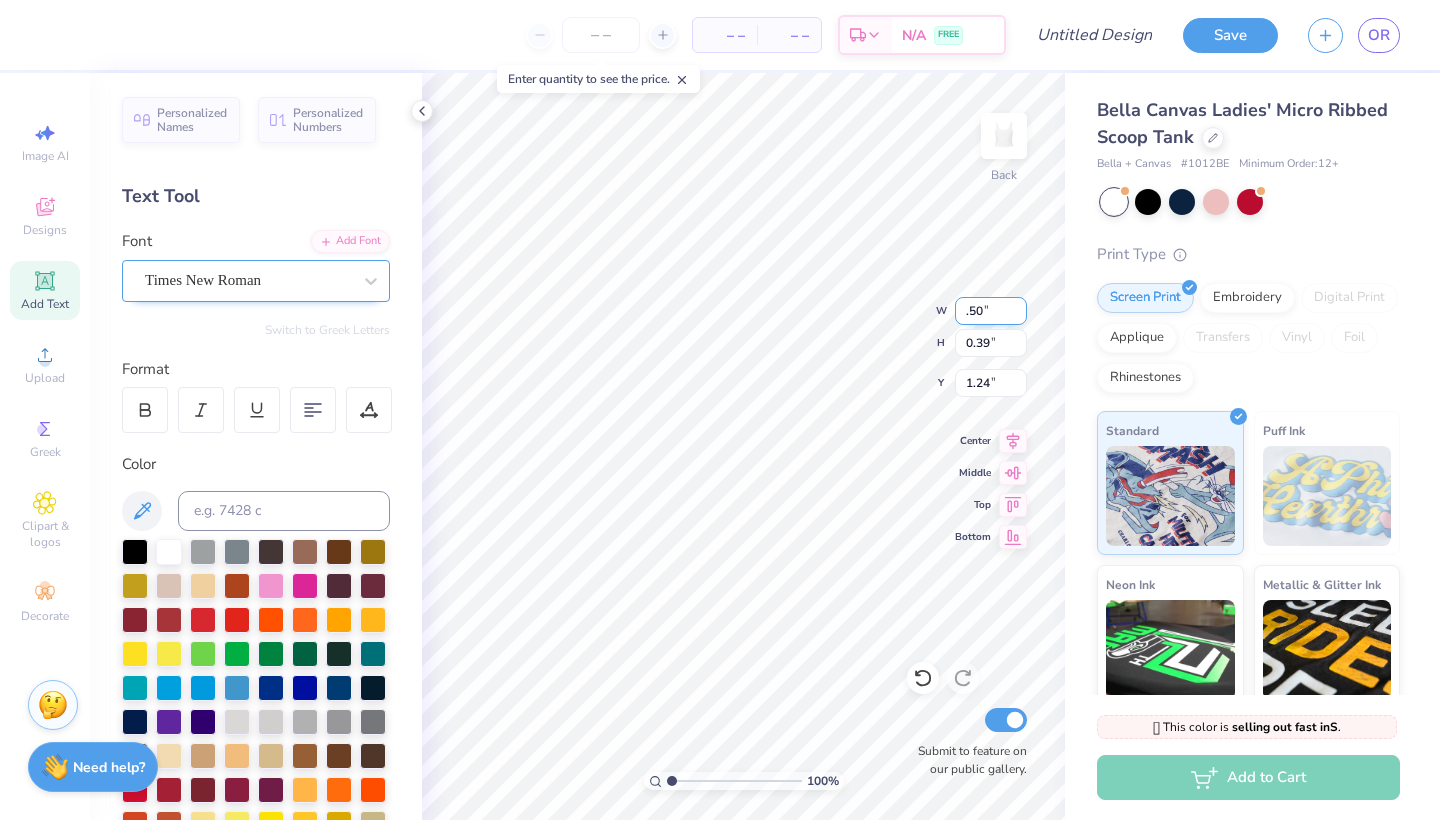 type on "4.50" 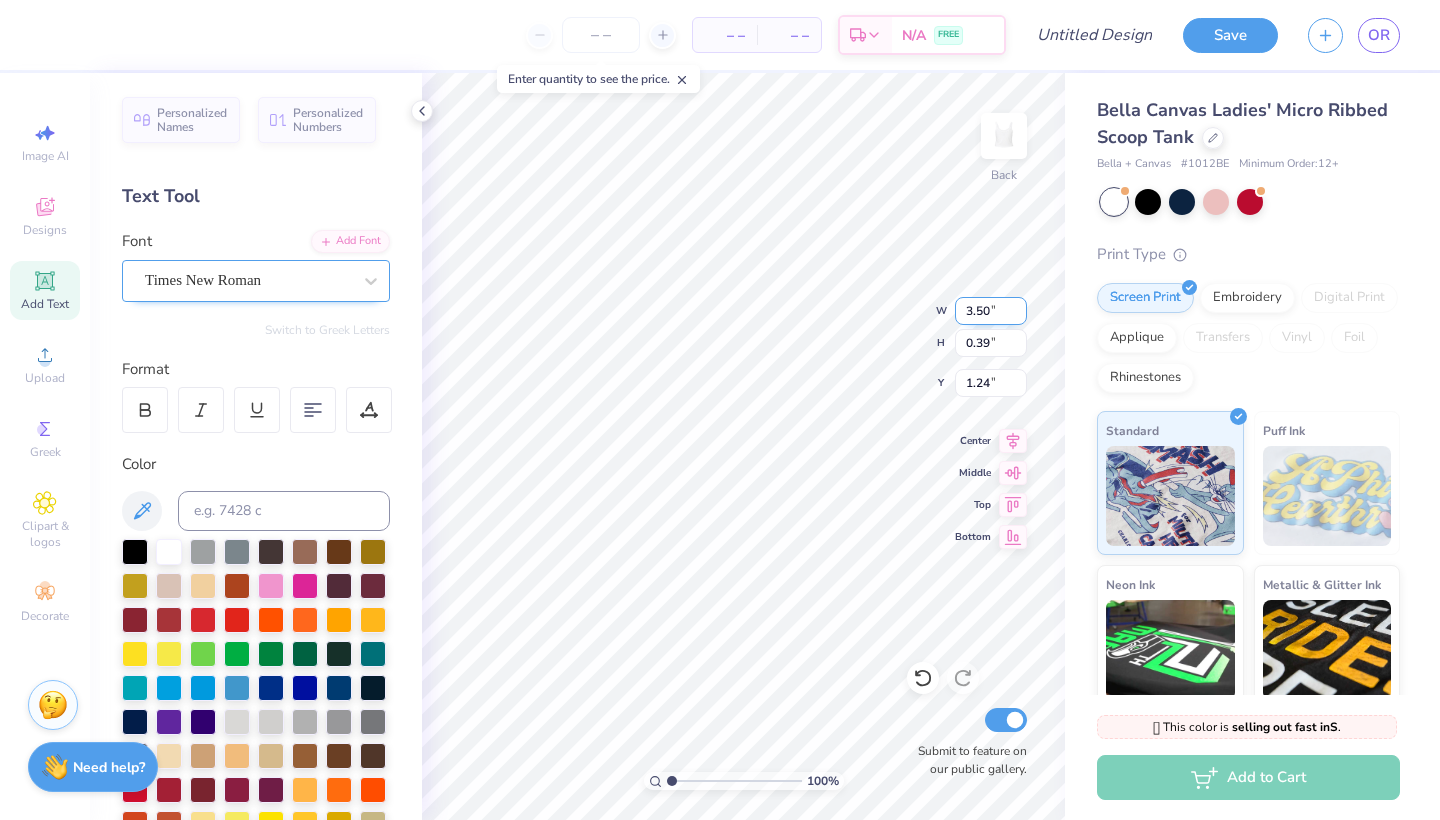 click on "3.50" at bounding box center (991, 311) 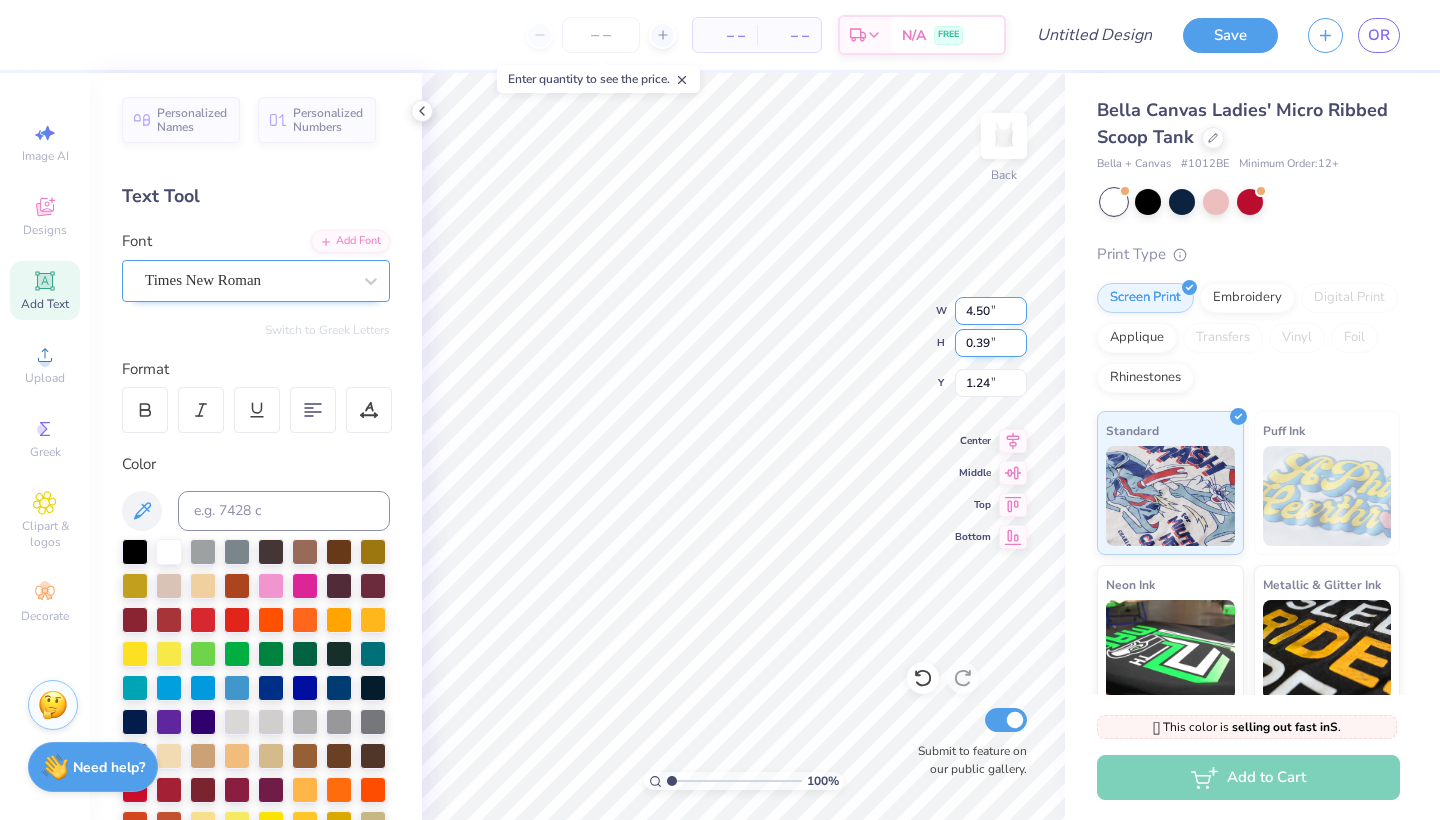 type on "4.50" 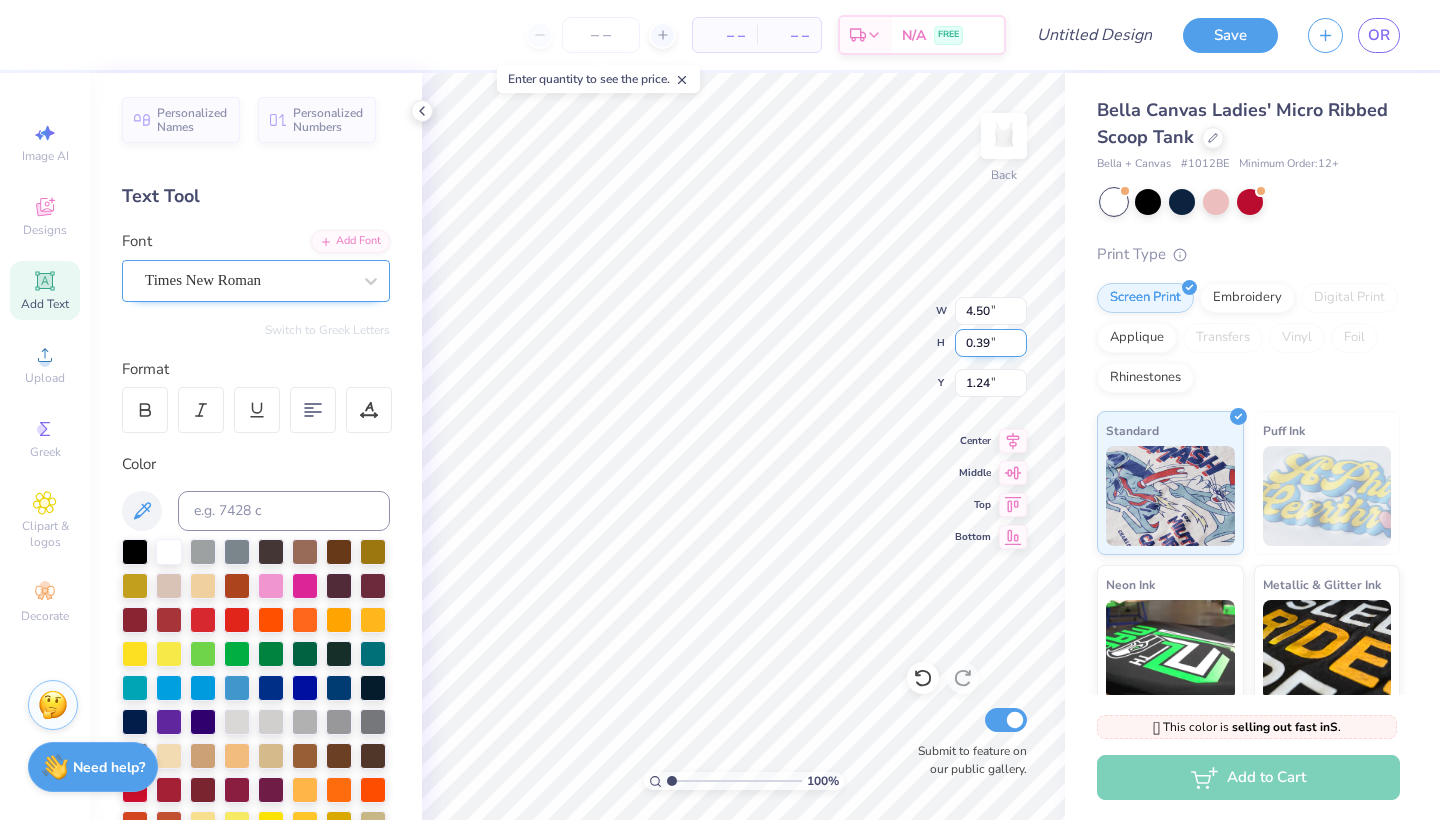 click on "0.39" at bounding box center (991, 343) 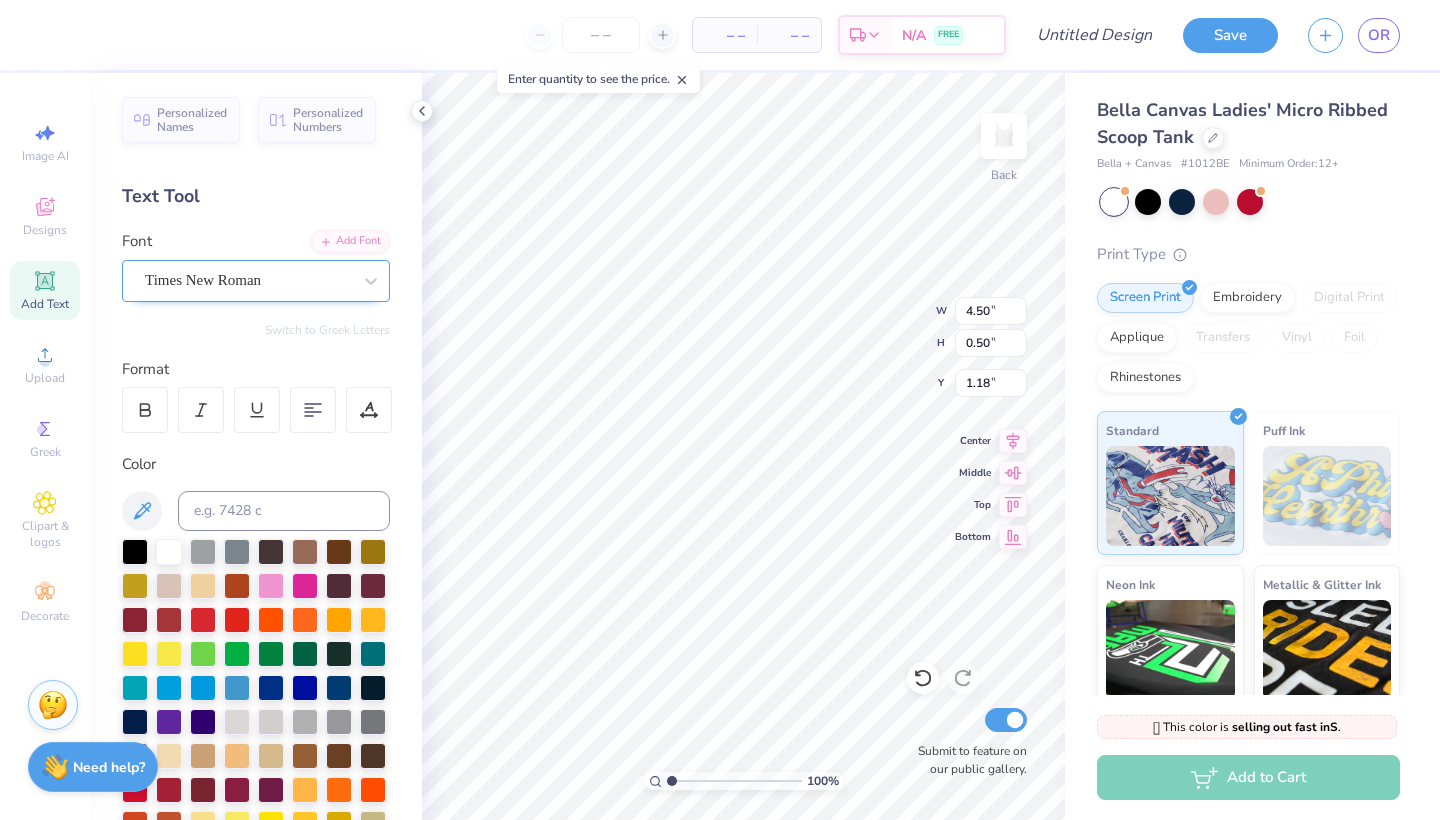 type on "1.03" 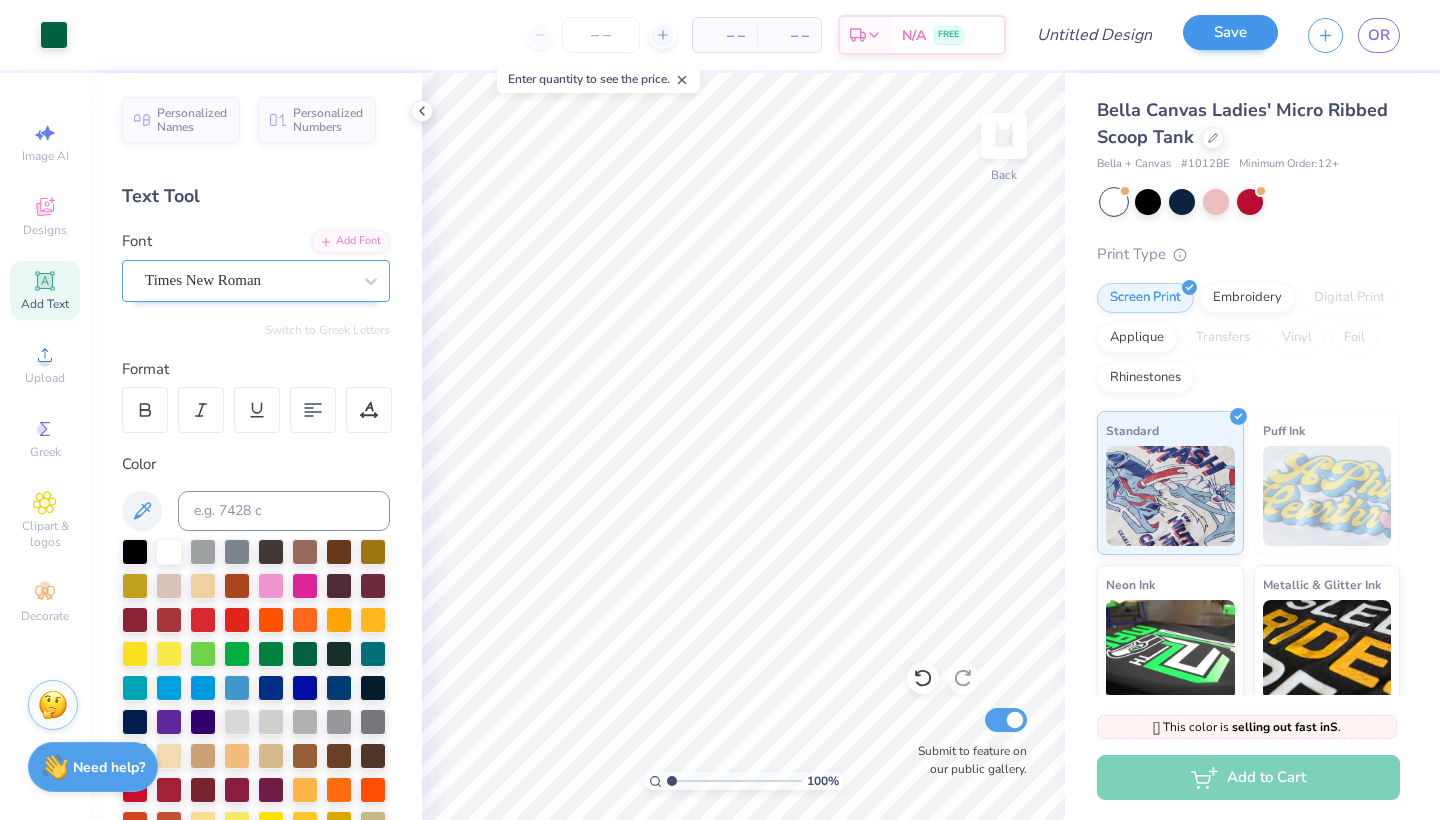 click on "Save" at bounding box center [1230, 32] 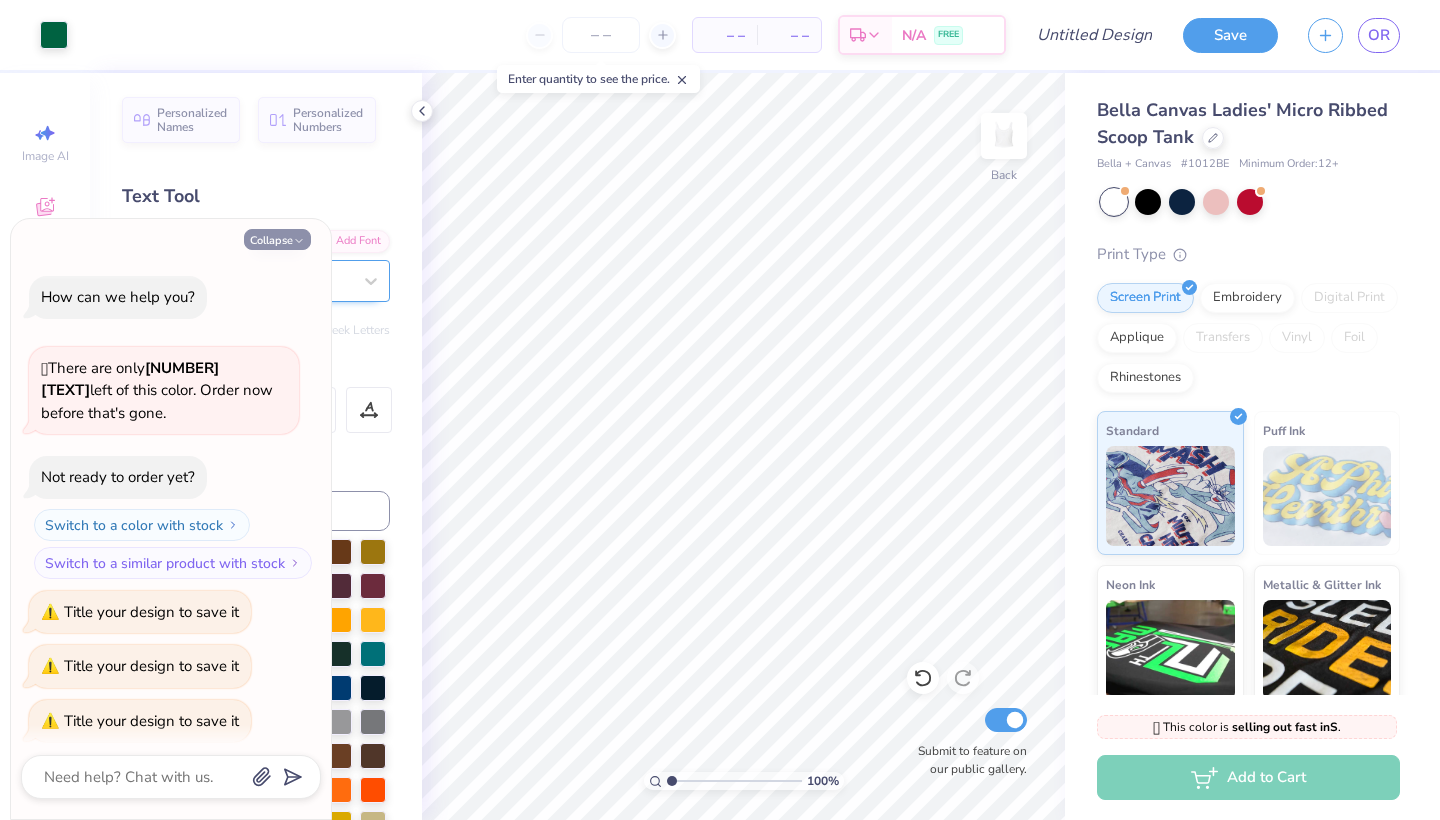 click 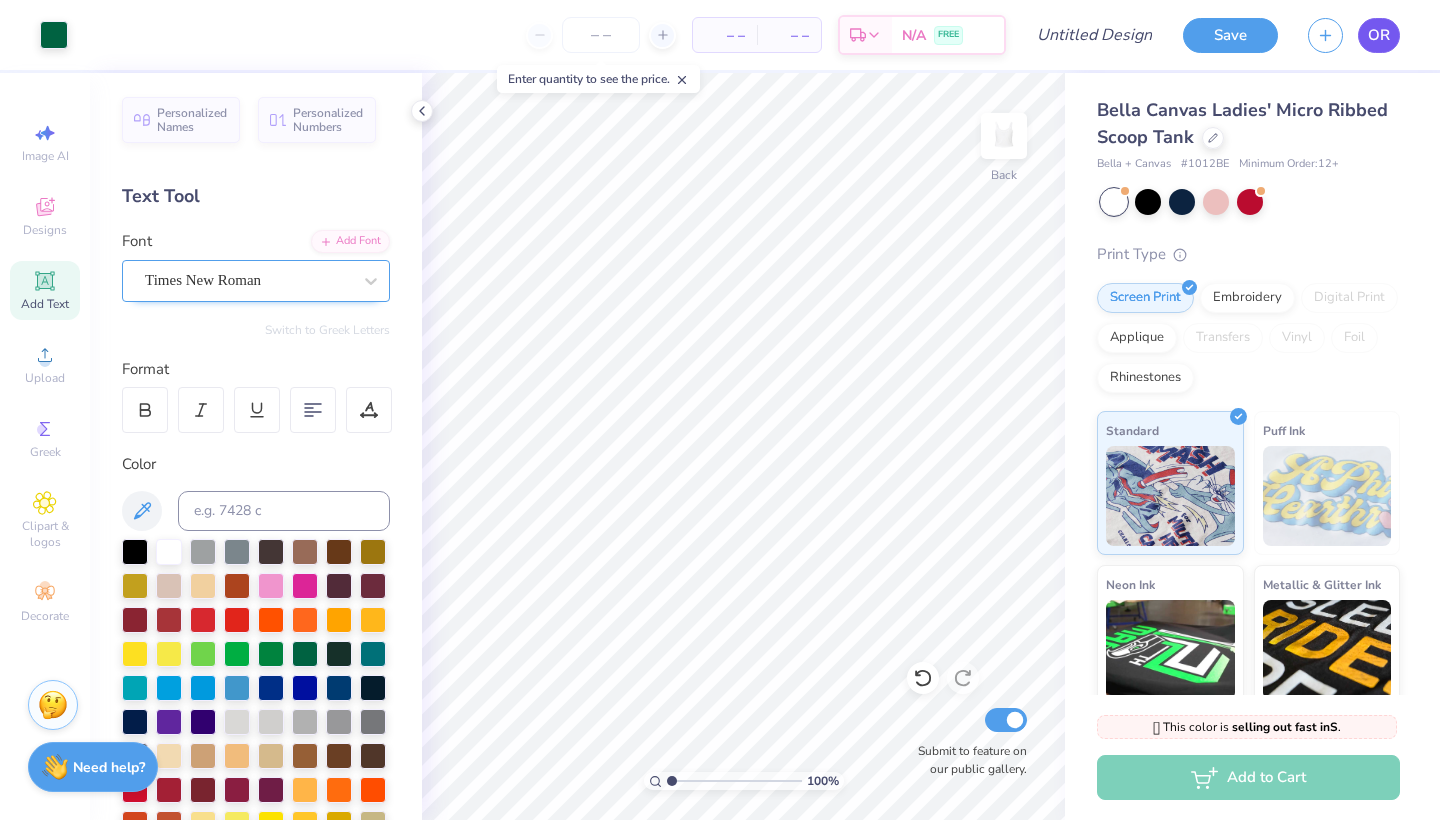 click on "OR" at bounding box center (1379, 35) 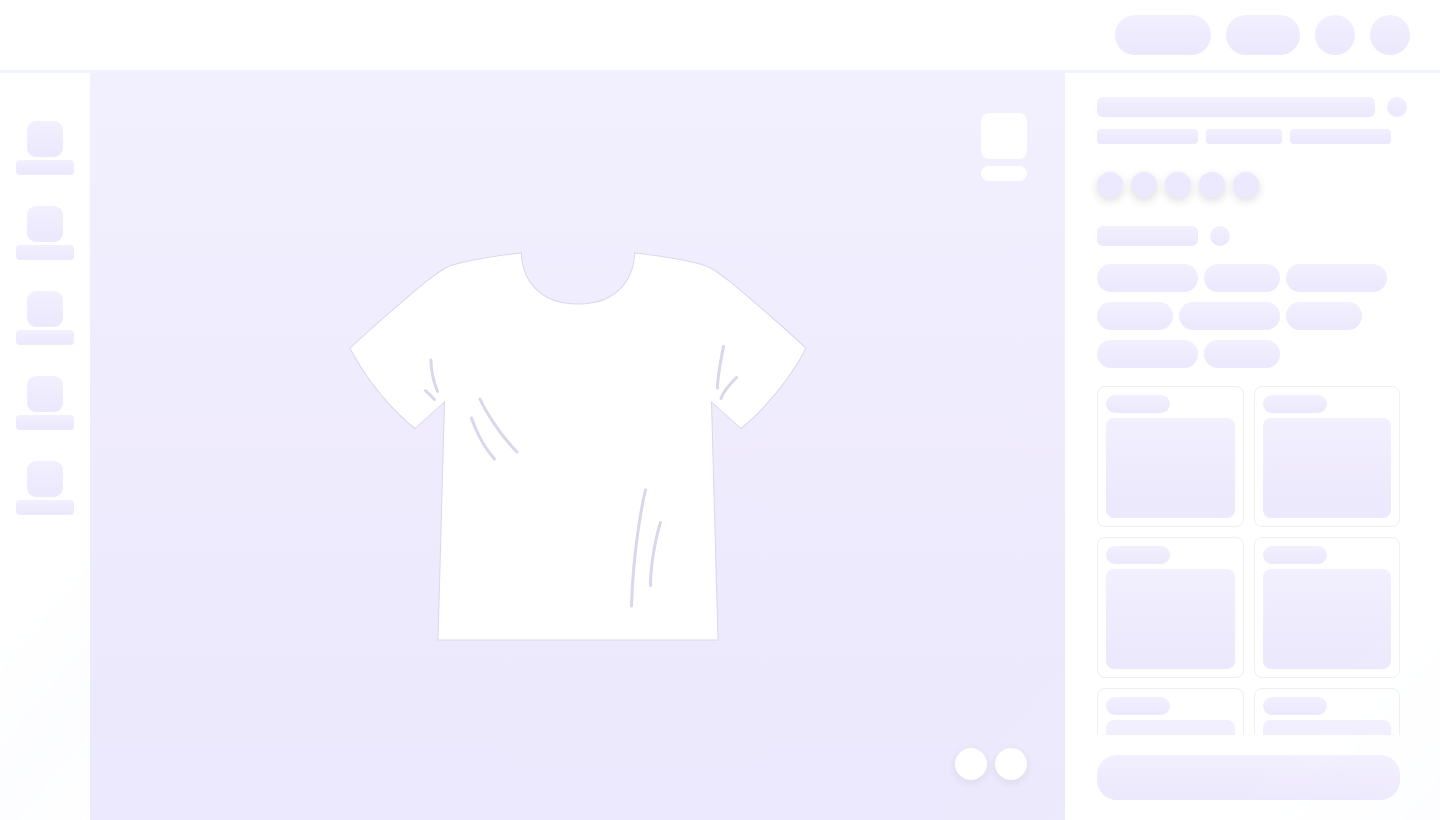 scroll, scrollTop: 0, scrollLeft: 0, axis: both 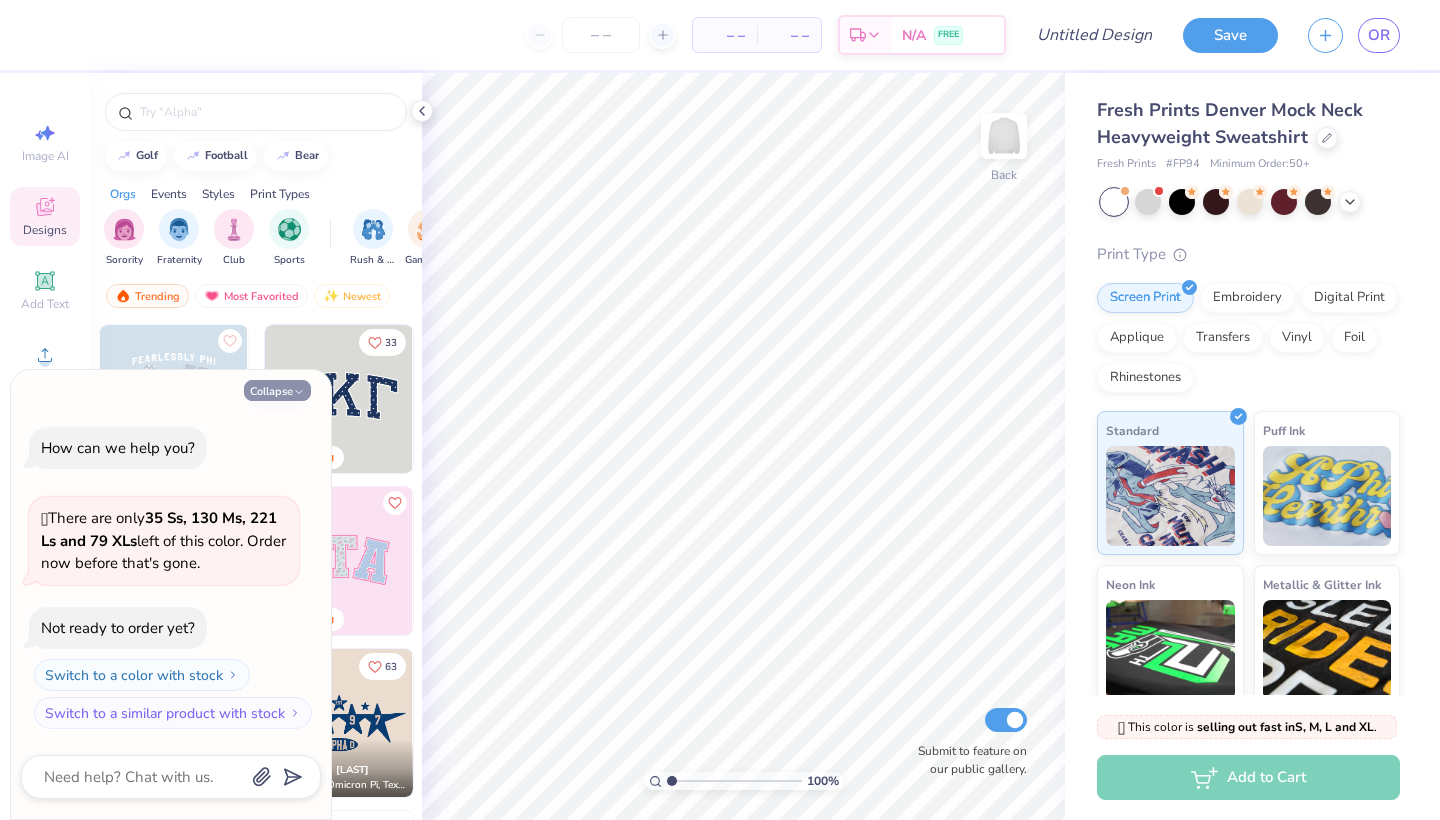 click on "Collapse" at bounding box center (277, 390) 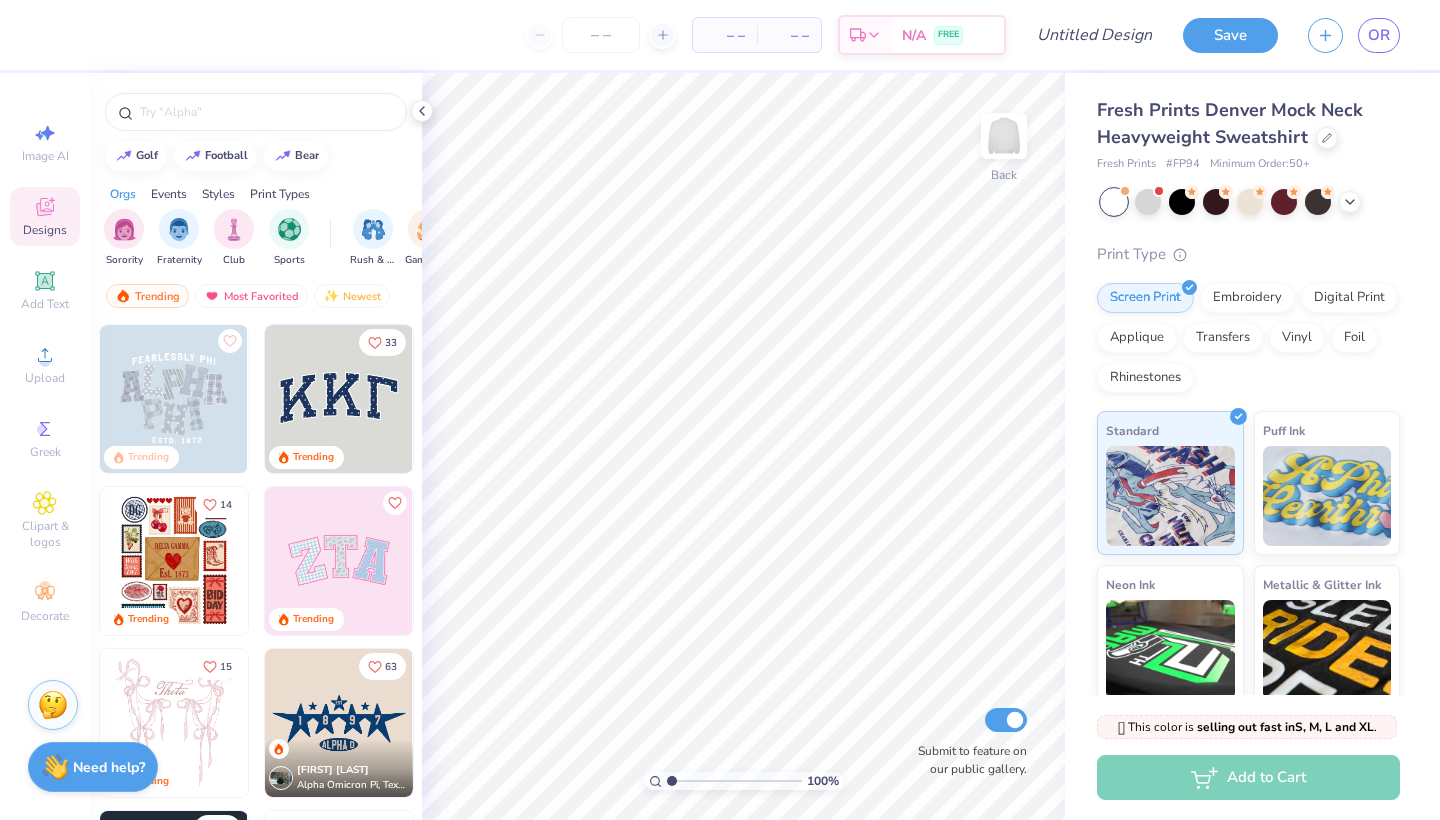 type on "x" 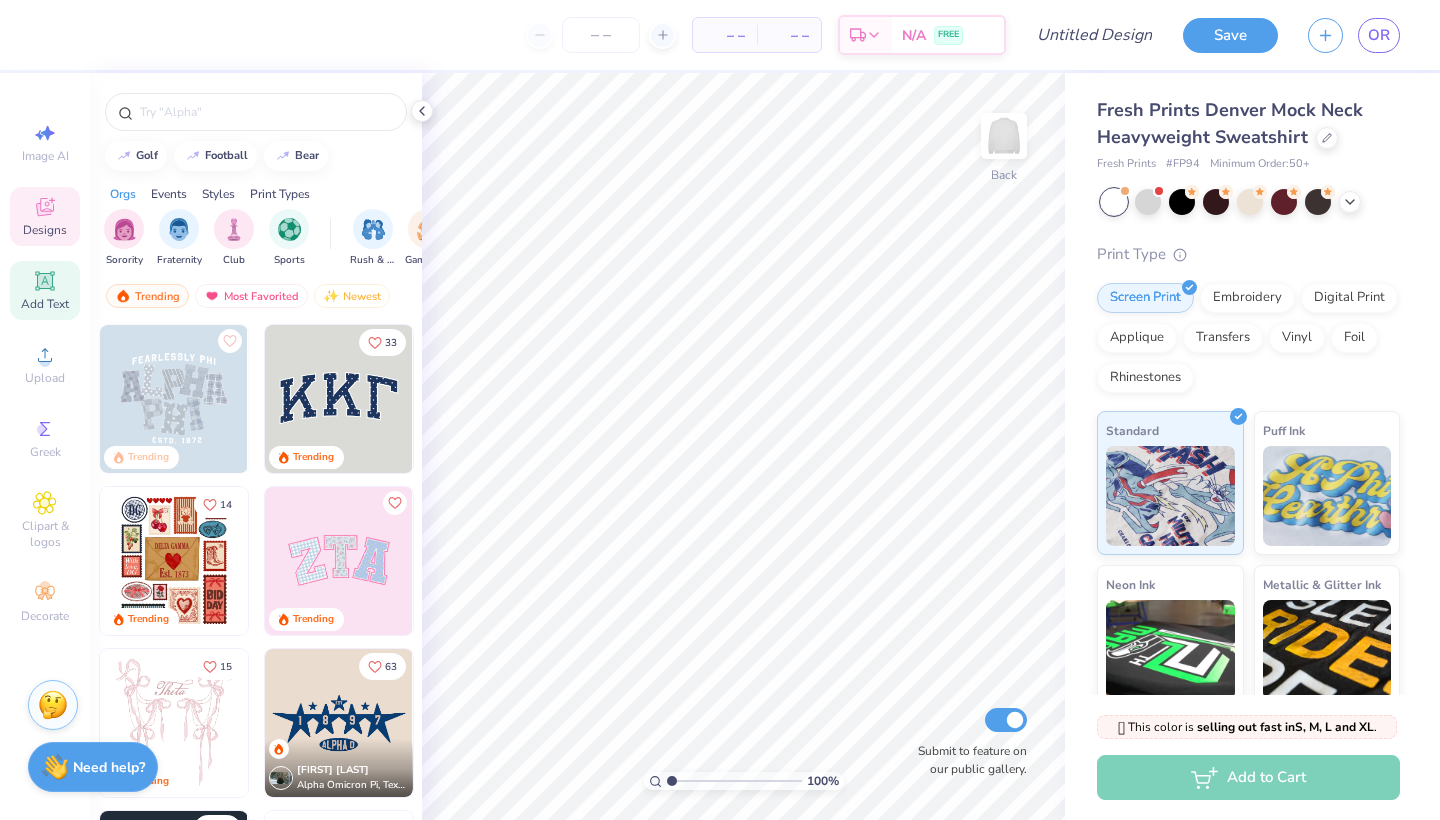 click 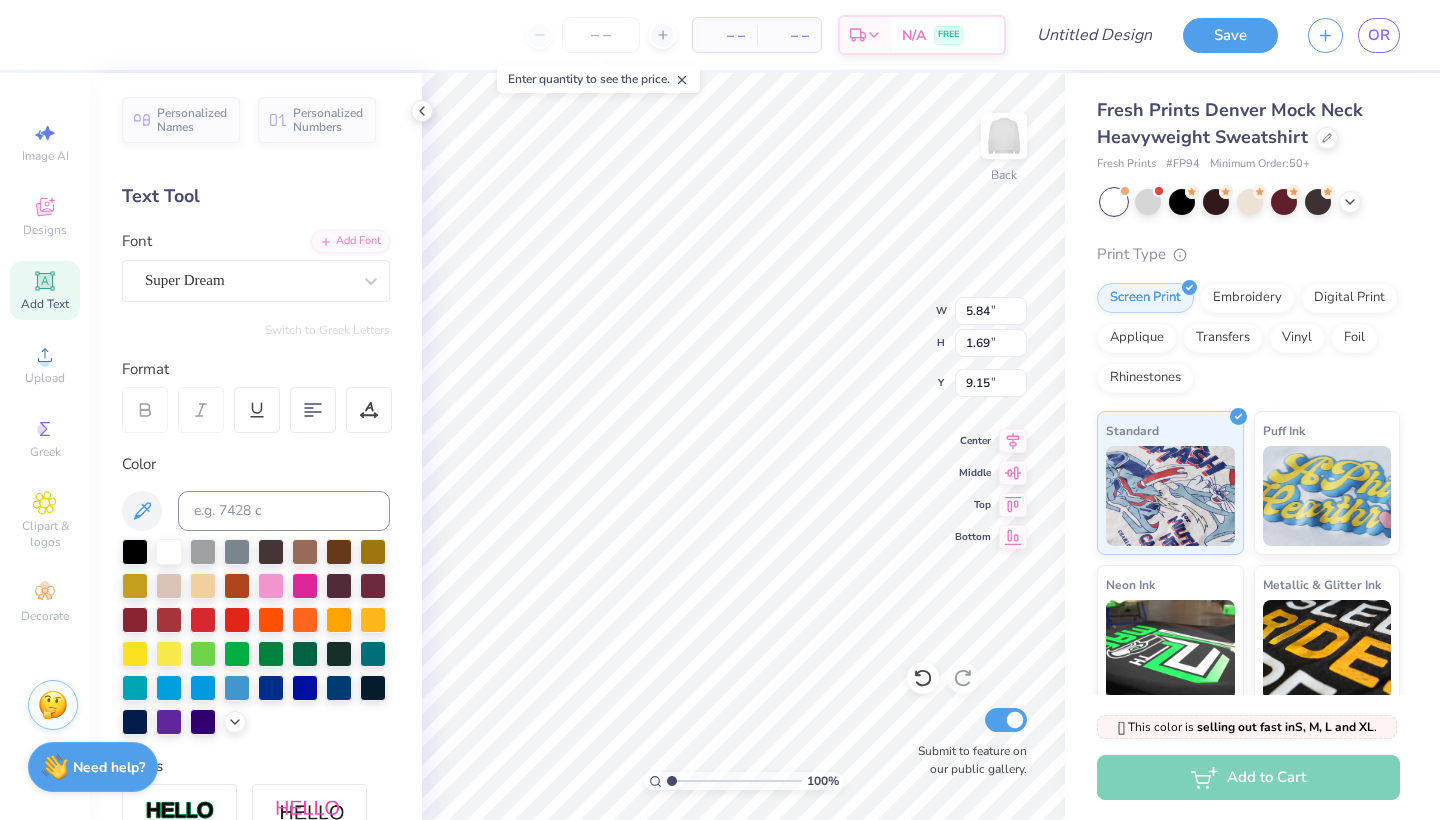 scroll, scrollTop: 16, scrollLeft: 5, axis: both 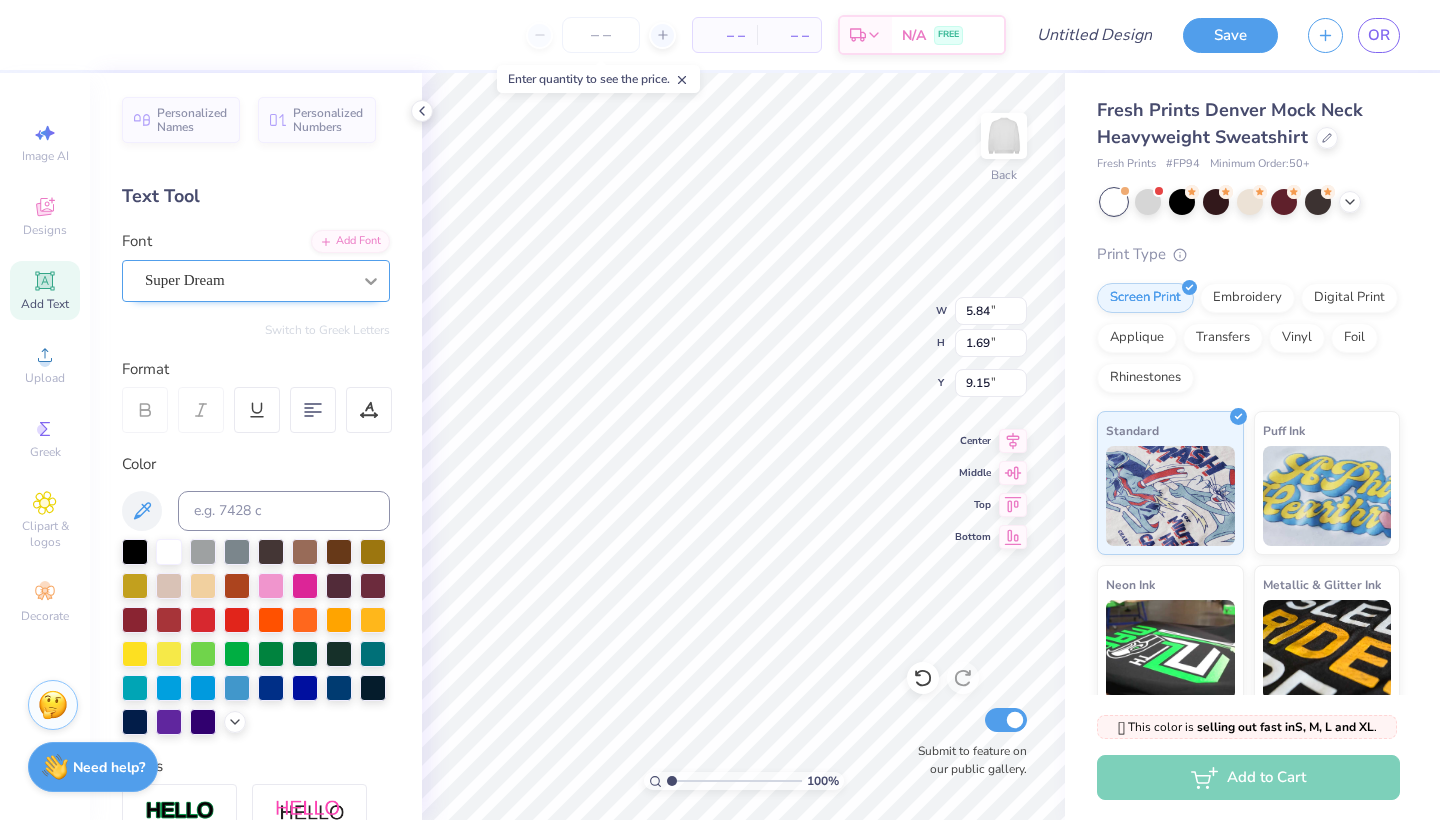 type on "[BRAND] [BRAND]" 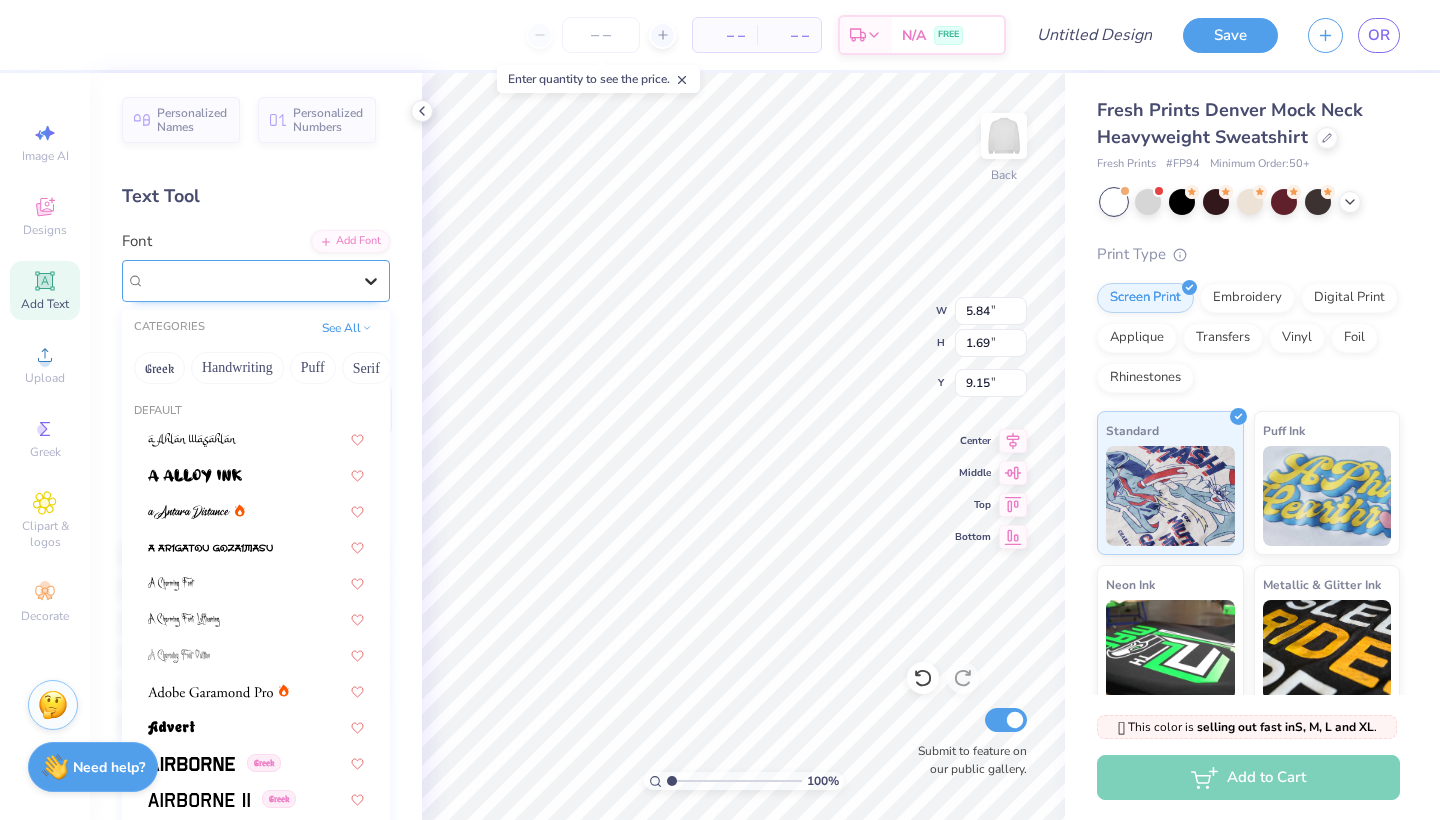 click 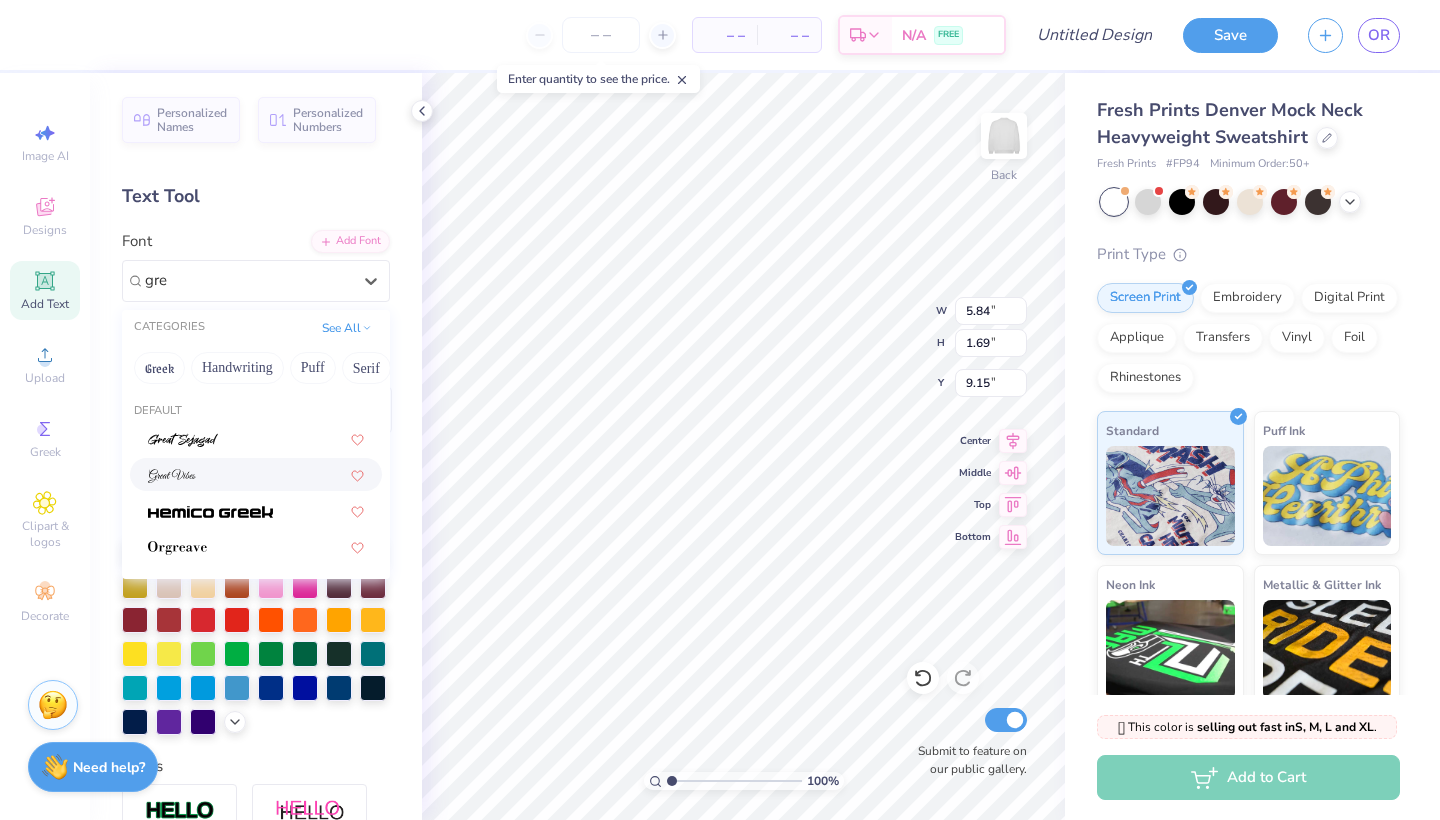 click at bounding box center (256, 474) 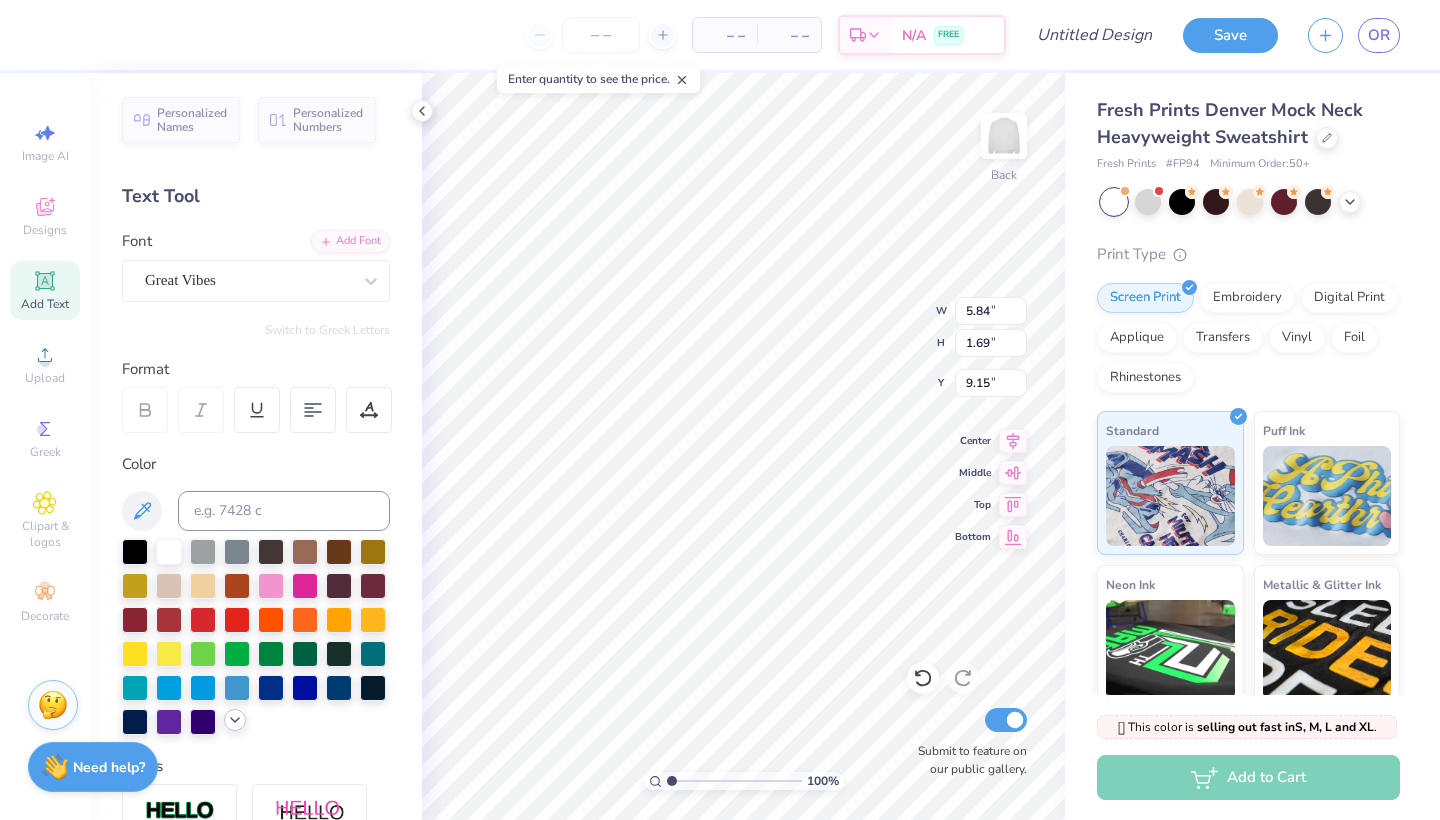 click at bounding box center [235, 720] 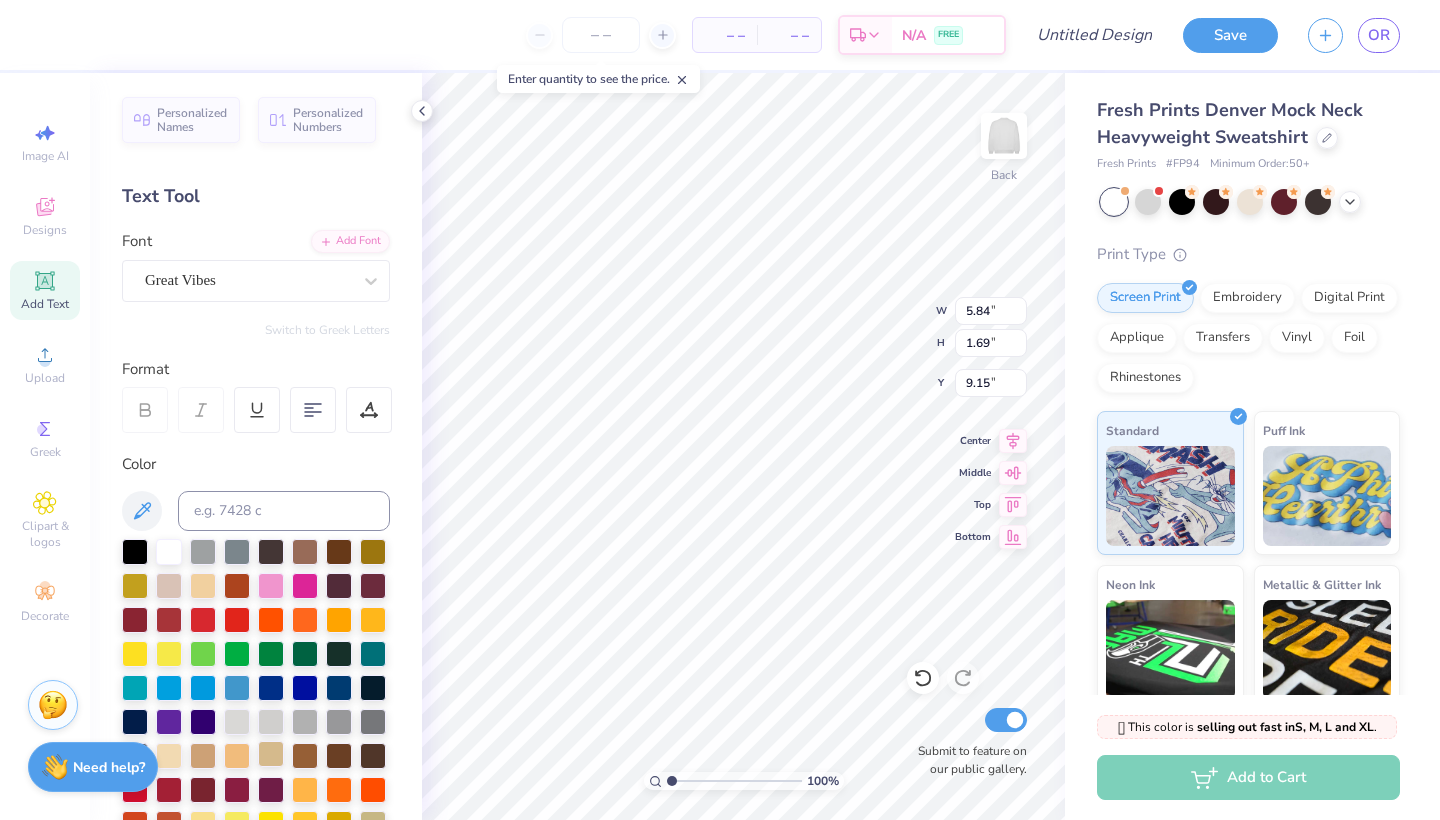 click at bounding box center (271, 754) 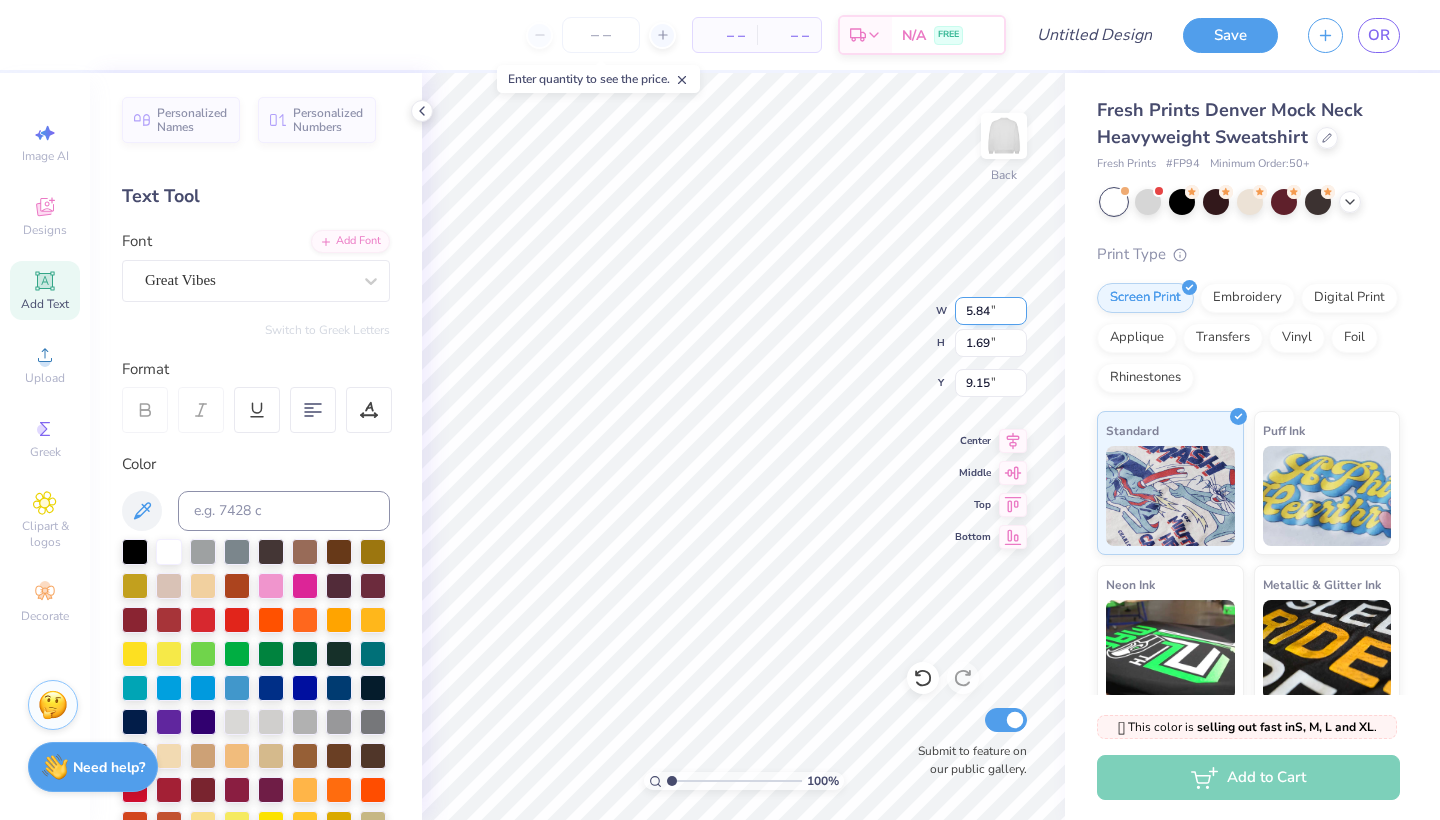 click on "5.84" at bounding box center [991, 311] 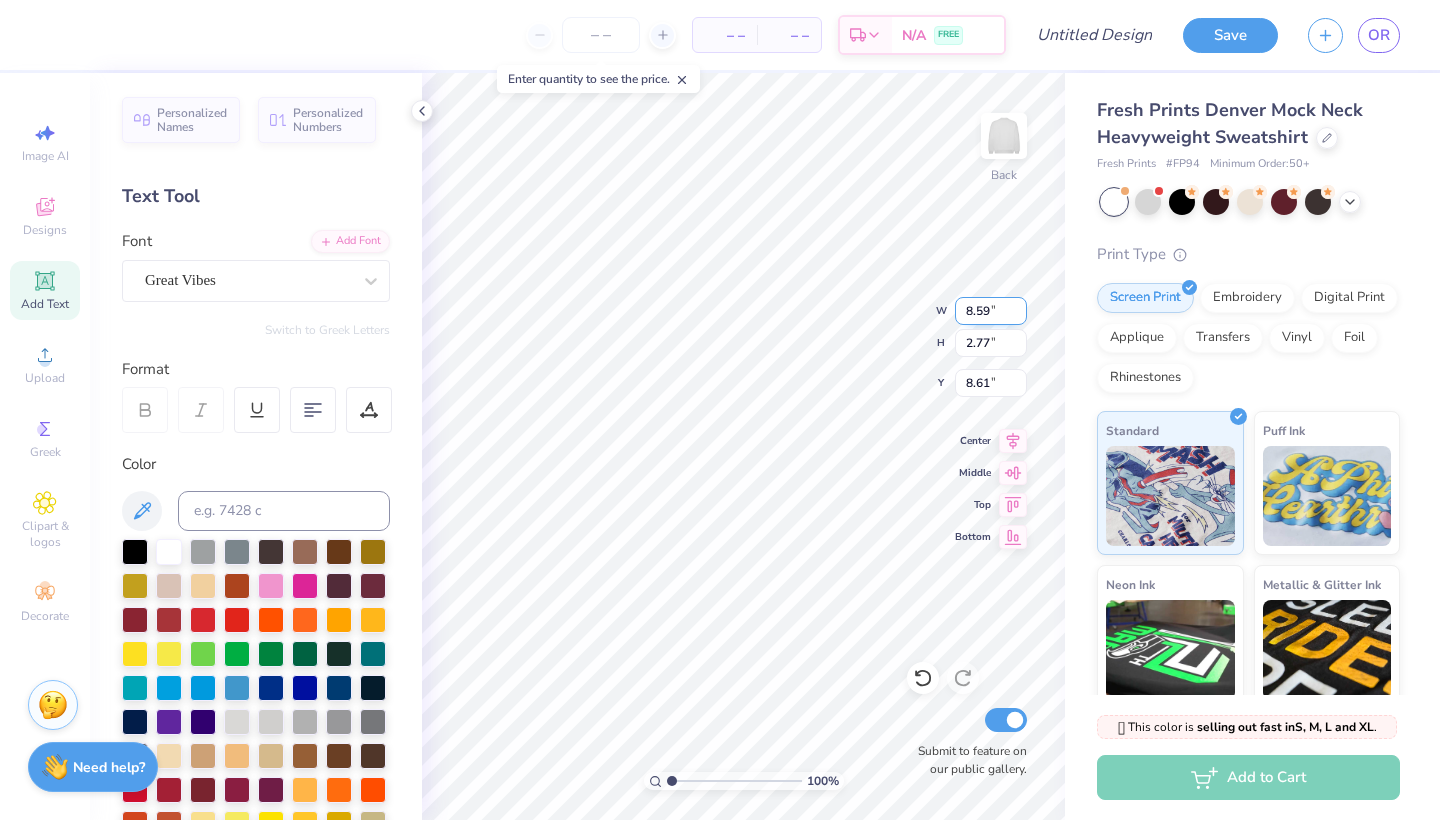 click on "8.59" at bounding box center [991, 311] 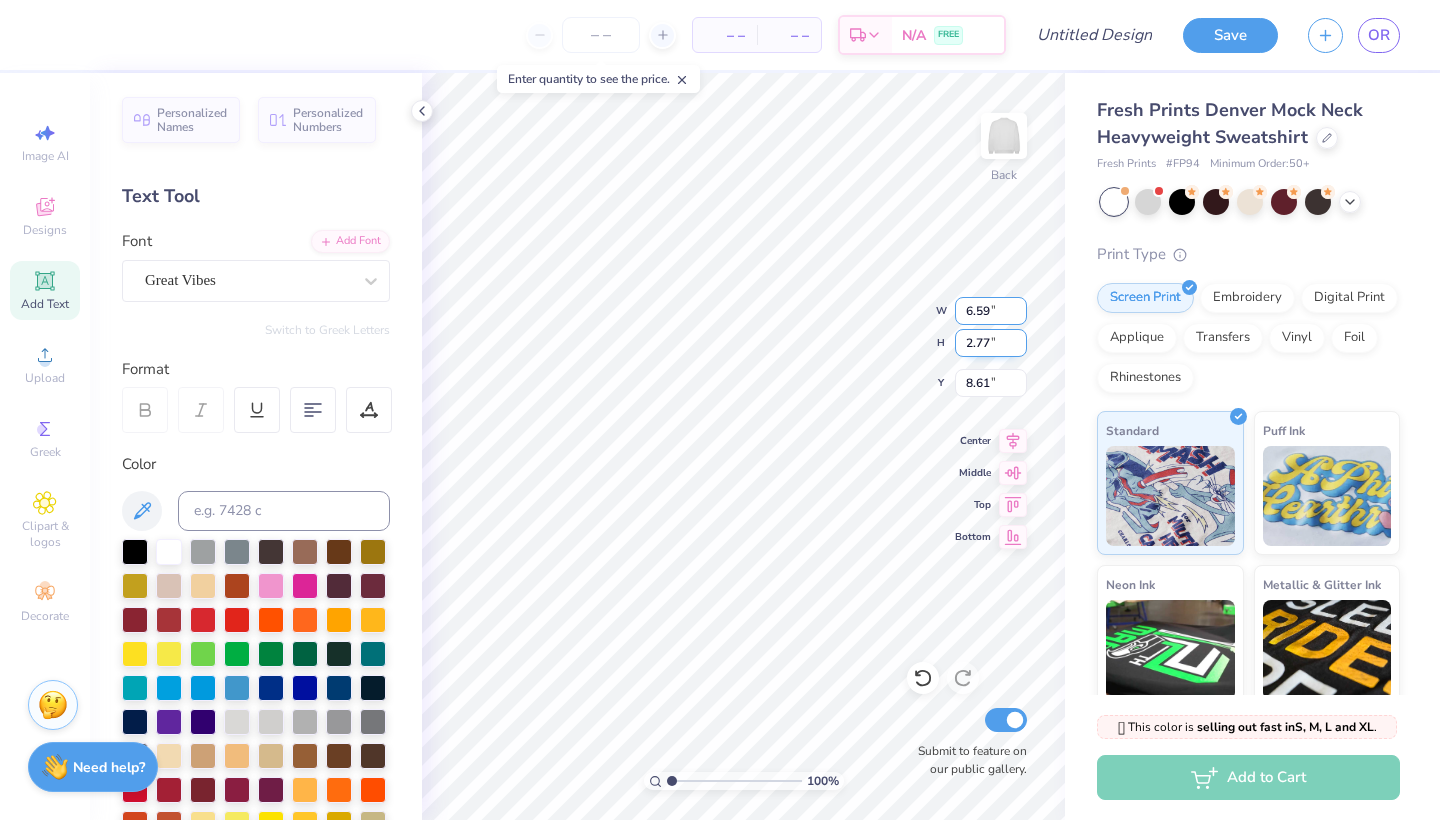 type on "6.59" 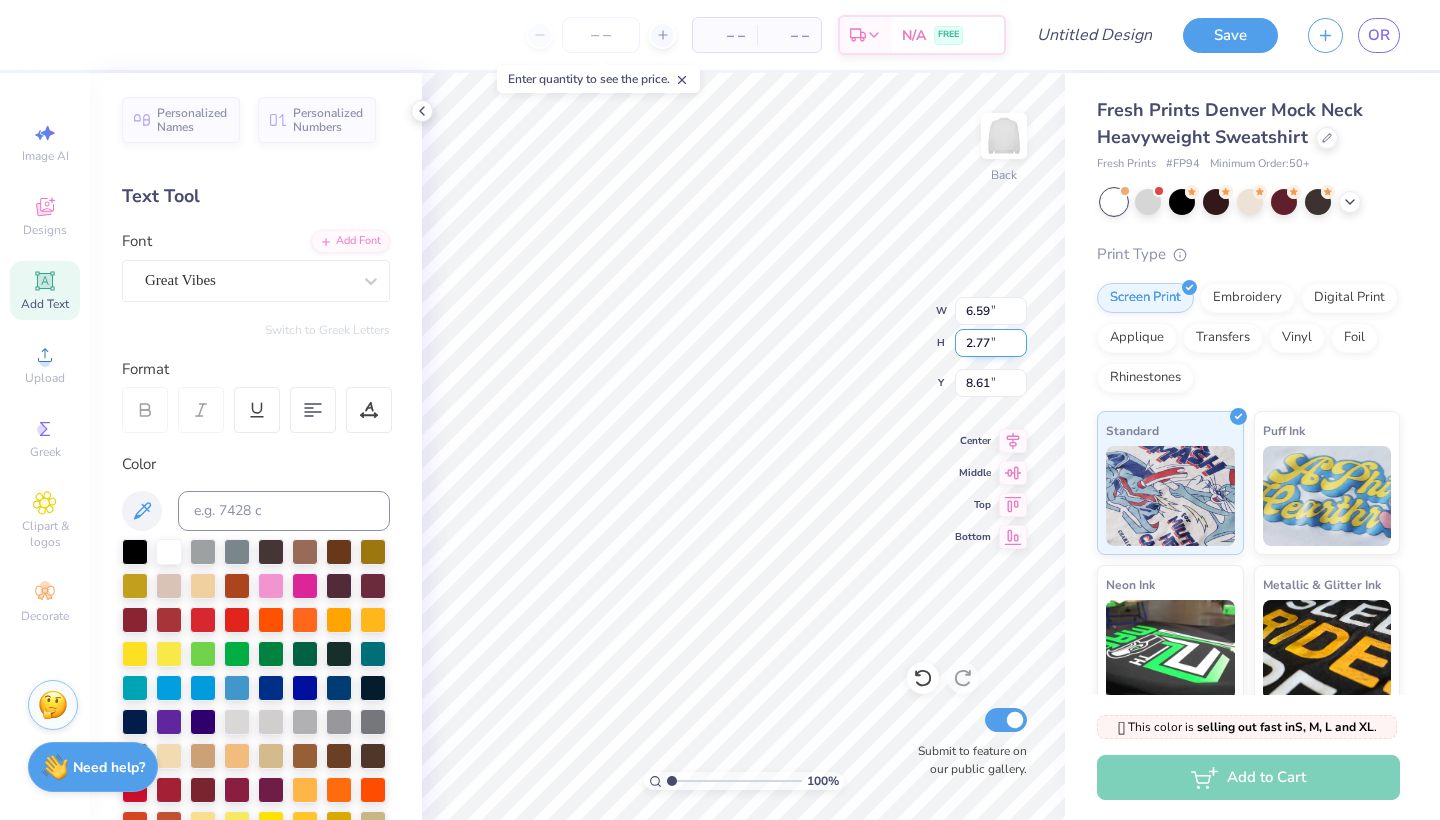 click on "2.77" at bounding box center (991, 343) 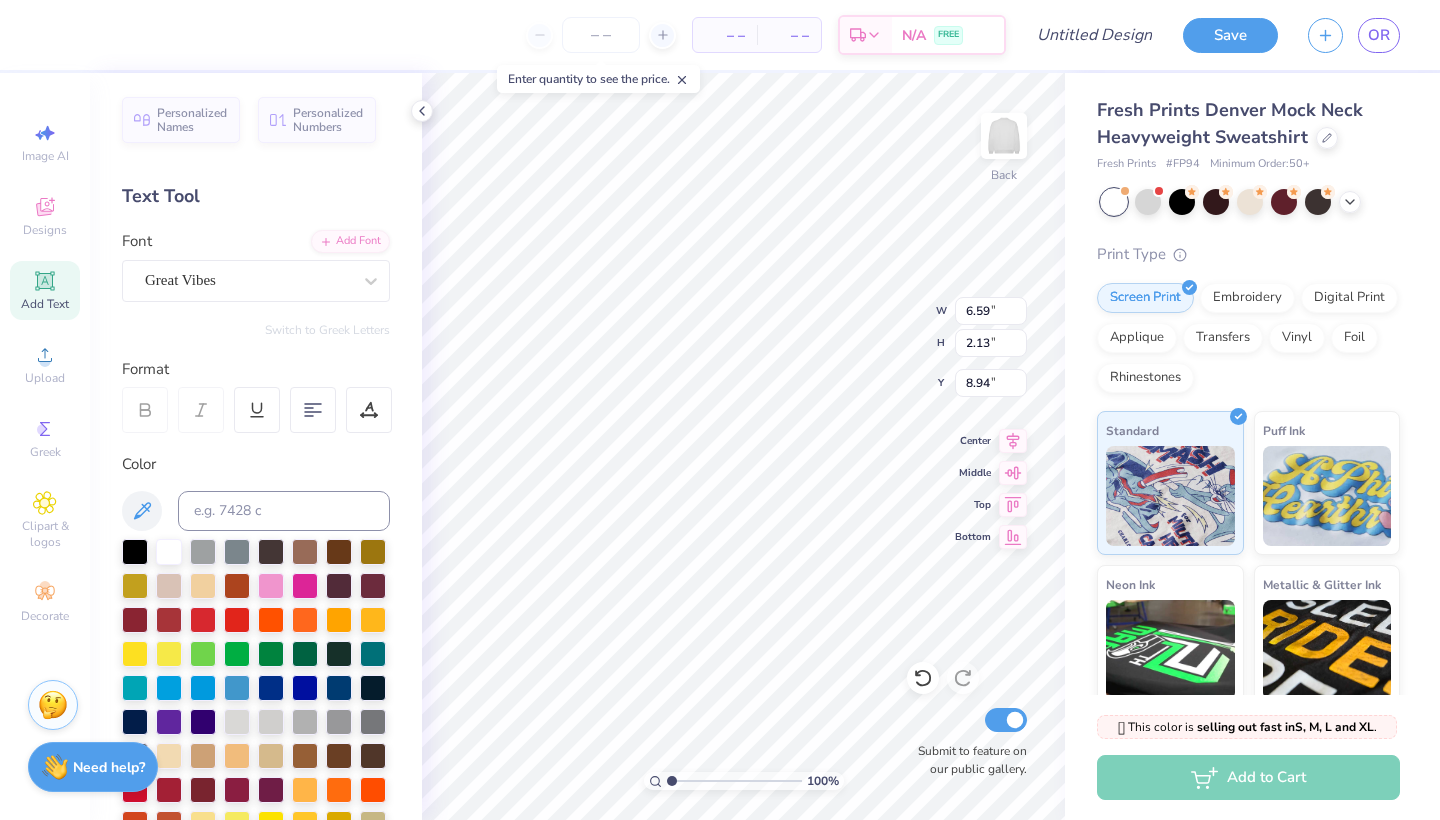 type on "1.94" 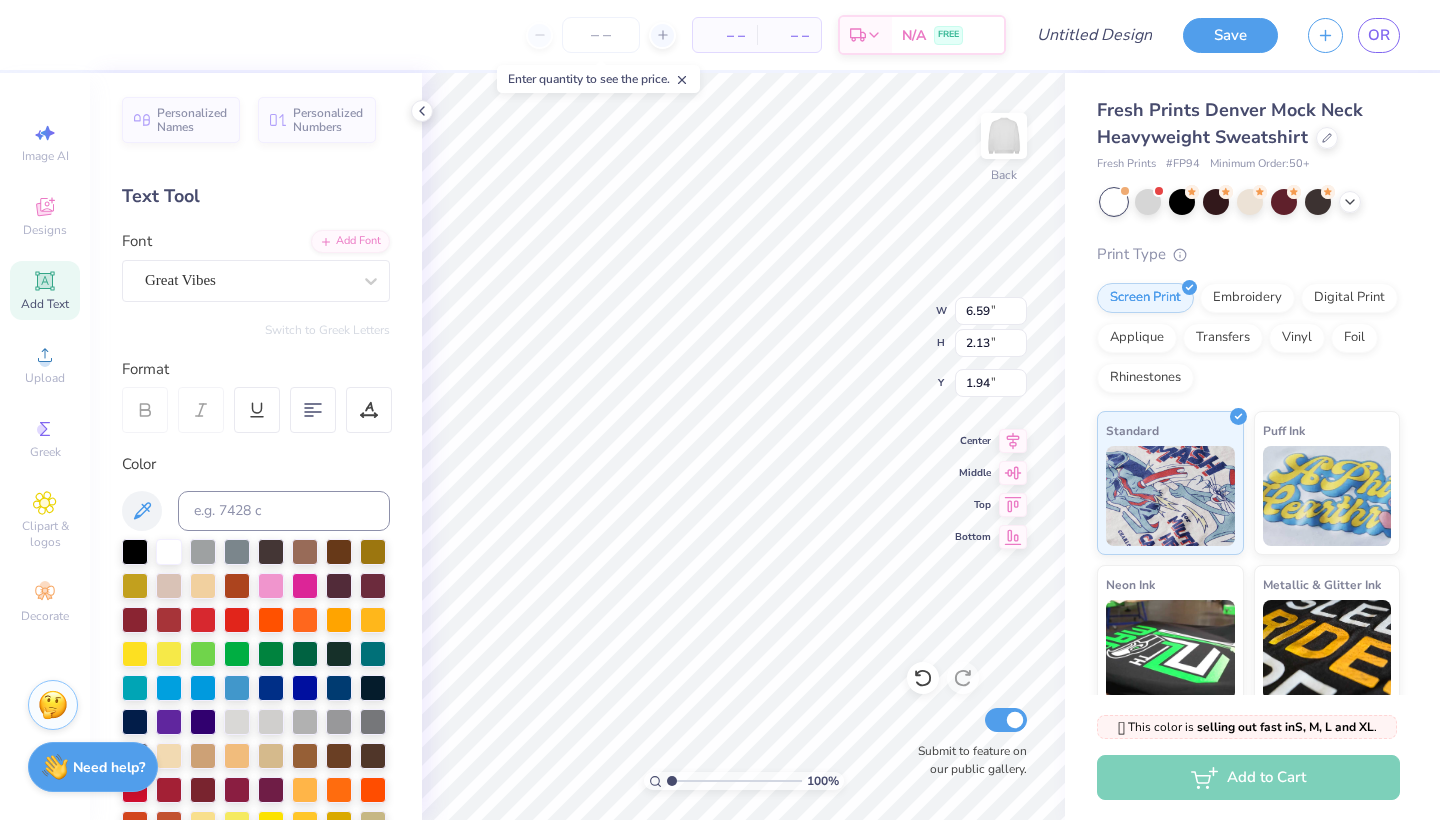scroll, scrollTop: 16, scrollLeft: 7, axis: both 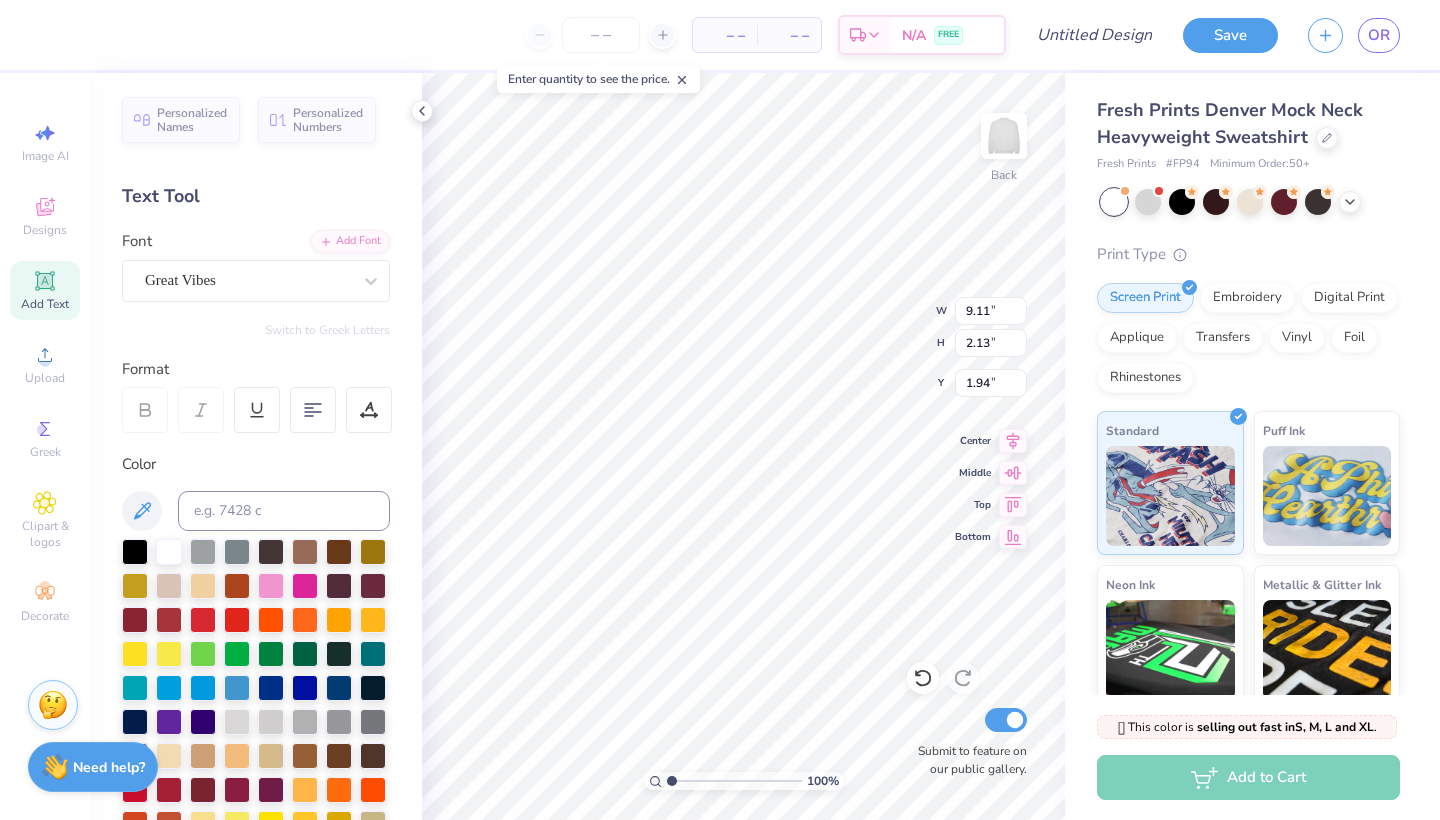 type on "2.19" 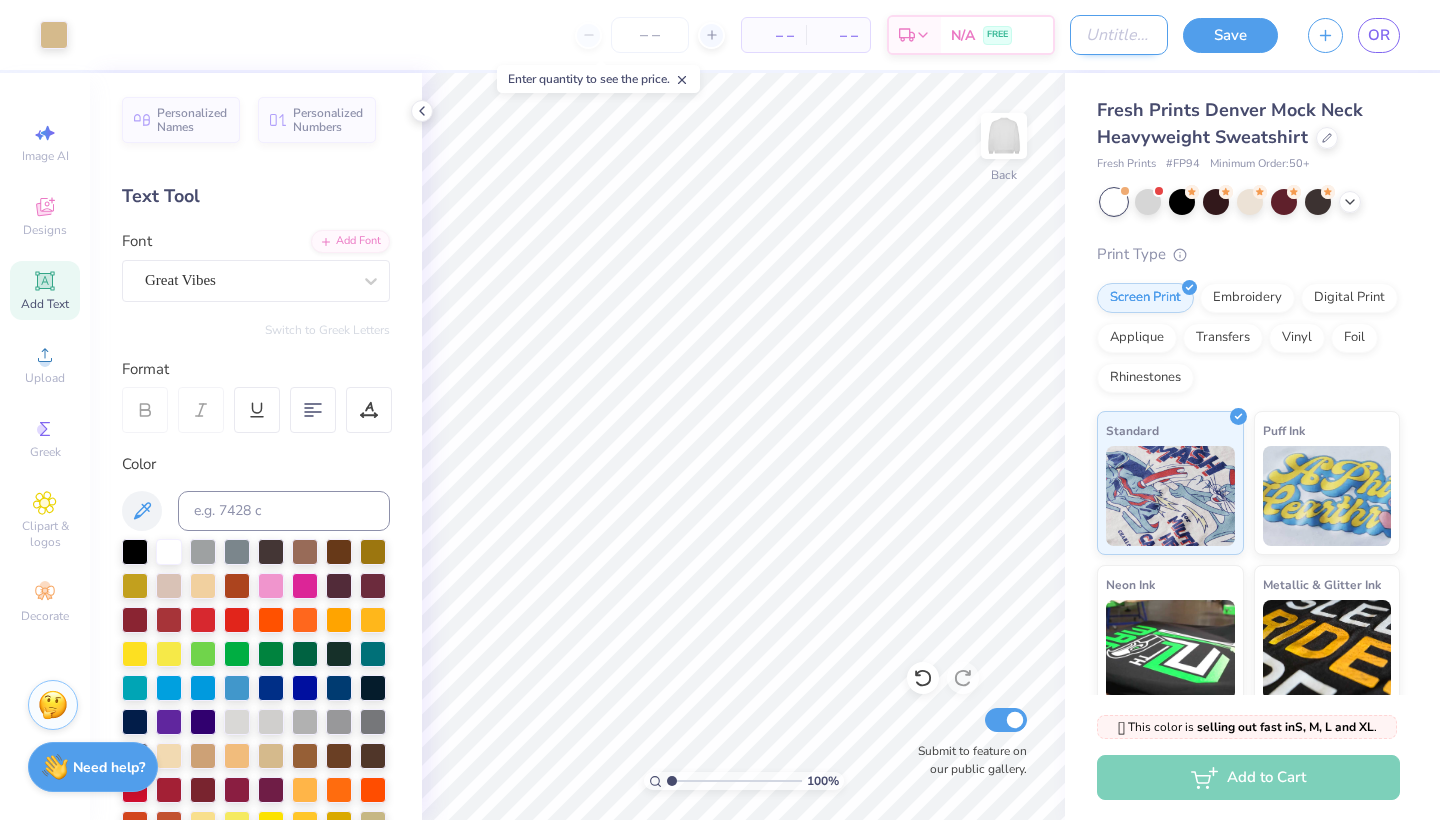 click on "Design Title" at bounding box center (1119, 35) 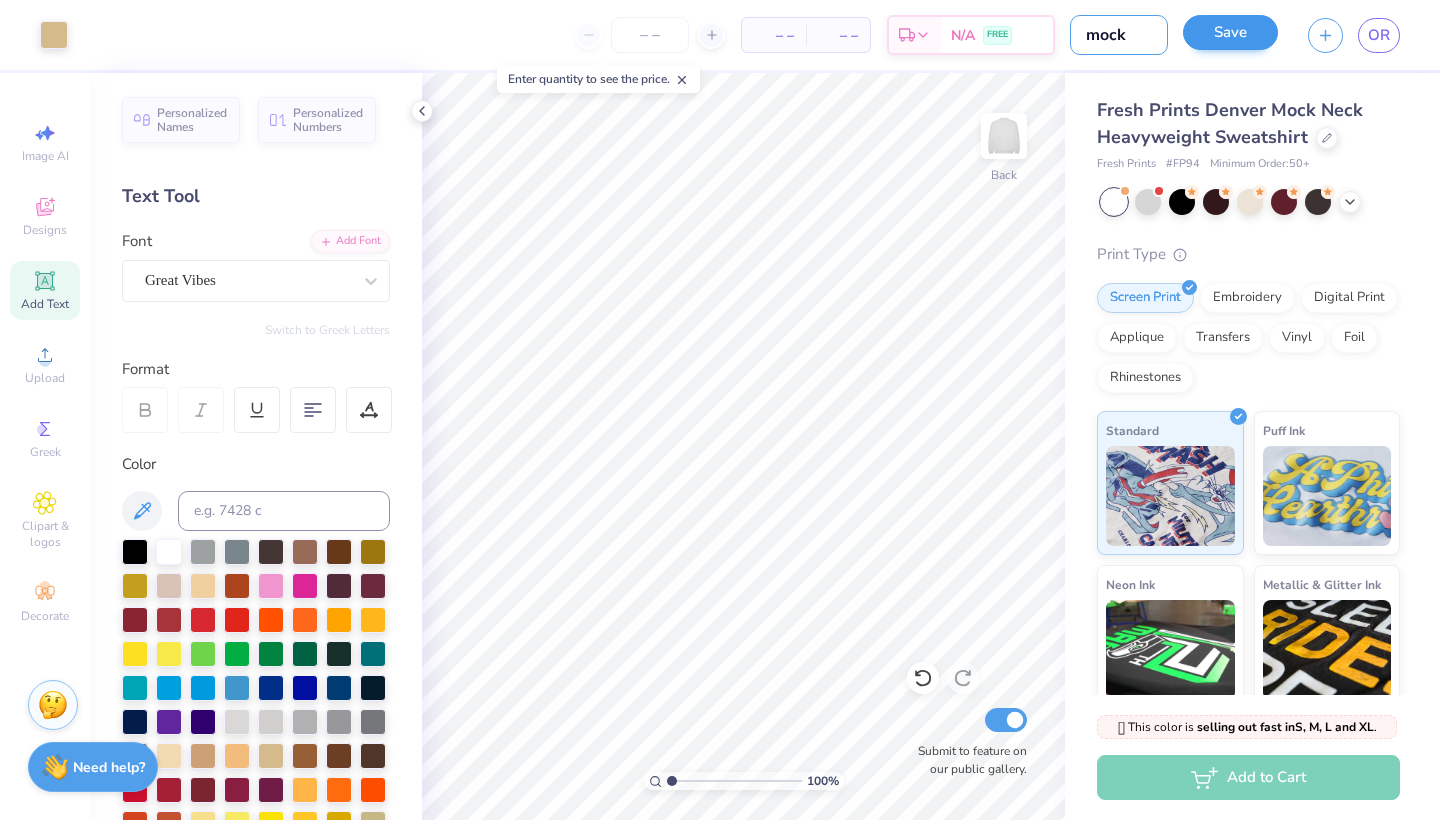 type on "mock" 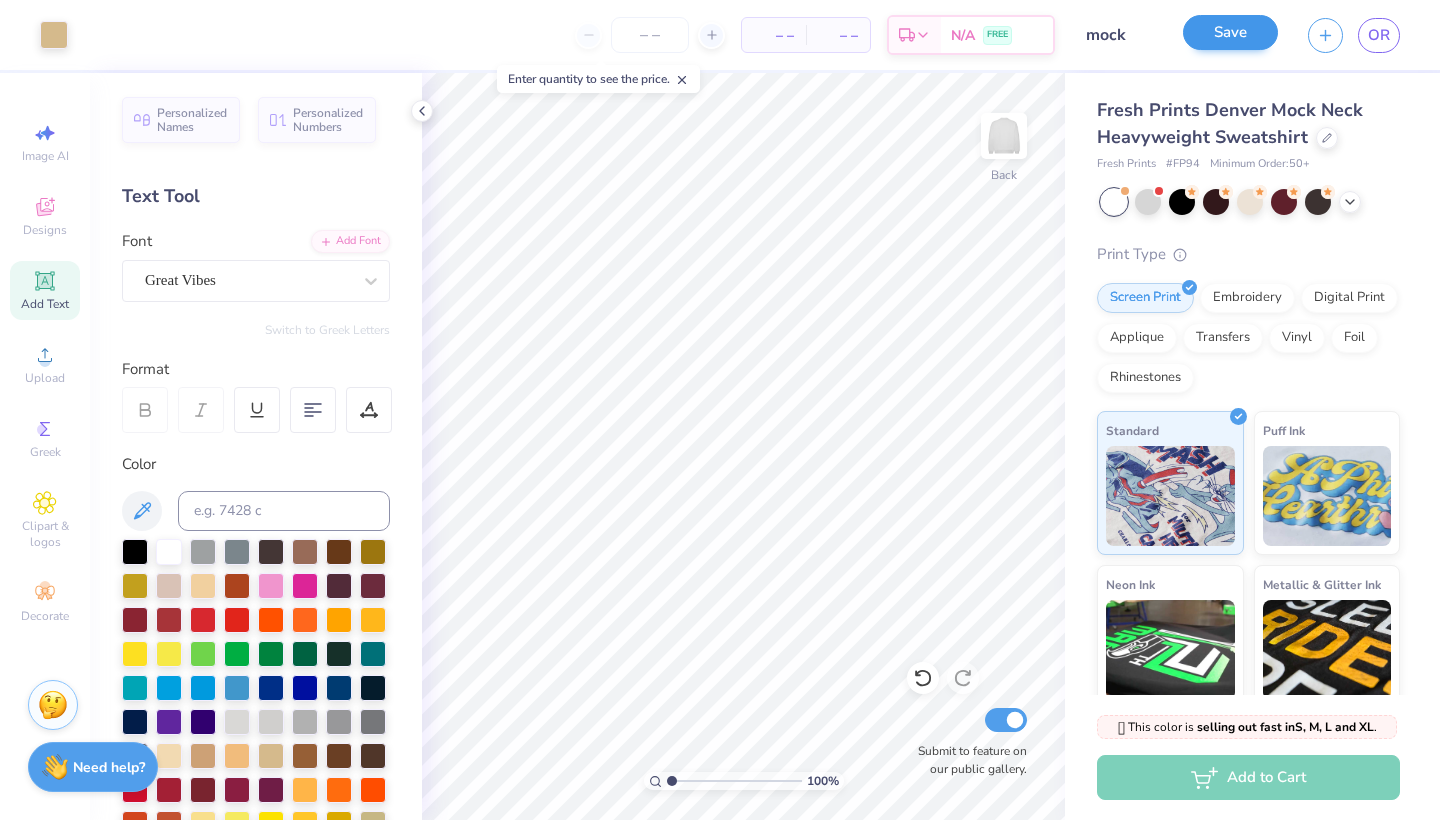click on "Save" at bounding box center [1230, 32] 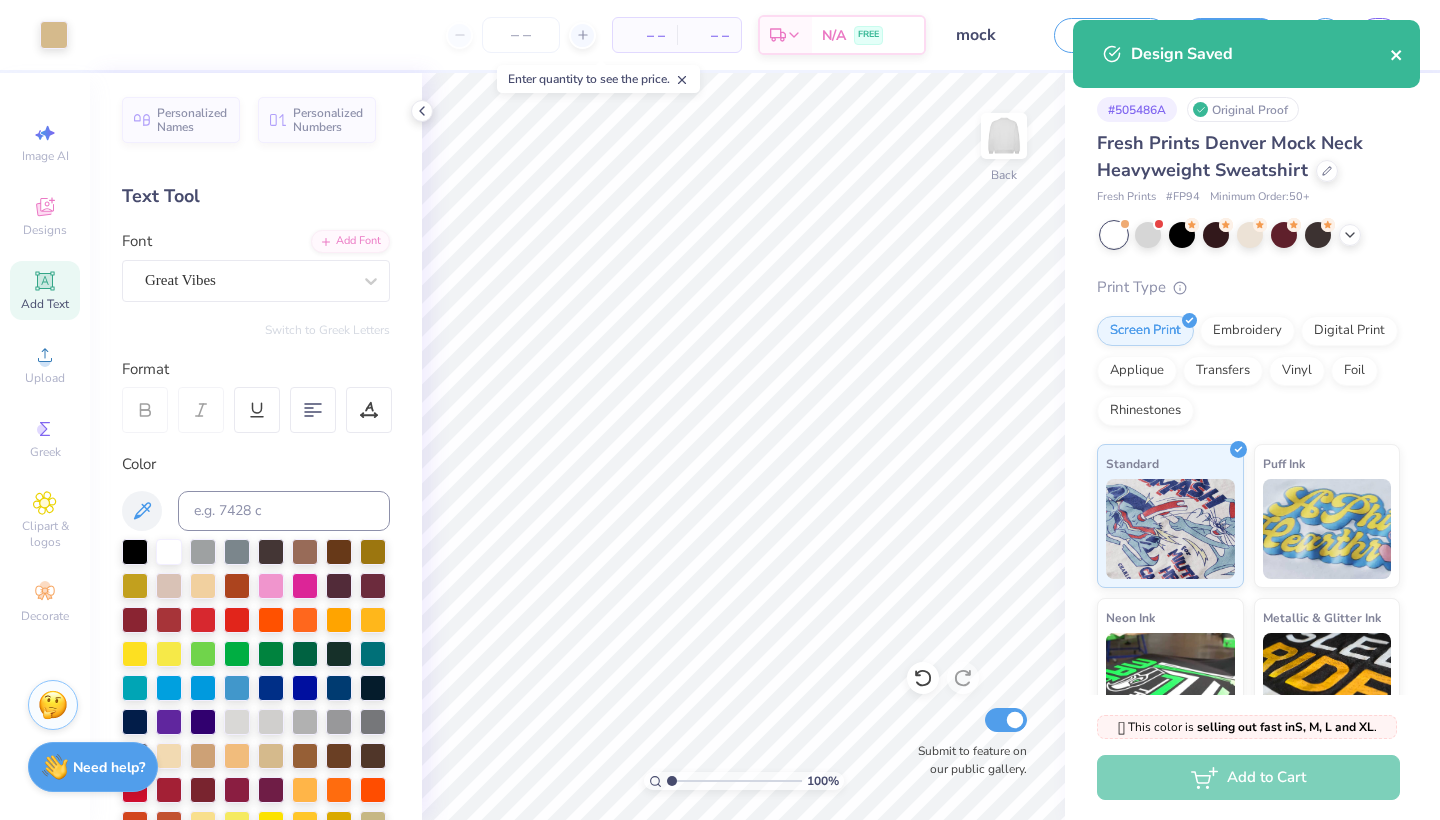 click 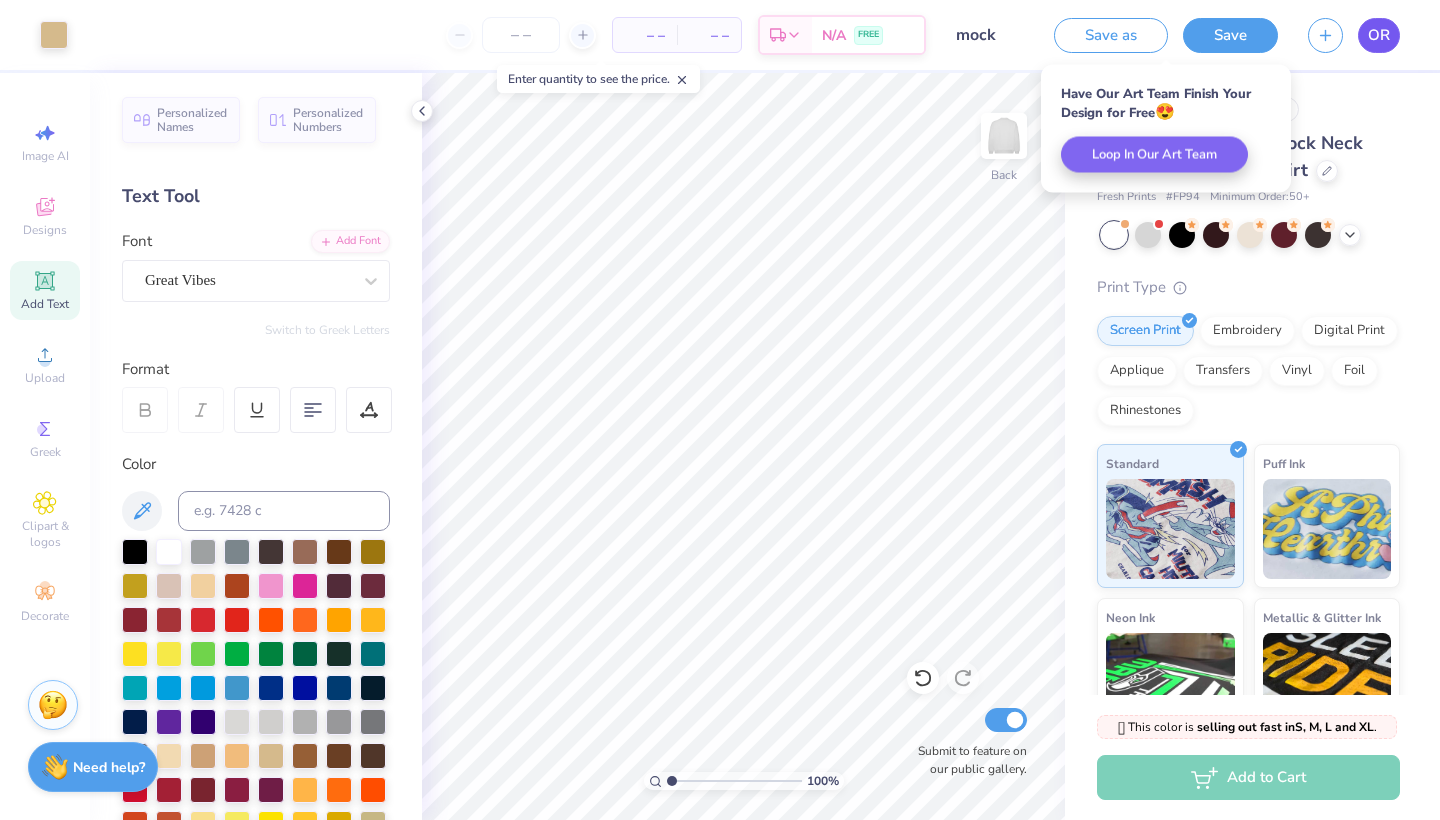 click on "OR" at bounding box center (1379, 35) 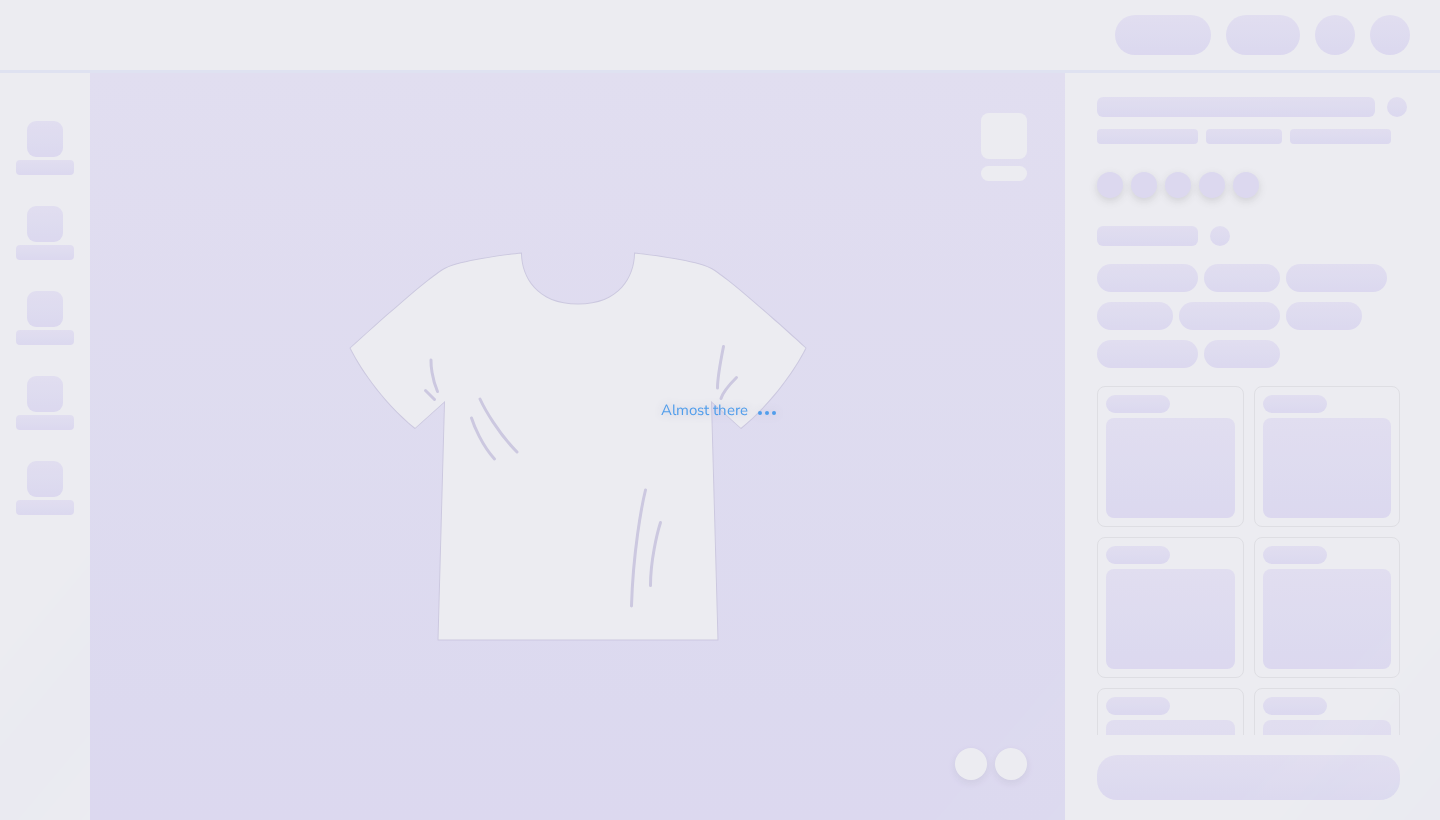 scroll, scrollTop: 0, scrollLeft: 0, axis: both 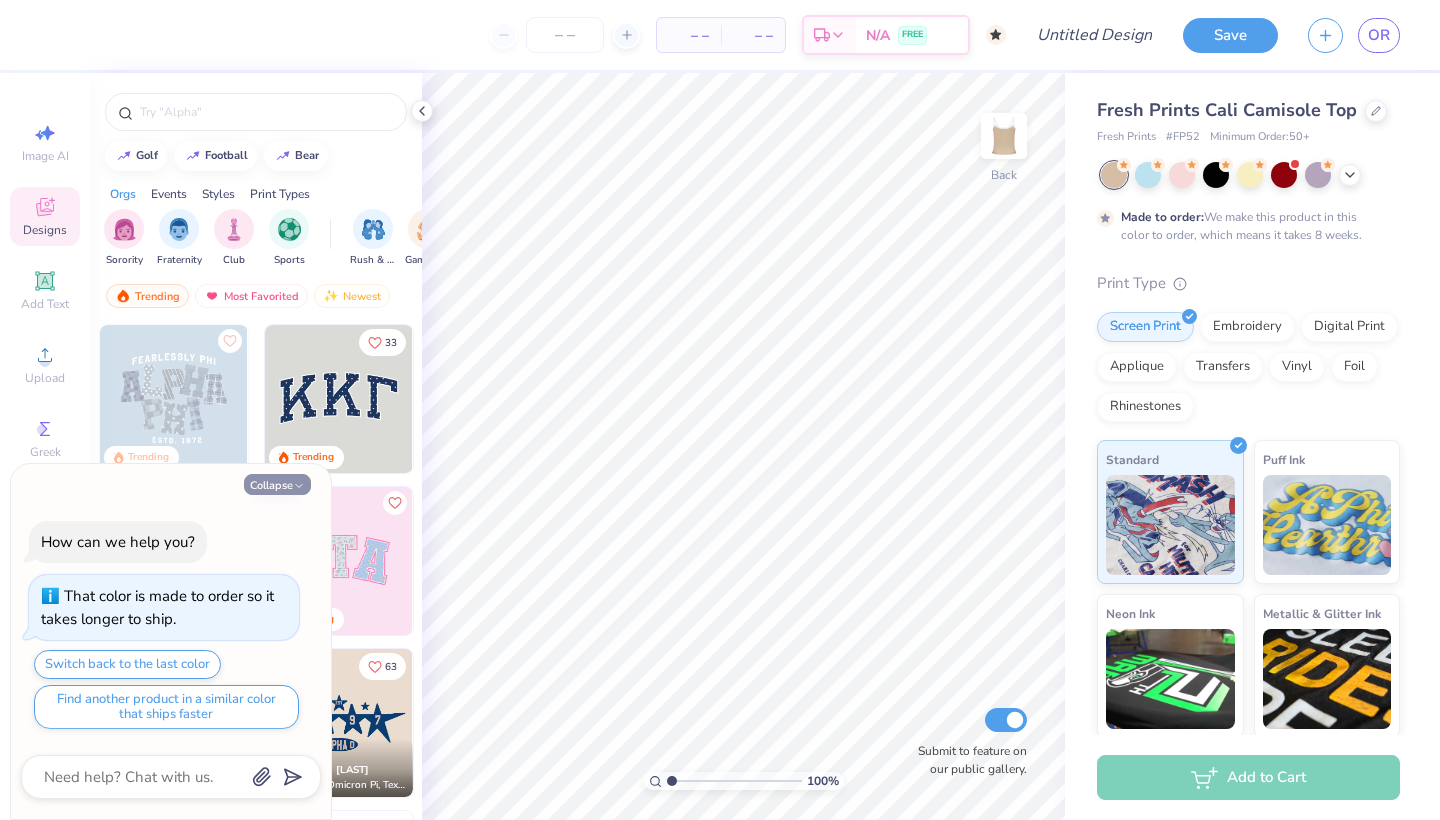 click on "Collapse" at bounding box center [277, 484] 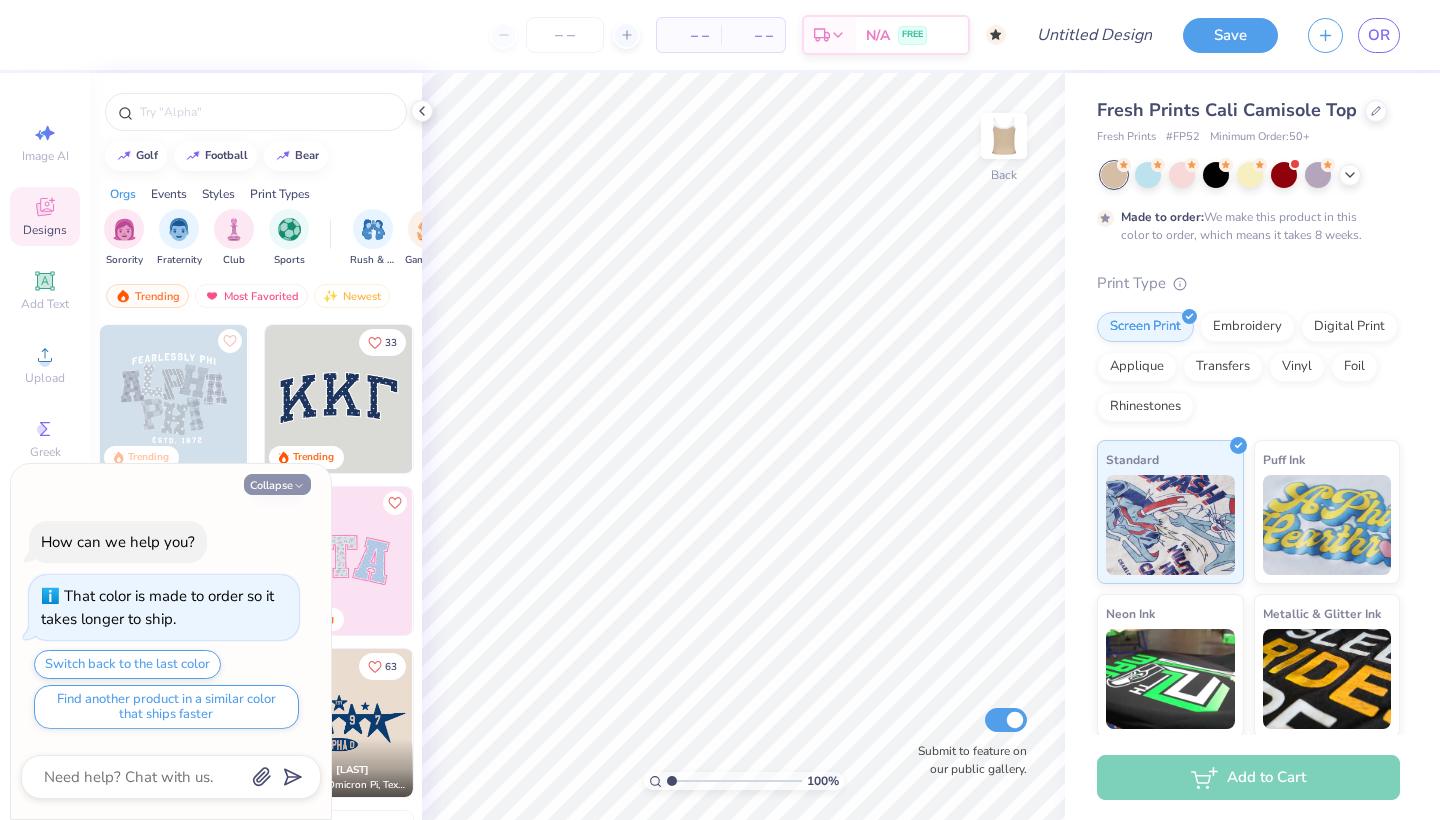 type on "x" 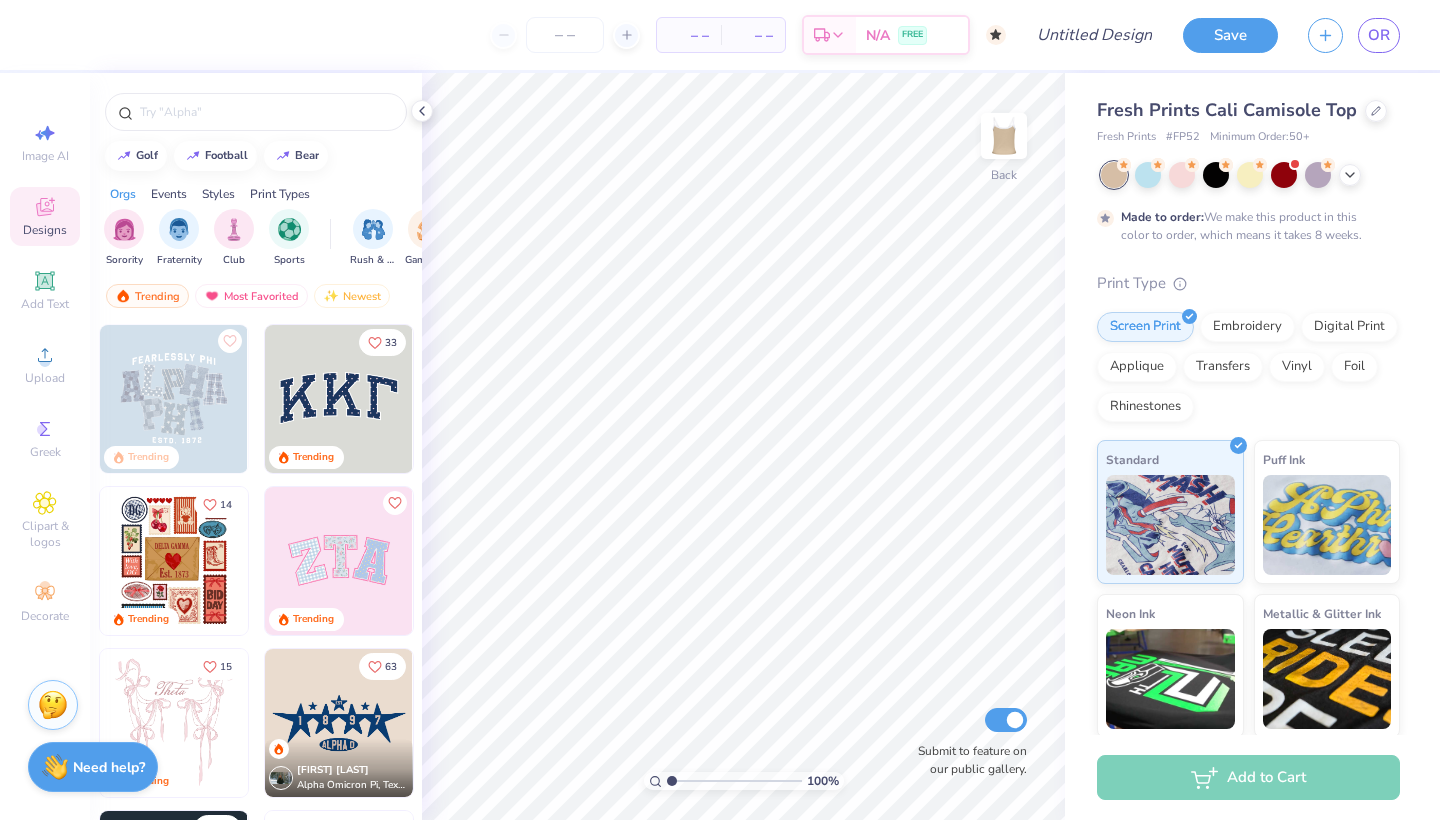 click on "Image AI Designs Add Text Upload Greek Clipart & logos Decorate" at bounding box center [45, 372] 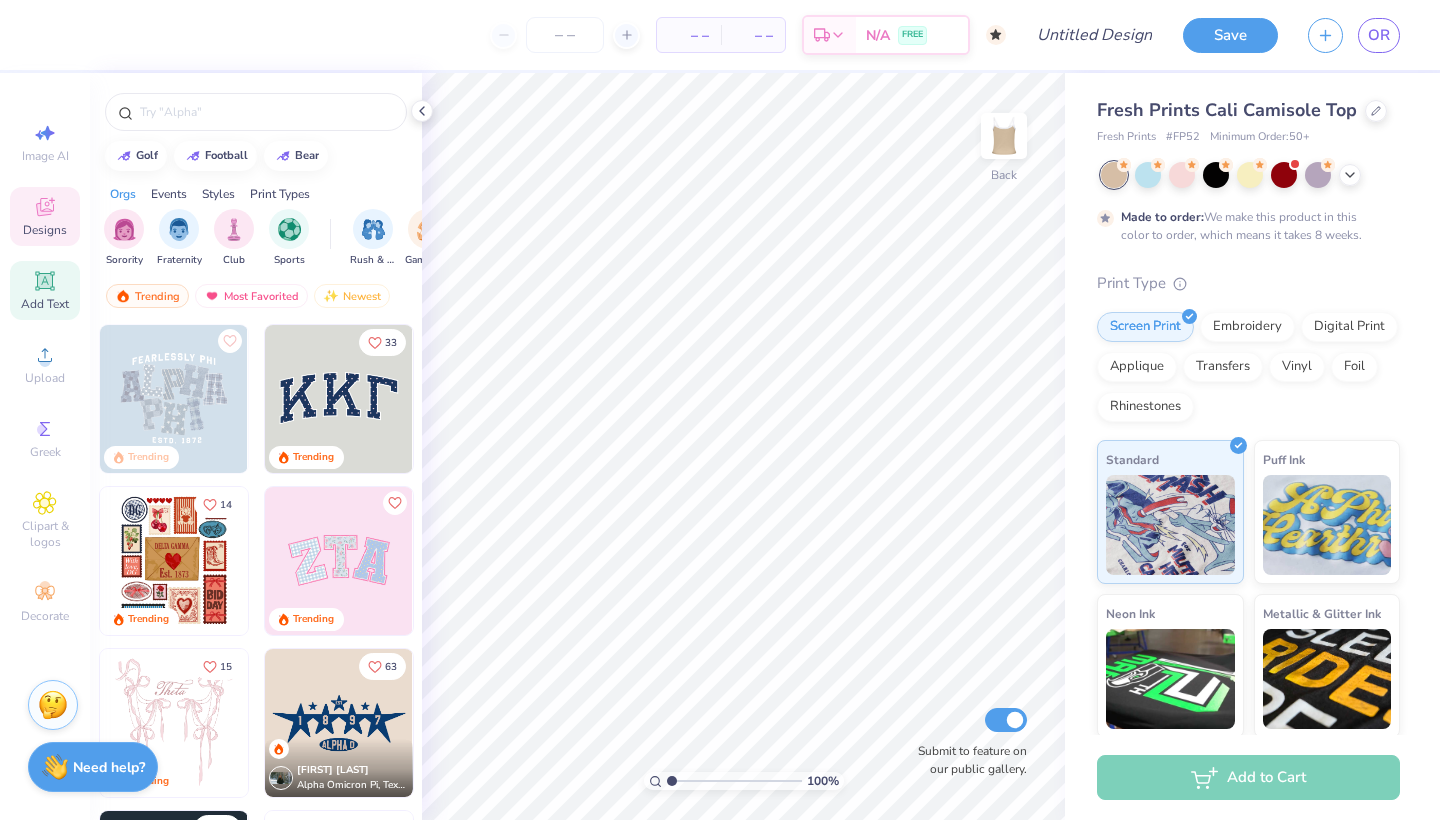 click 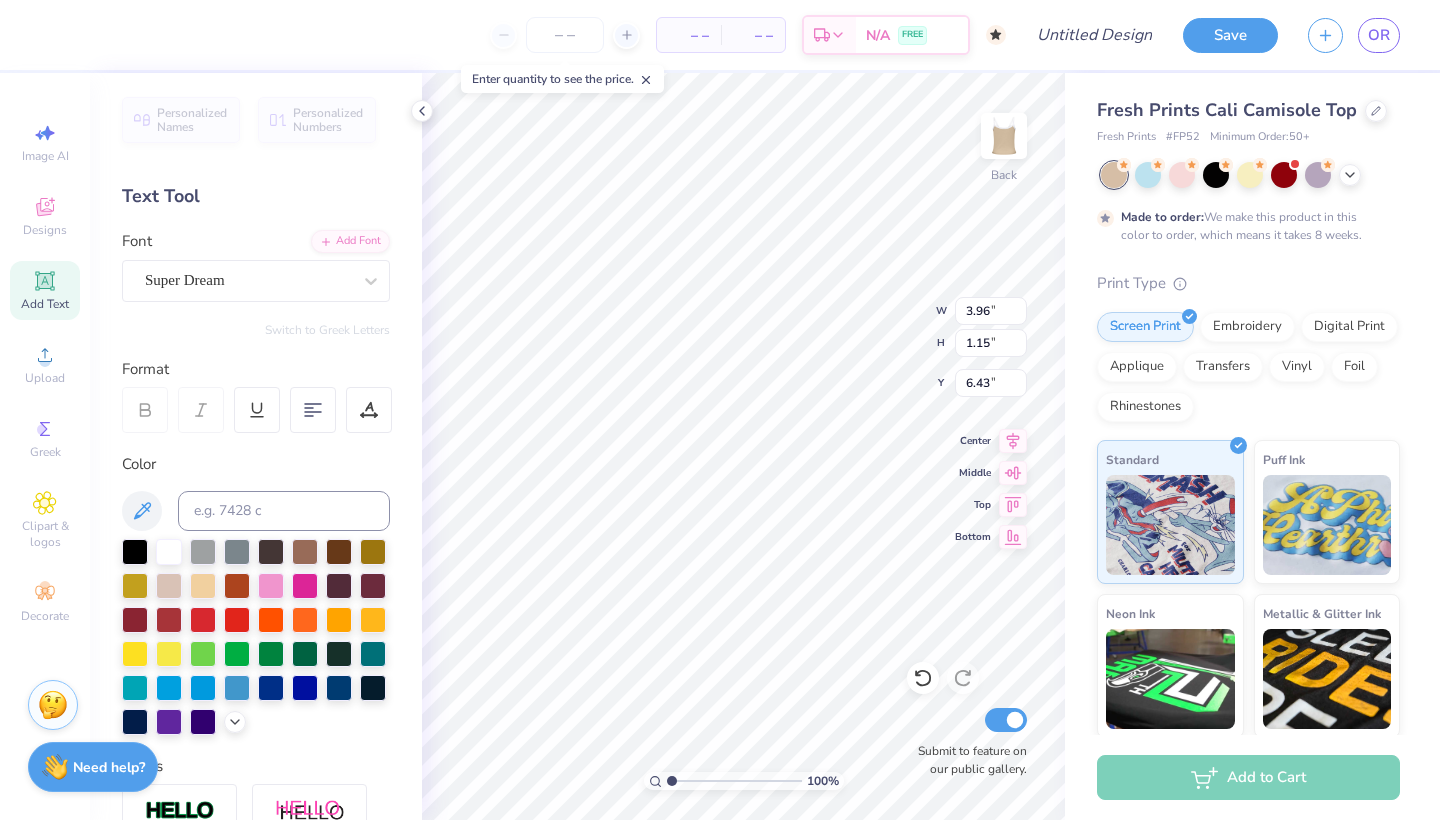 scroll, scrollTop: 16, scrollLeft: 7, axis: both 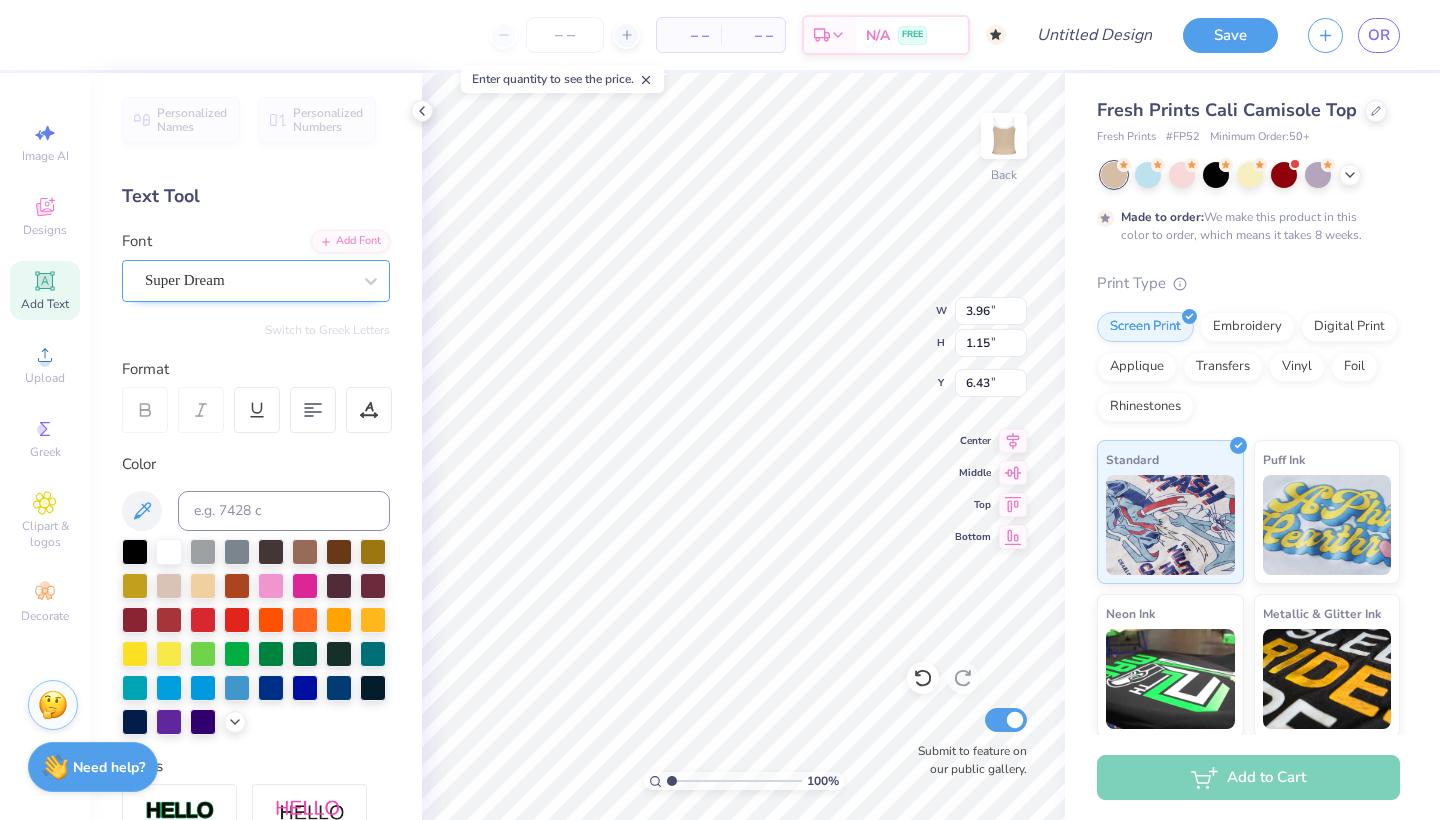 type on "[BRAND] [BRAND]" 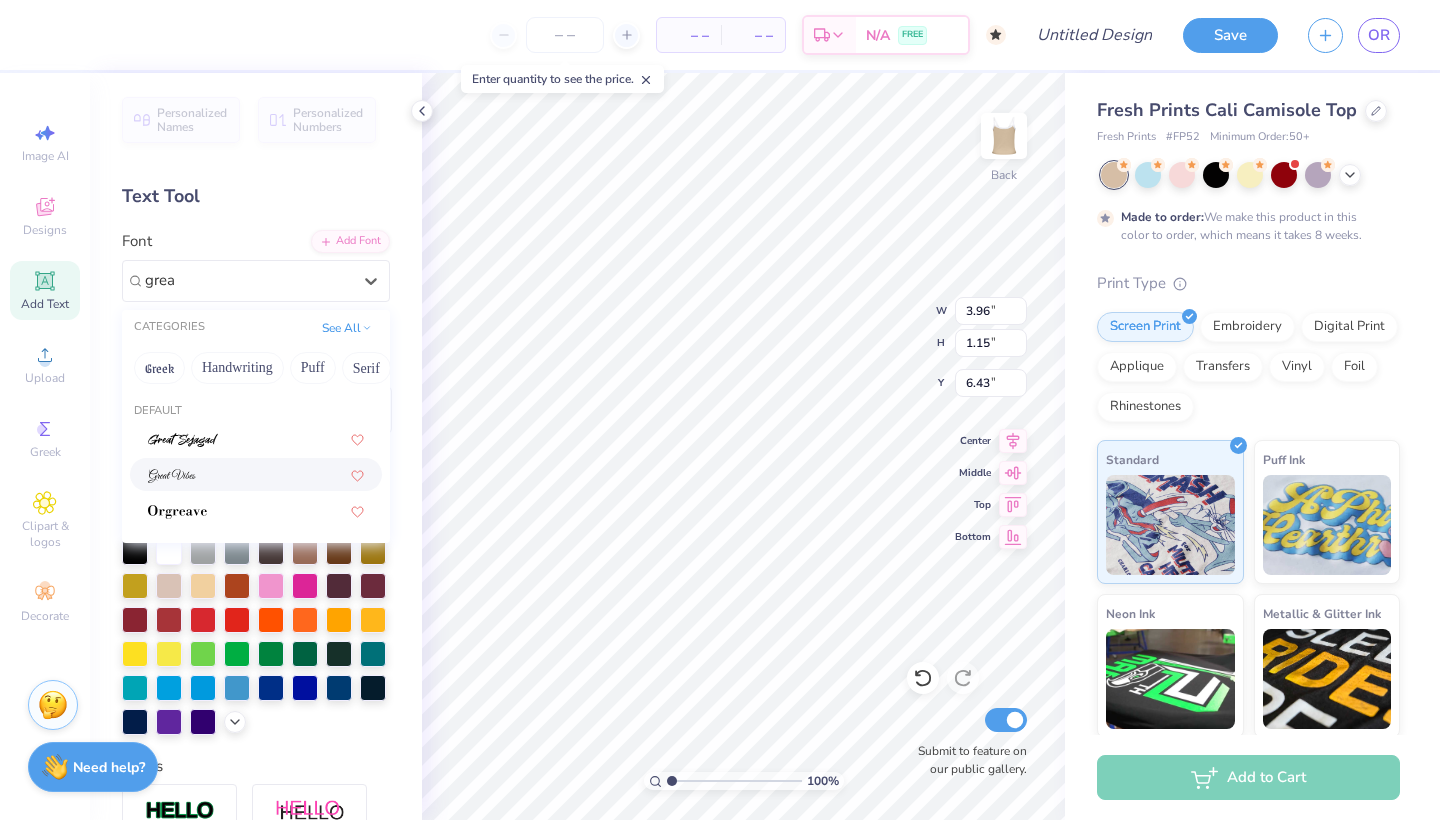 click at bounding box center (256, 474) 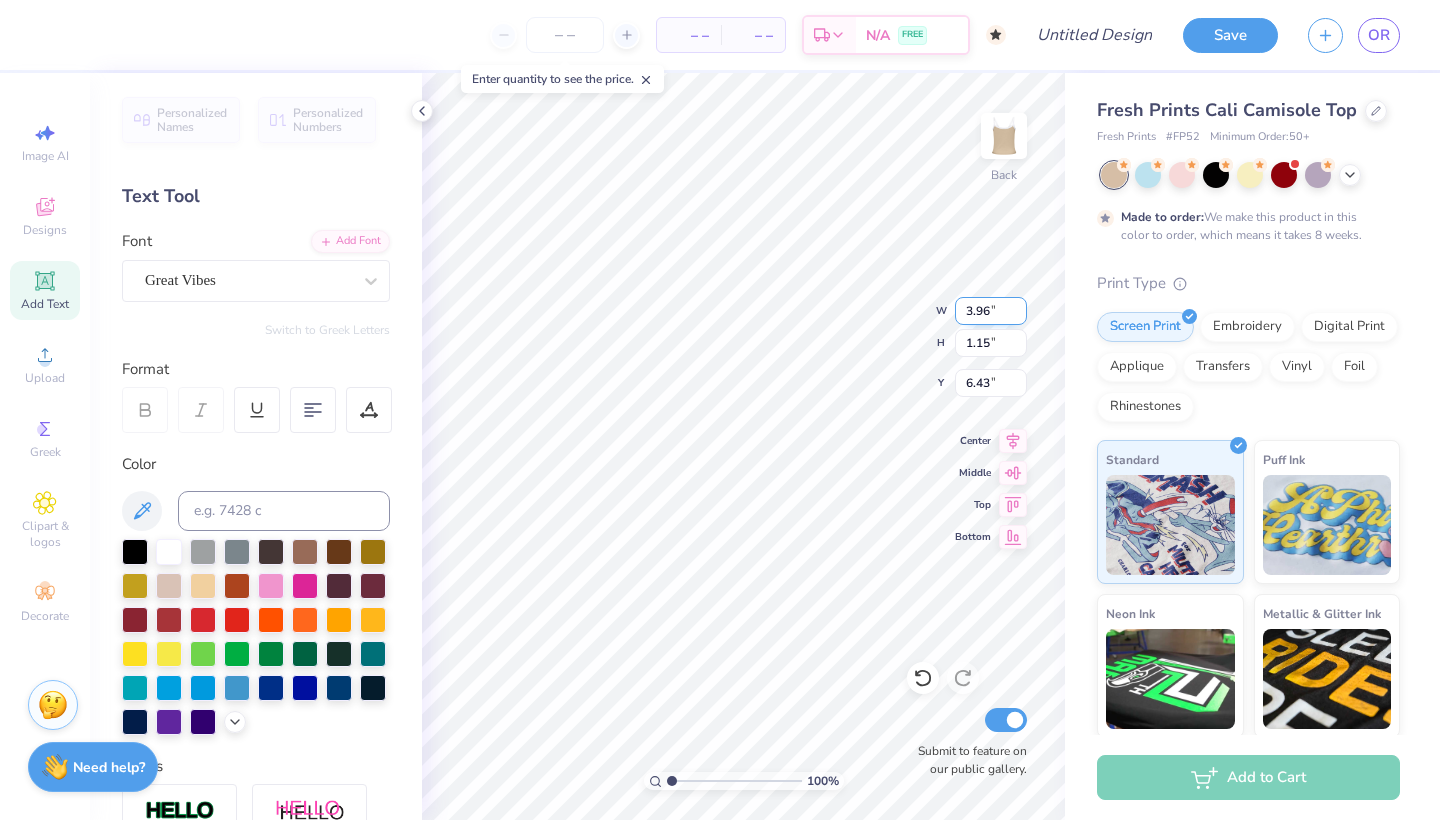 click on "3.96" at bounding box center (991, 311) 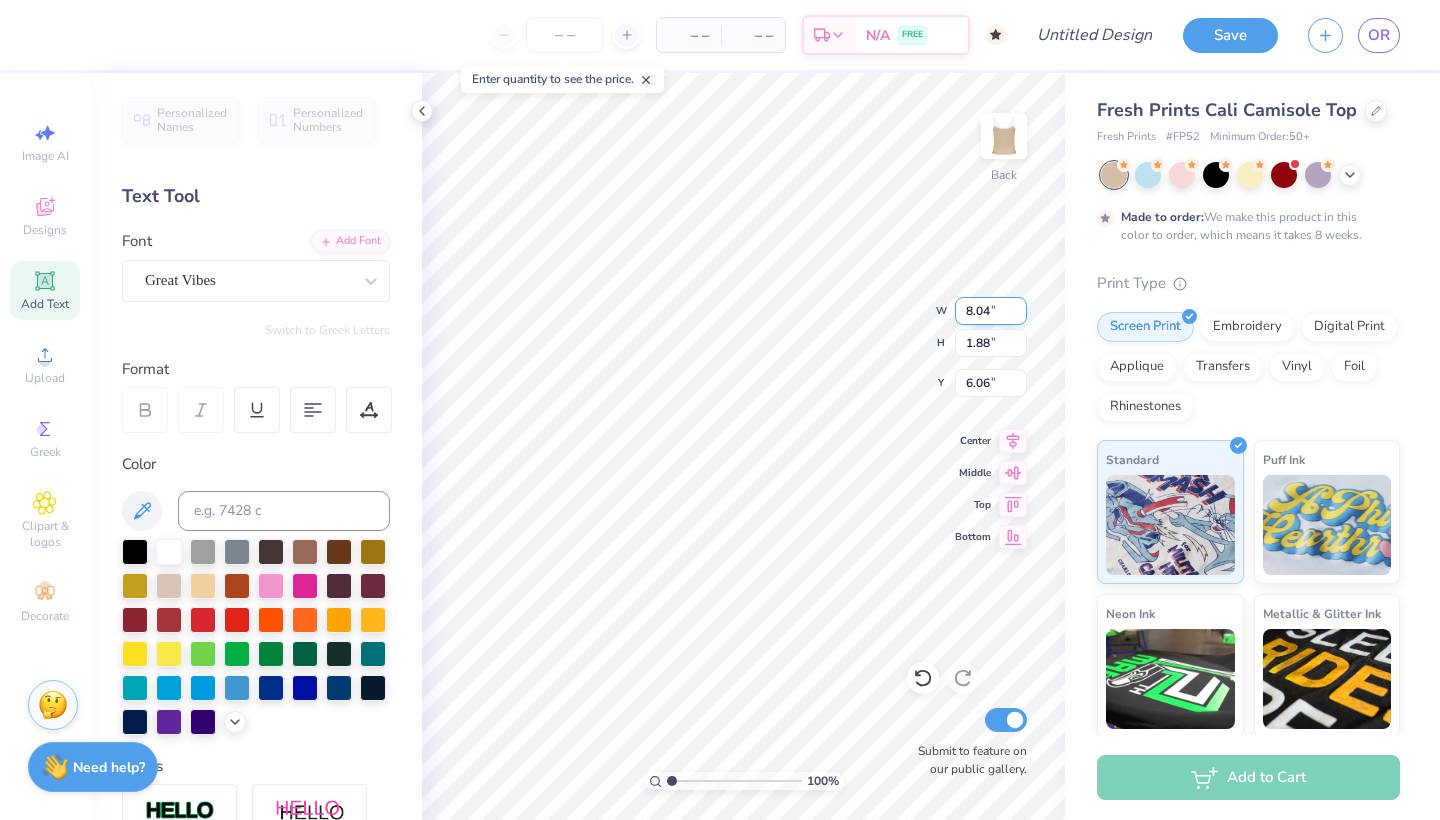 click on "8.04" at bounding box center [991, 311] 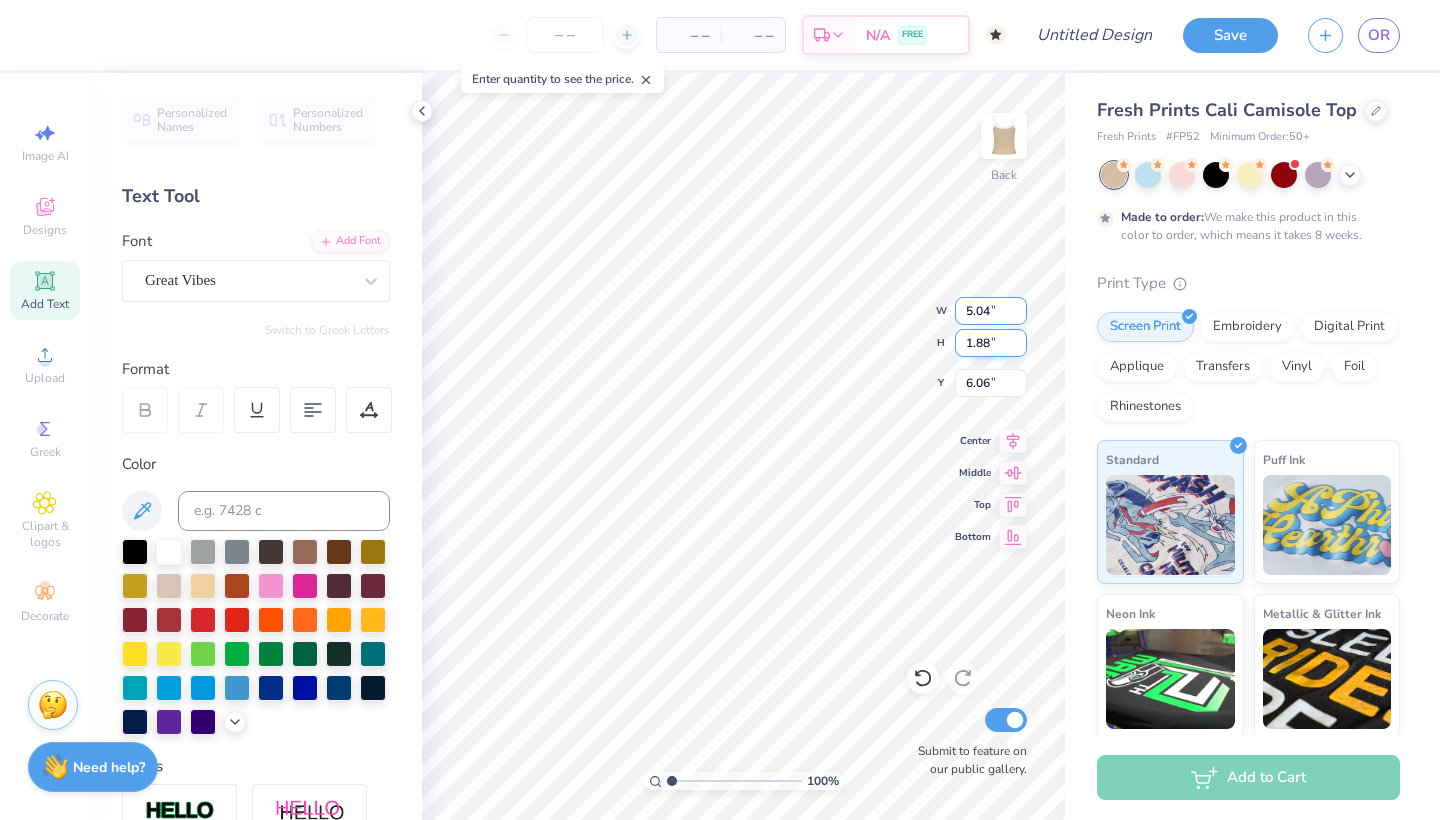 type on "5.04" 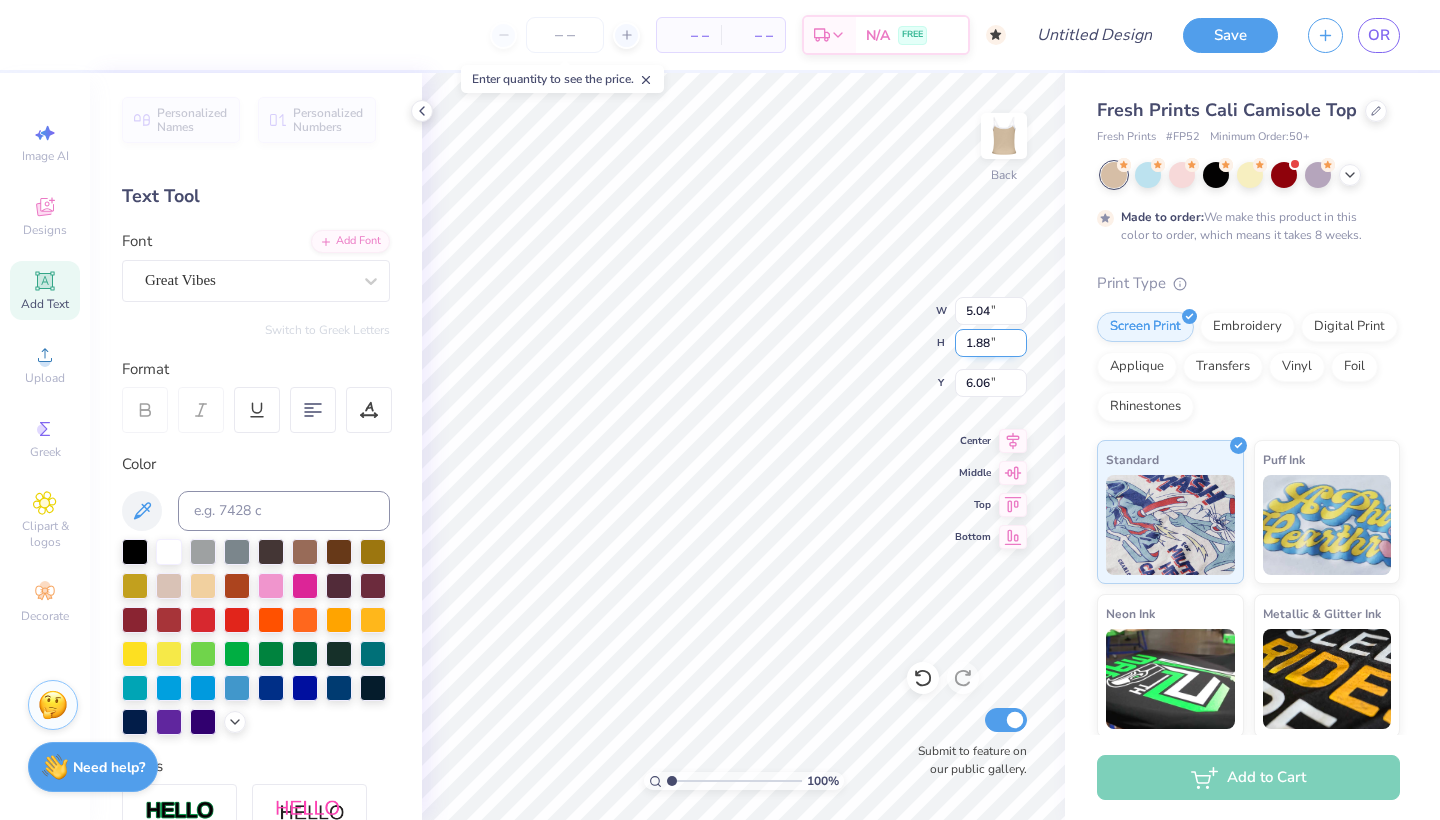 click on "1.88" at bounding box center (991, 343) 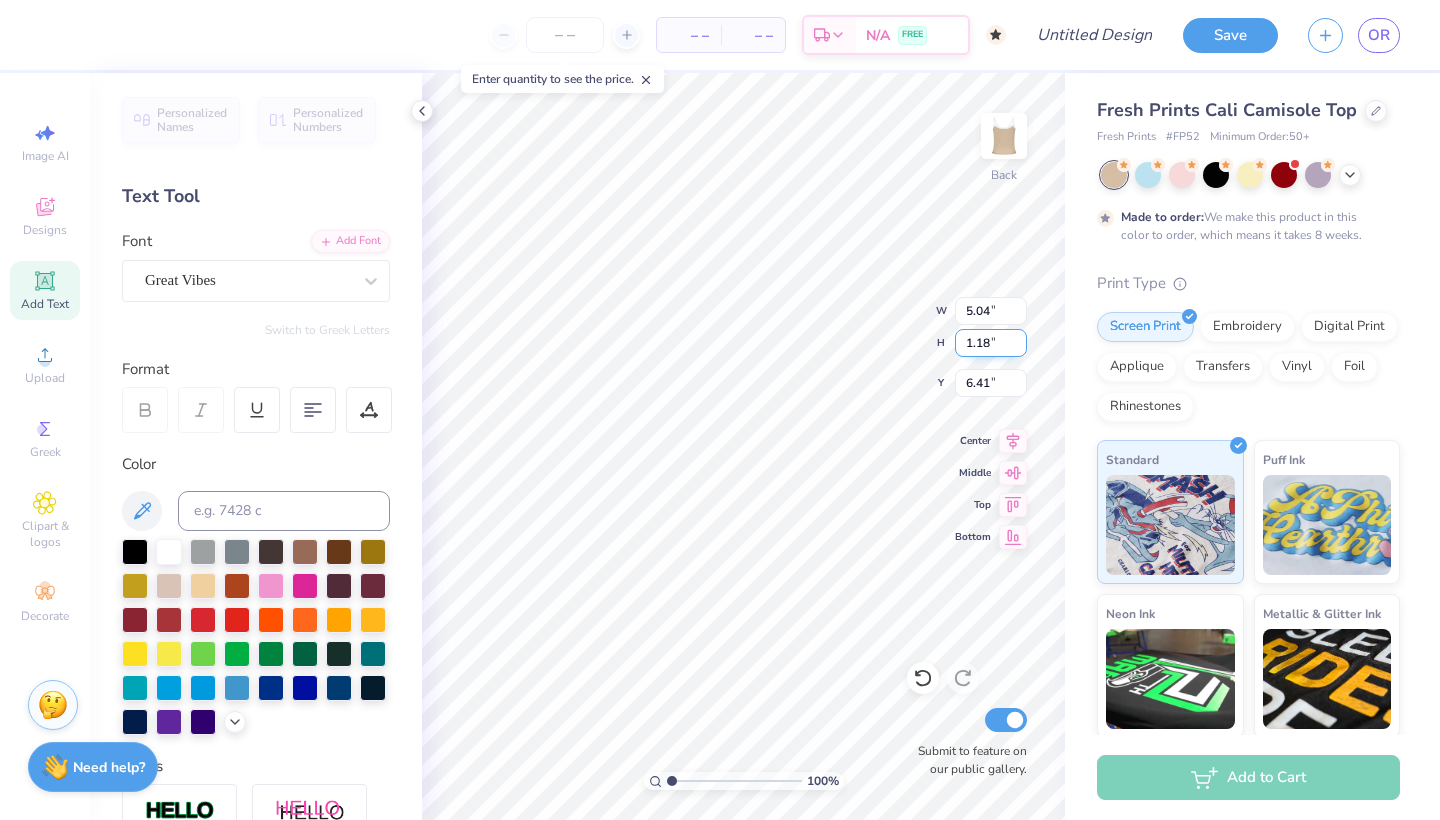 type on "2.00" 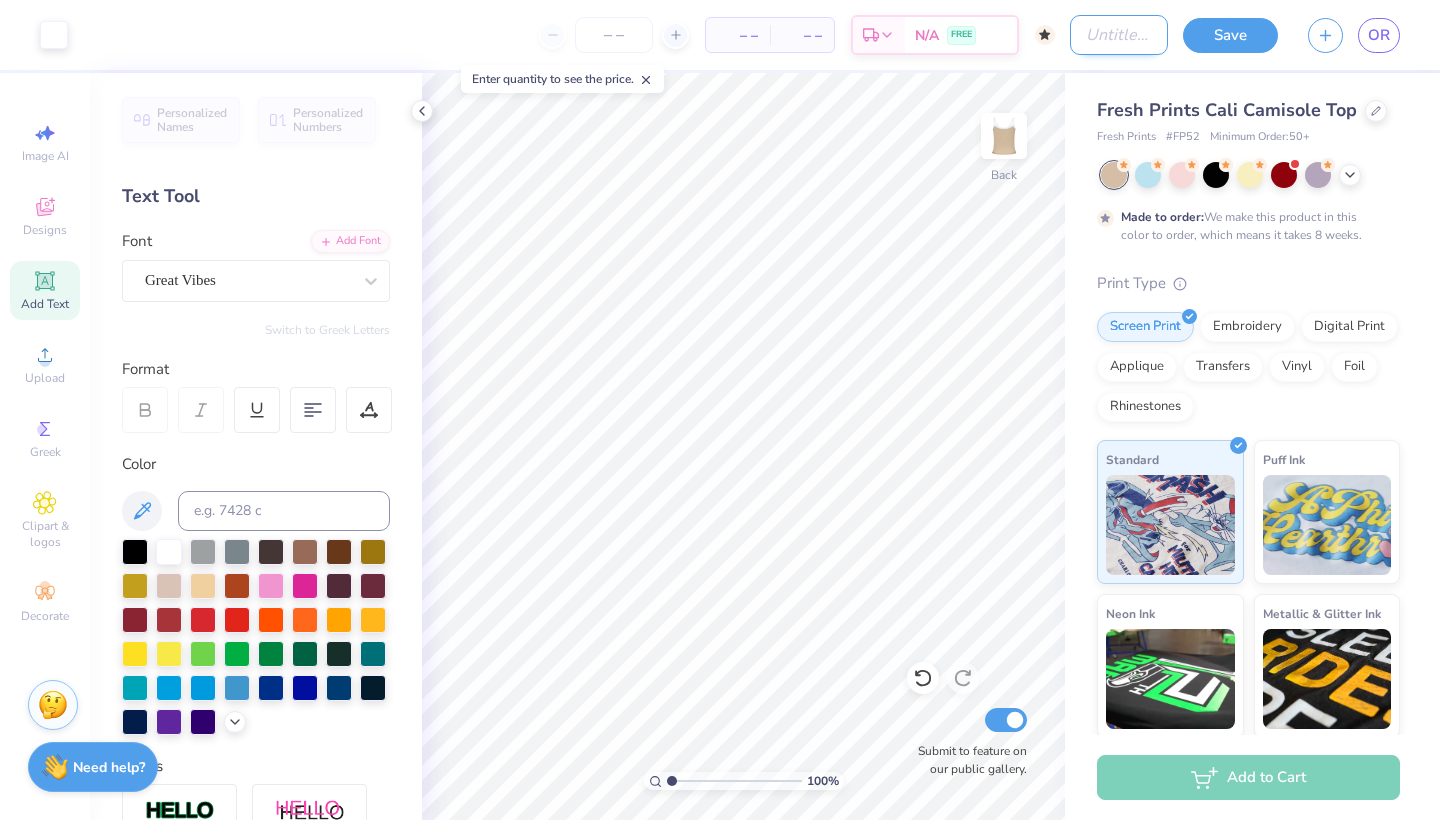 click on "Design Title" at bounding box center (1119, 35) 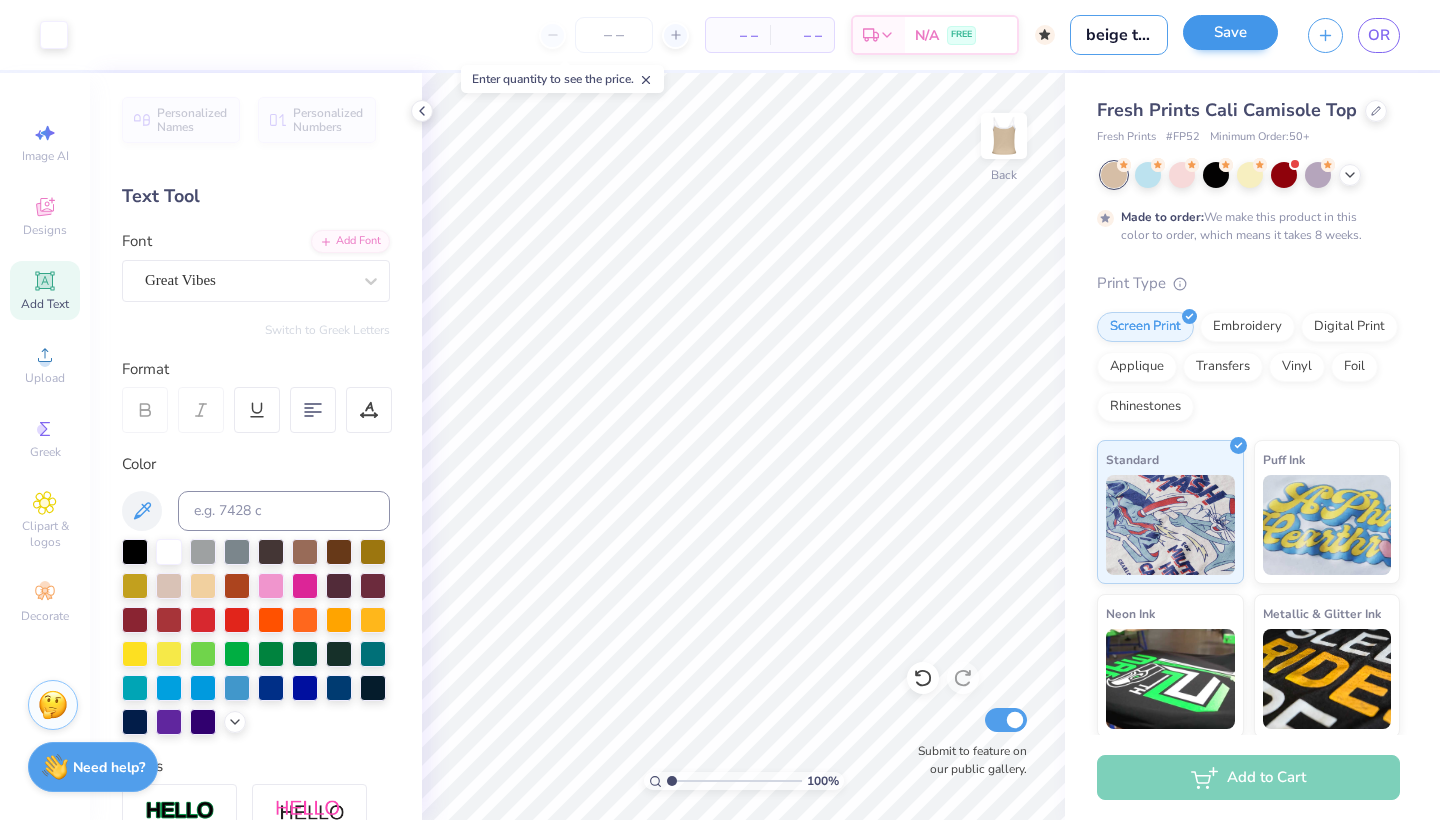 type on "beige tank" 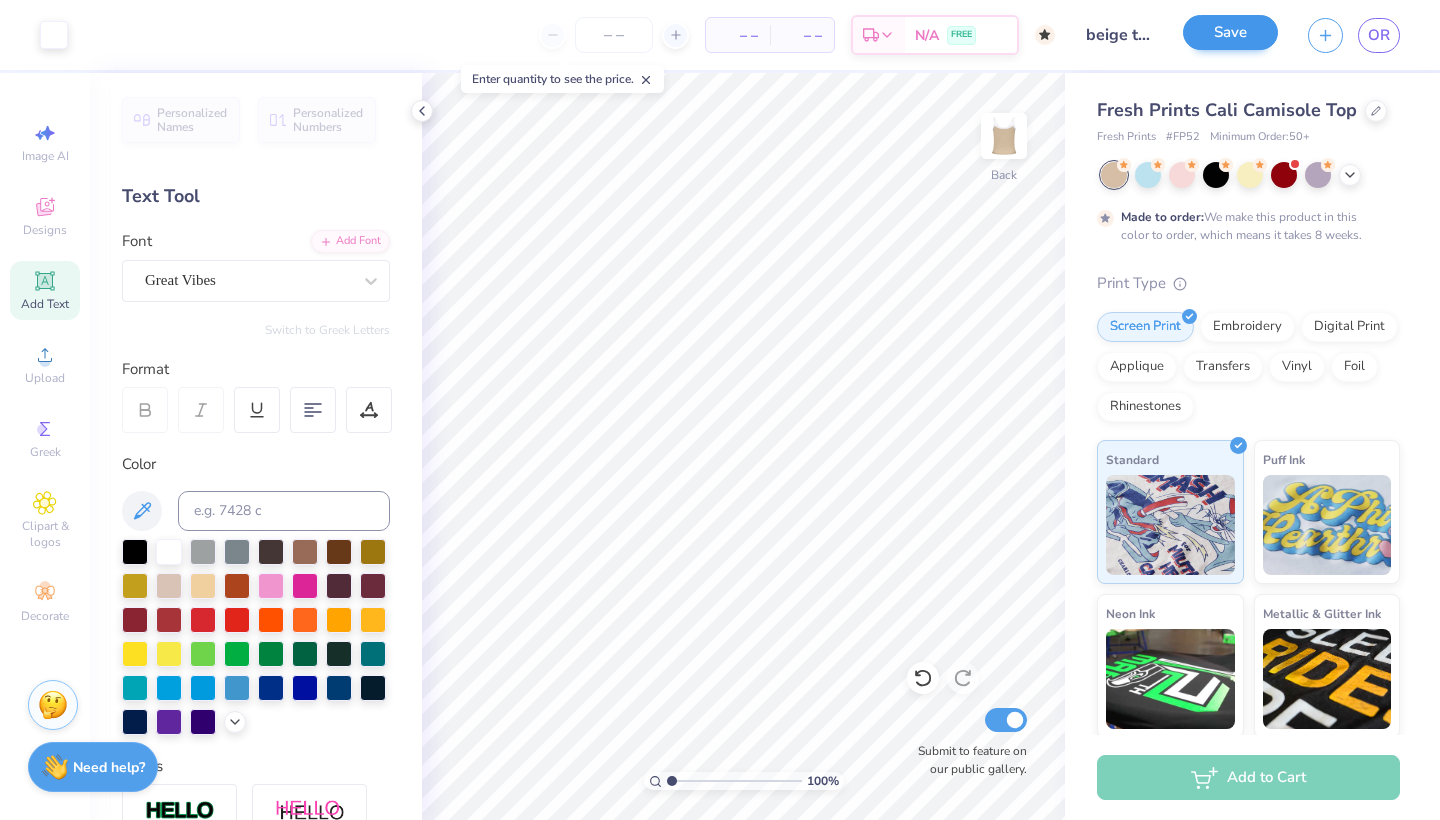 click on "Save" at bounding box center [1230, 32] 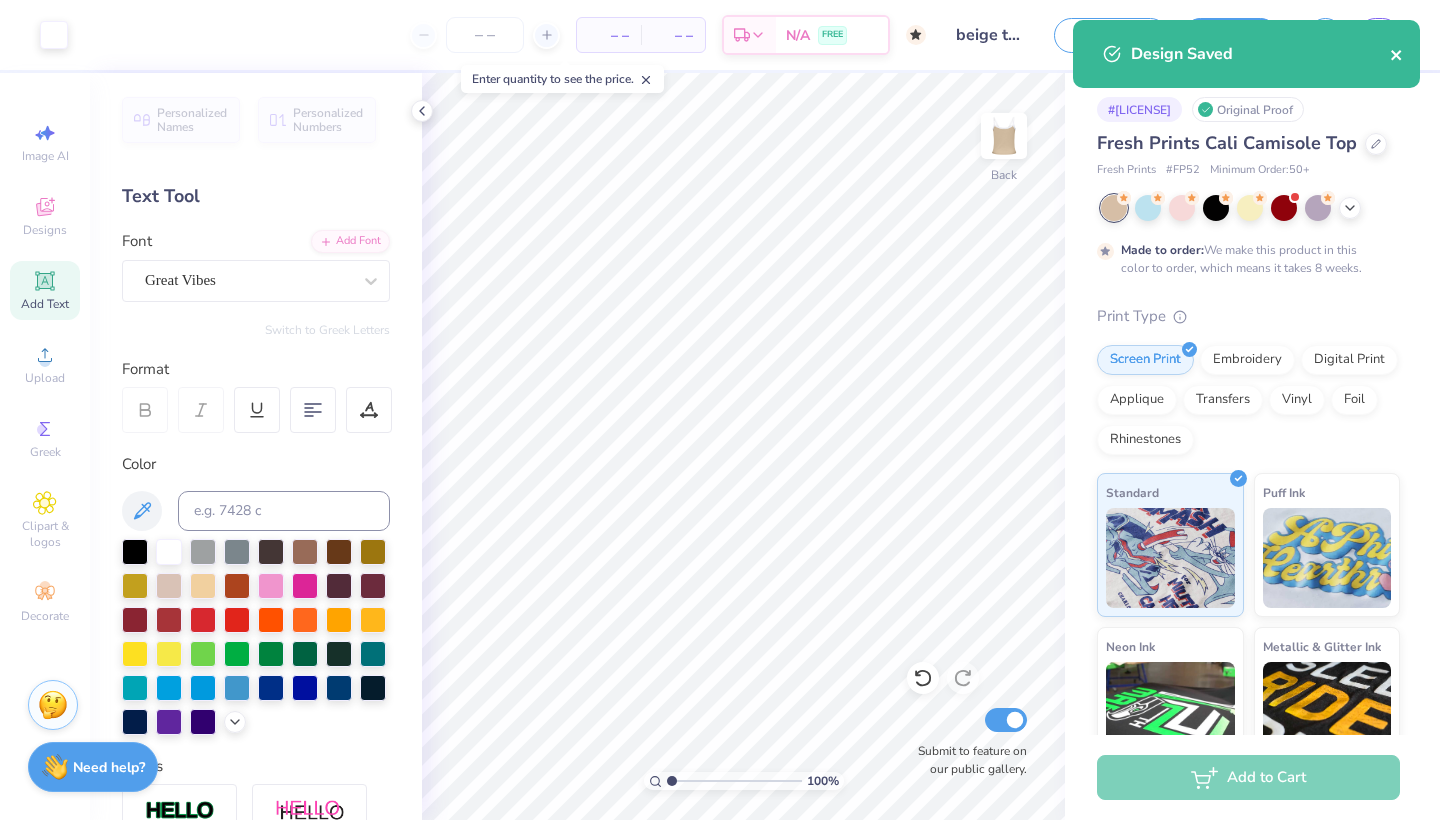 click 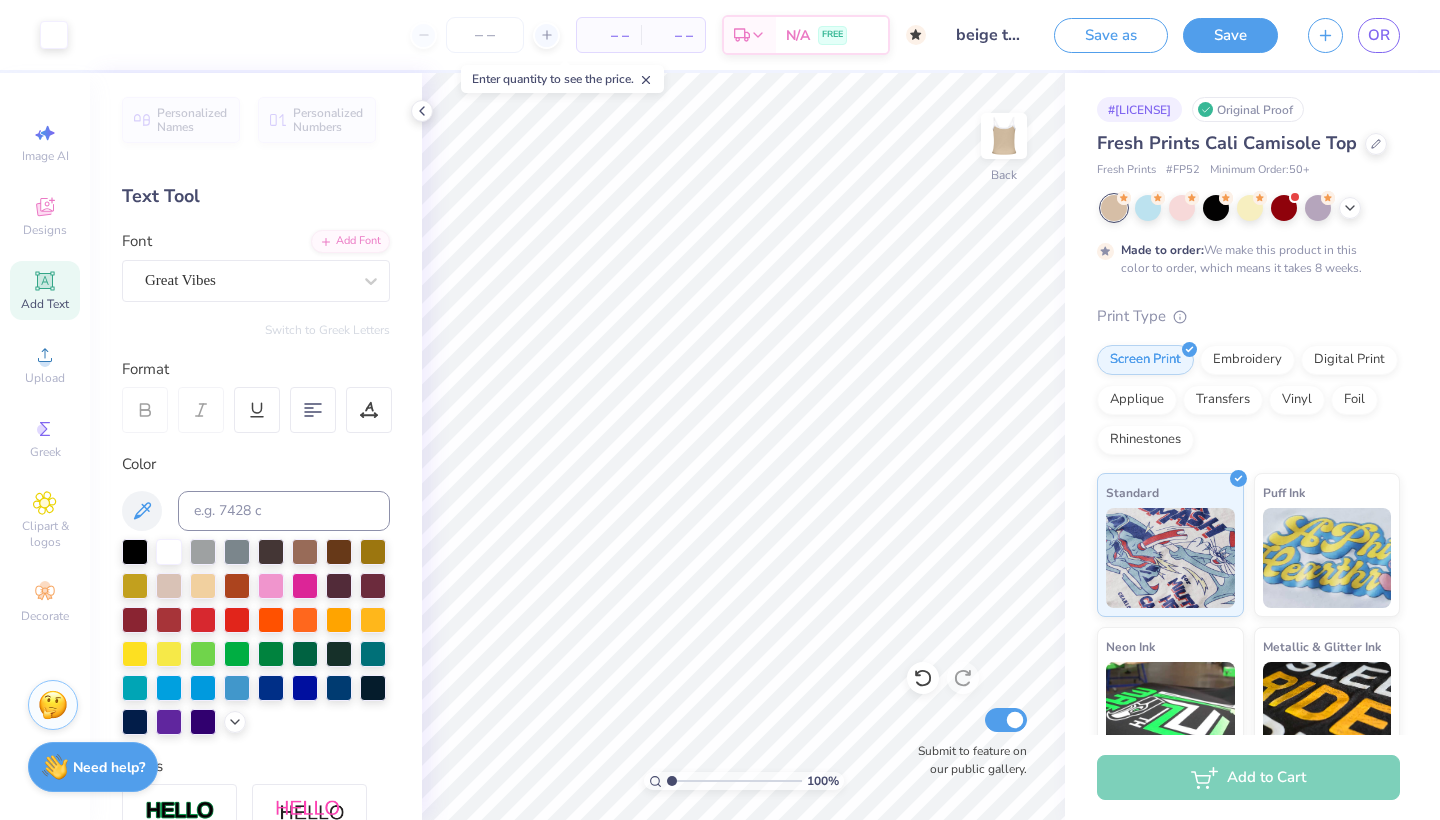 click on "Design Saved" at bounding box center [1246, 61] 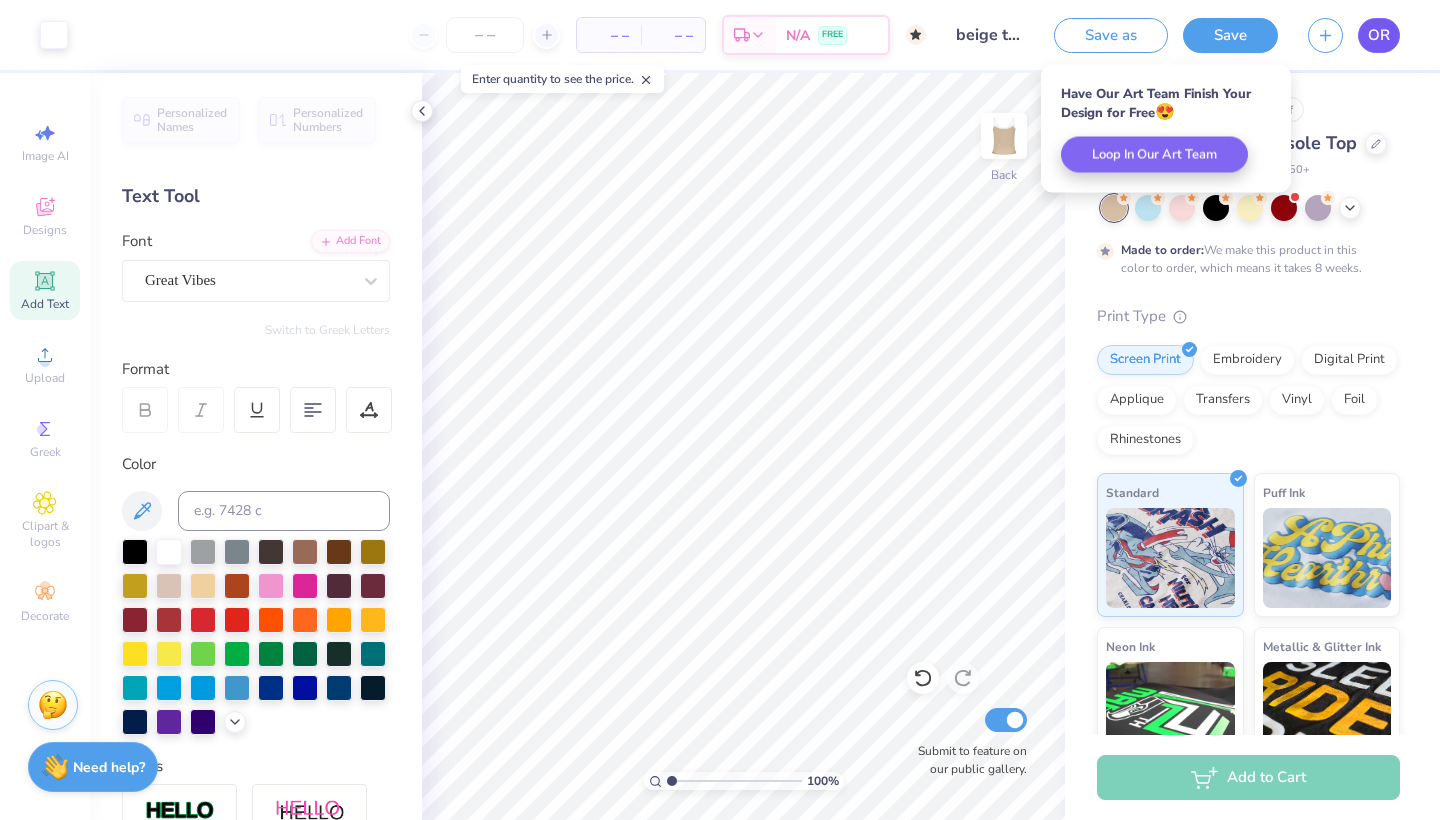 click on "OR" at bounding box center [1379, 35] 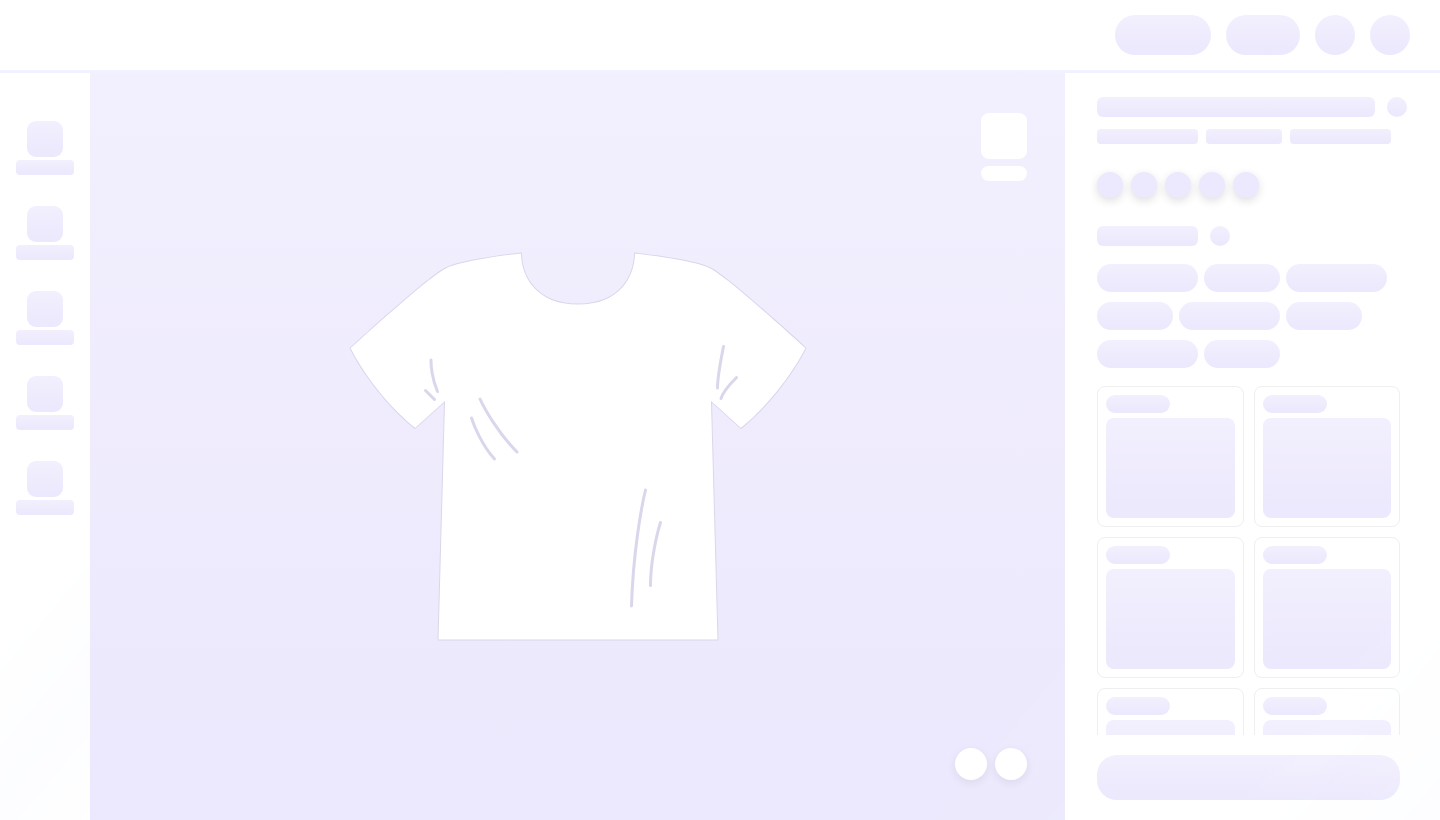 scroll, scrollTop: 0, scrollLeft: 0, axis: both 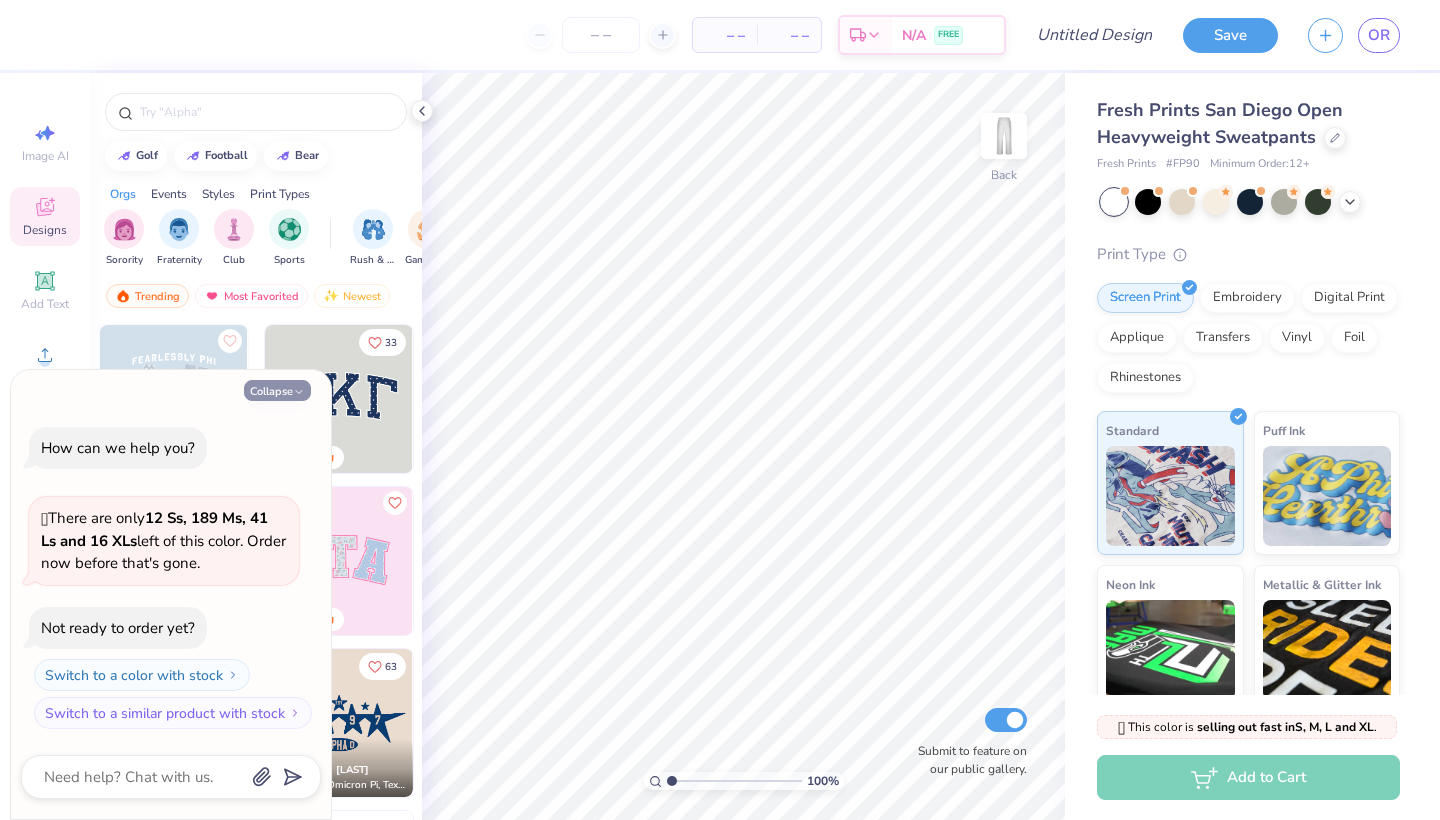 click on "Collapse" at bounding box center [277, 390] 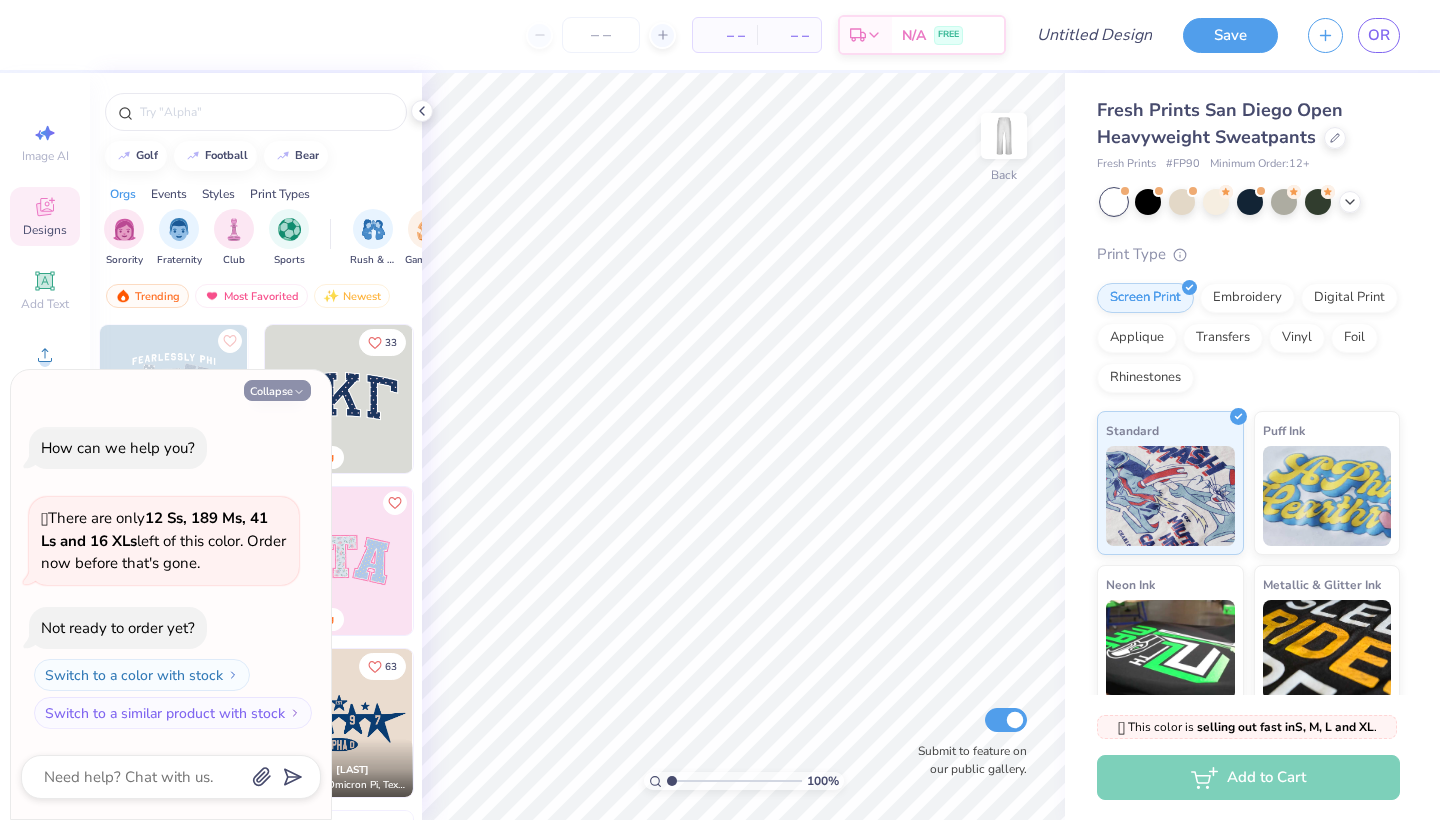 type on "x" 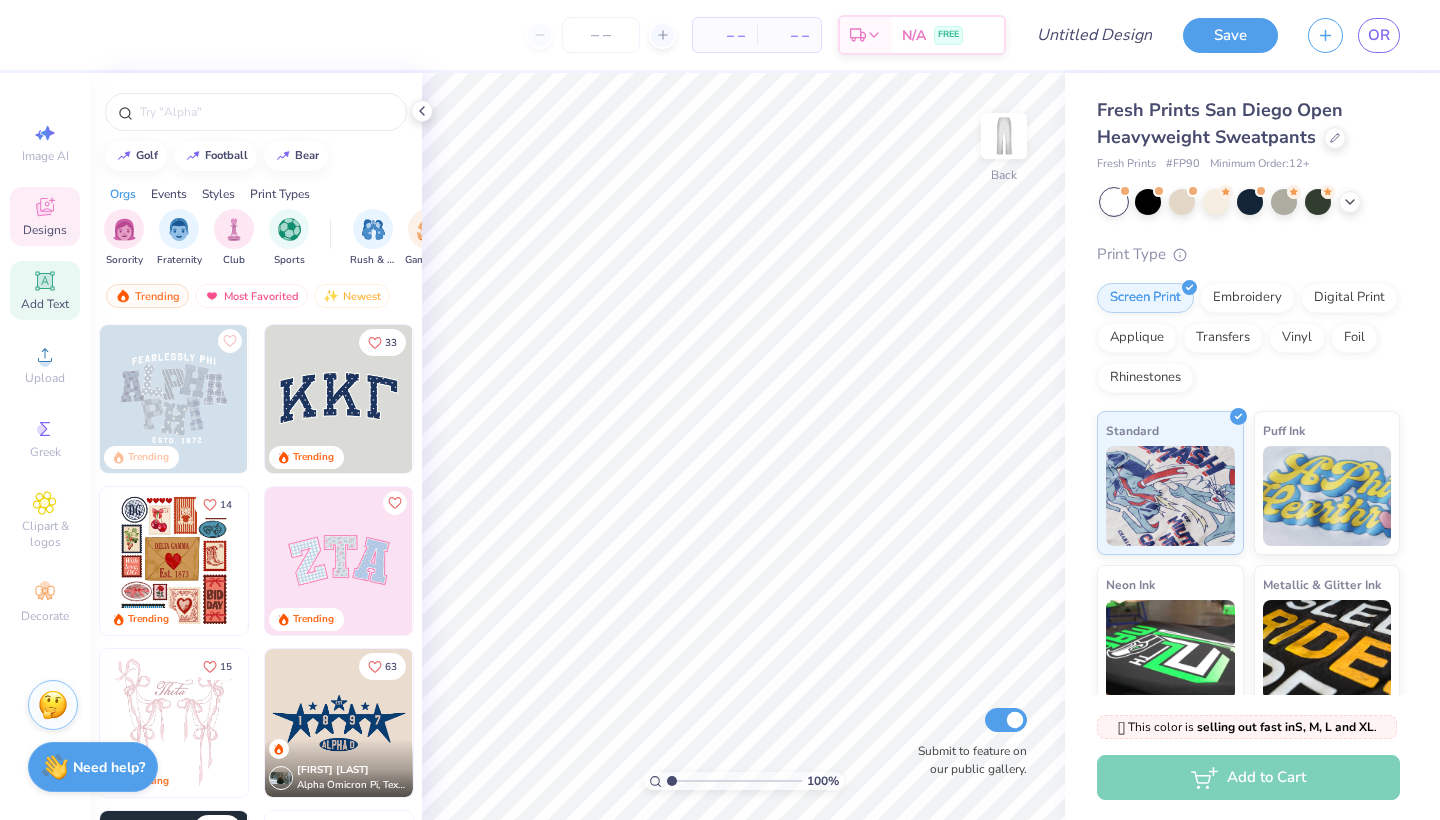 click 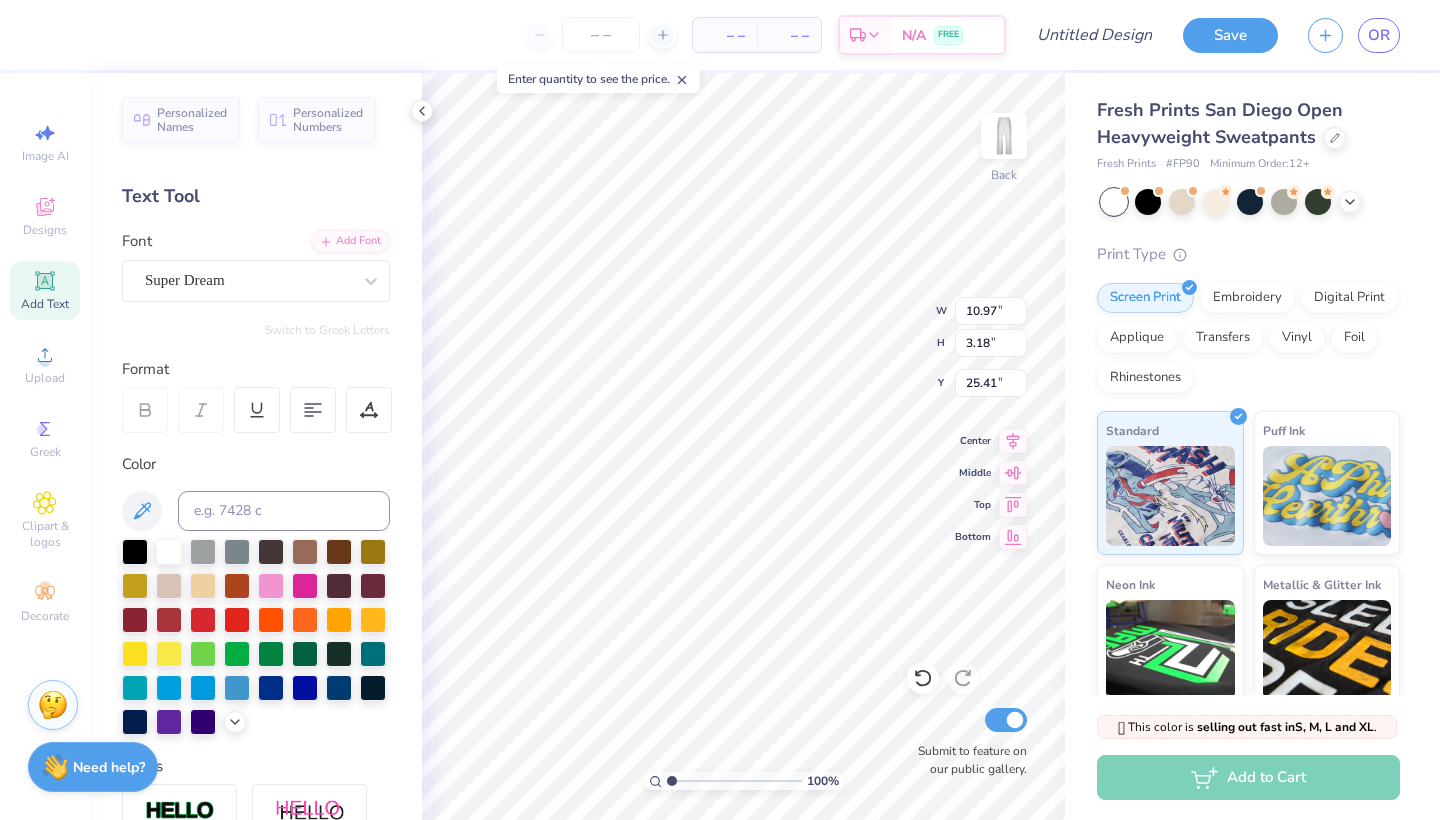 scroll, scrollTop: 16, scrollLeft: 3, axis: both 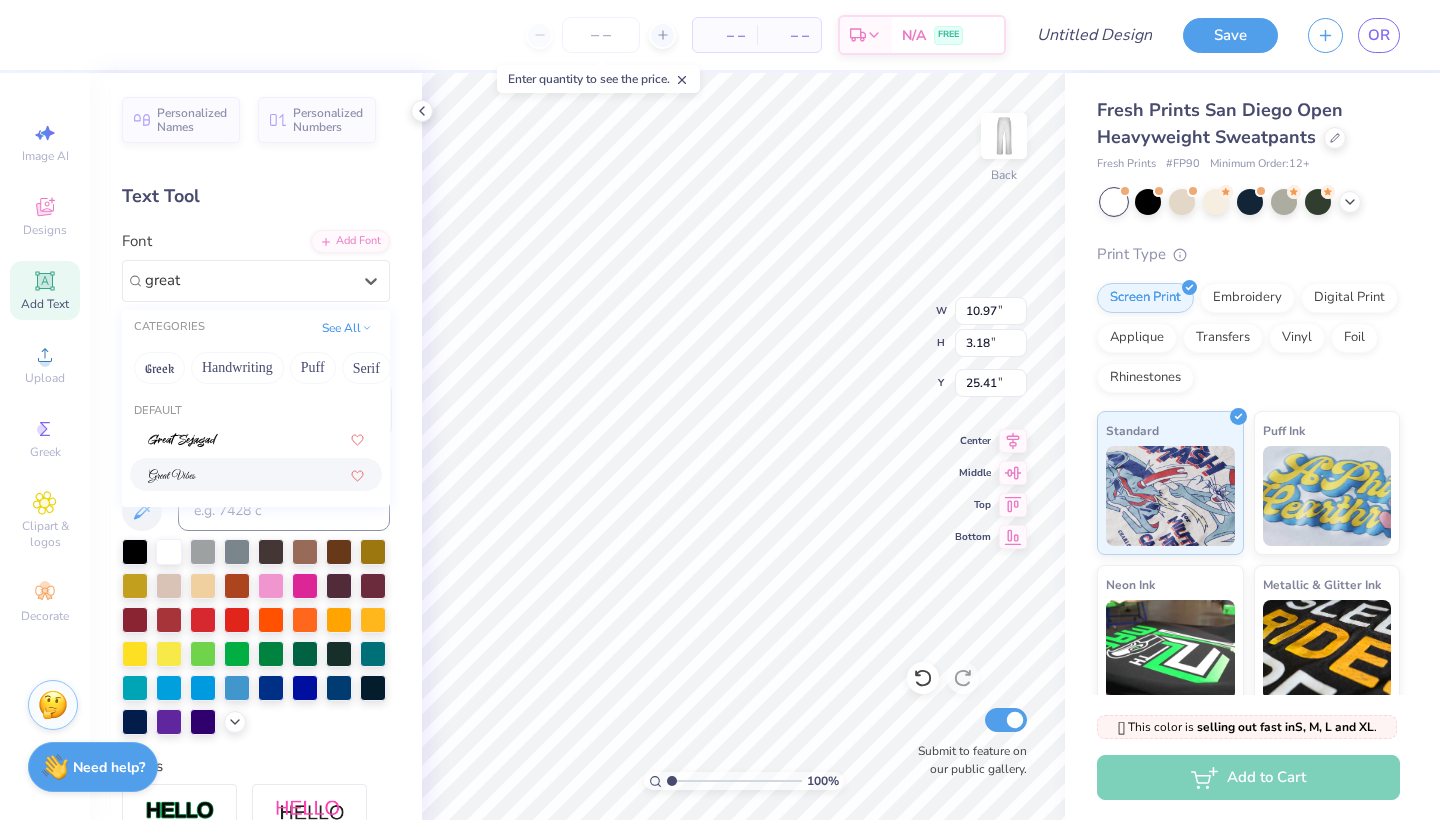 click at bounding box center (256, 474) 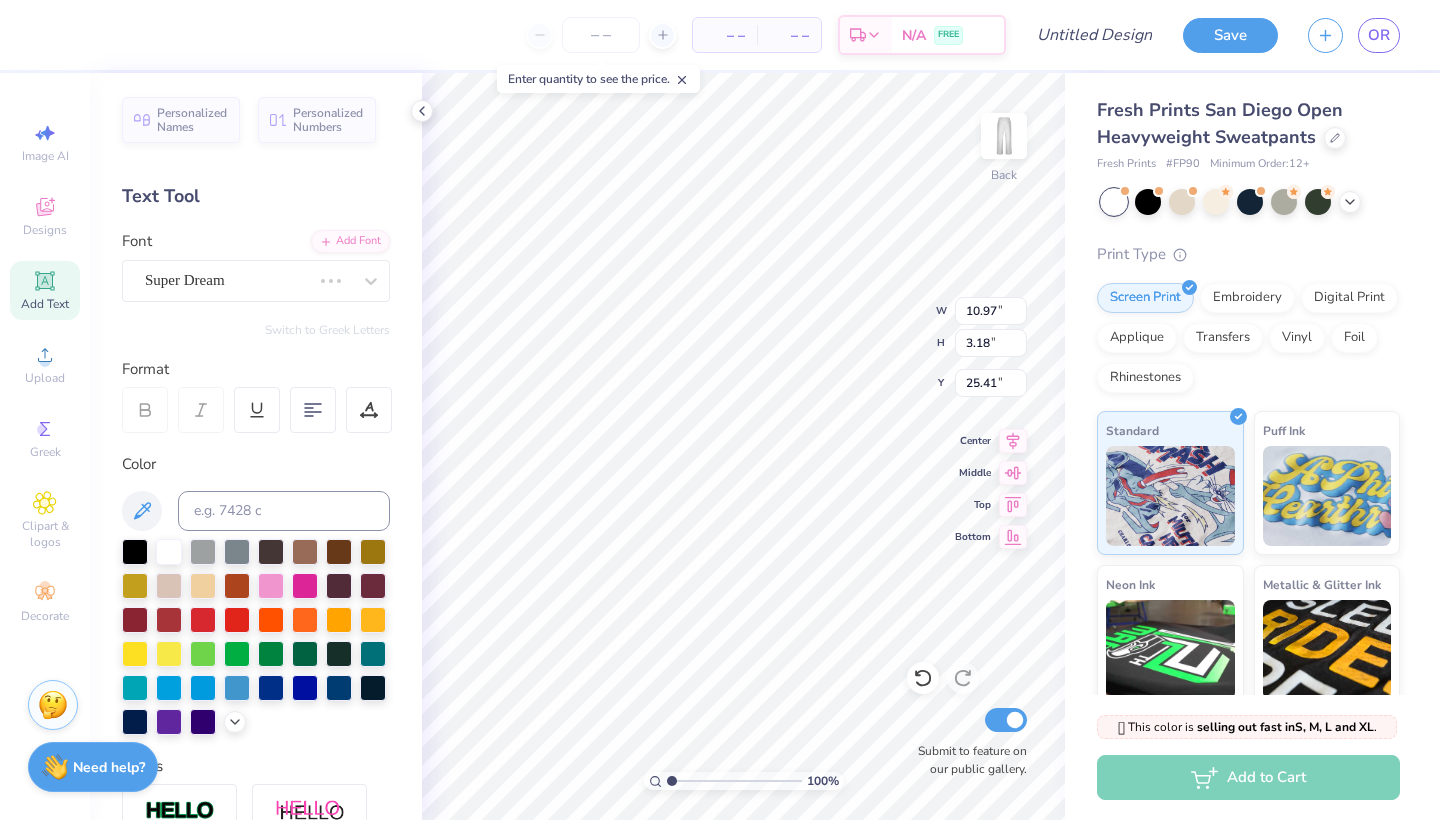type 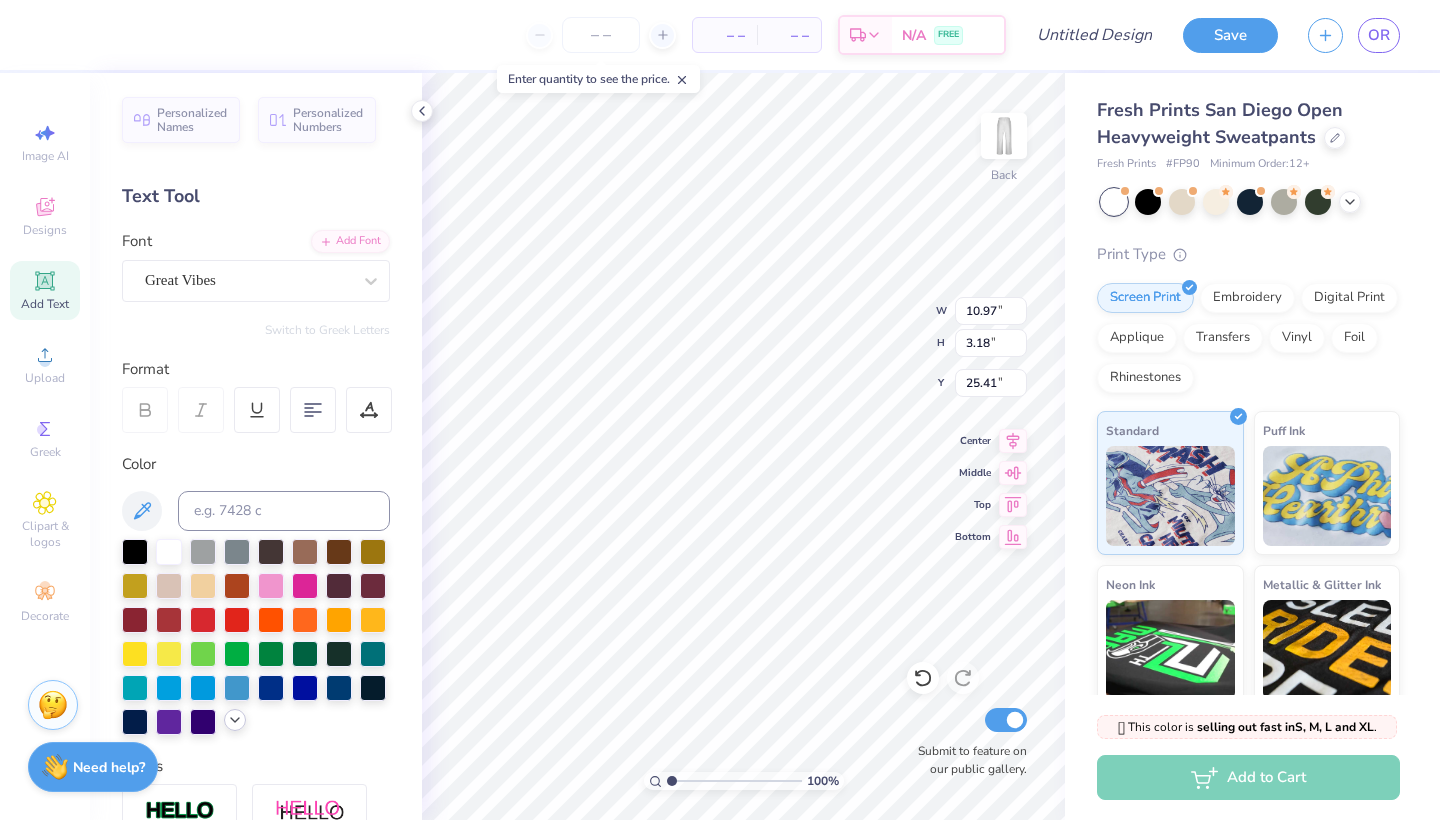 click 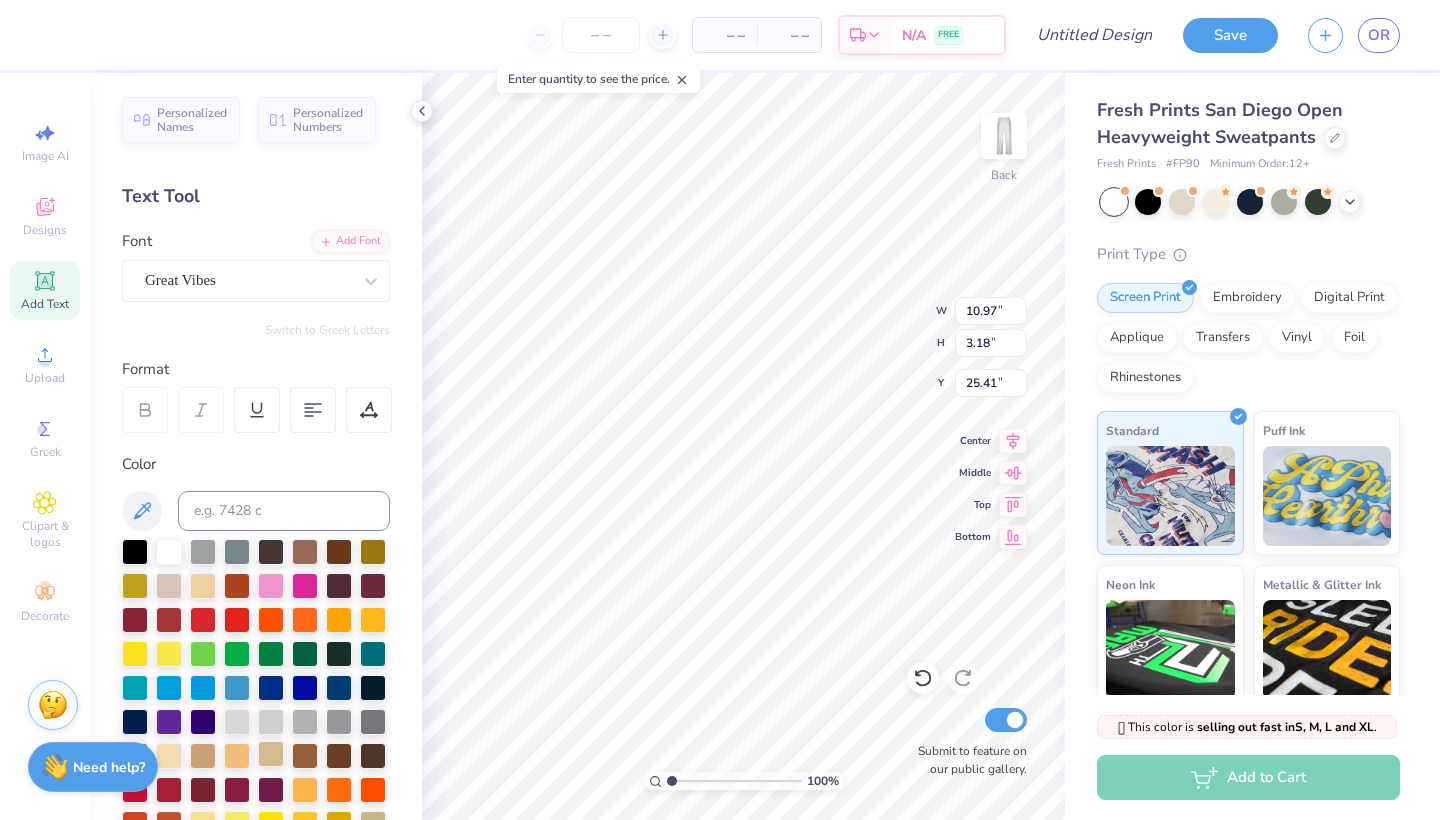click at bounding box center [271, 754] 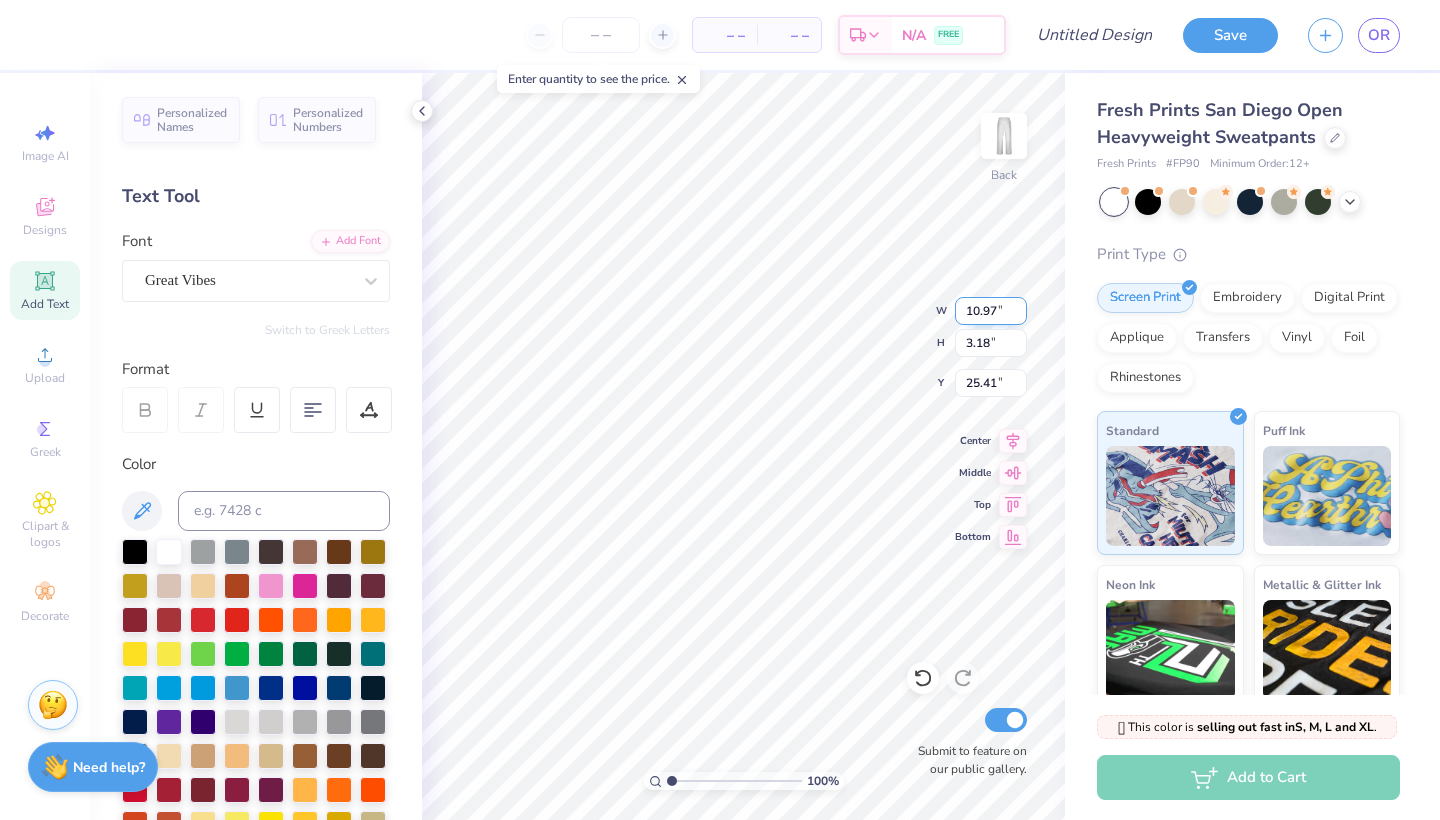 click on "10.97" at bounding box center [991, 311] 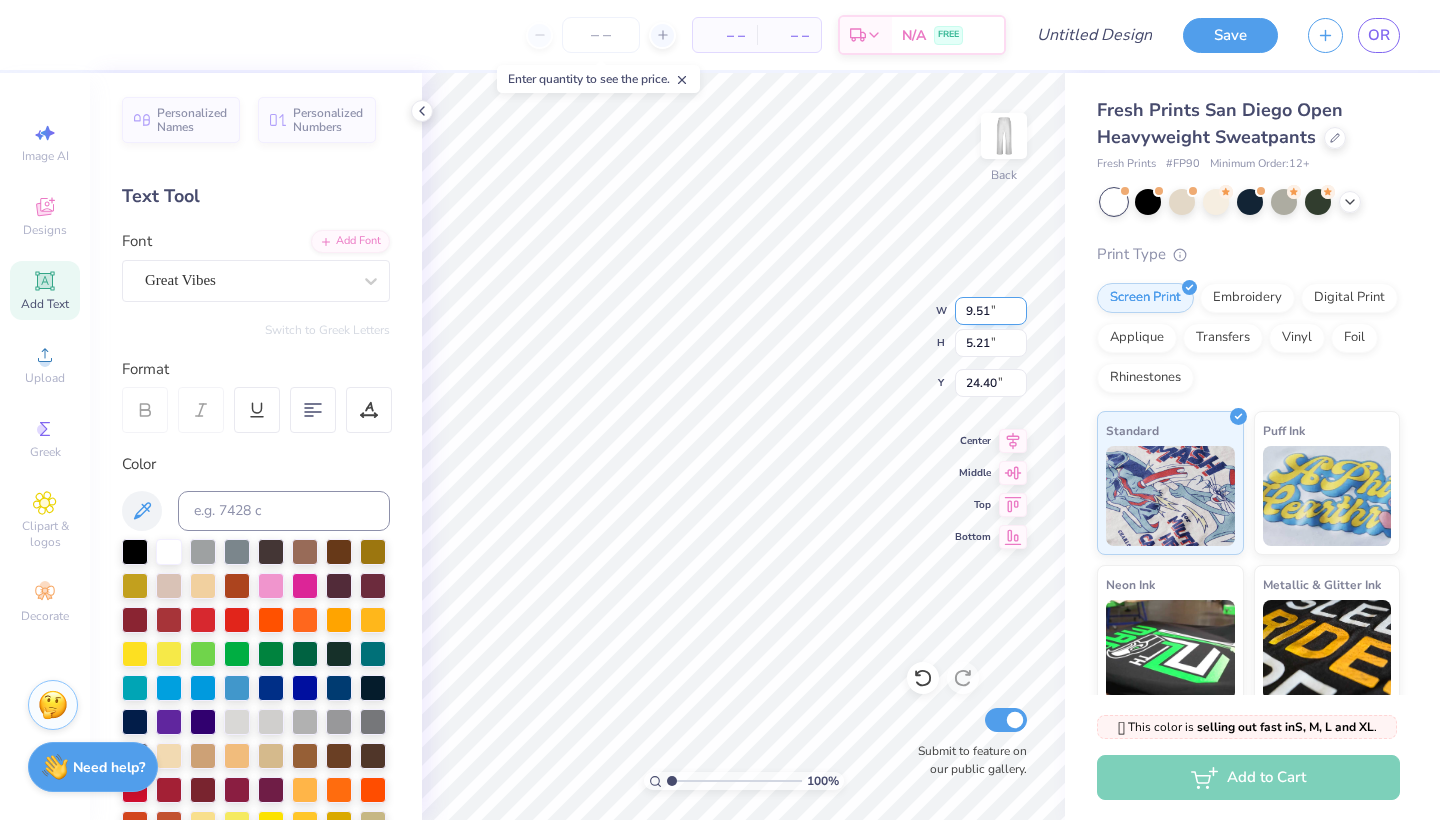 click on "9.51" at bounding box center [991, 311] 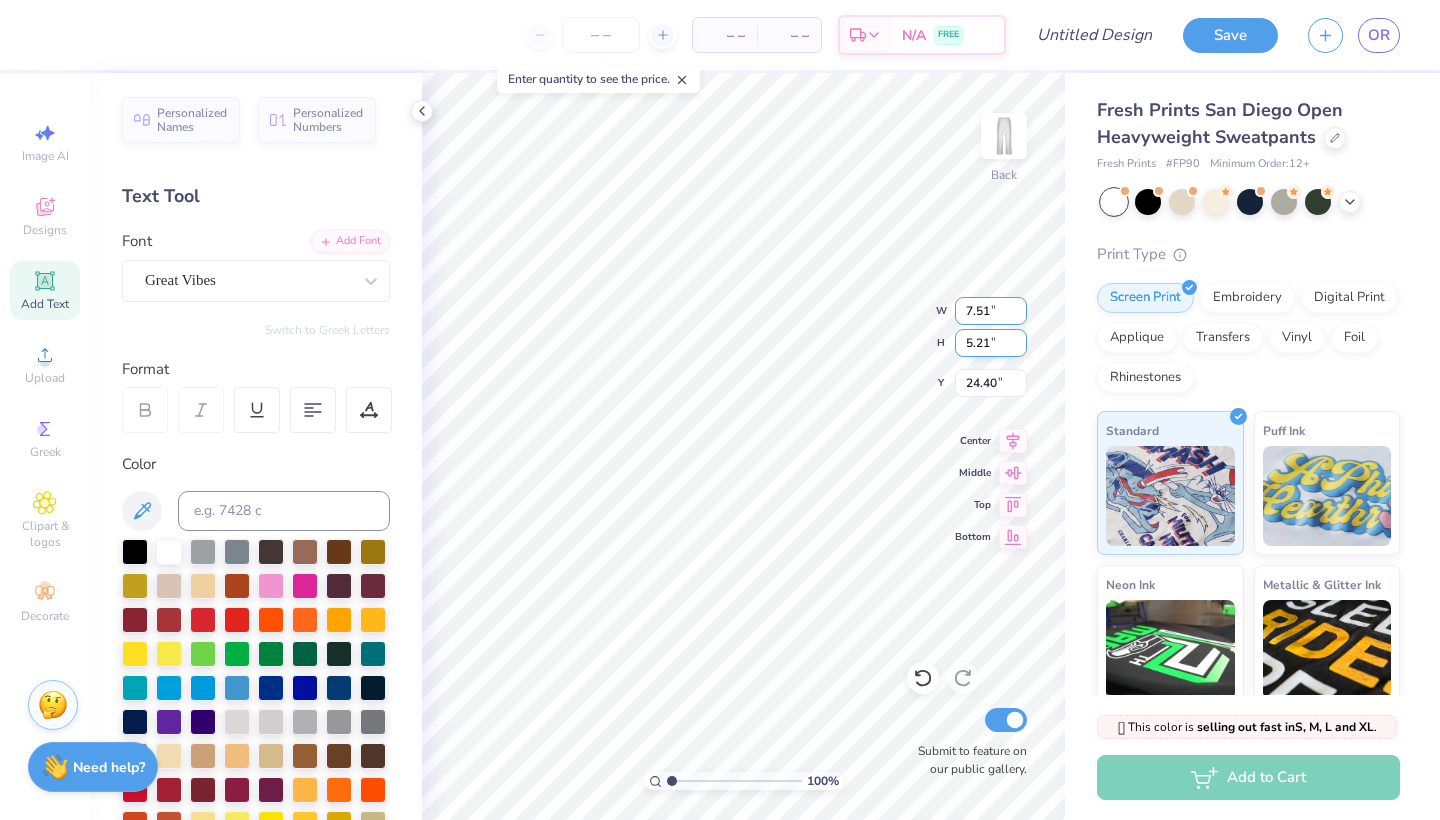 type on "7.51" 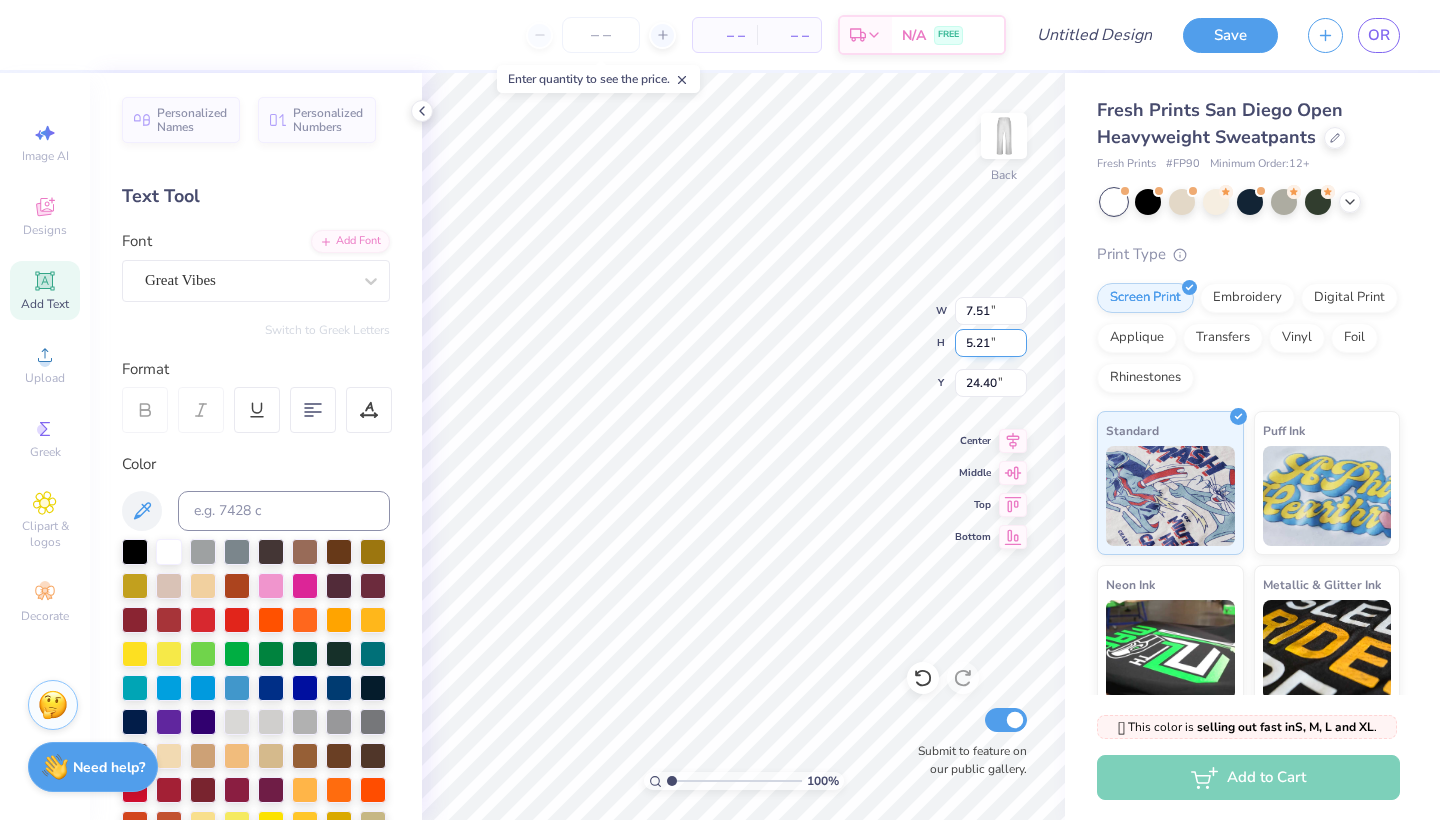 click on "5.21" at bounding box center (991, 343) 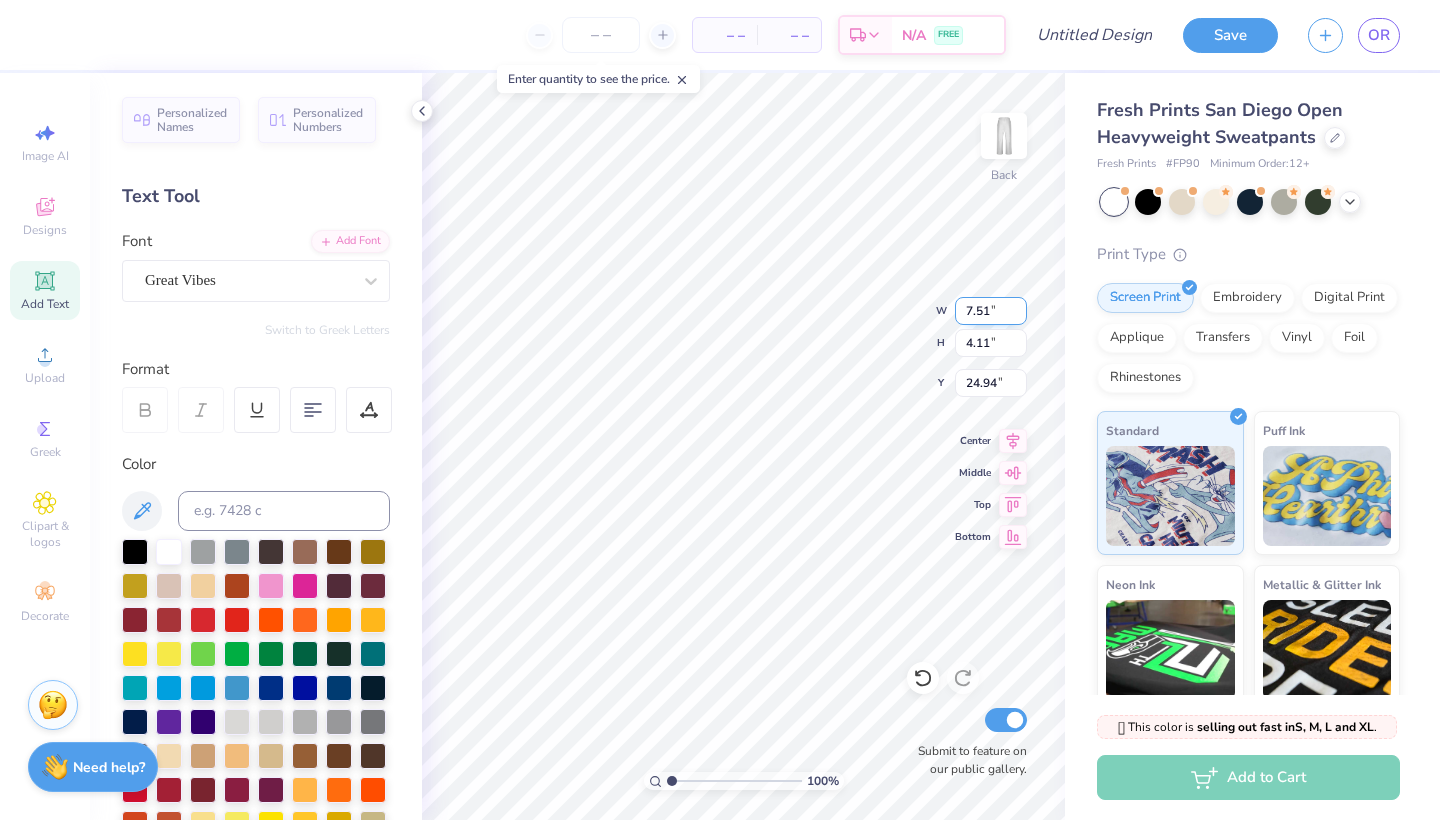 click on "7.51" at bounding box center (991, 311) 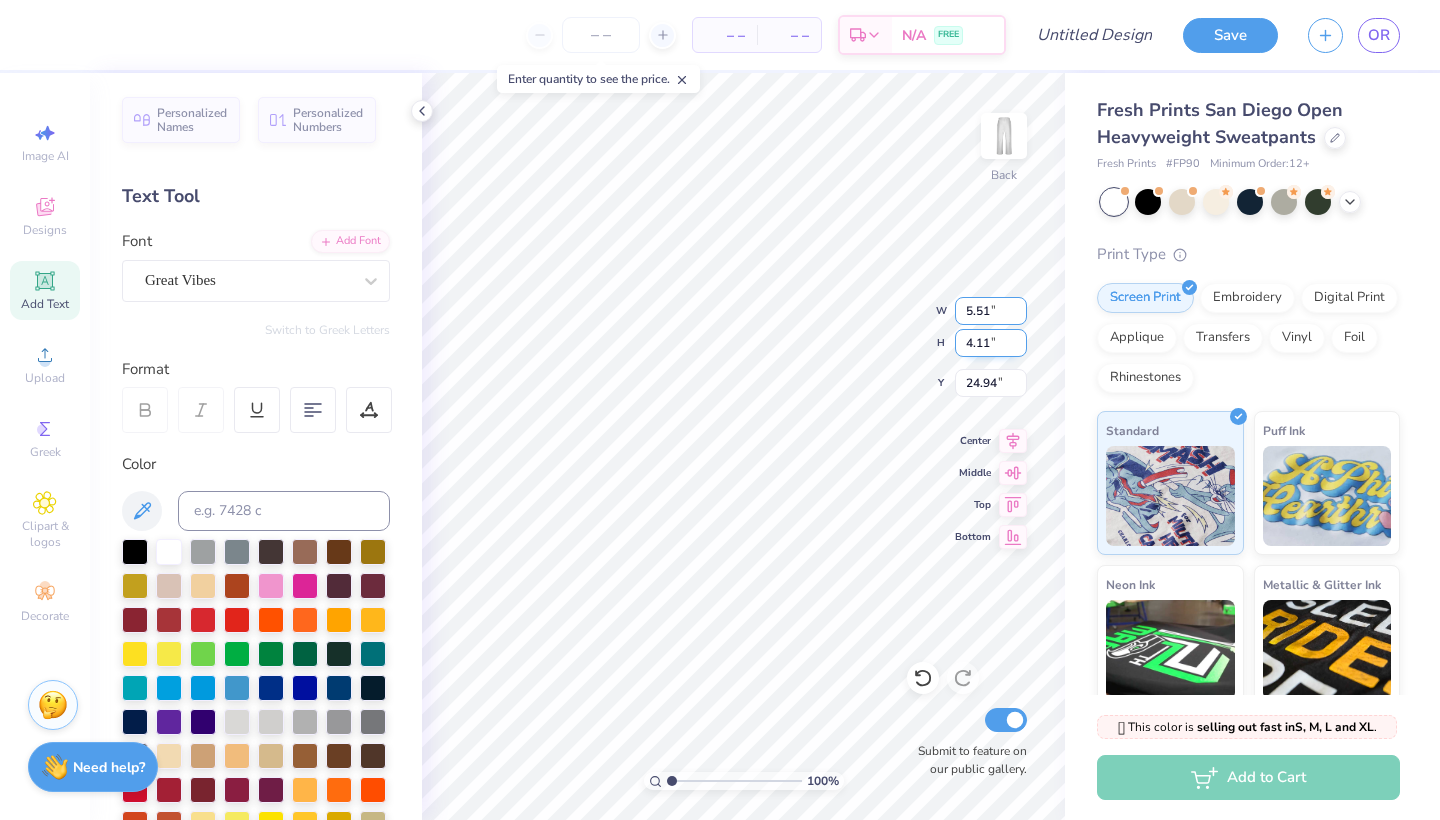 type on "5.51" 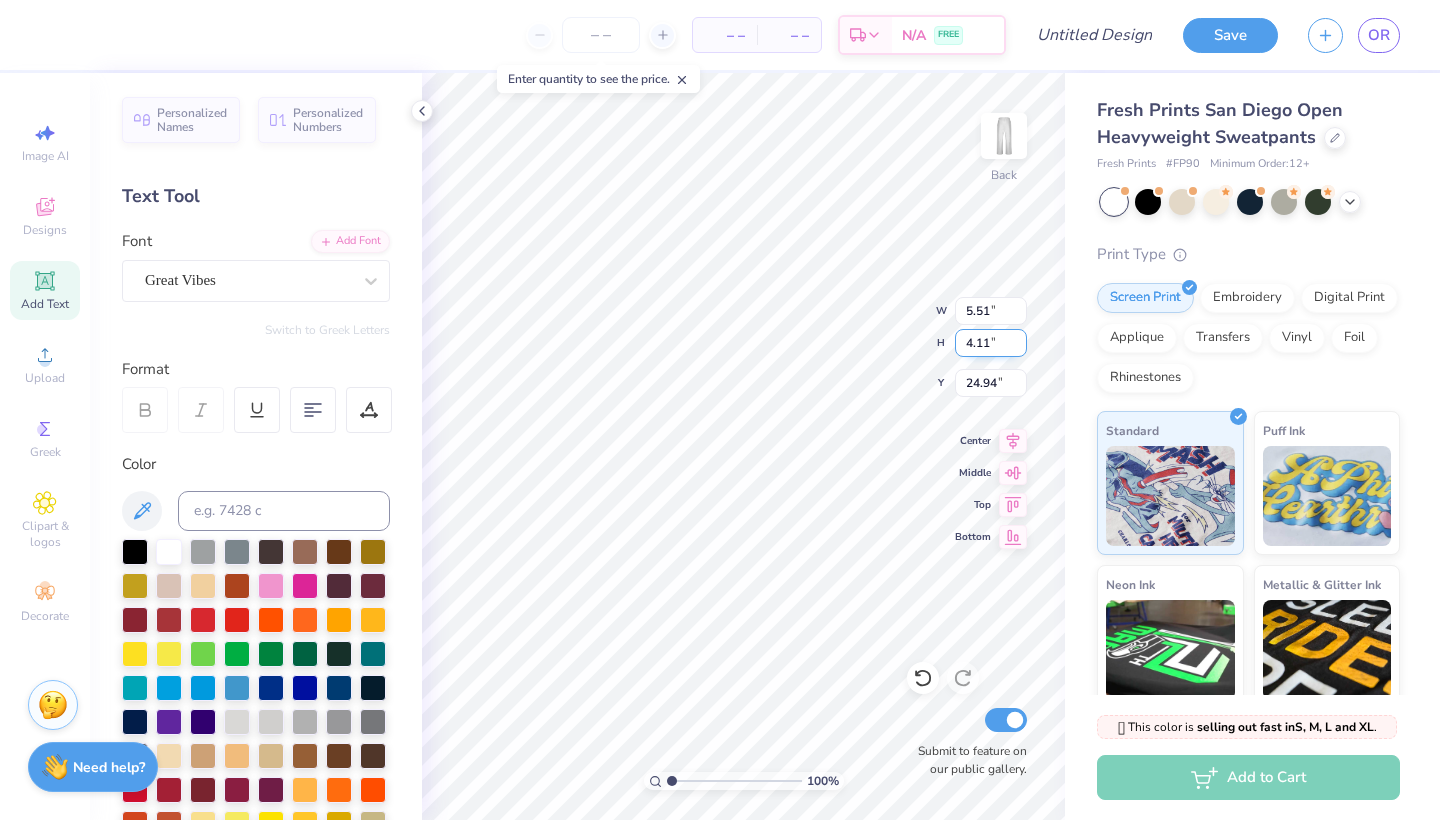 type on "3.02" 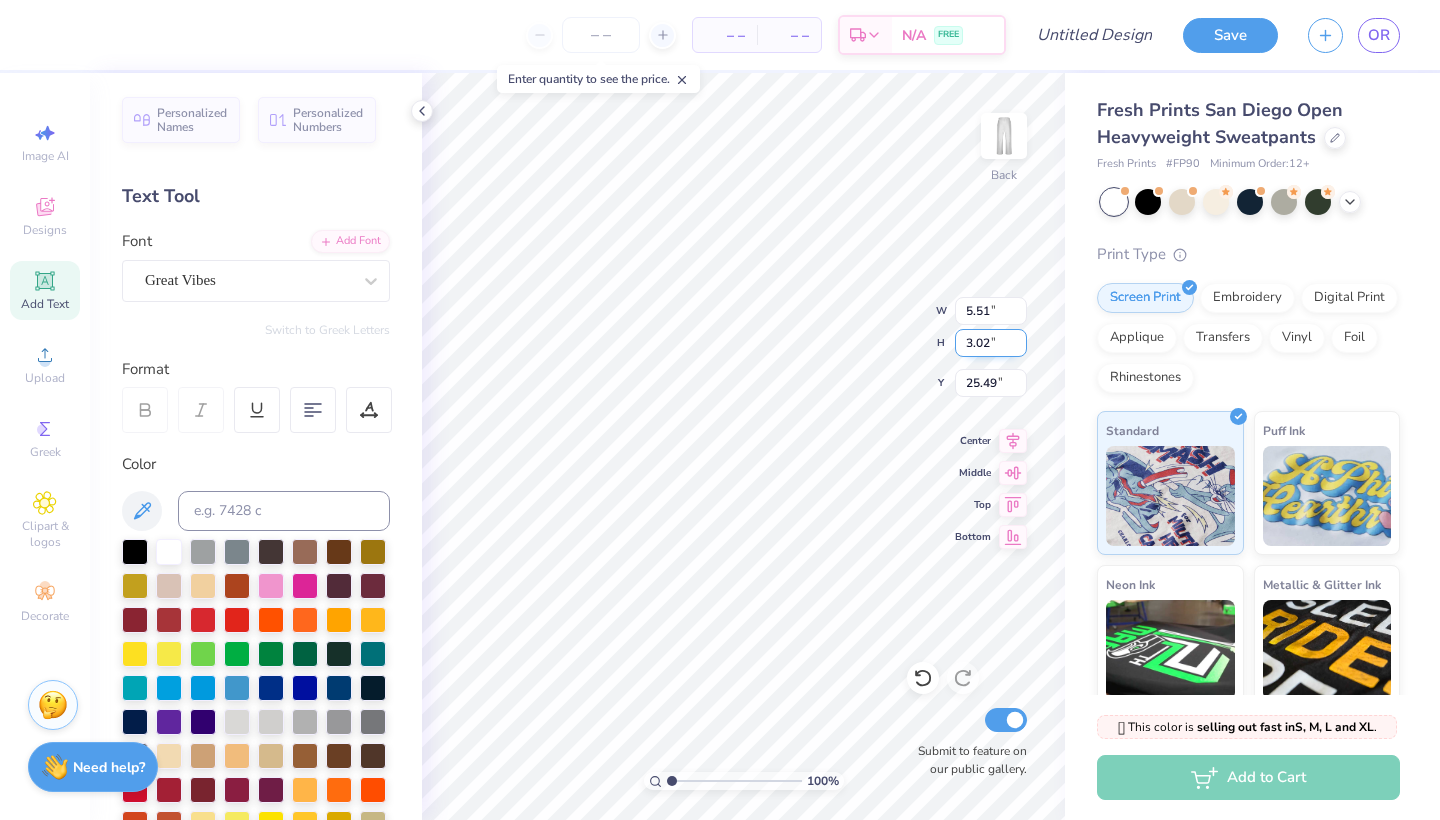 type on "3.92" 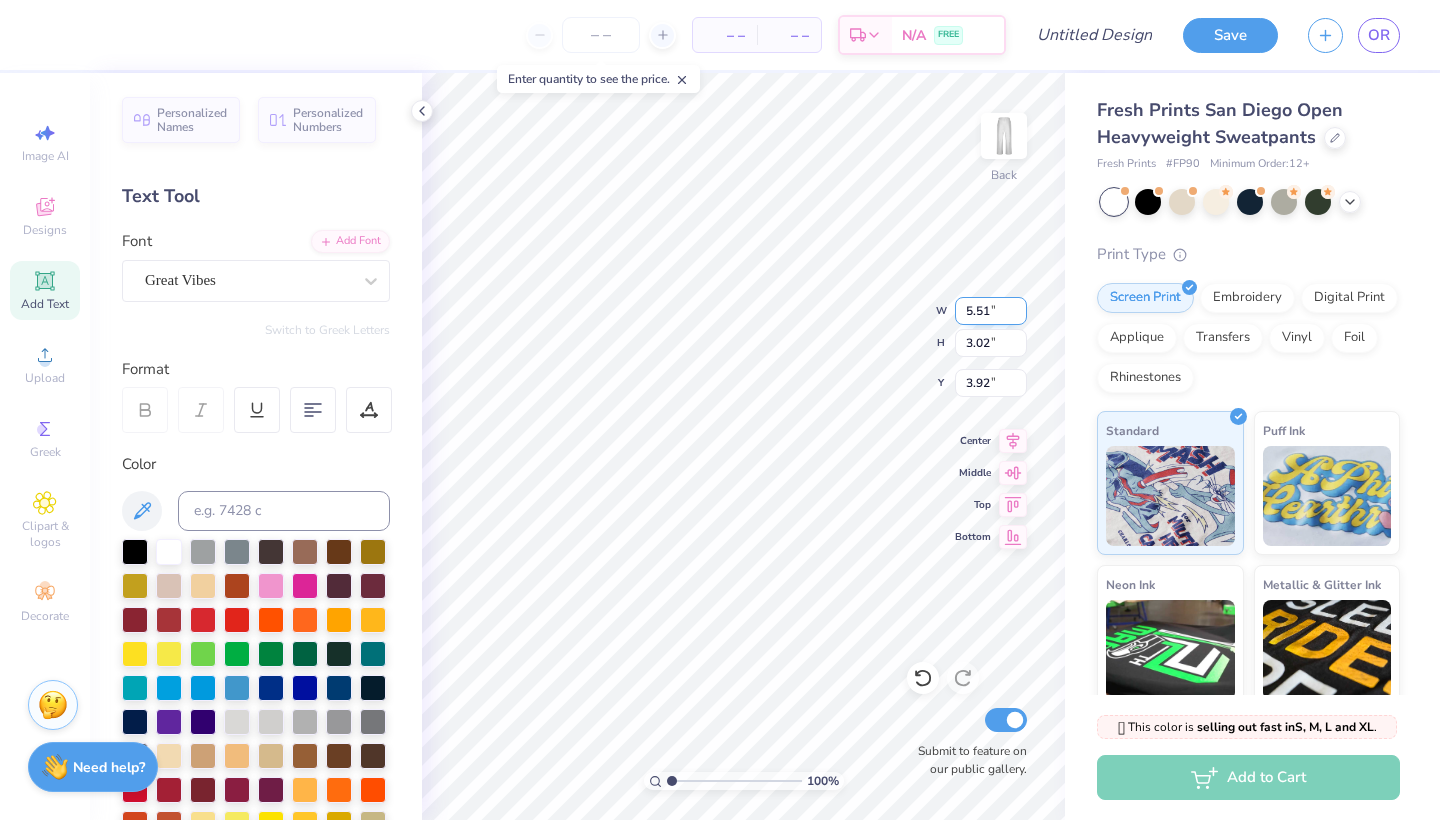 click on "5.51" at bounding box center [991, 311] 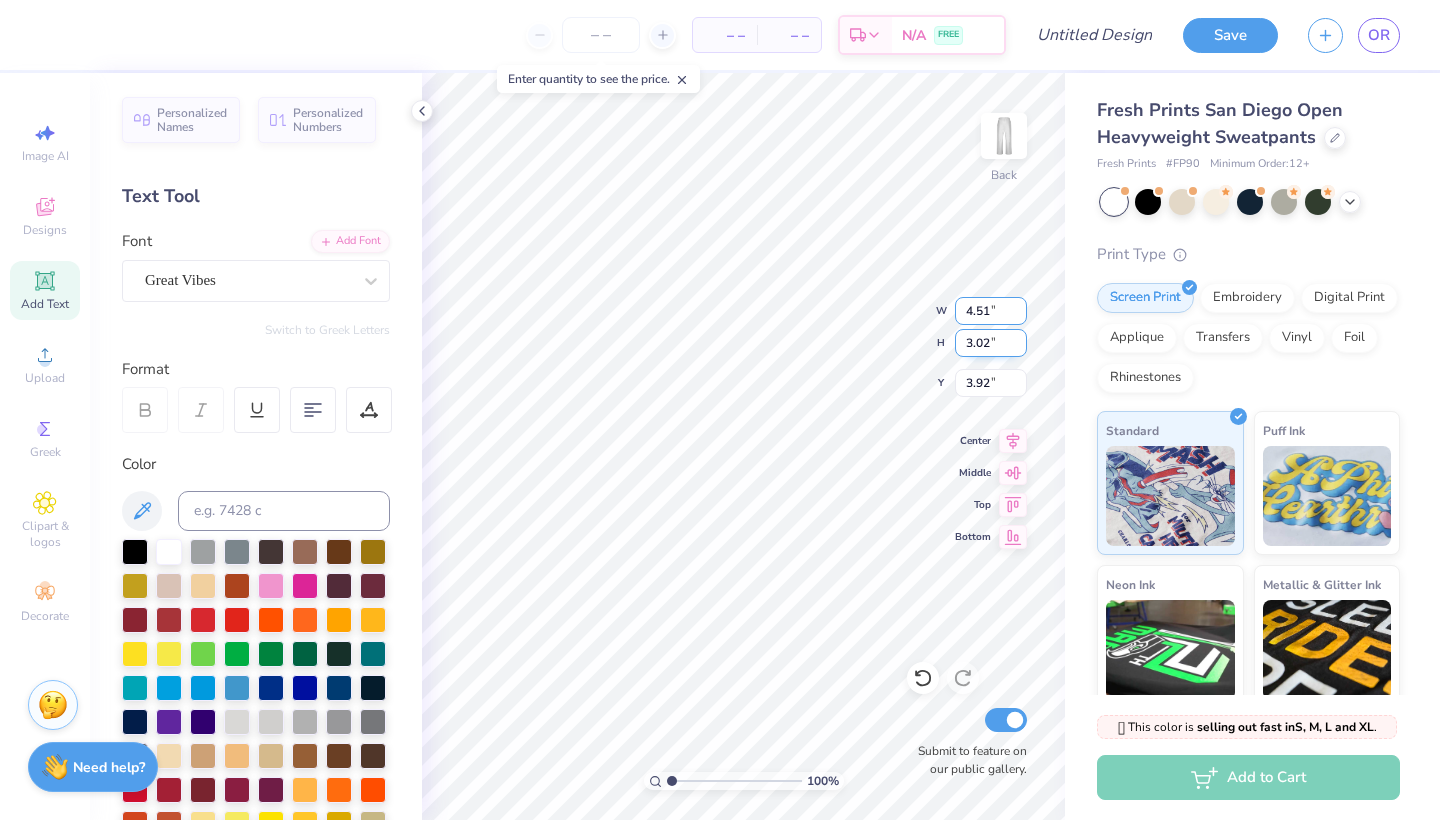 type on "4.51" 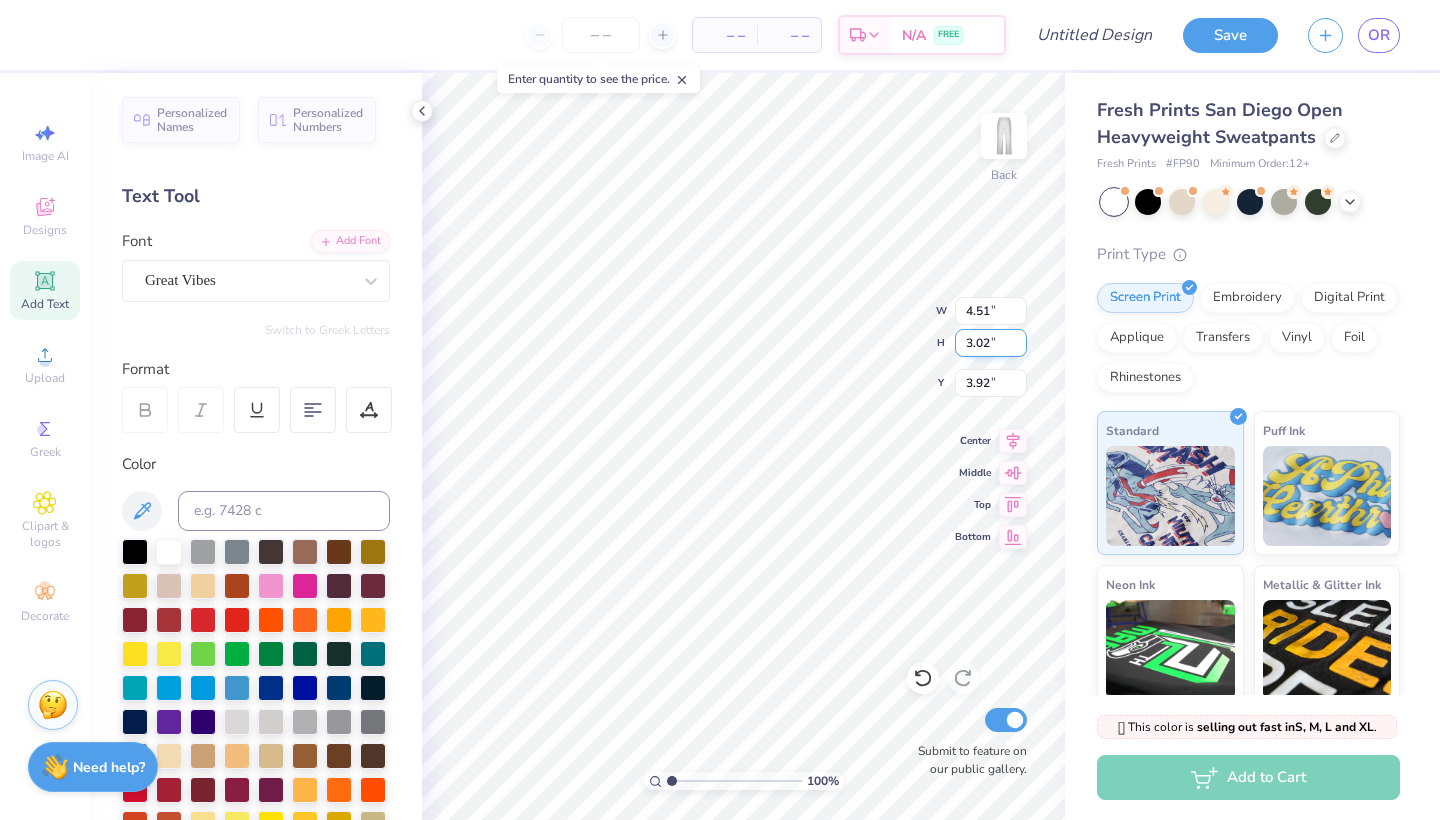click on "3.02" at bounding box center (991, 343) 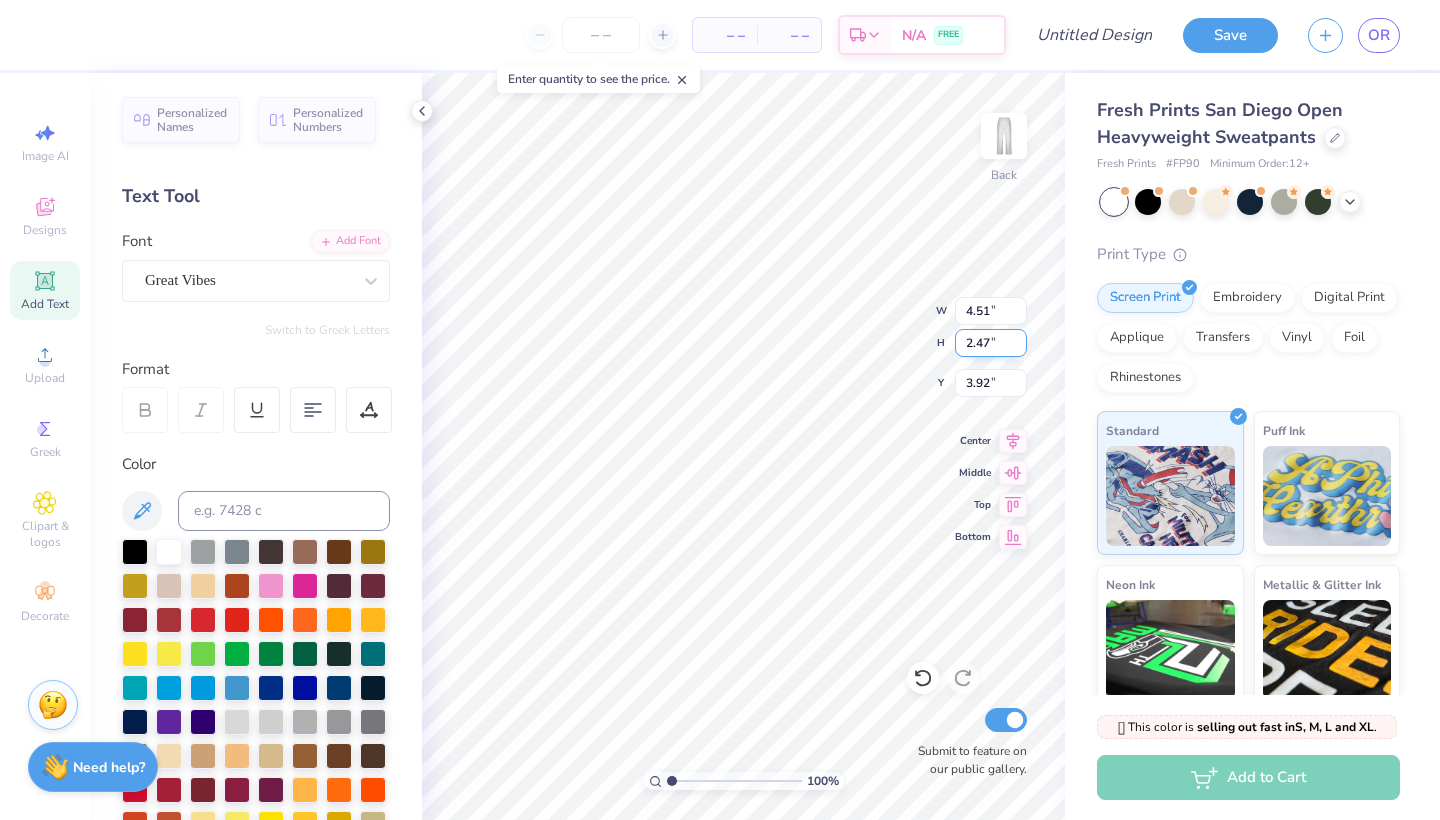 type on "4.19" 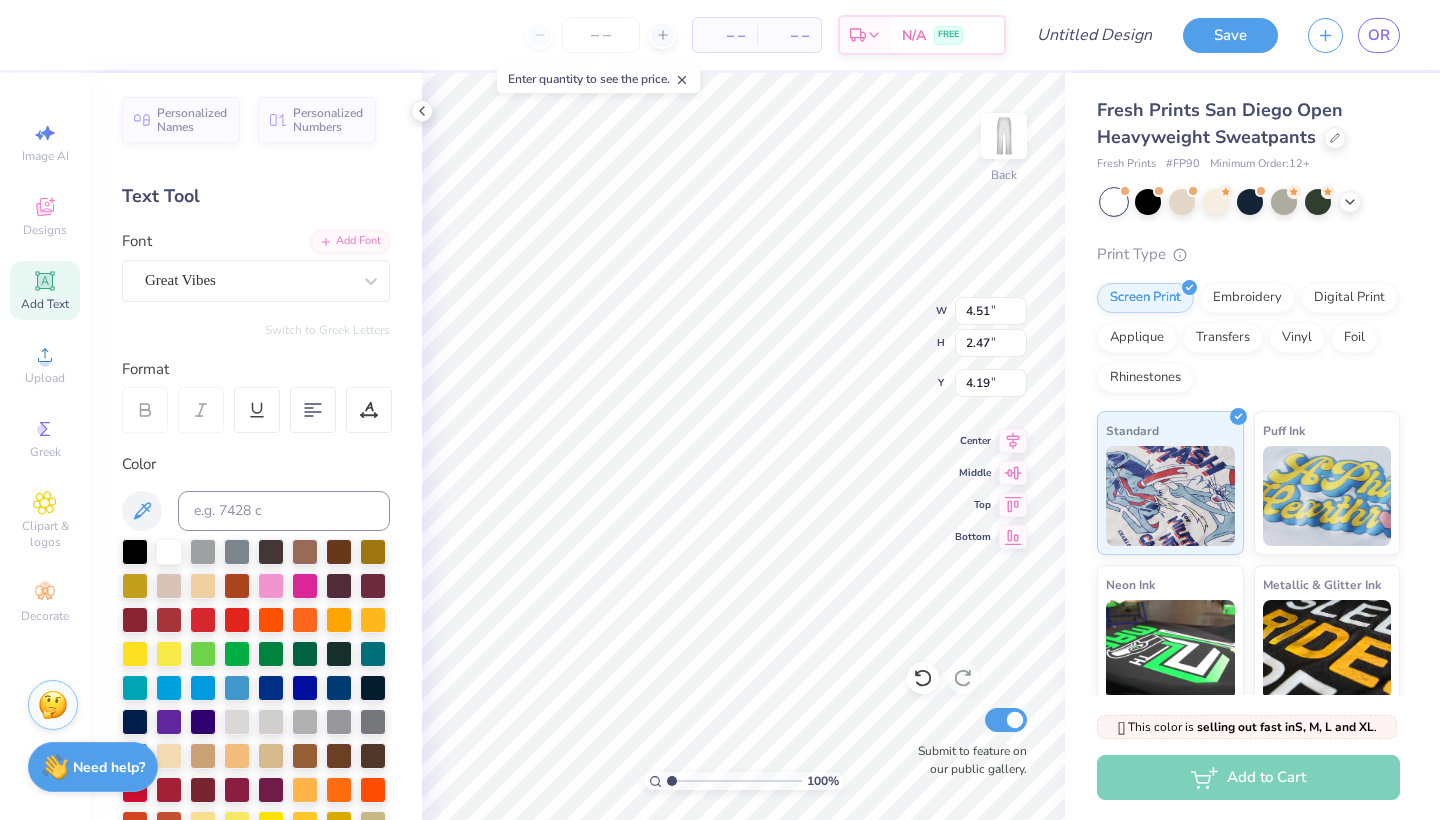 type on "6.18" 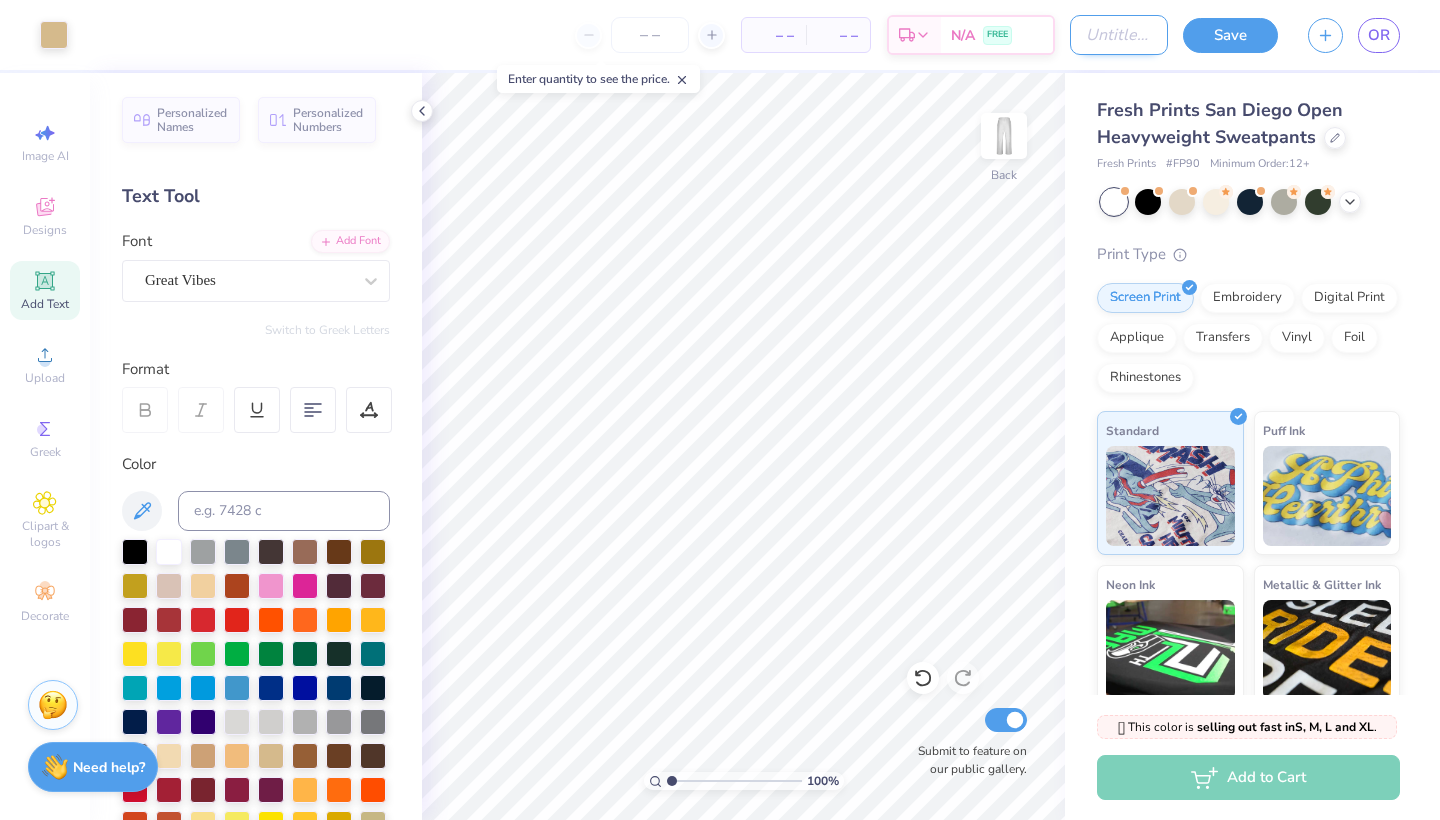 click on "Design Title" at bounding box center (1119, 35) 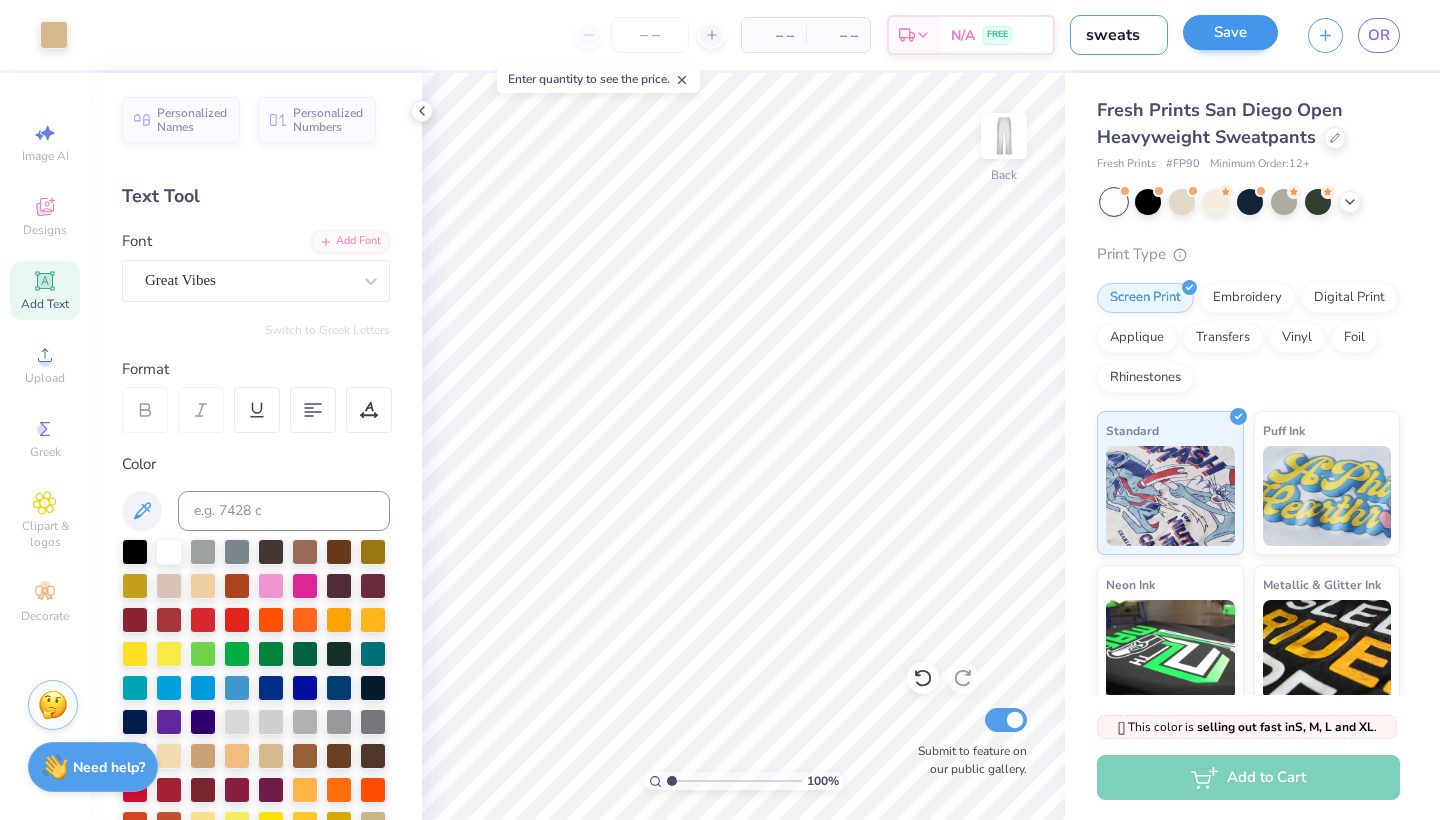 type on "sweats" 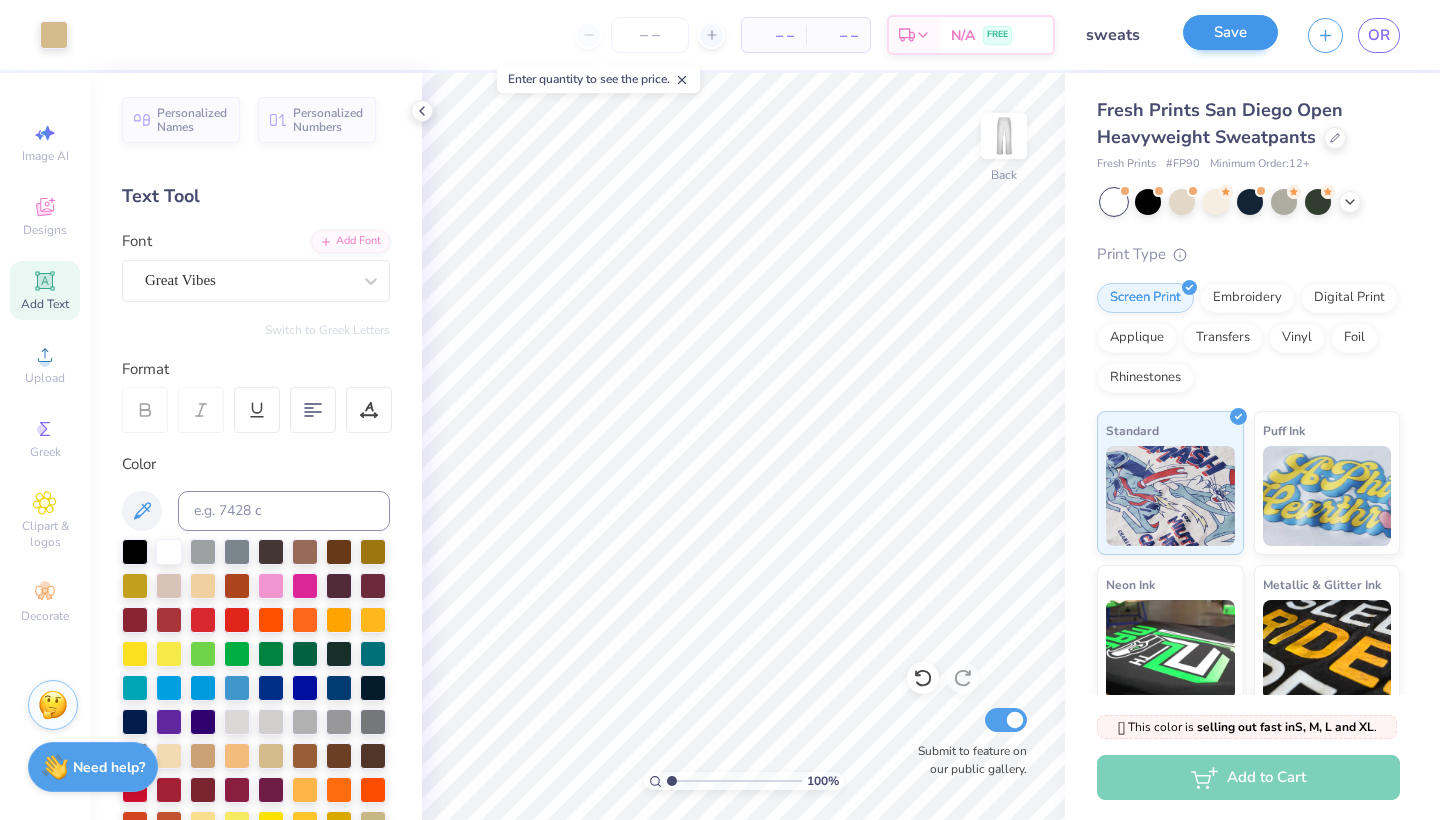 click on "Save" at bounding box center [1230, 32] 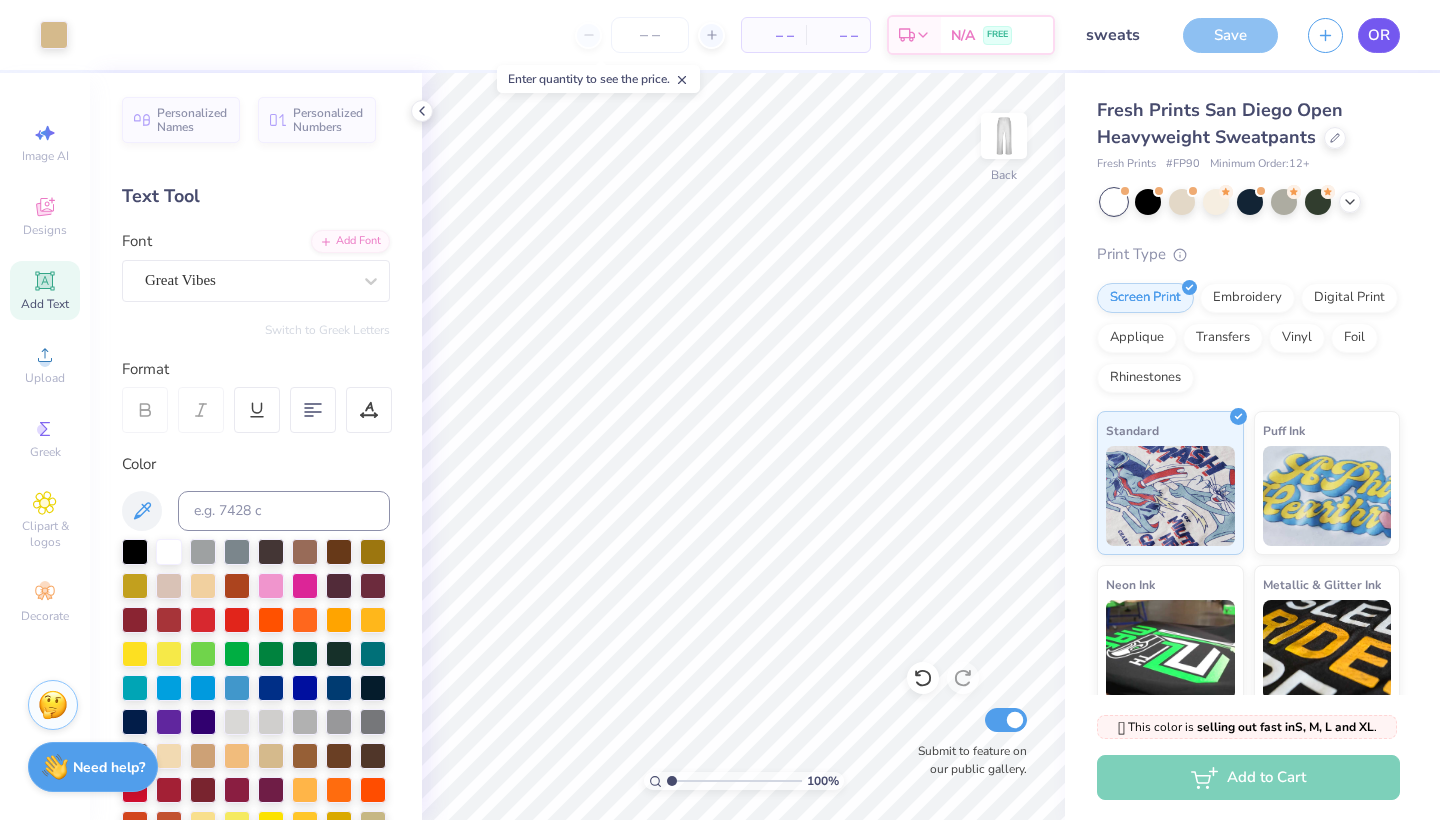 click on "OR" at bounding box center [1379, 35] 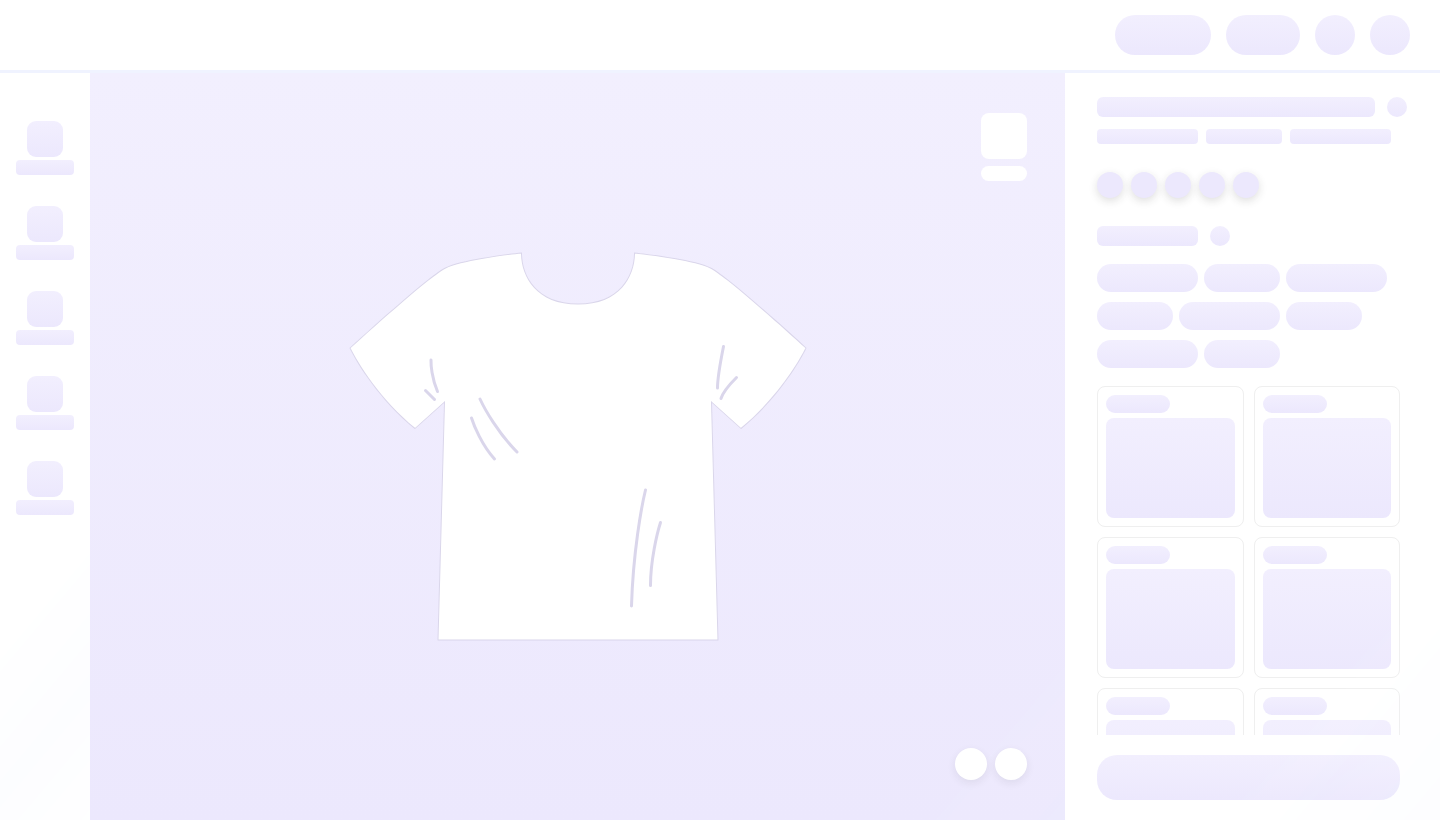 scroll, scrollTop: 0, scrollLeft: 0, axis: both 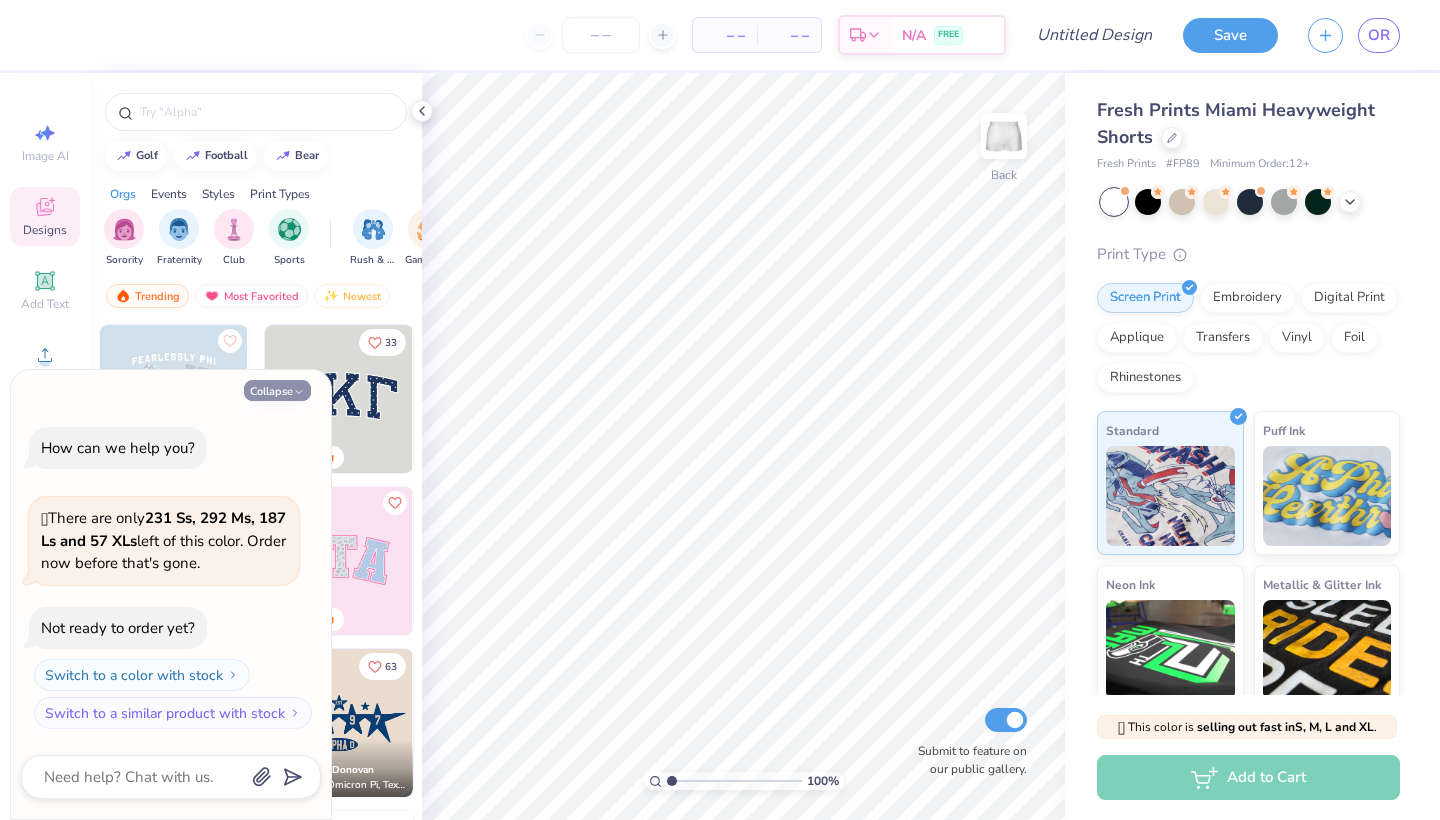 click 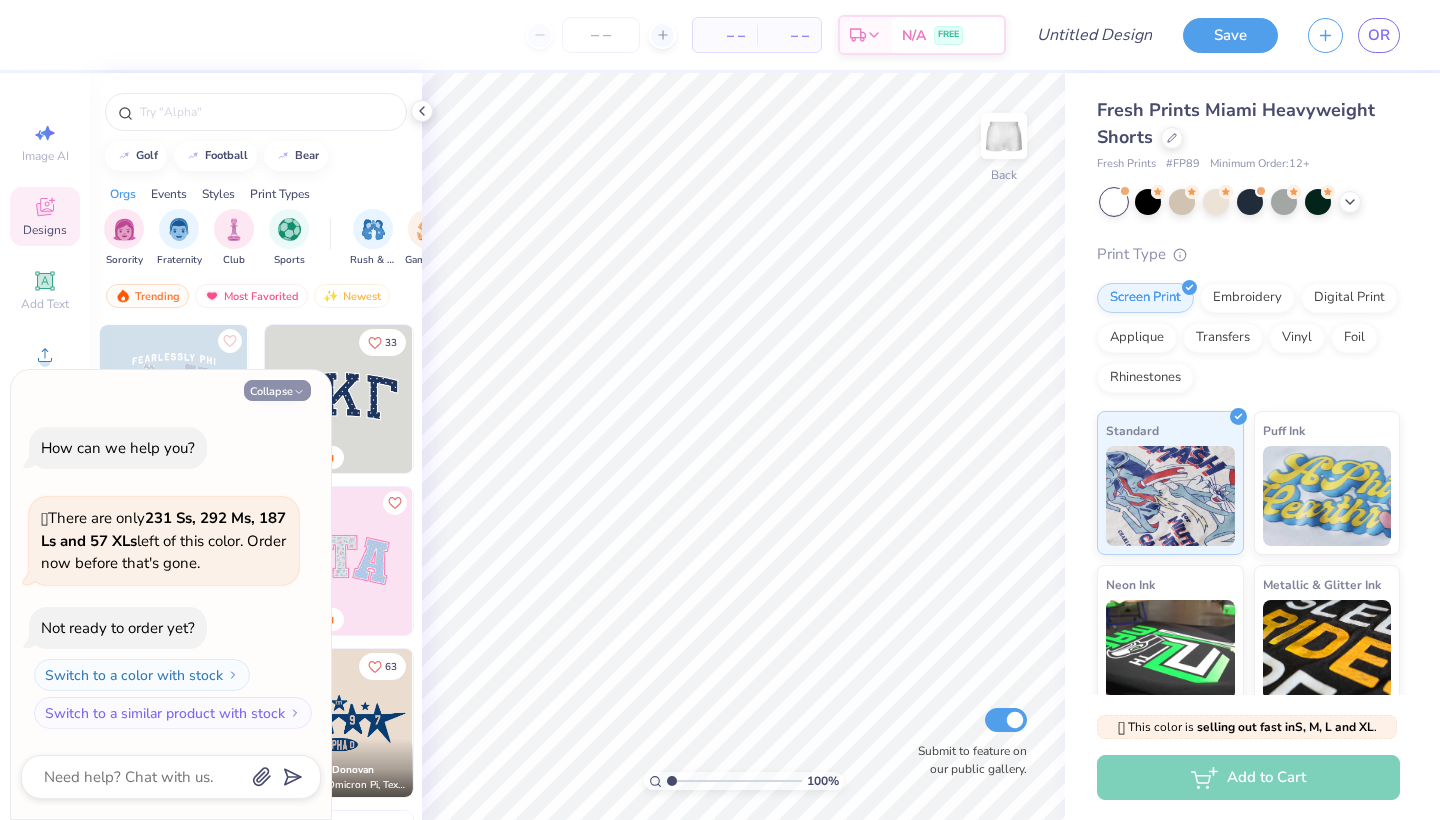 type on "x" 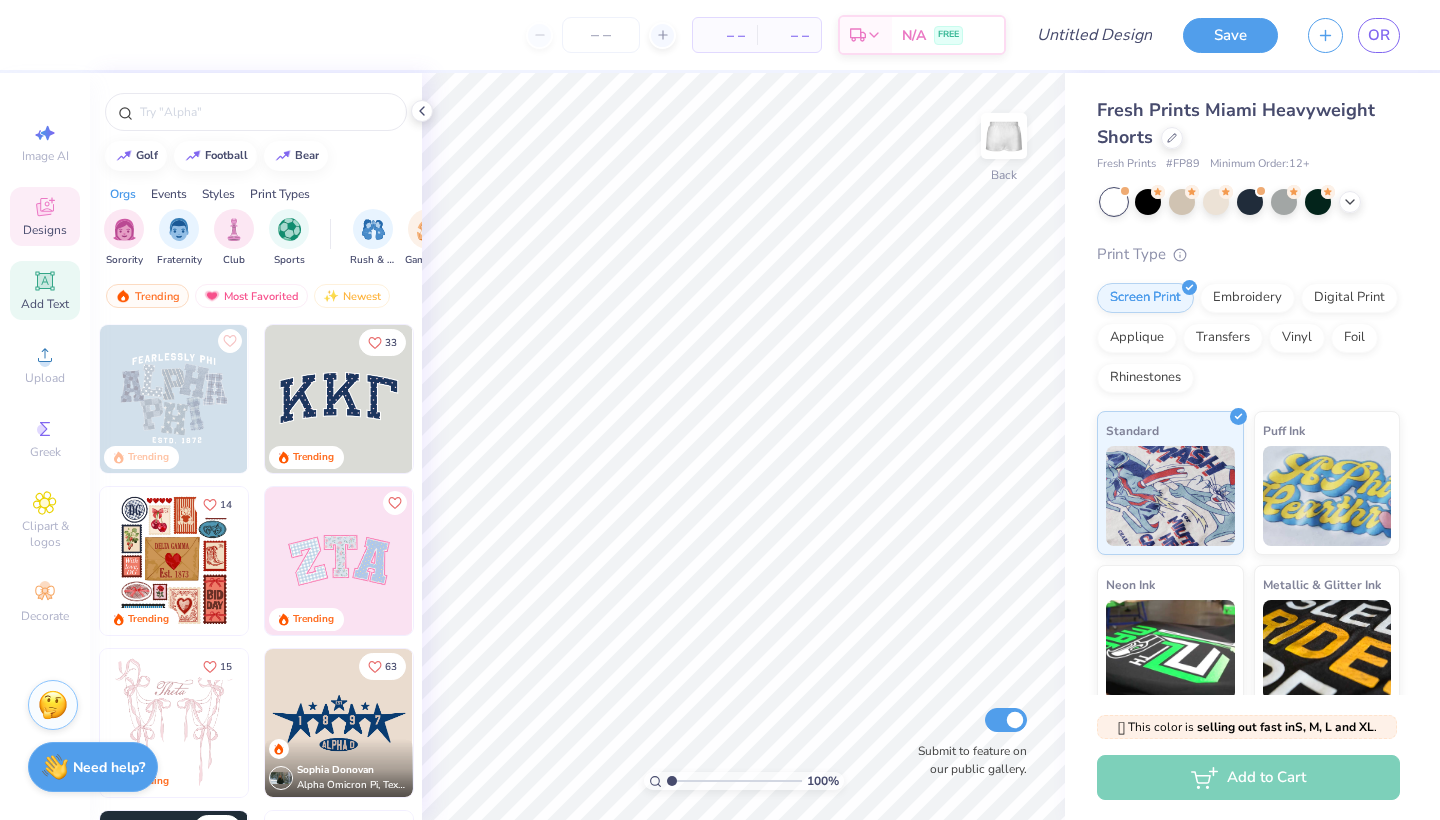 click 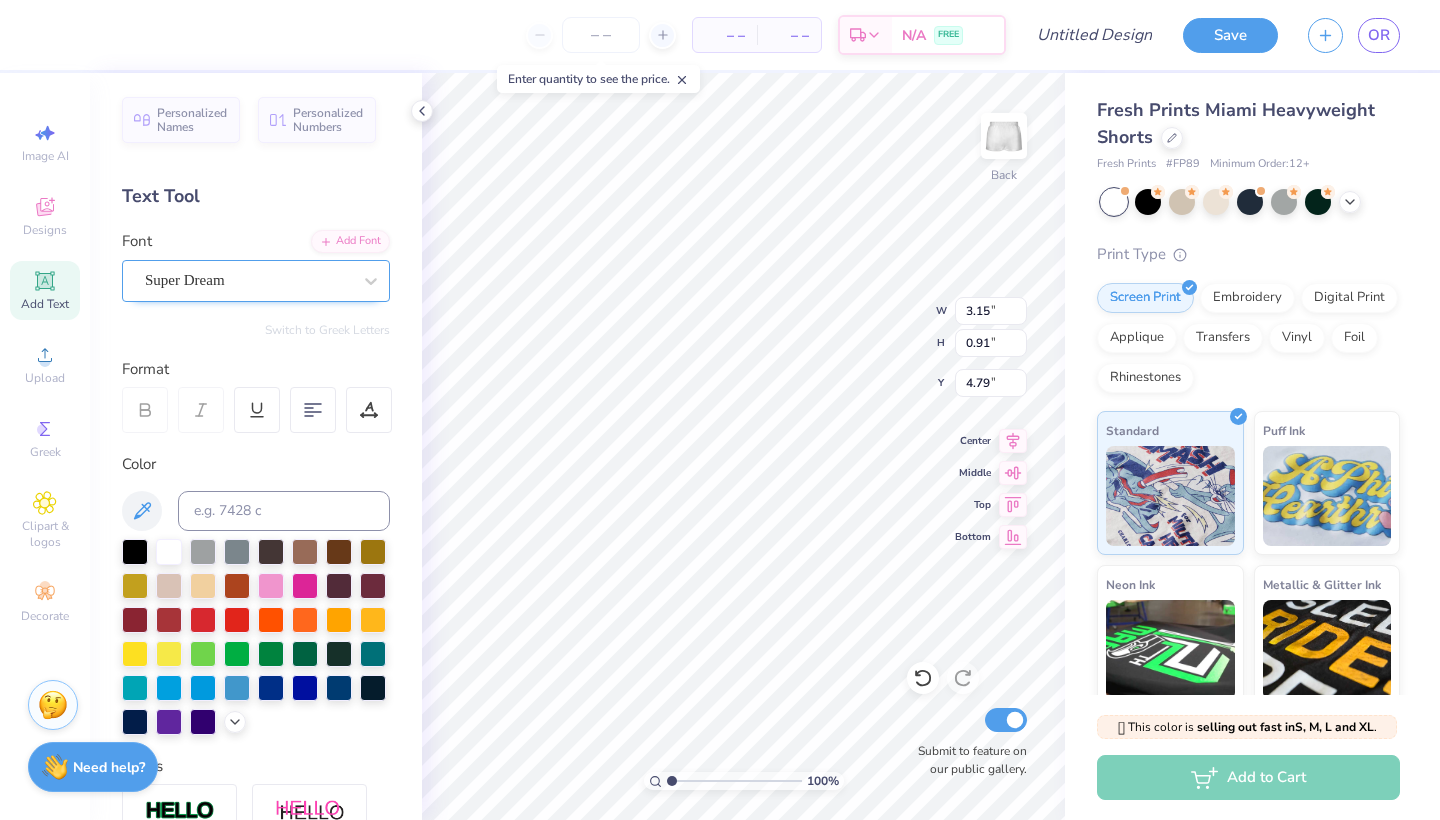 click on "Super Dream" at bounding box center [248, 280] 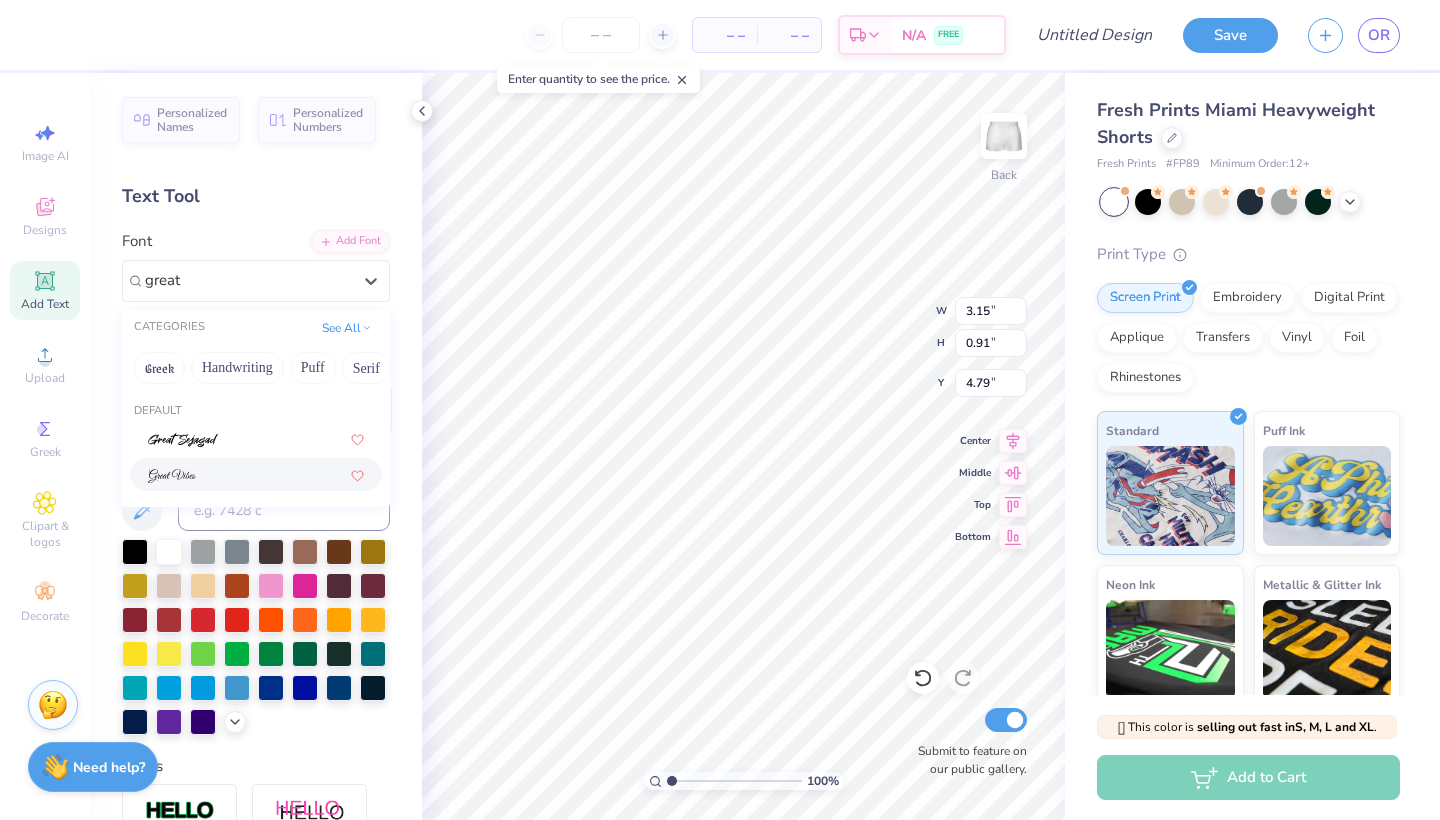 click at bounding box center [256, 474] 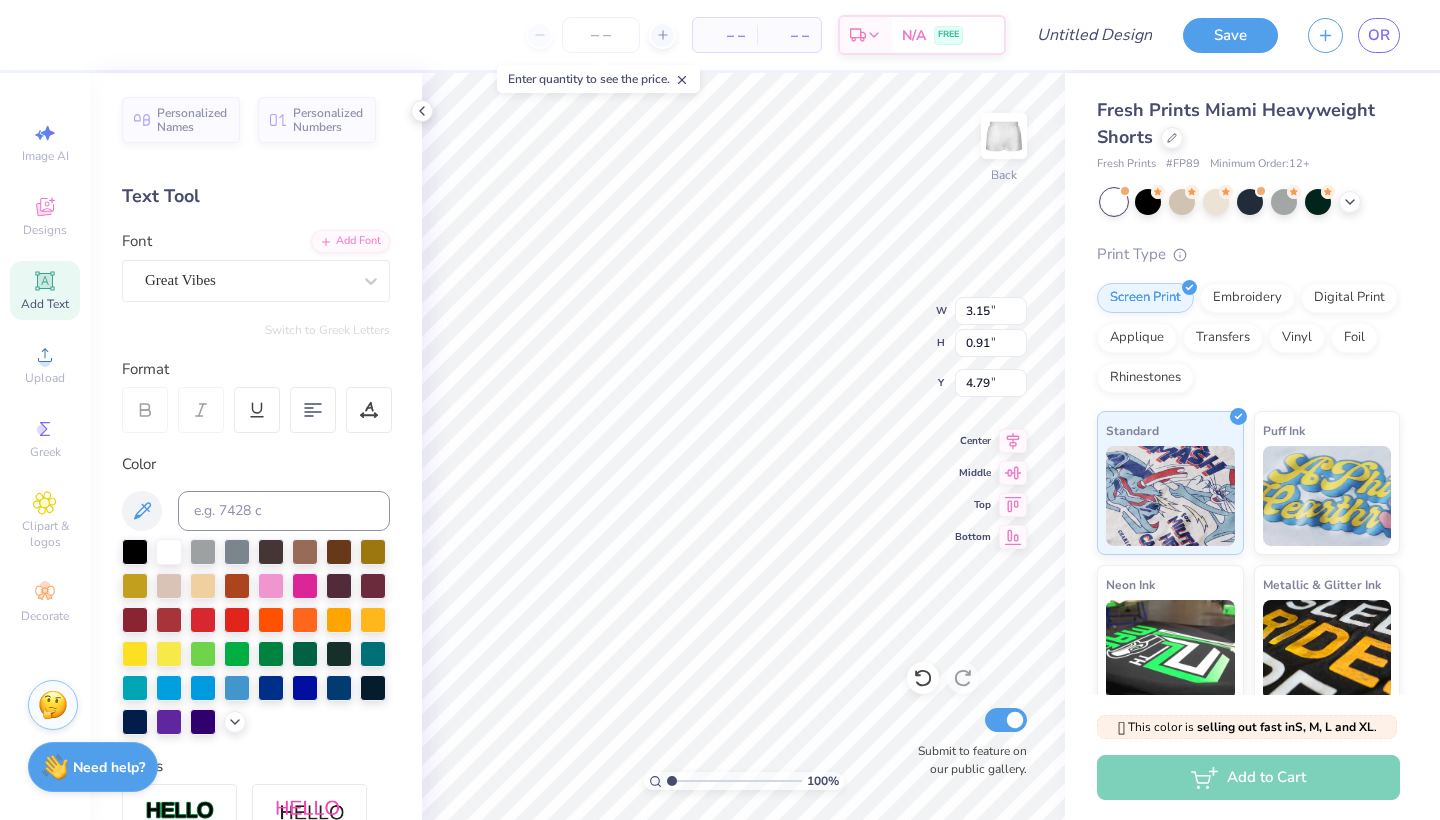 type on "5.10" 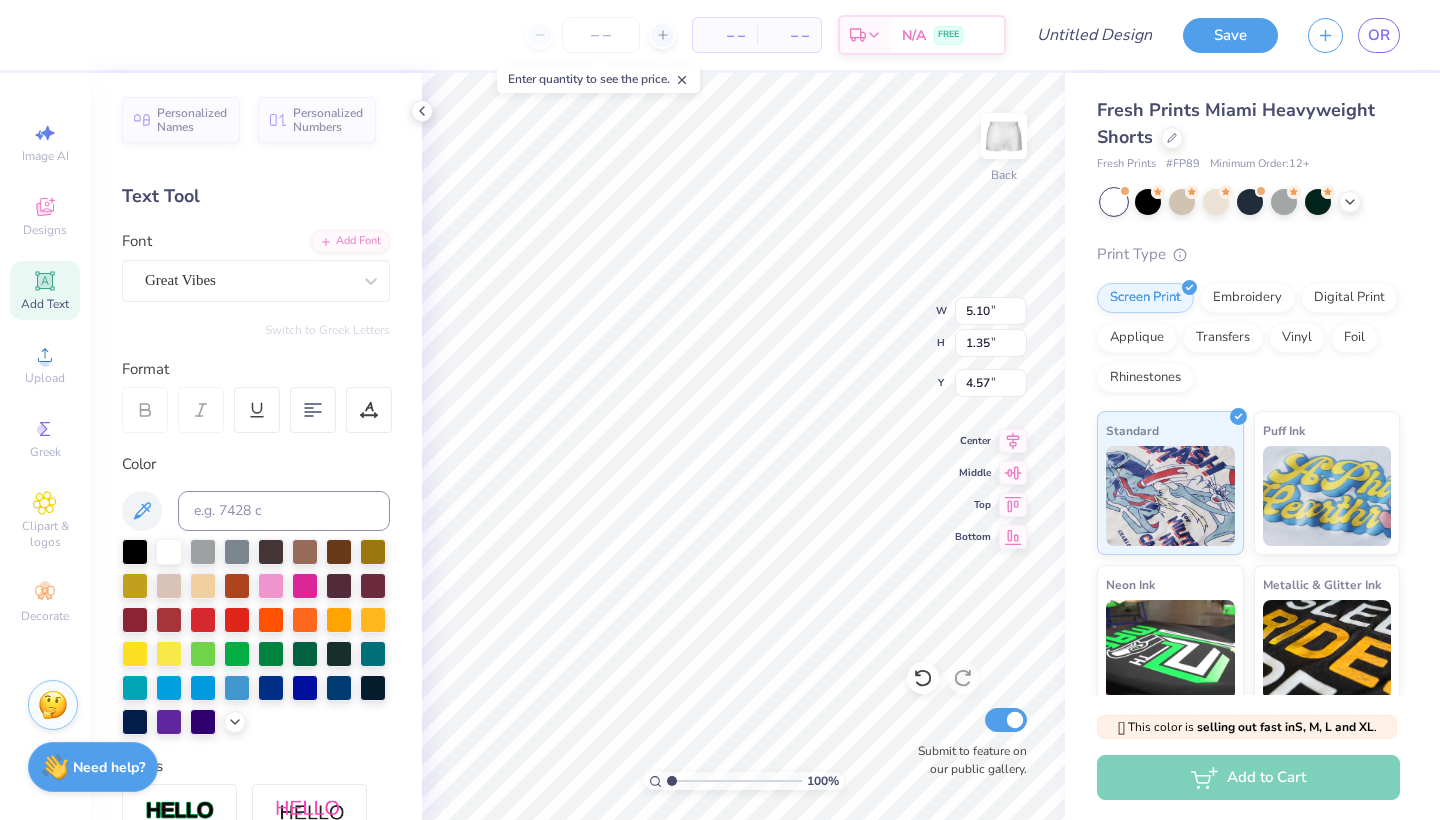 scroll, scrollTop: 16, scrollLeft: 3, axis: both 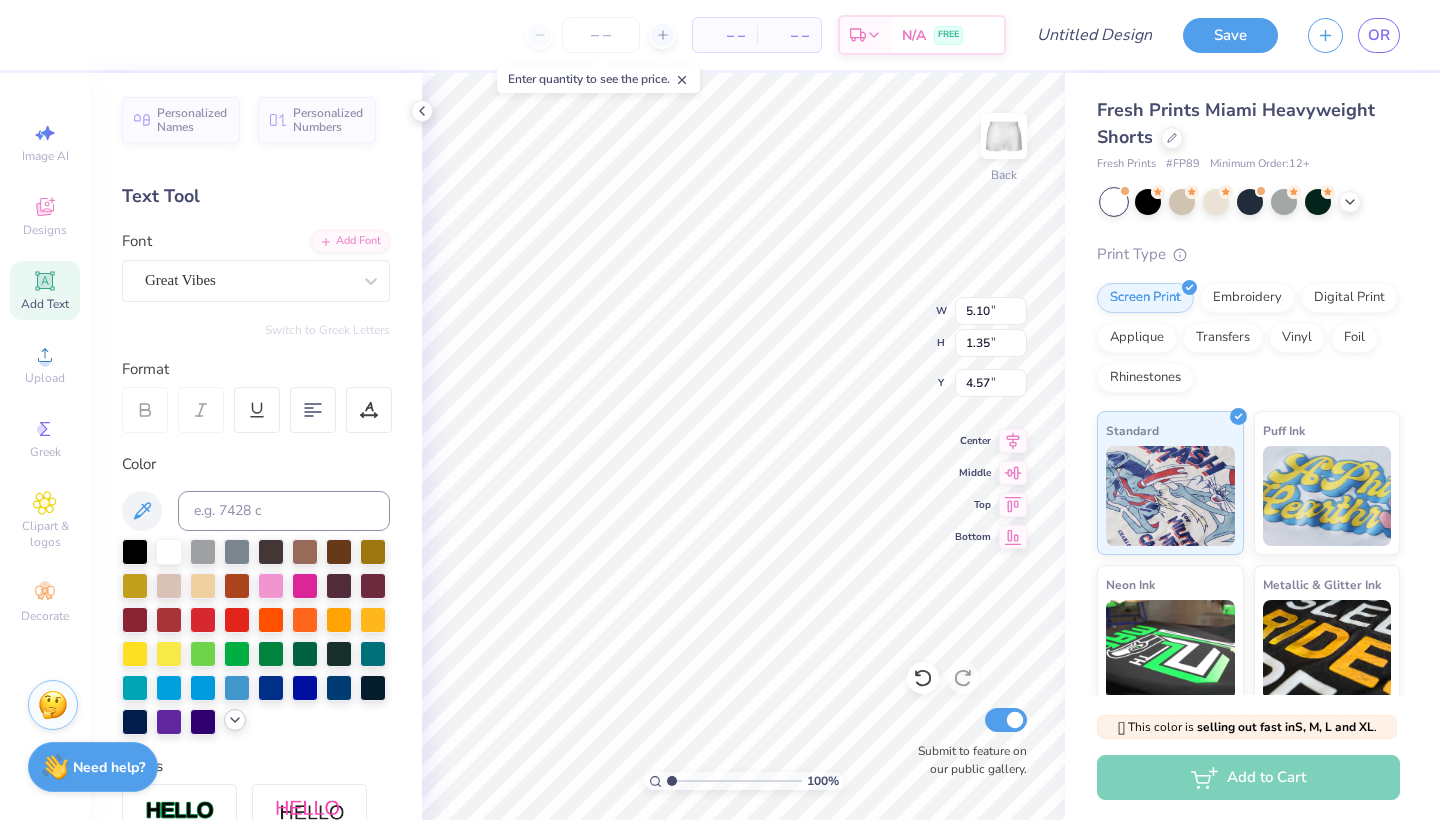 type on "LW" 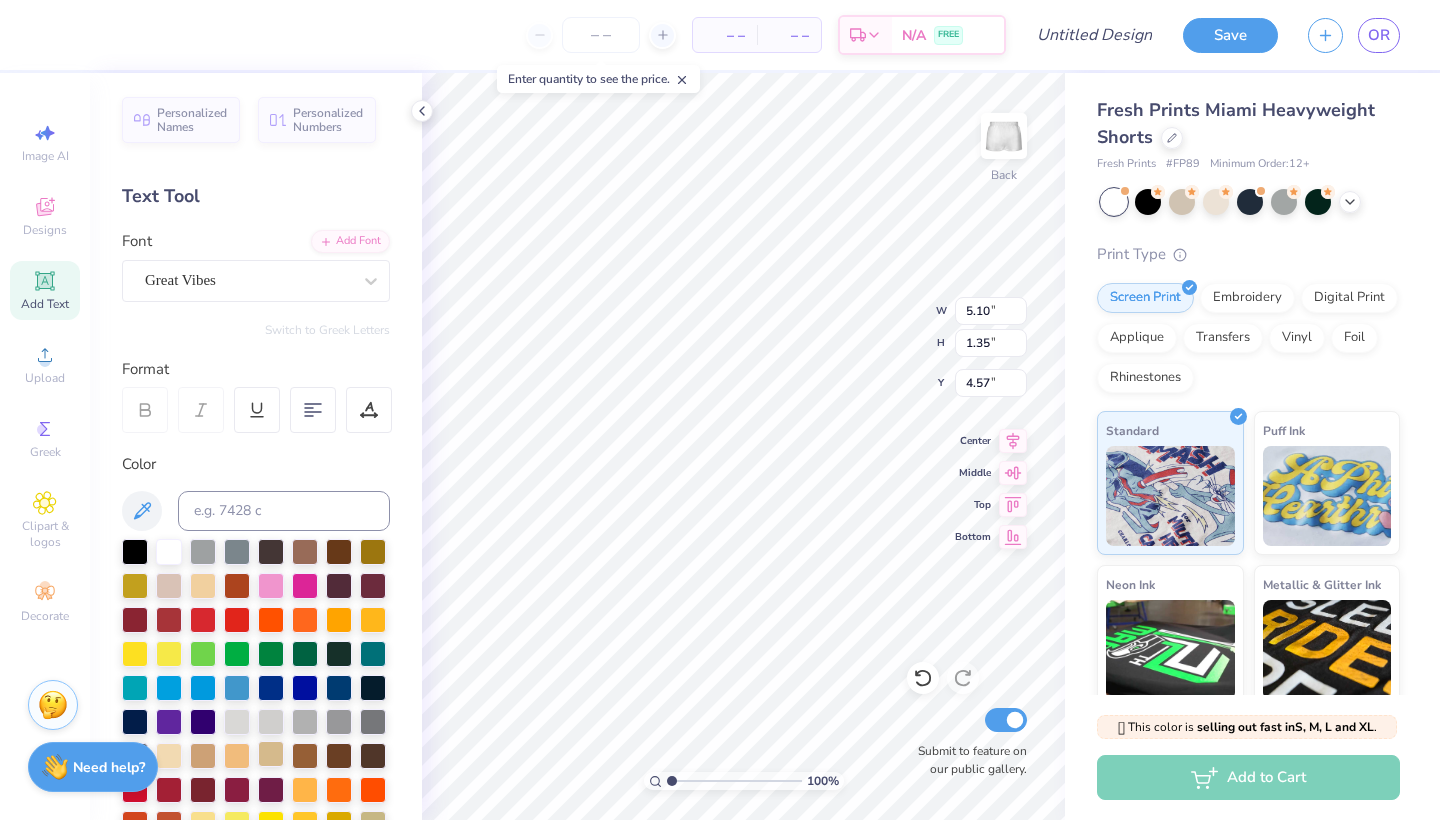 click at bounding box center (271, 754) 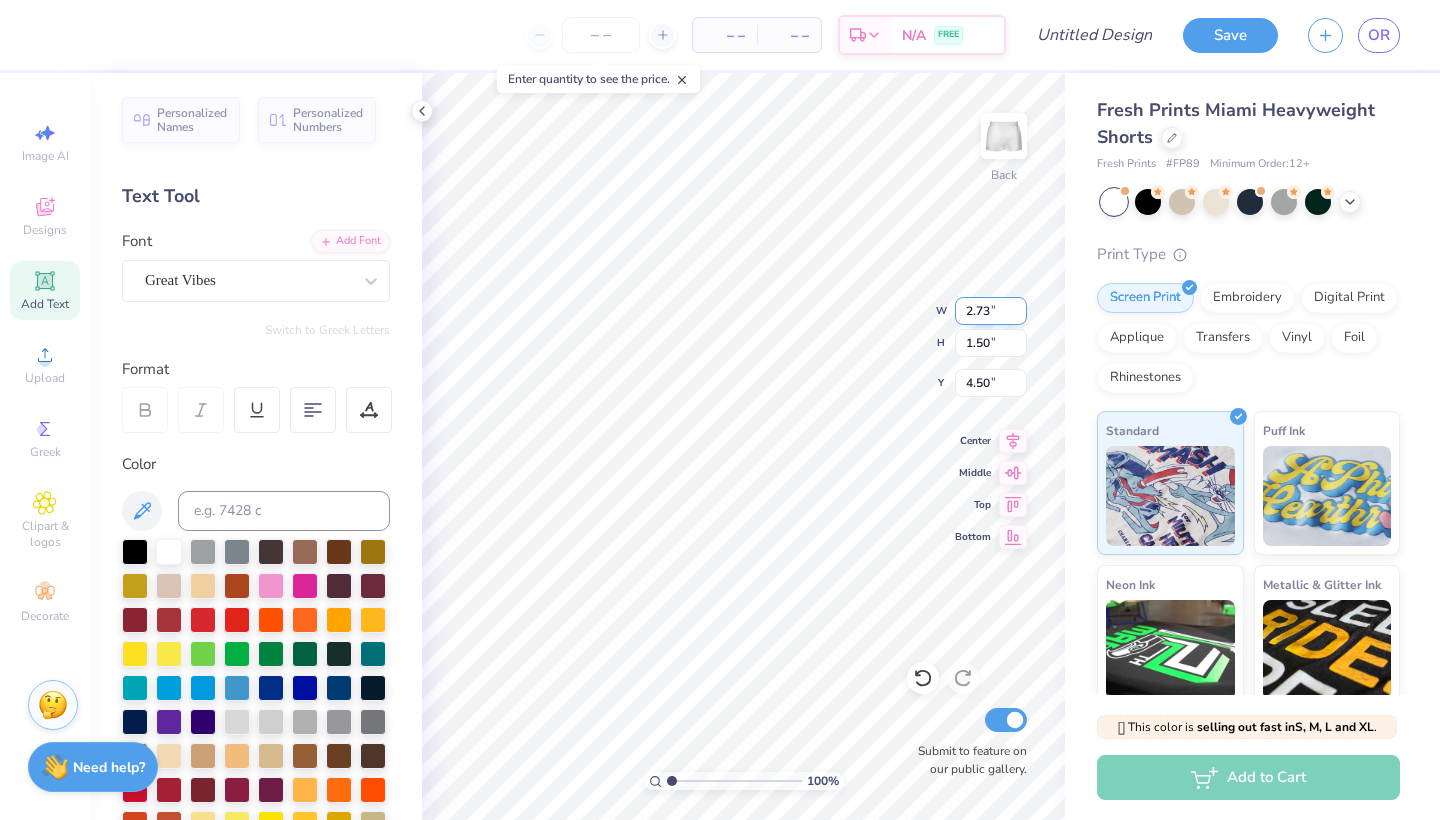 type on "1.49" 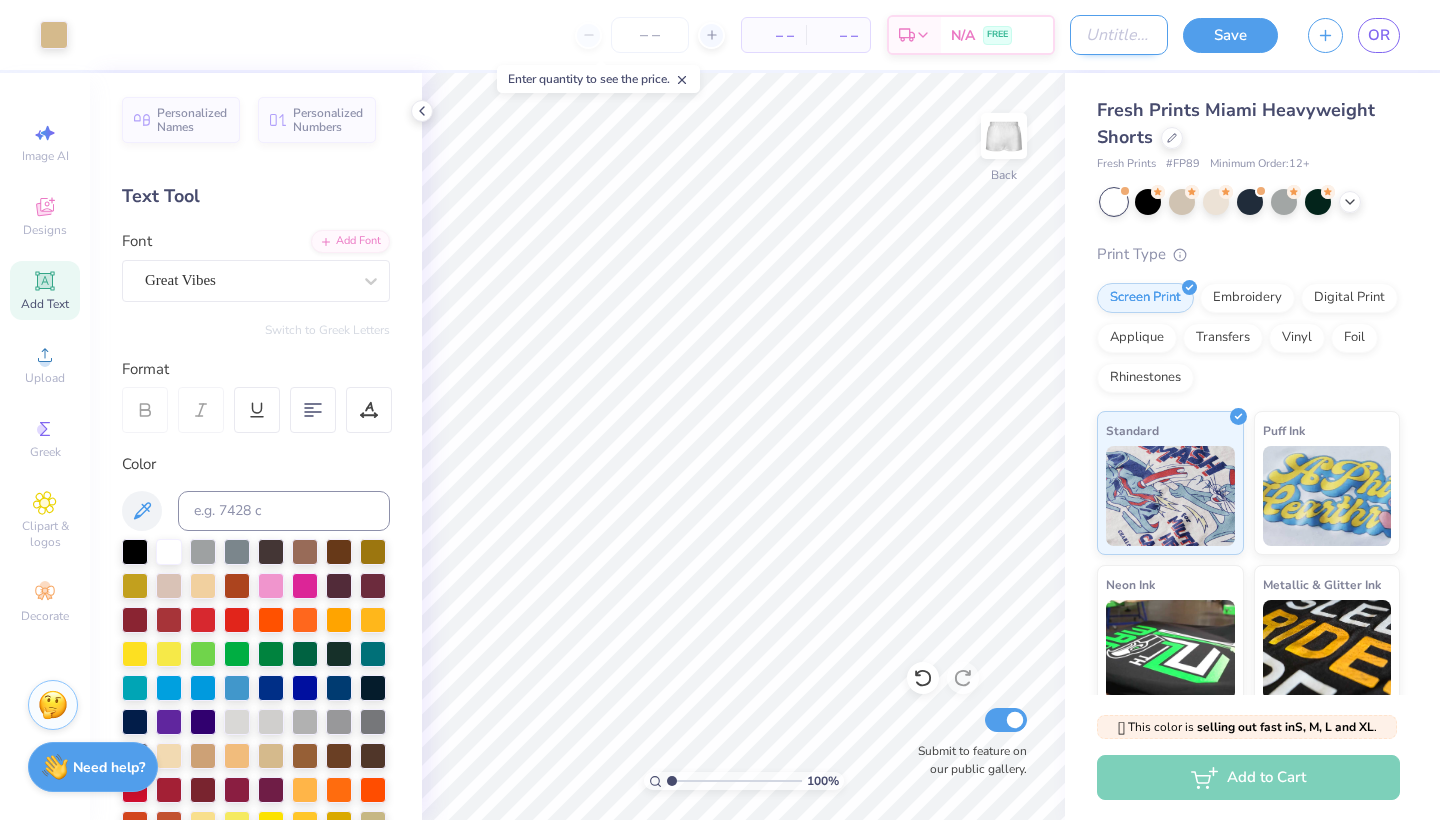 click on "Design Title" at bounding box center (1119, 35) 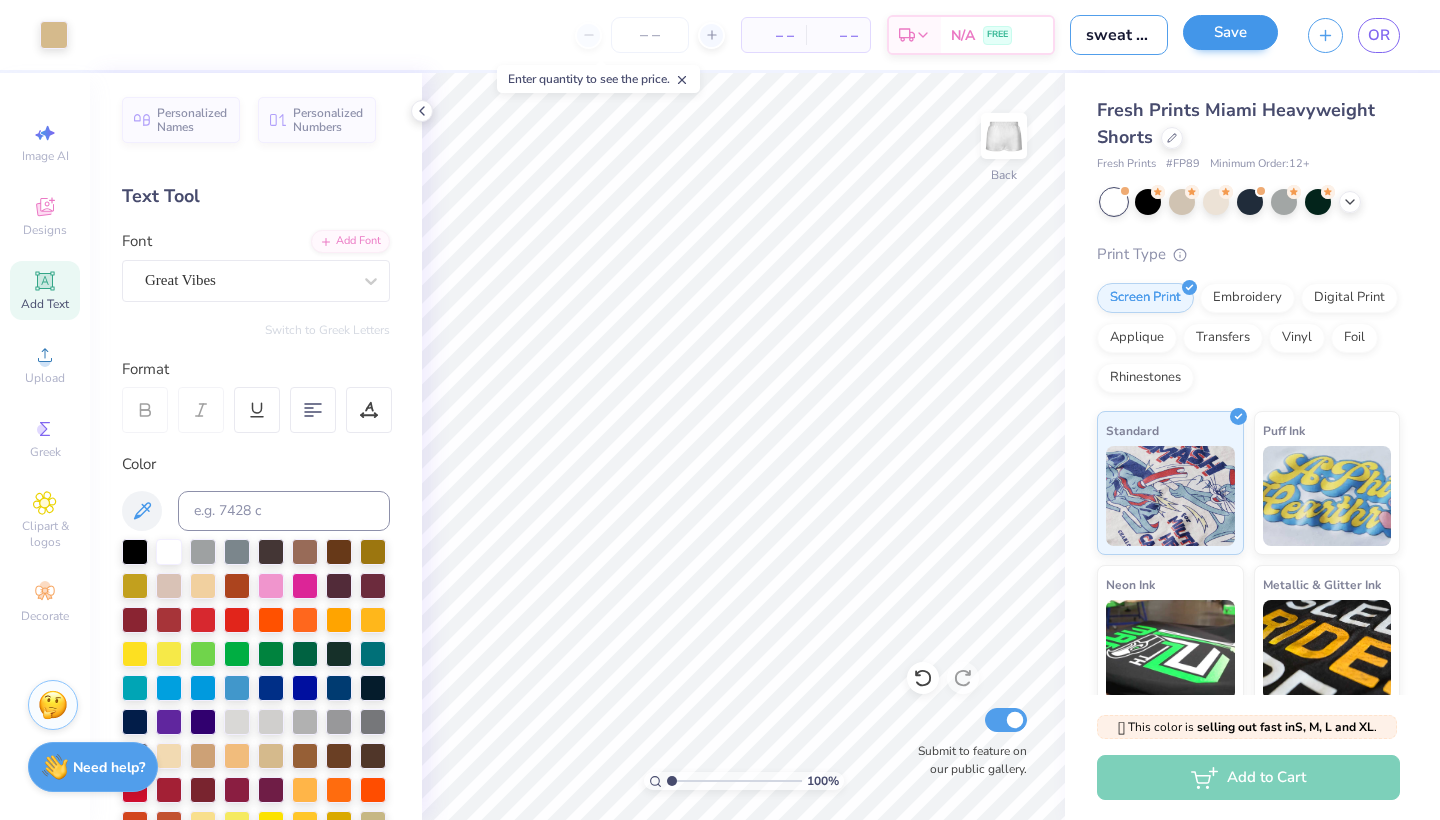 type on "sweat shorts" 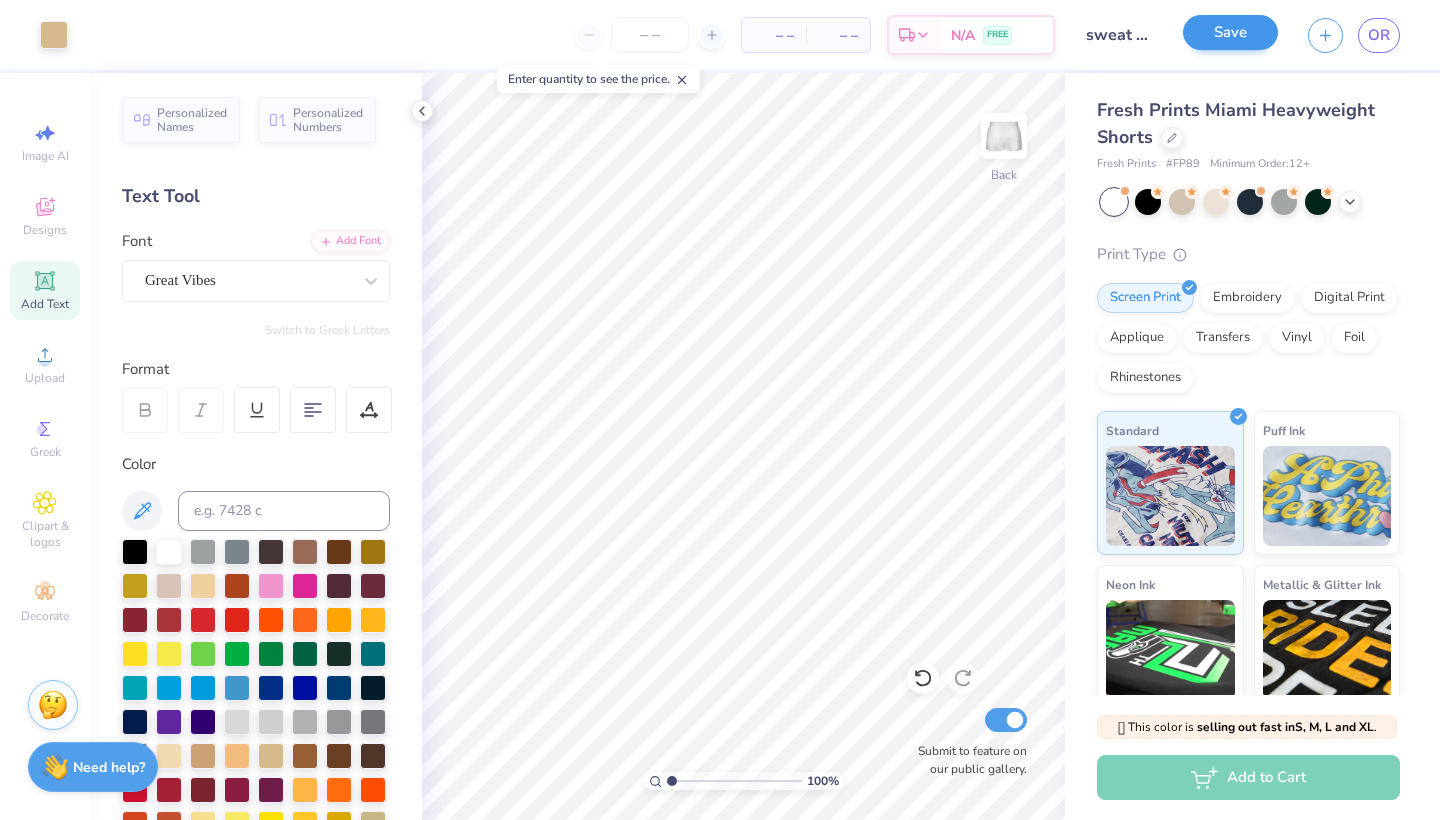 click on "Save" at bounding box center [1230, 32] 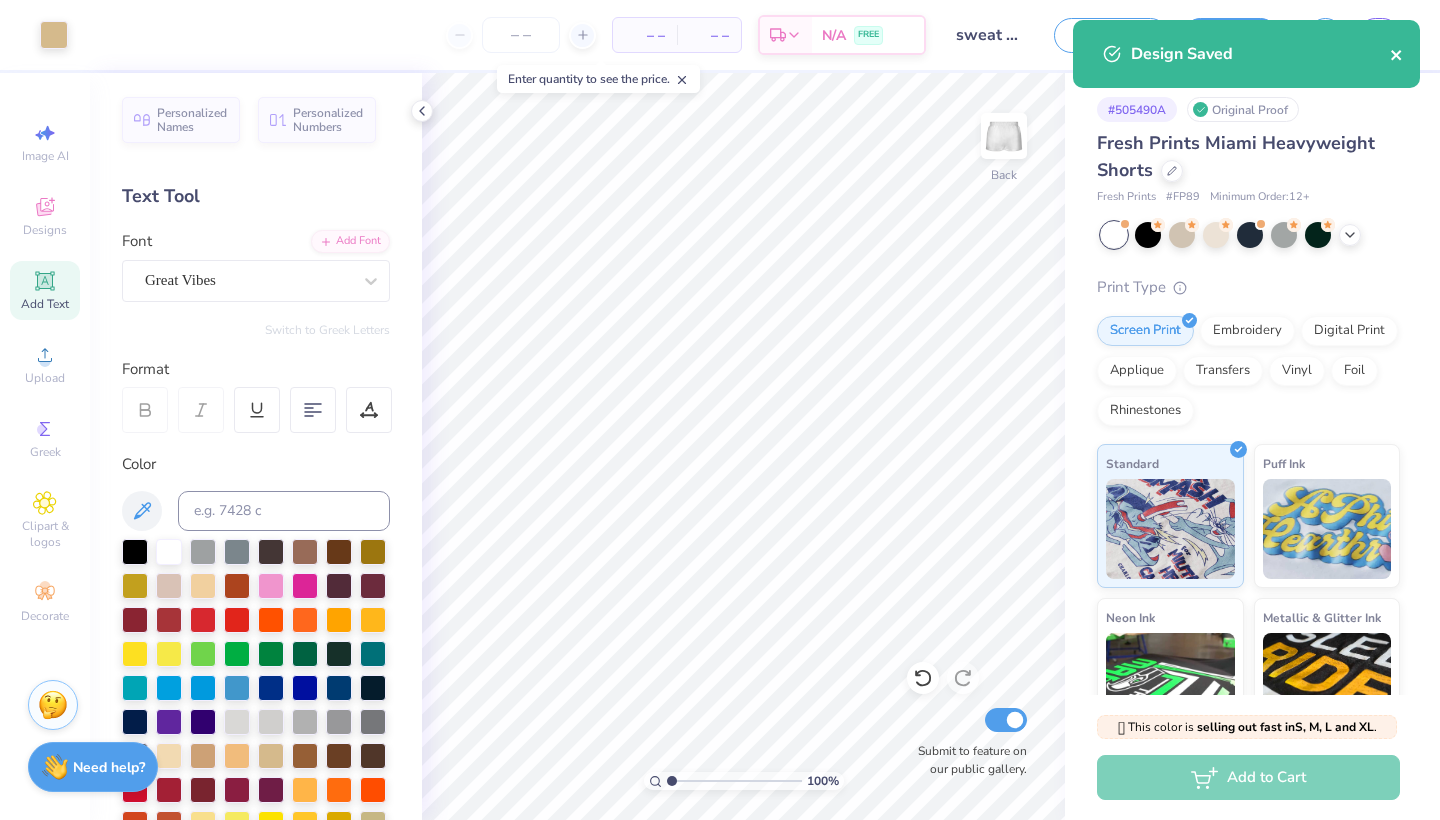 click 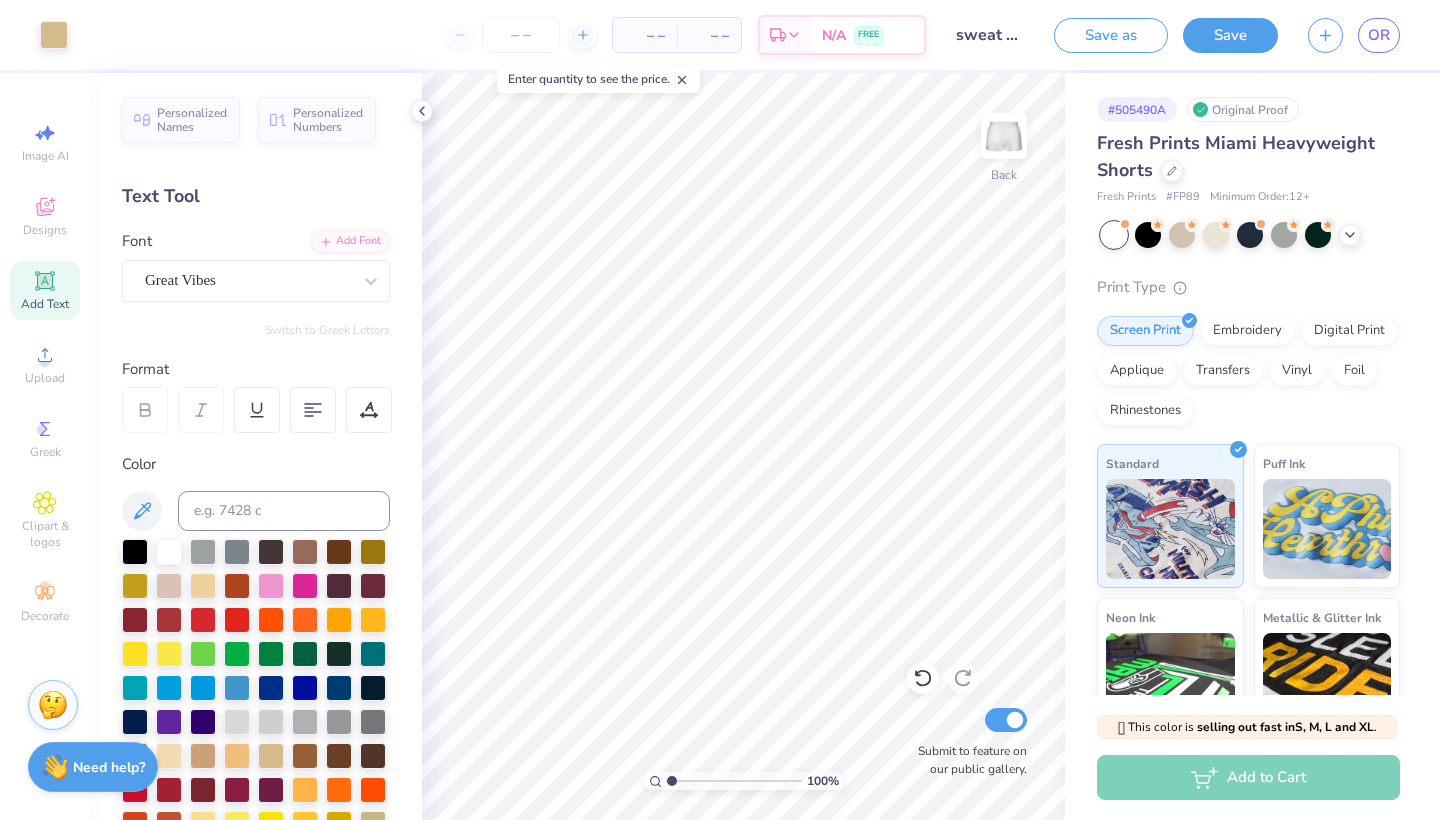 click on "Design Saved" at bounding box center (1246, 61) 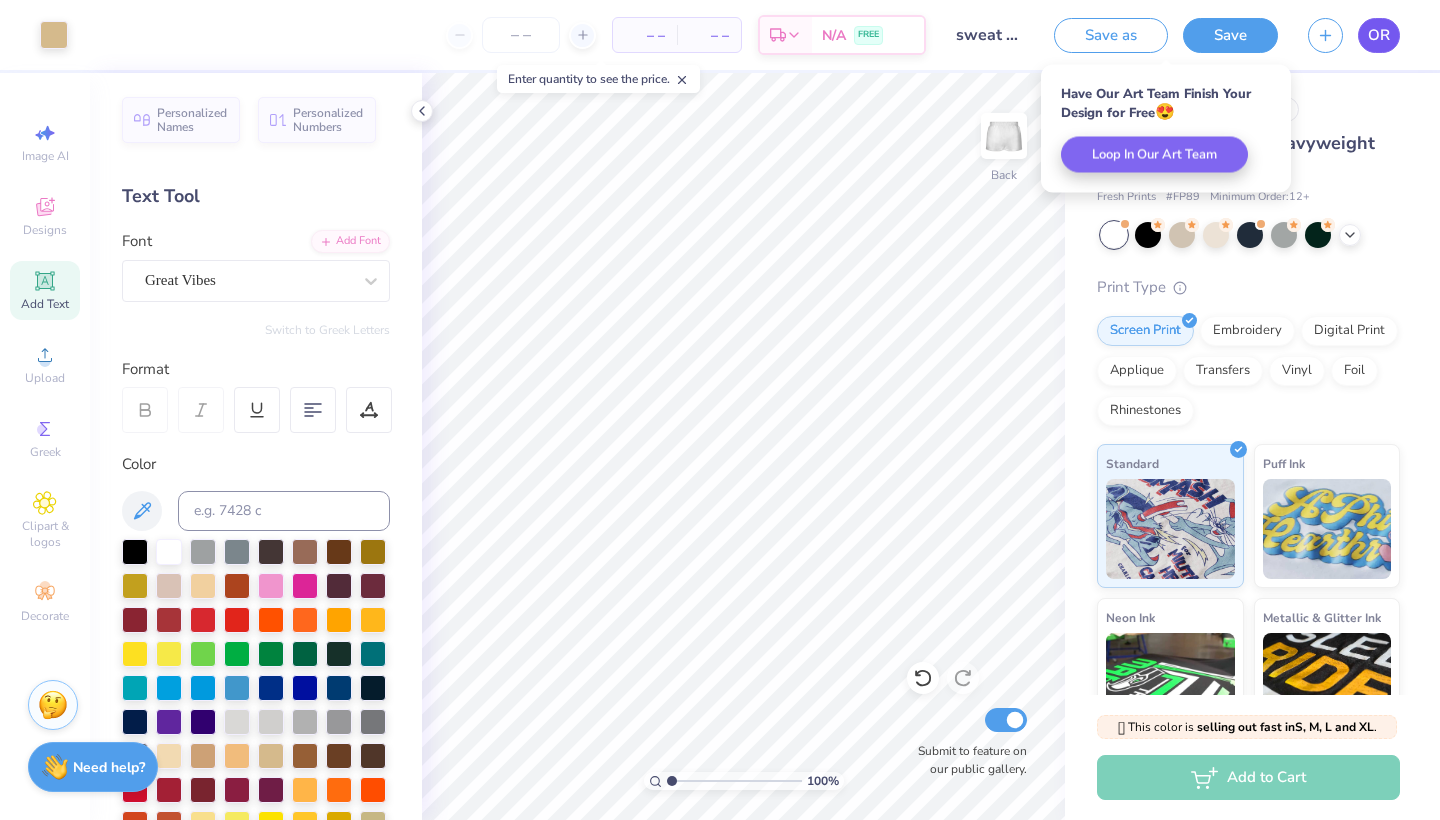 click on "OR" at bounding box center [1379, 35] 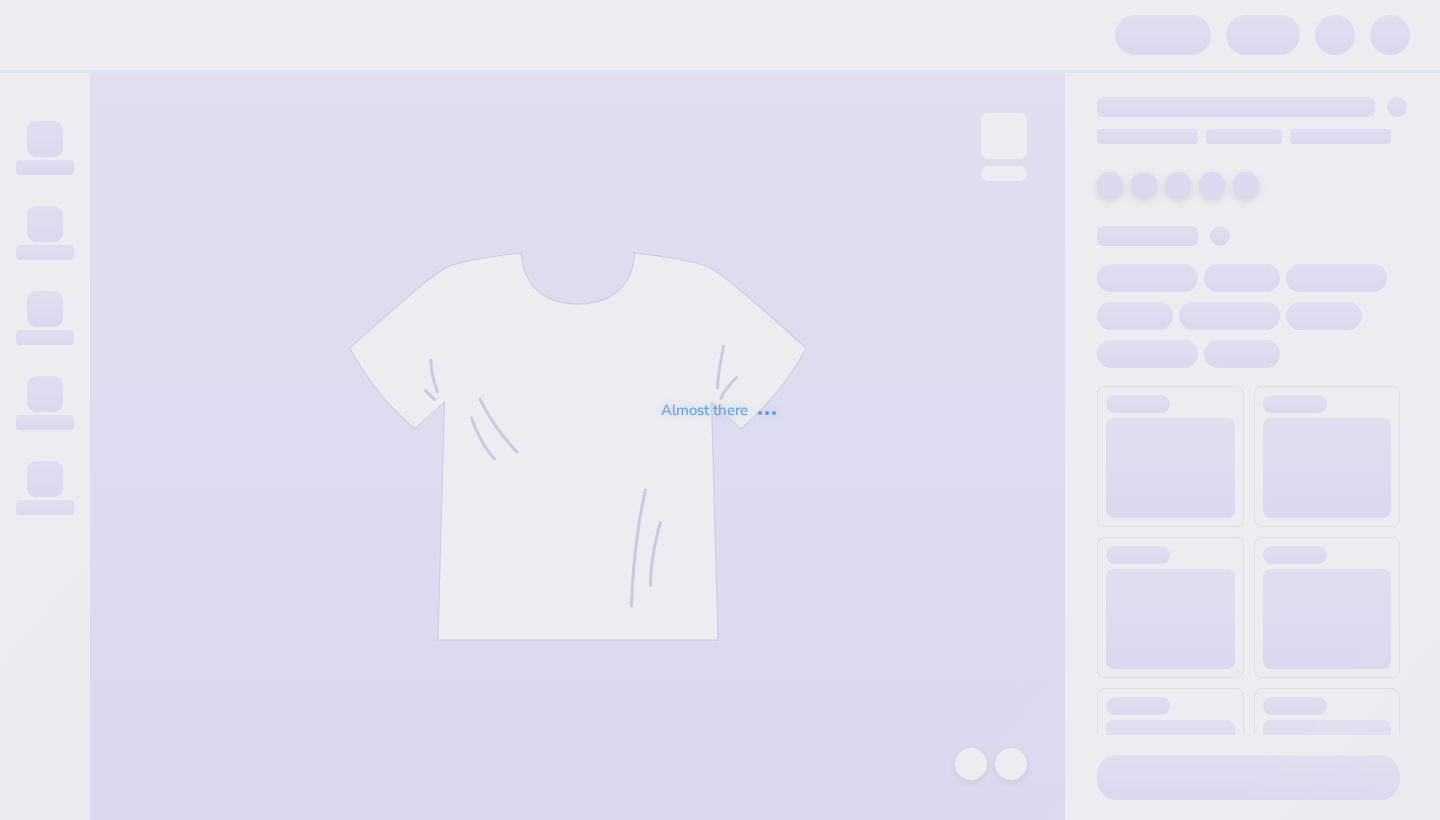 scroll, scrollTop: 0, scrollLeft: 0, axis: both 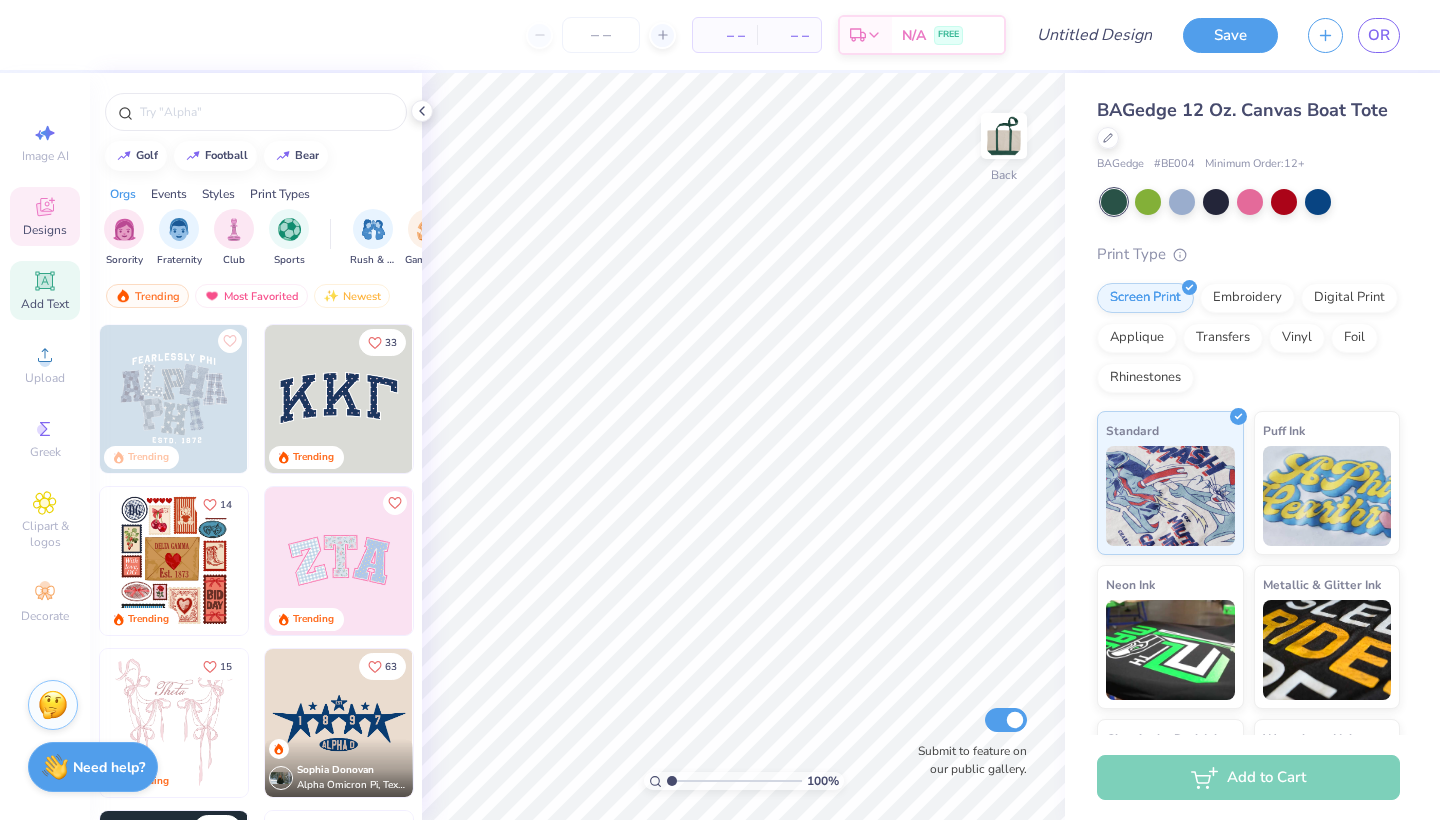 click 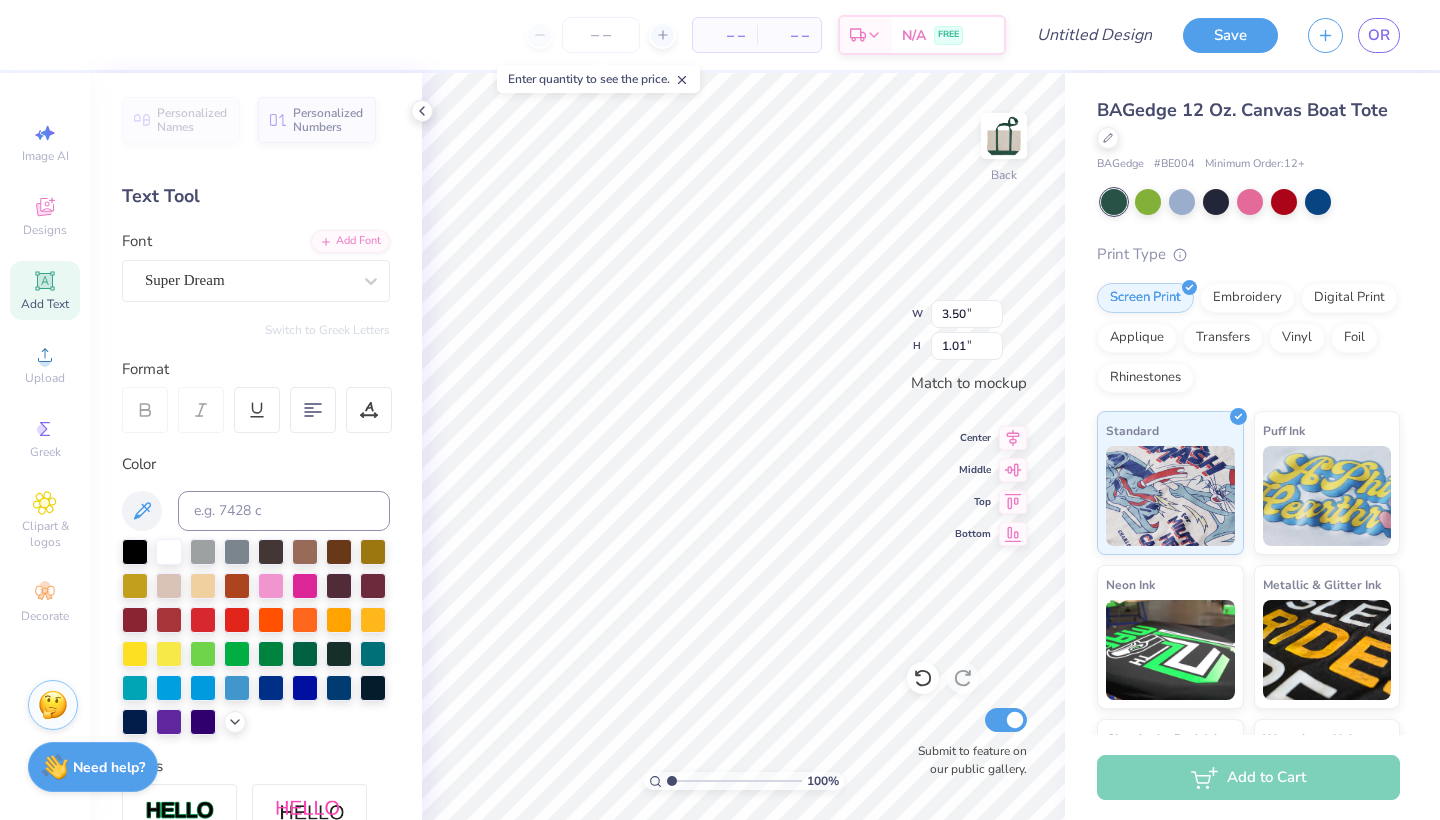 scroll, scrollTop: 16, scrollLeft: 9, axis: both 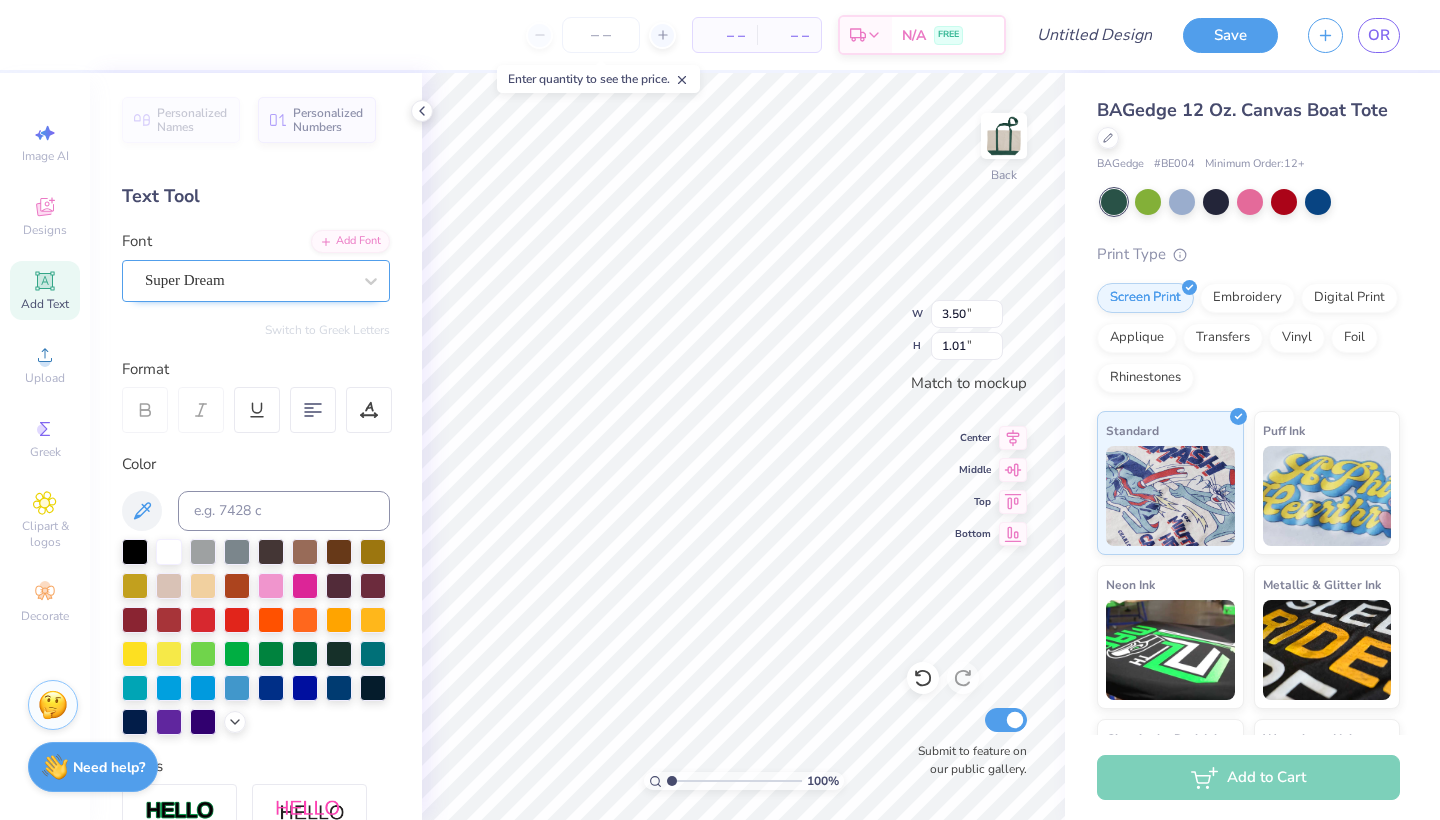 type on "Health Is Wealth" 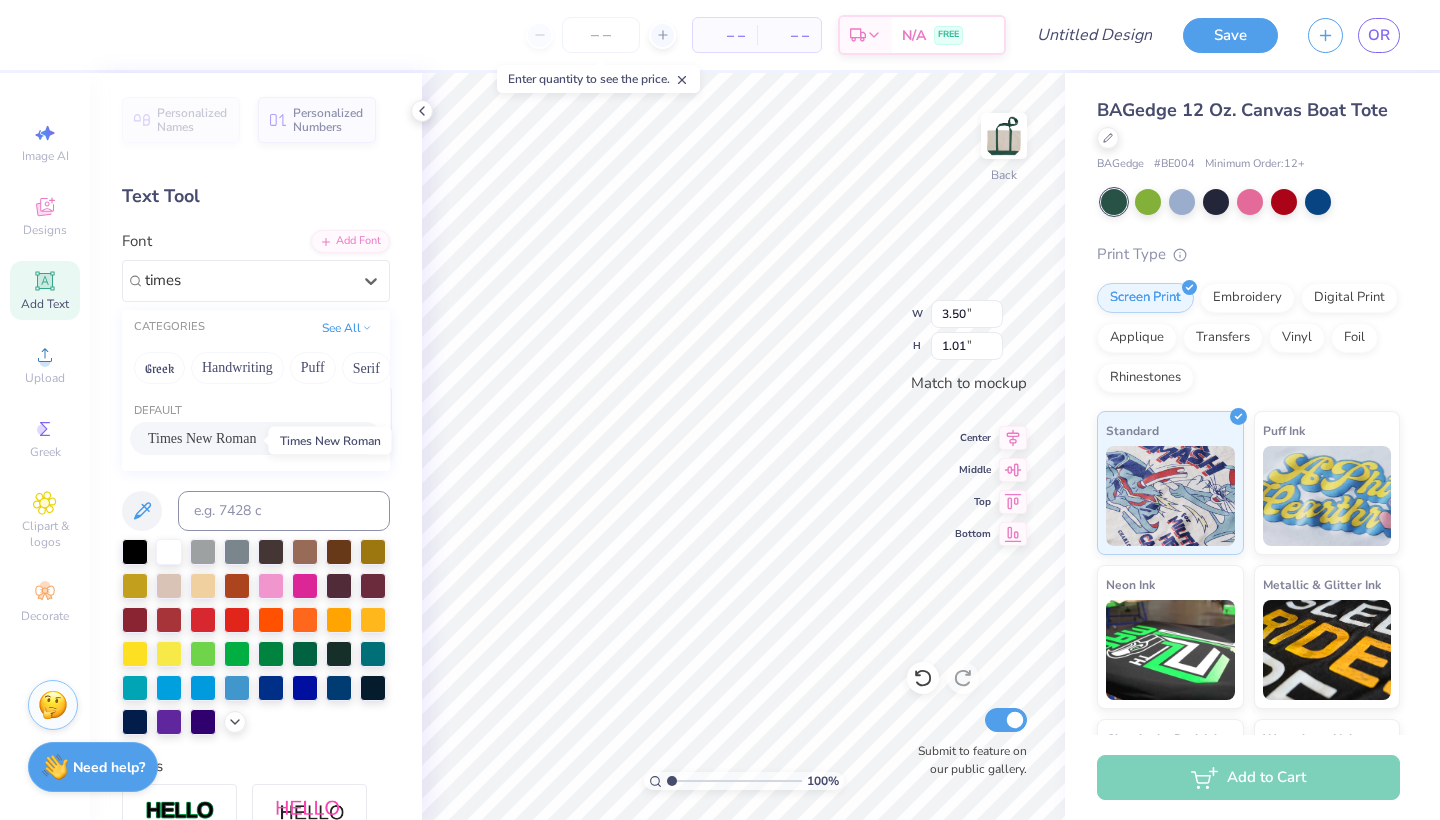 click on "Times New Roman" at bounding box center [202, 438] 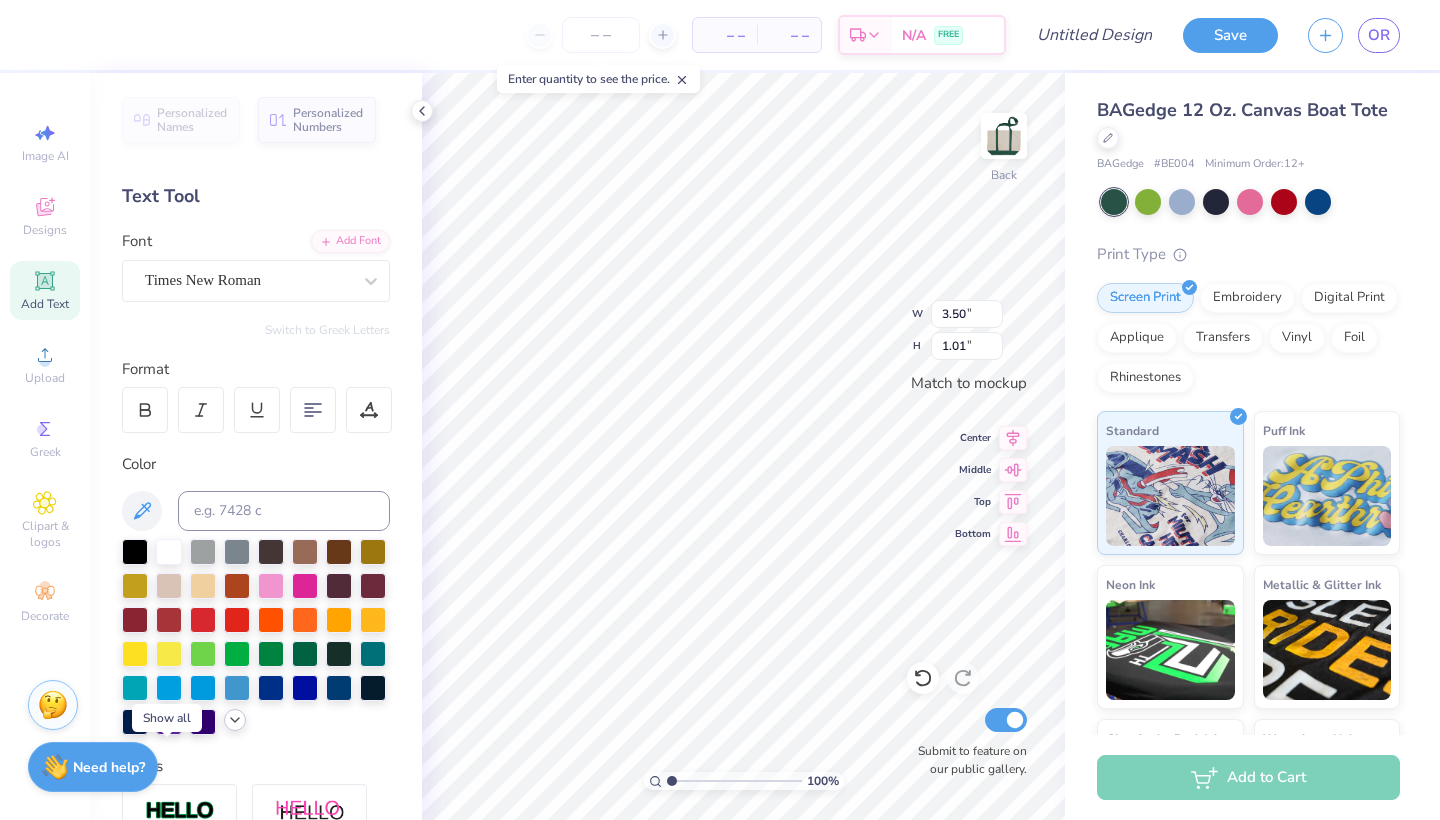 click 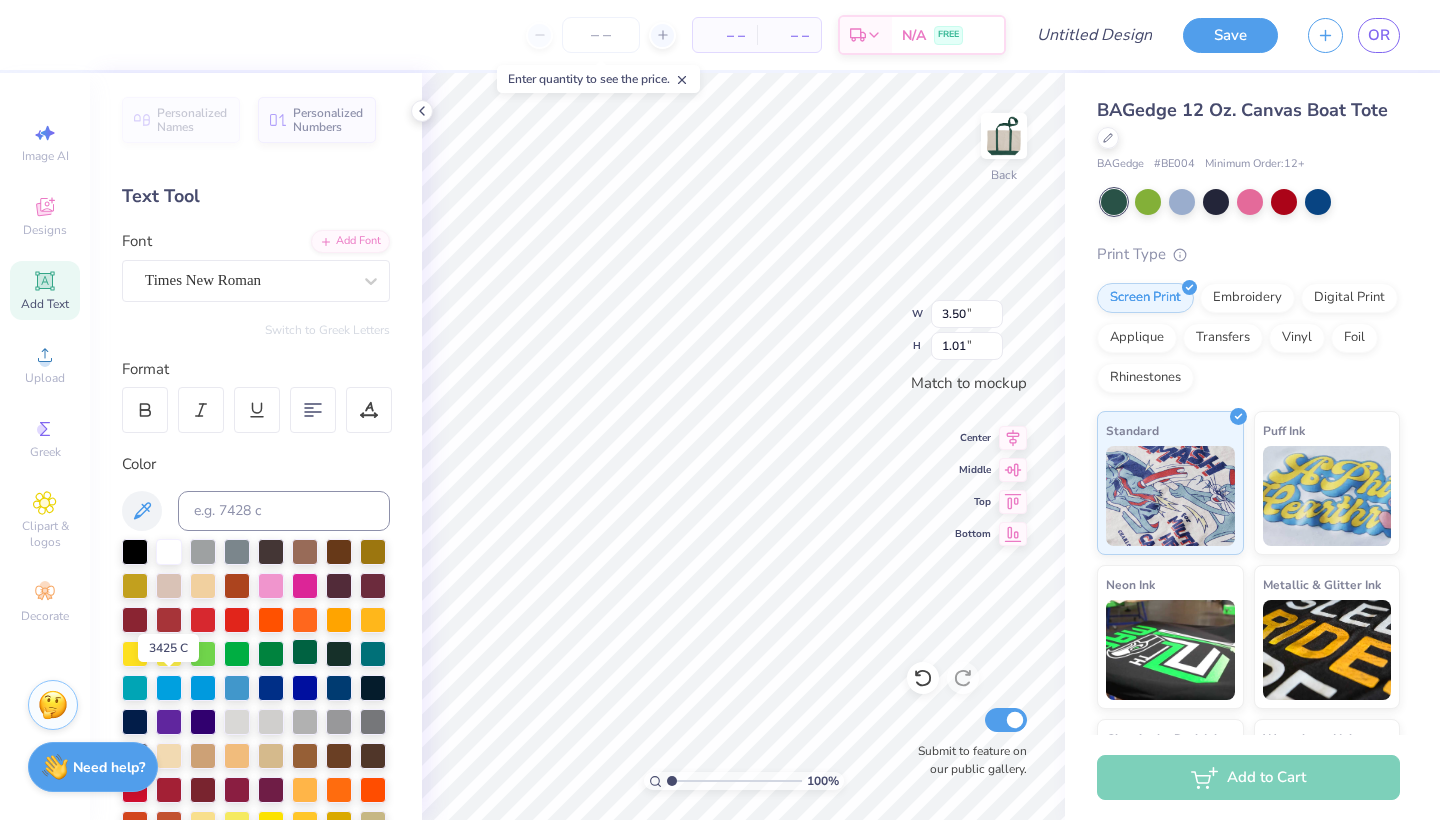 click at bounding box center [305, 652] 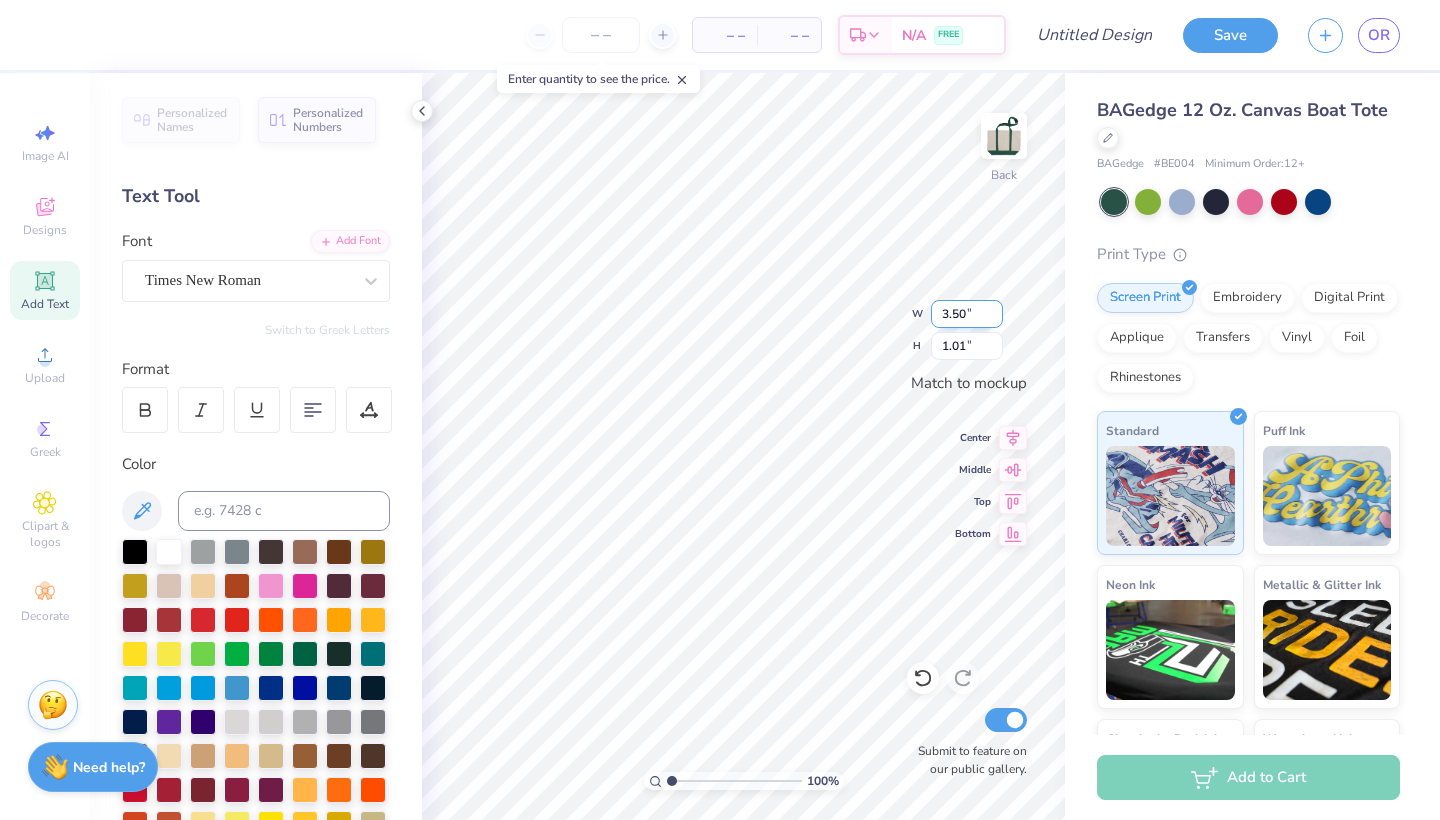 click on "3.50" at bounding box center [967, 314] 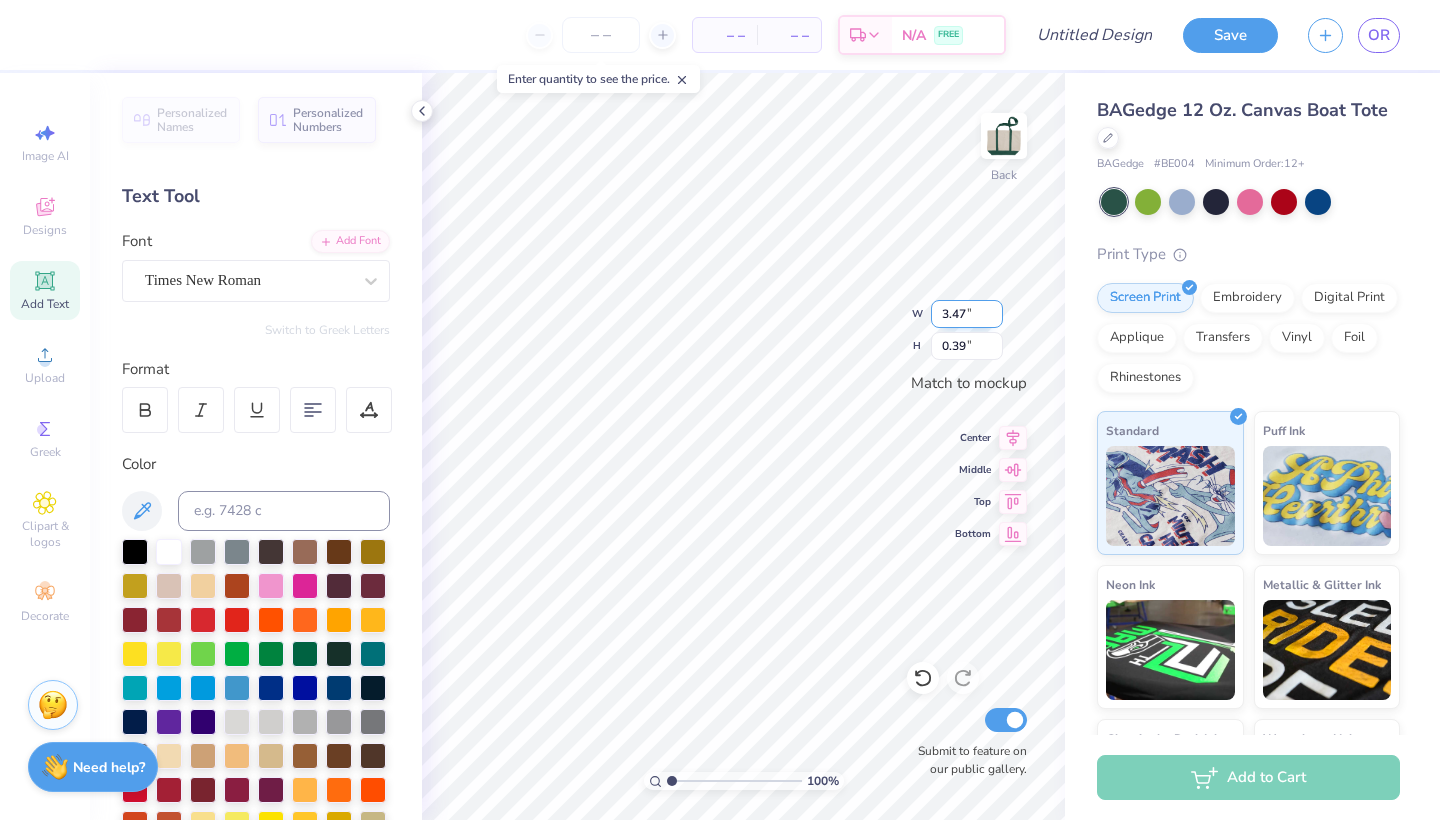 click on "3.47" at bounding box center [967, 314] 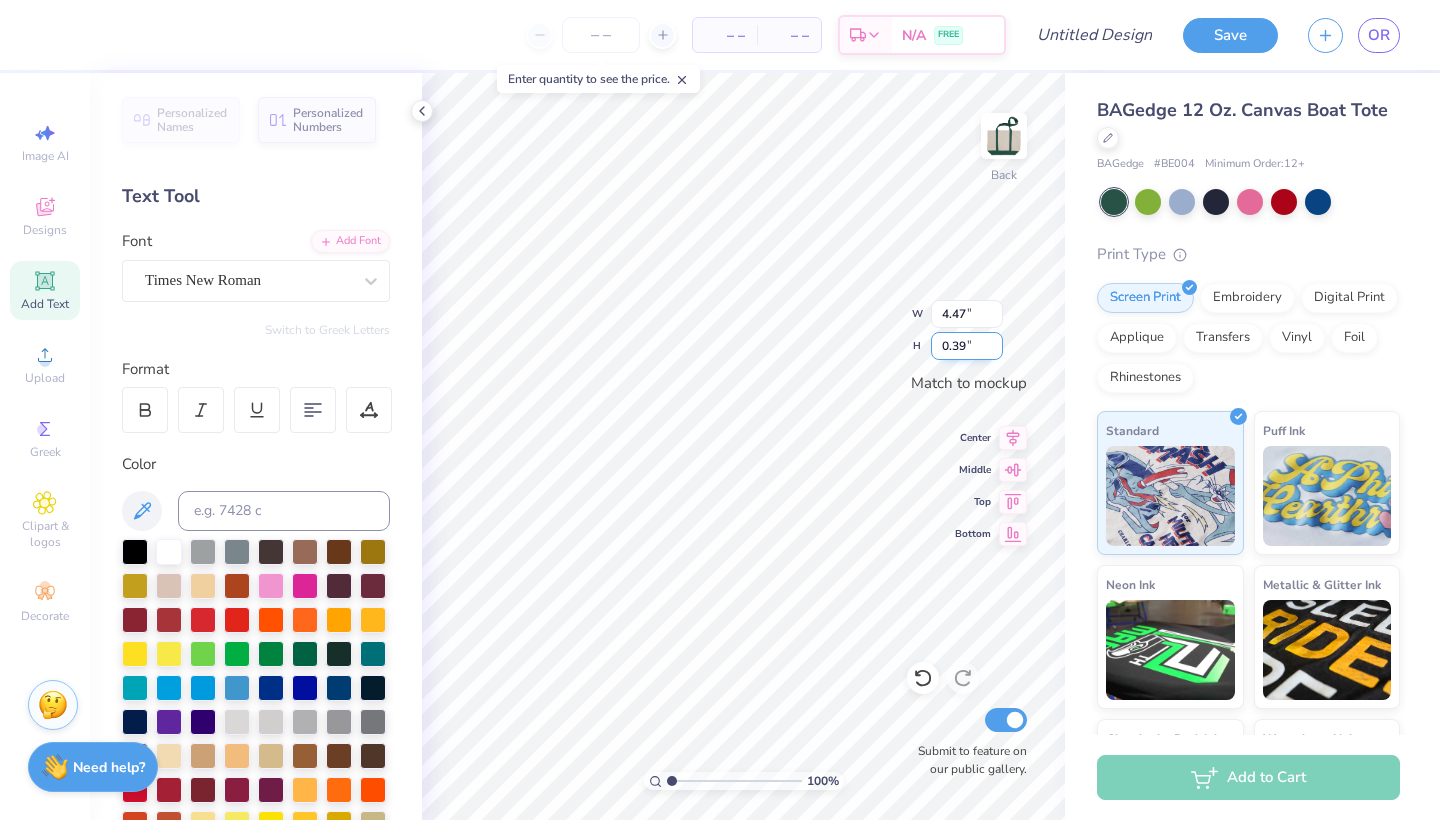 click on "0.39" at bounding box center (967, 346) 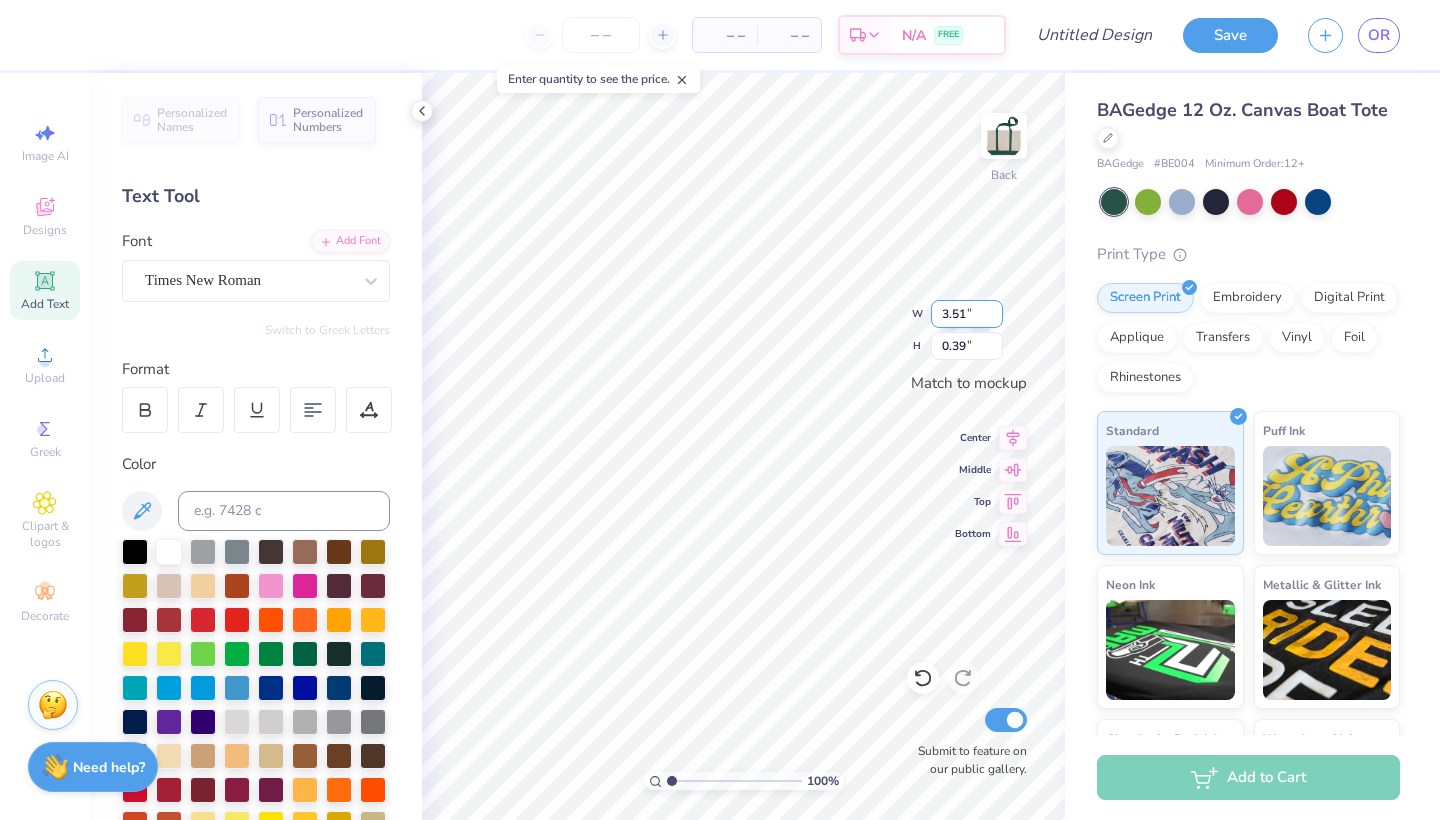 click on "3.51" at bounding box center (967, 314) 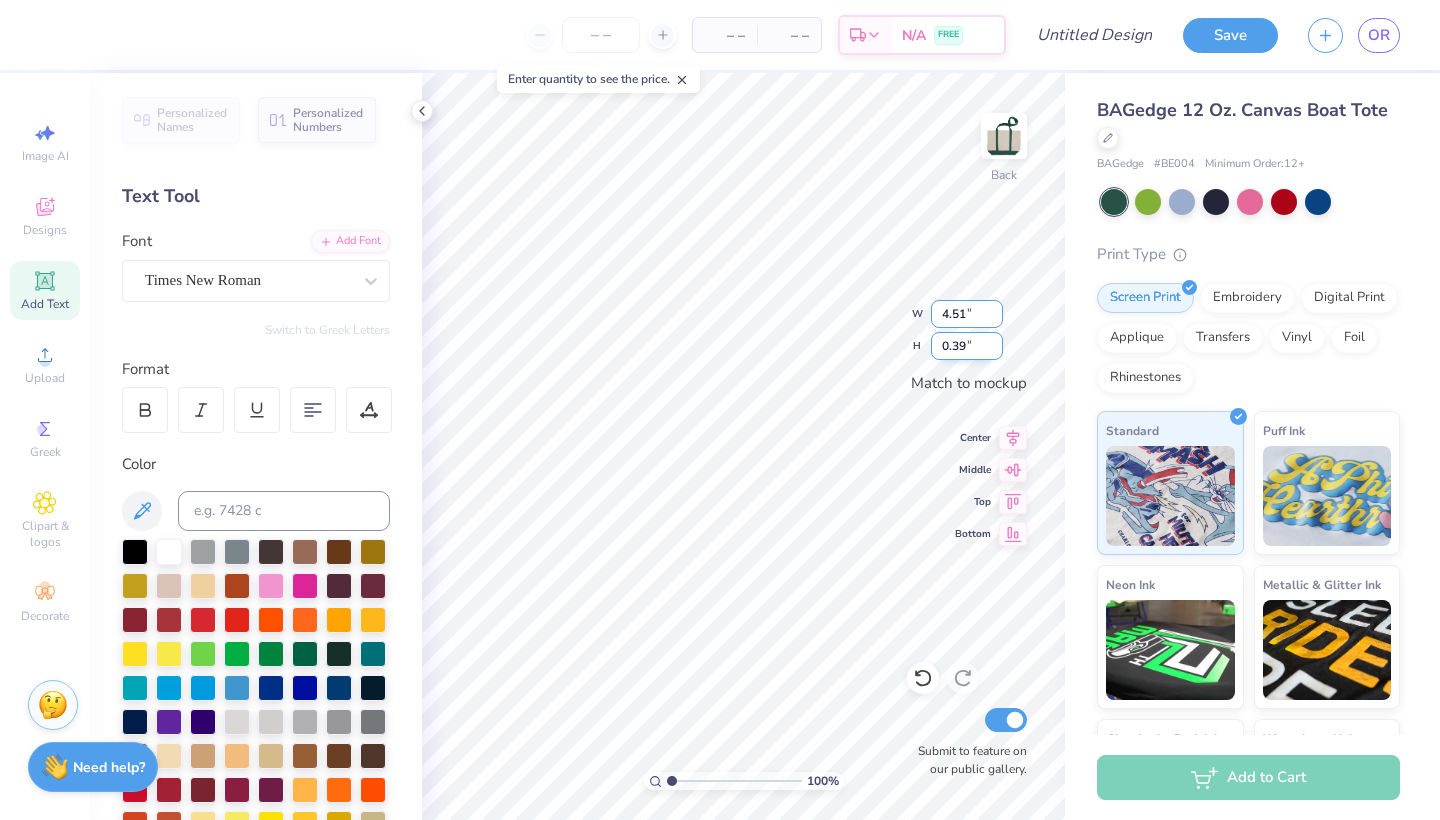 type on "4.51" 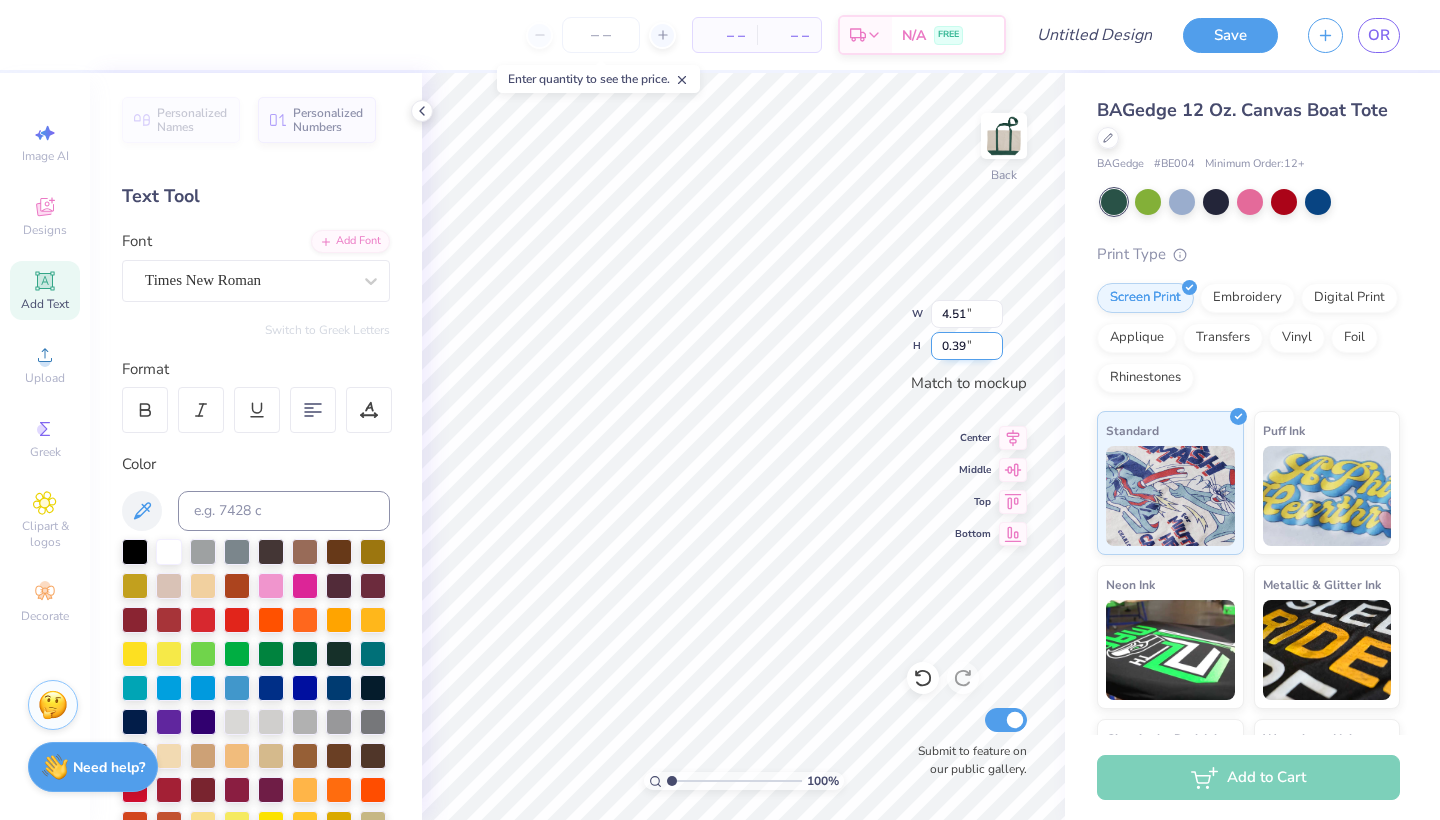click on "0.39" at bounding box center (967, 346) 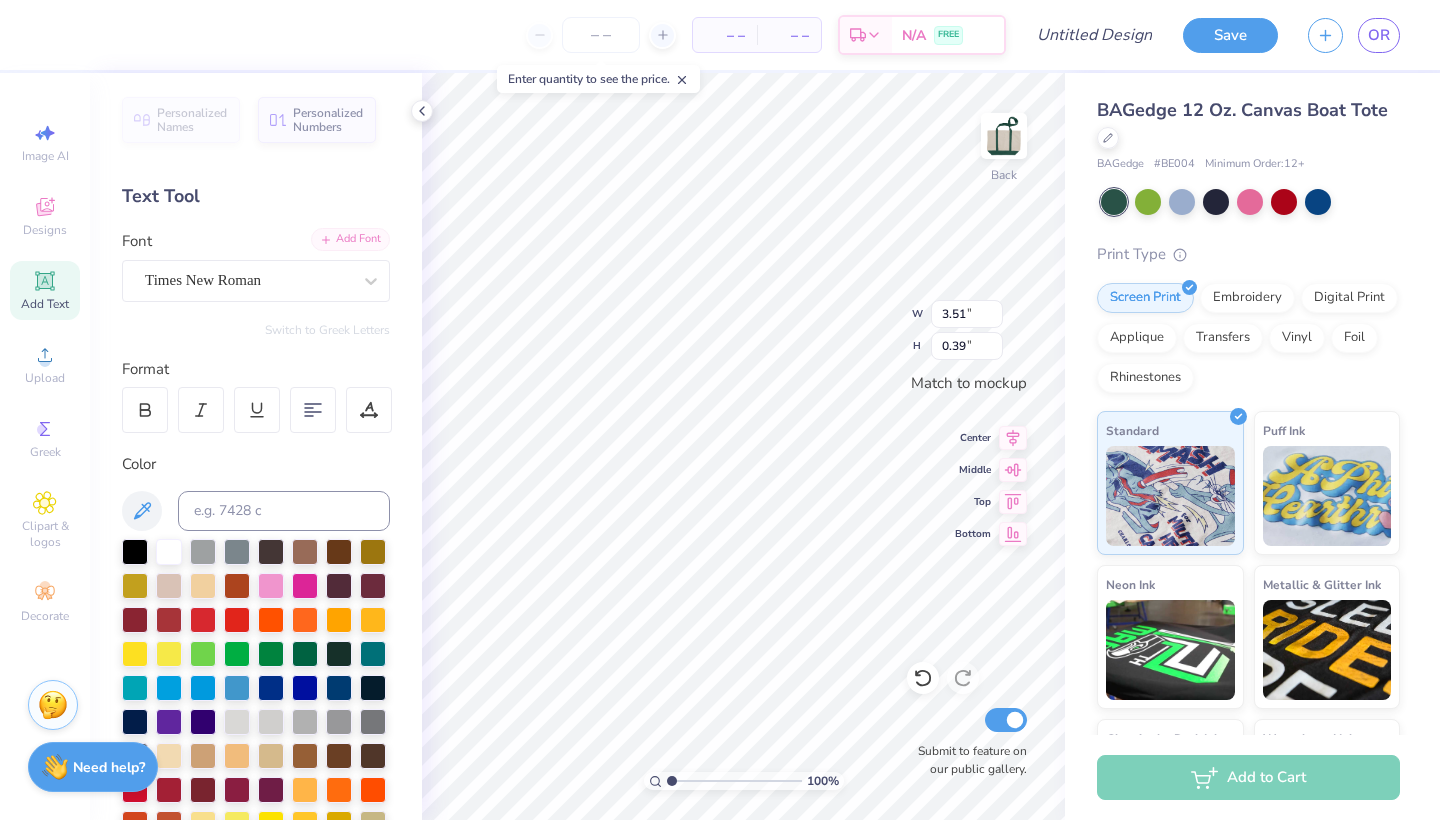 click on "Add Font" at bounding box center [350, 239] 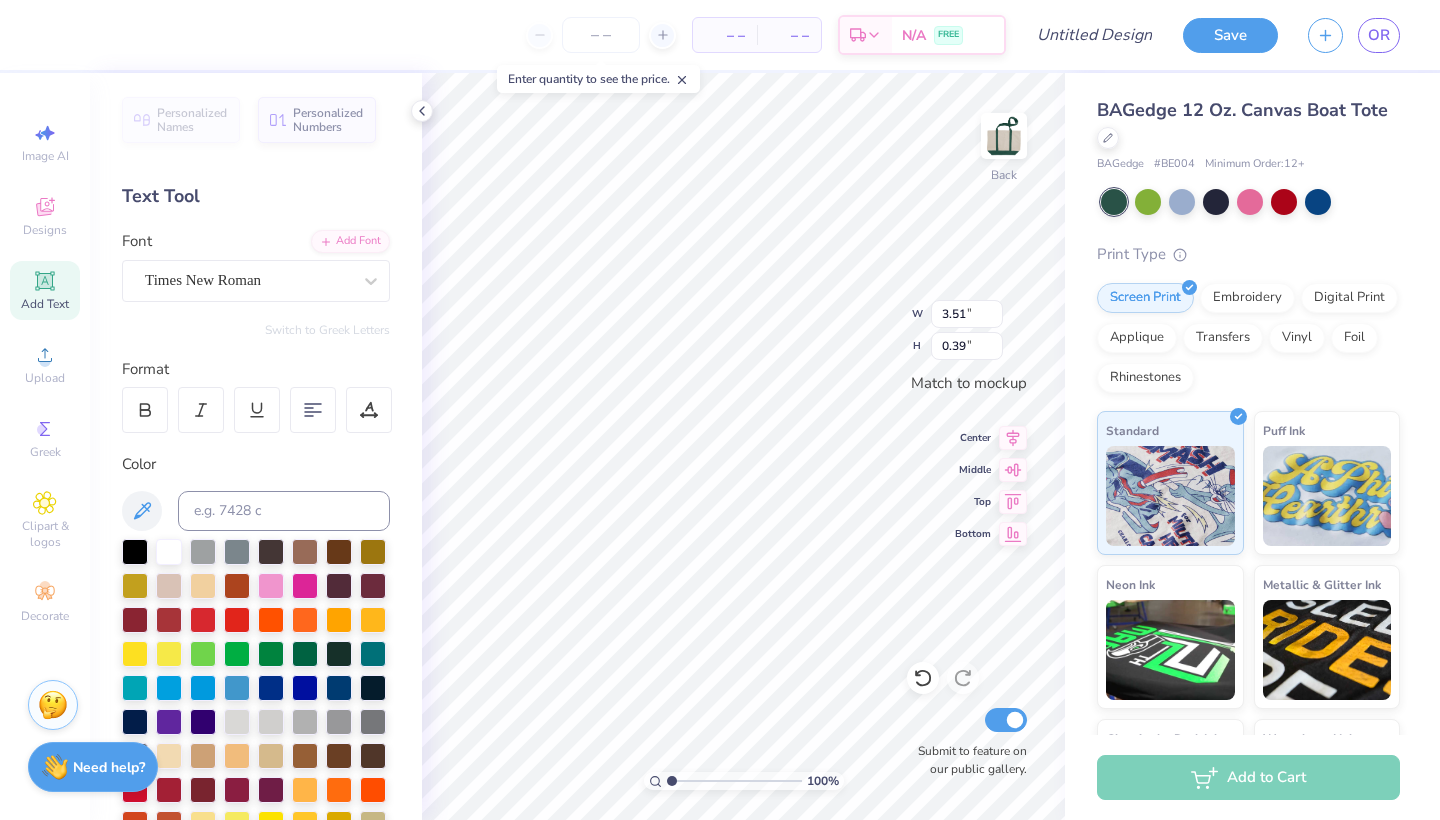 click on "Add Text" at bounding box center [45, 290] 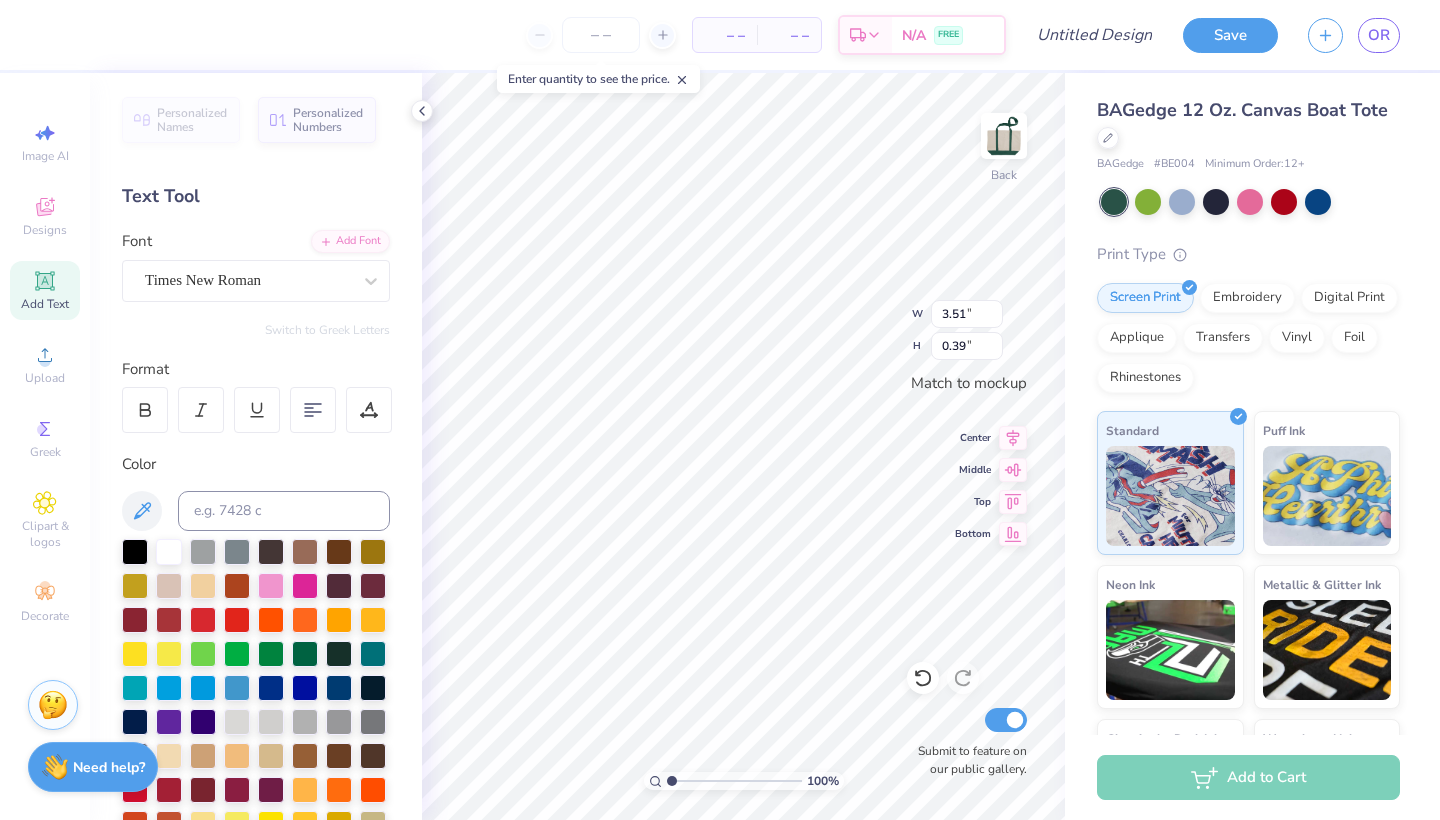type on "3.50" 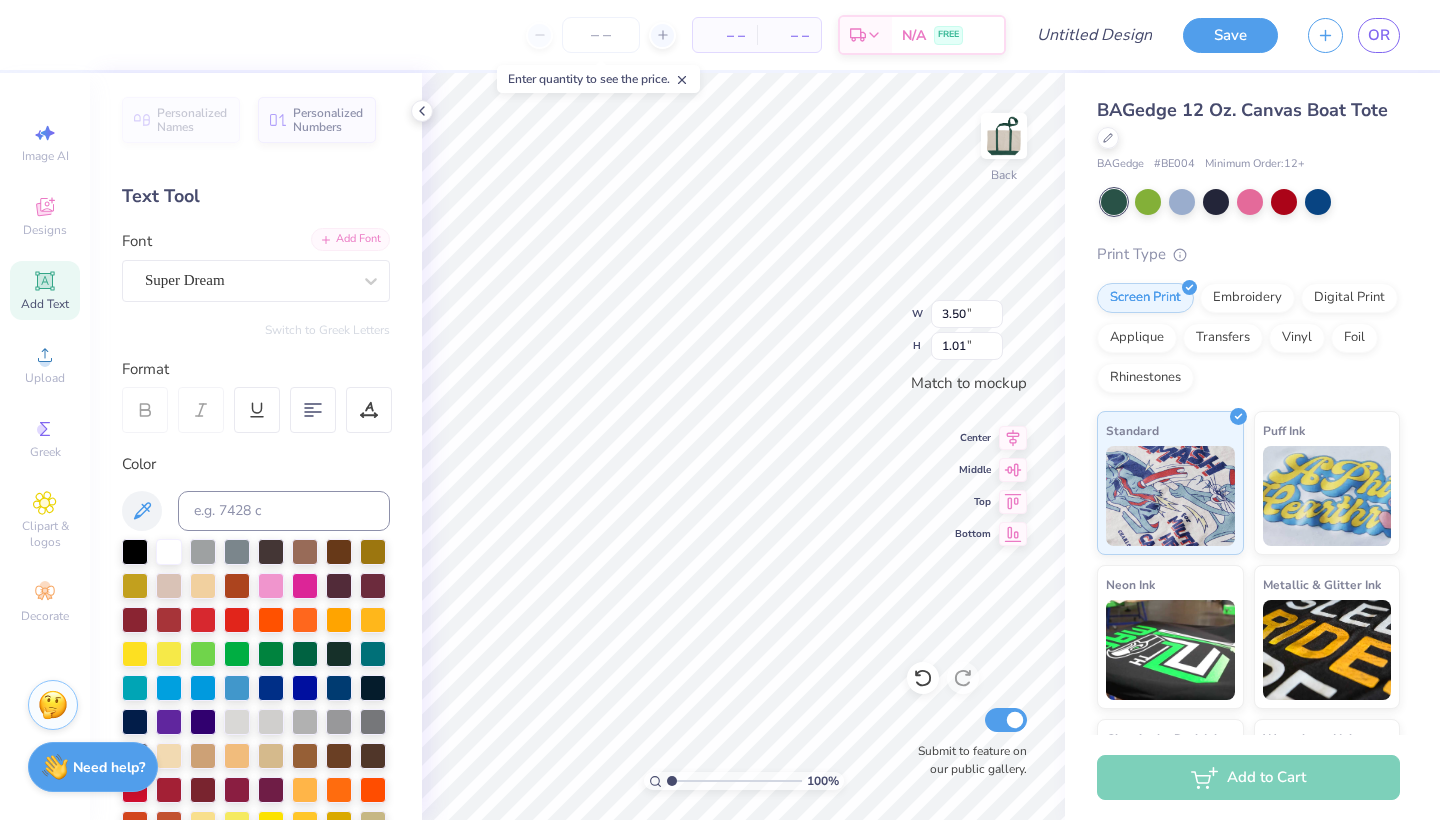 scroll, scrollTop: 16, scrollLeft: 6, axis: both 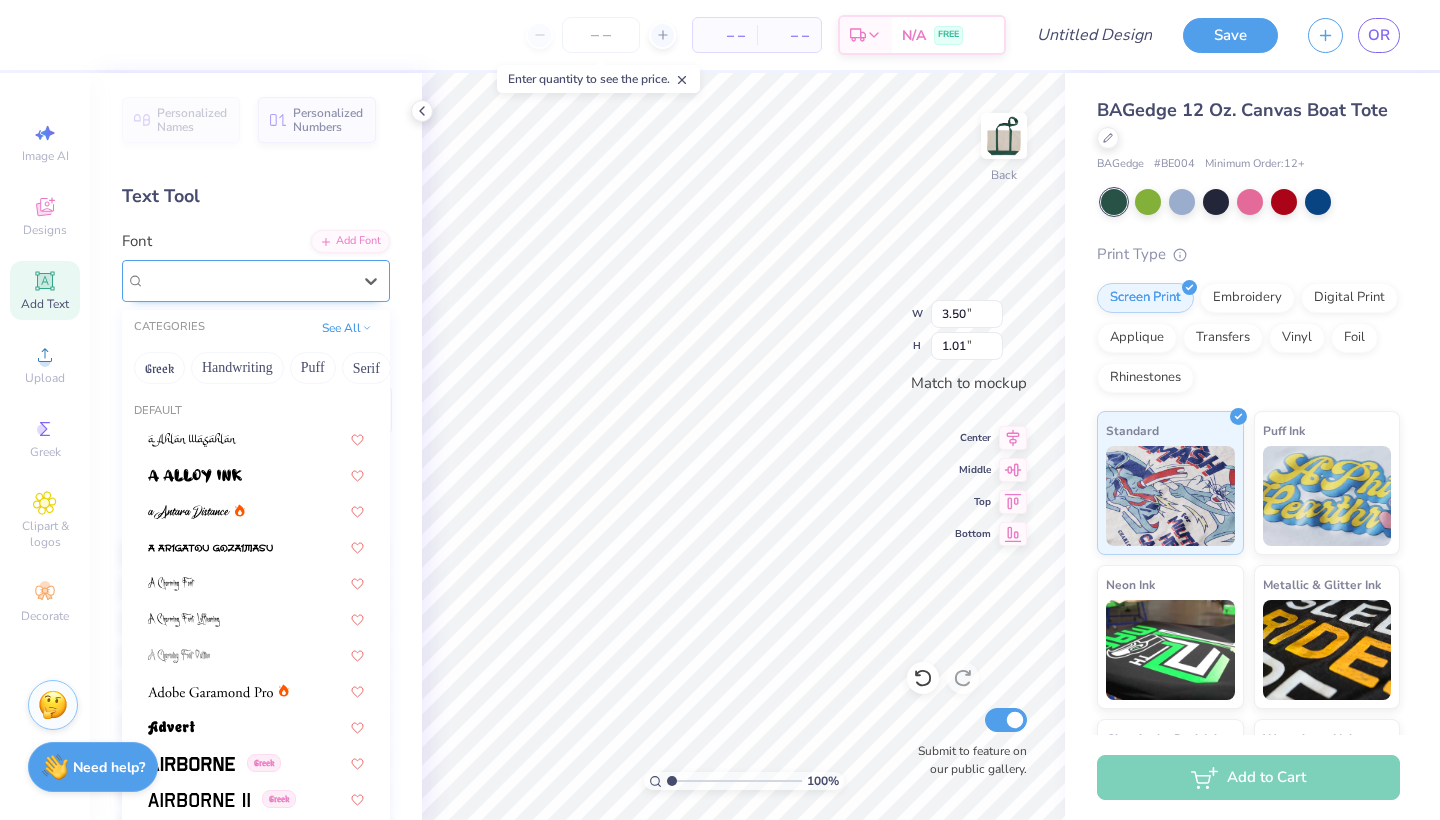 click on "Super Dream" at bounding box center (248, 280) 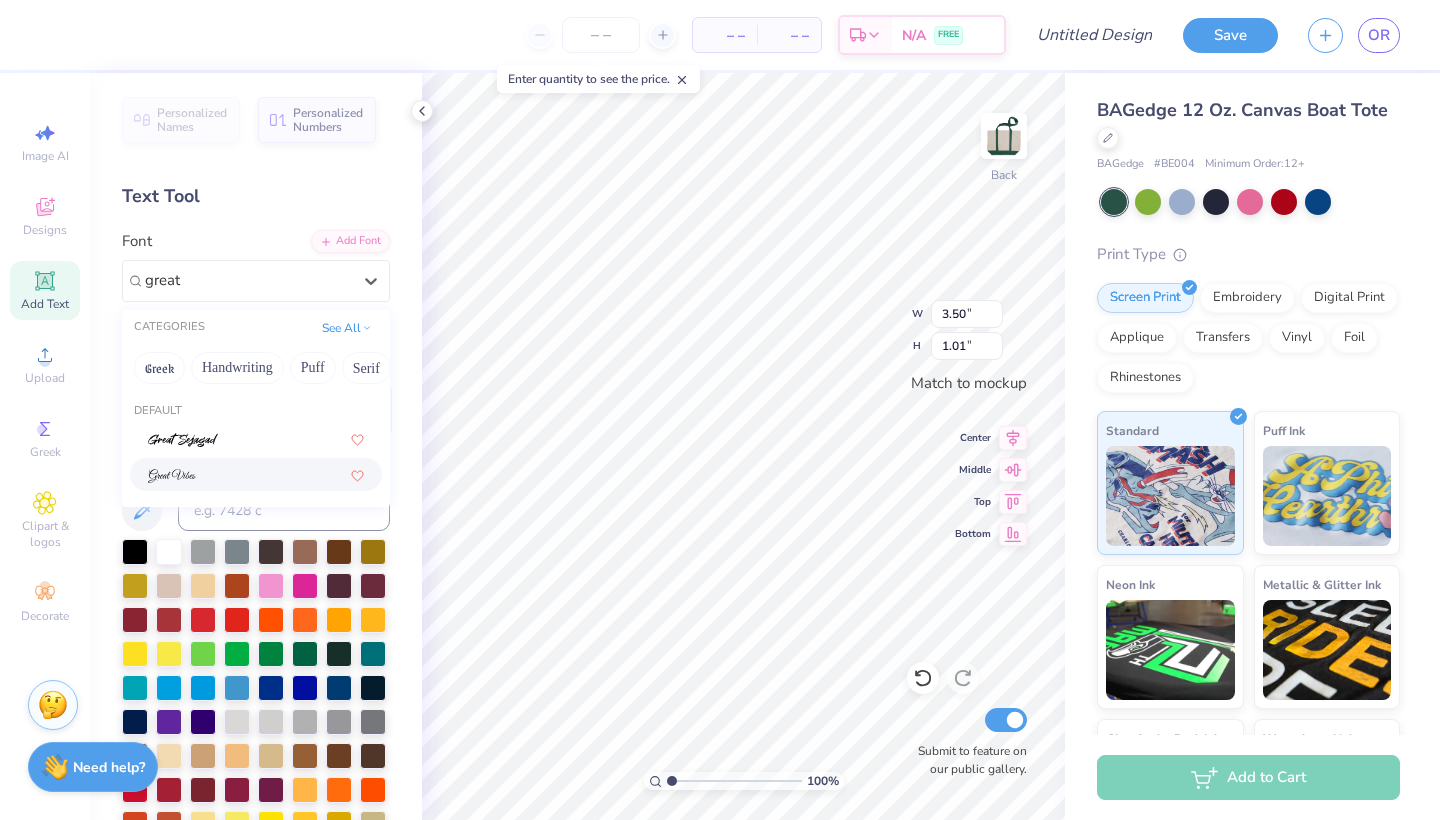click at bounding box center [256, 474] 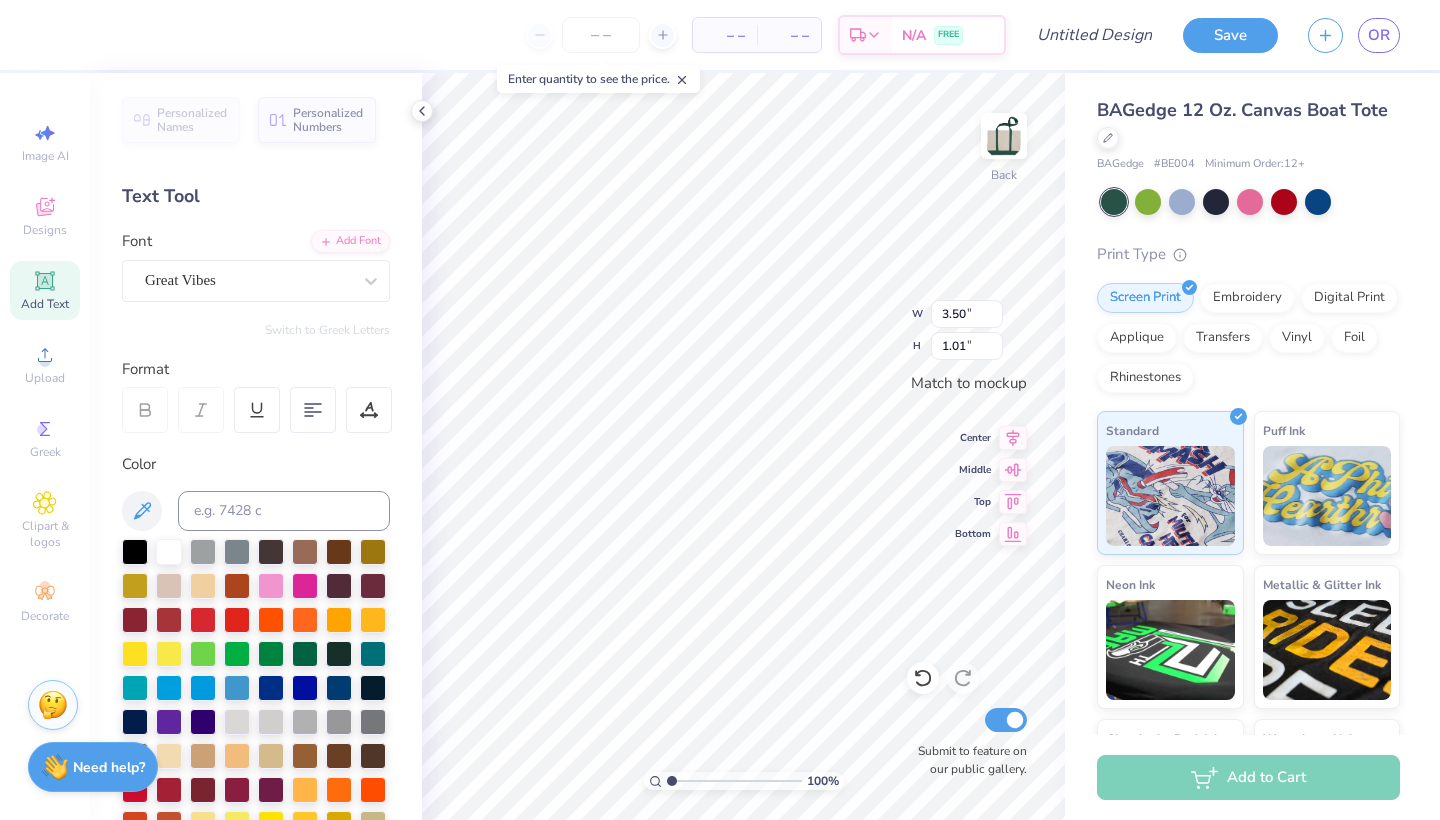 scroll, scrollTop: 16, scrollLeft: 7, axis: both 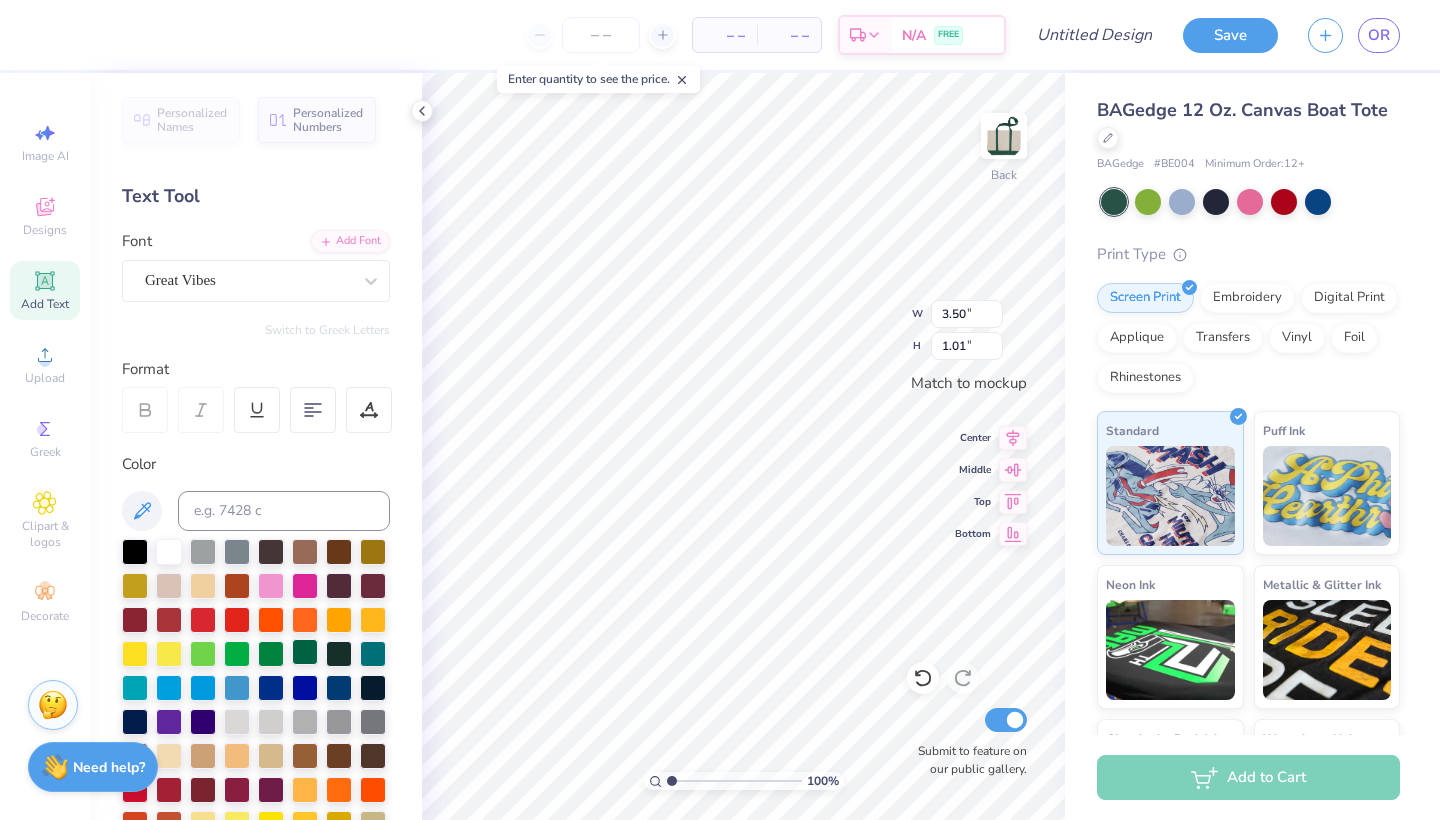 click at bounding box center (305, 652) 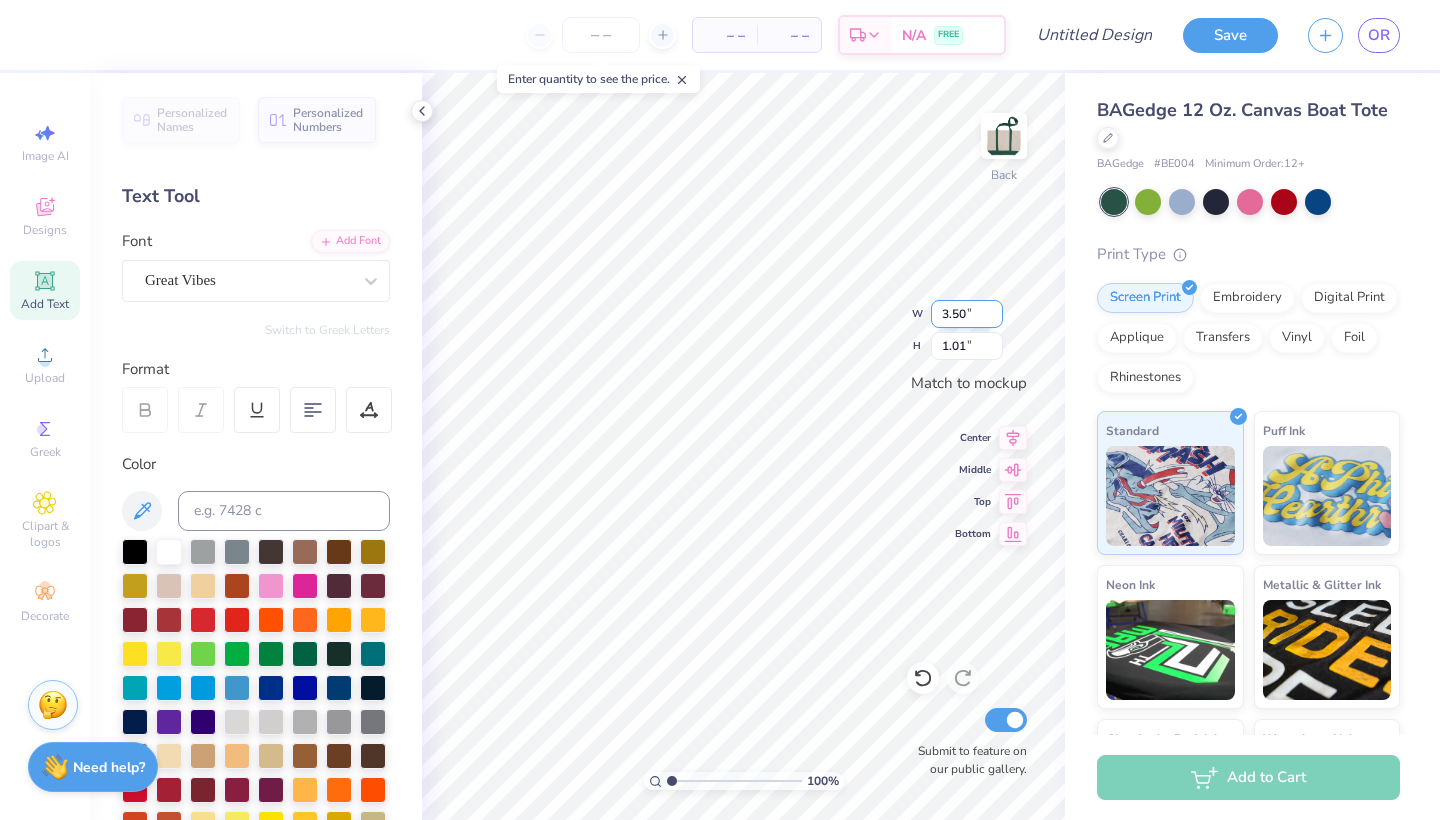 click on "3.50" at bounding box center (967, 314) 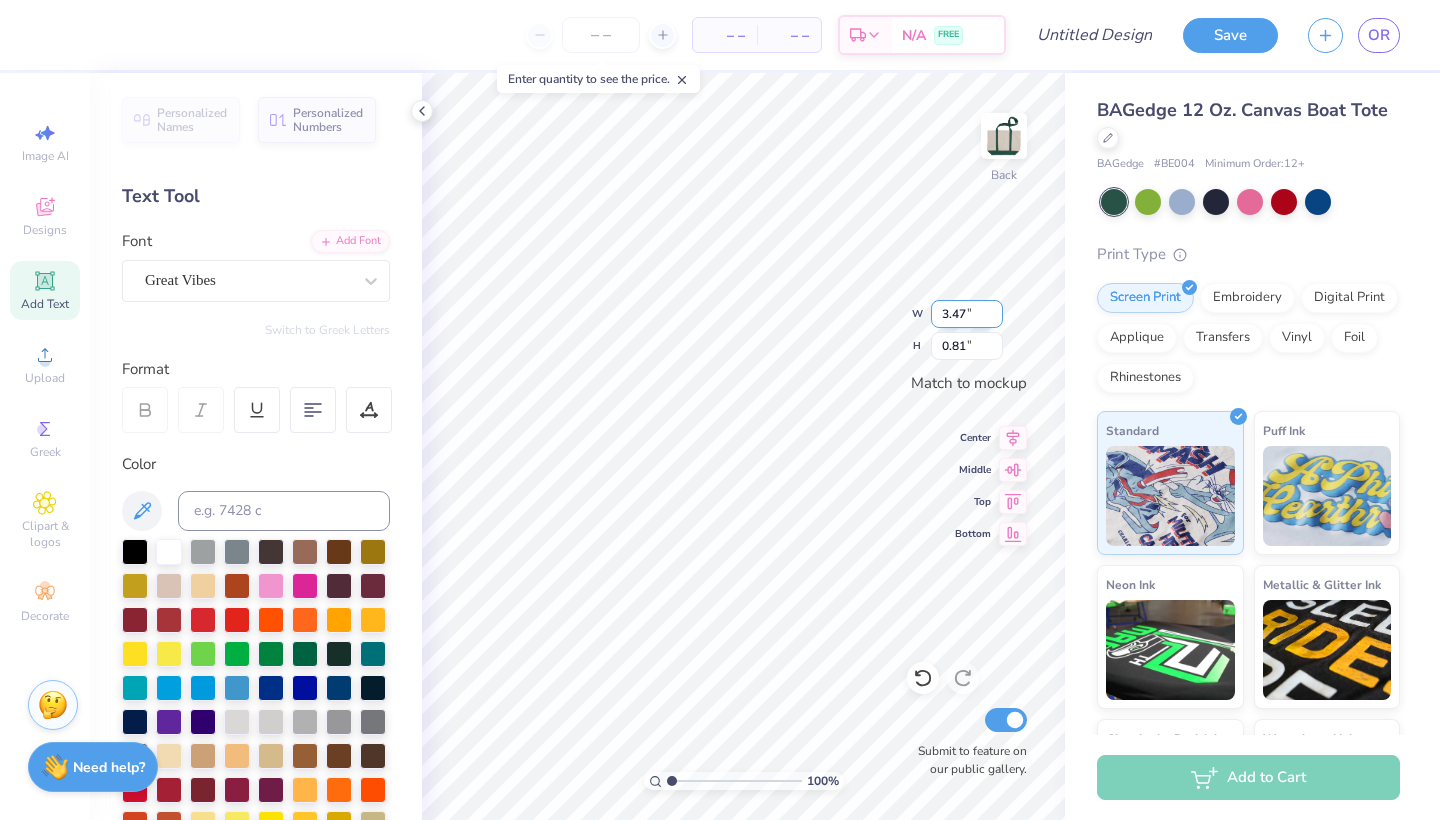 click on "3.47" at bounding box center (967, 314) 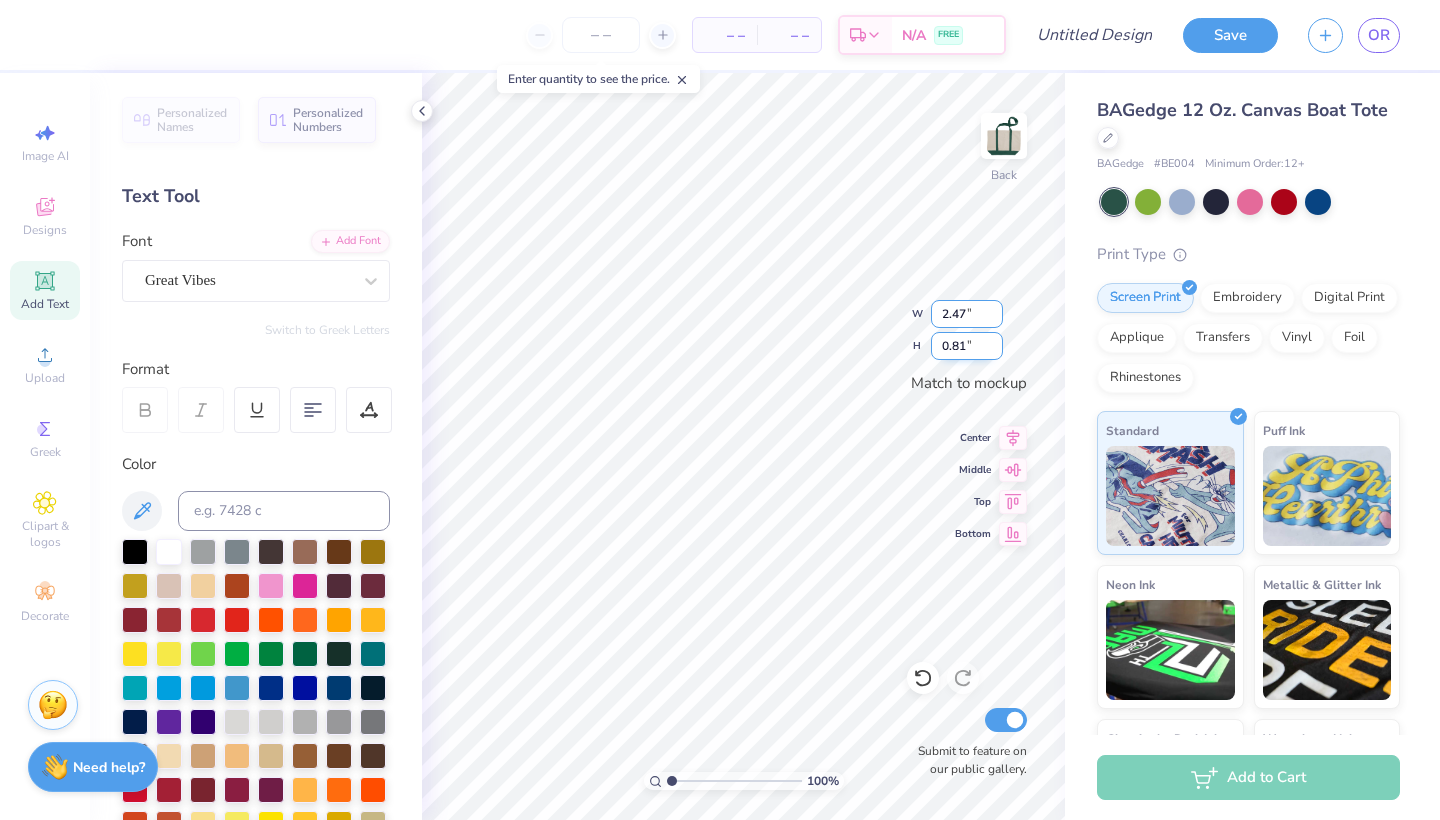 type on "2.47" 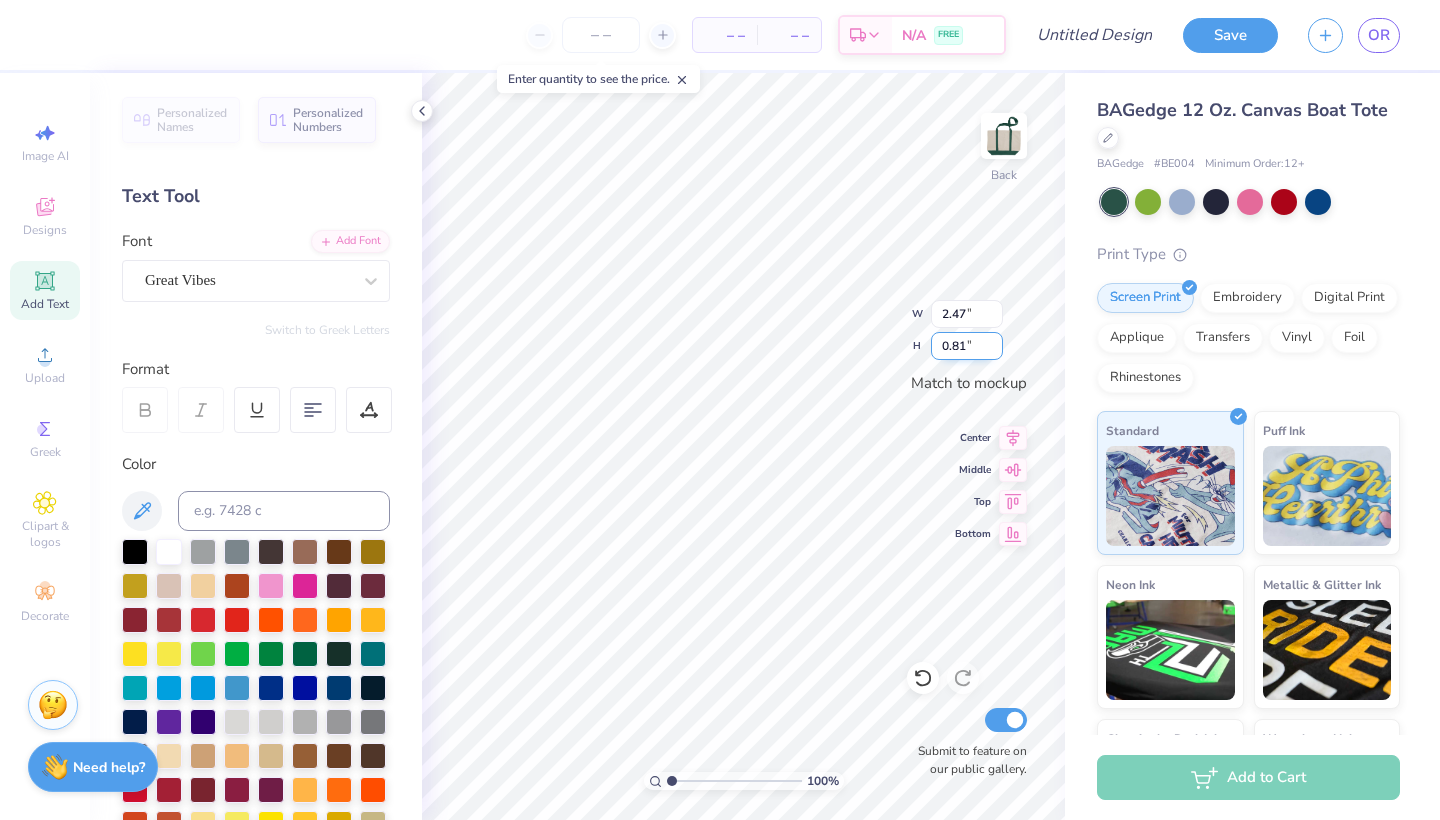click on "0.81" at bounding box center [967, 346] 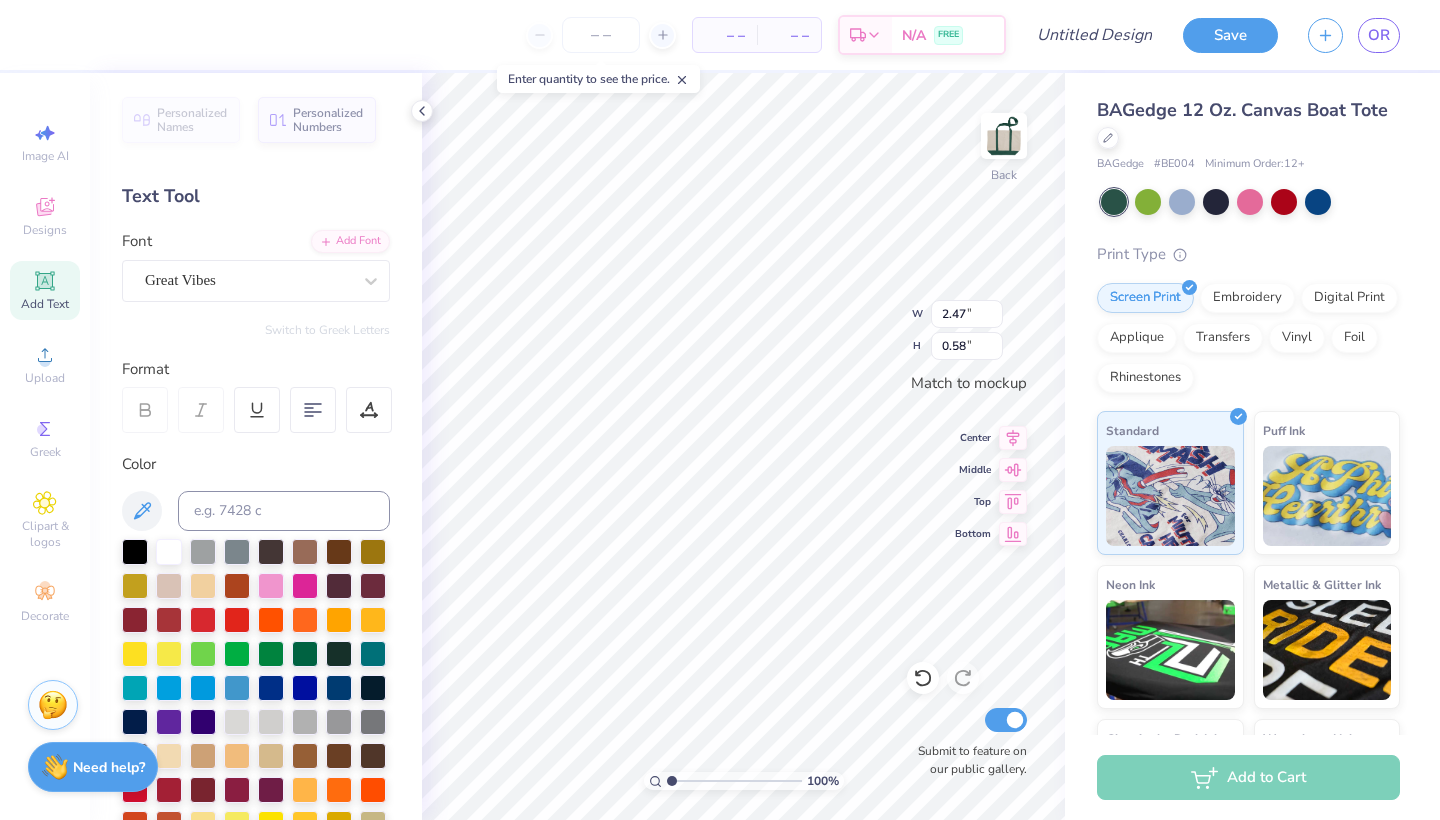 type on "3.51" 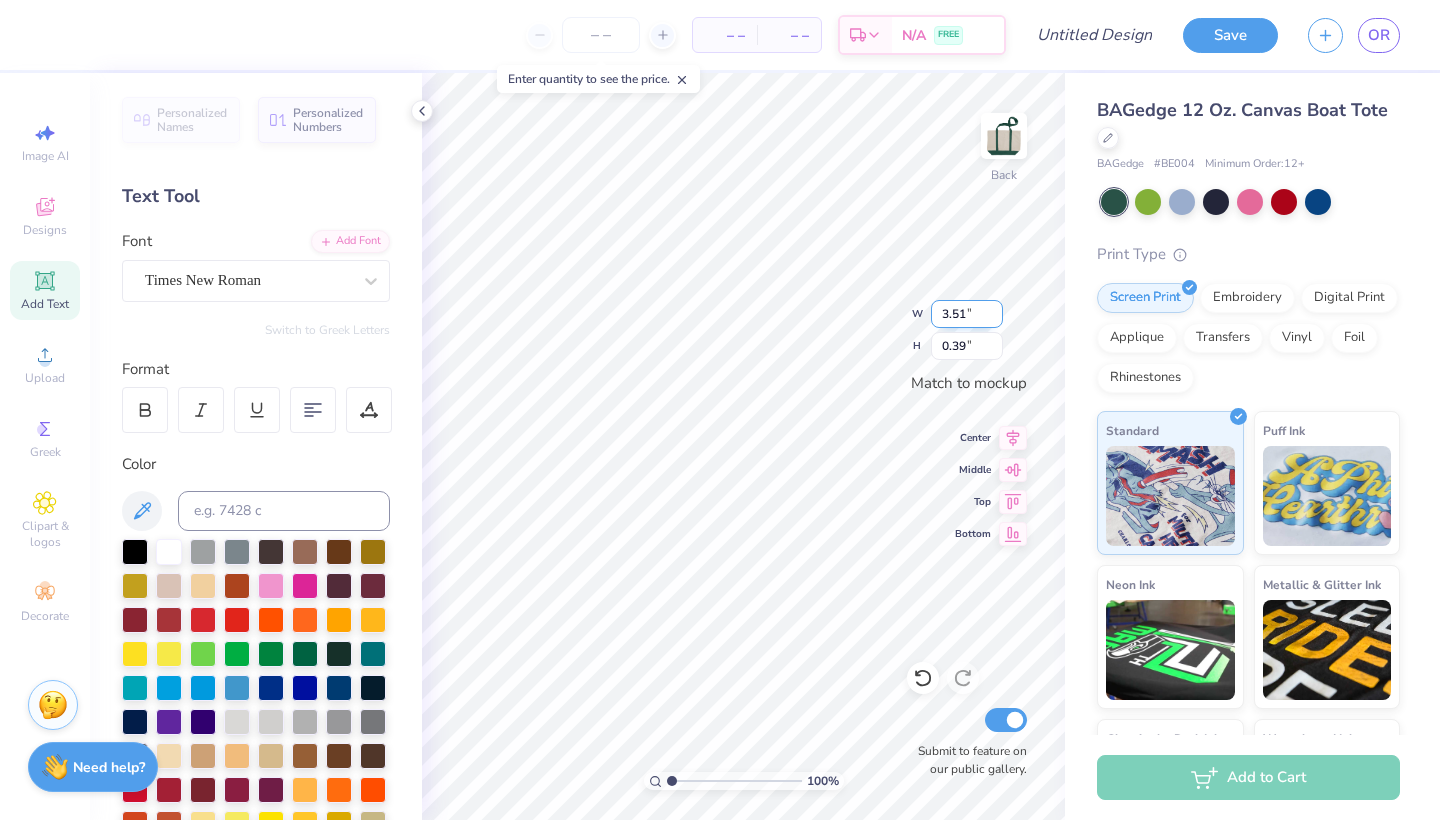 click on "3.51" at bounding box center (967, 314) 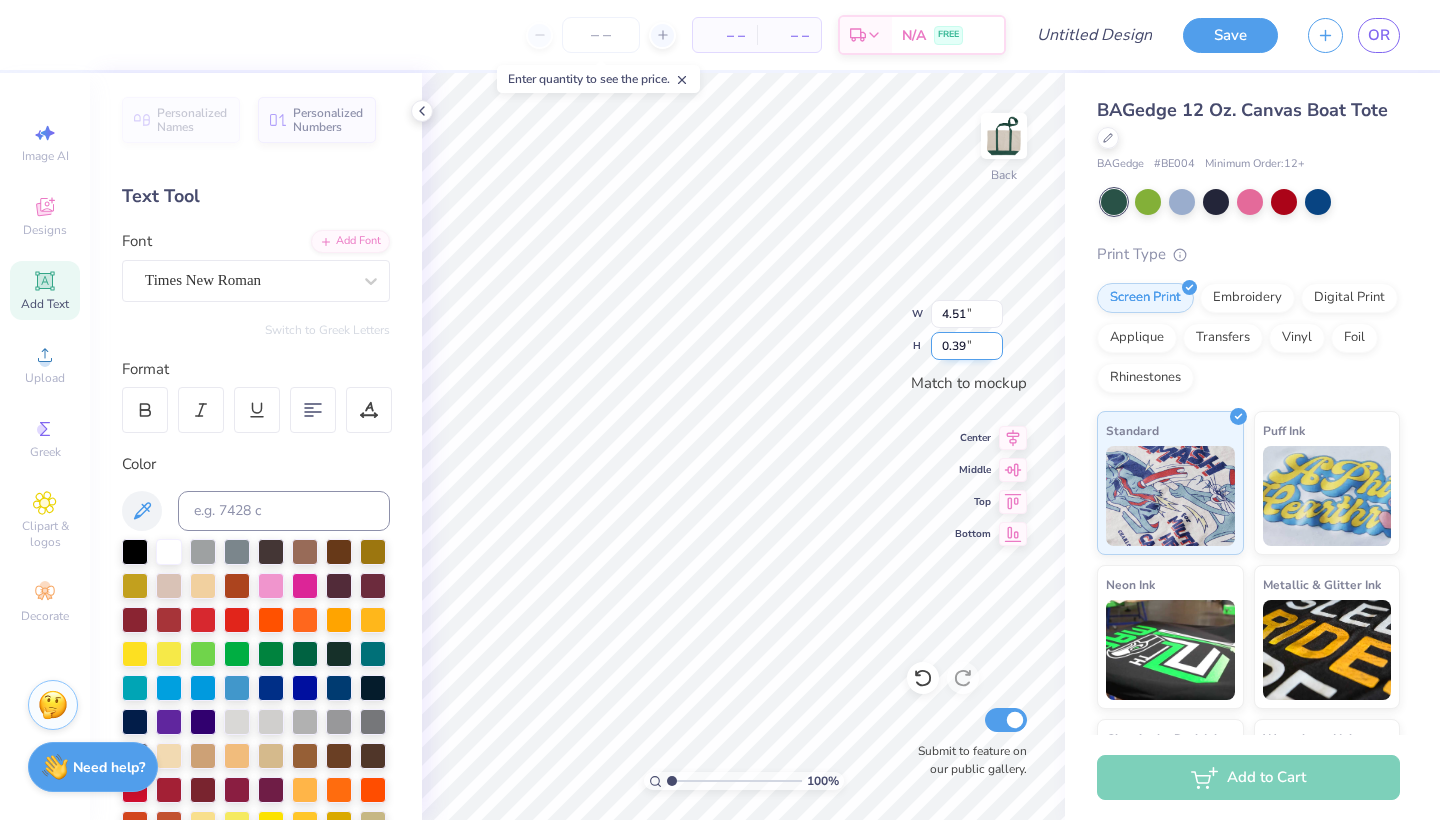 click on "0.39" at bounding box center [967, 346] 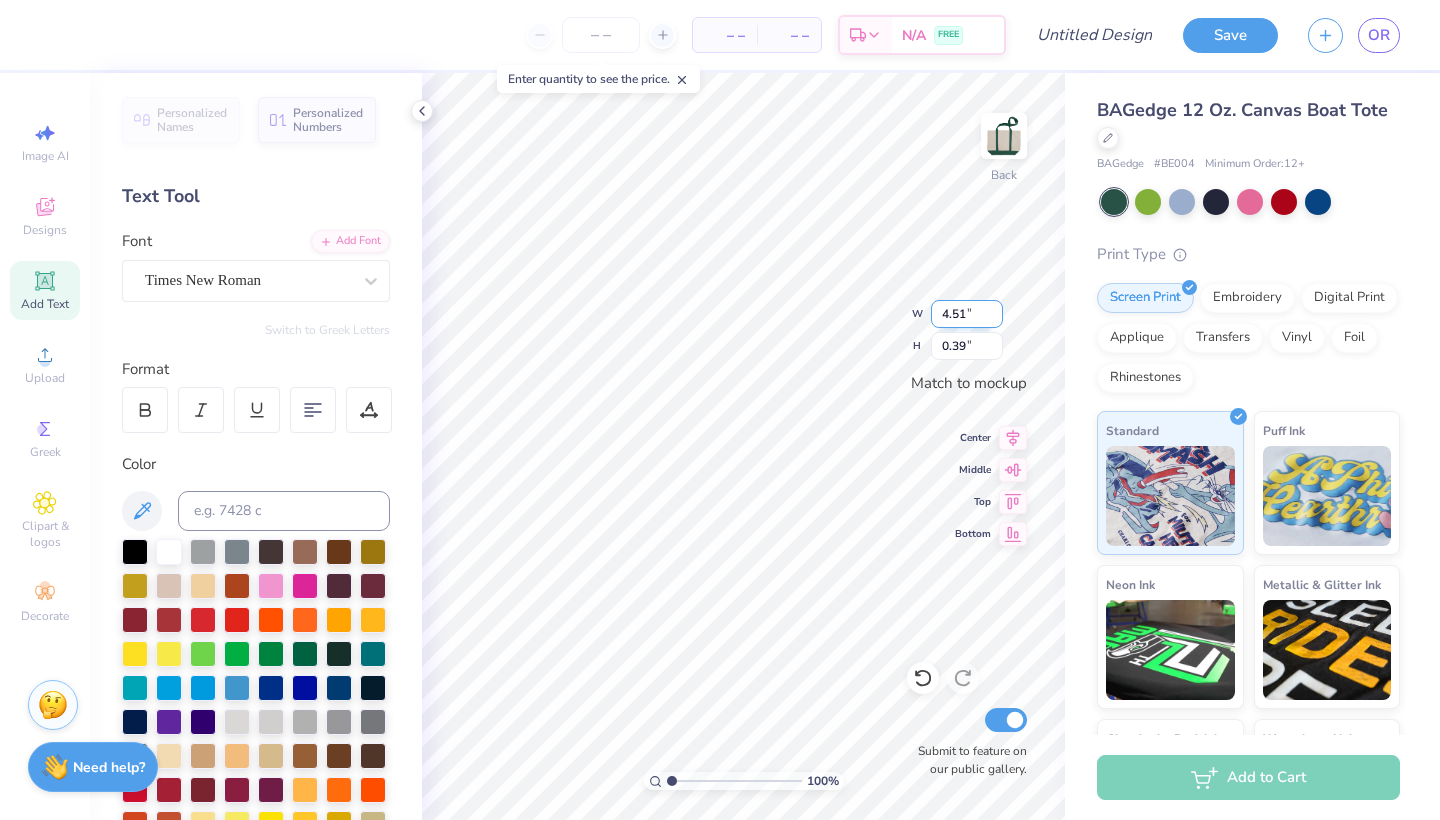 click on "4.51" at bounding box center (967, 314) 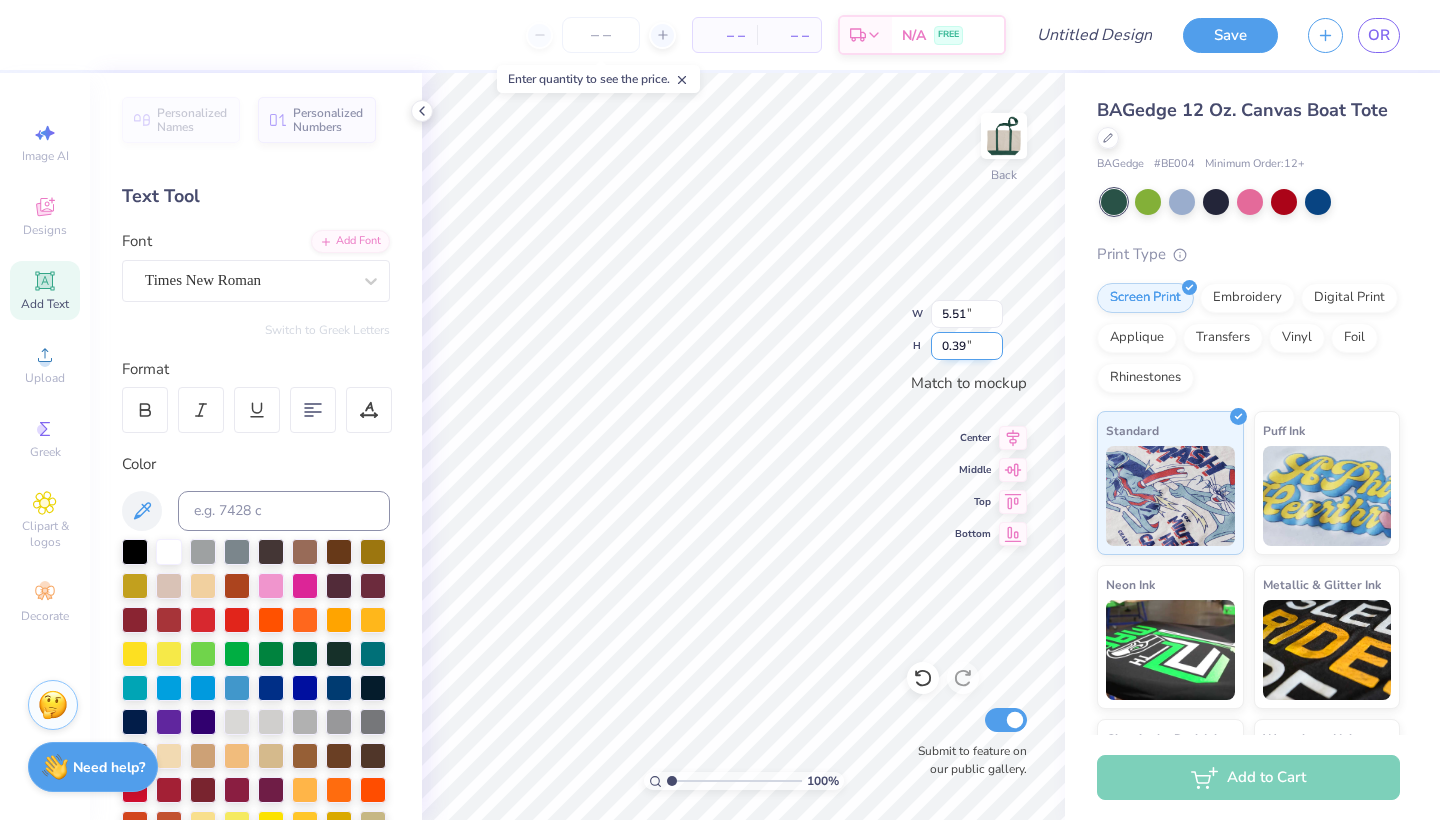 click on "0.39" at bounding box center (967, 346) 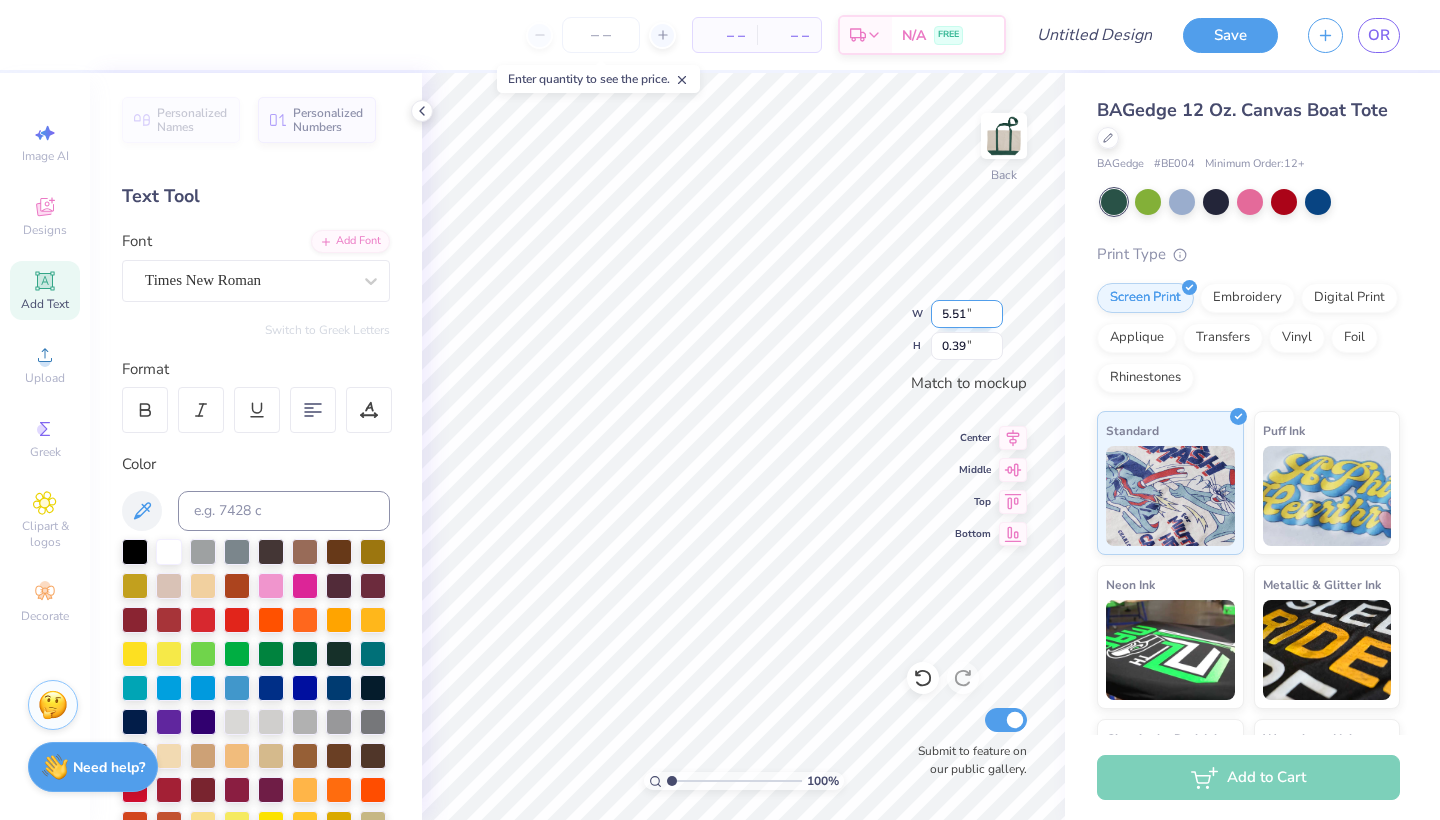 click on "5.51" at bounding box center [967, 314] 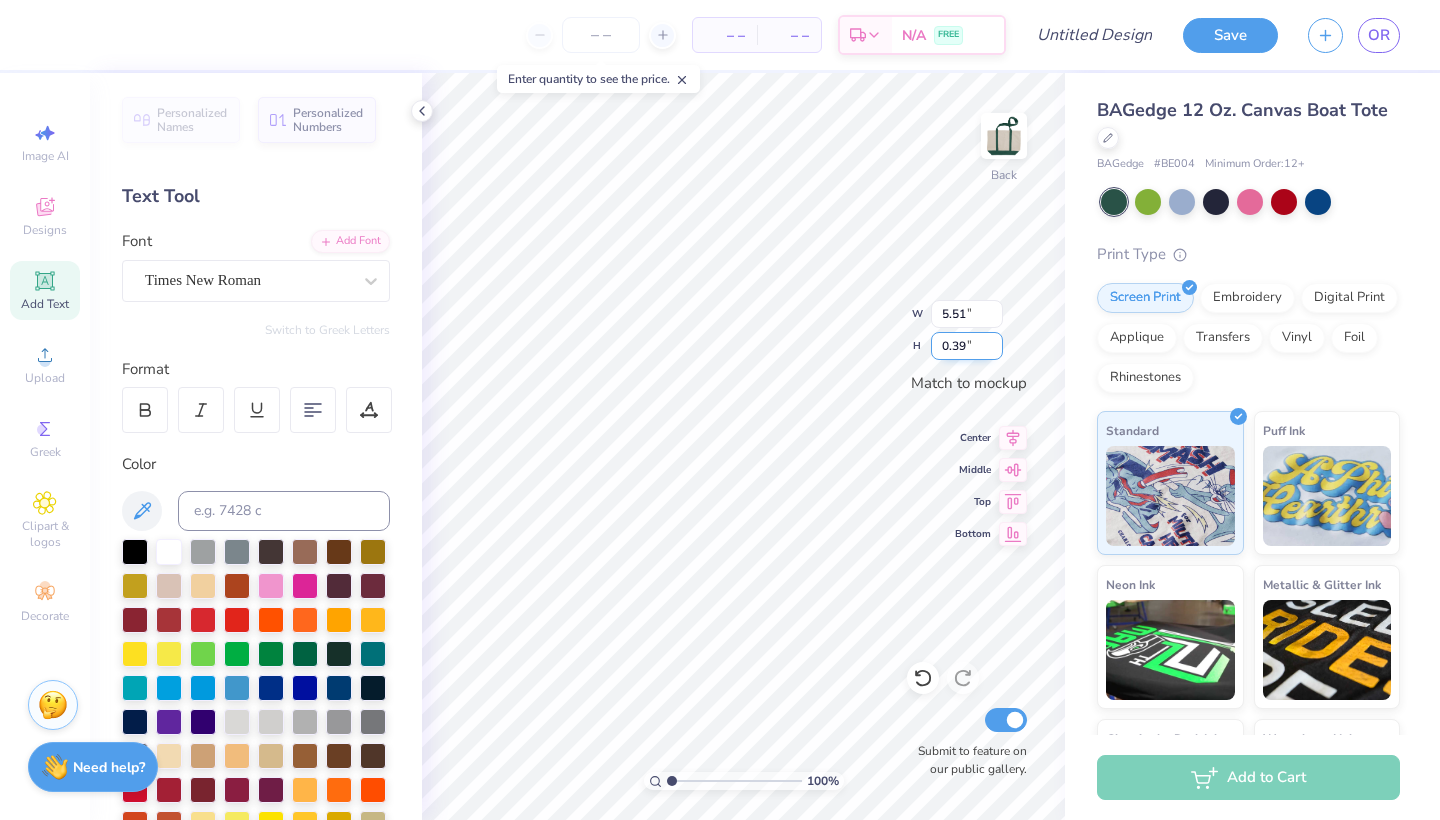 click on "0.39" at bounding box center [967, 346] 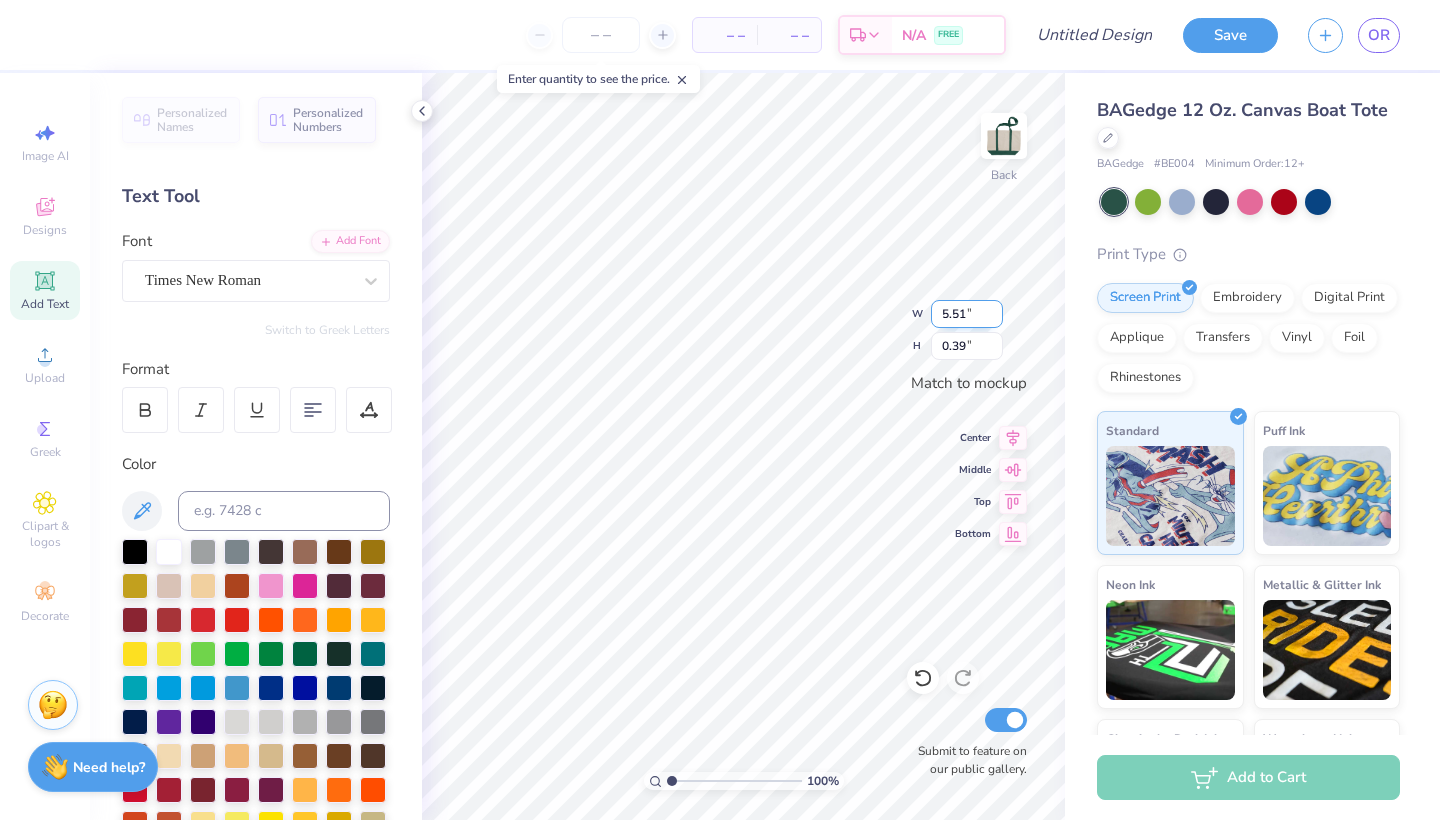 click on "5.51" at bounding box center (967, 314) 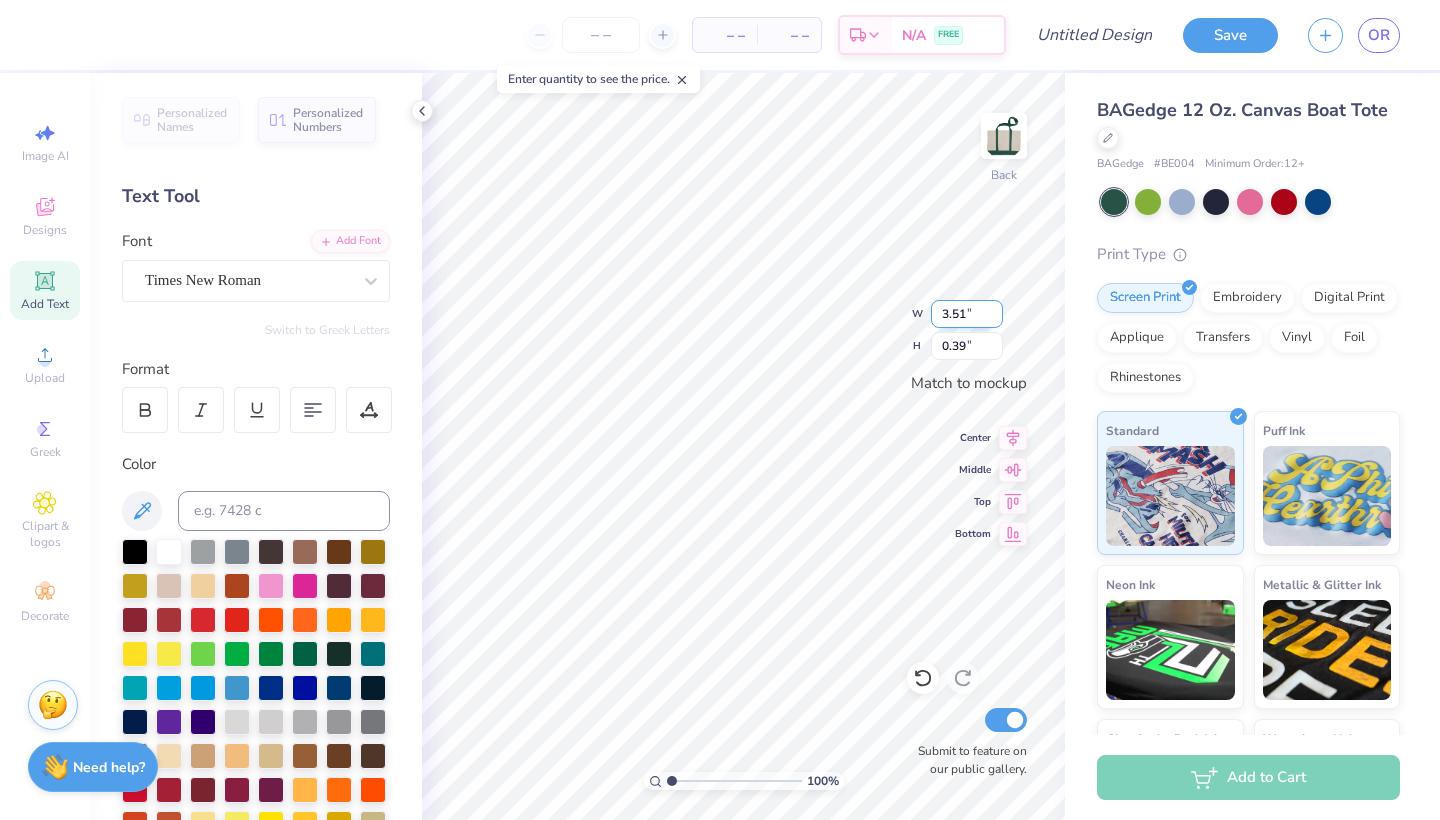 click on "3.51" at bounding box center (967, 314) 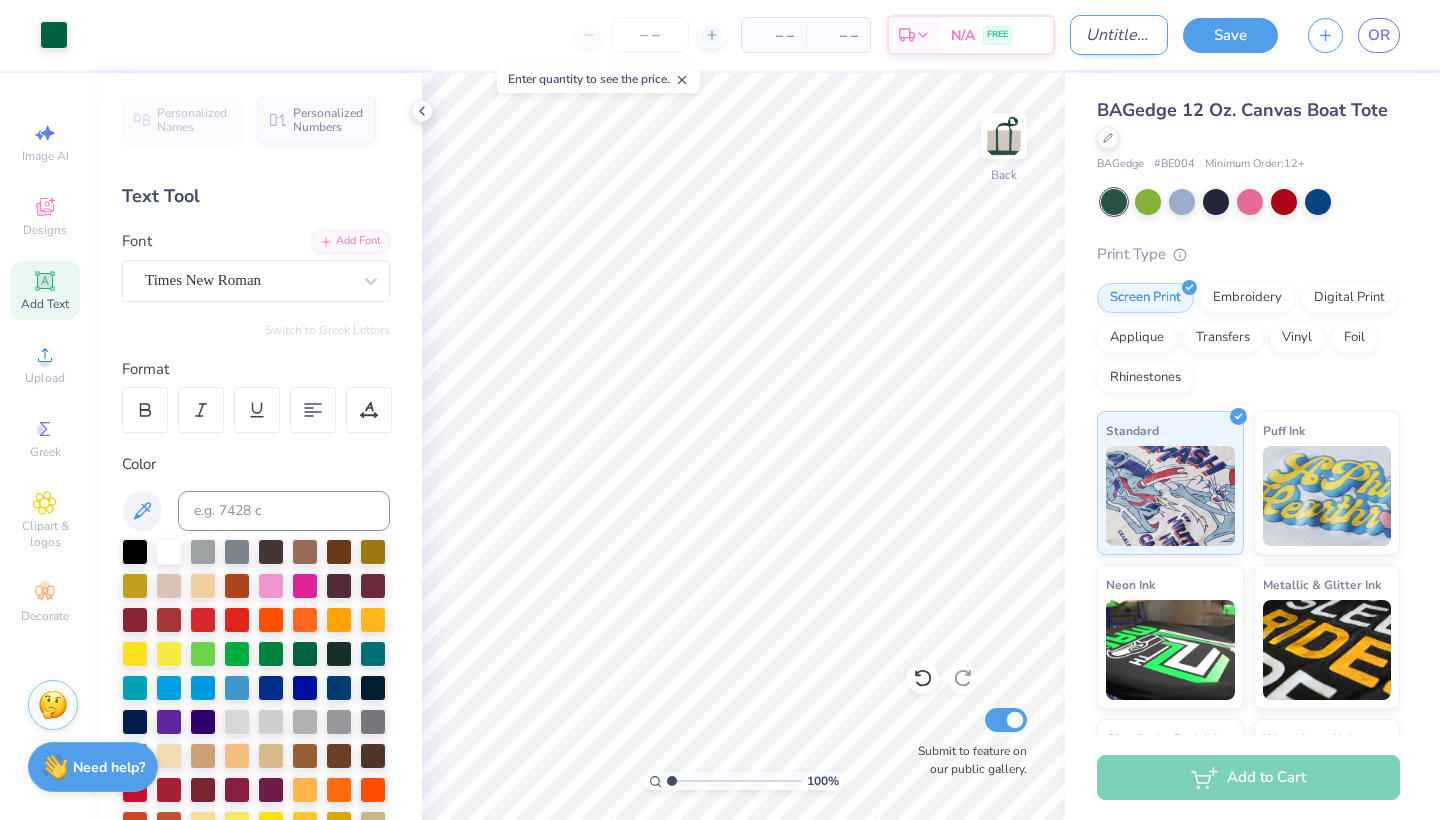 click on "Design Title" at bounding box center [1119, 35] 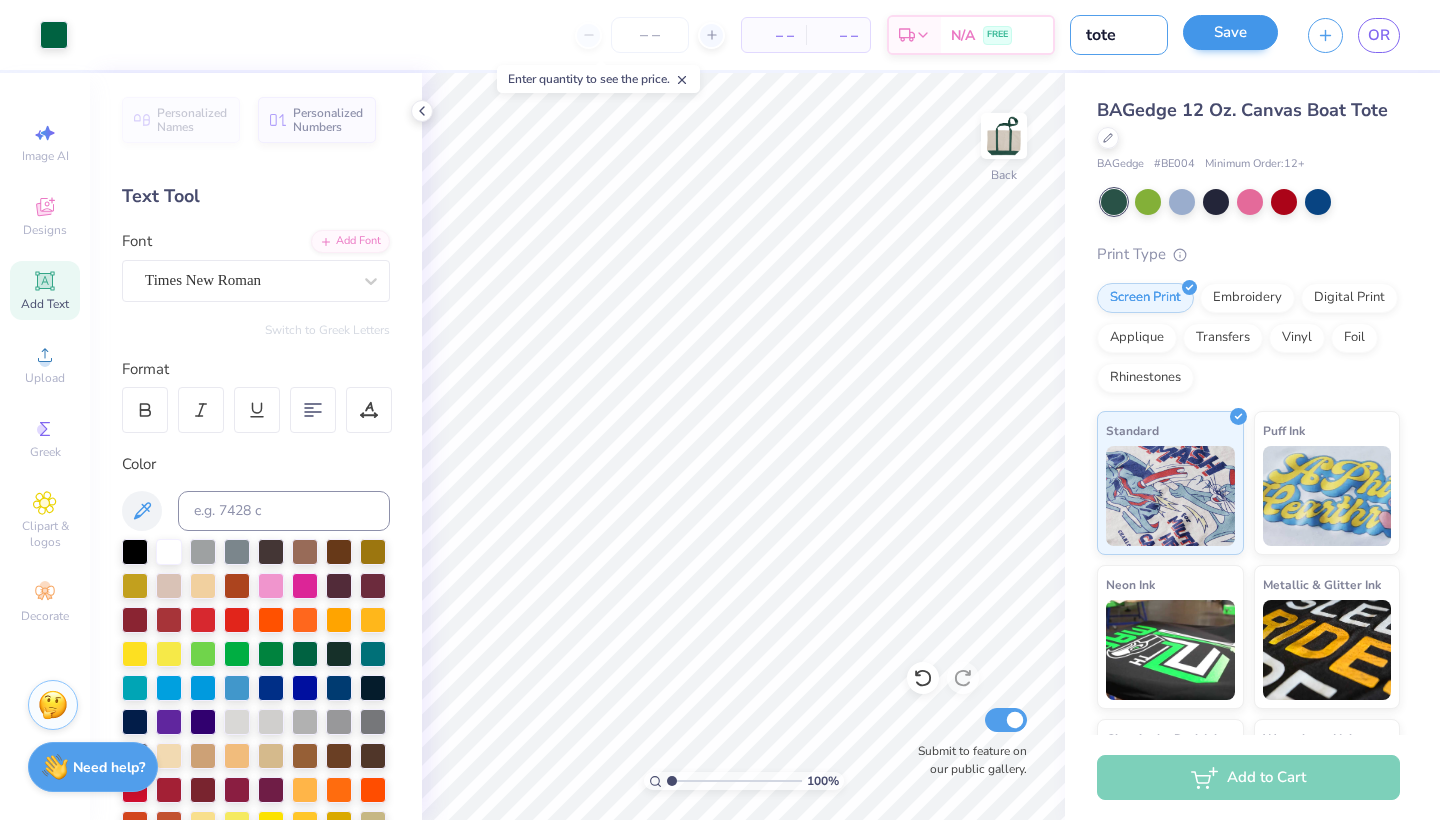 type on "tote" 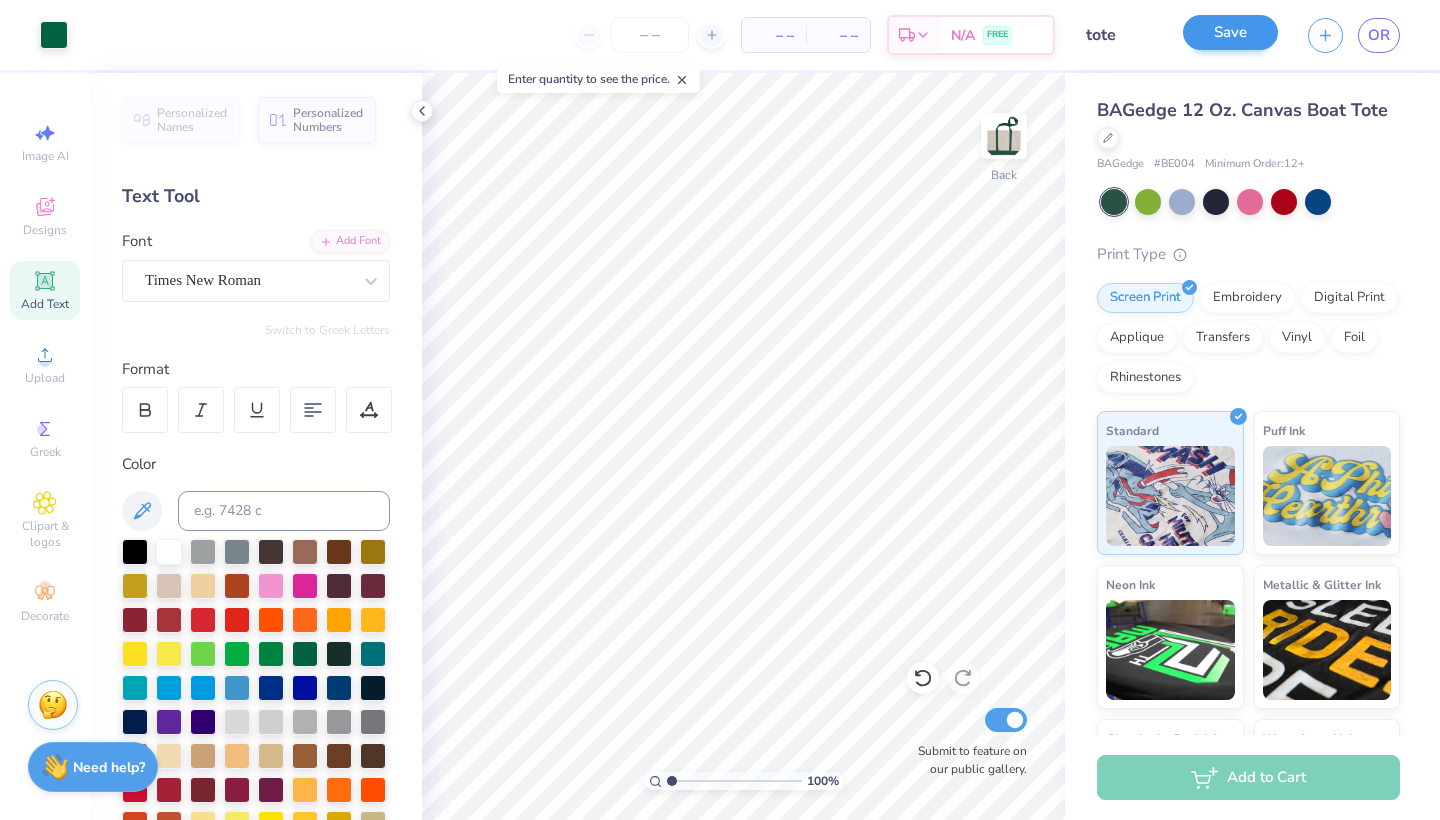 click on "Save" at bounding box center [1230, 32] 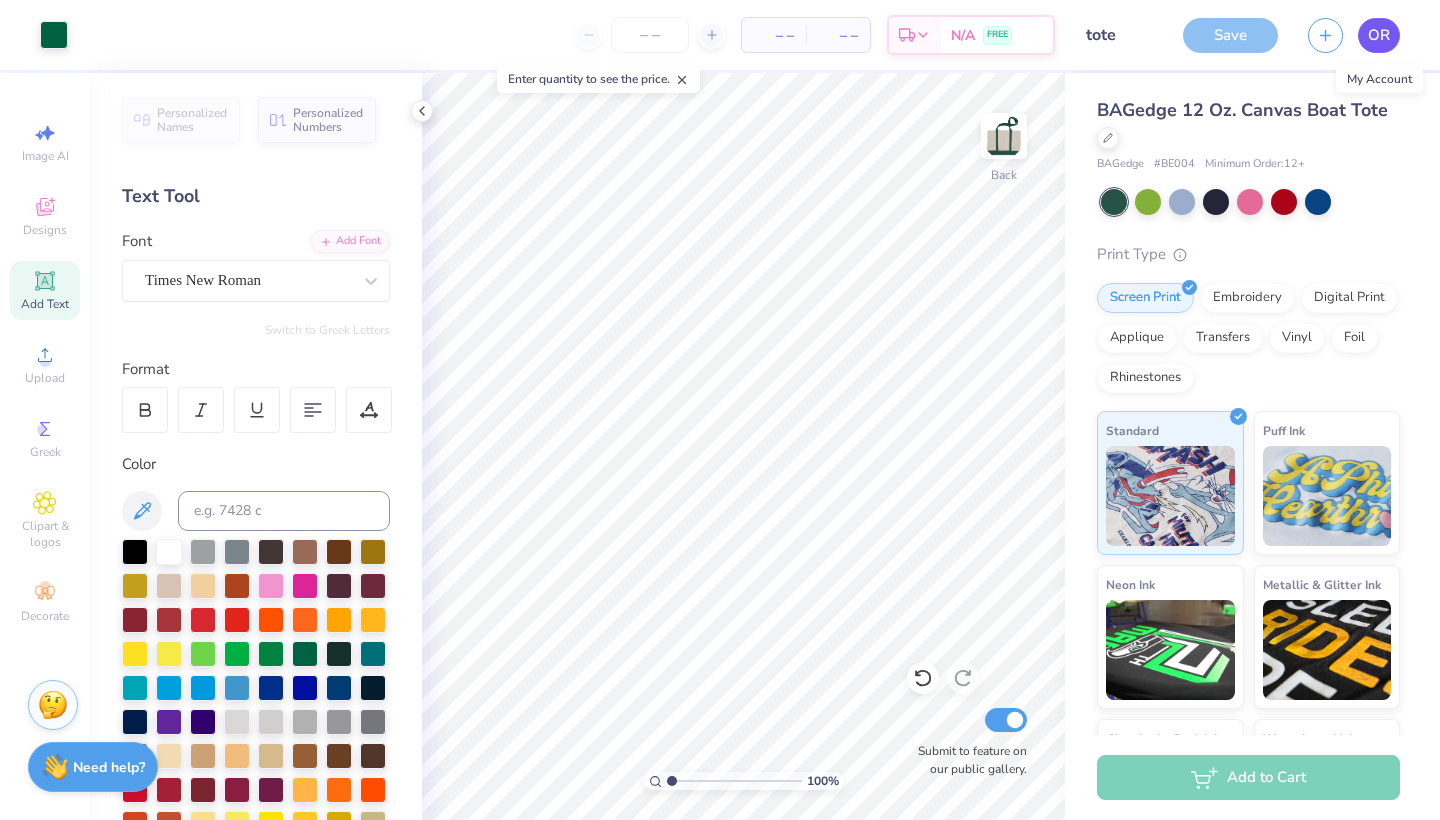 click on "OR" at bounding box center [1379, 35] 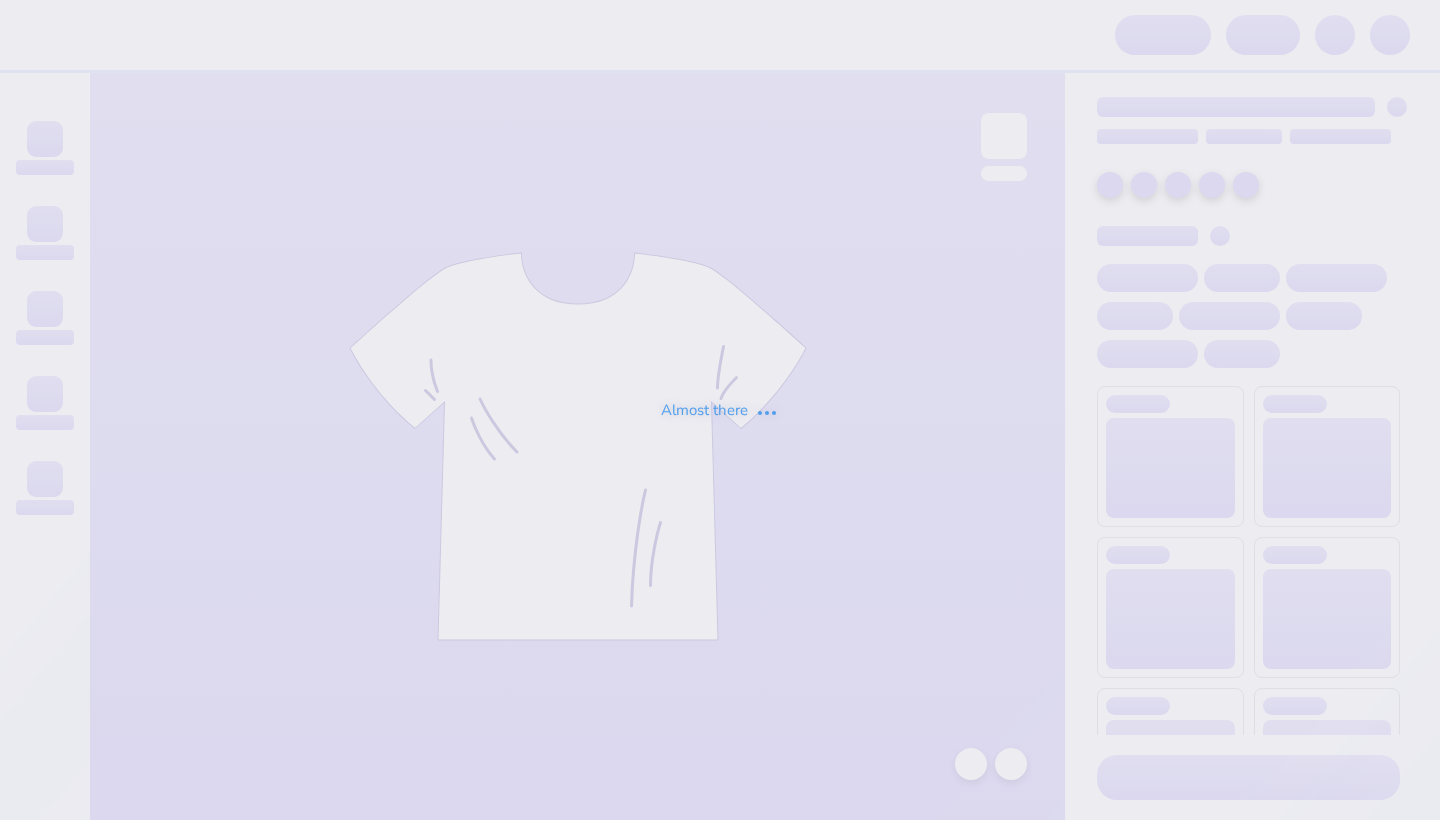 scroll, scrollTop: 0, scrollLeft: 0, axis: both 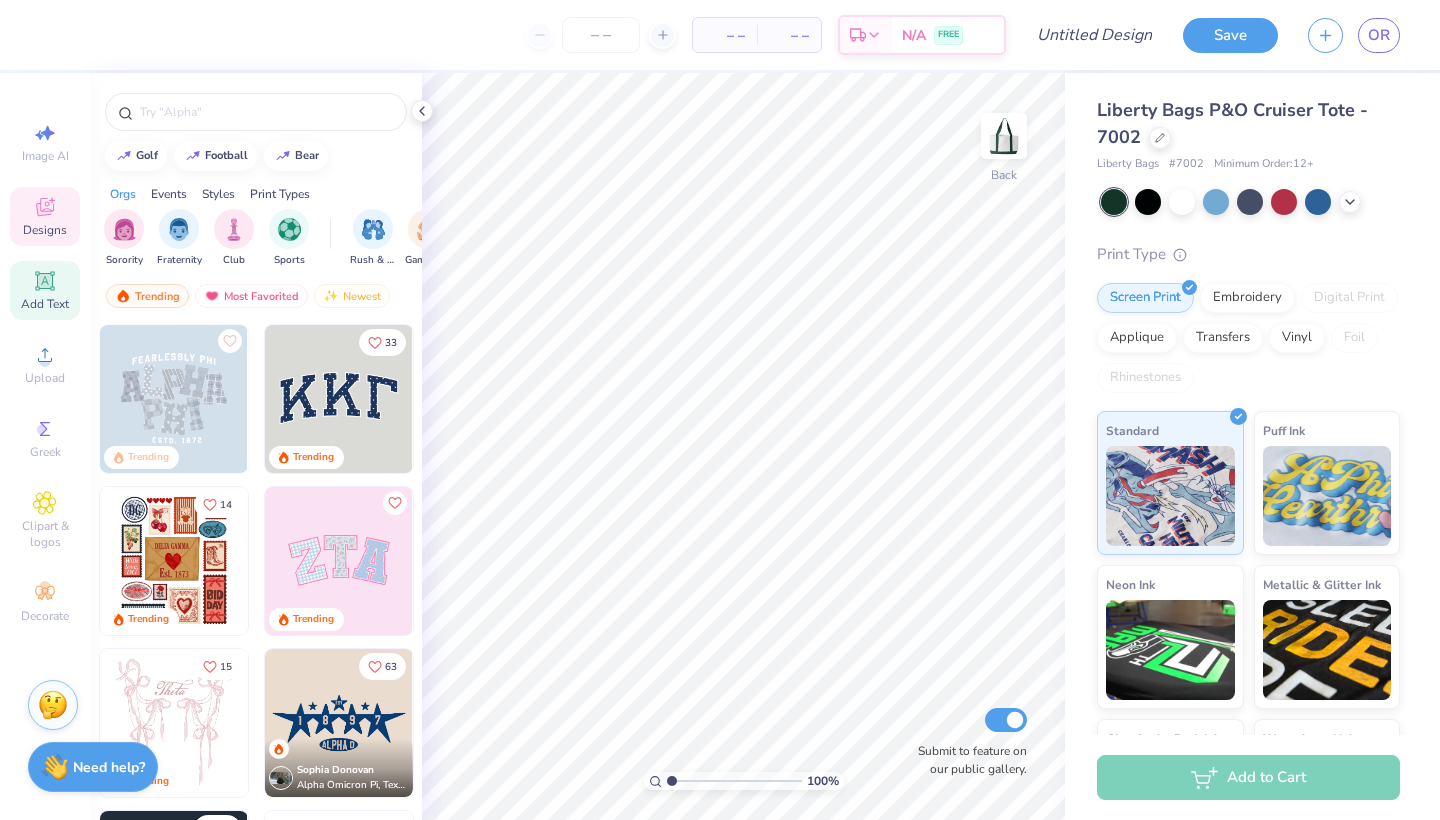 click 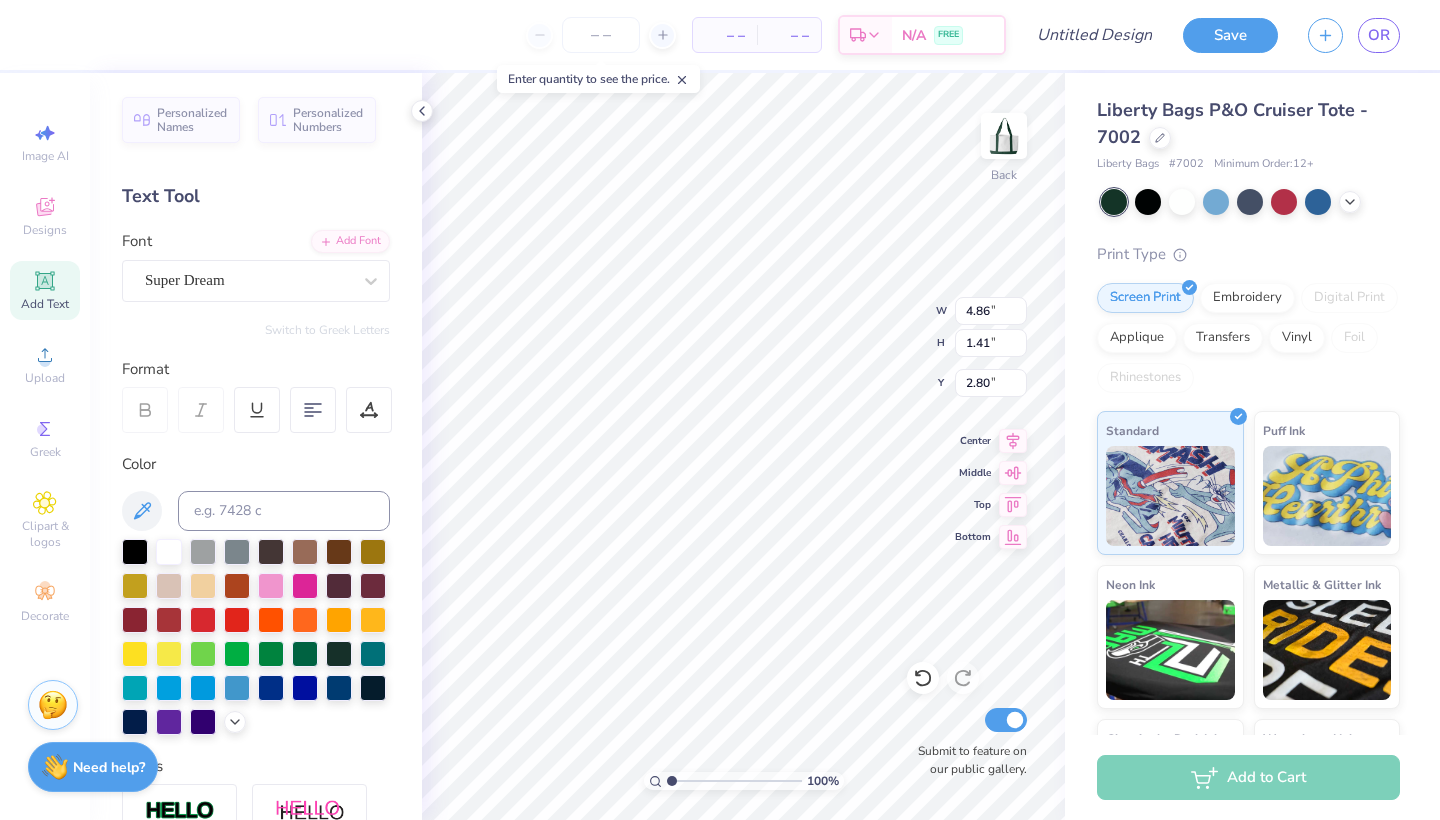 scroll, scrollTop: 16, scrollLeft: 8, axis: both 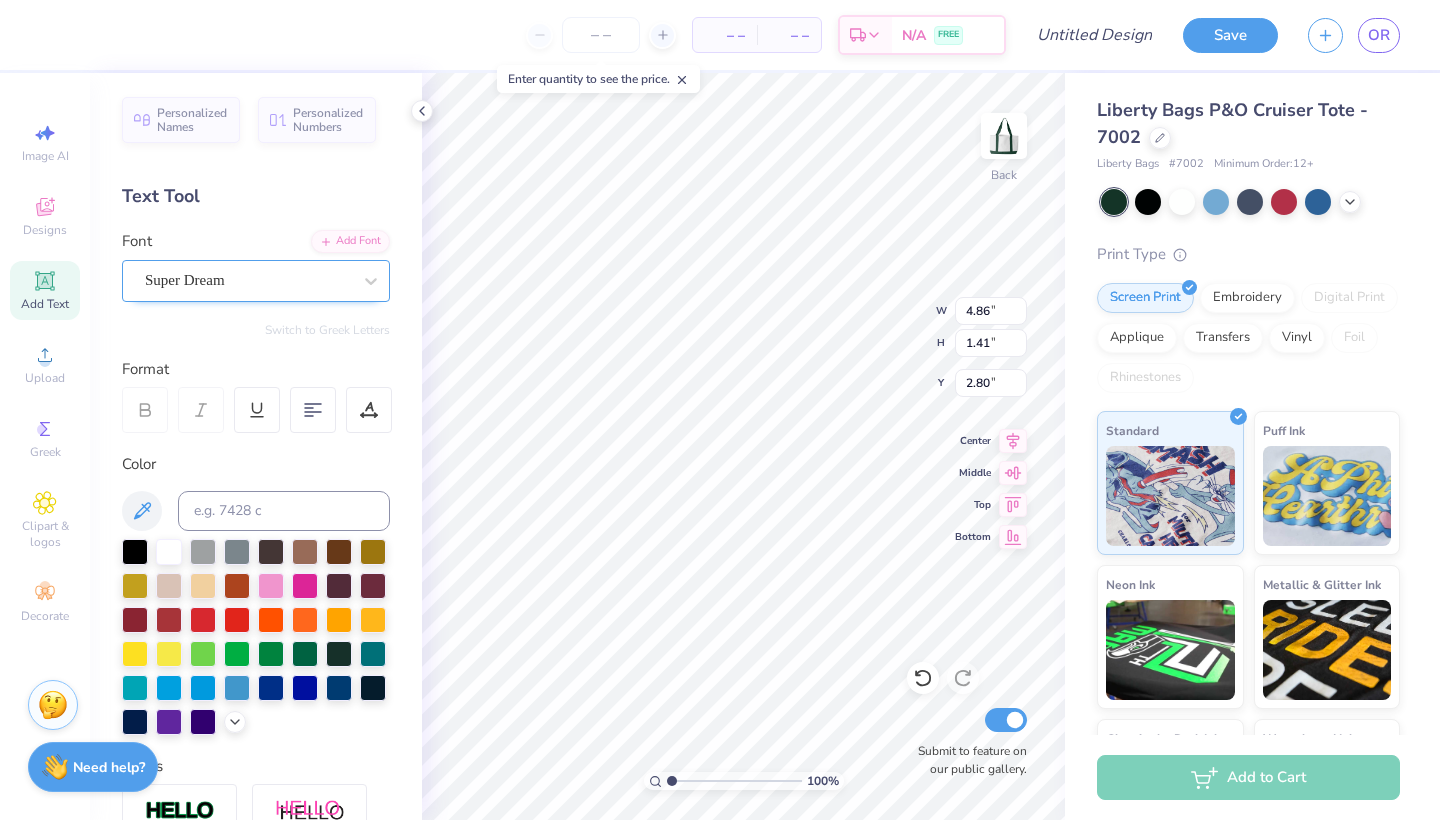 type on "Health Is Wealth" 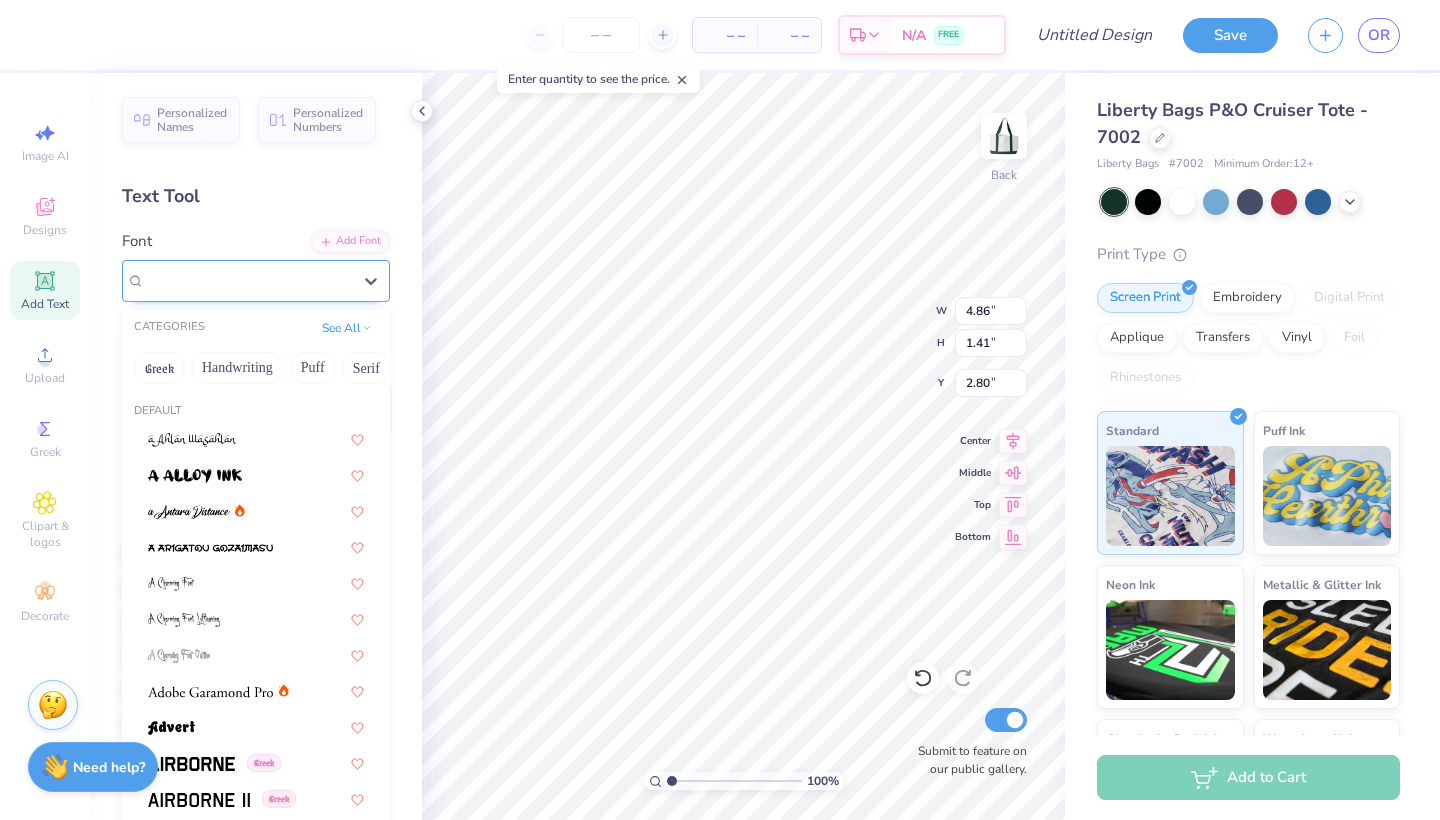 click on "Super Dream" at bounding box center [248, 280] 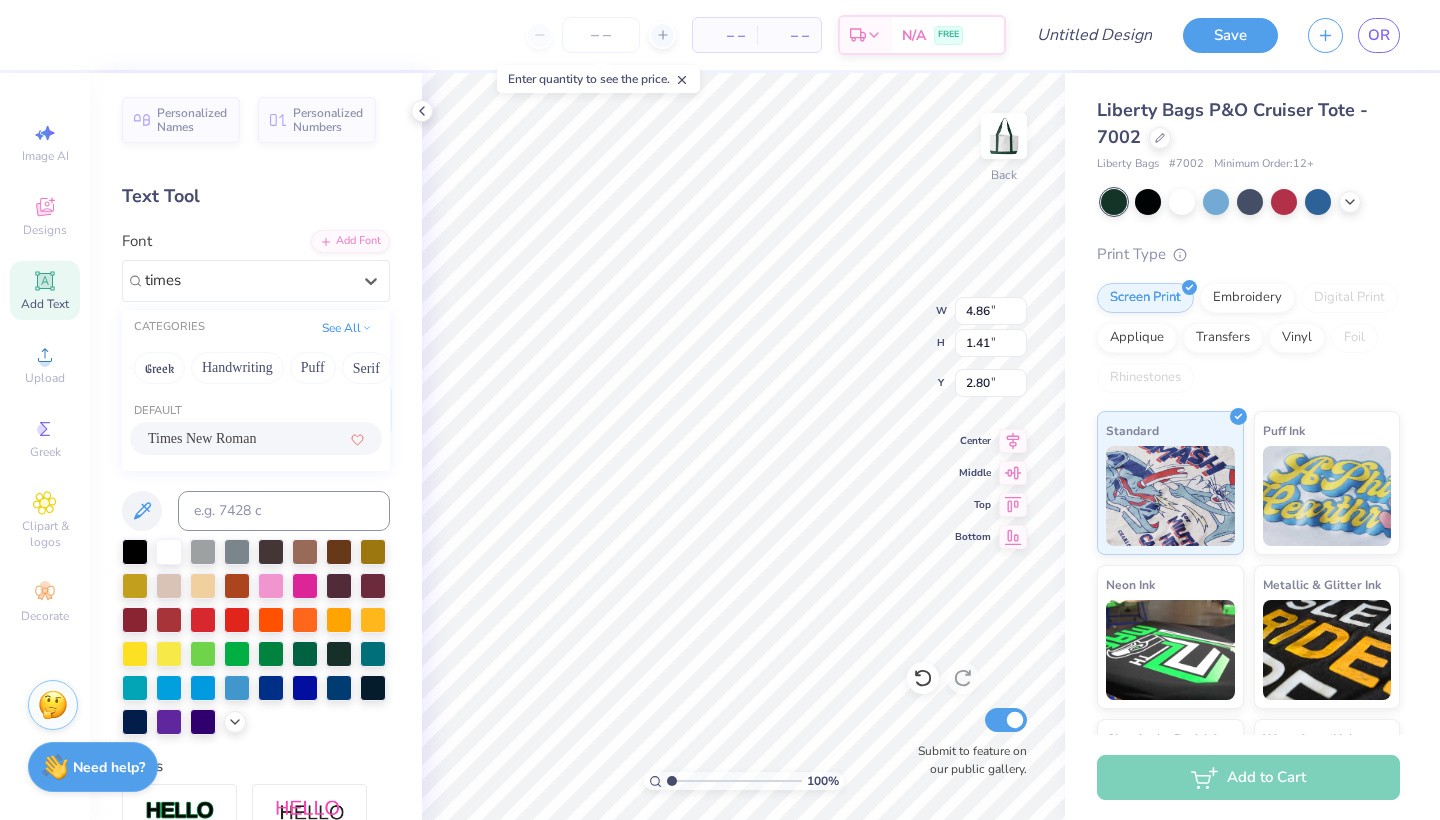 click on "Times New Roman" at bounding box center [202, 438] 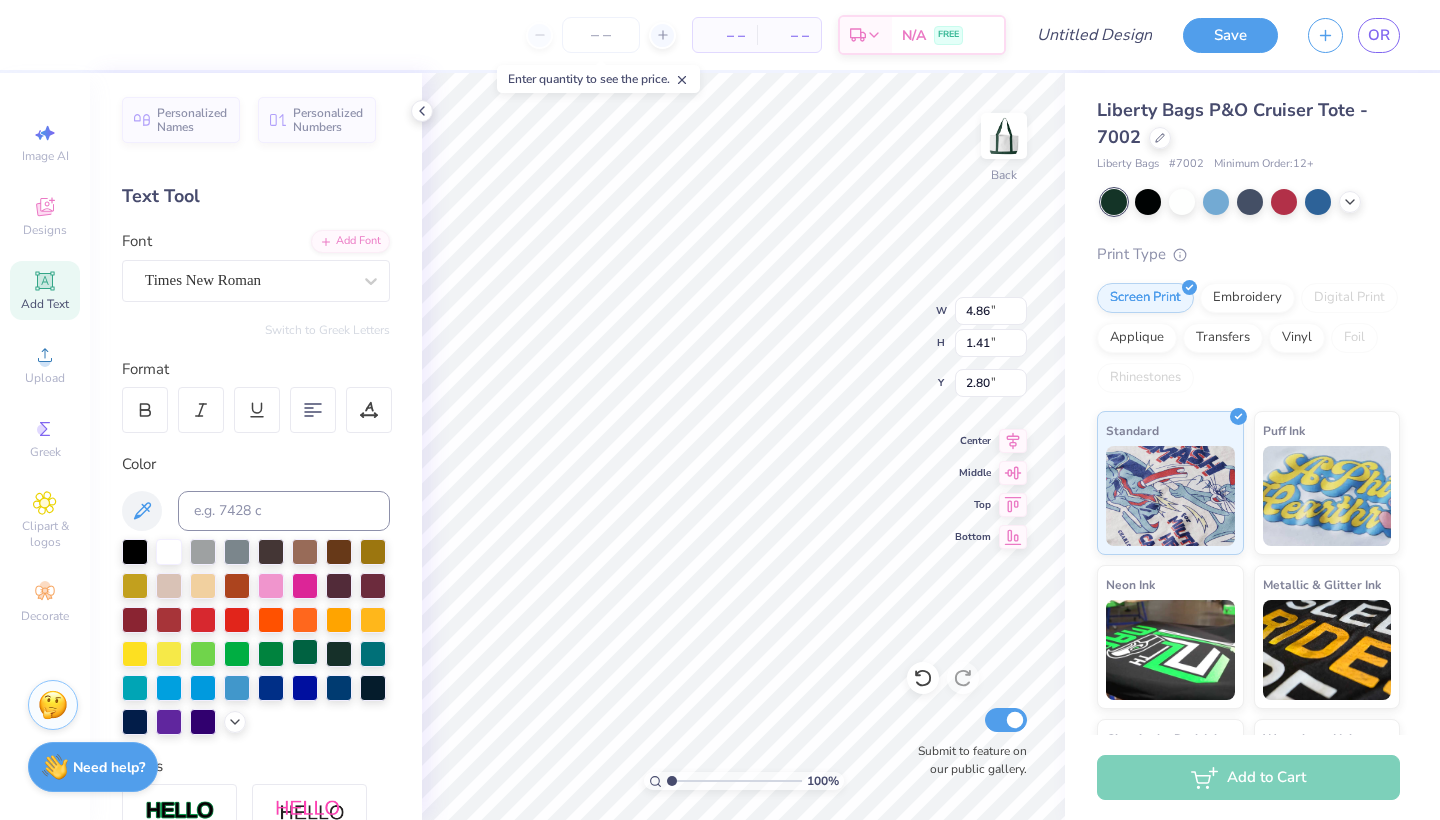click at bounding box center (305, 652) 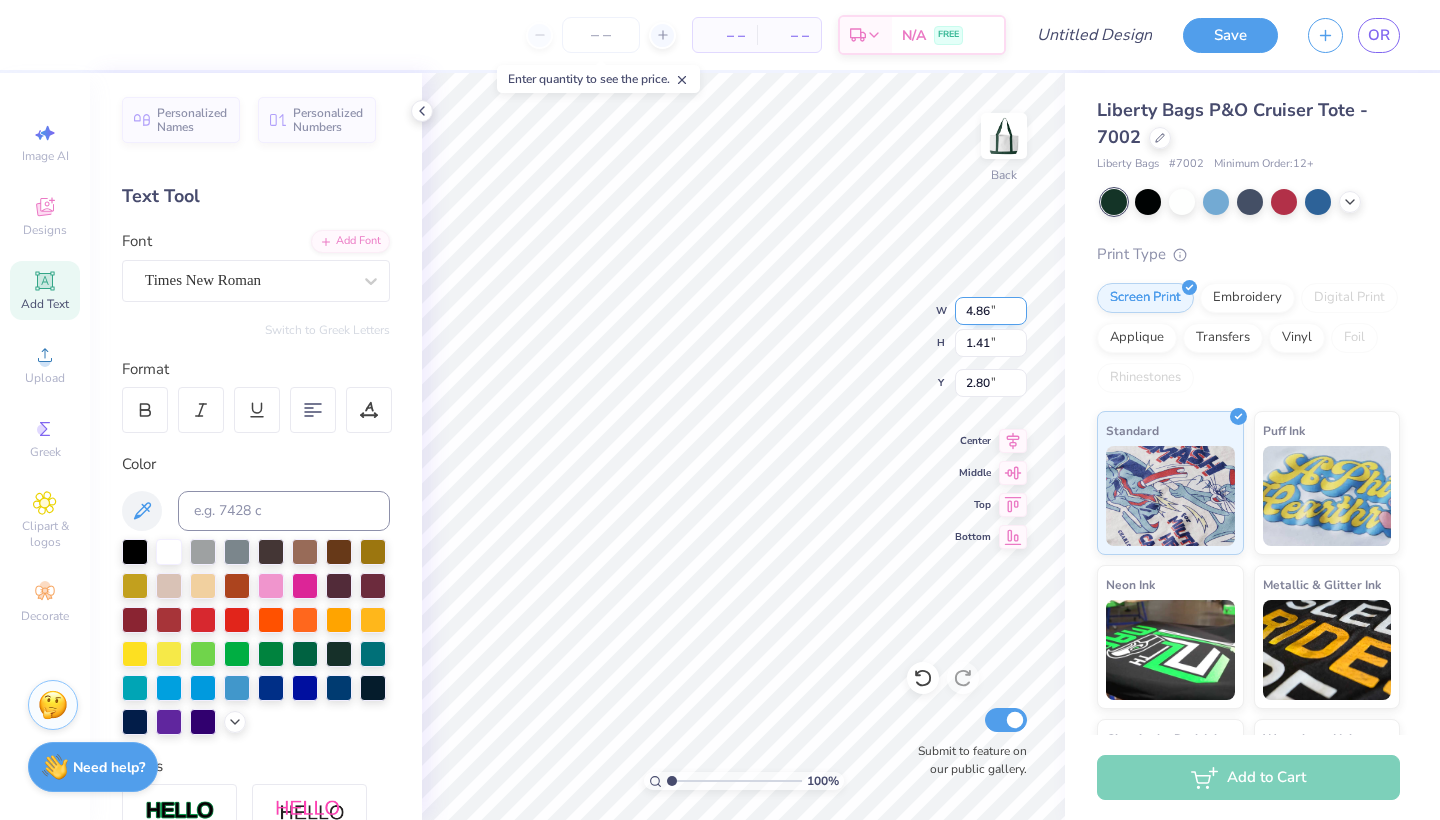 click on "4.86" at bounding box center (991, 311) 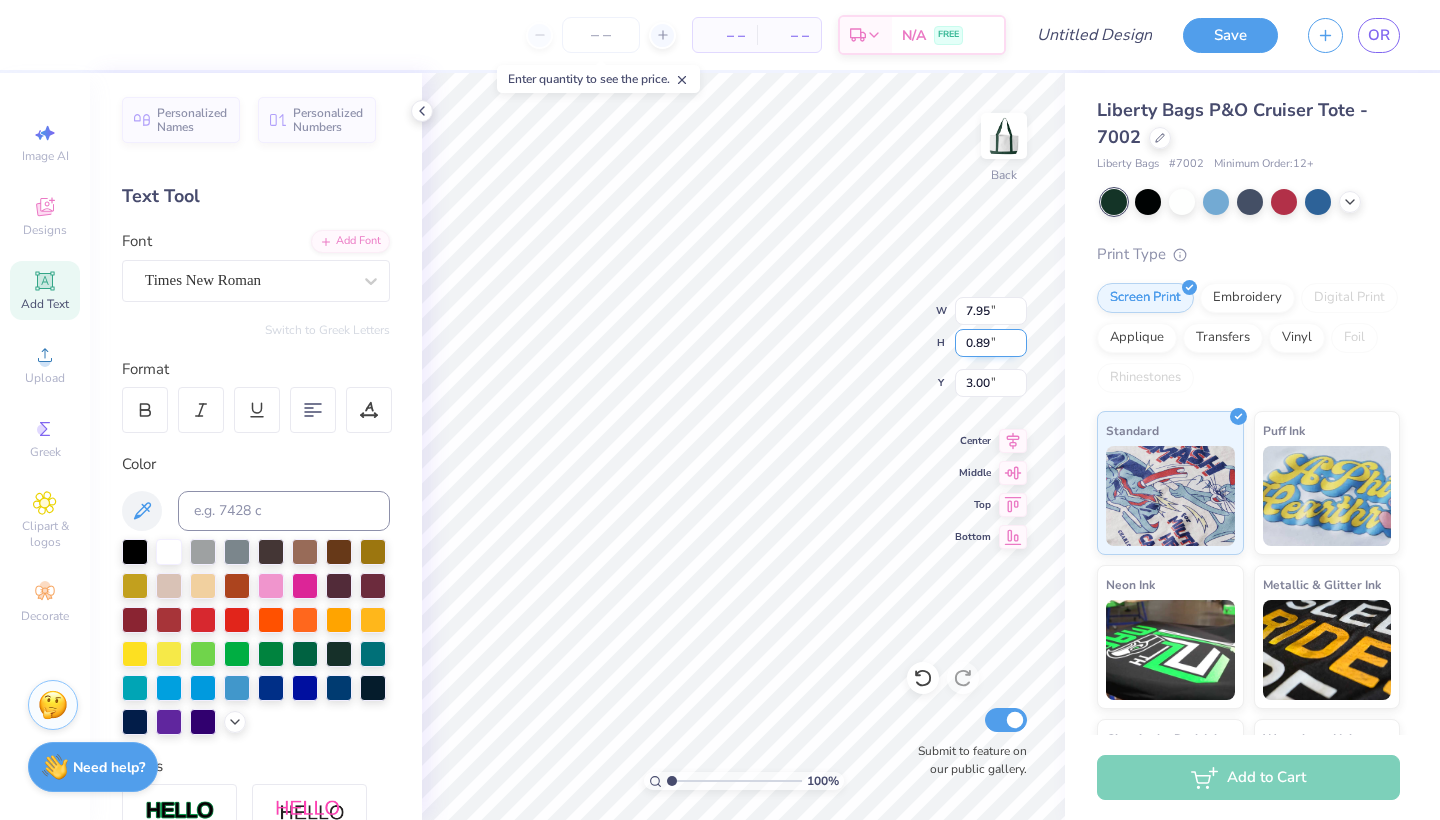type on "0.80" 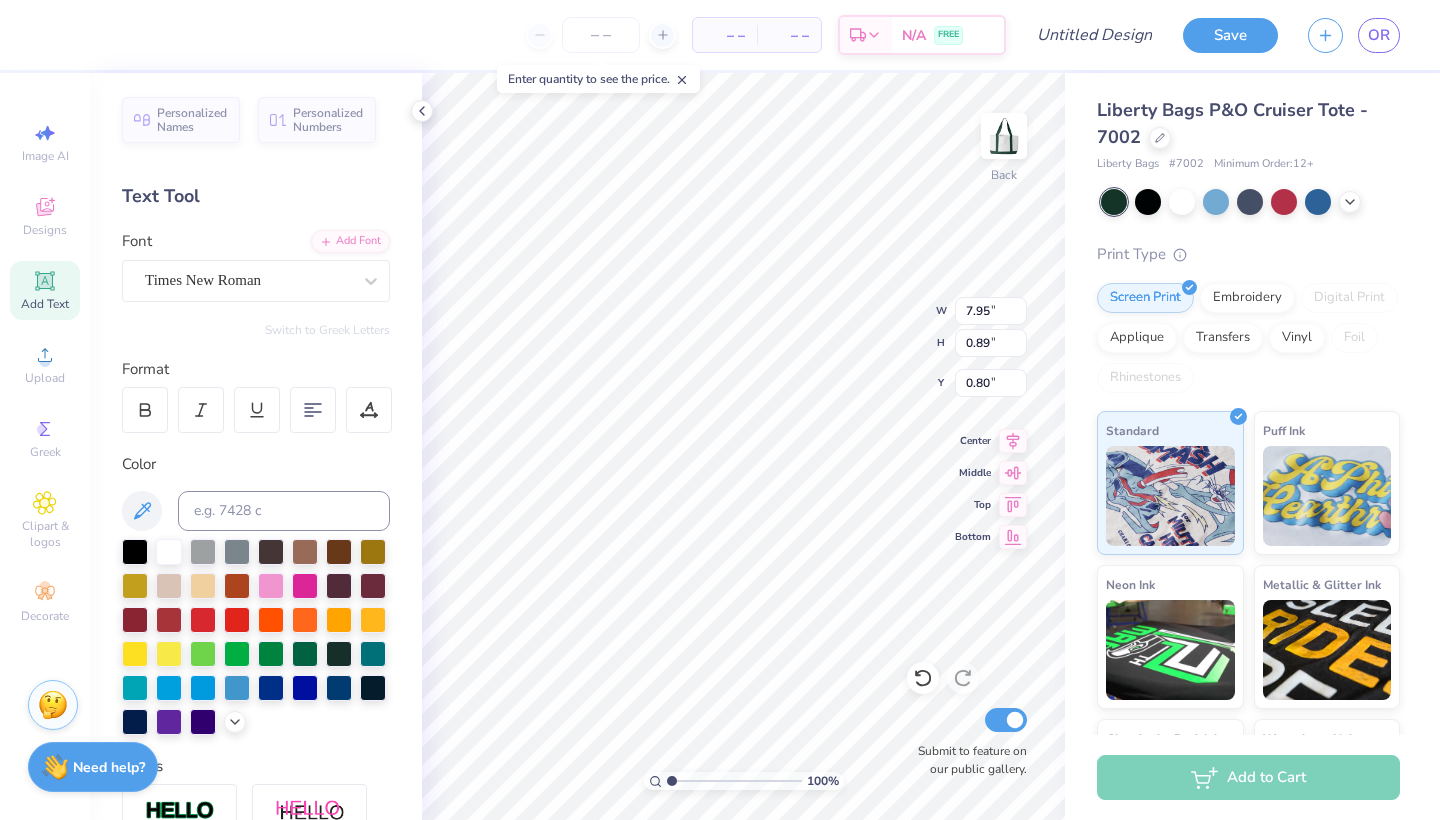 click on "Personalized Names Personalized Numbers Text Tool  Add Font Font Times New Roman Switch to Greek Letters Format Color Styles Text Shape" at bounding box center (256, 446) 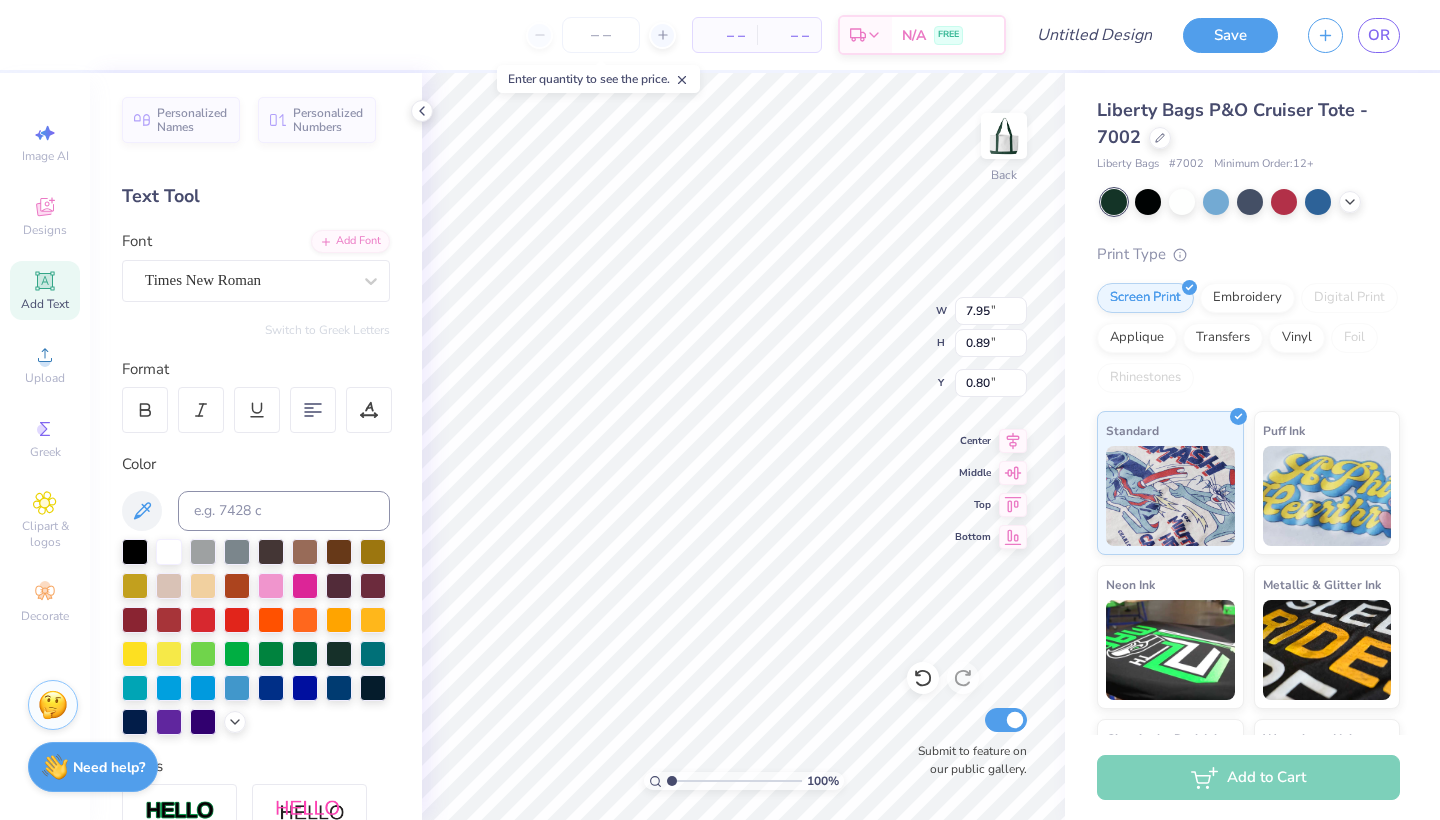 type on "4.86" 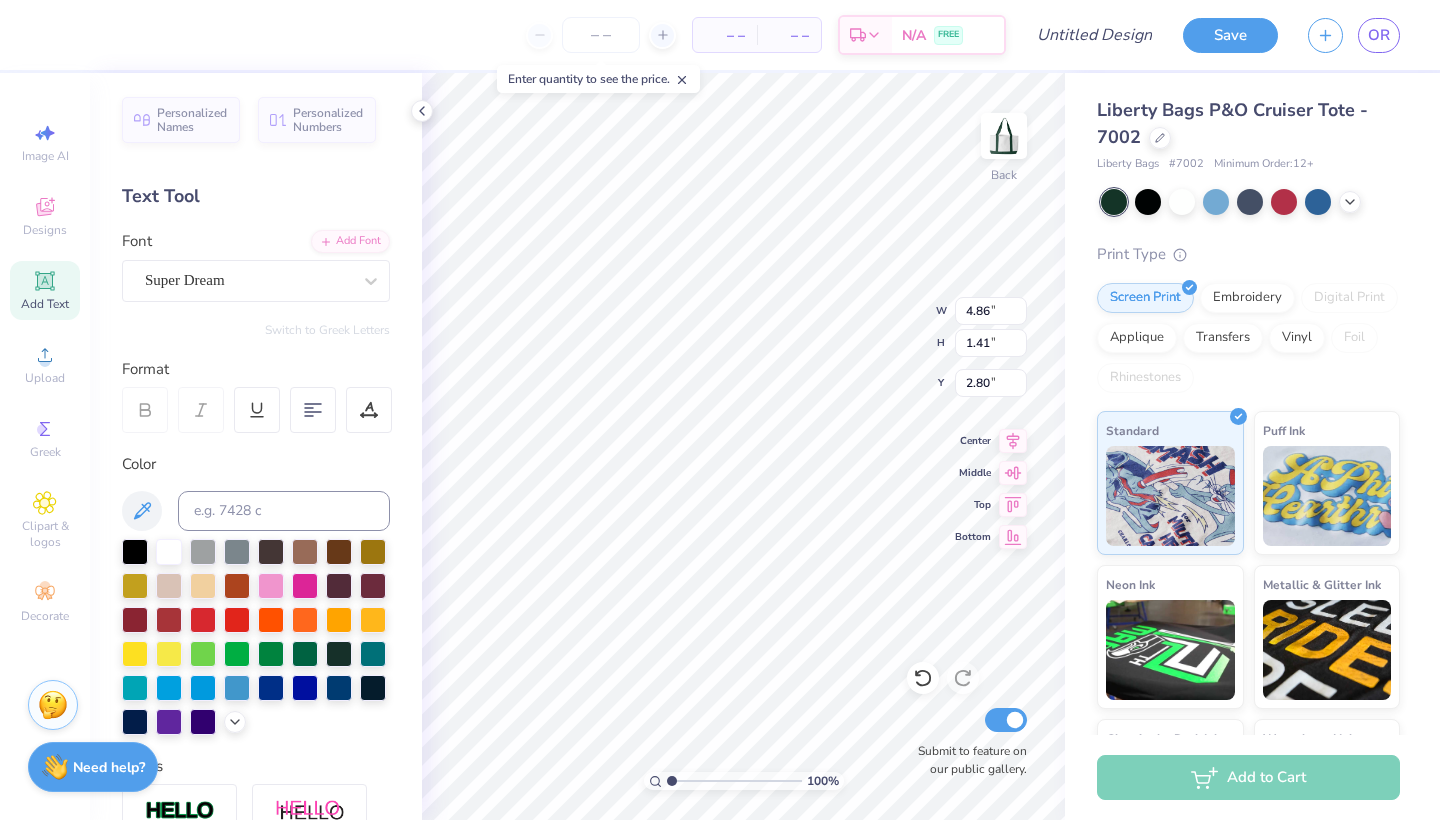 scroll, scrollTop: 16, scrollLeft: 7, axis: both 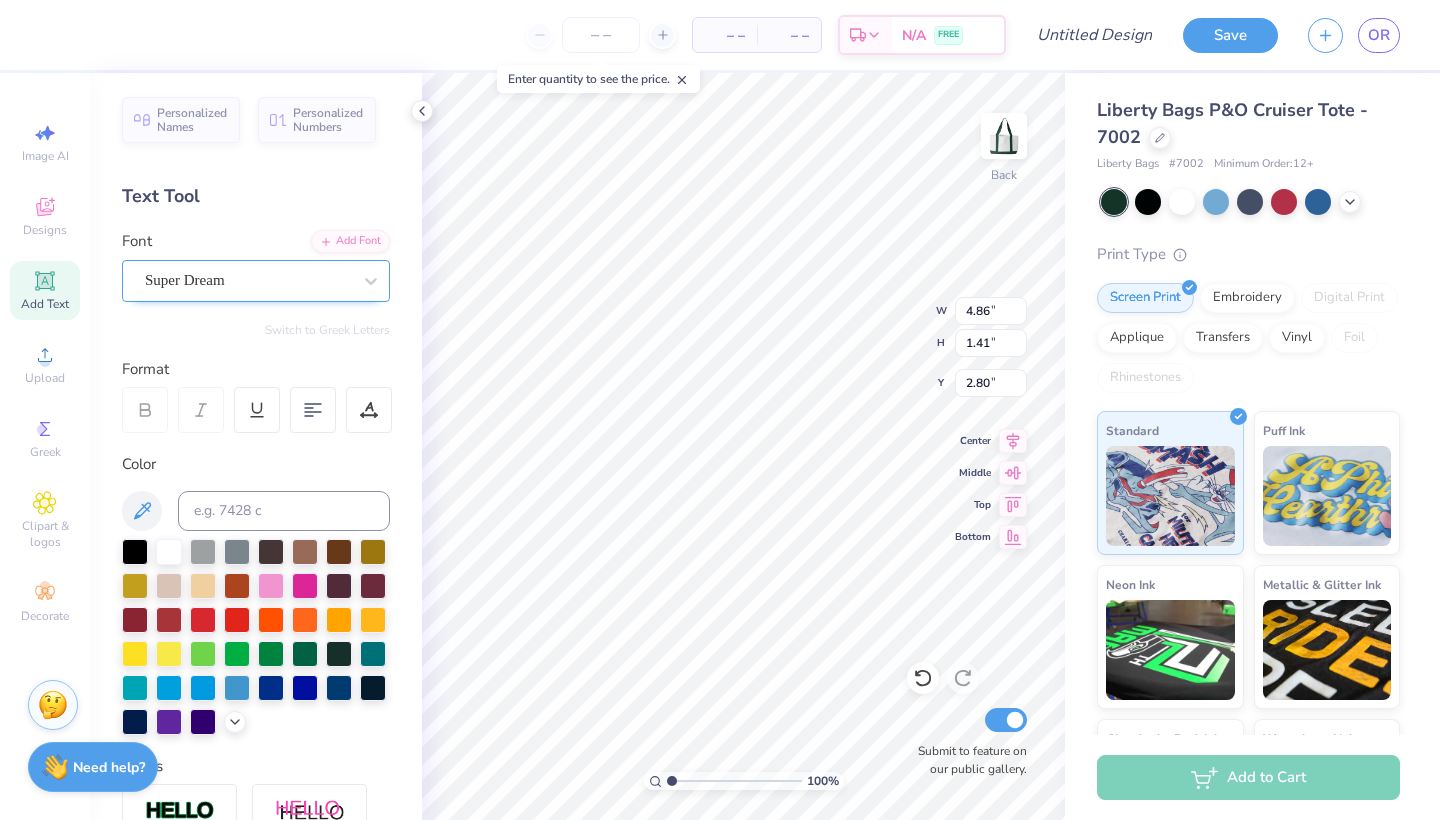 type on "Liv Well Co." 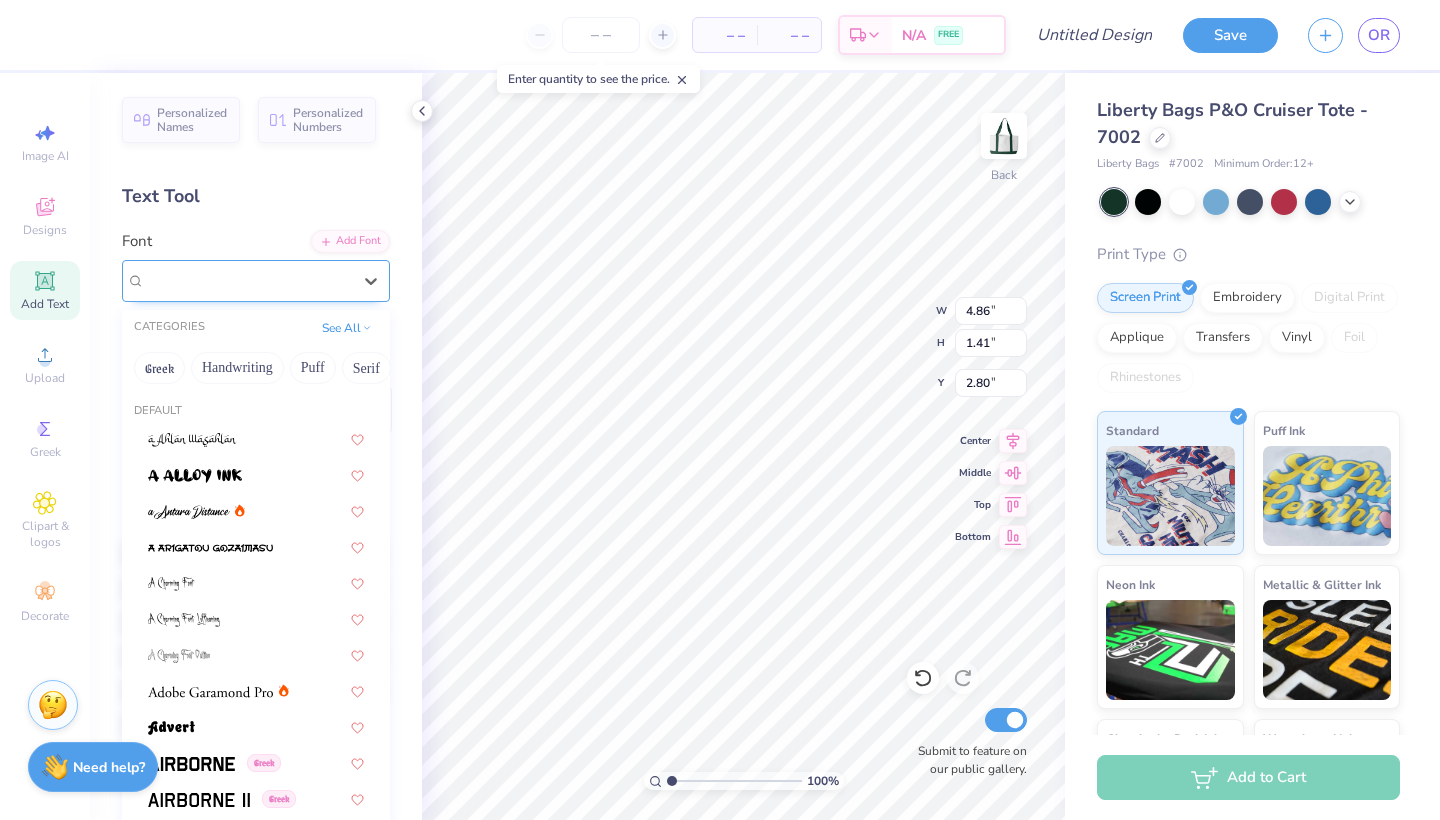 click on "Super Dream" at bounding box center (256, 281) 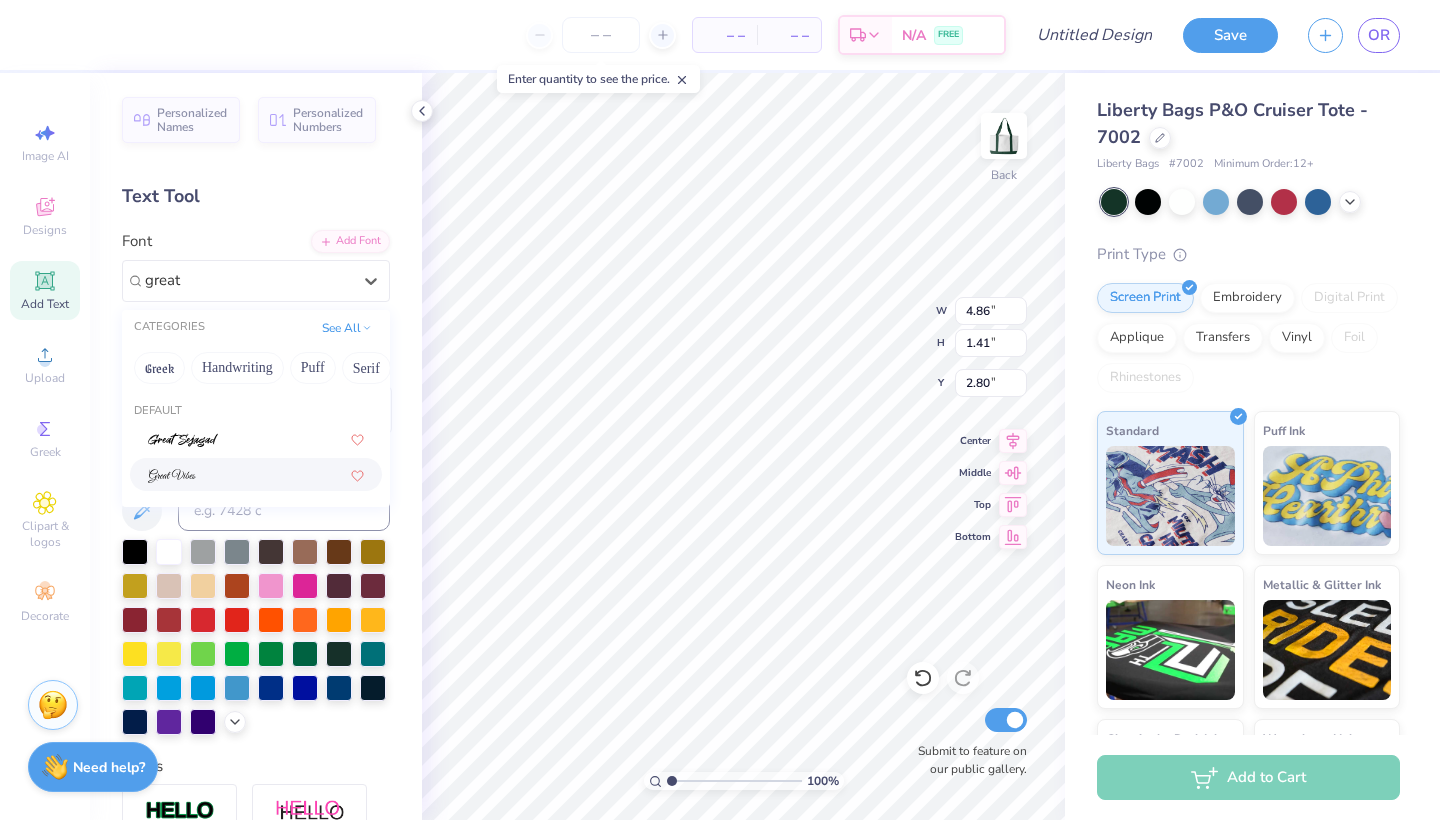 click at bounding box center (256, 474) 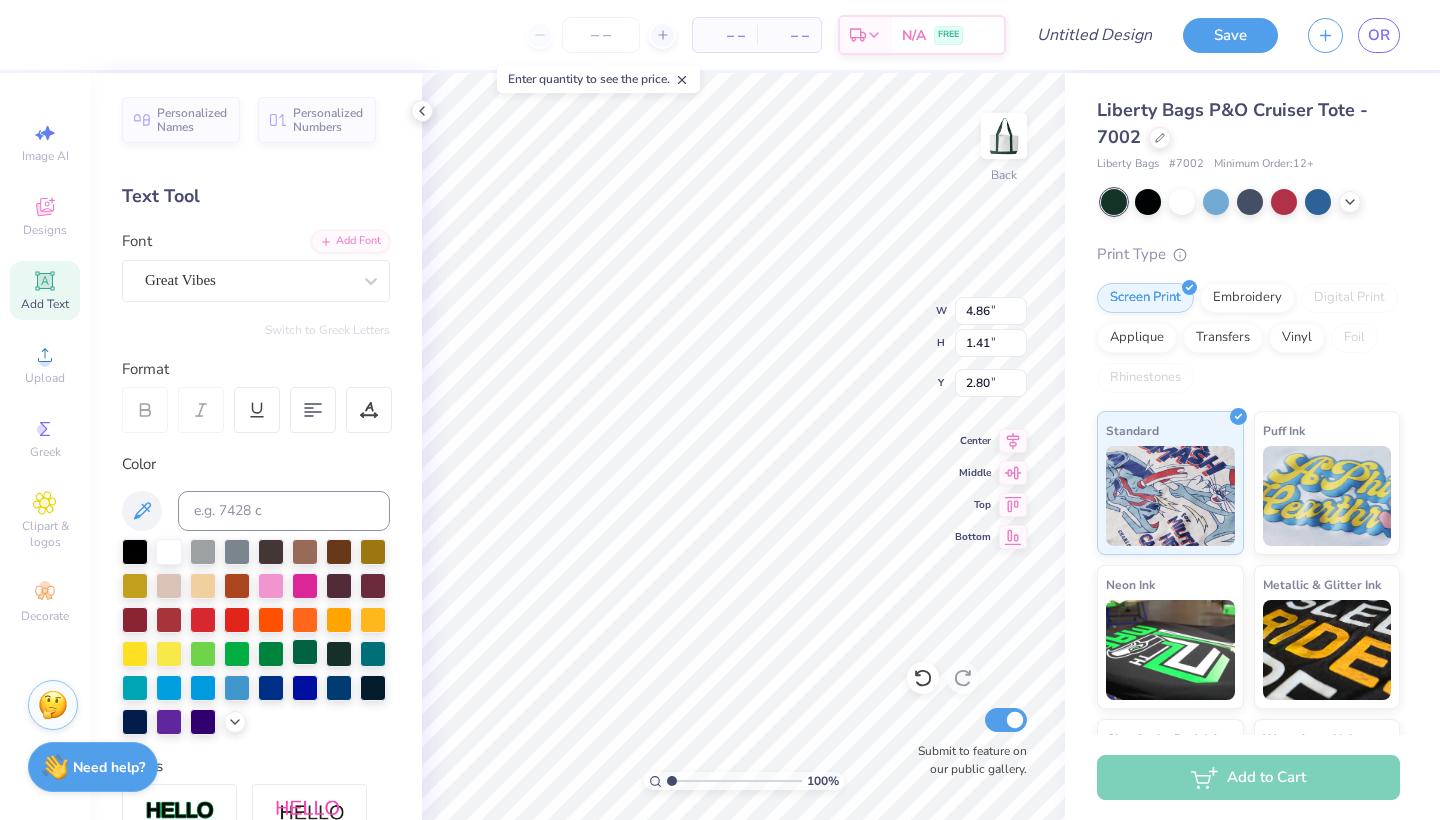 click at bounding box center (305, 652) 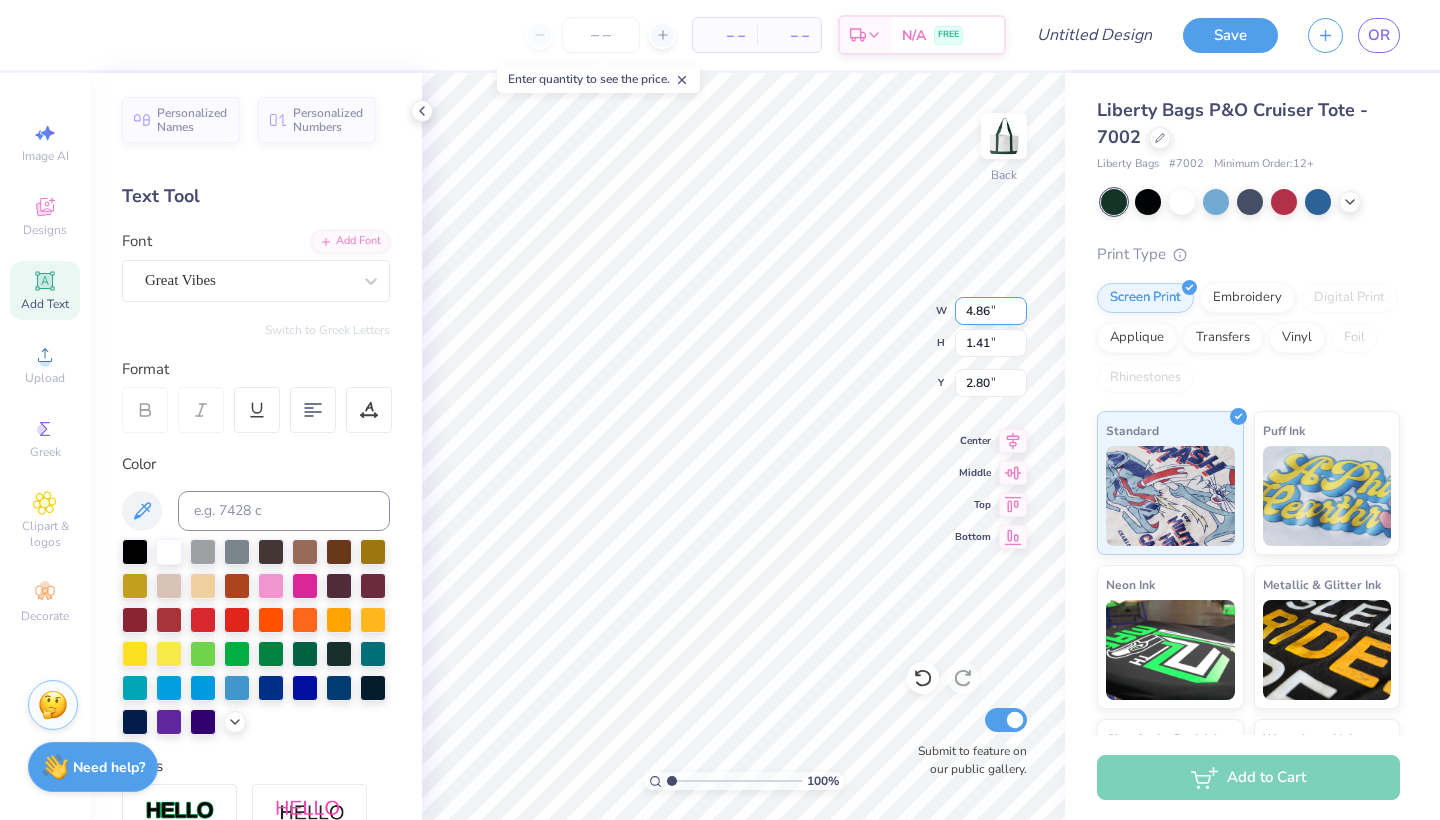 click on "4.86" at bounding box center [991, 311] 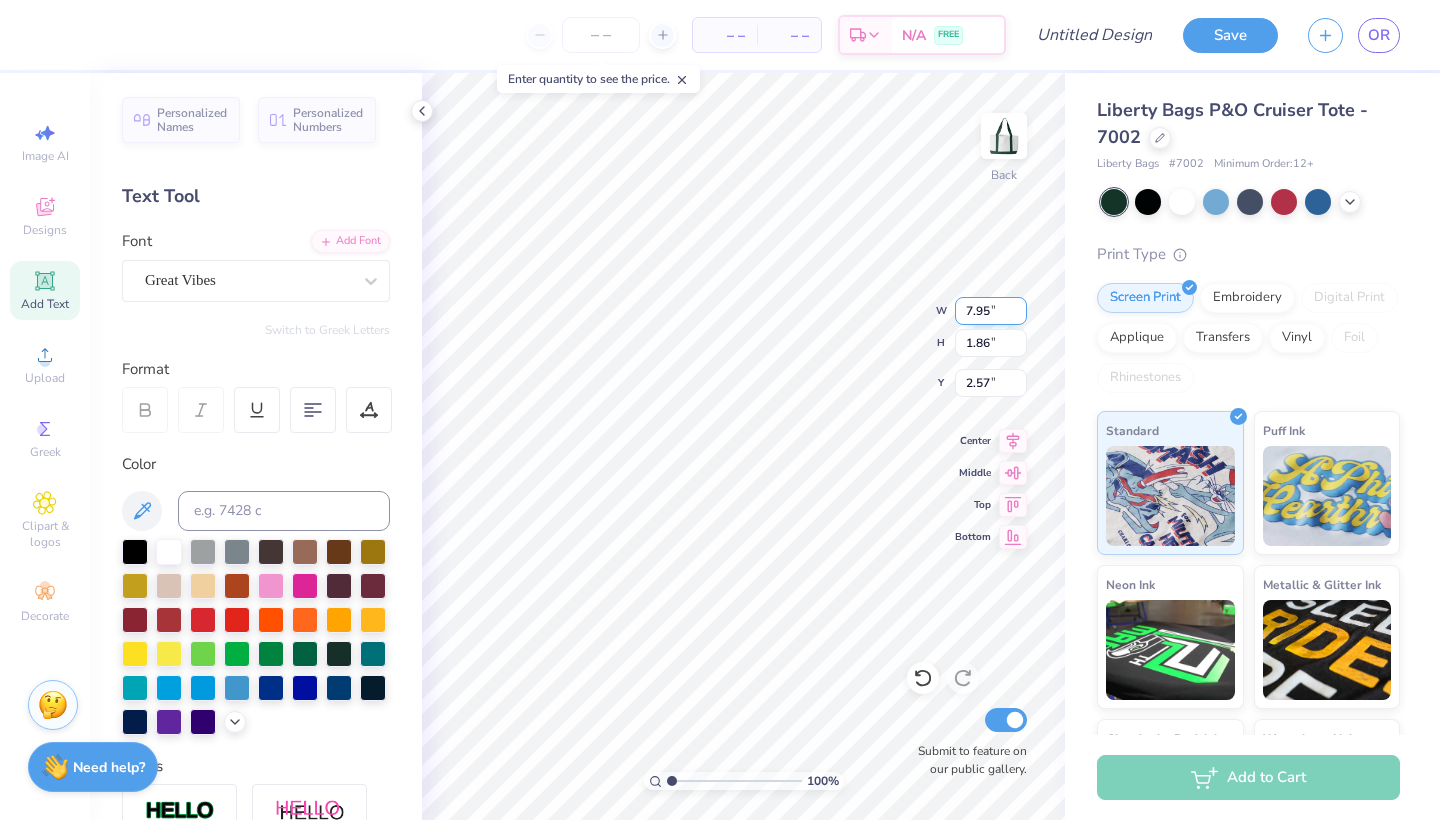 click on "7.95" at bounding box center [991, 311] 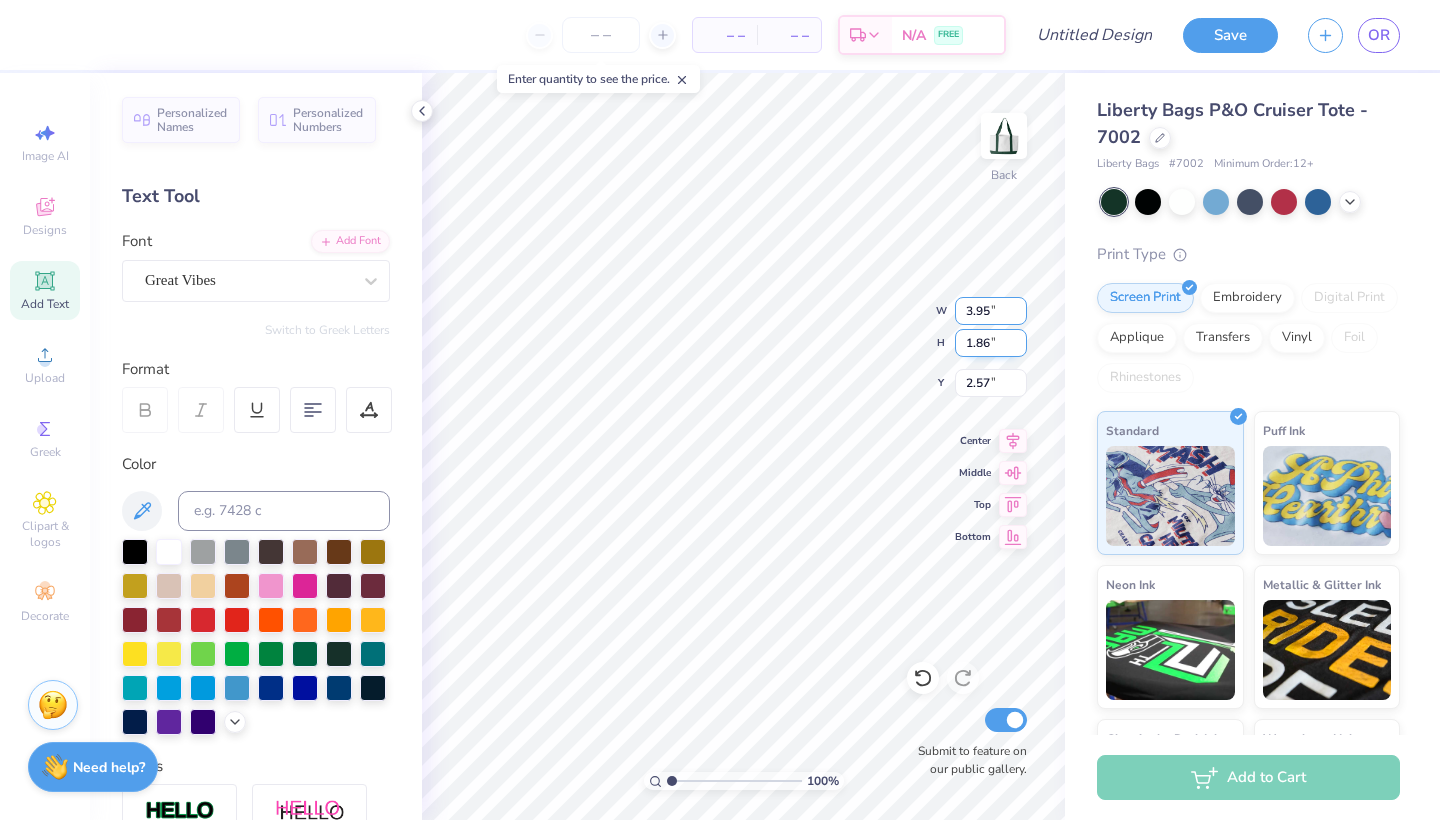 type on "3.95" 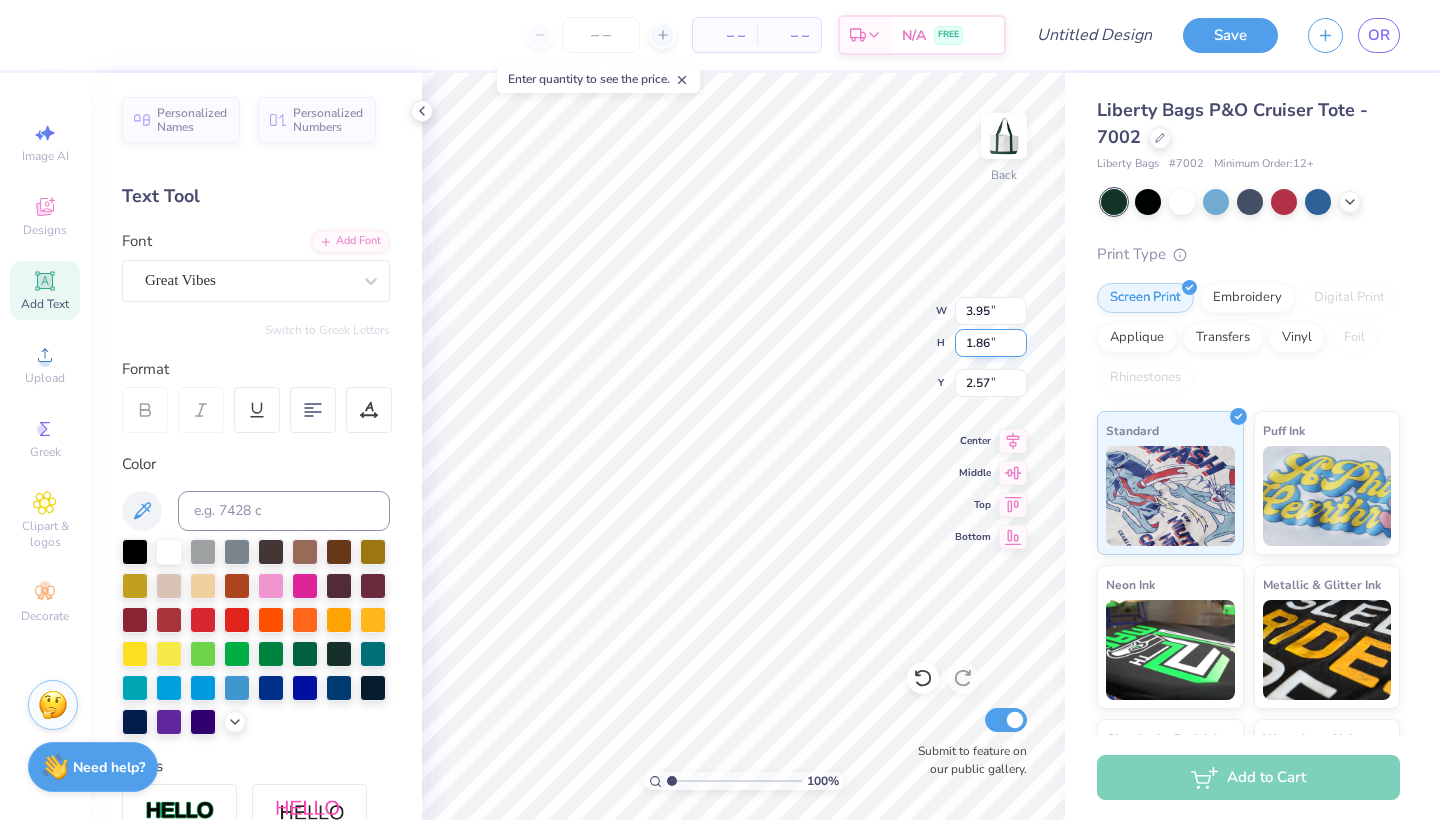 click on "1.86" at bounding box center [991, 343] 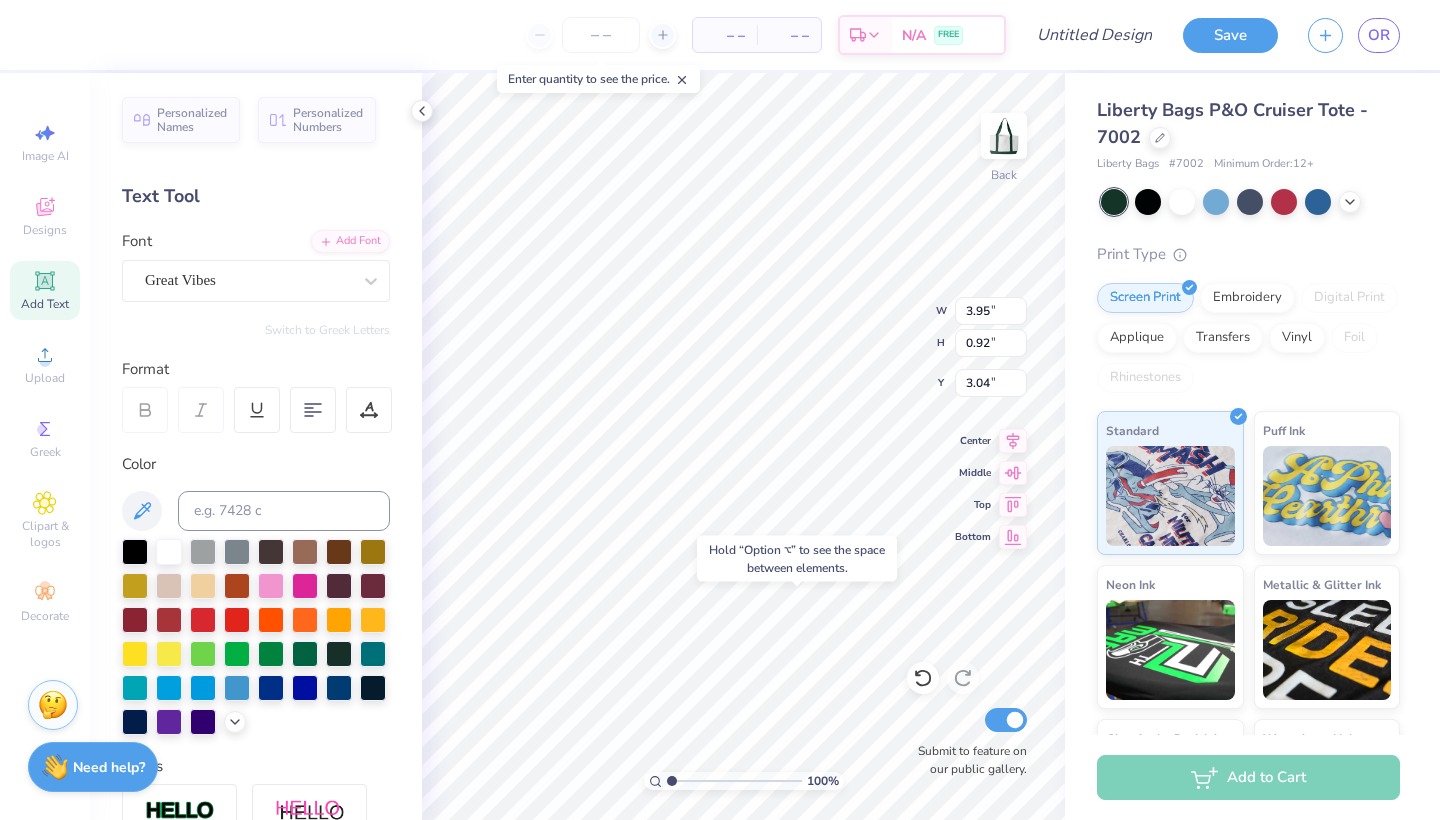 click on "Hold “Option ⌥” to see the space between elements." at bounding box center (797, 559) 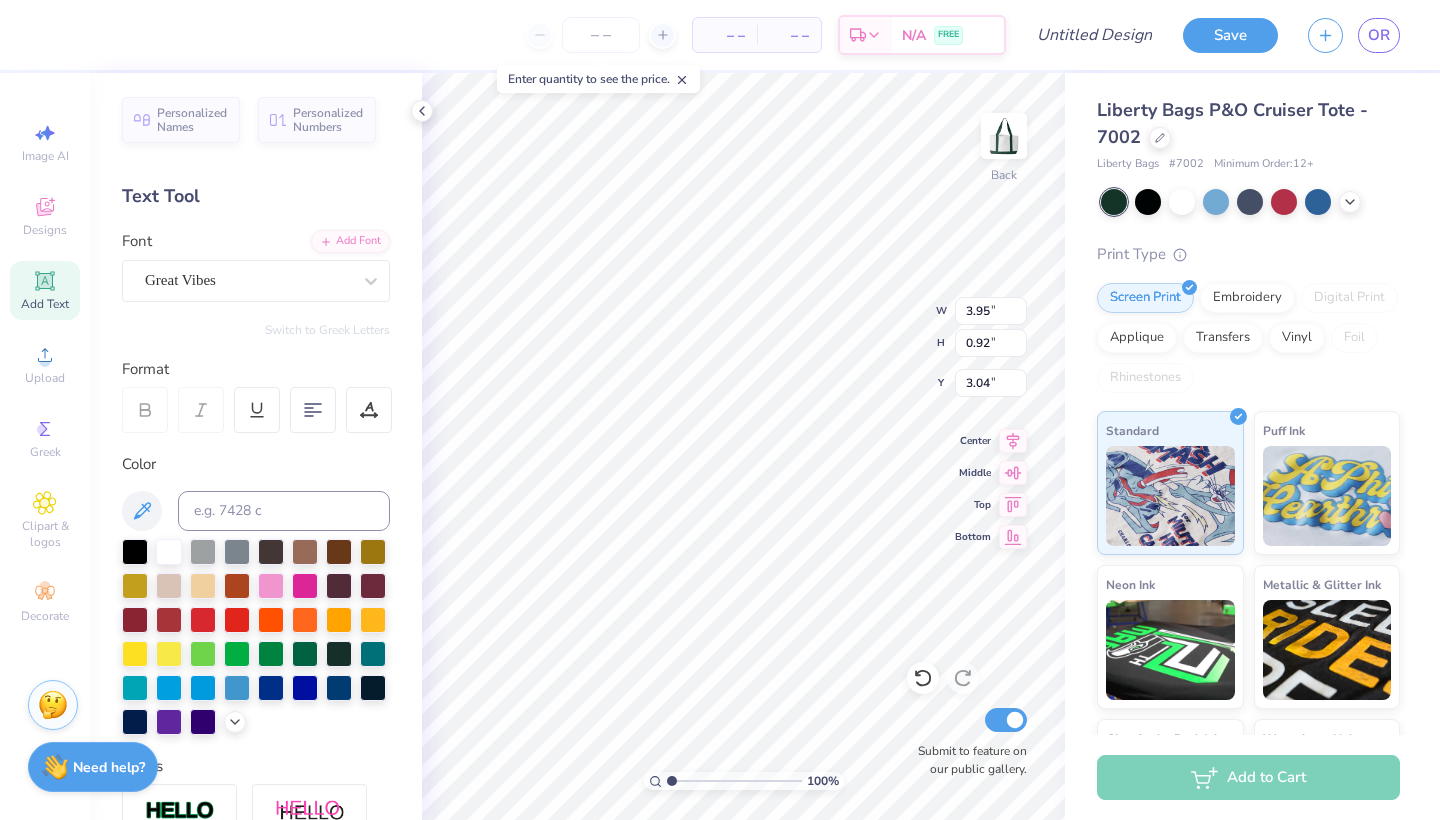 type on "7.95" 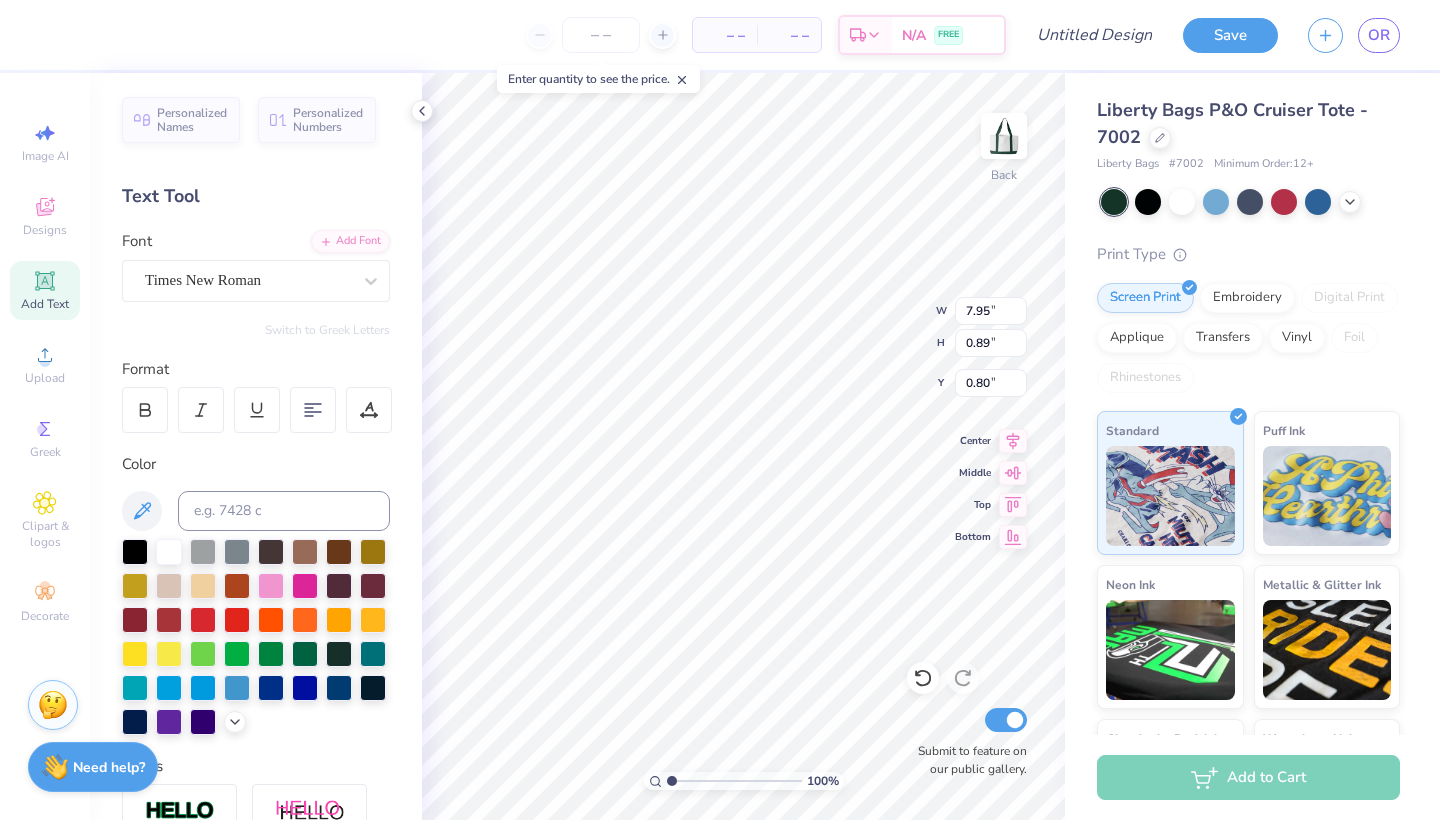 type on "1.48" 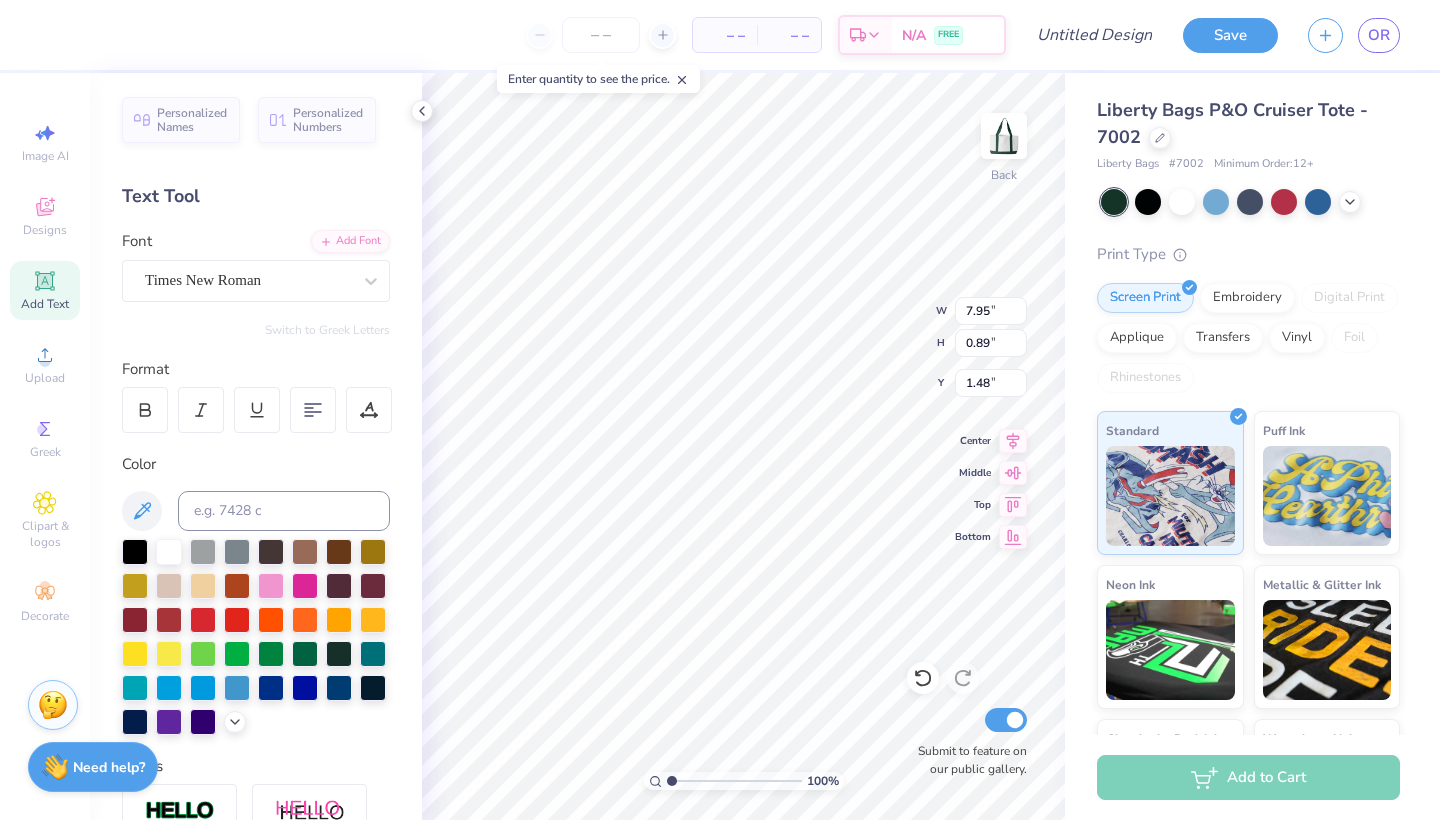 click on "100 % Back W 7.95 7.95 " H 0.89 0.89 " Y 1.48 1.48 " Center Middle Top Bottom Submit to feature on our public gallery." at bounding box center (743, 446) 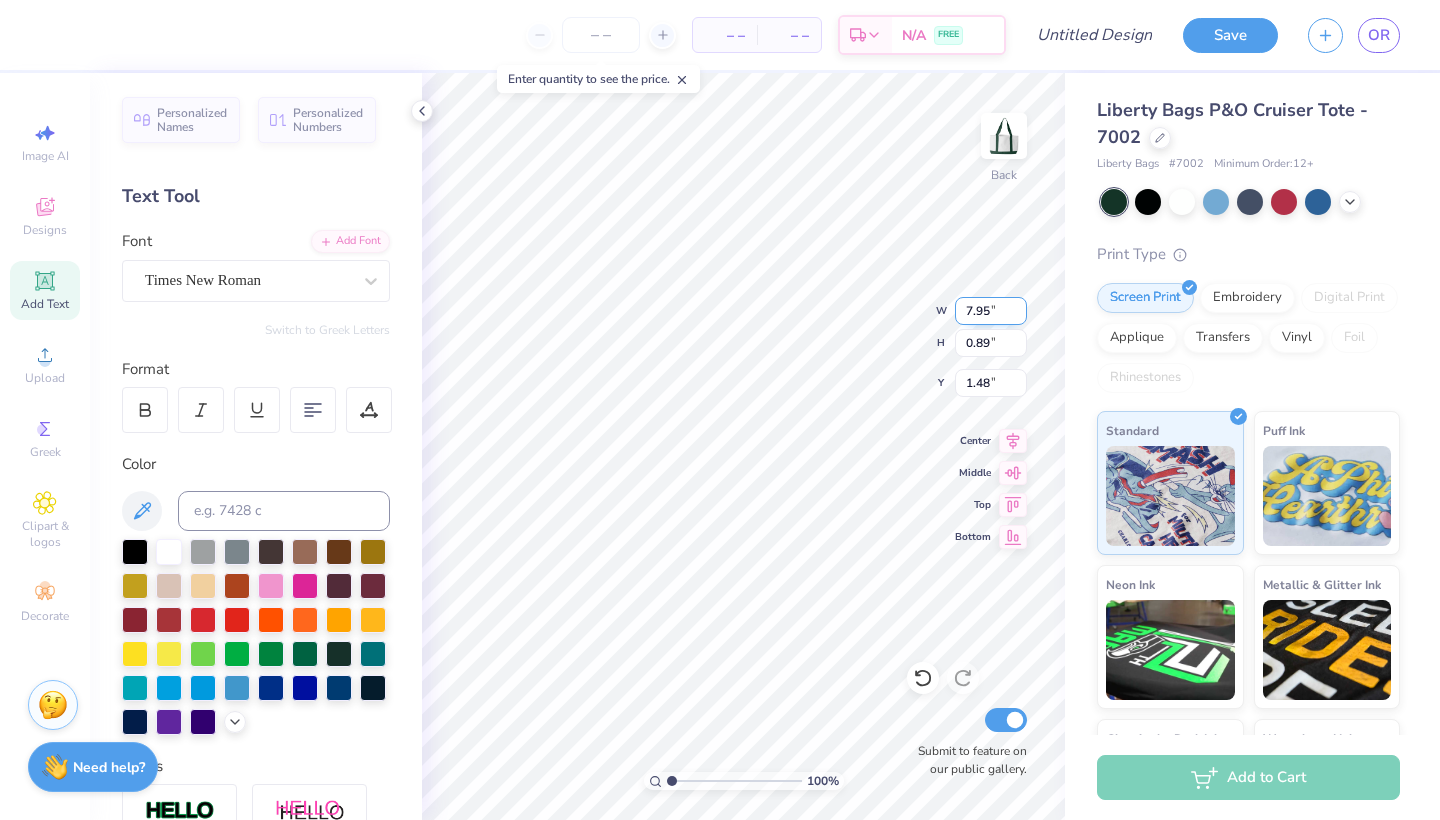 click on "7.95" at bounding box center [991, 311] 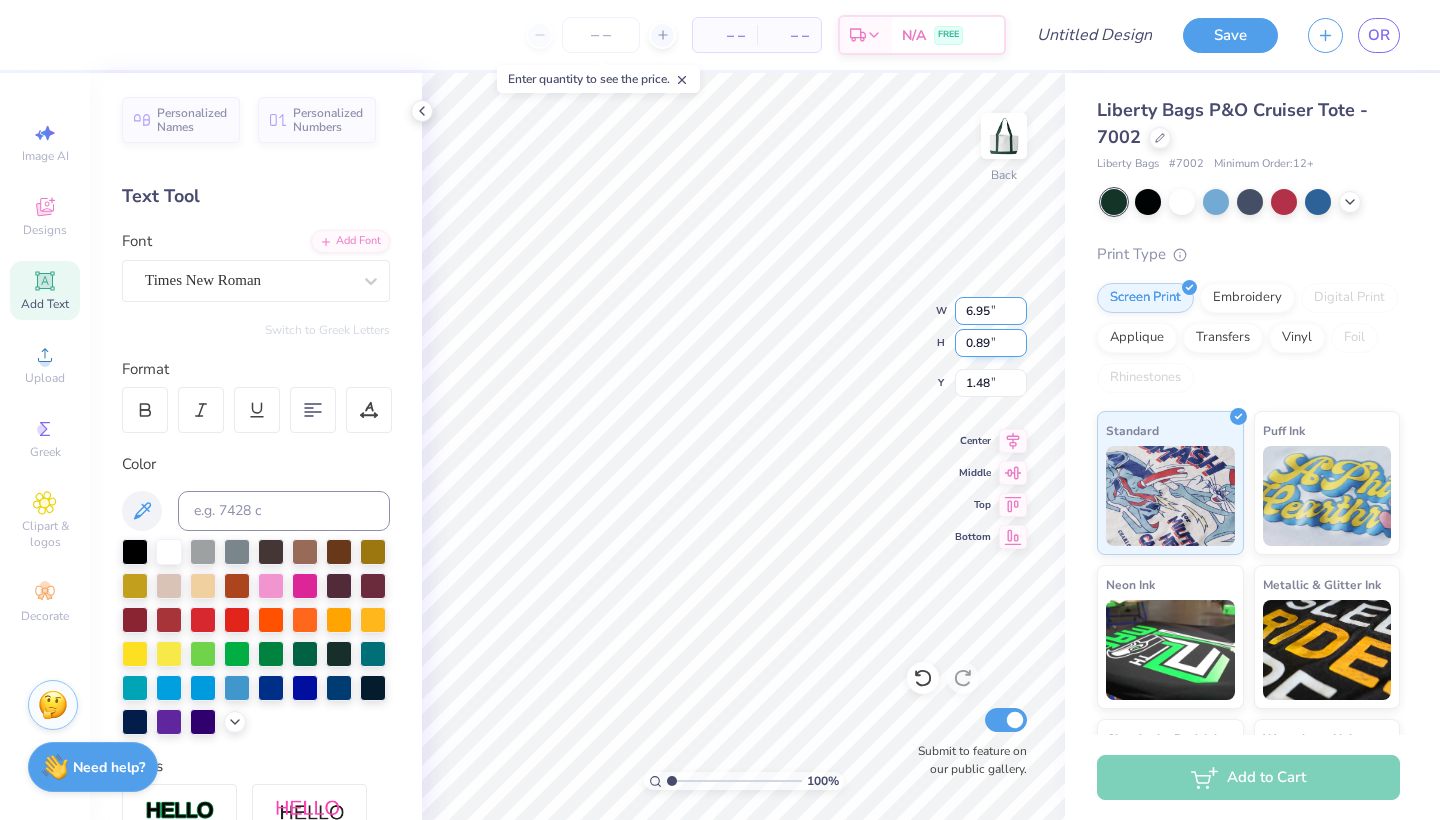type on "6.95" 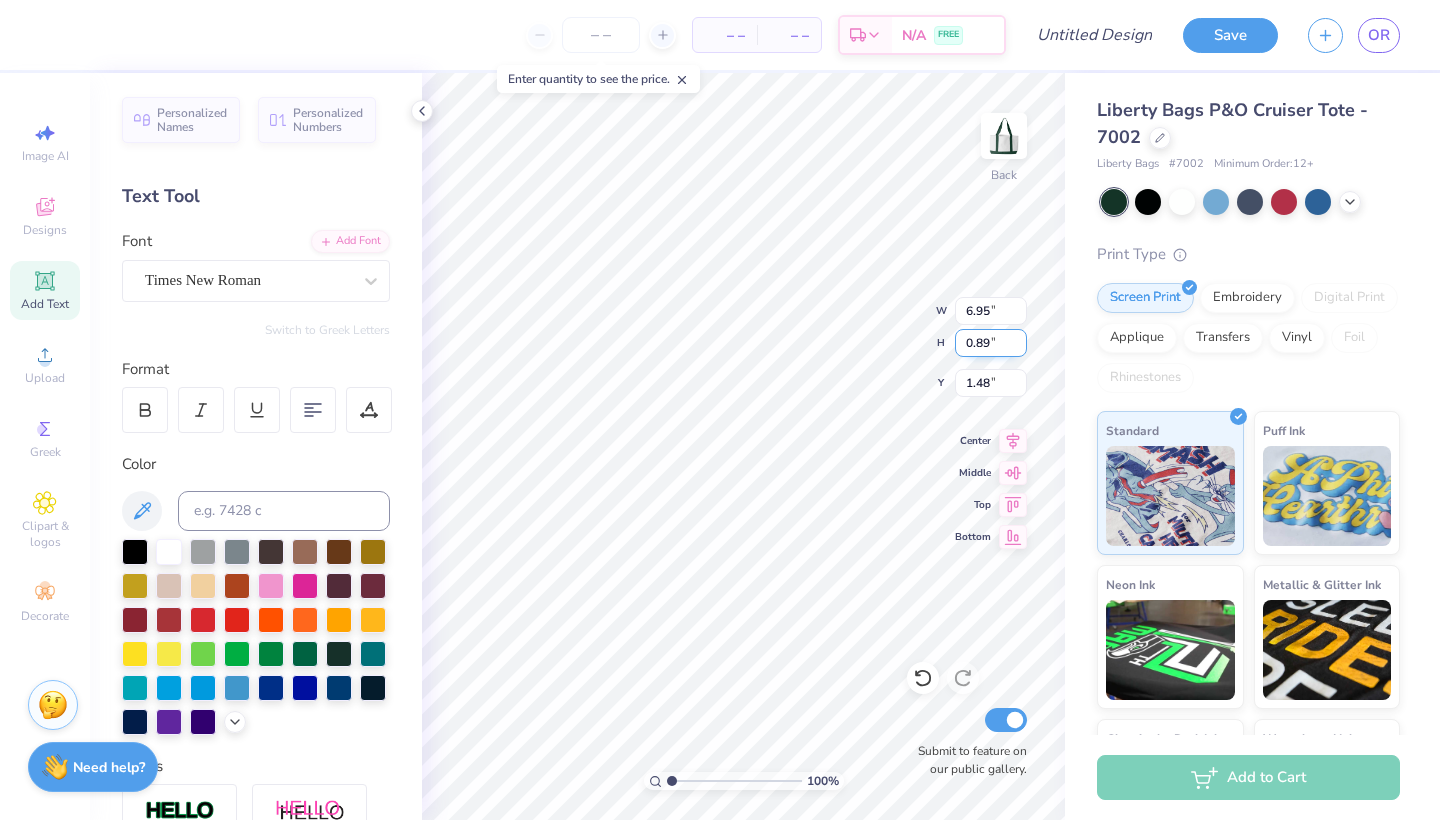 type on "0.78" 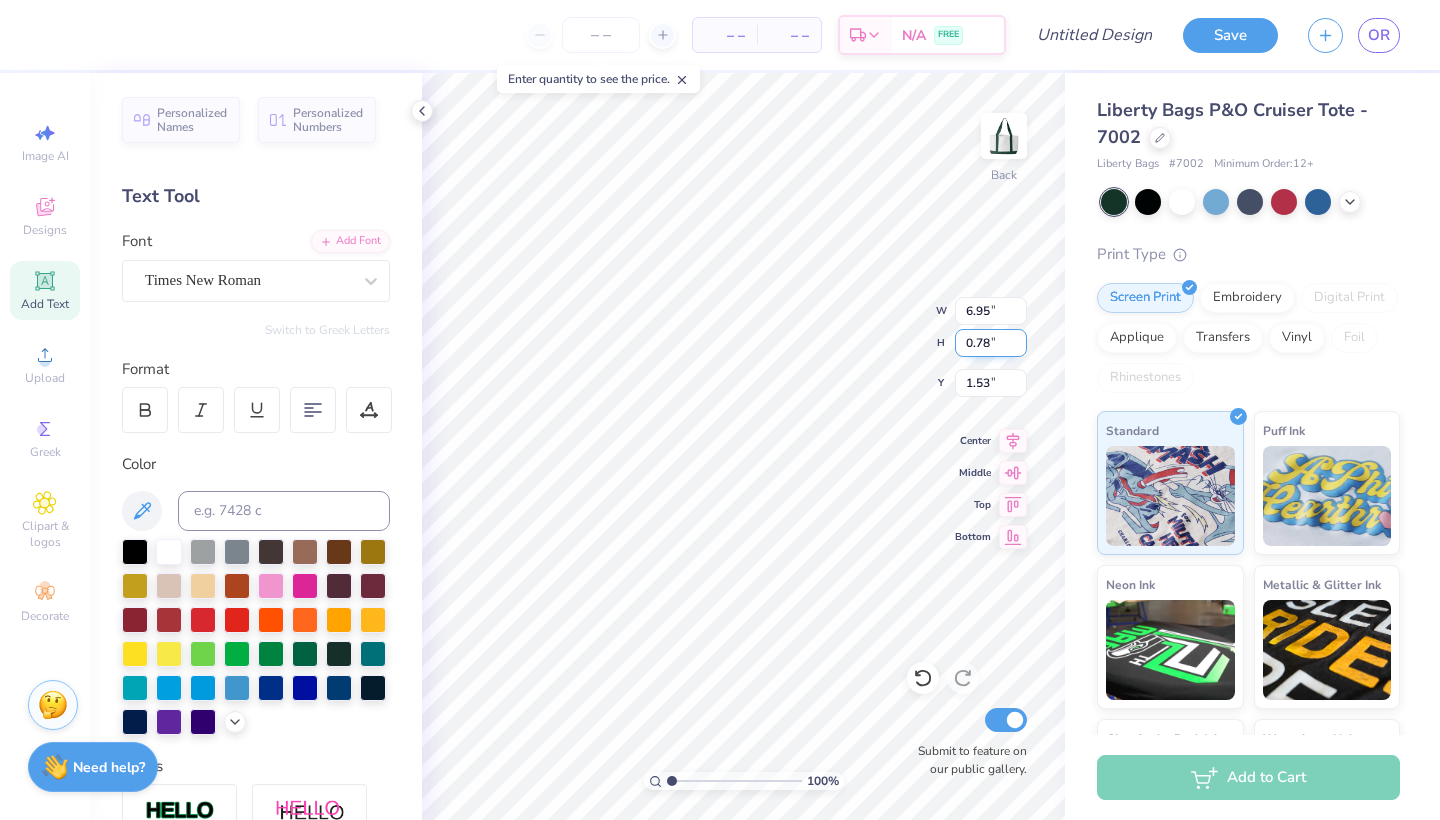 click on "0.78" at bounding box center (991, 343) 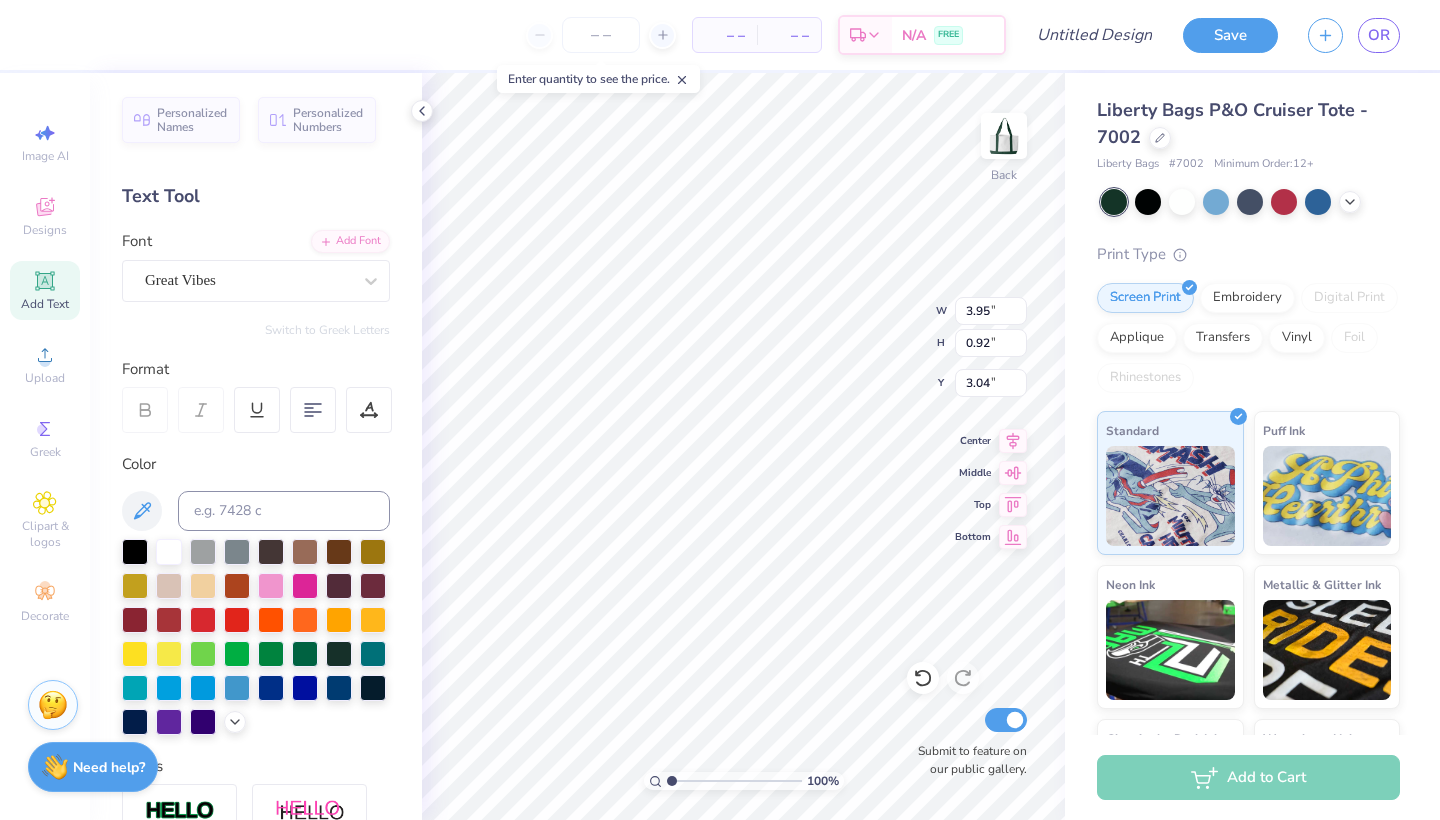 type on "3.50" 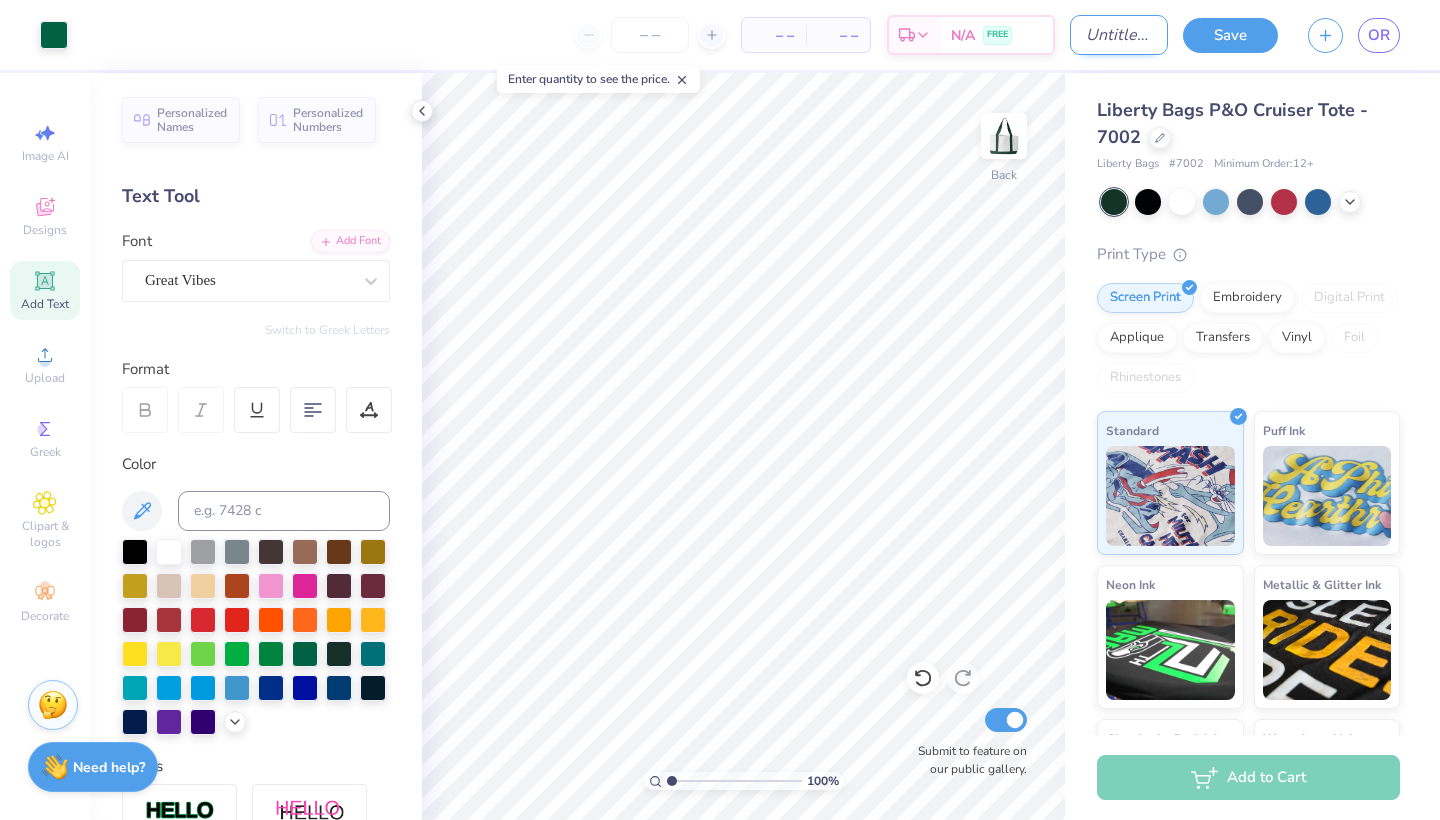 click on "Design Title" at bounding box center (1119, 35) 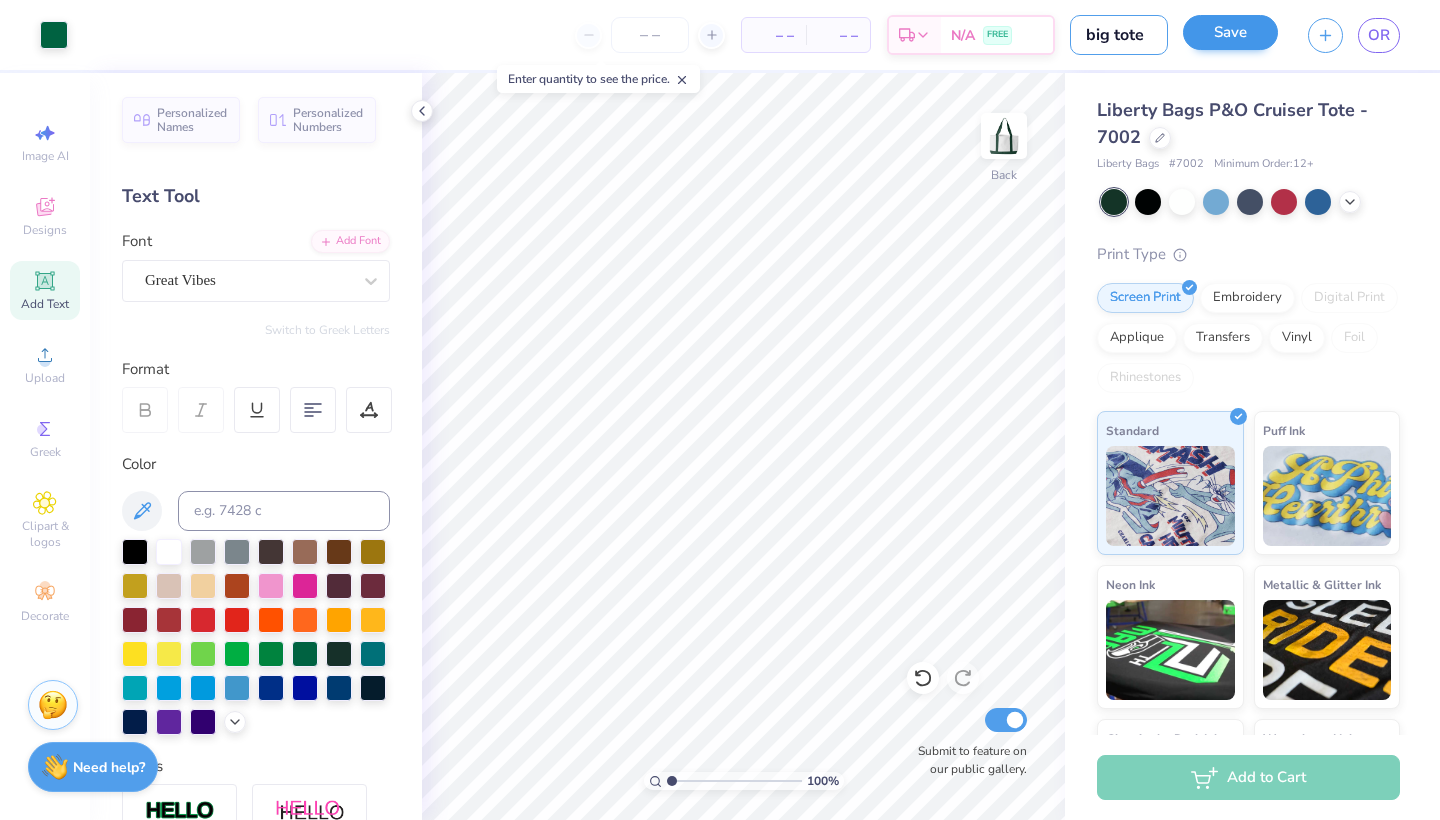 type on "big tote" 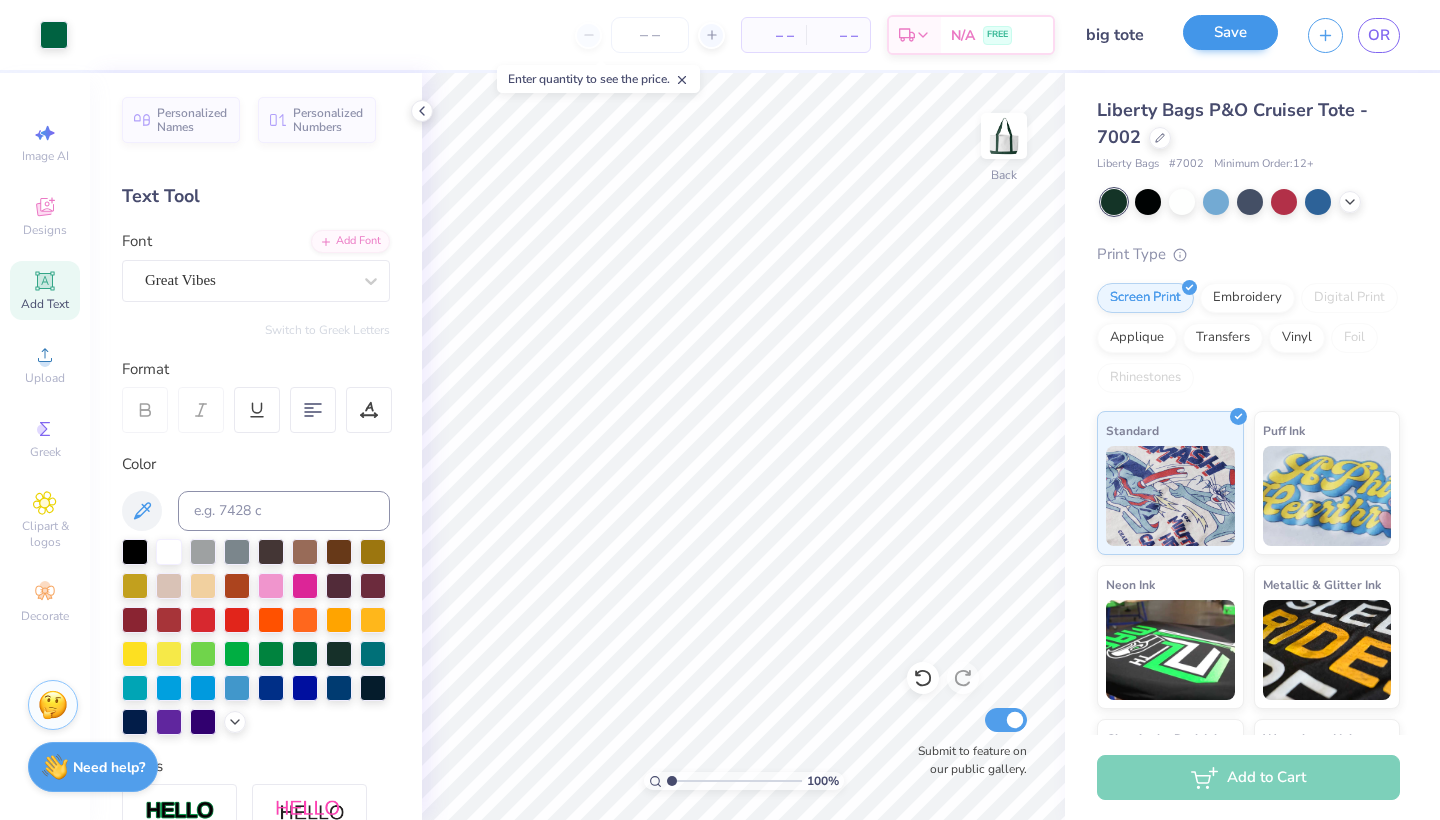 click on "Save" at bounding box center (1230, 32) 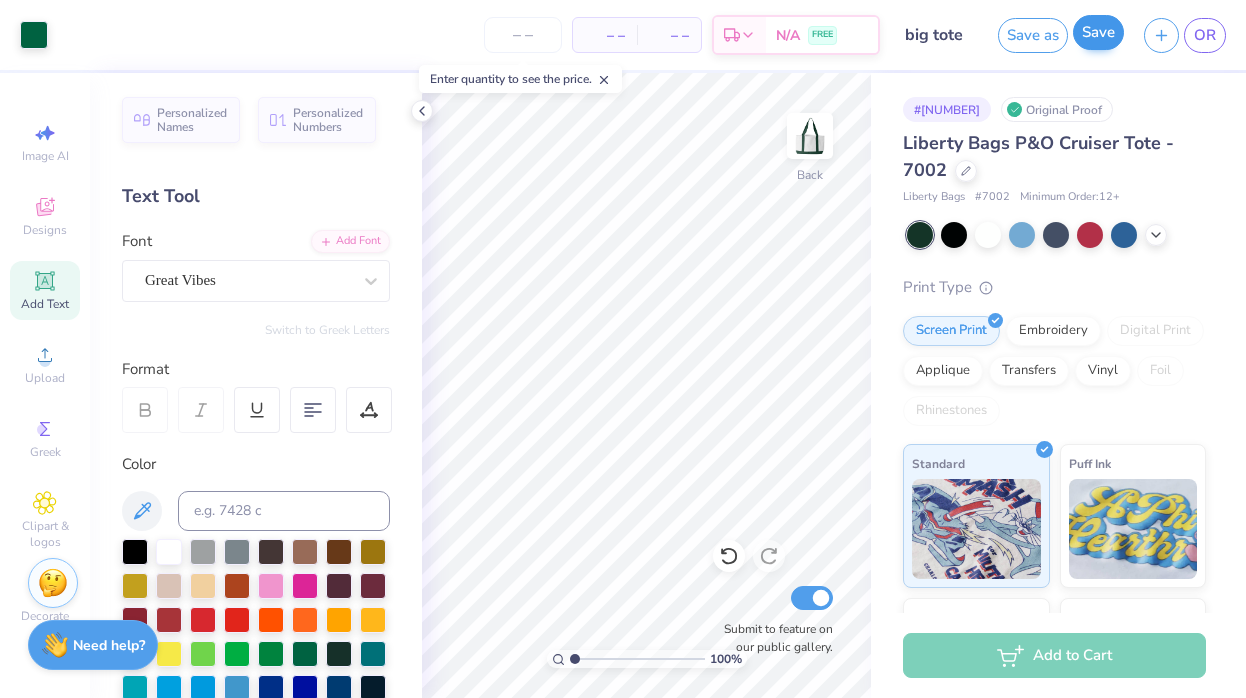 click on "Save" at bounding box center (1098, 32) 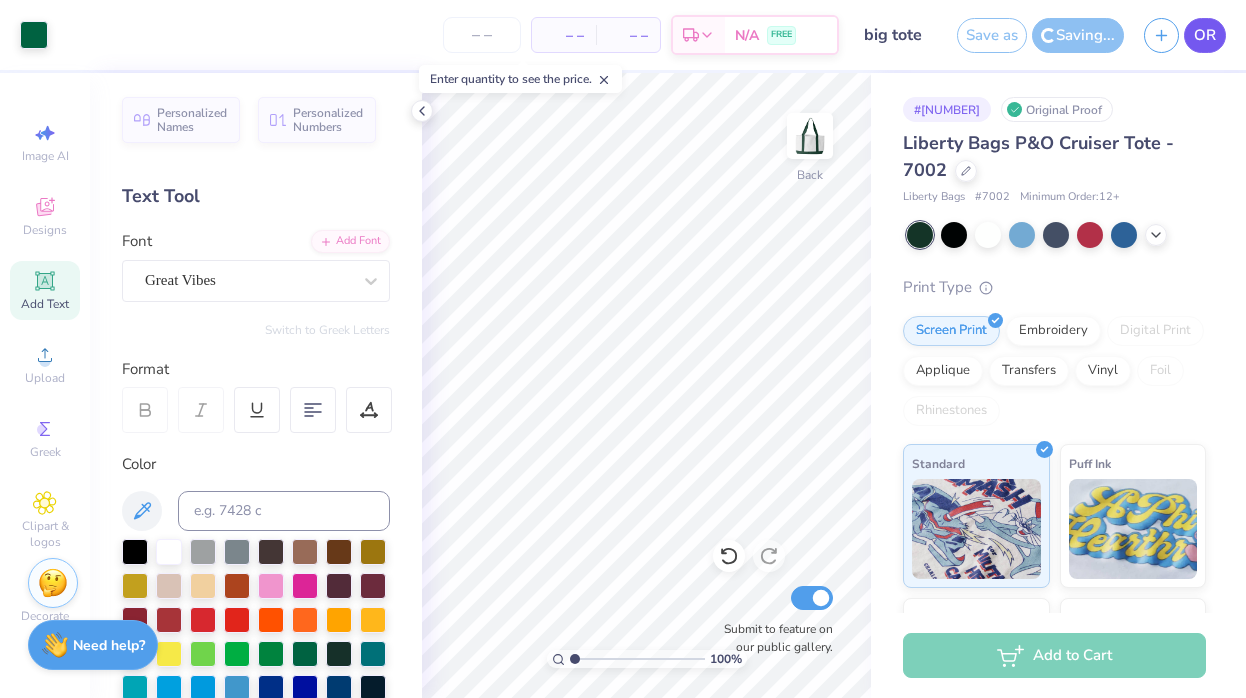 click on "OR" at bounding box center [1205, 35] 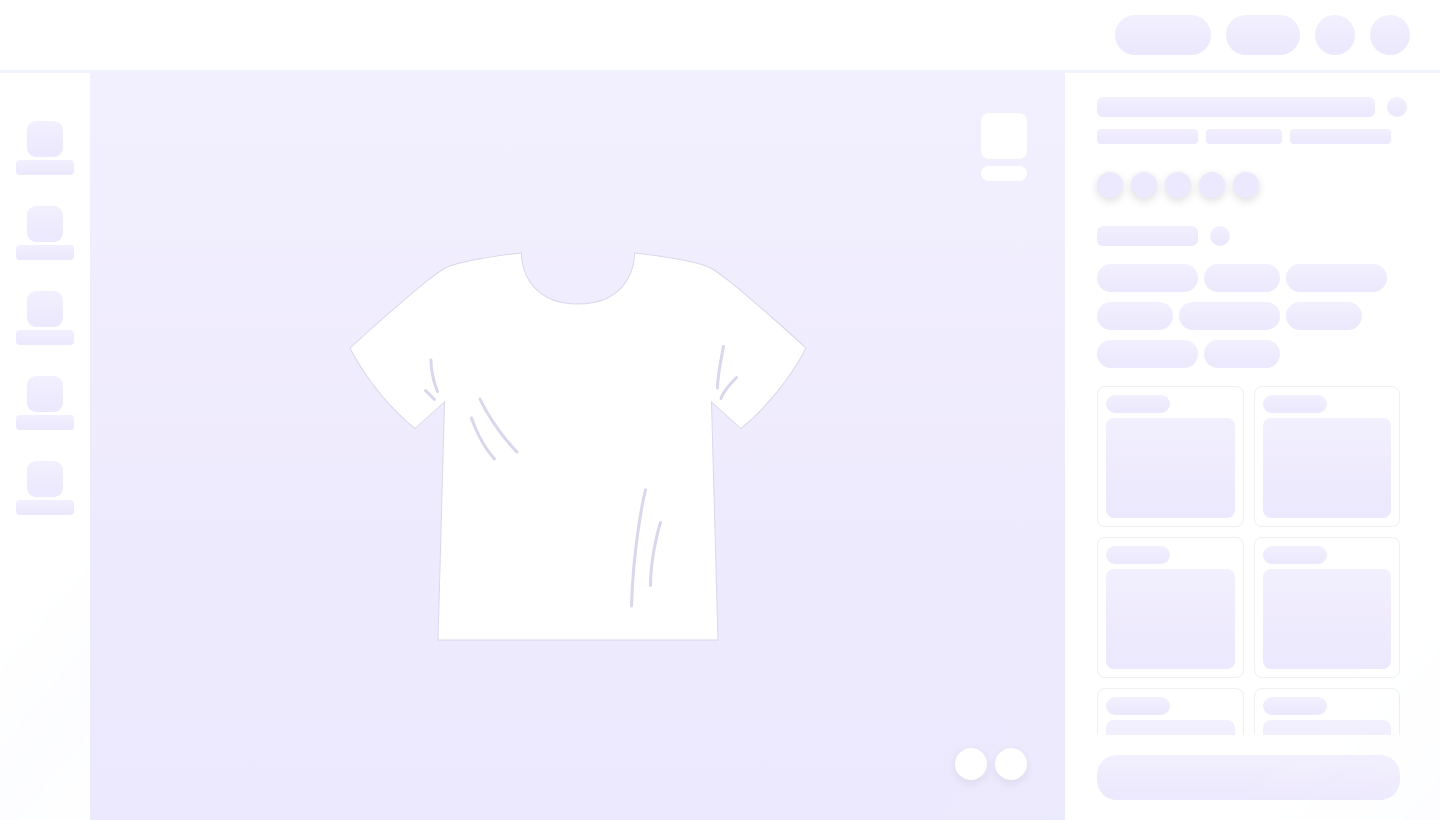 scroll, scrollTop: 0, scrollLeft: 0, axis: both 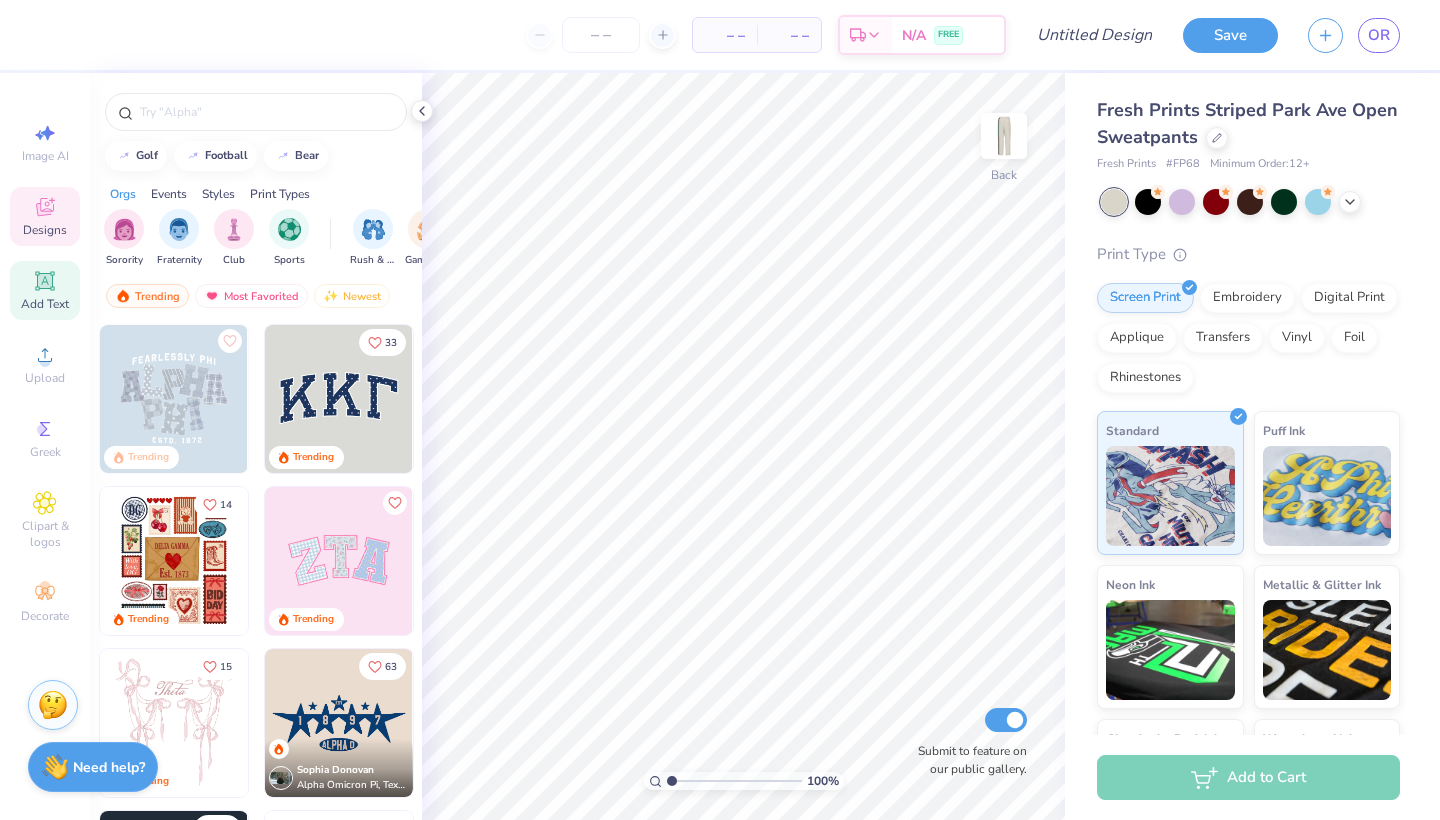 click 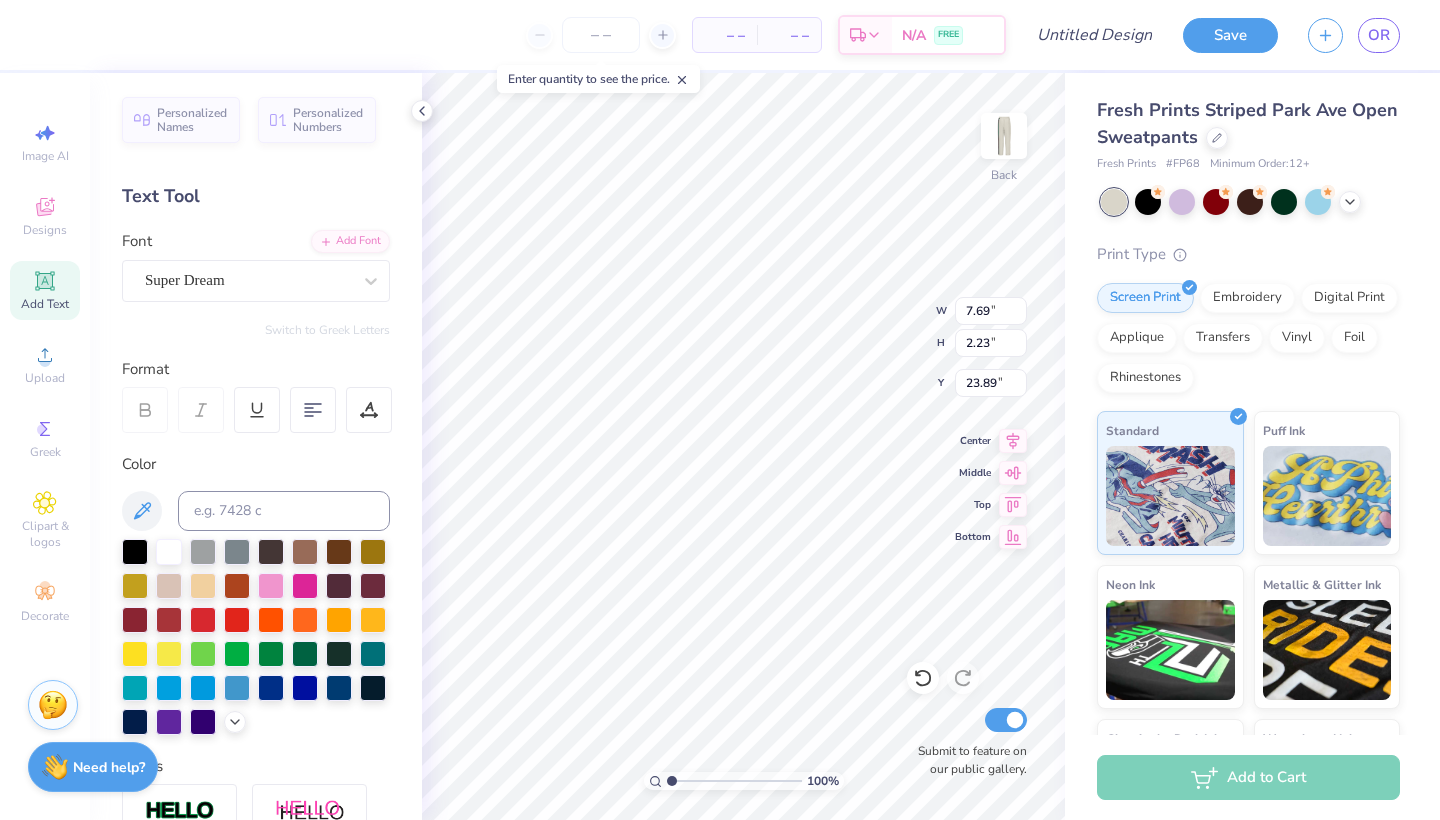 scroll, scrollTop: 17, scrollLeft: 3, axis: both 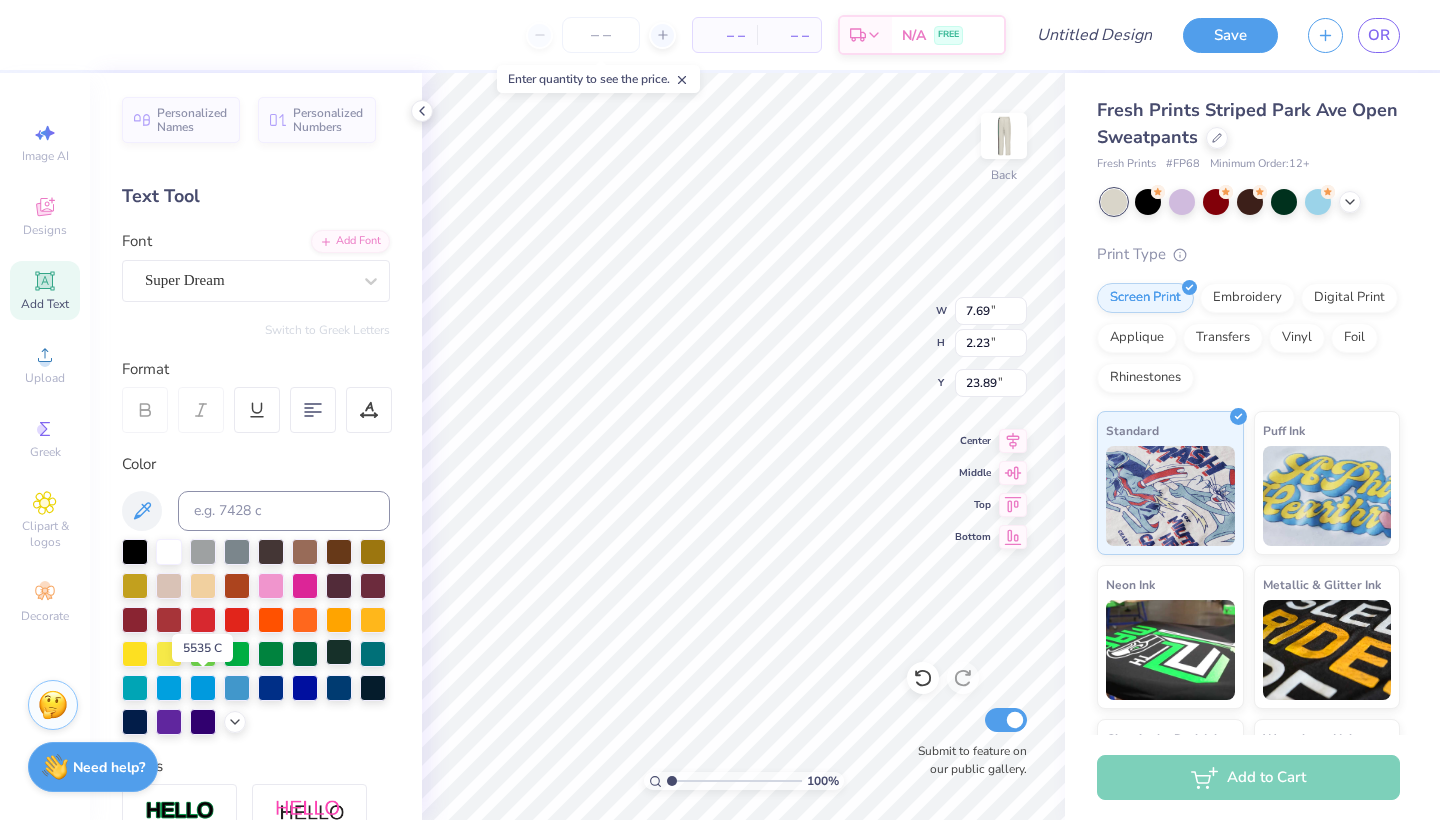 type on "Liv
Well
Co." 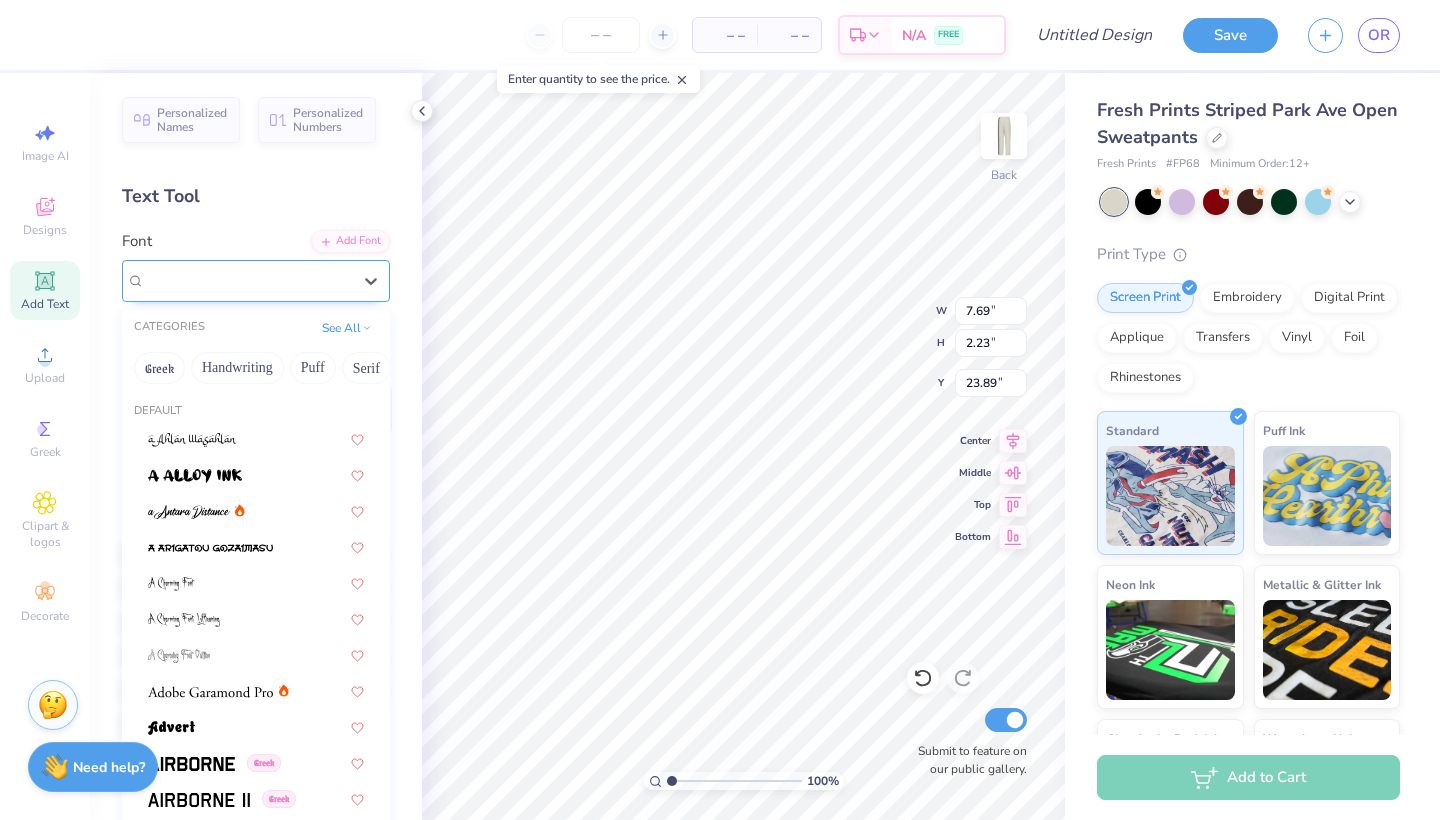 click on "Super Dream" at bounding box center [256, 281] 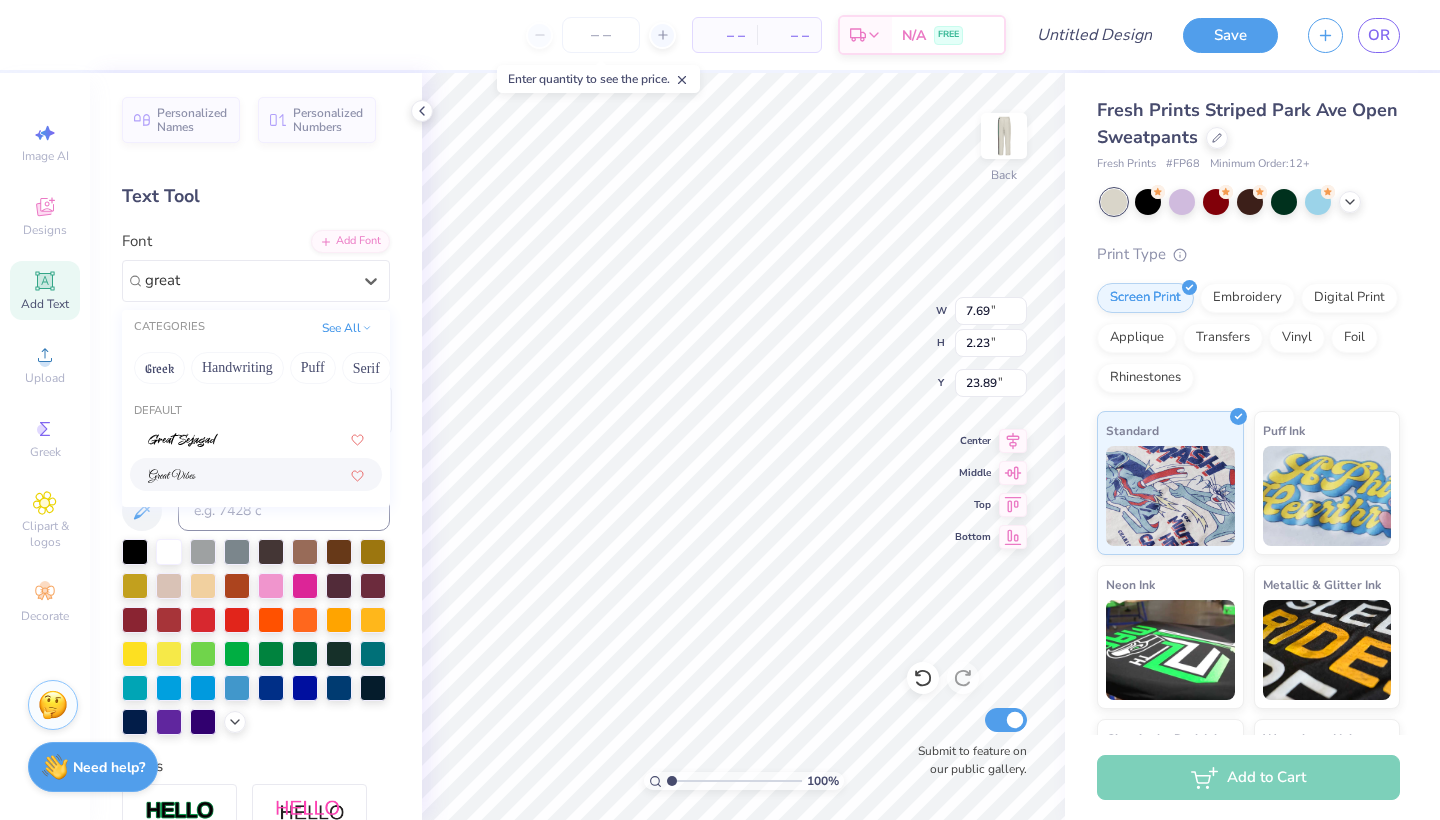 click at bounding box center [256, 474] 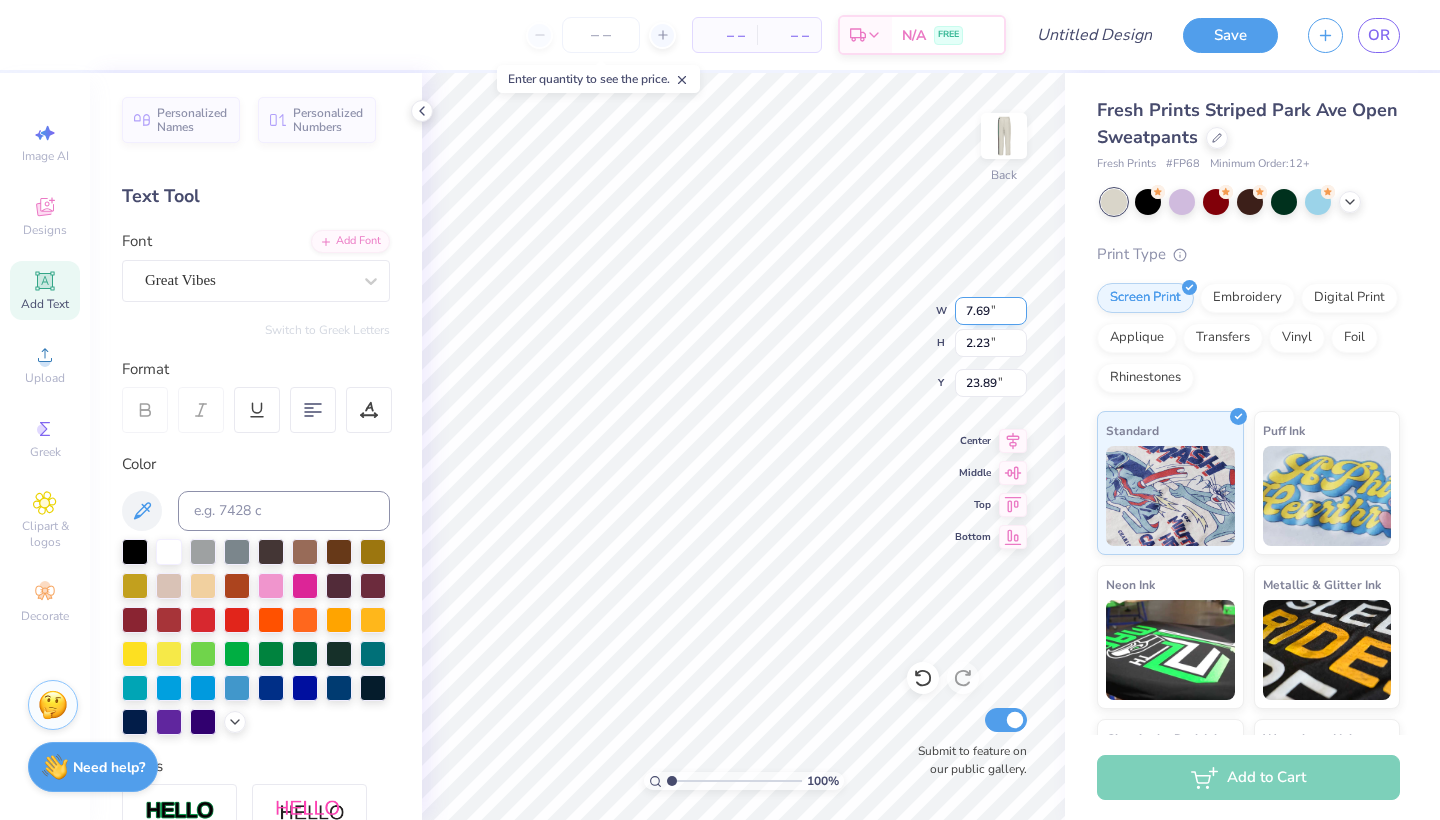 click on "7.69" at bounding box center (991, 311) 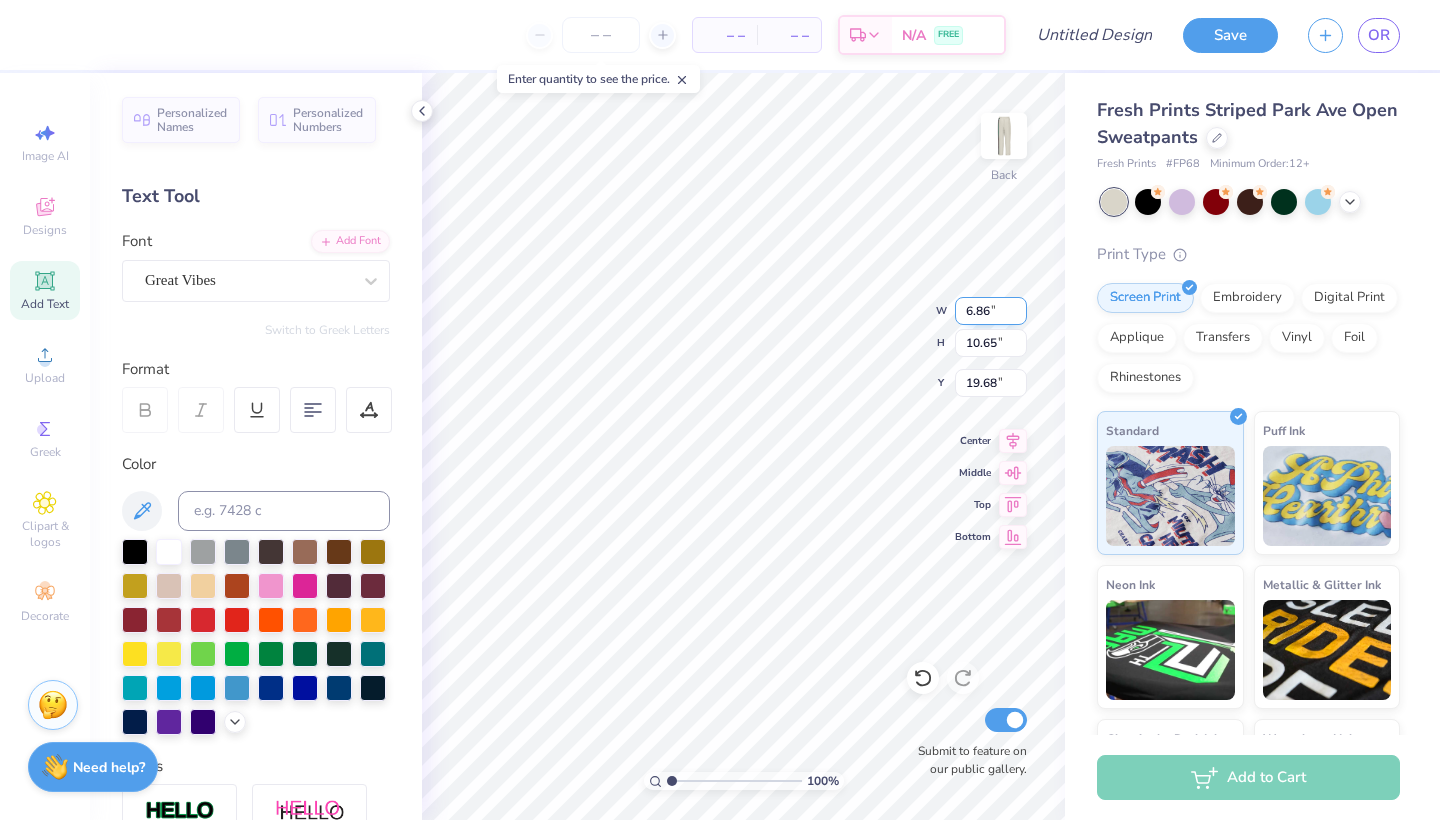 click on "6.86" at bounding box center [991, 311] 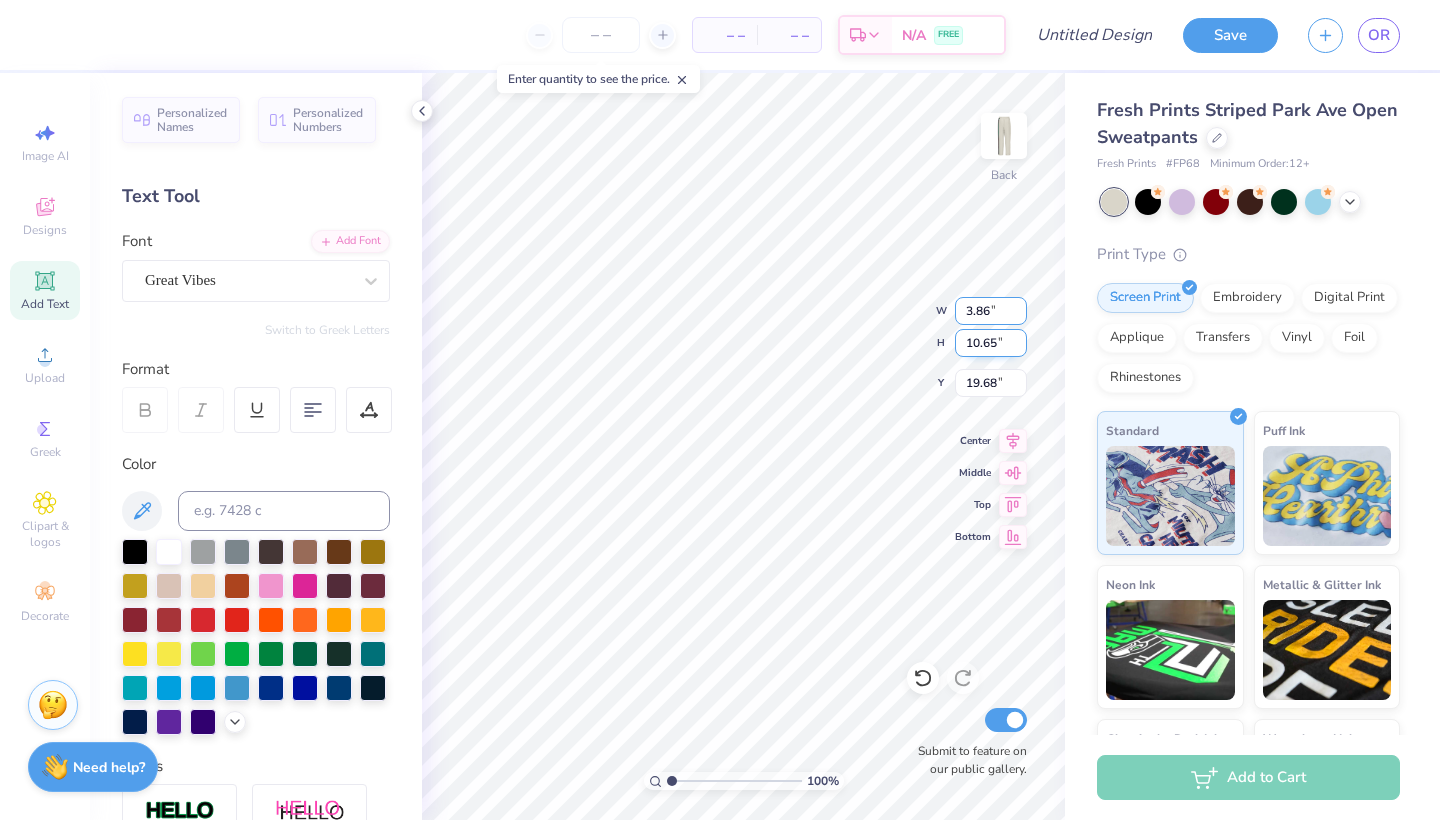 type on "3.86" 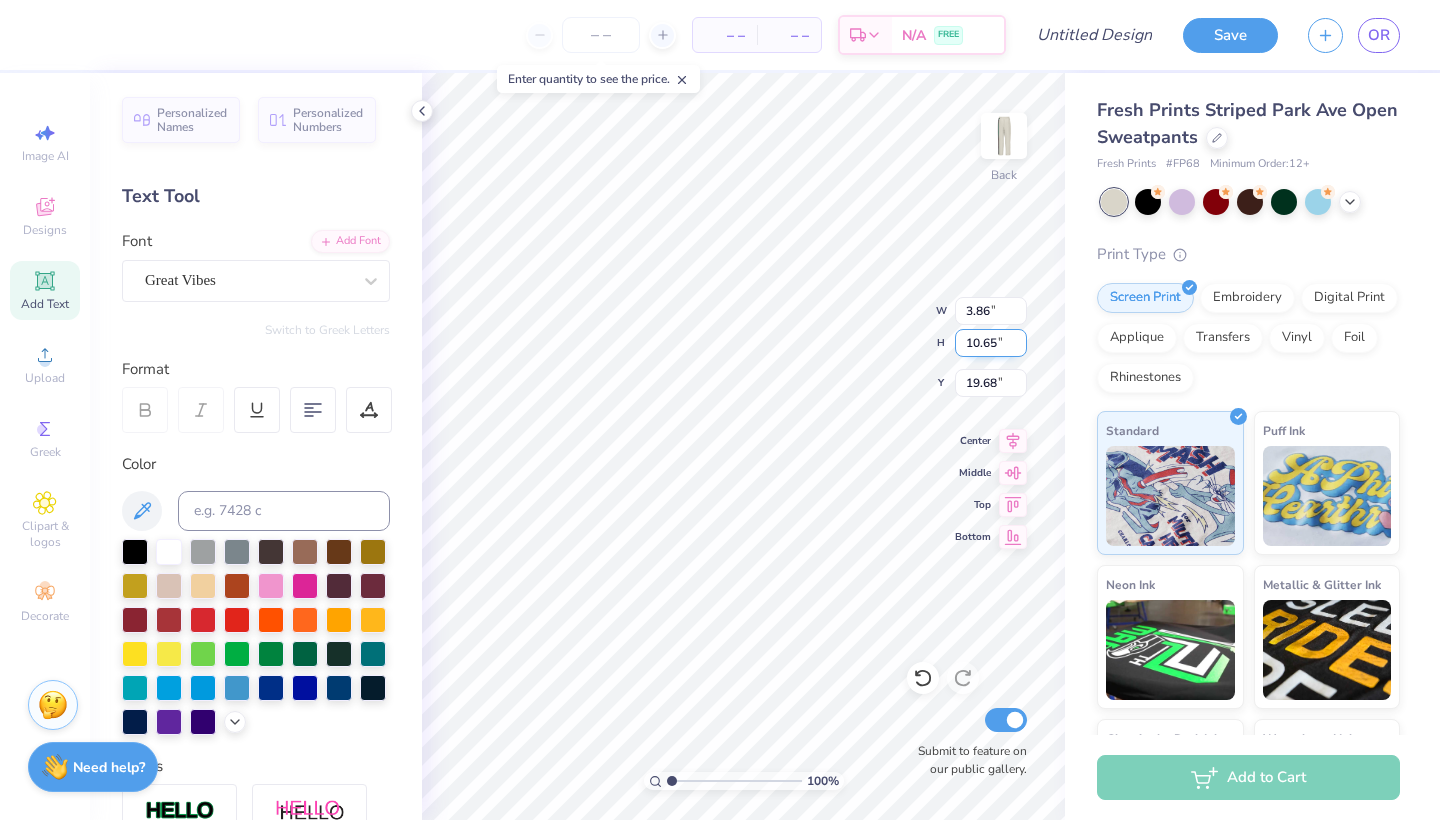 click on "10.65" at bounding box center [991, 343] 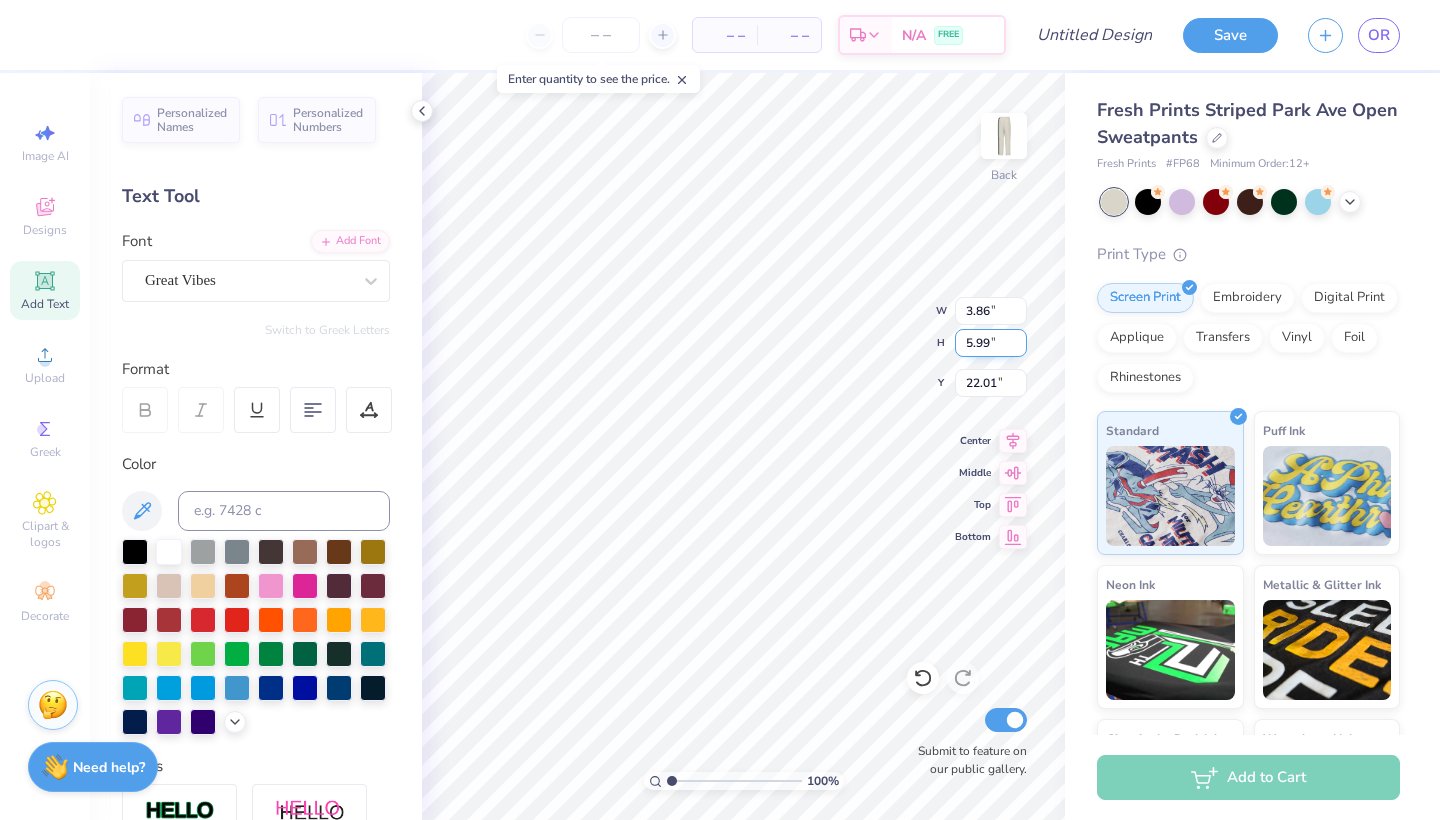 type on "2.22" 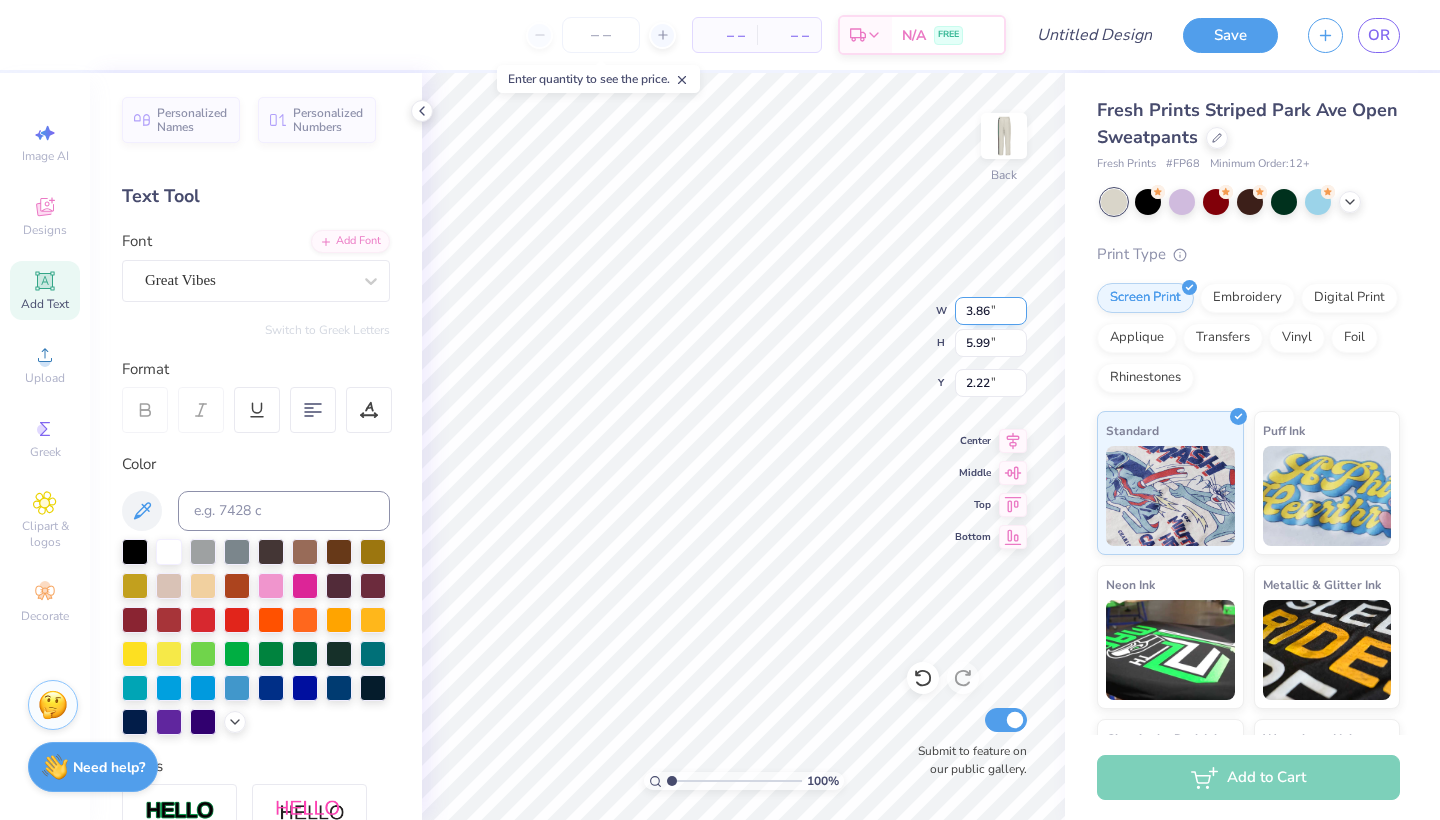 click on "3.86" at bounding box center [991, 311] 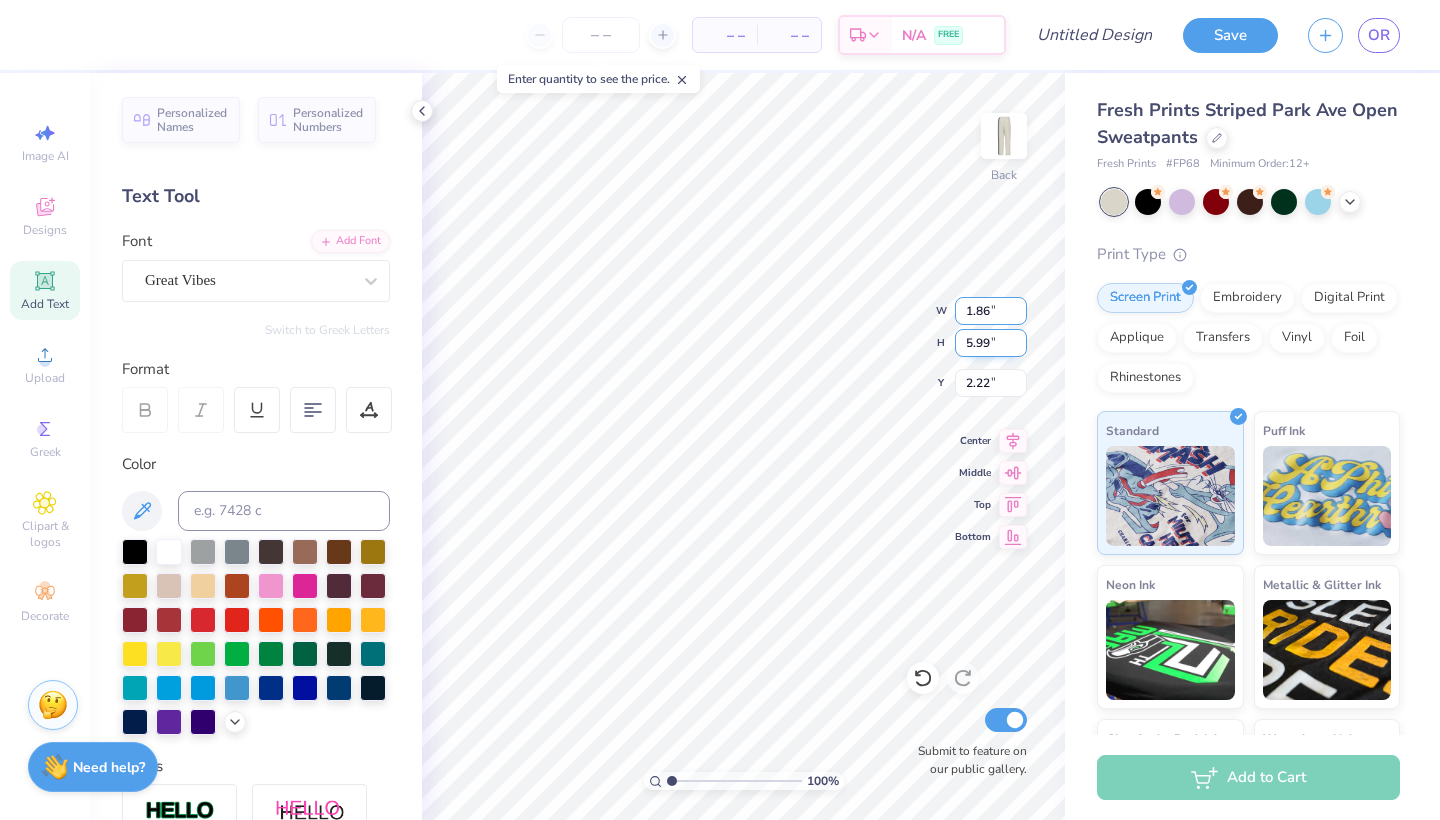type on "1.86" 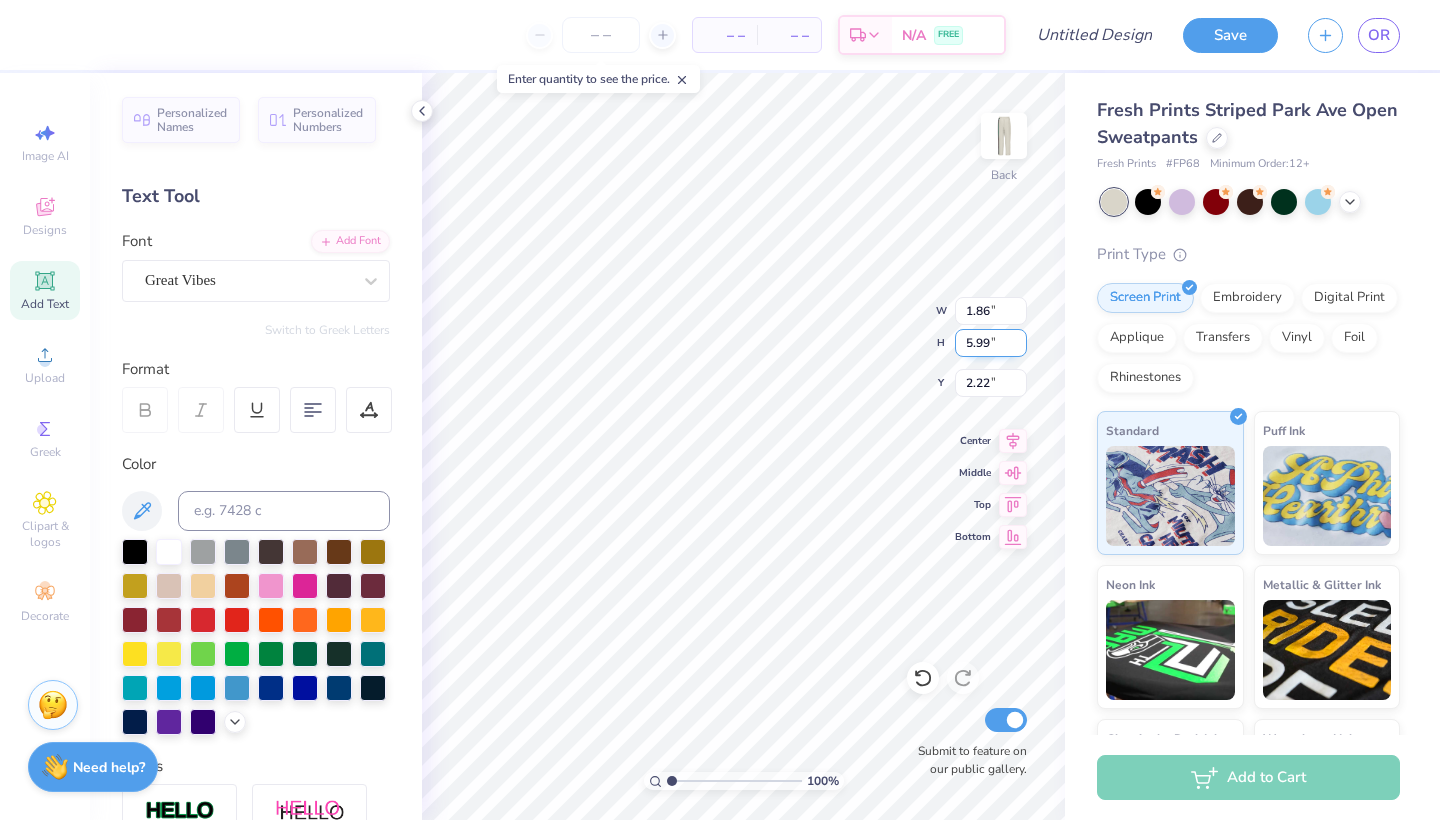 click on "5.99" at bounding box center [991, 343] 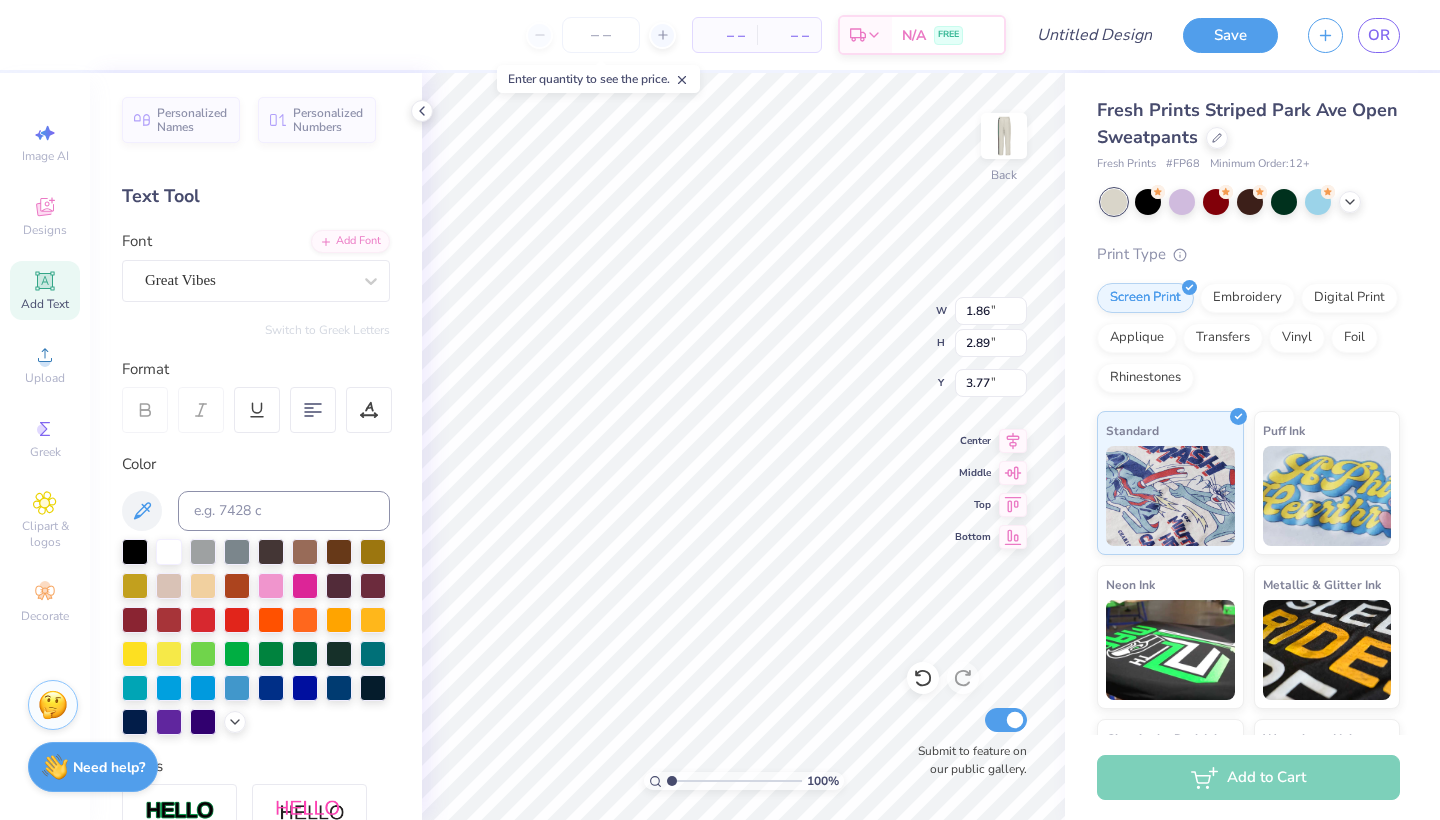 type on "3.19" 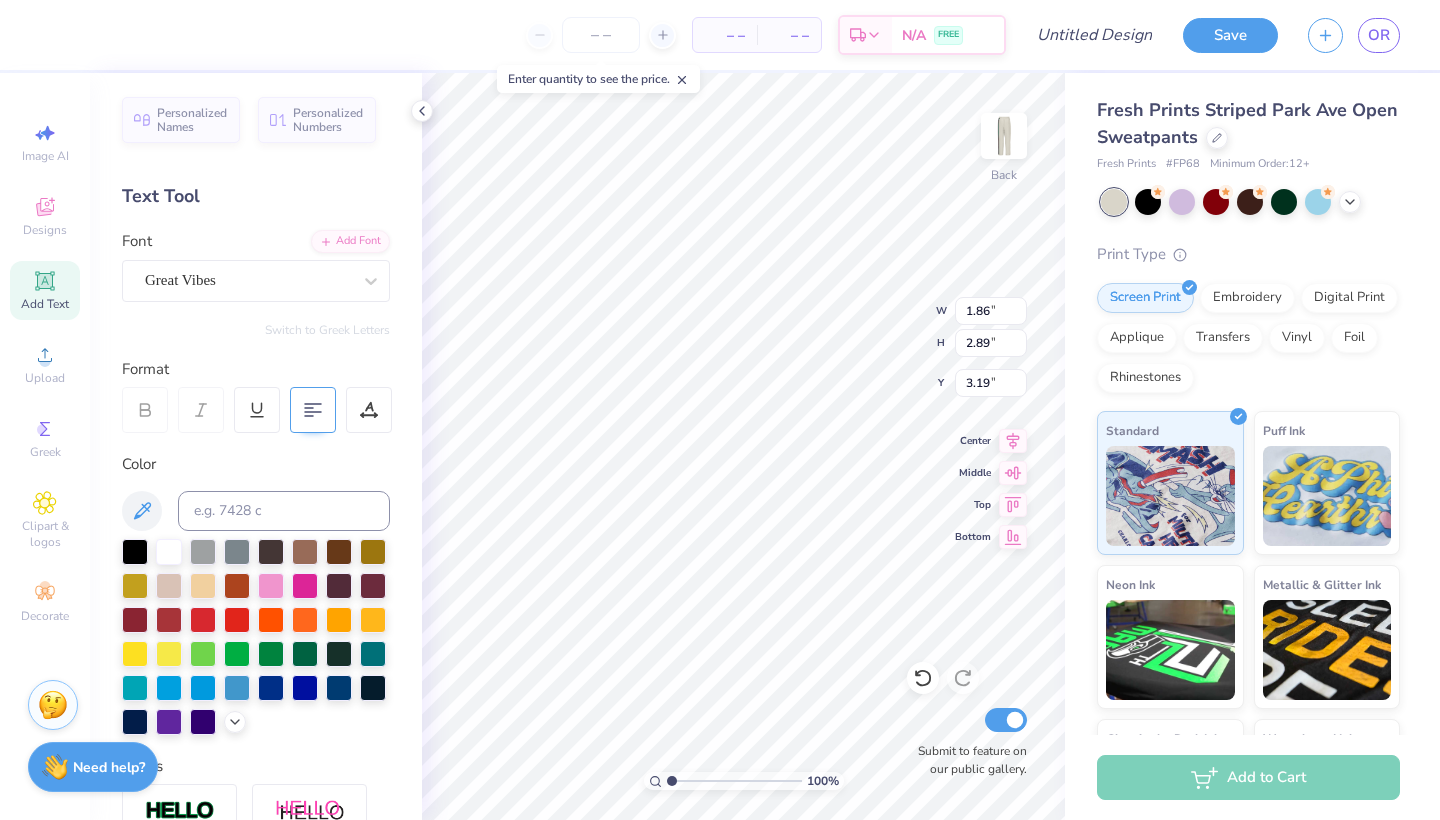 click 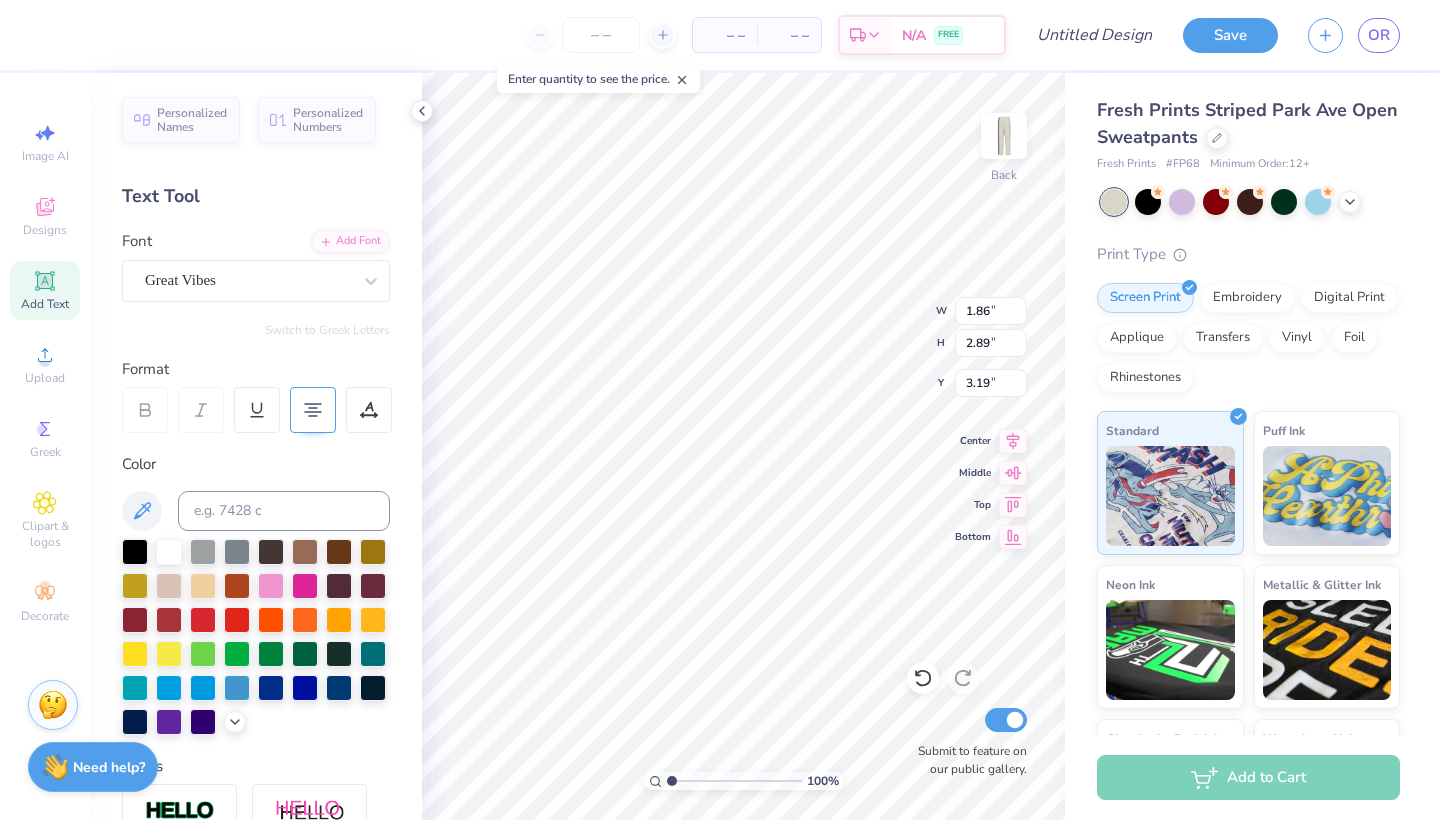 scroll, scrollTop: 18, scrollLeft: 3, axis: both 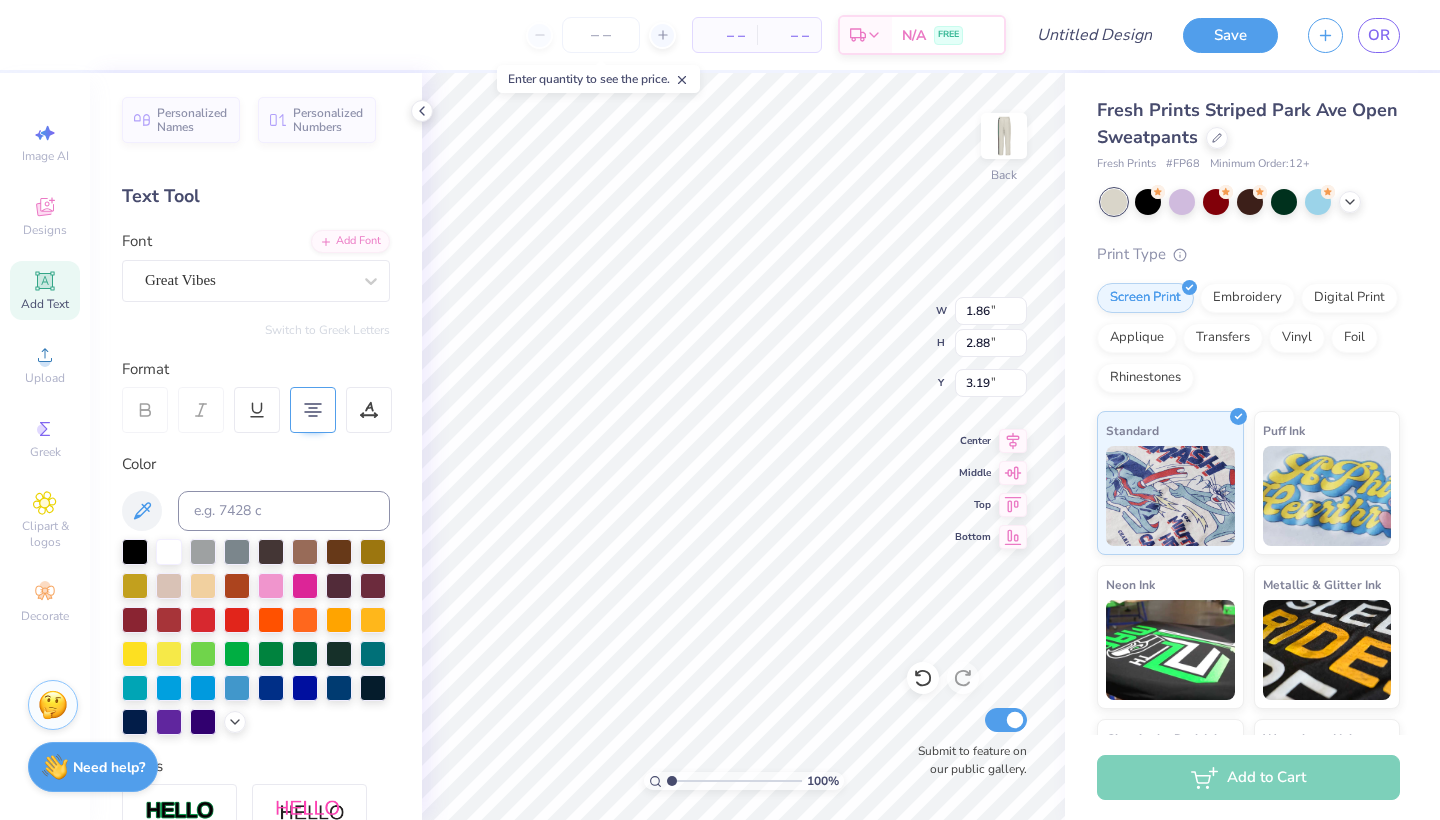 type on "Liv Well
Co." 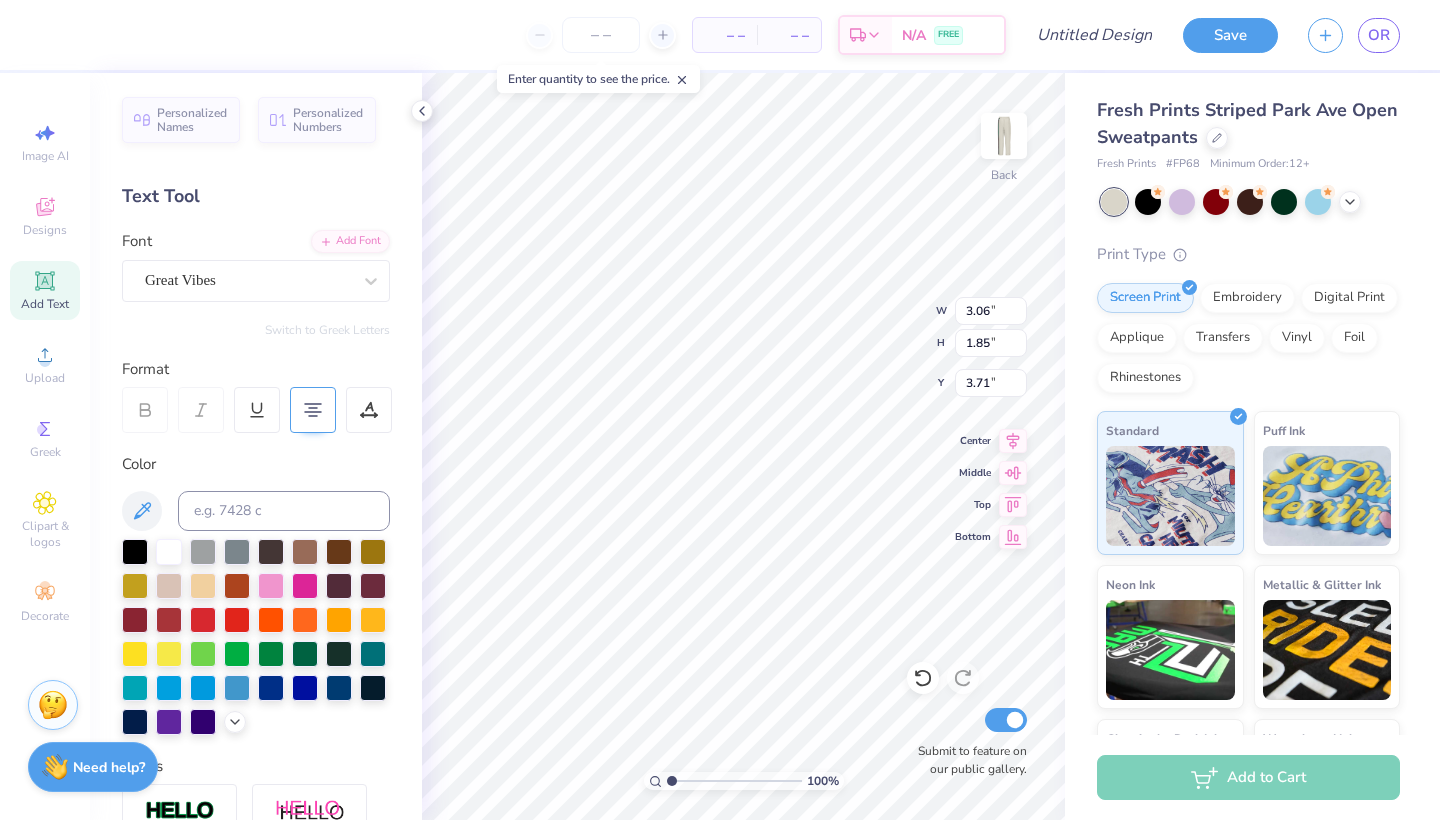 type on "3.20" 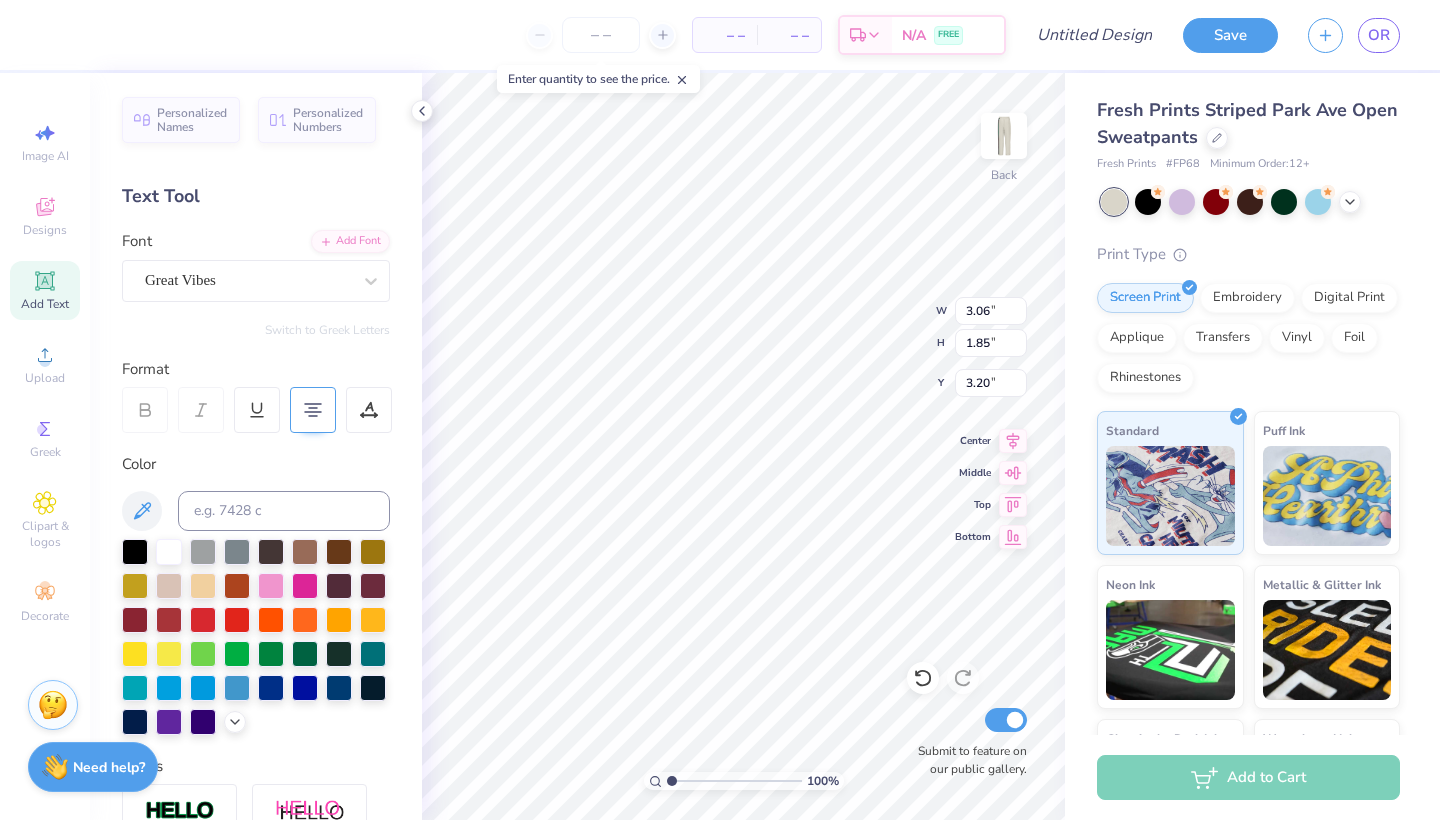 type on "3.49" 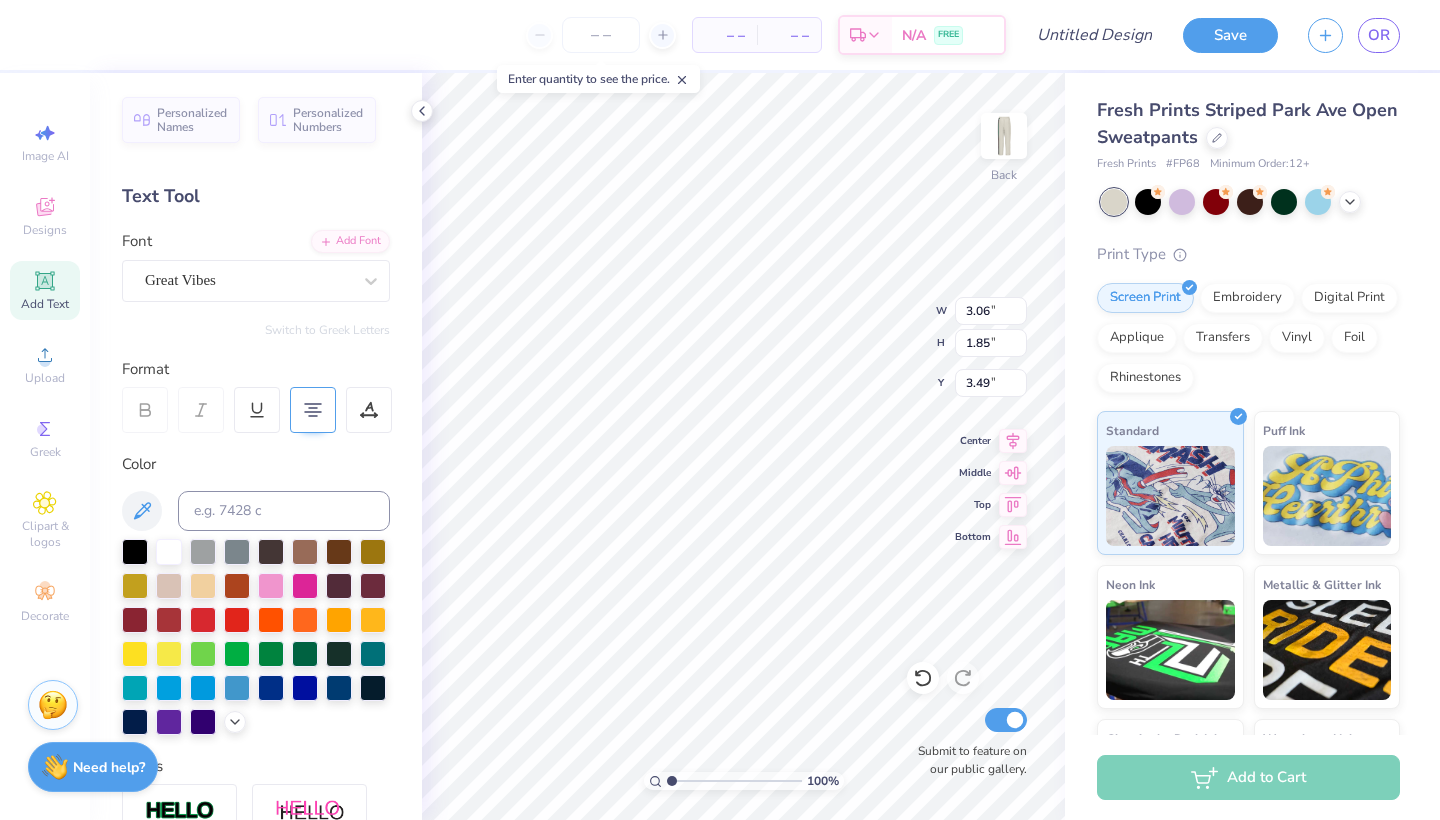 type on "3.71" 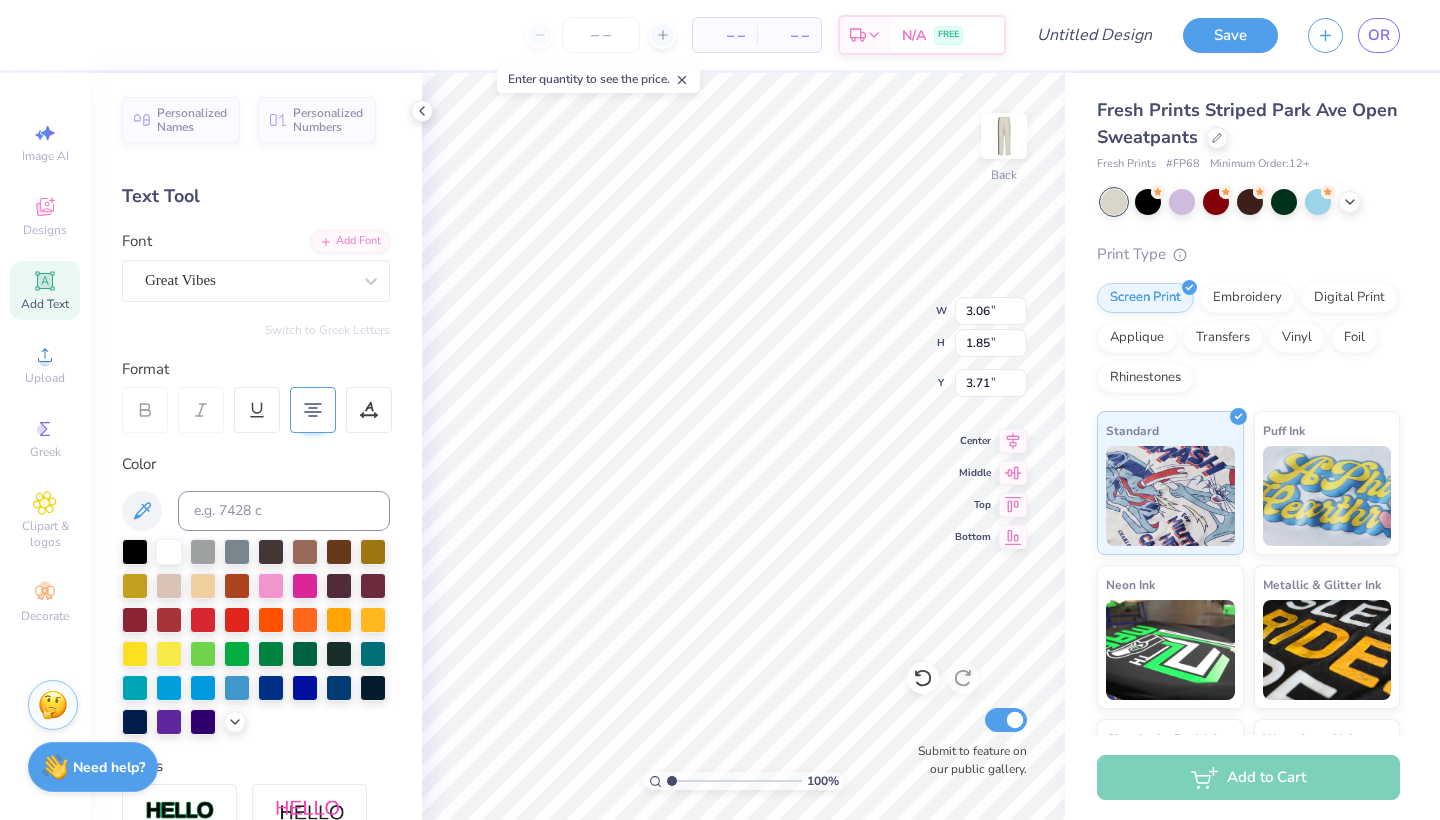 type on "4.50" 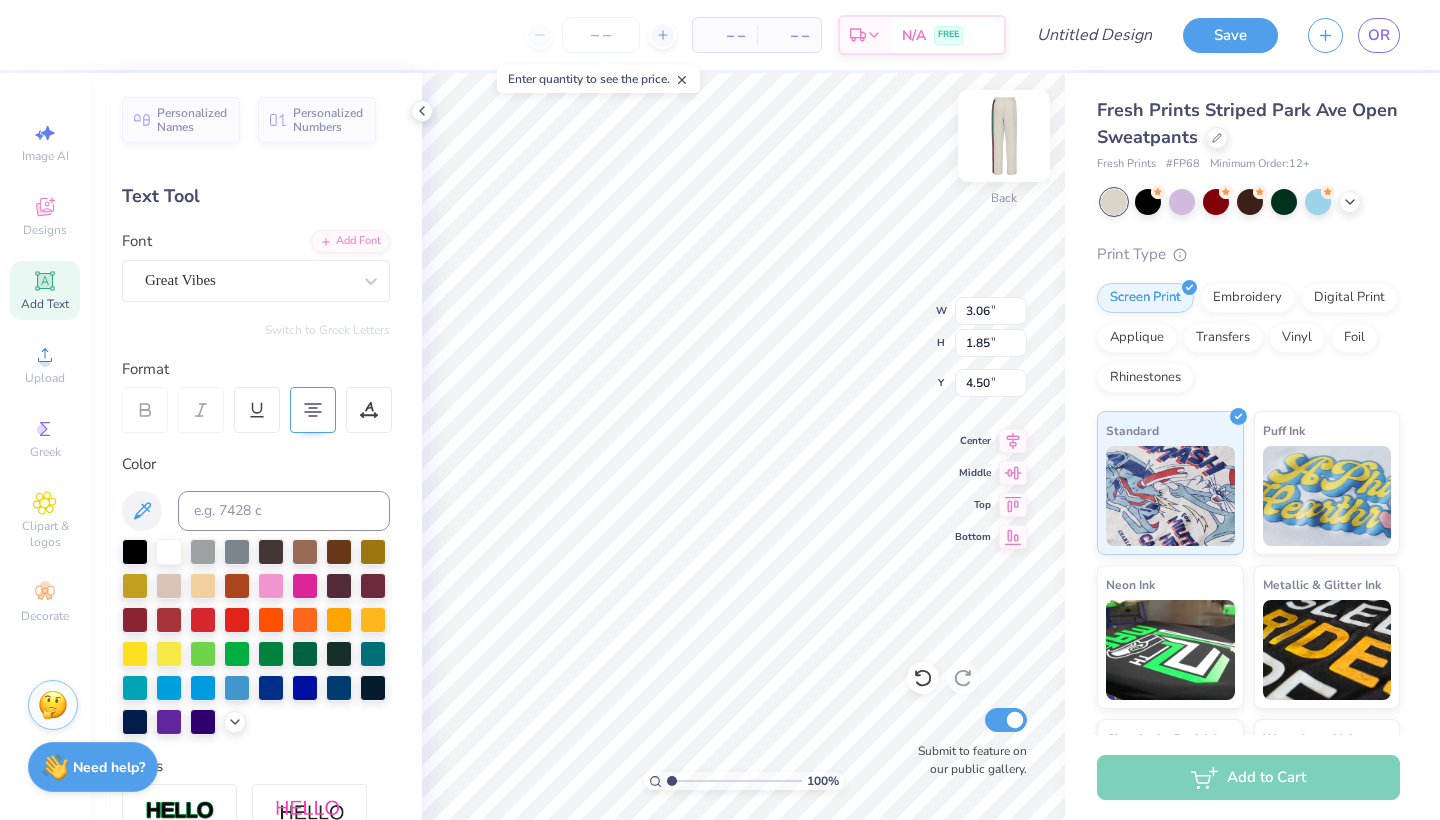 type on "4.29" 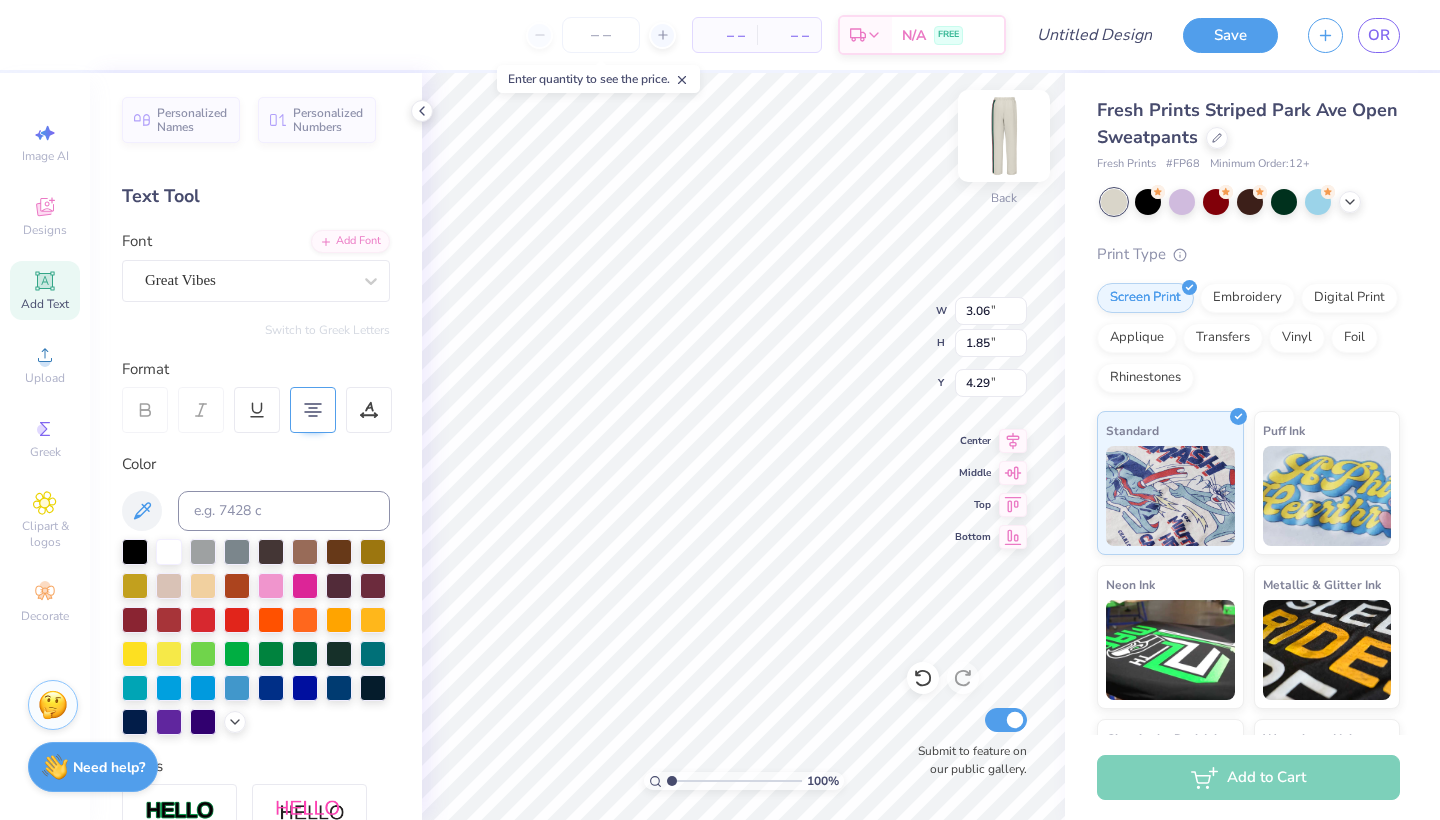 click on "Back" at bounding box center [1004, 148] 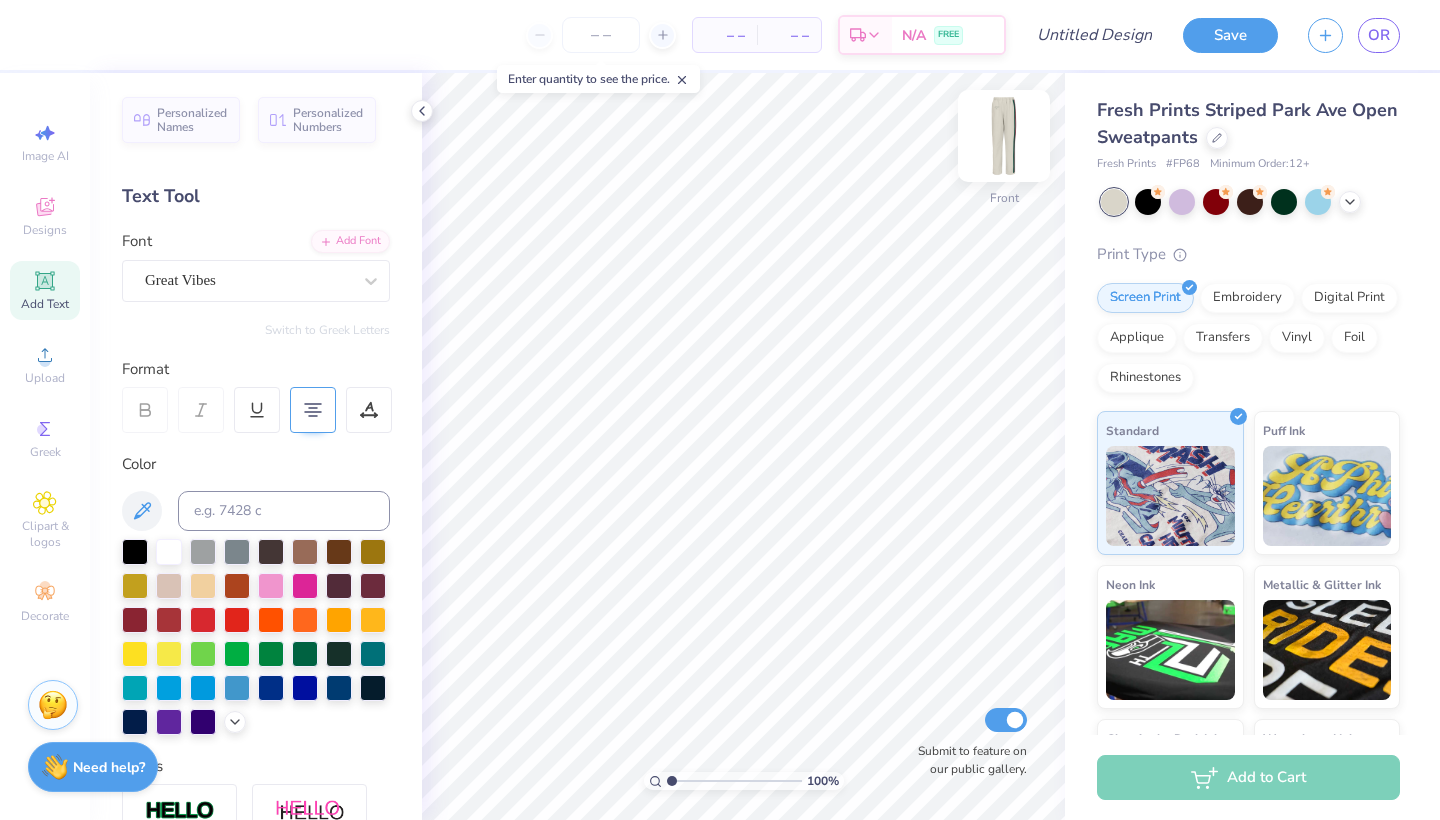 click at bounding box center (1004, 136) 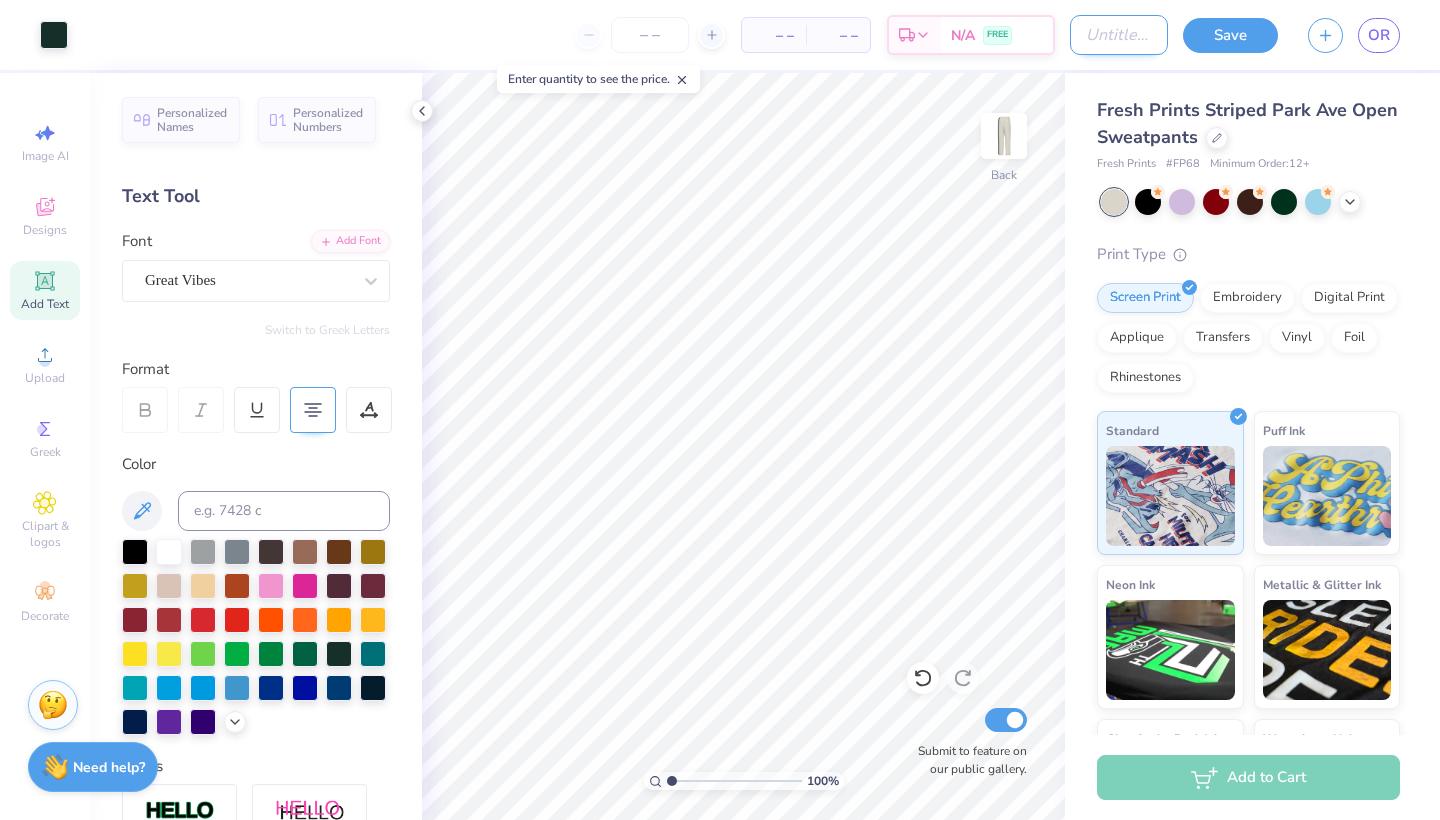 click on "Design Title" at bounding box center [1119, 35] 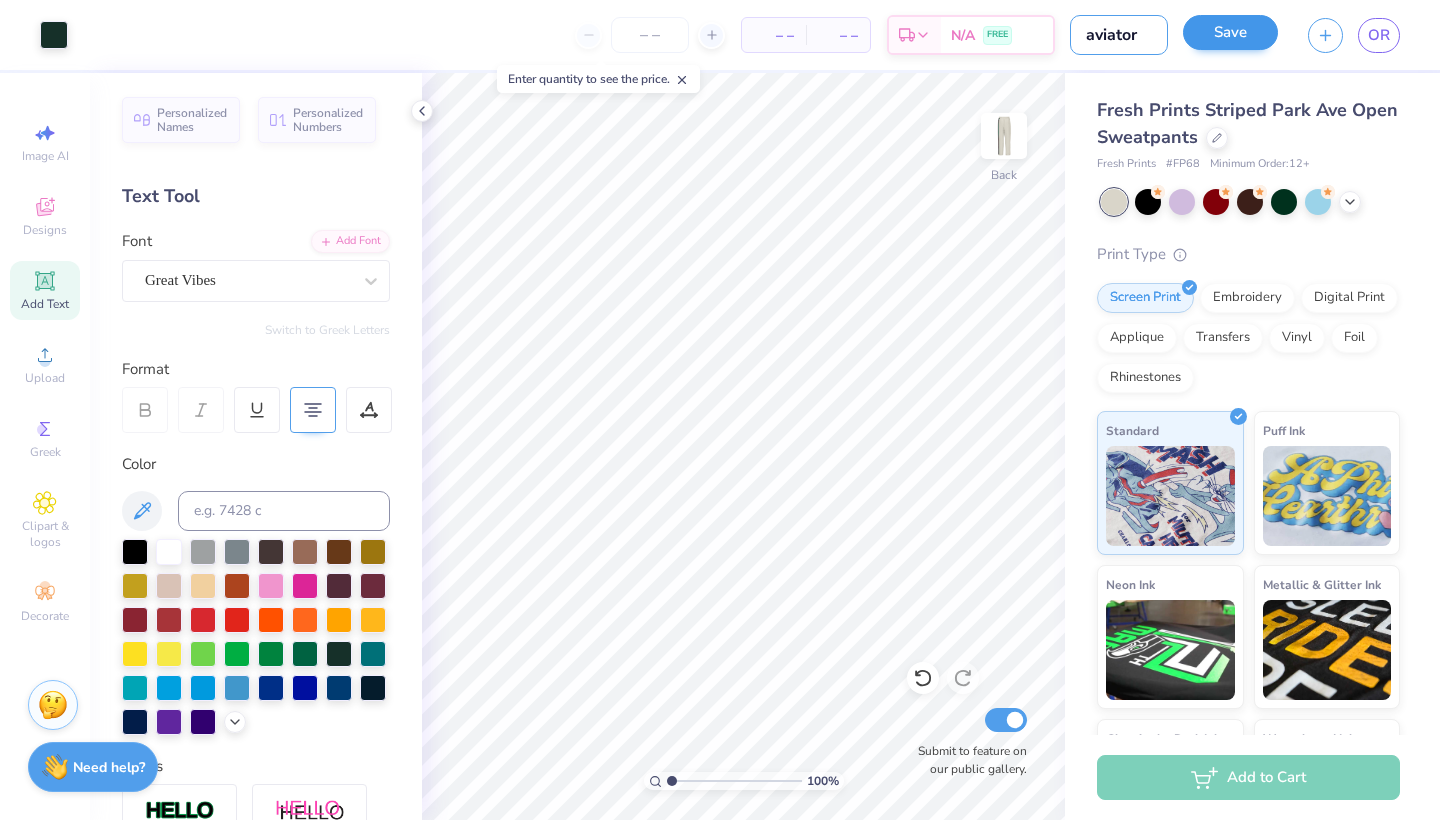 type on "aviator" 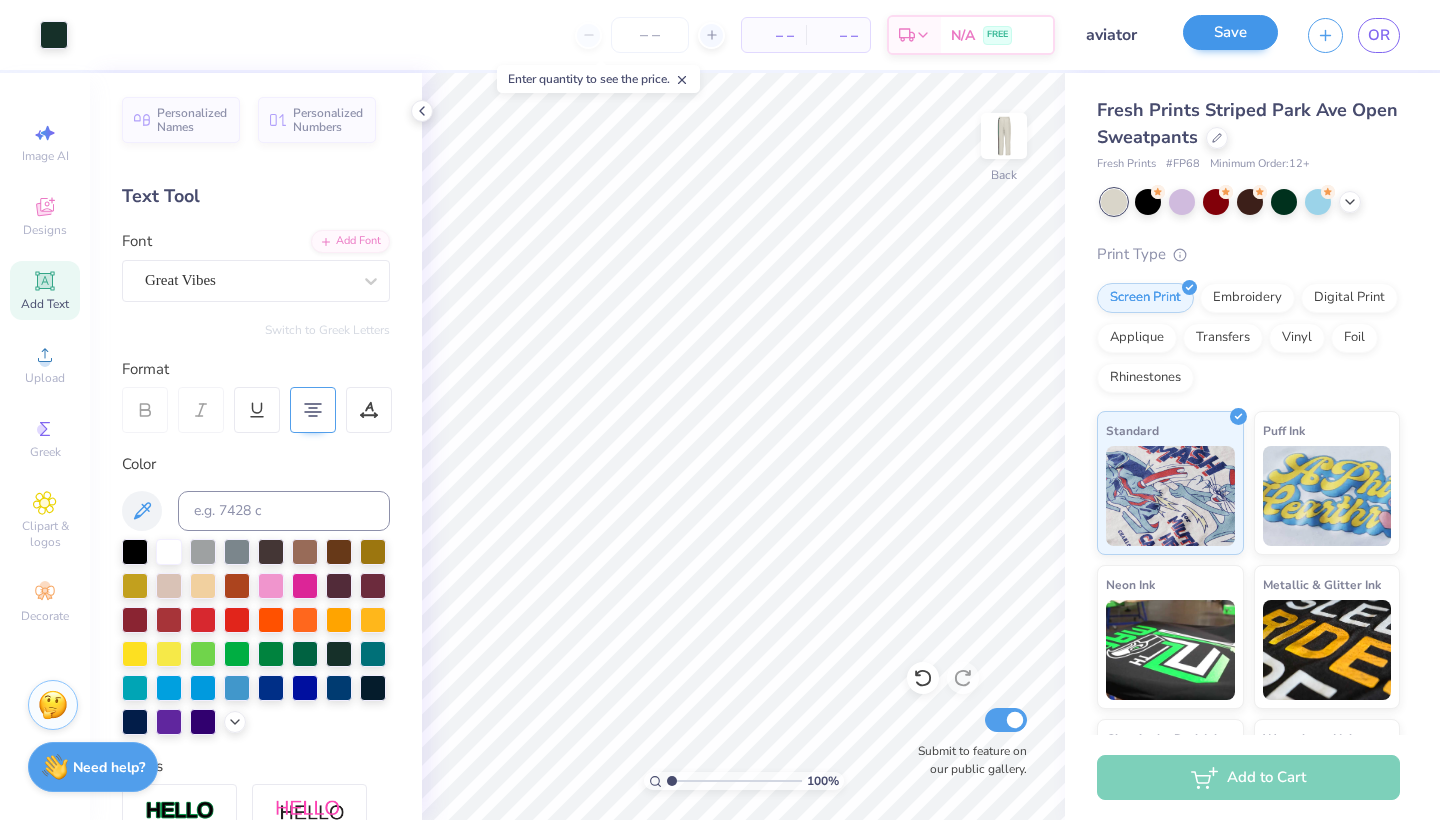 click on "Save" at bounding box center (1230, 32) 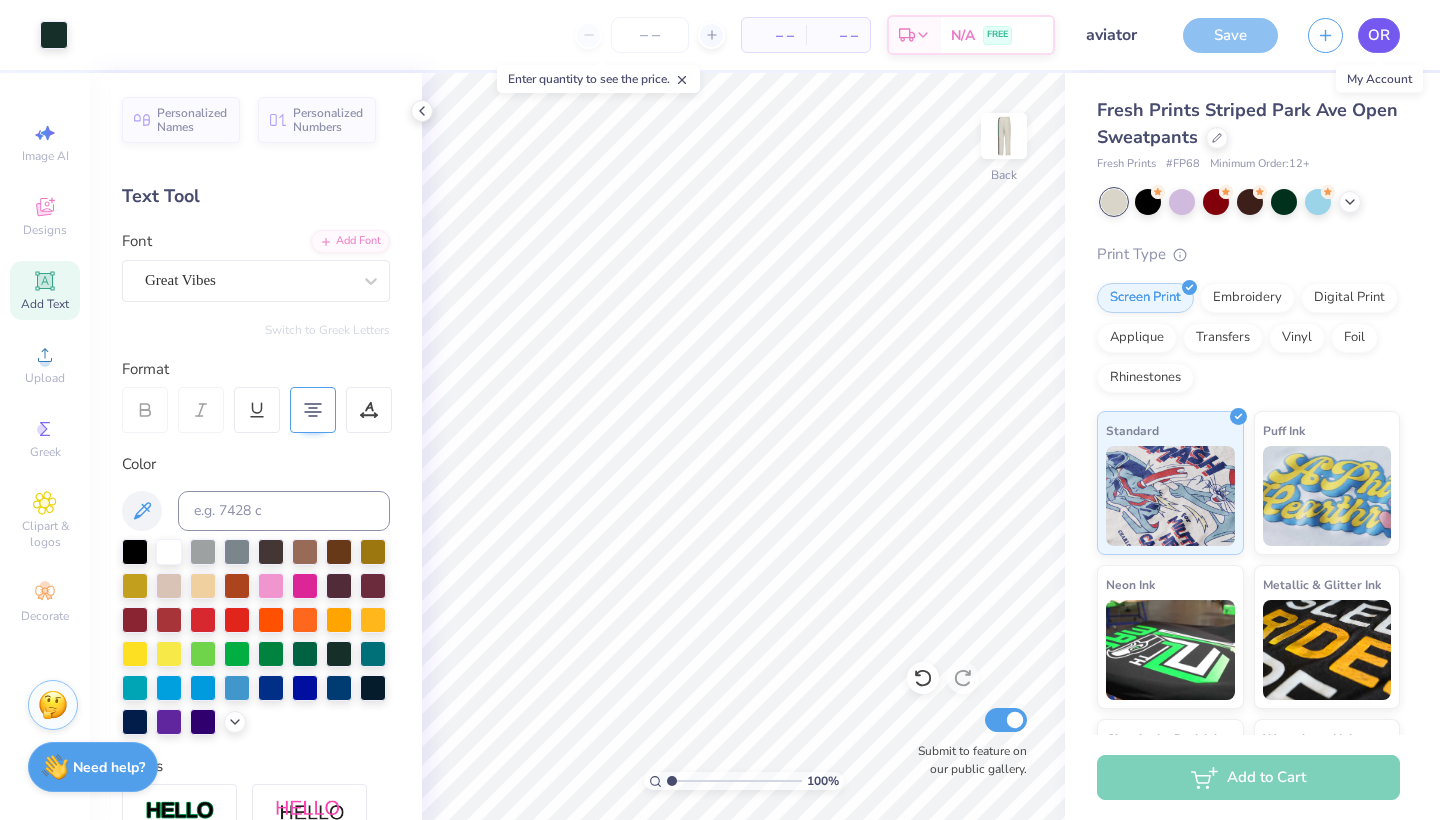 click on "OR" at bounding box center (1379, 35) 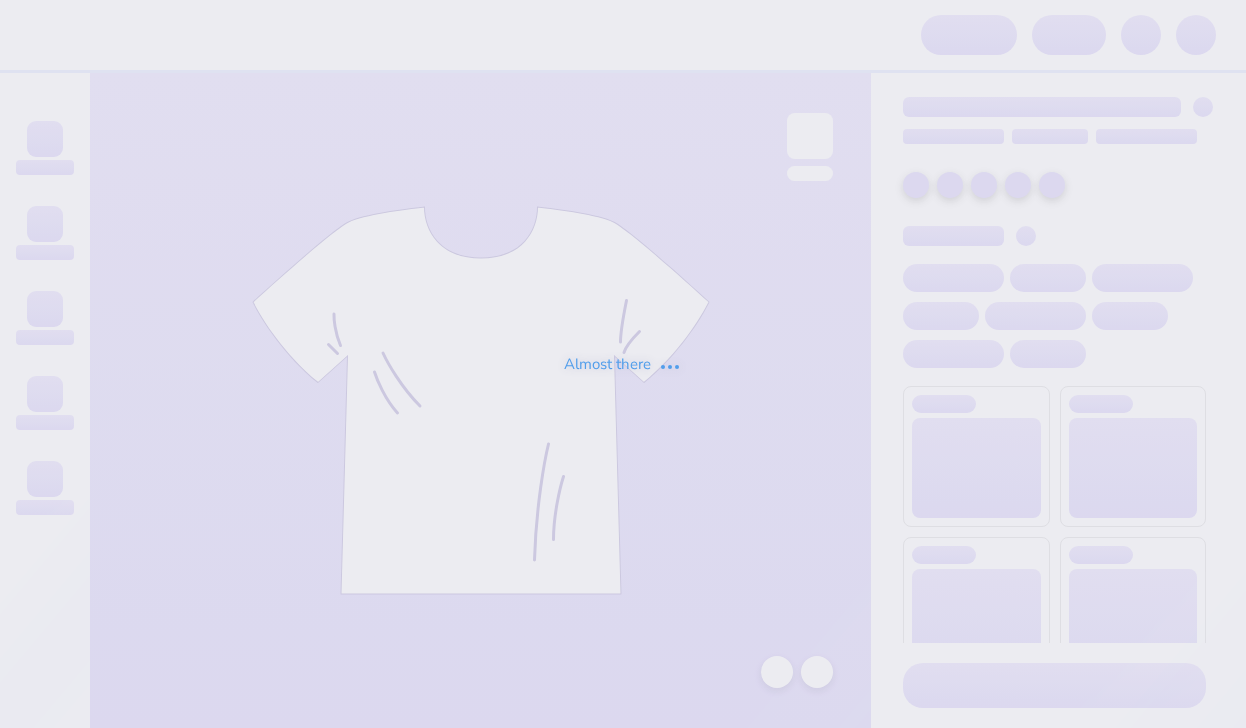 scroll, scrollTop: 0, scrollLeft: 0, axis: both 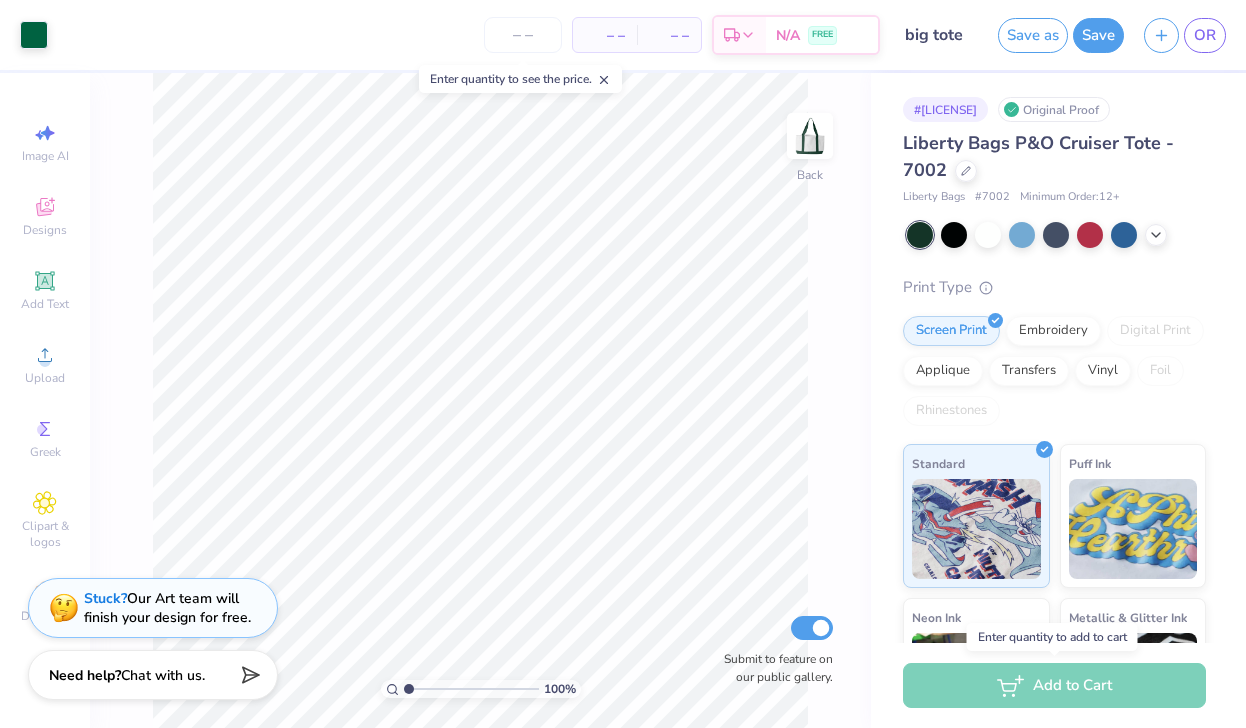 click on "Add to Cart" at bounding box center (1054, 685) 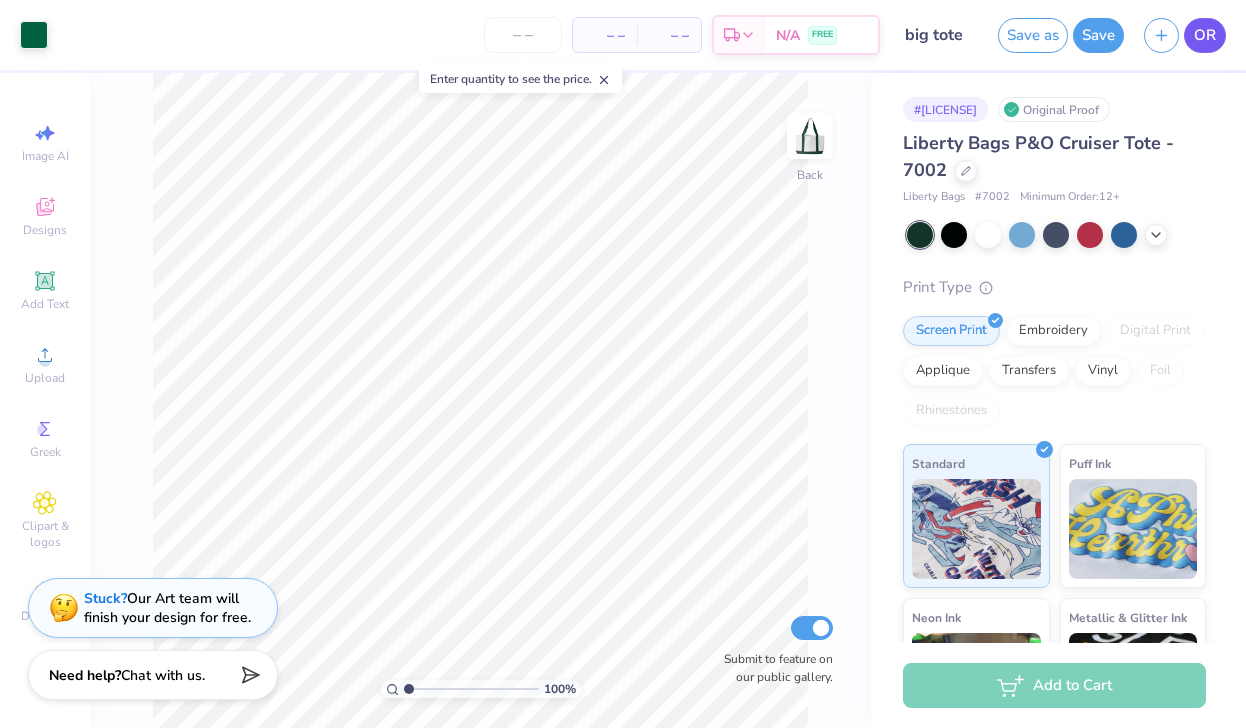 click on "OR" at bounding box center (1205, 35) 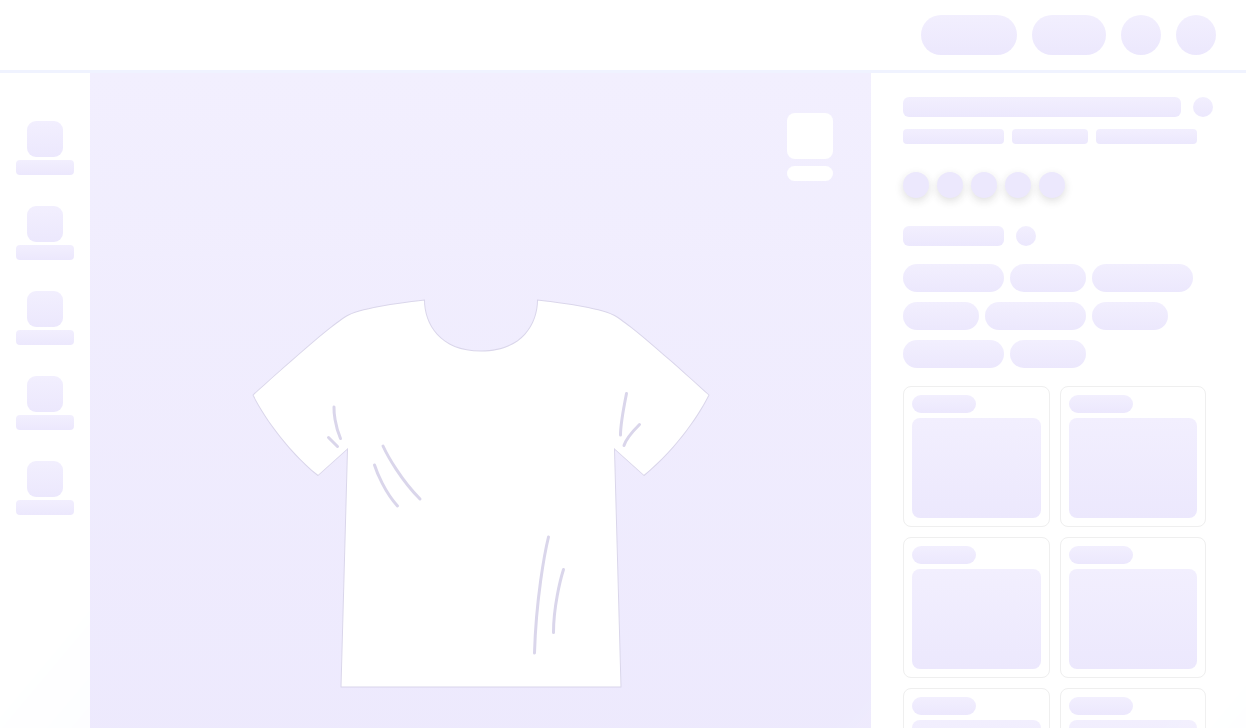 scroll, scrollTop: 0, scrollLeft: 0, axis: both 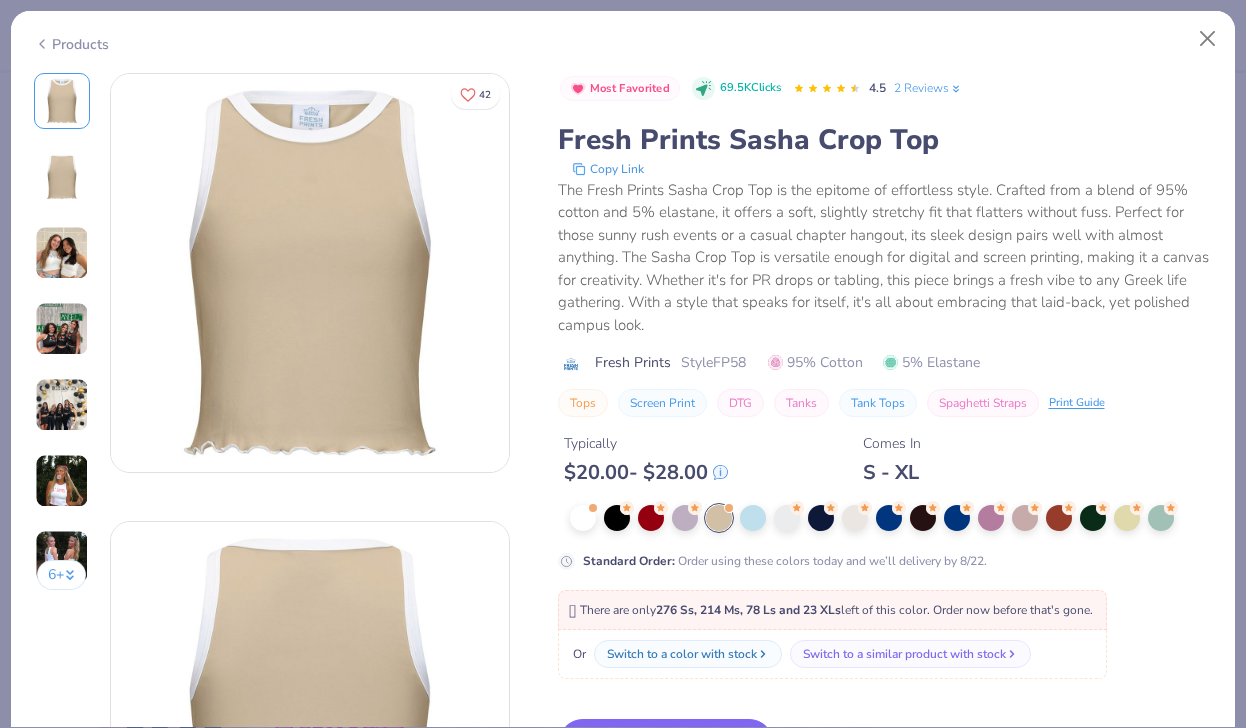 click at bounding box center (62, 253) 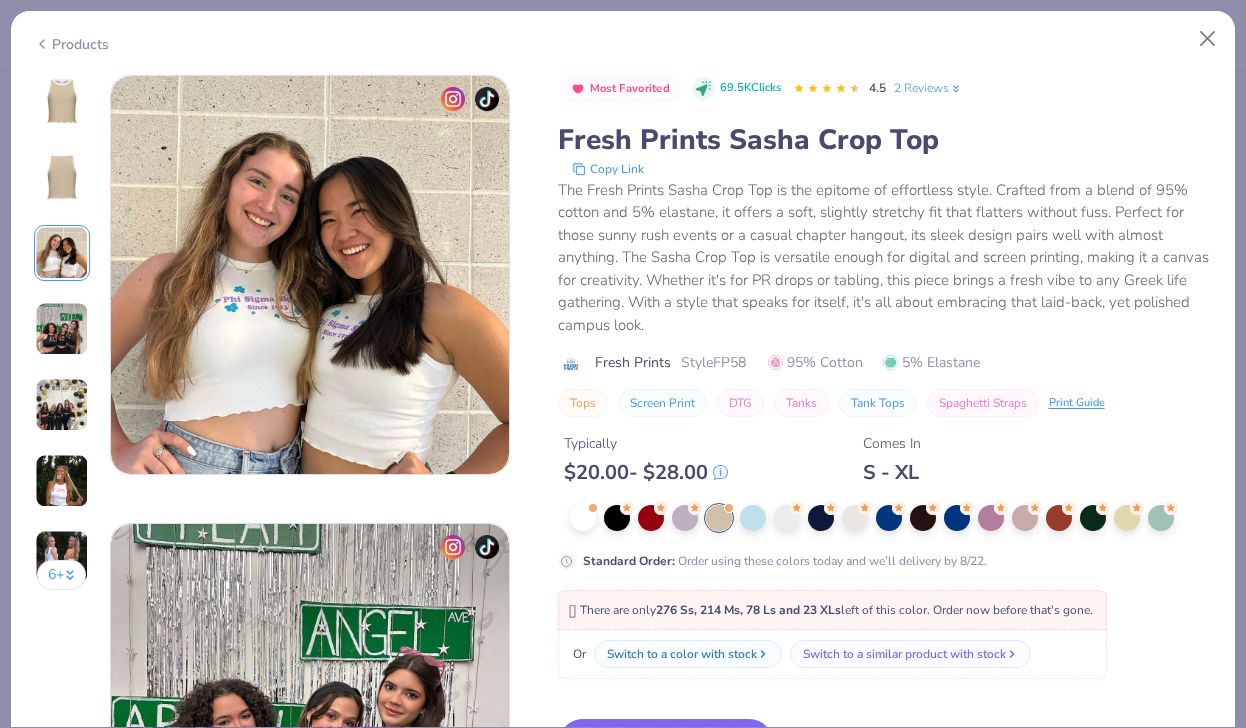 scroll, scrollTop: 896, scrollLeft: 0, axis: vertical 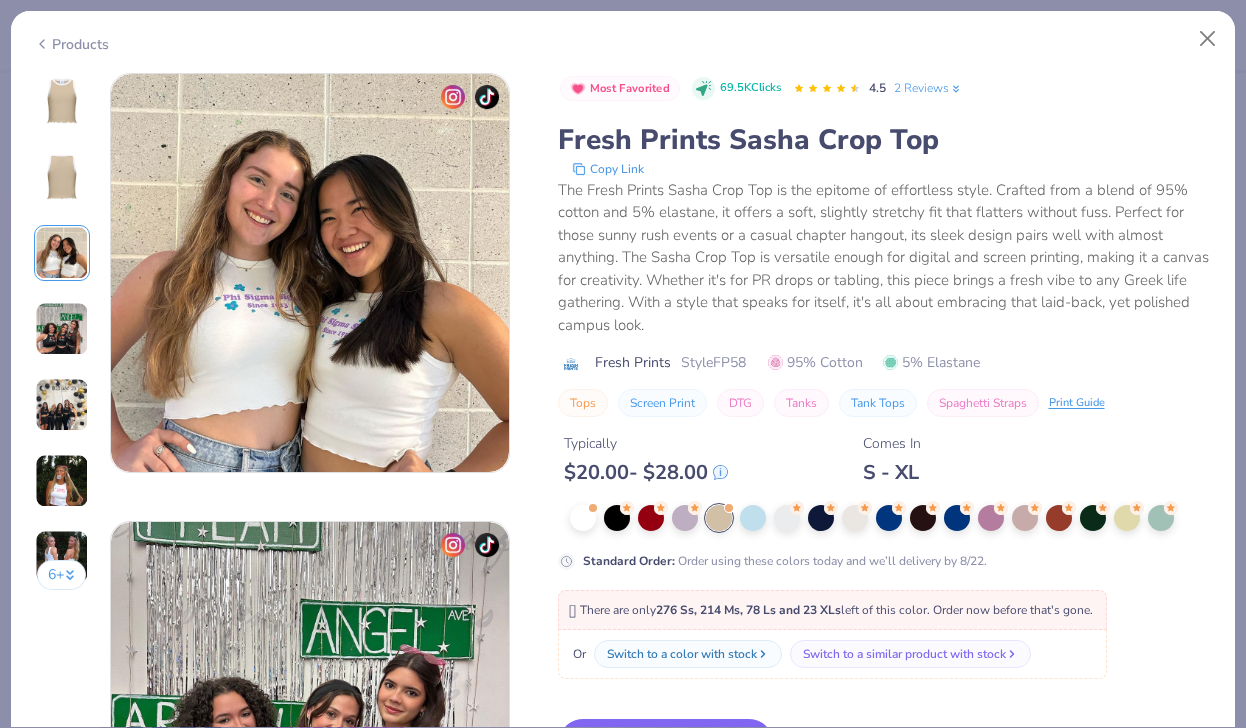 click at bounding box center [62, 329] 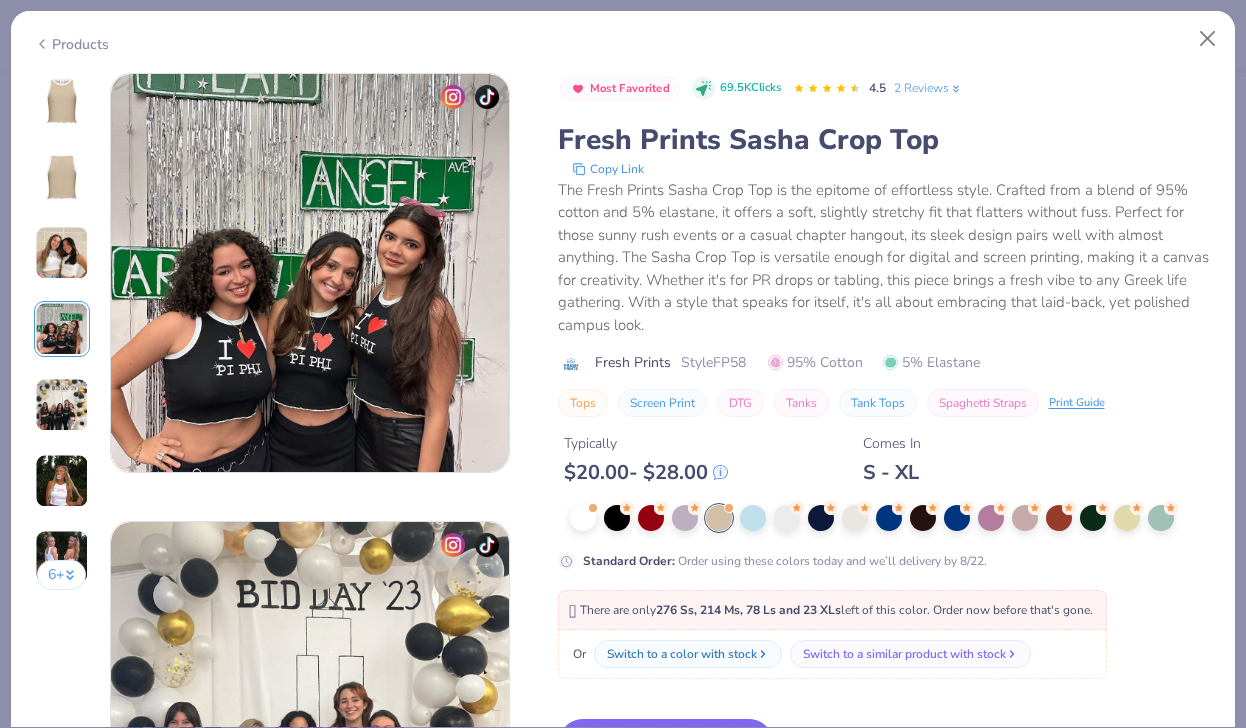 click at bounding box center (62, 405) 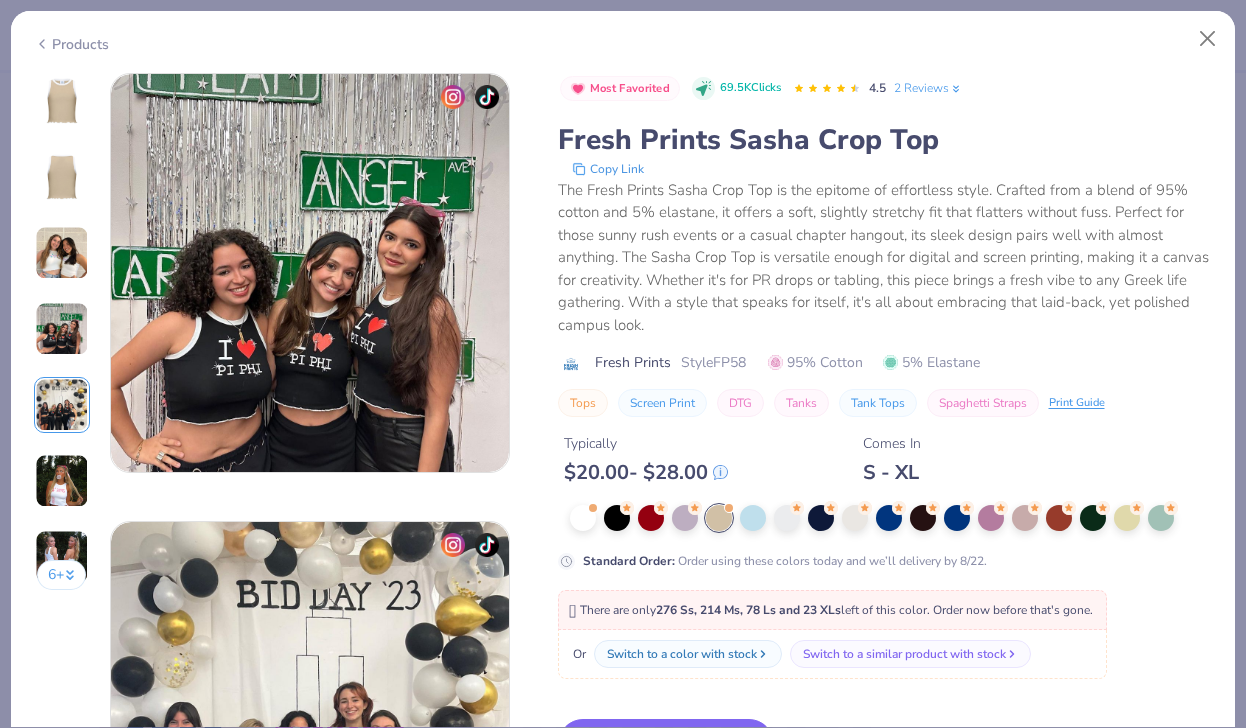 scroll, scrollTop: 1792, scrollLeft: 0, axis: vertical 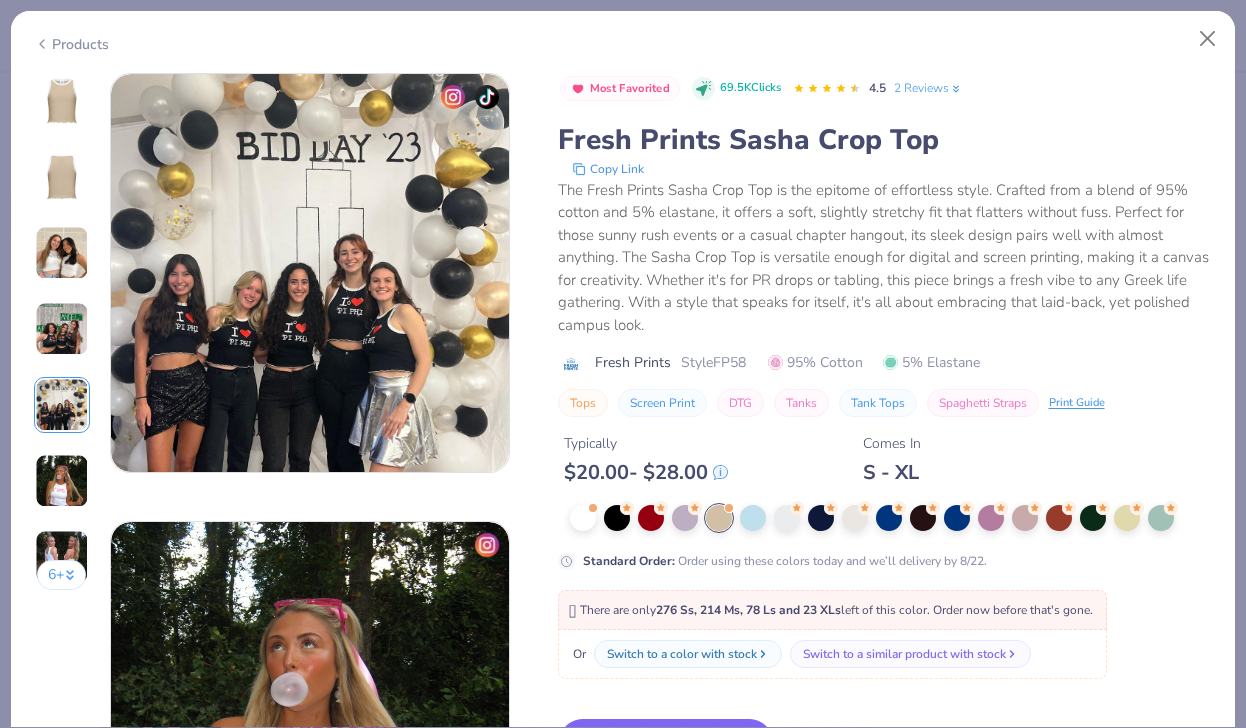 click on "6 +" at bounding box center (62, 339) 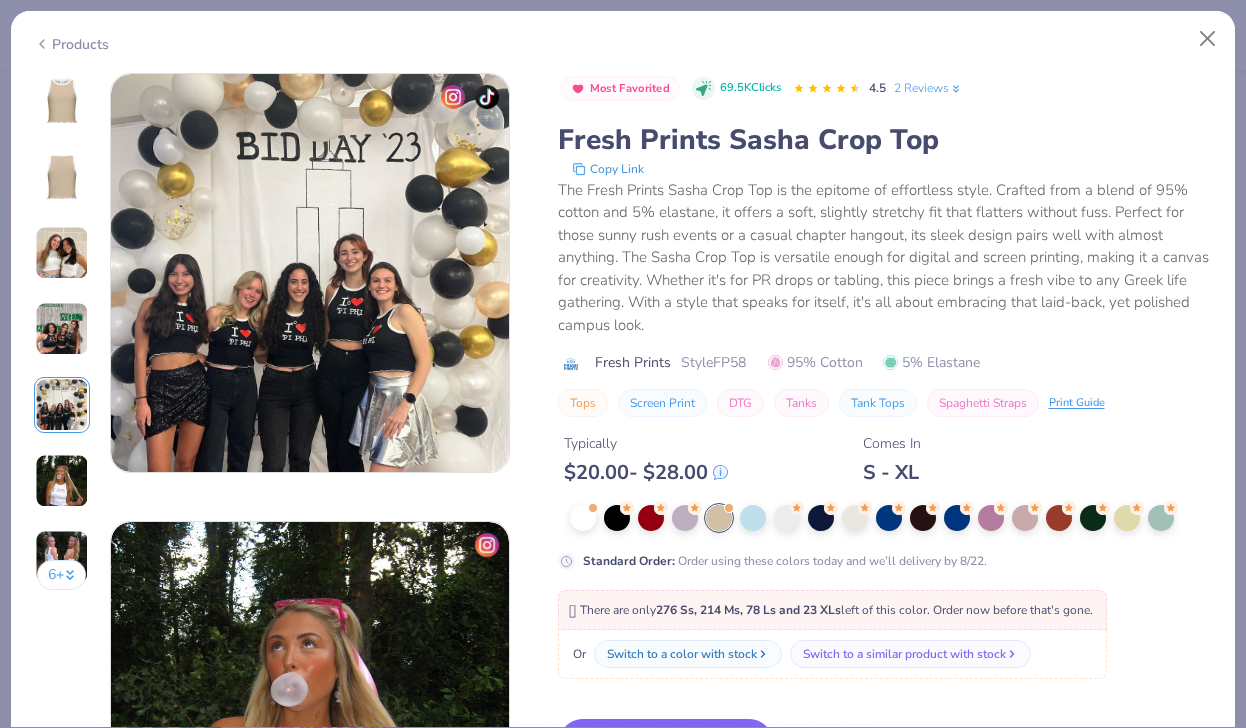 click at bounding box center [62, 481] 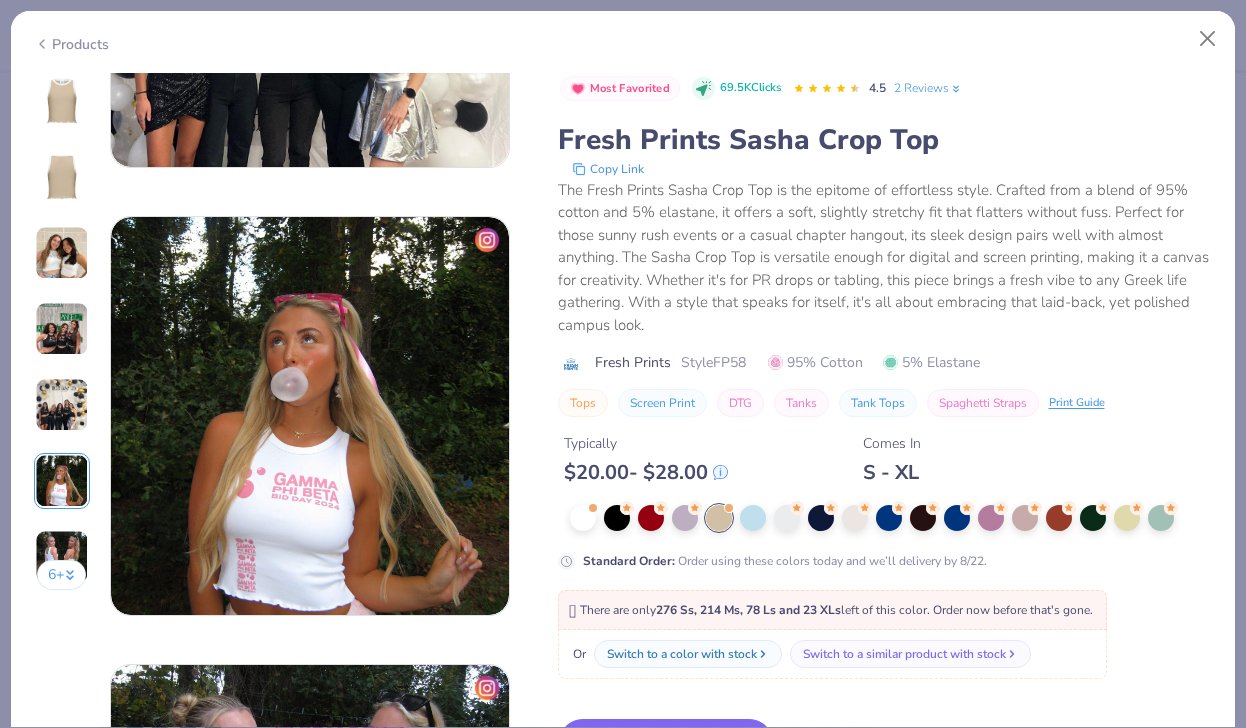 scroll, scrollTop: 2240, scrollLeft: 0, axis: vertical 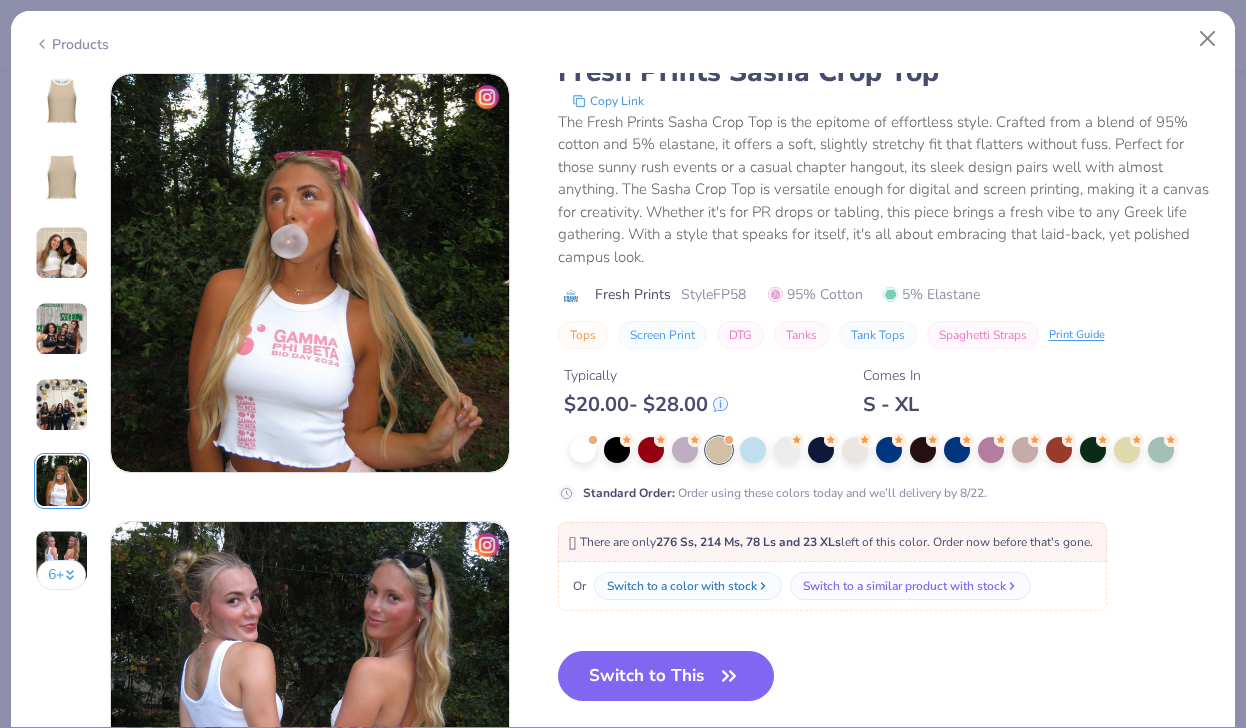 click at bounding box center (62, 101) 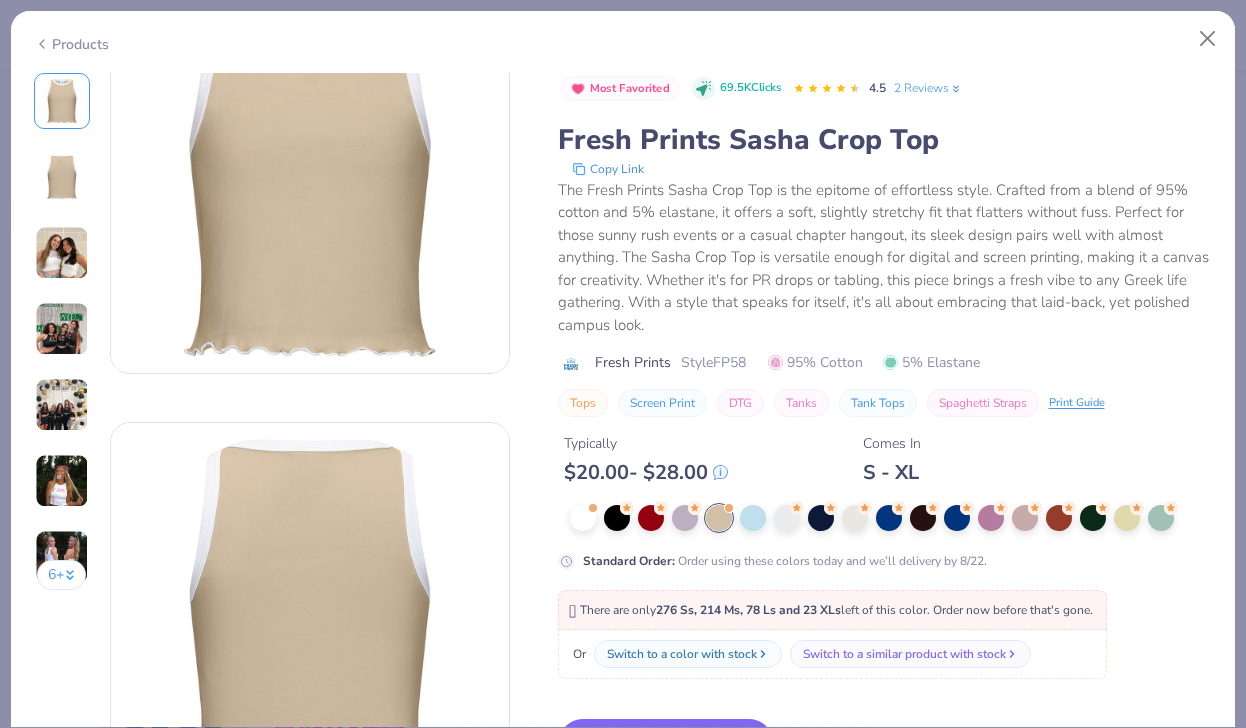 scroll, scrollTop: 0, scrollLeft: 0, axis: both 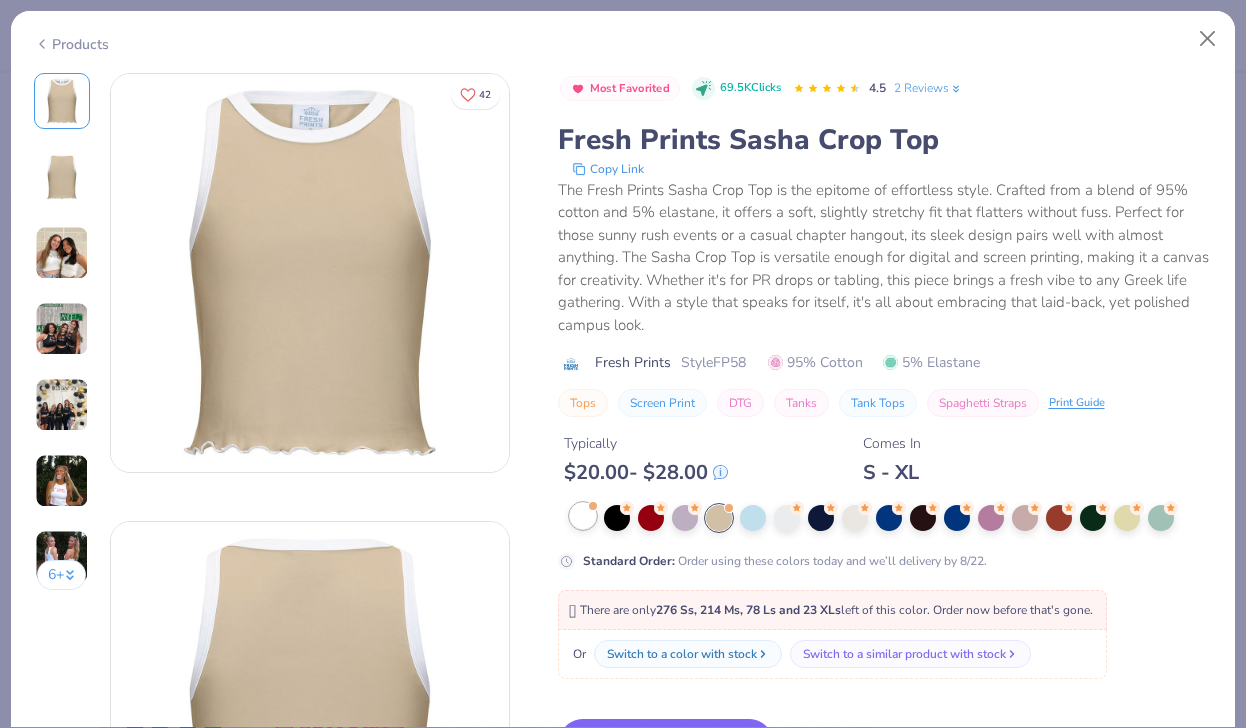click at bounding box center (583, 516) 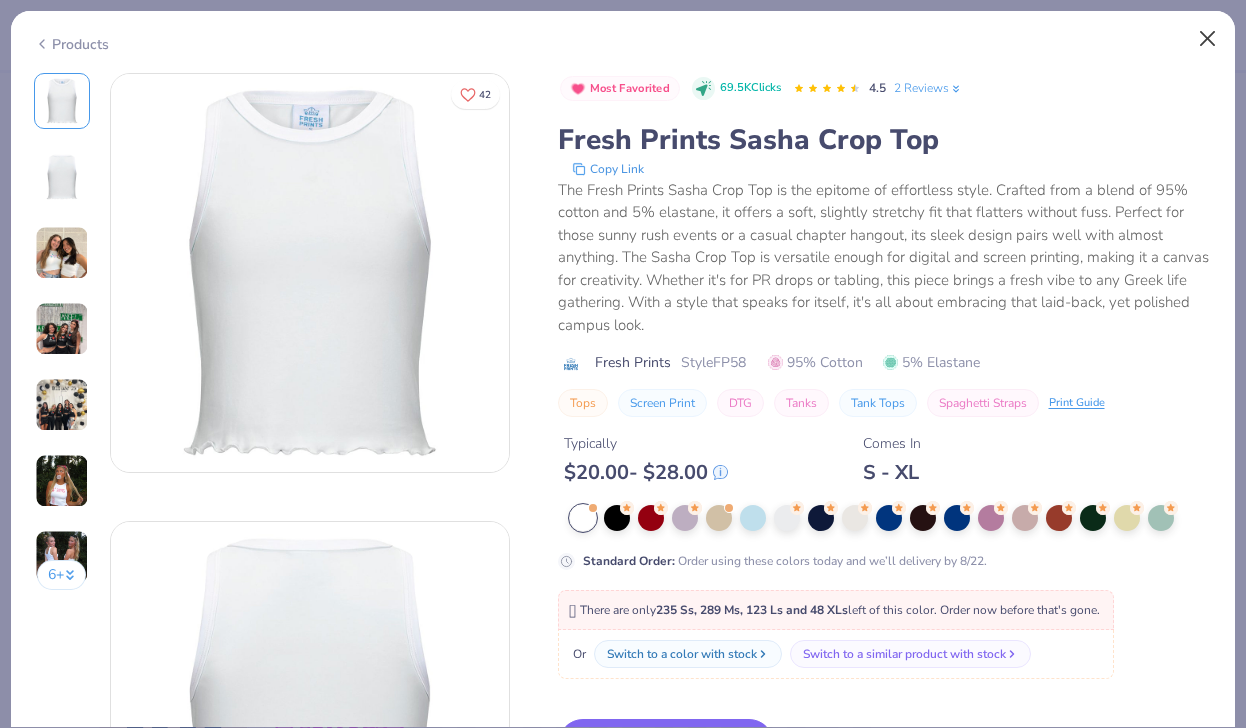 click at bounding box center (1208, 39) 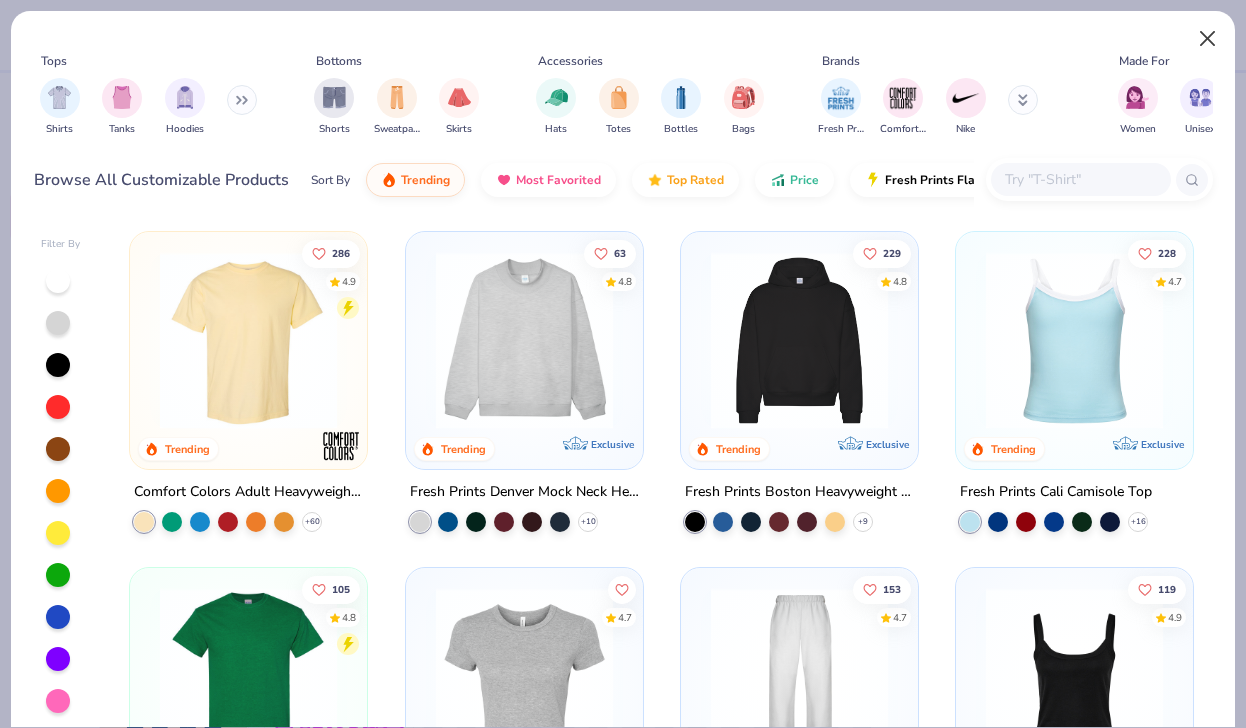 click at bounding box center (1208, 39) 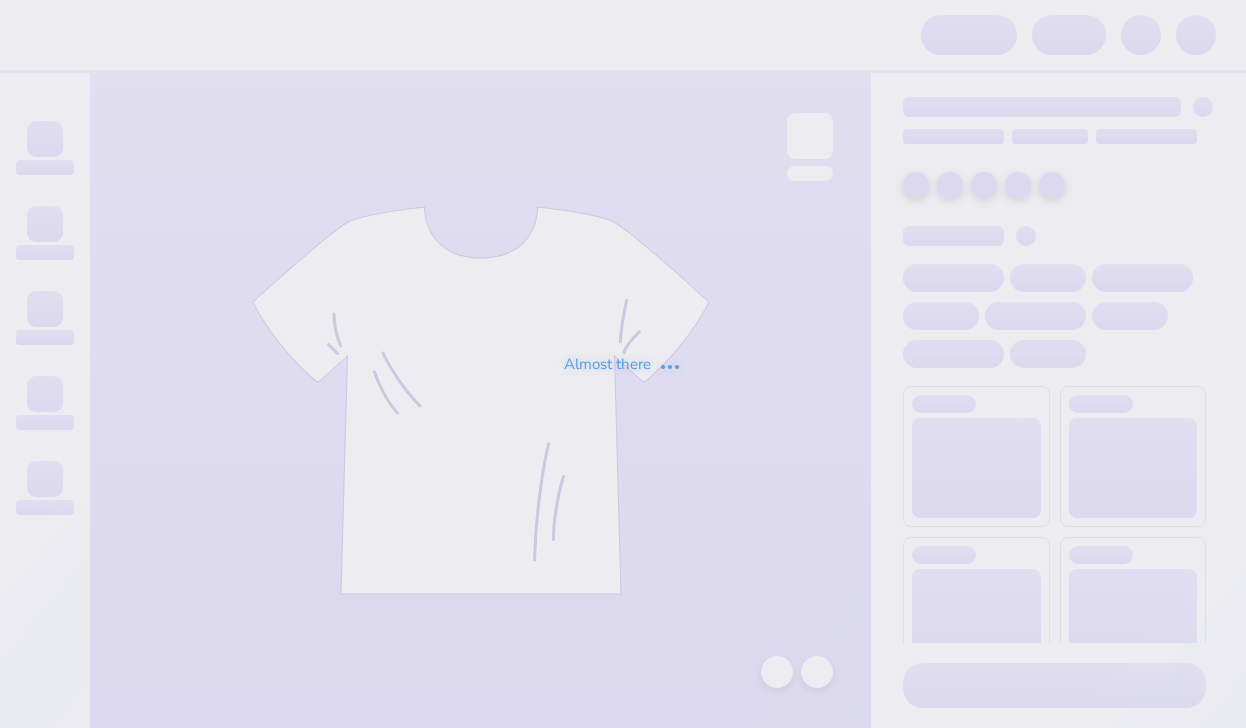 scroll, scrollTop: 0, scrollLeft: 0, axis: both 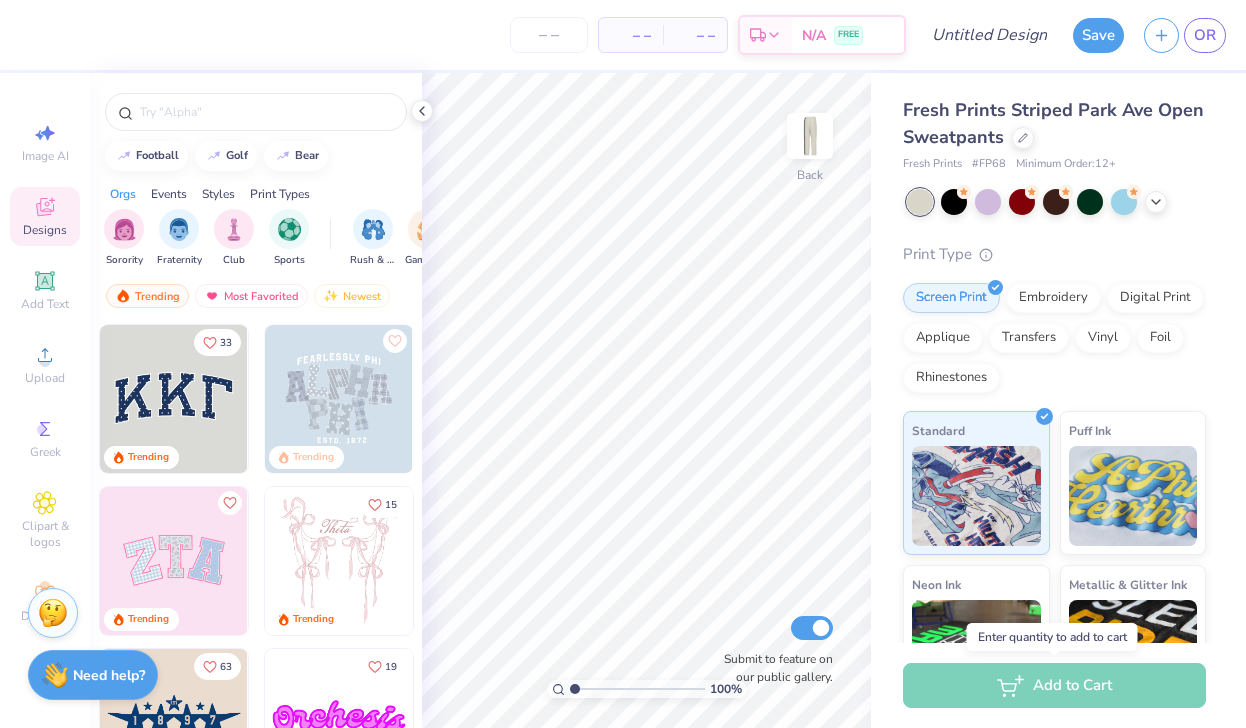 click on "Add to Cart" at bounding box center [1054, 685] 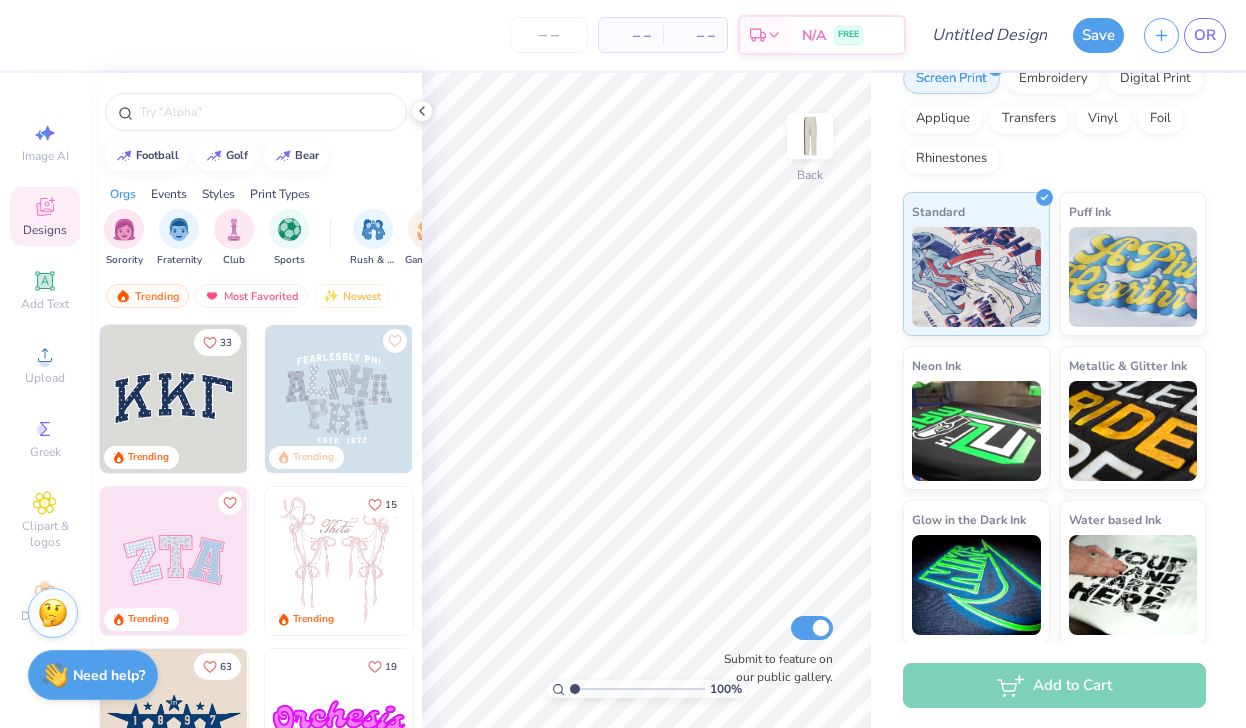 scroll, scrollTop: 0, scrollLeft: 0, axis: both 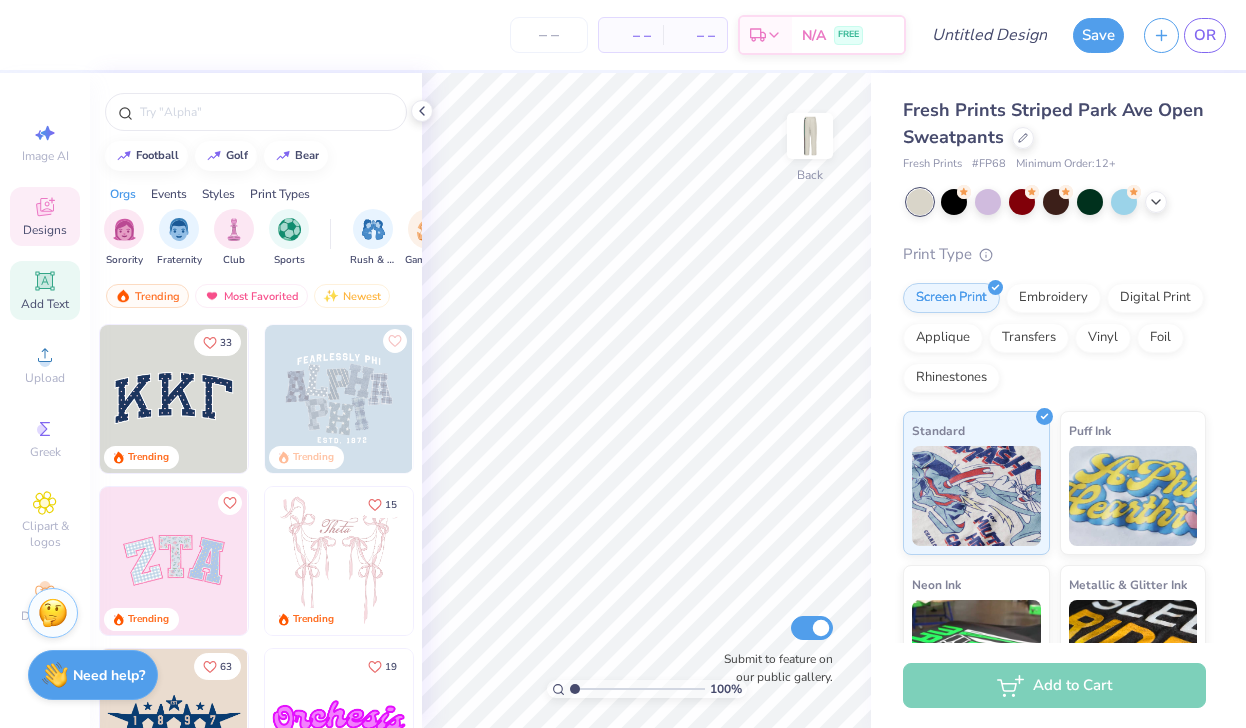 click 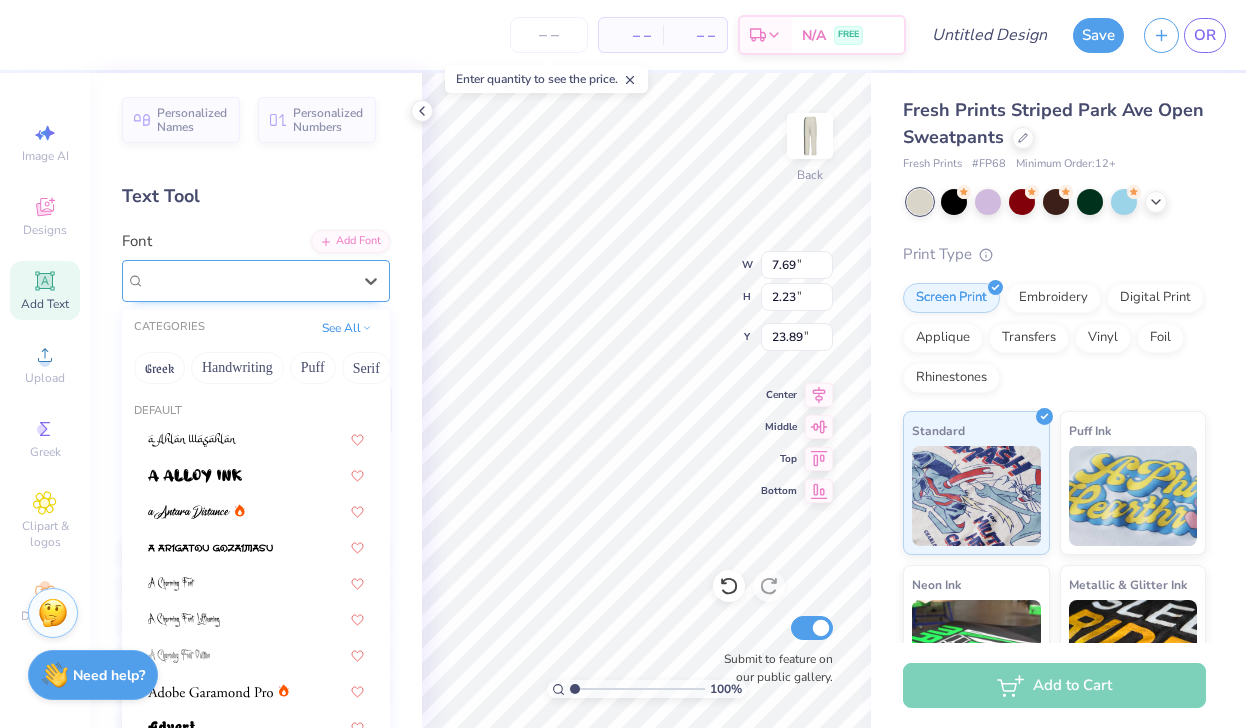 click on "Super Dream" at bounding box center (185, 280) 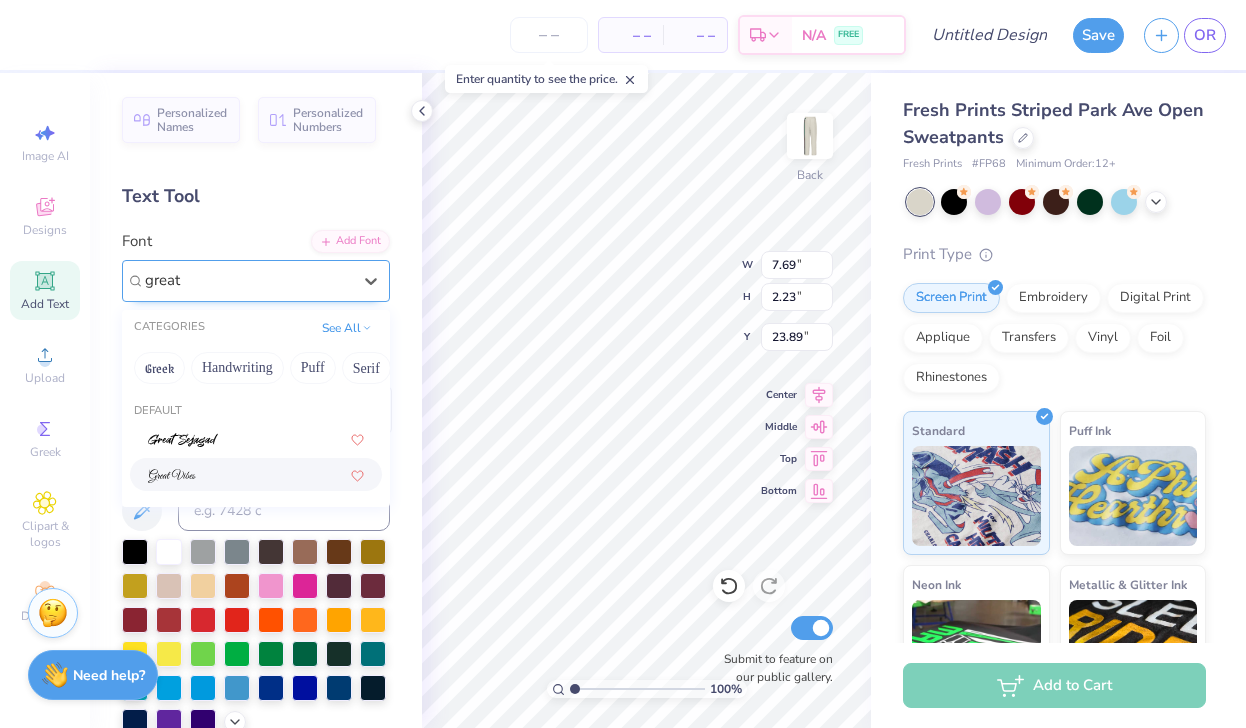 click at bounding box center [256, 474] 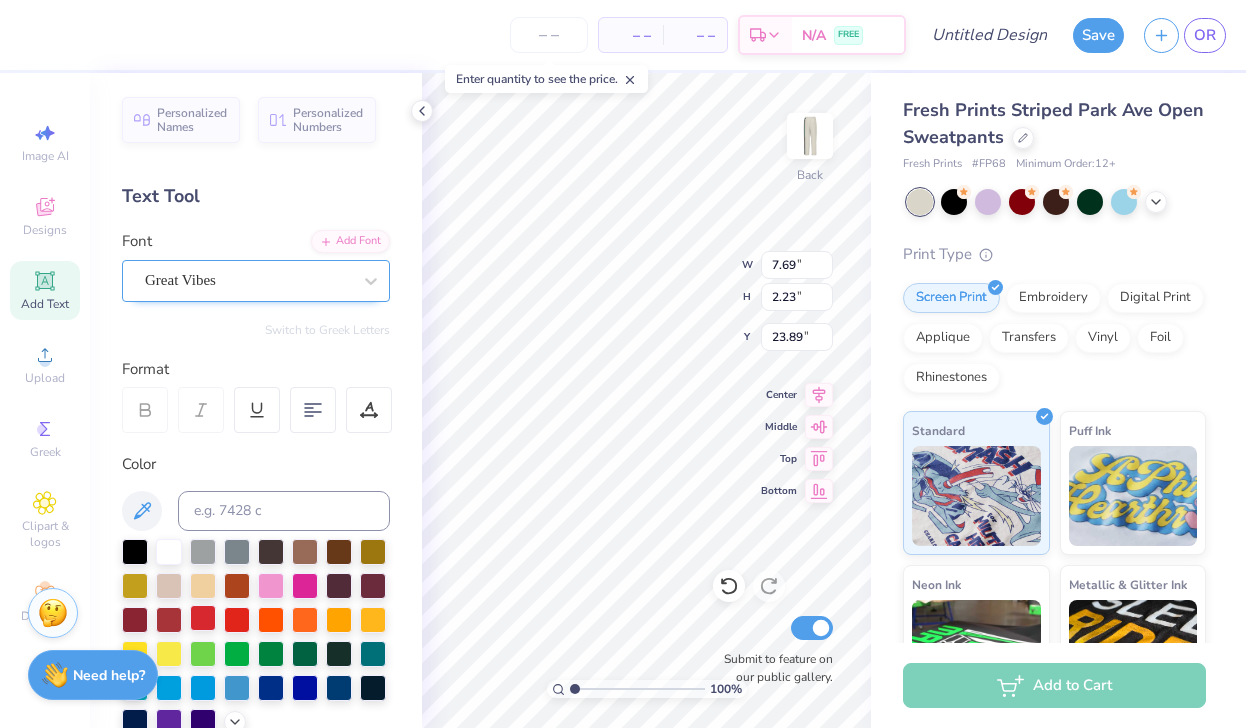 type on "7.58" 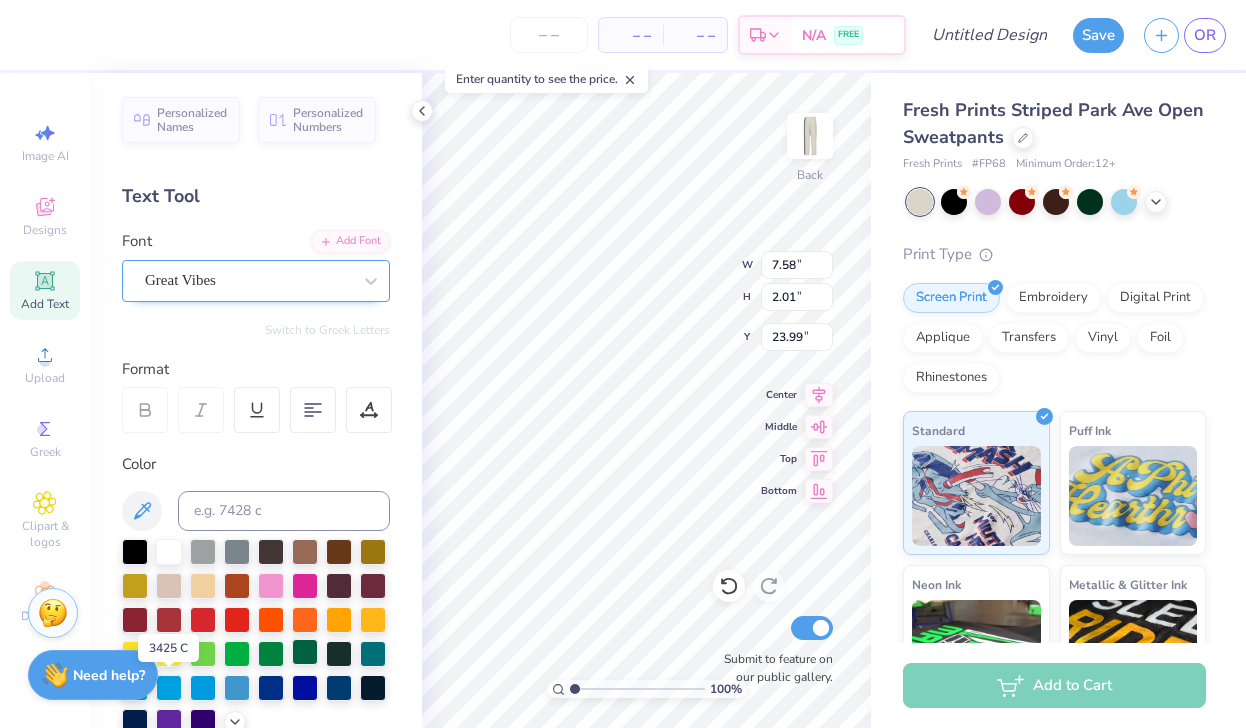 click at bounding box center [305, 652] 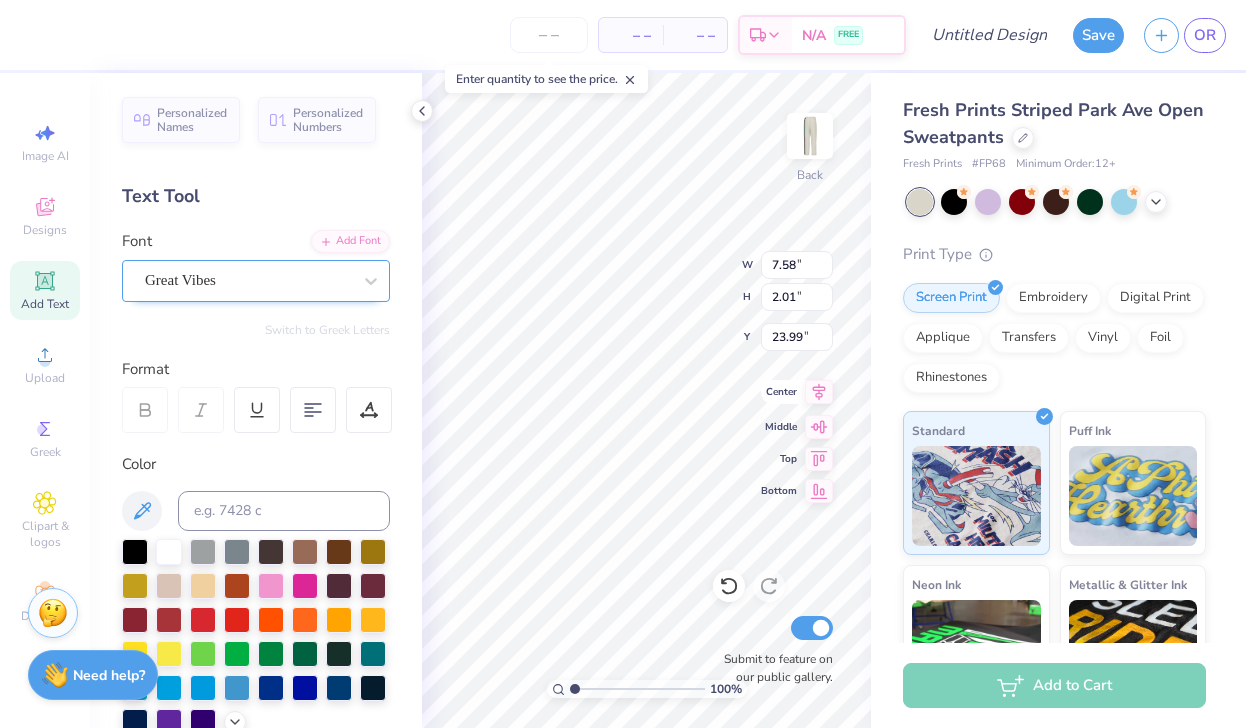 scroll, scrollTop: 16, scrollLeft: 3, axis: both 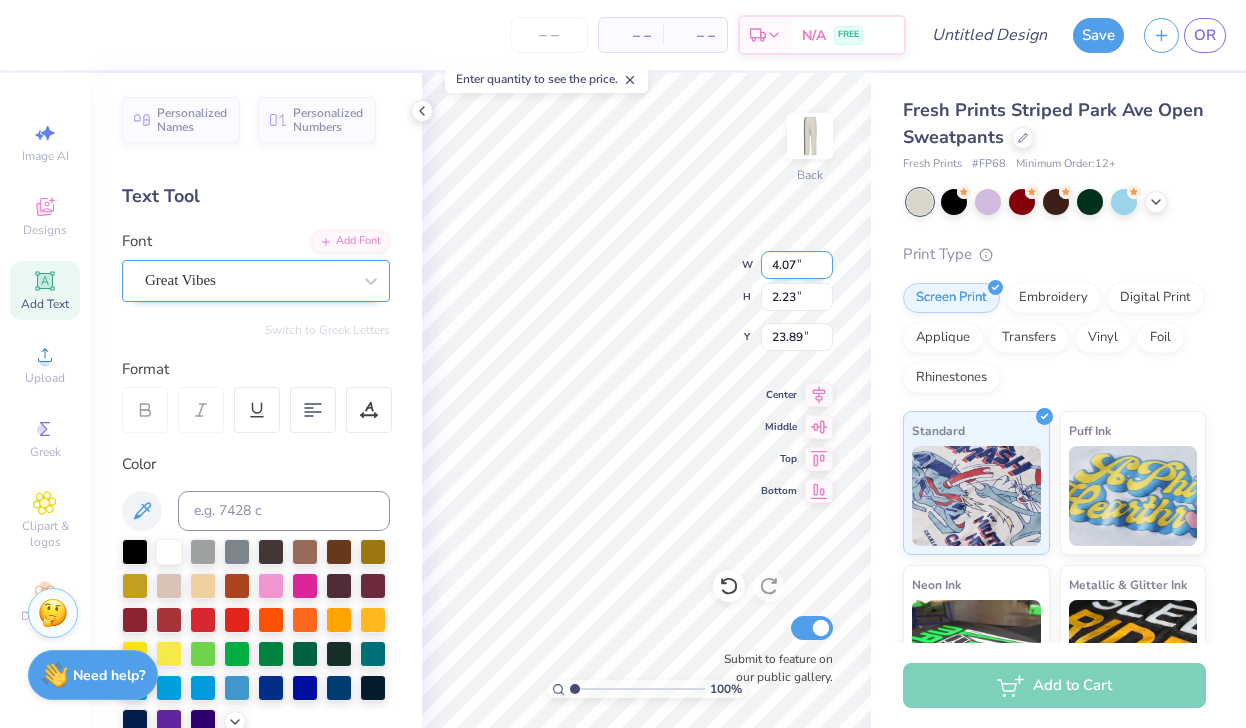 type on "4.30" 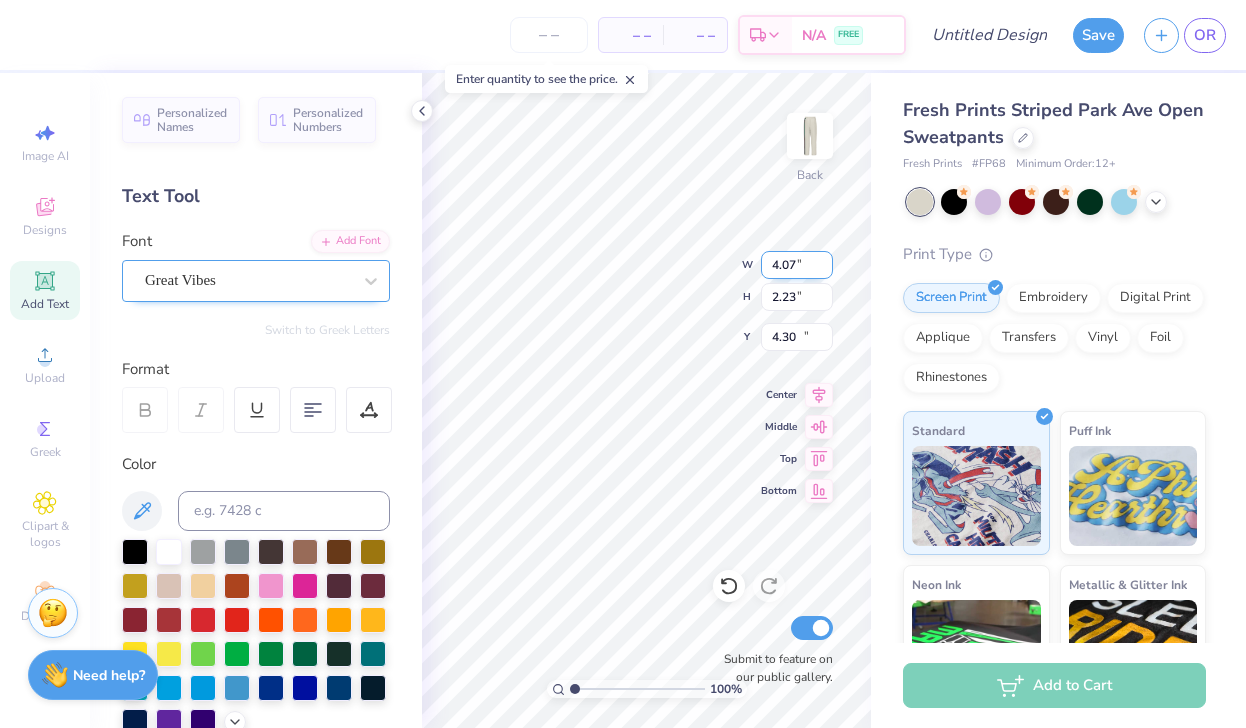 click on "4.07" at bounding box center (797, 265) 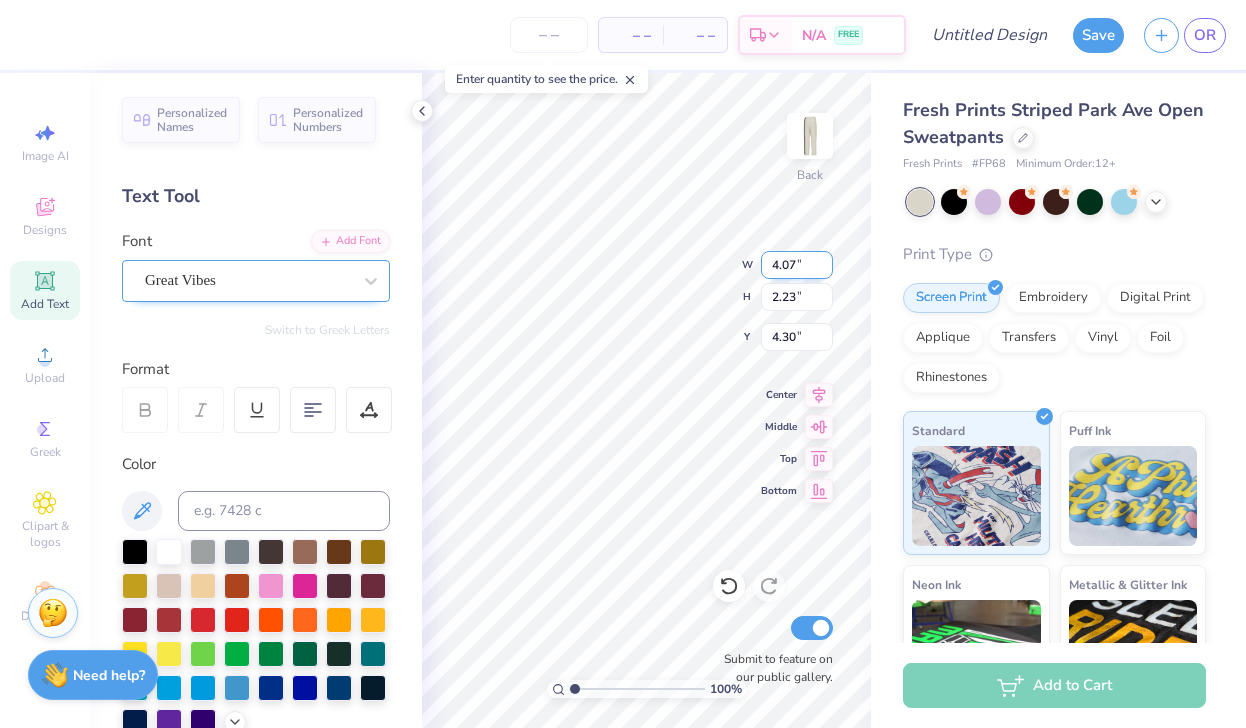 click on "4.07" at bounding box center [797, 265] 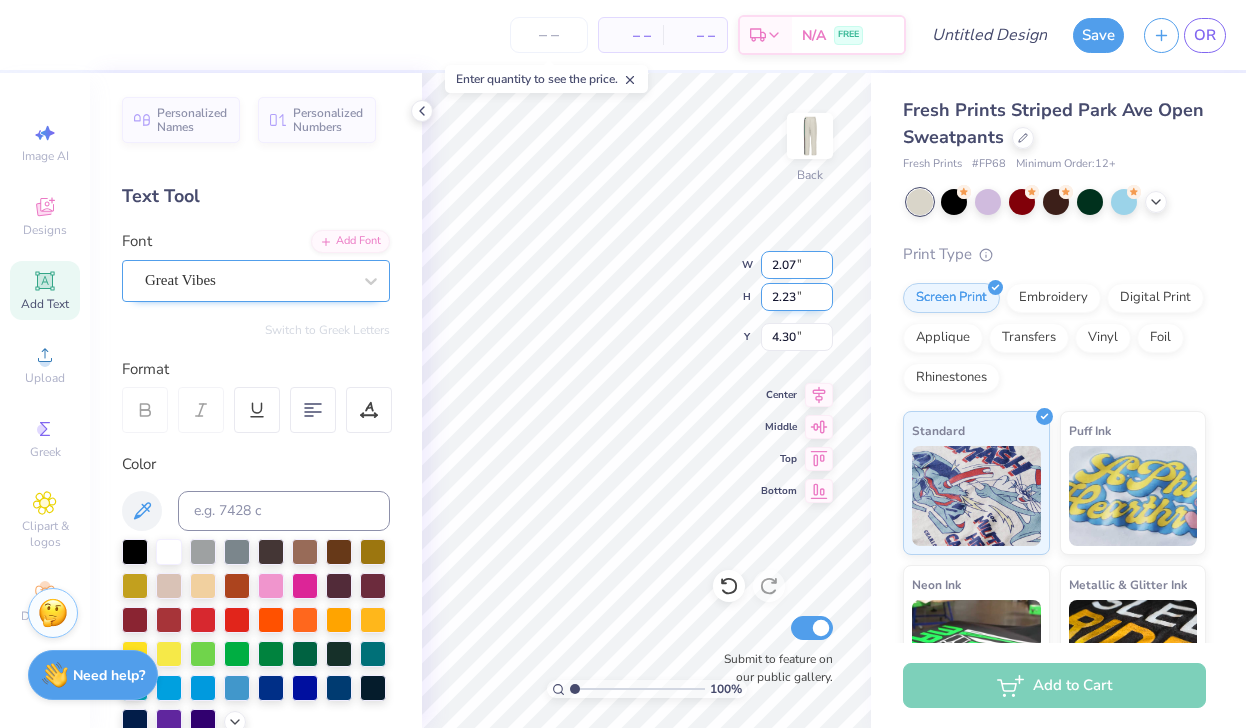 type on "2.07" 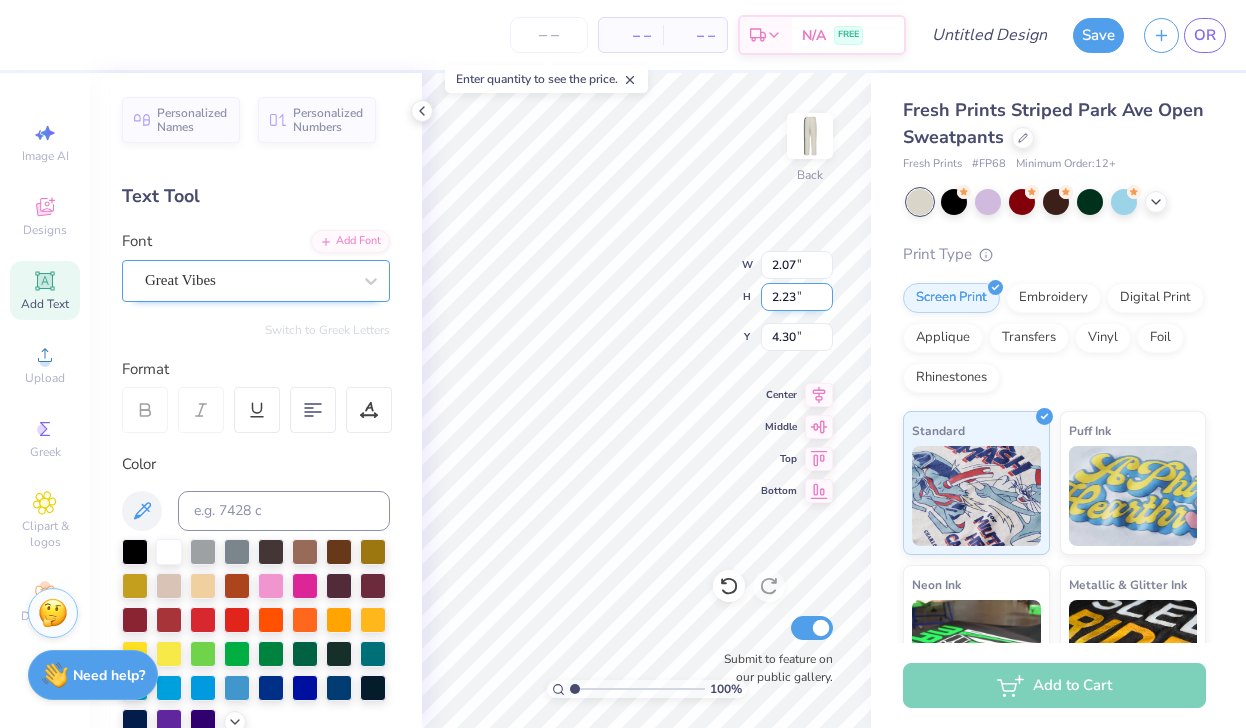 click on "2.23" at bounding box center (797, 297) 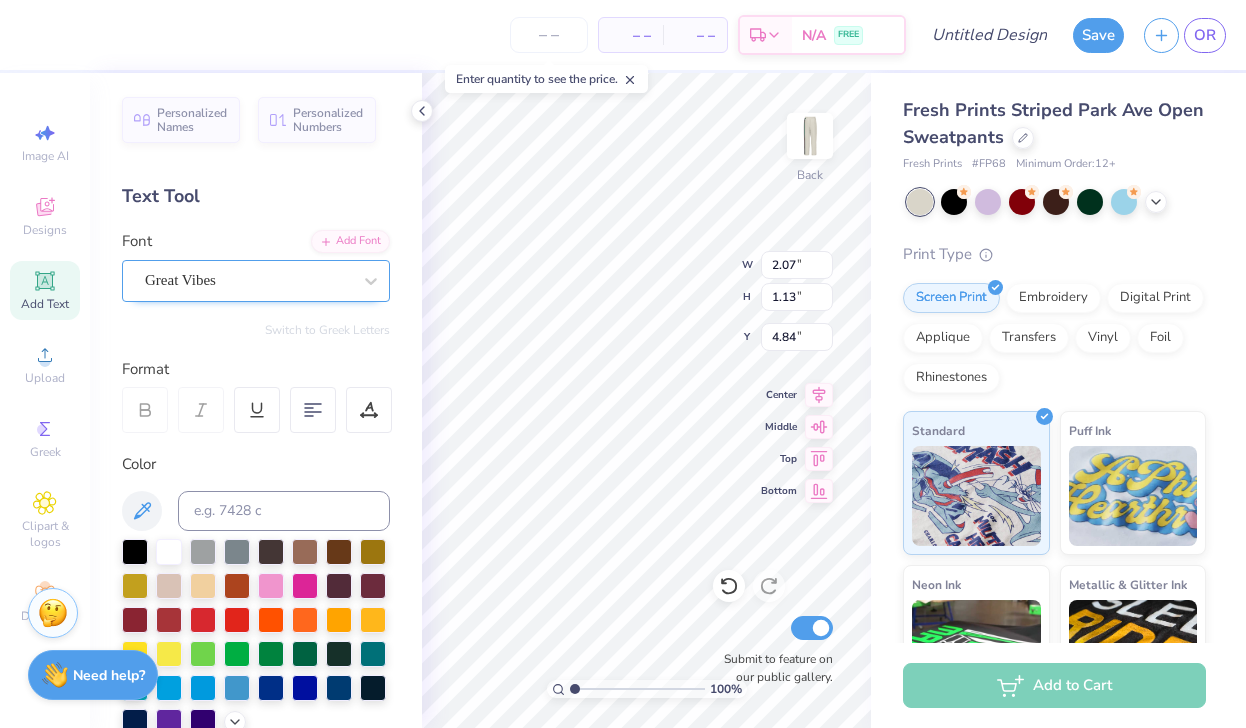 type on "4.02" 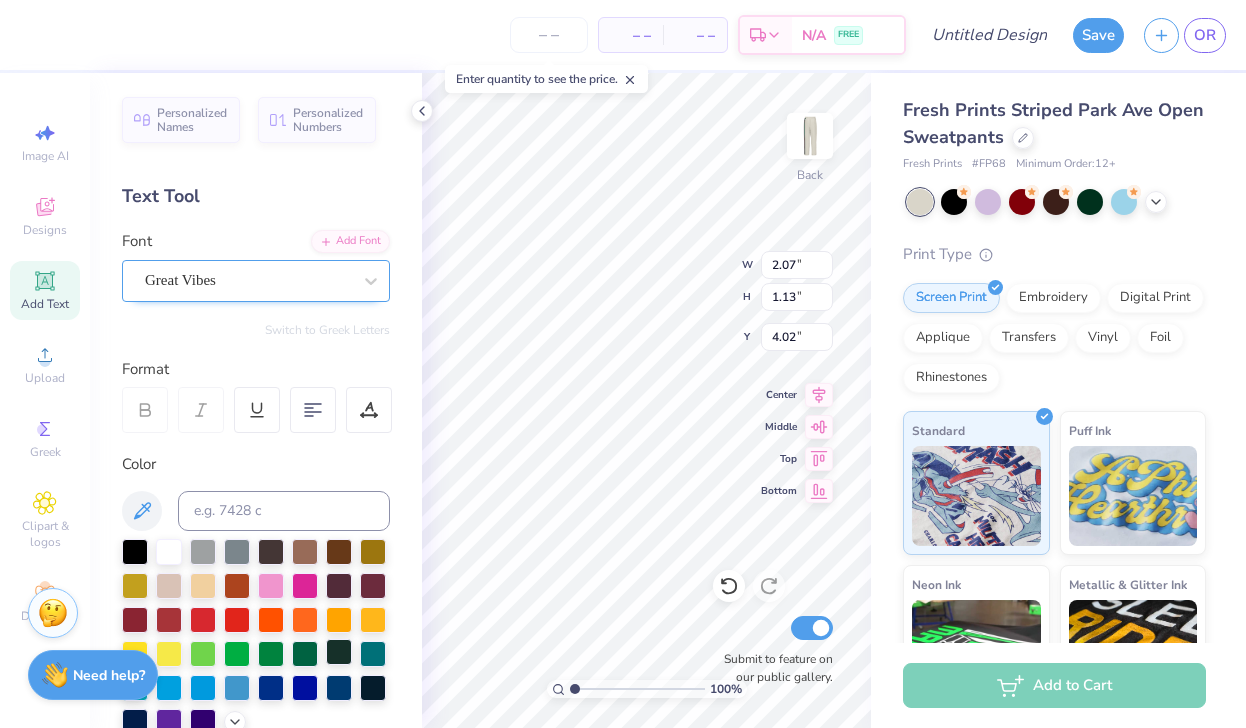 click at bounding box center (339, 652) 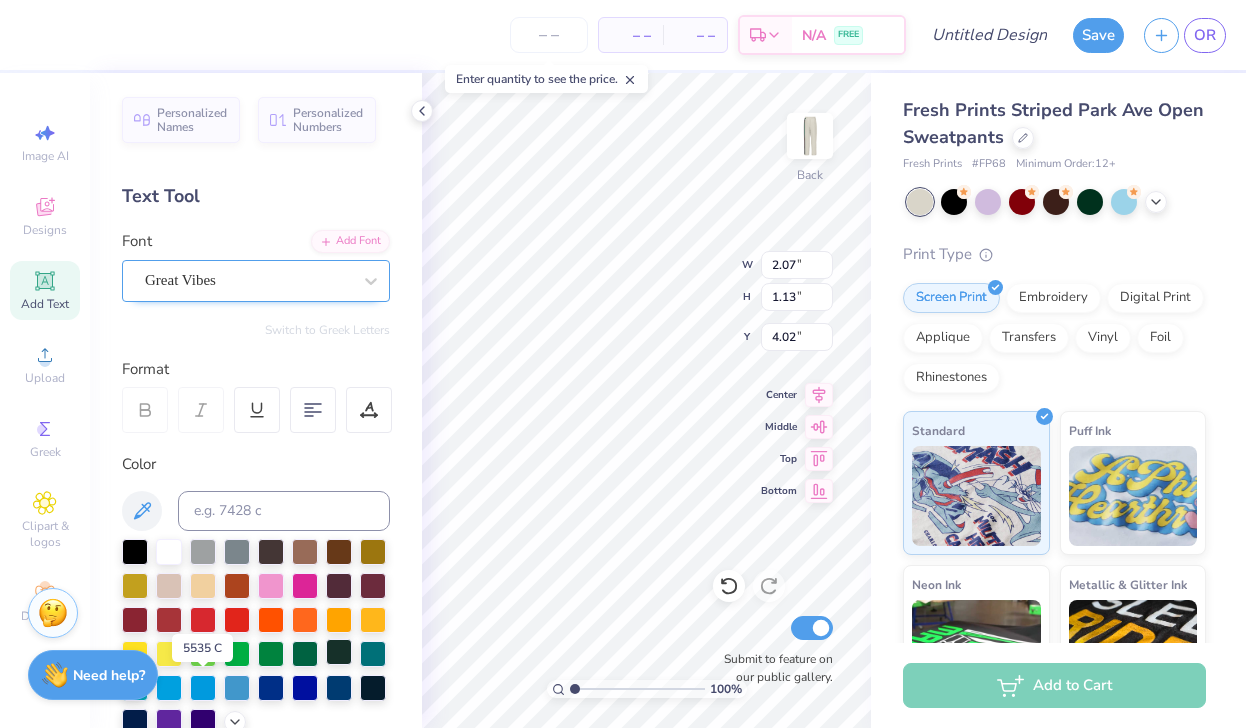 scroll, scrollTop: 16, scrollLeft: 3, axis: both 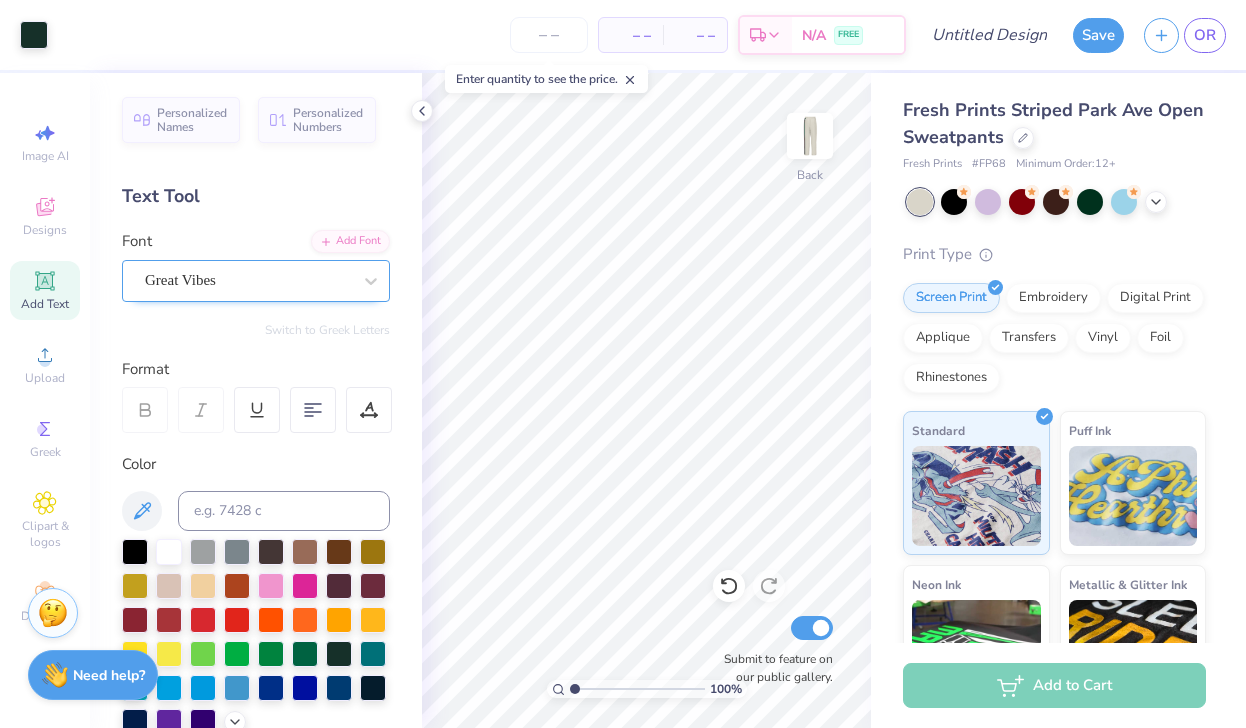 click on "Fresh Prints Striped Park Ave Open Sweatpants Fresh Prints # FP68 Minimum Order:  12 +   Print Type Screen Print Embroidery Digital Print Applique Transfers Vinyl Foil Rhinestones Standard Puff Ink Neon Ink Metallic & Glitter Ink Glow in the Dark Ink Water based Ink" at bounding box center [1058, 468] 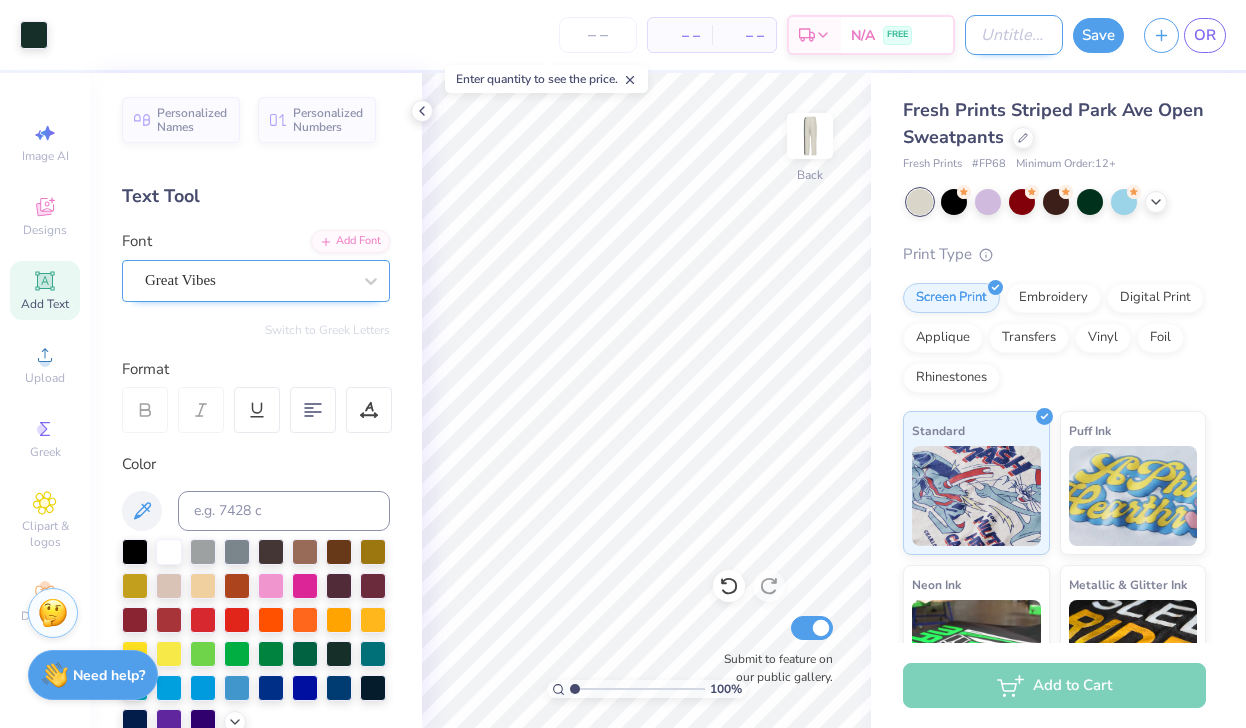 click on "Design Title" at bounding box center (1014, 35) 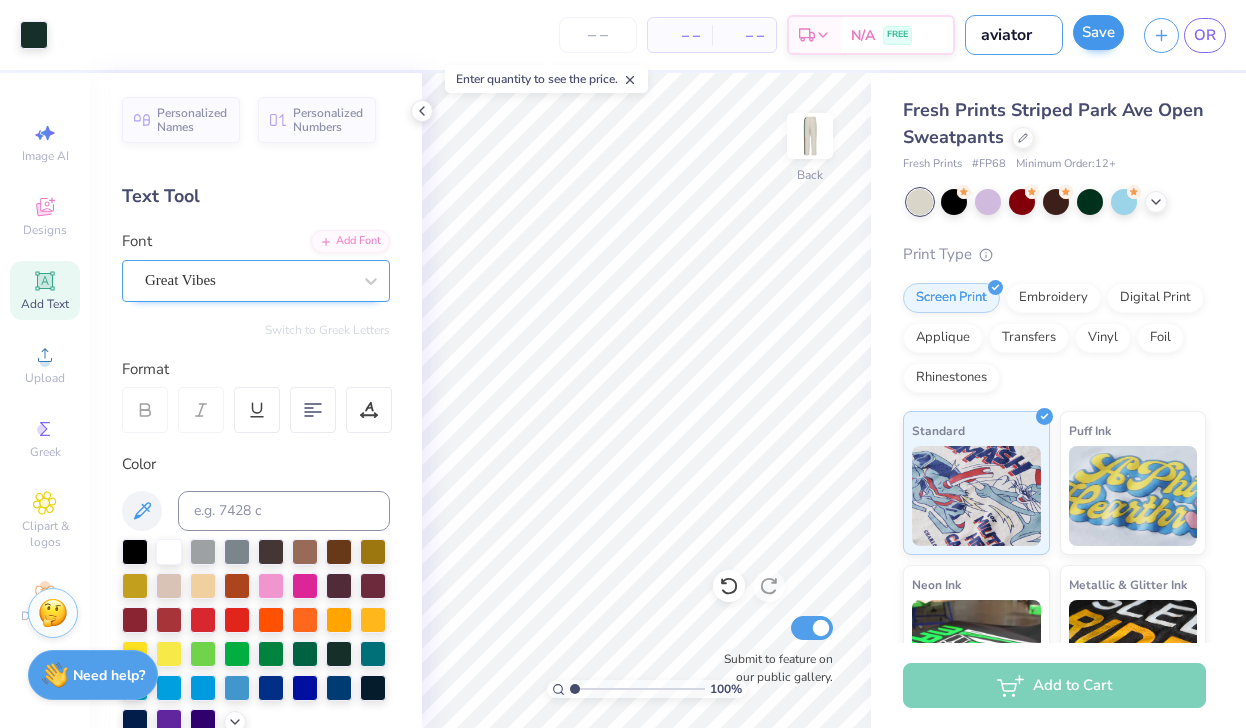 type on "aviator" 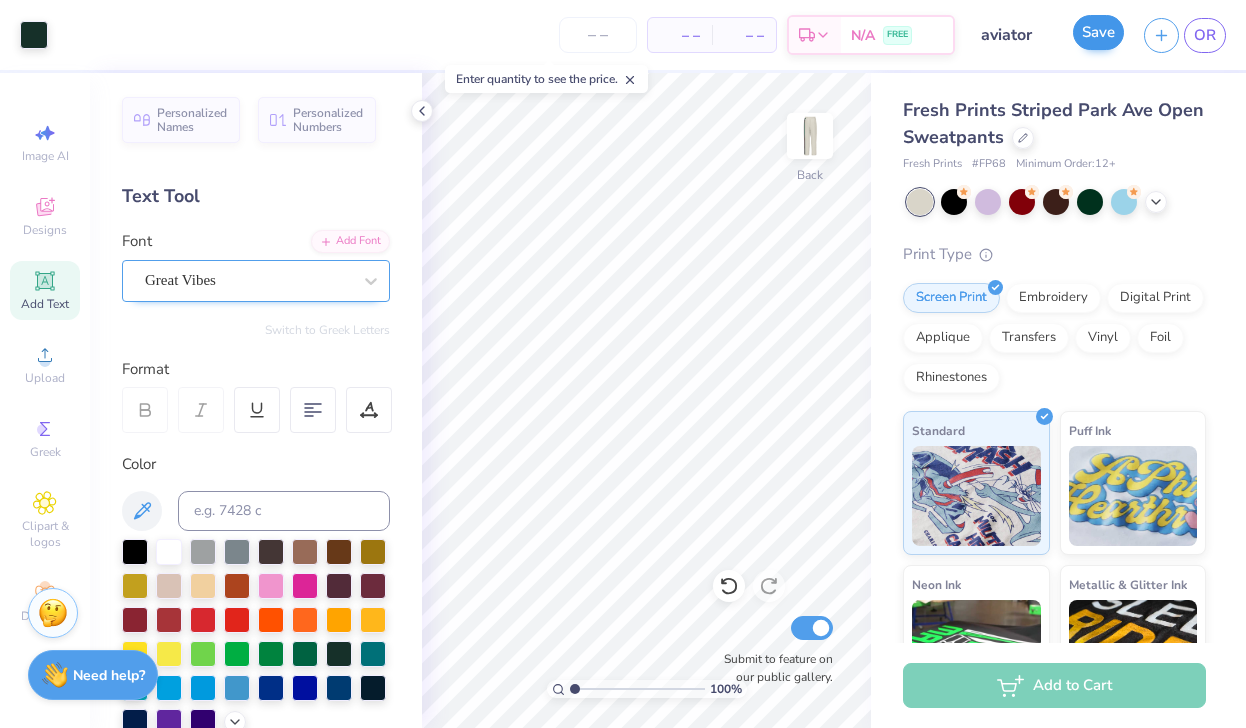 click on "Save" at bounding box center (1098, 32) 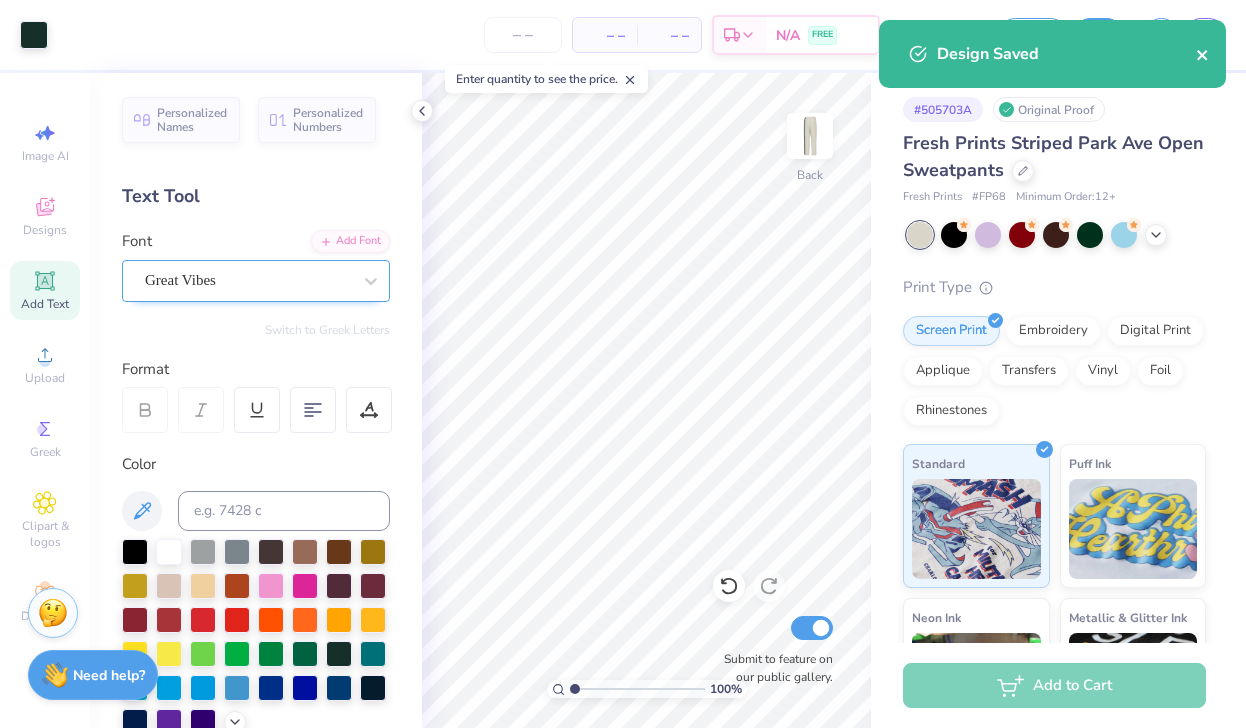 click 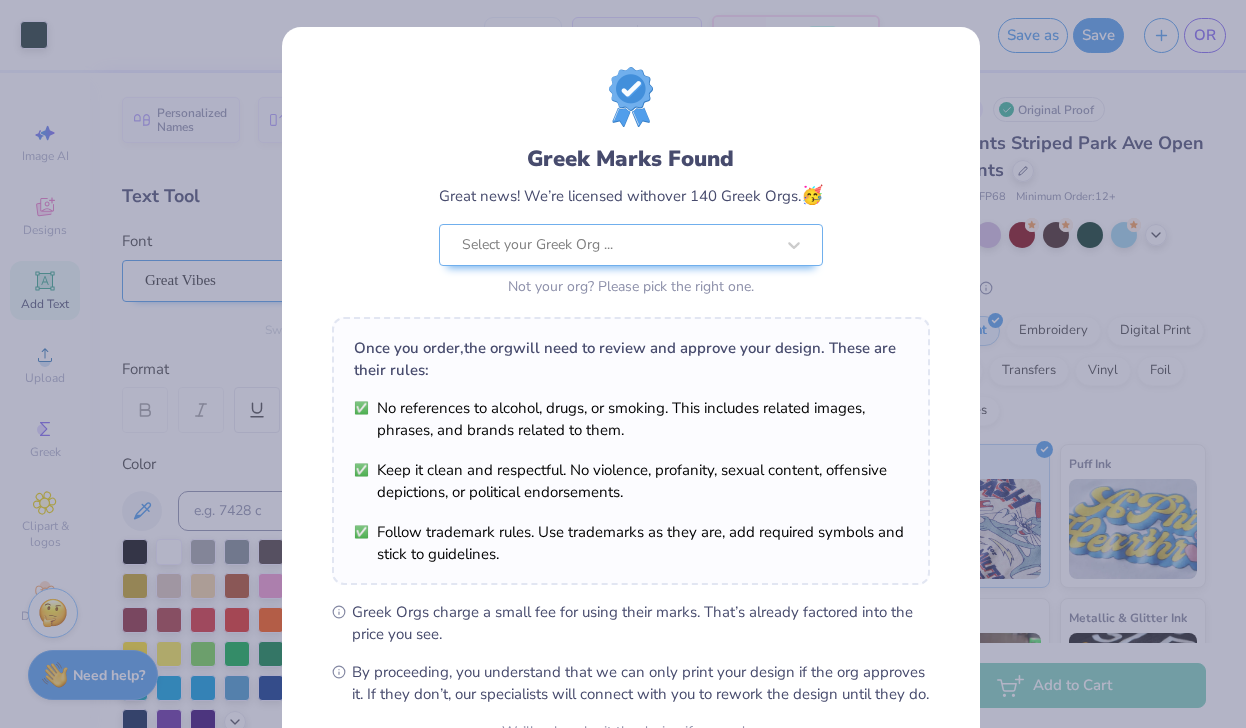 scroll, scrollTop: 208, scrollLeft: 0, axis: vertical 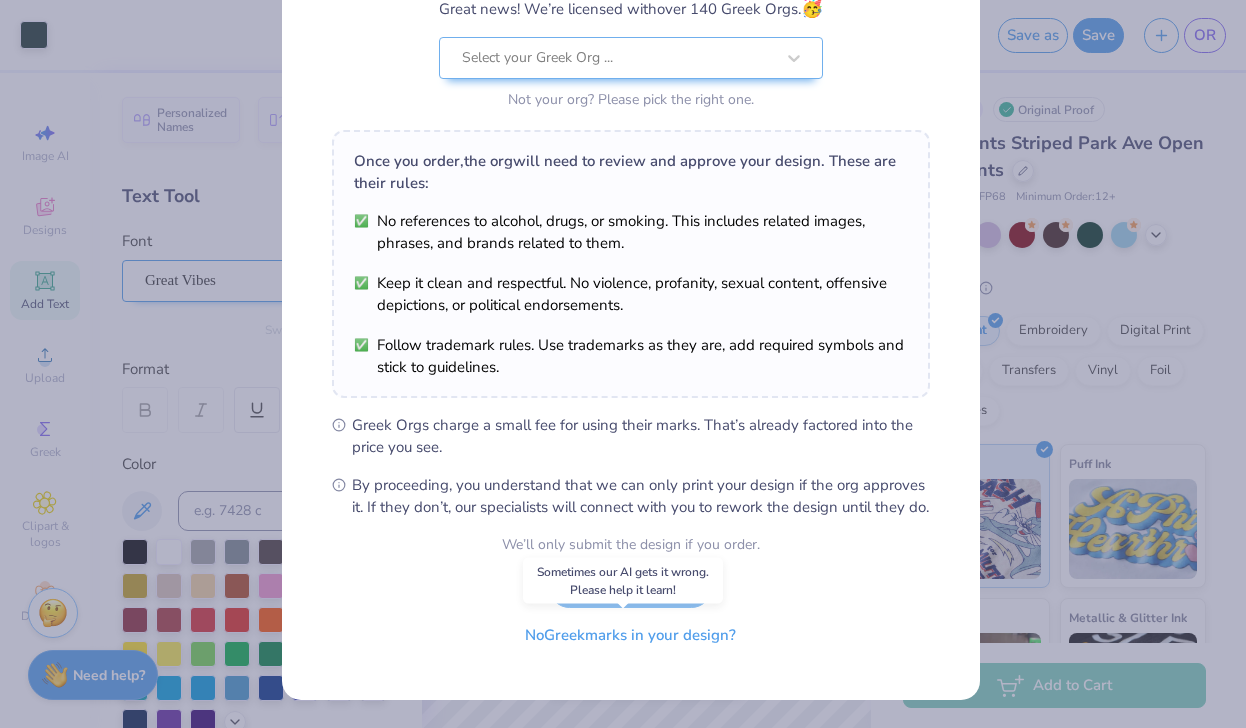 click on "No  Greek  marks in your design?" at bounding box center [630, 635] 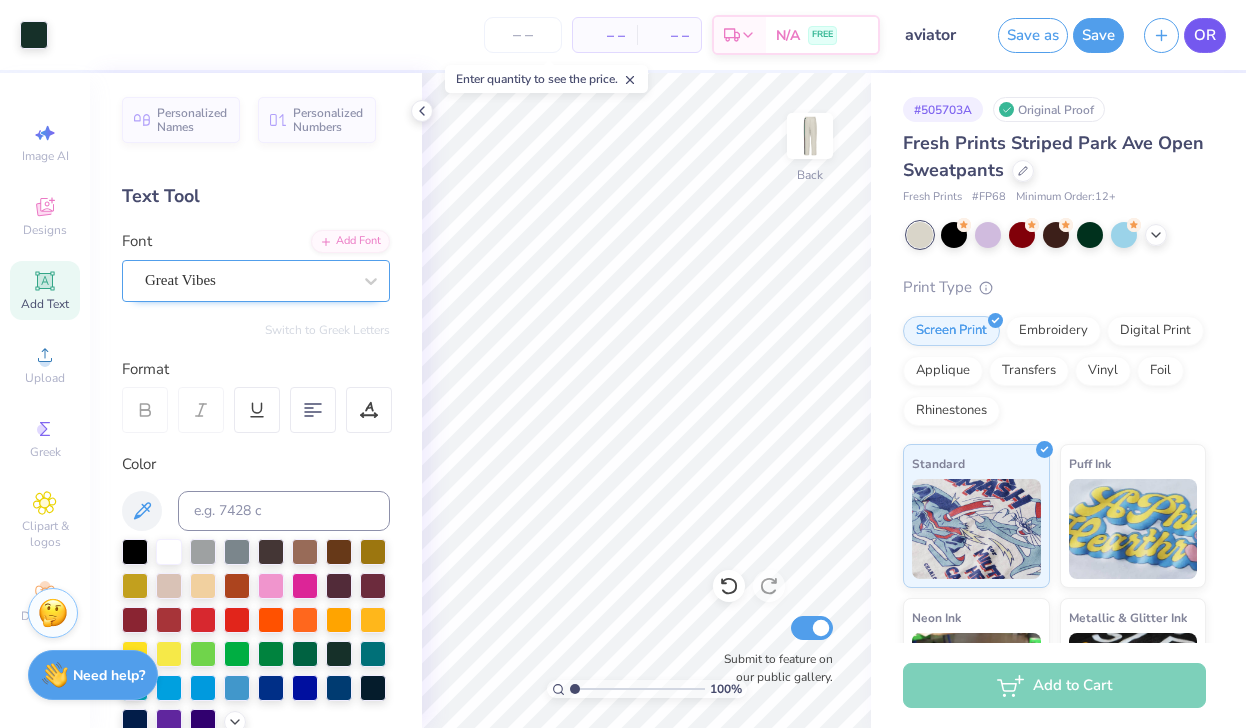 click on "OR" at bounding box center [1205, 35] 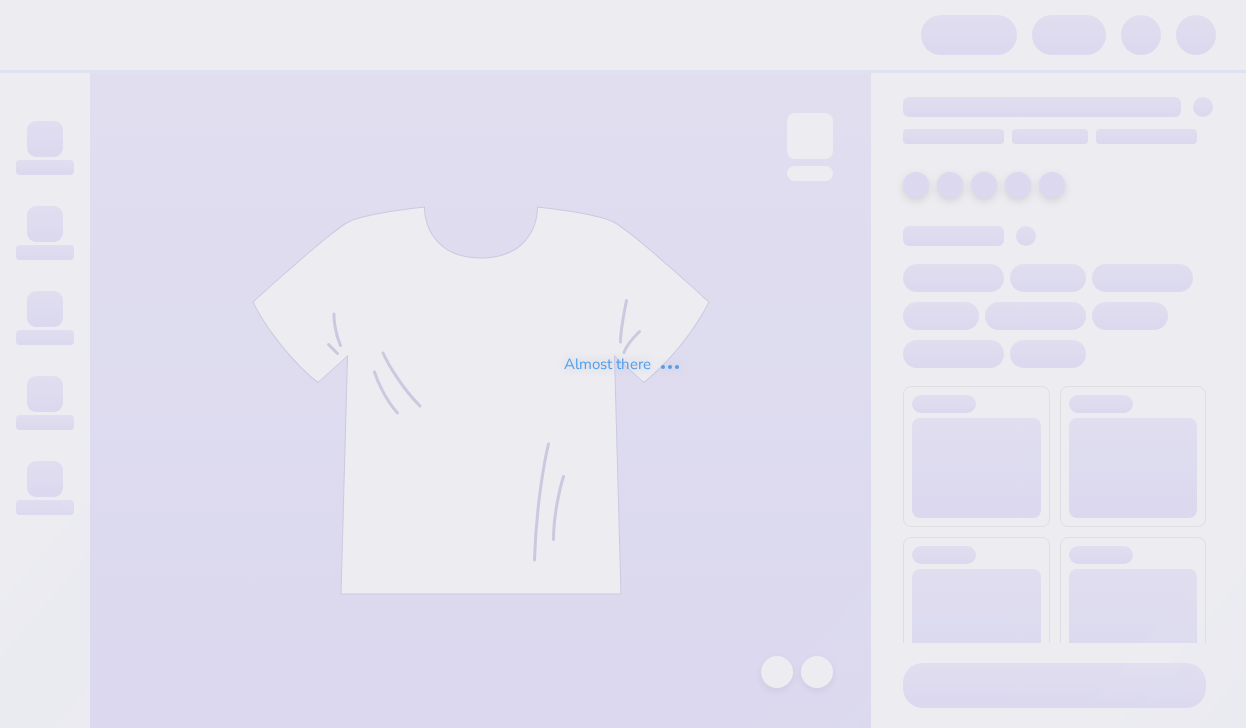 scroll, scrollTop: 0, scrollLeft: 0, axis: both 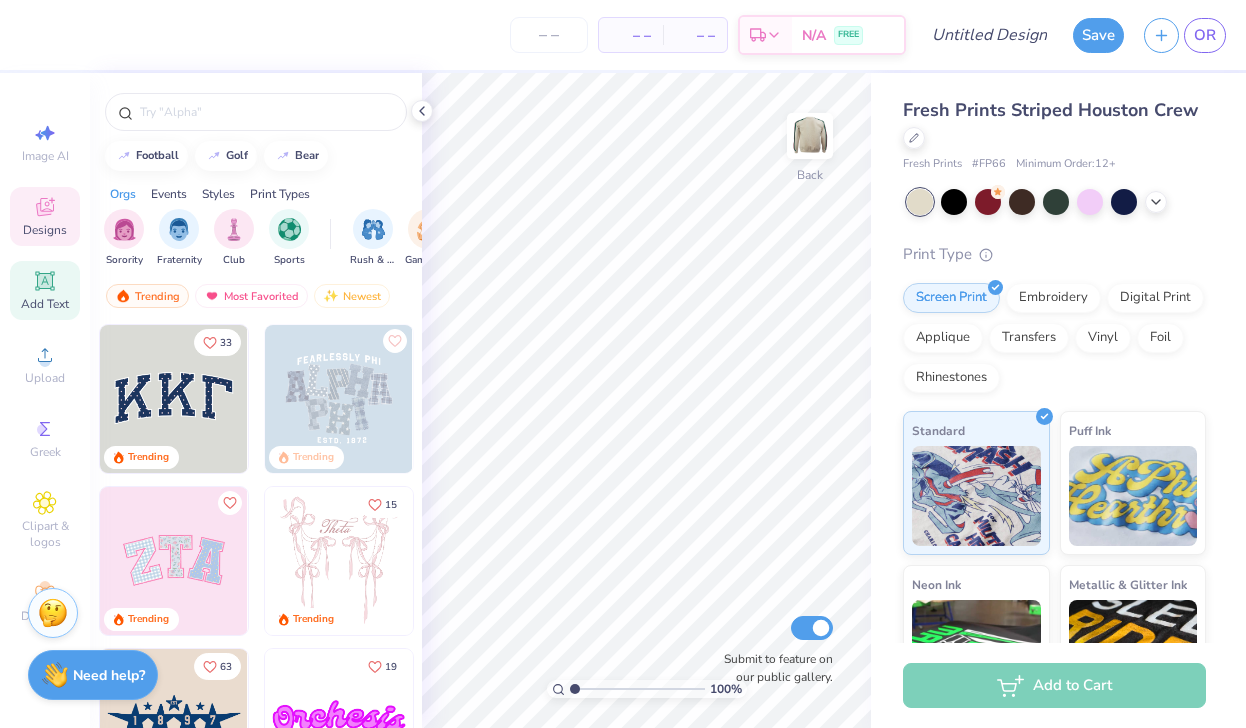 click on "Add Text" at bounding box center (45, 304) 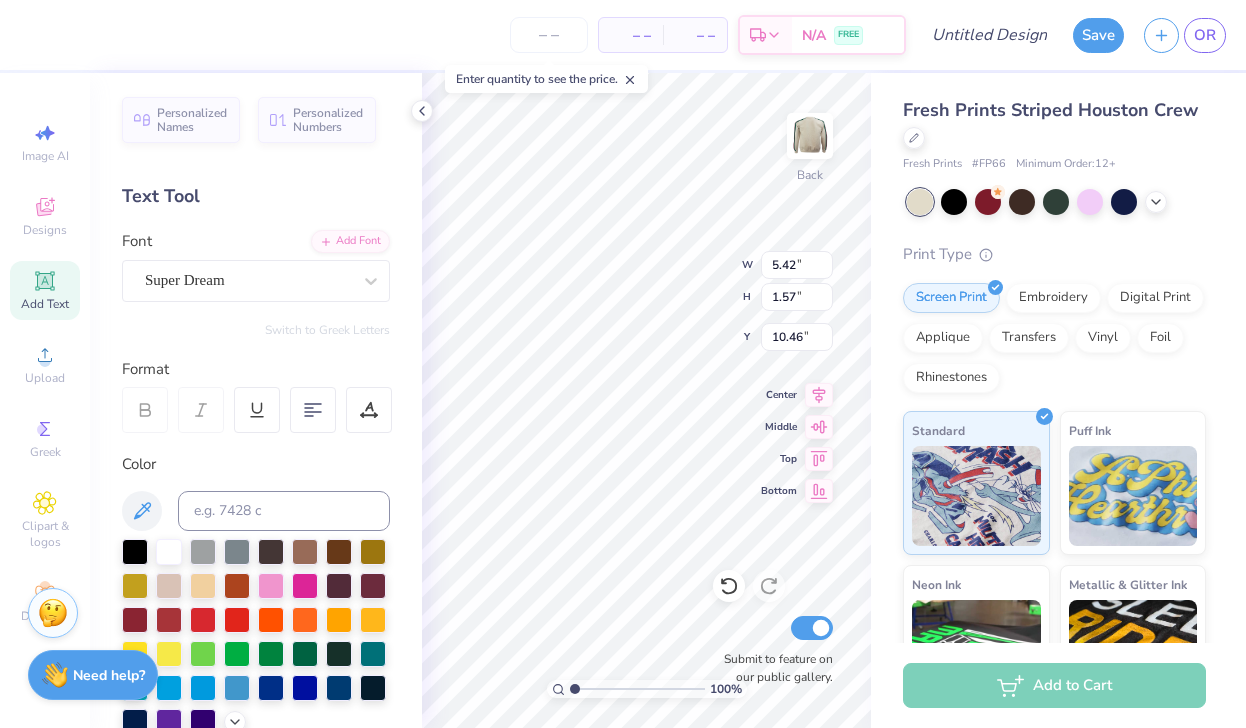 scroll, scrollTop: 16, scrollLeft: 3, axis: both 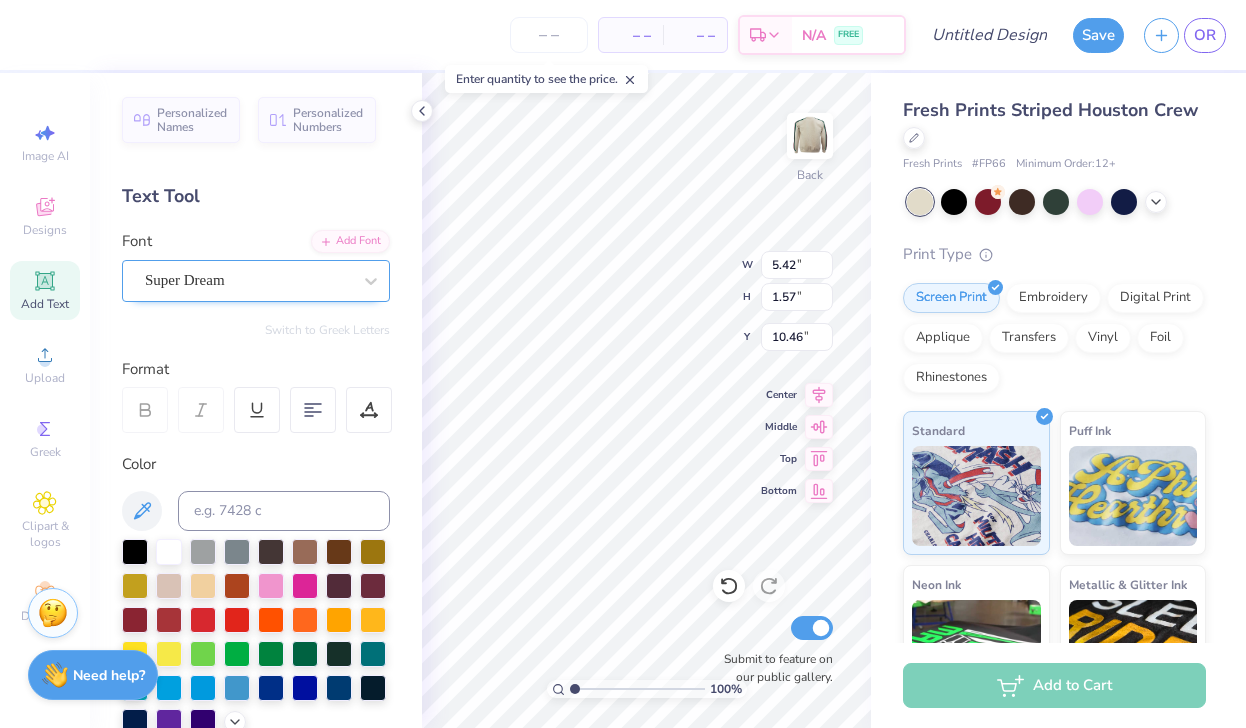 type on "LW" 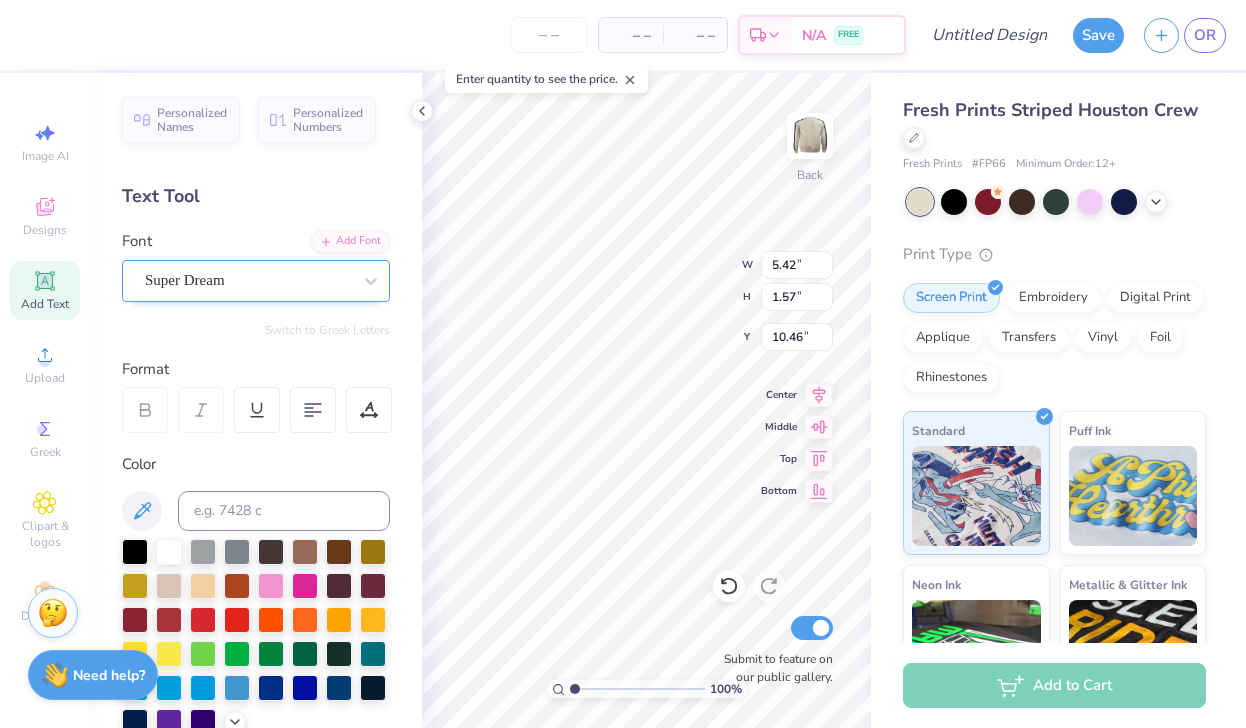 click on "Super Dream" at bounding box center (248, 280) 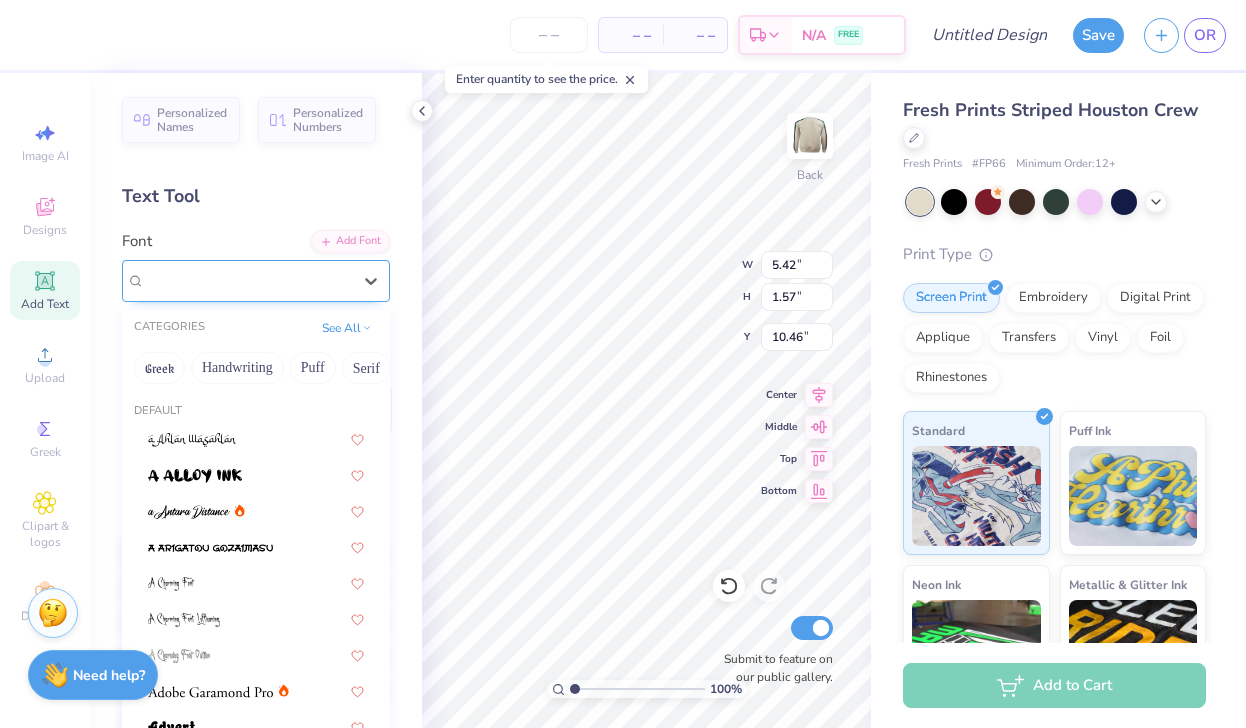 click on "Super Dream" at bounding box center [248, 280] 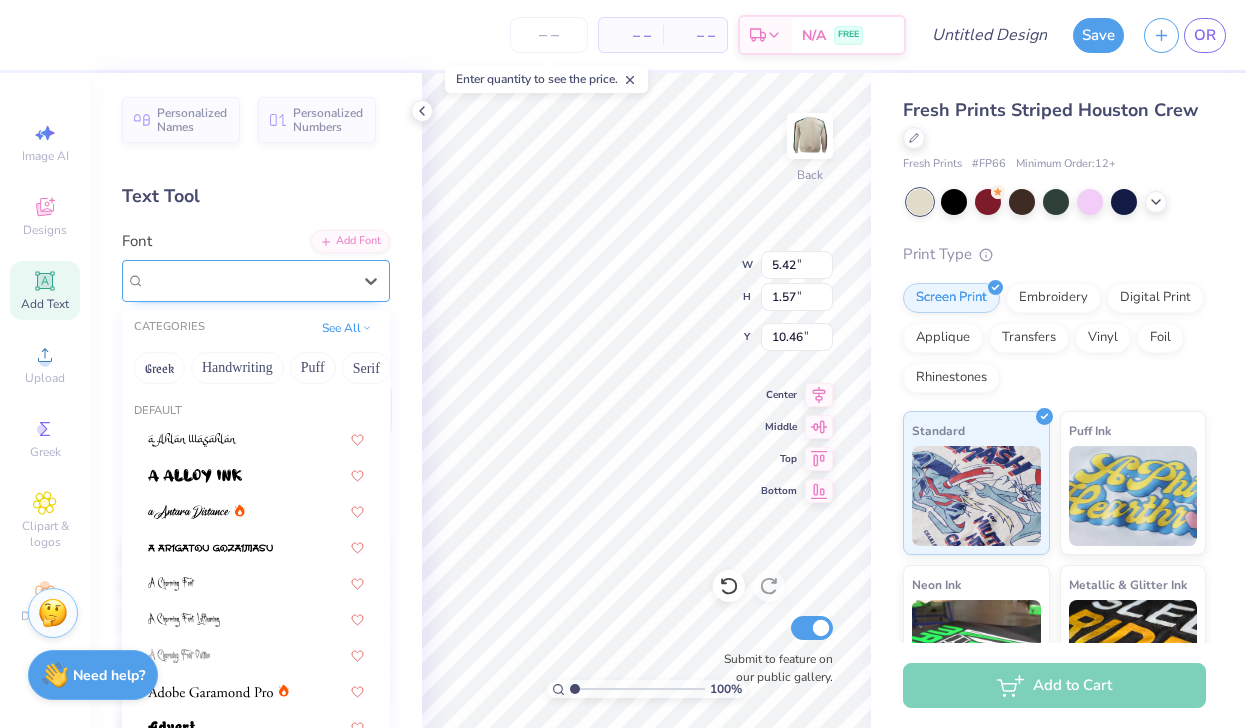 click on "Super Dream" at bounding box center [248, 280] 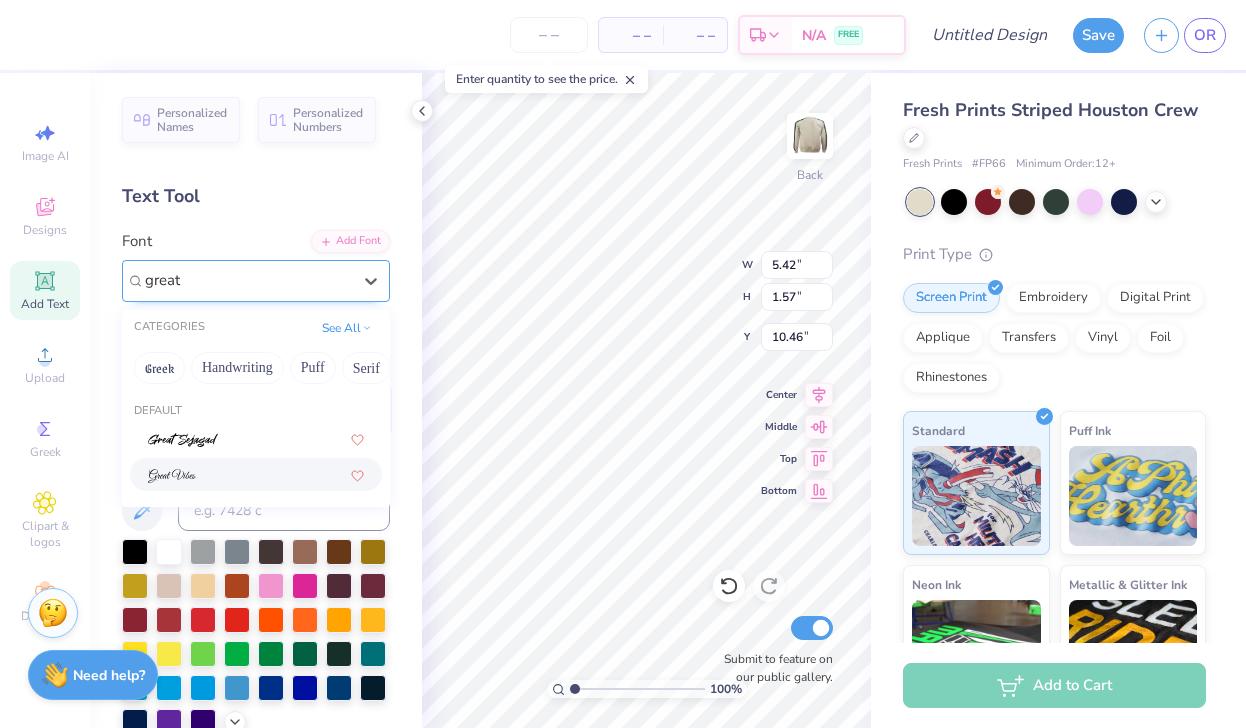 click at bounding box center (256, 474) 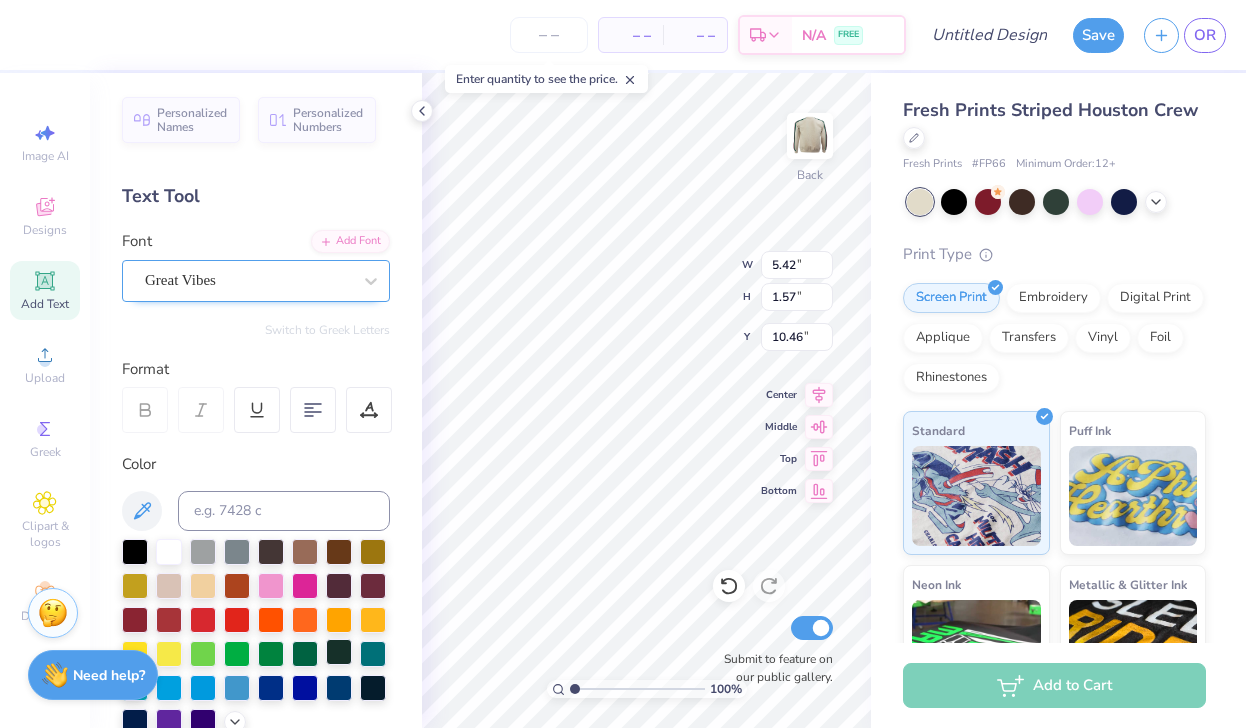 click at bounding box center (339, 652) 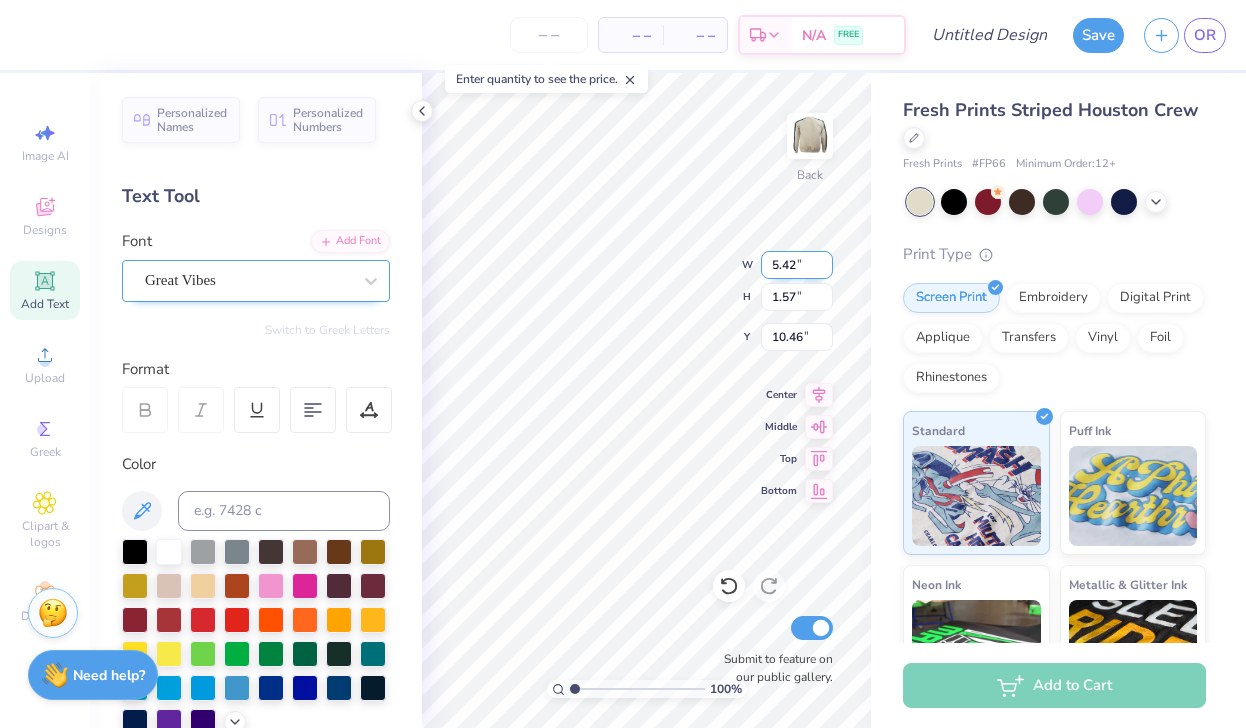 click on "5.42" at bounding box center [797, 265] 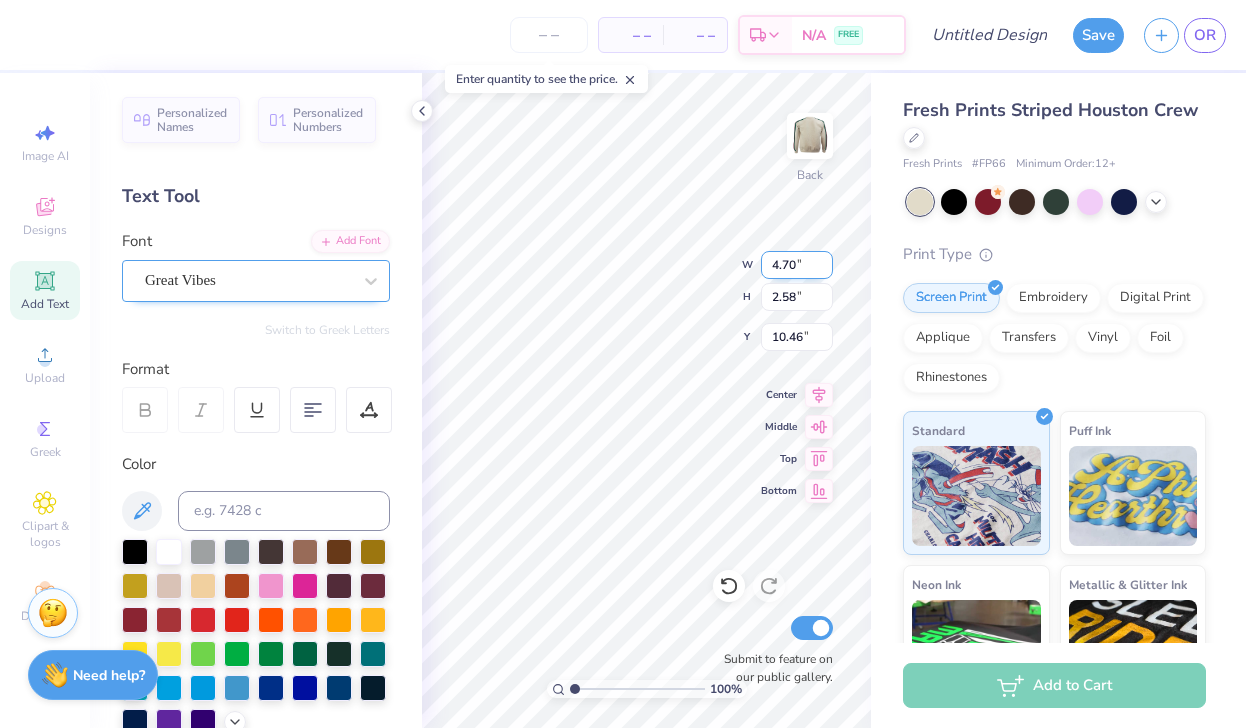 type on "9.96" 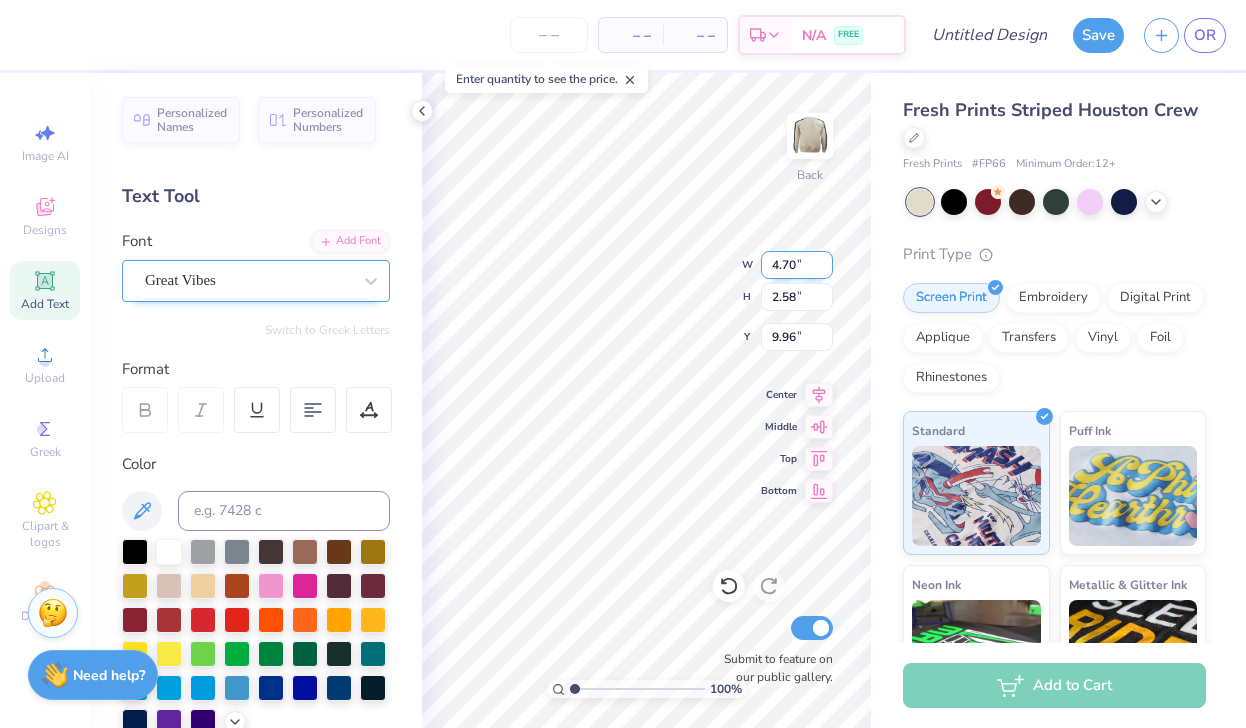 click on "4.70" at bounding box center [797, 265] 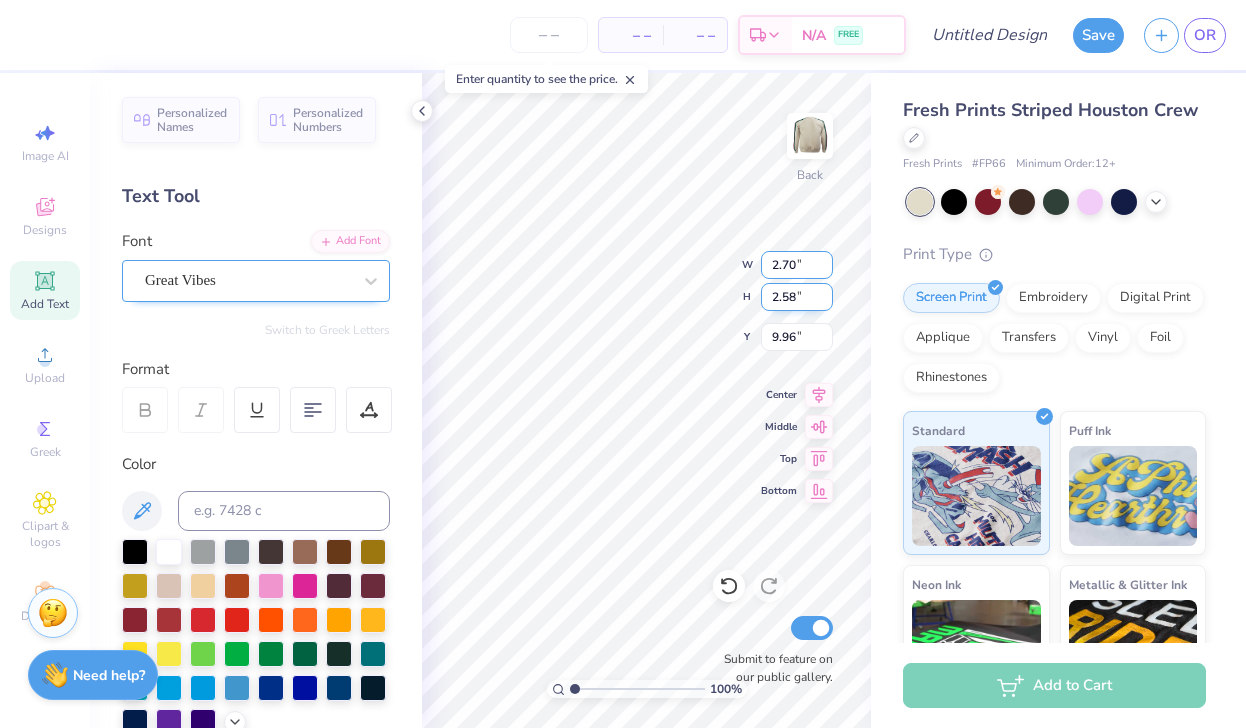 type on "2.70" 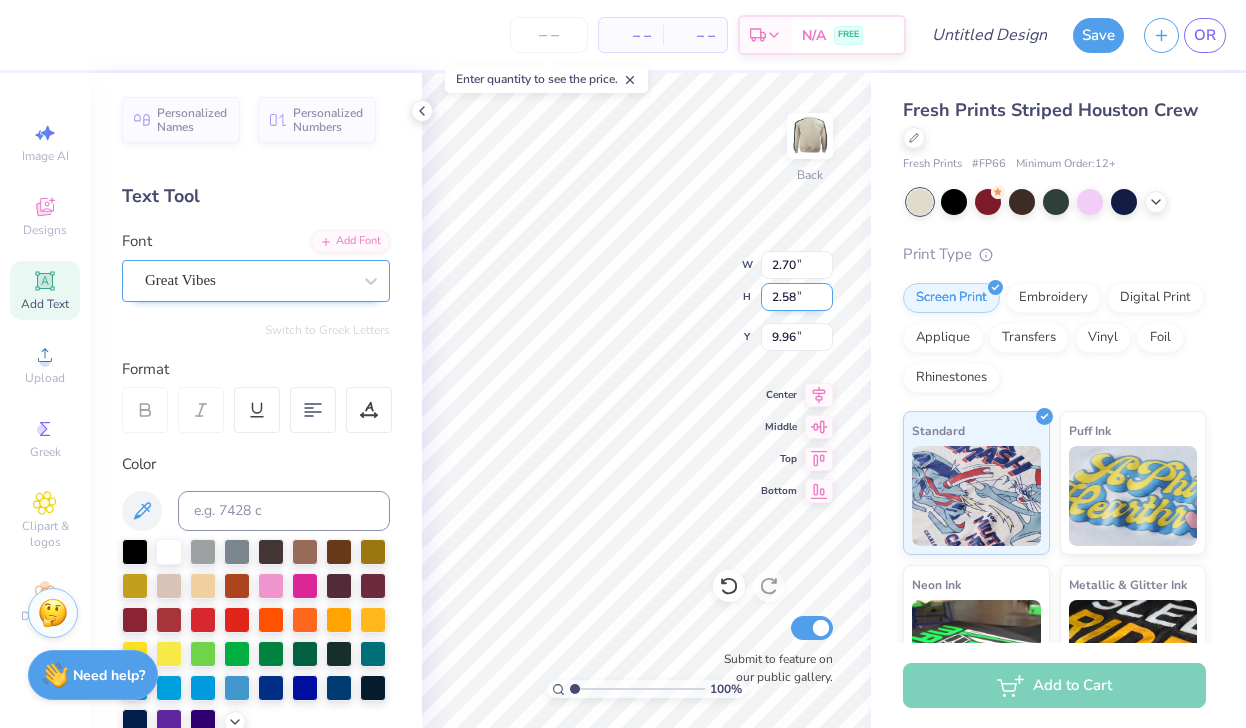 click on "2.58" at bounding box center [797, 297] 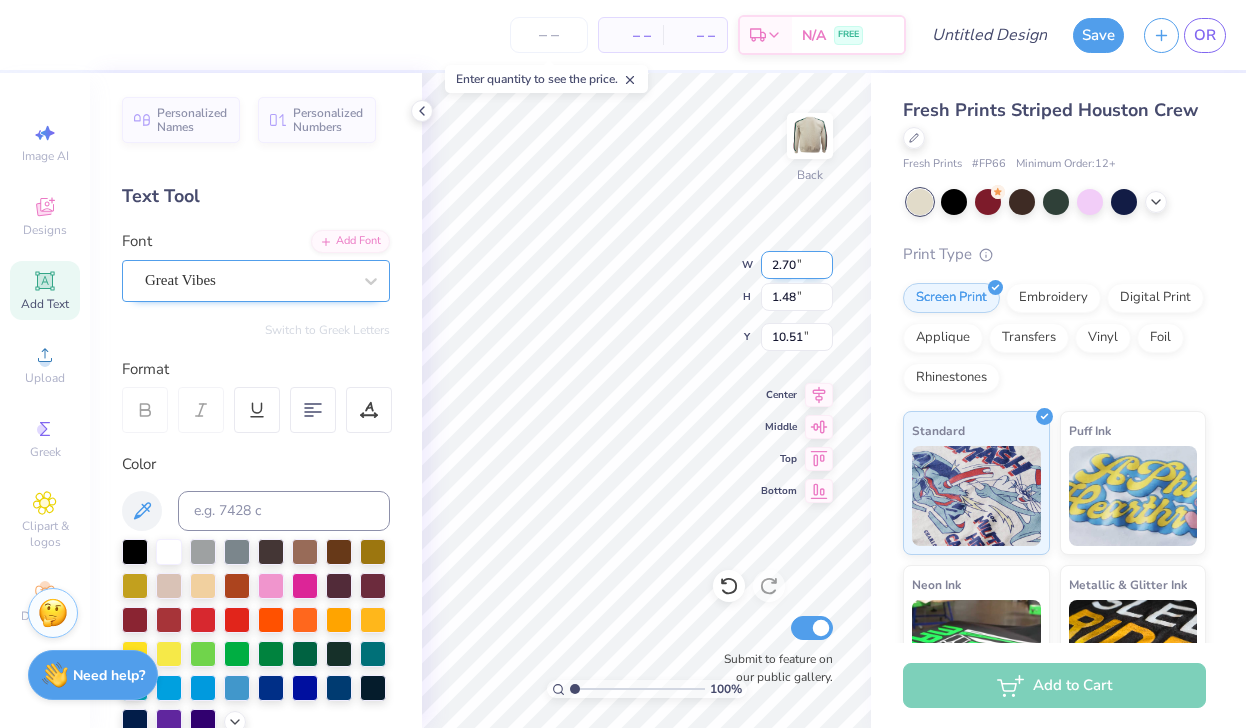 click on "2.70" at bounding box center (797, 265) 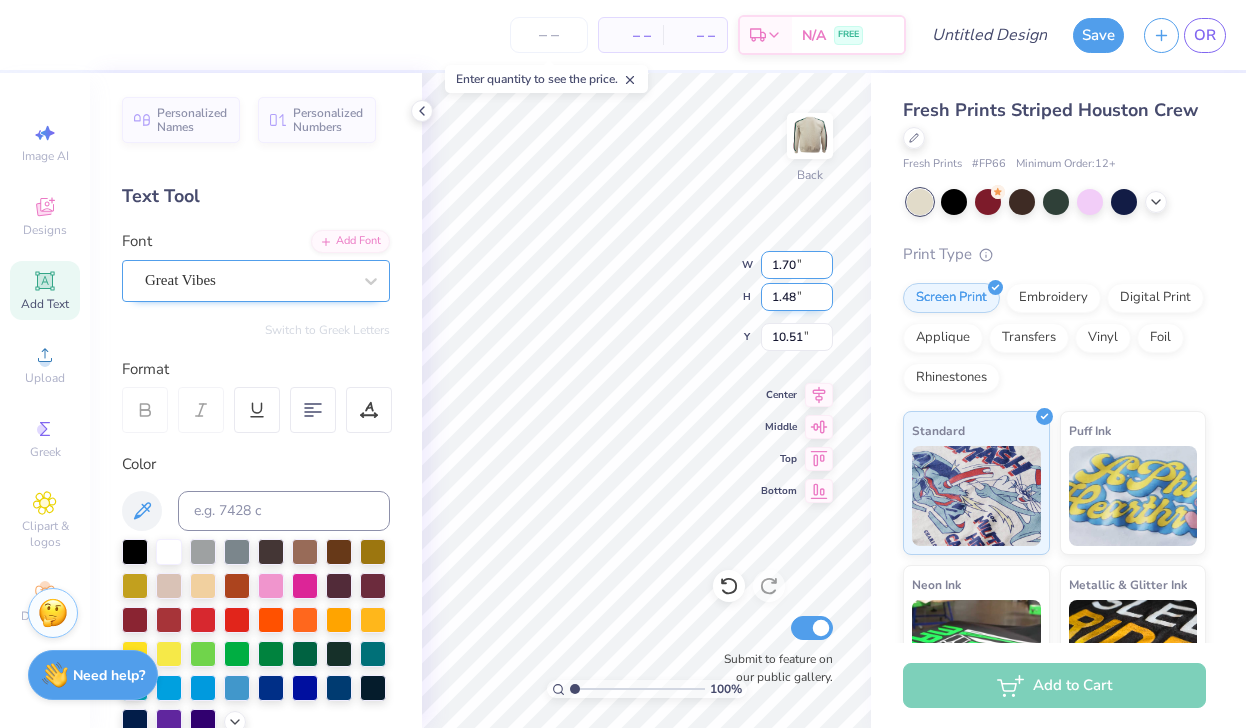 type on "1.70" 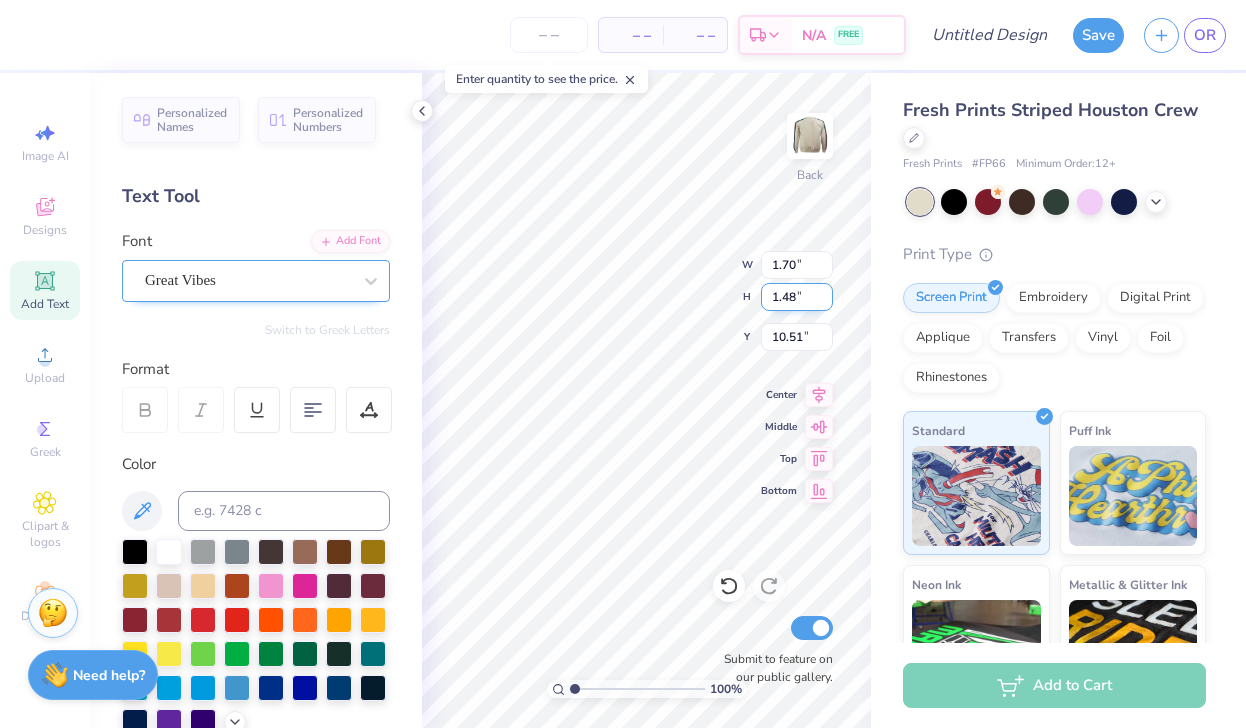 click on "1.48" at bounding box center [797, 297] 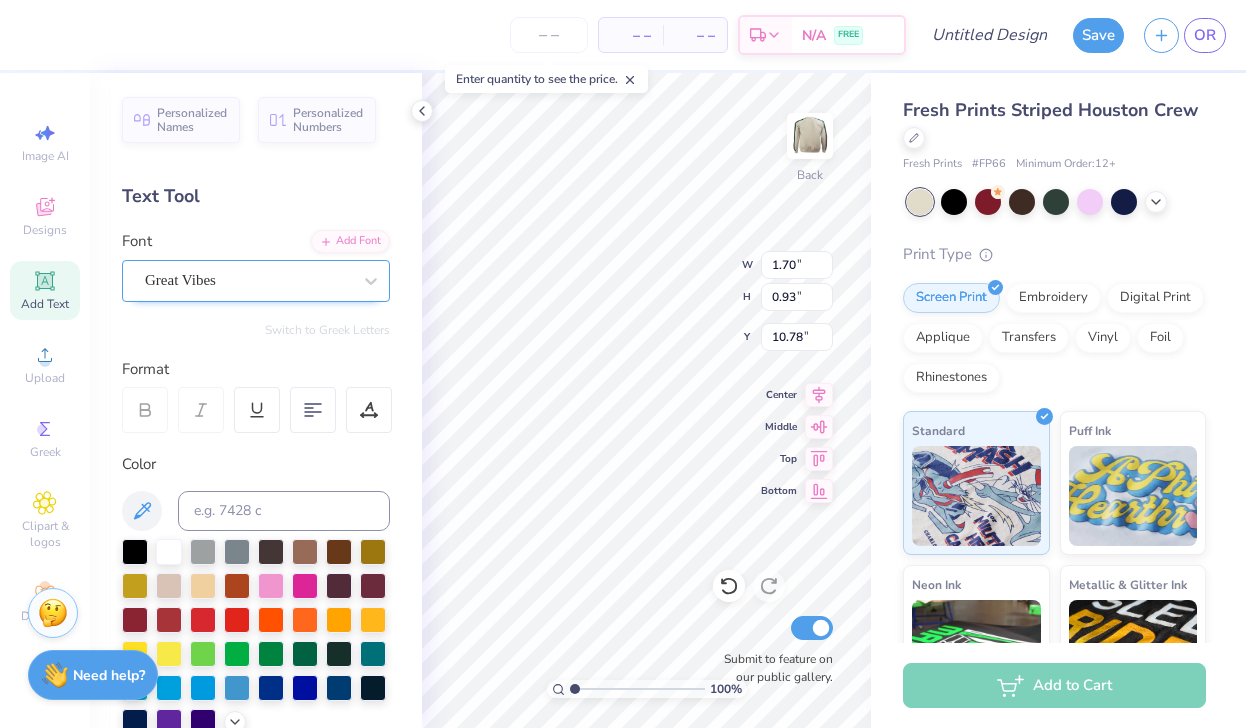 type on "3.00" 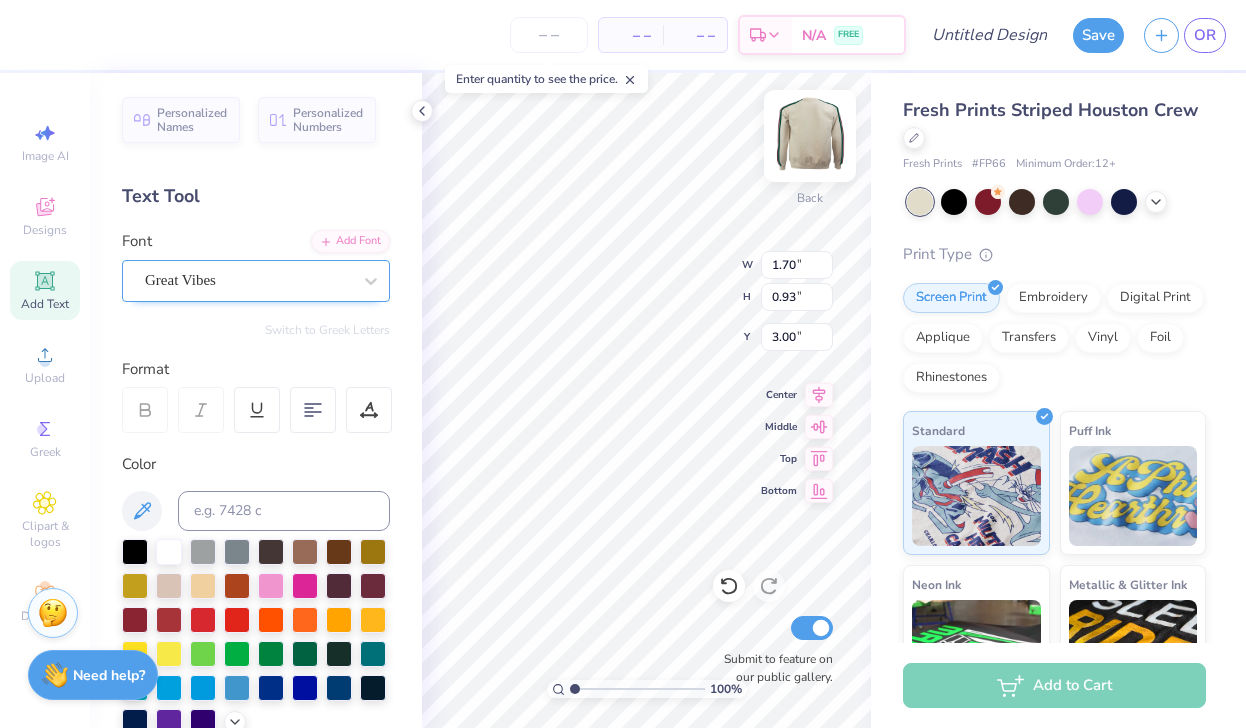 type on "3.32" 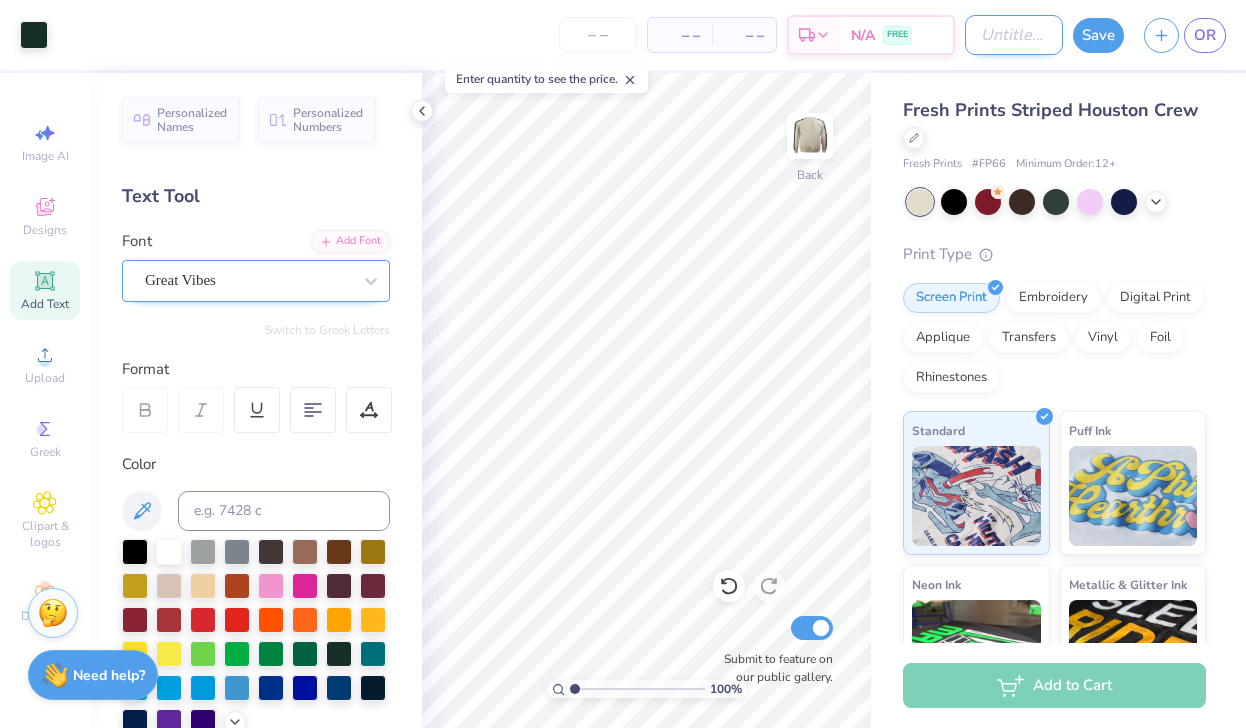 click on "Design Title" at bounding box center (1014, 35) 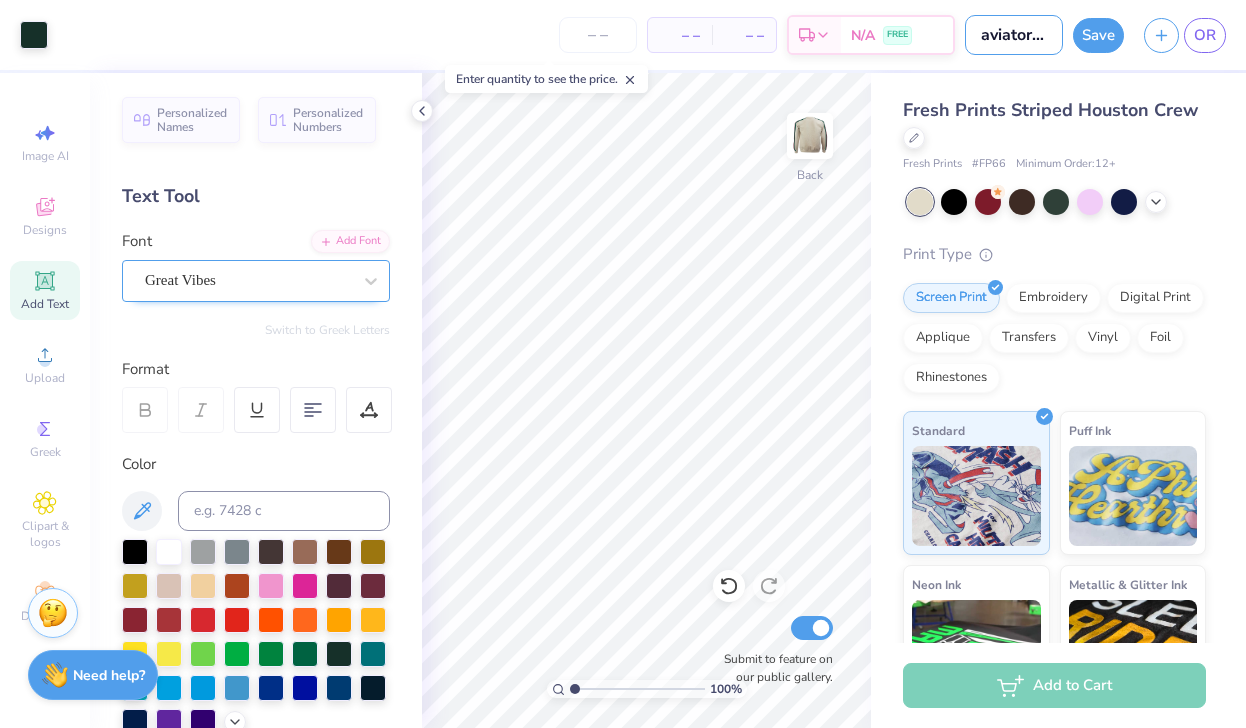 type on "aviator sweatshirt" 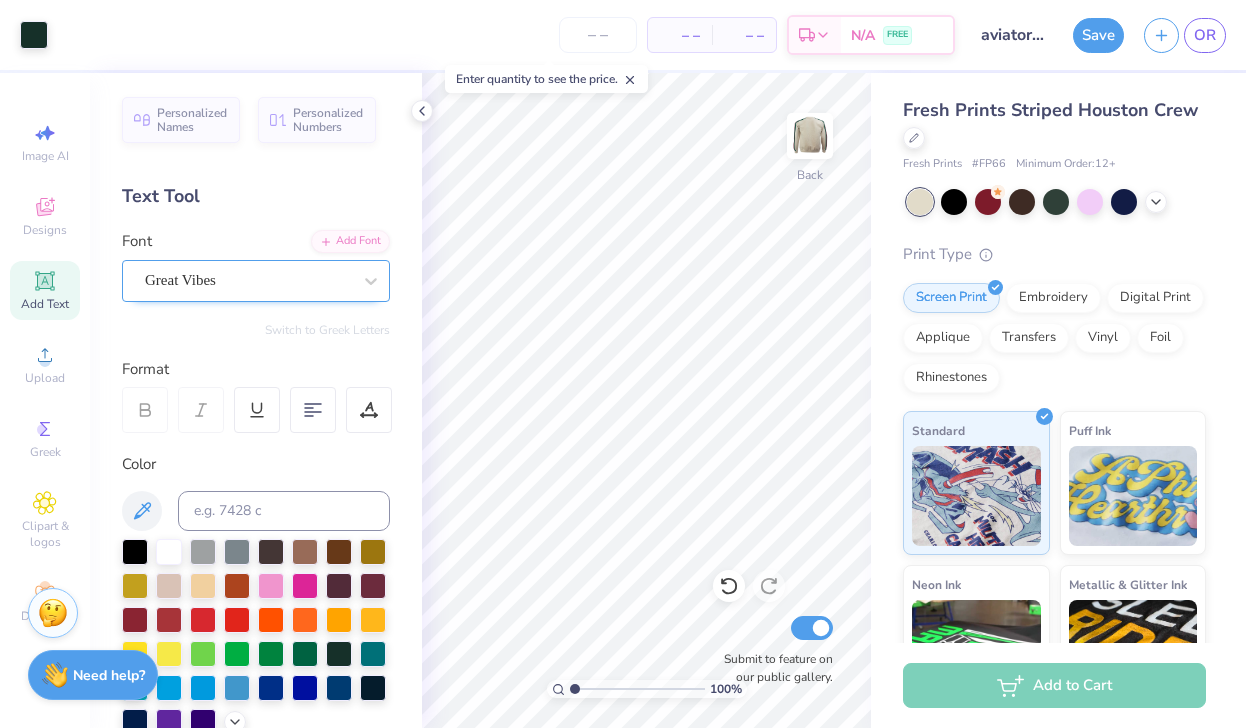 click on "Save" at bounding box center (1098, 35) 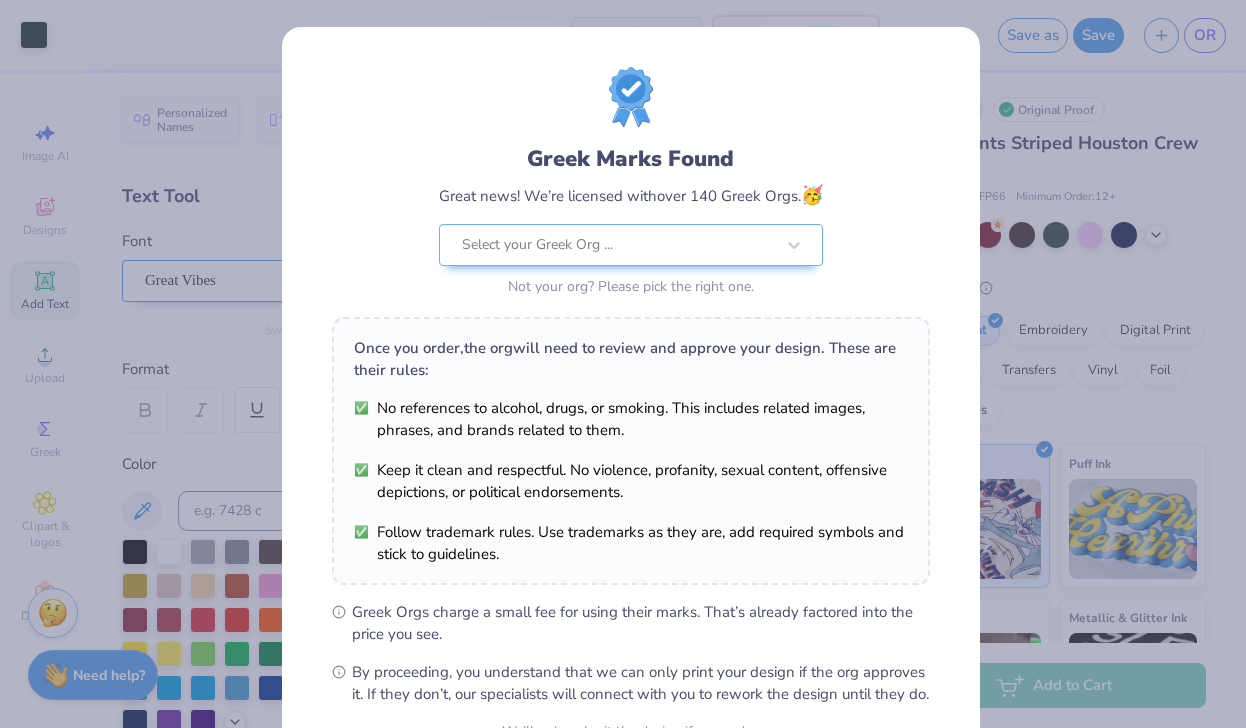 click on "Design Saved" at bounding box center (1052, 61) 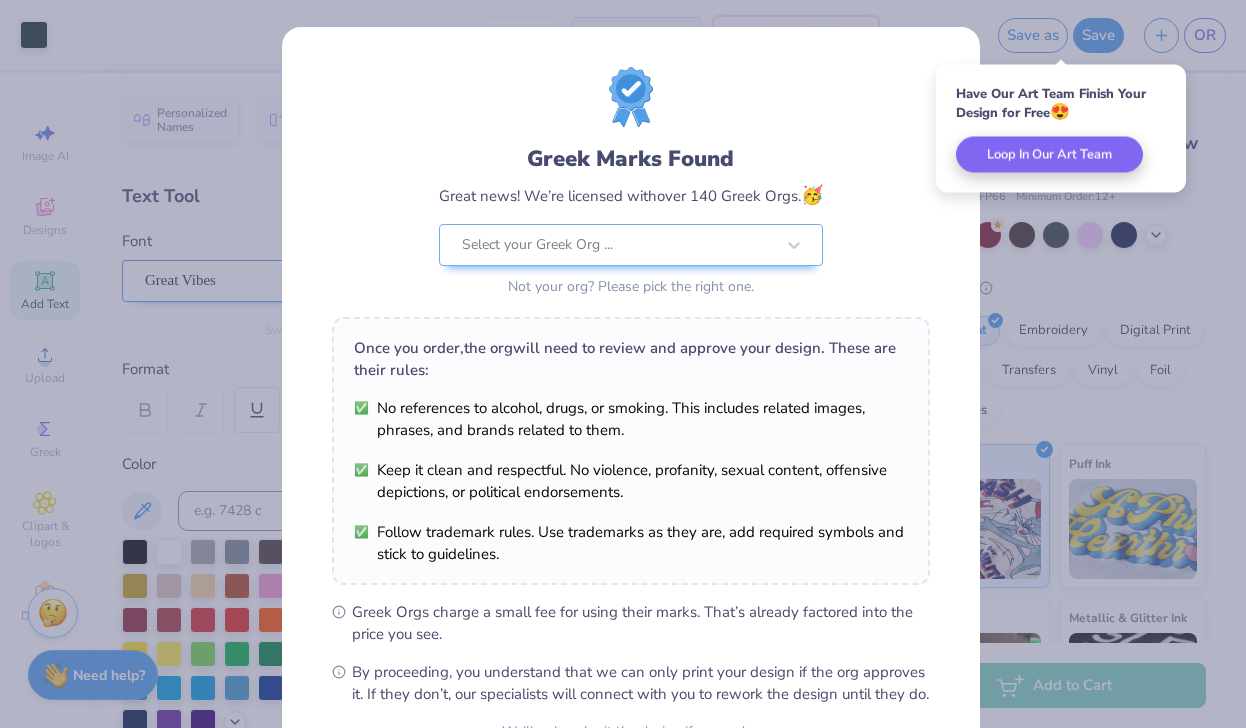 scroll, scrollTop: 208, scrollLeft: 0, axis: vertical 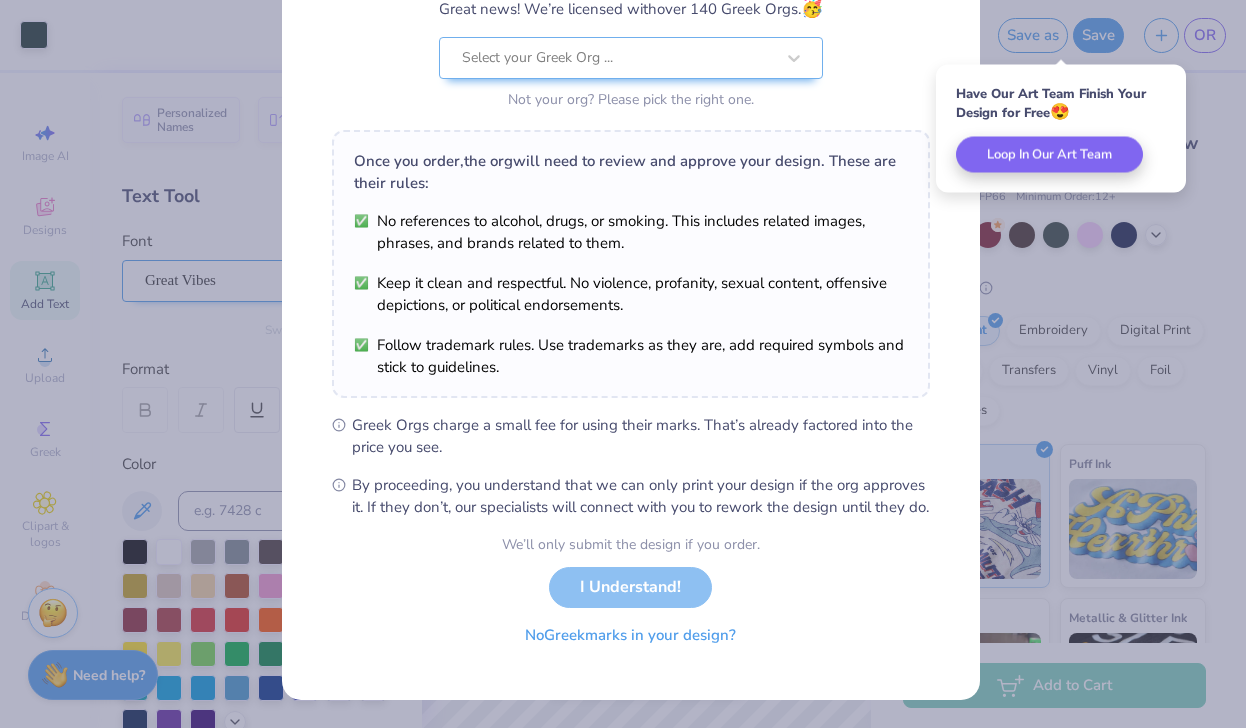 click on "No  Greek  marks in your design?" at bounding box center [630, 635] 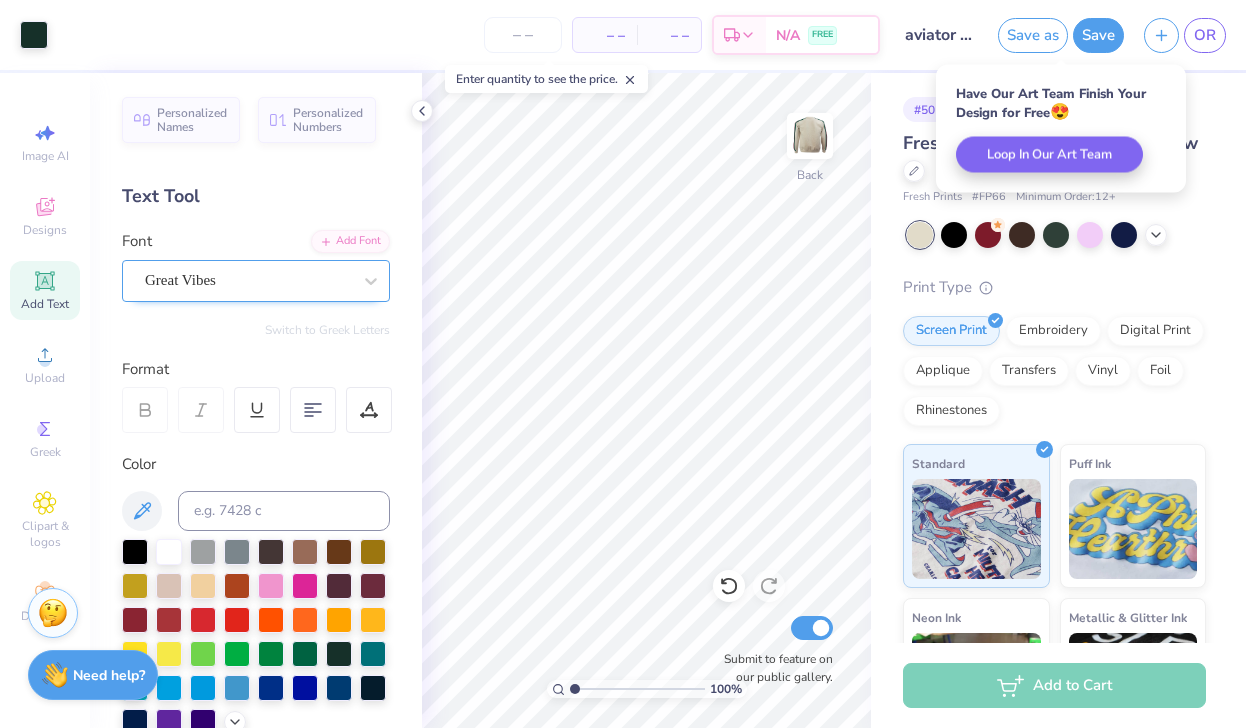 scroll, scrollTop: 0, scrollLeft: 0, axis: both 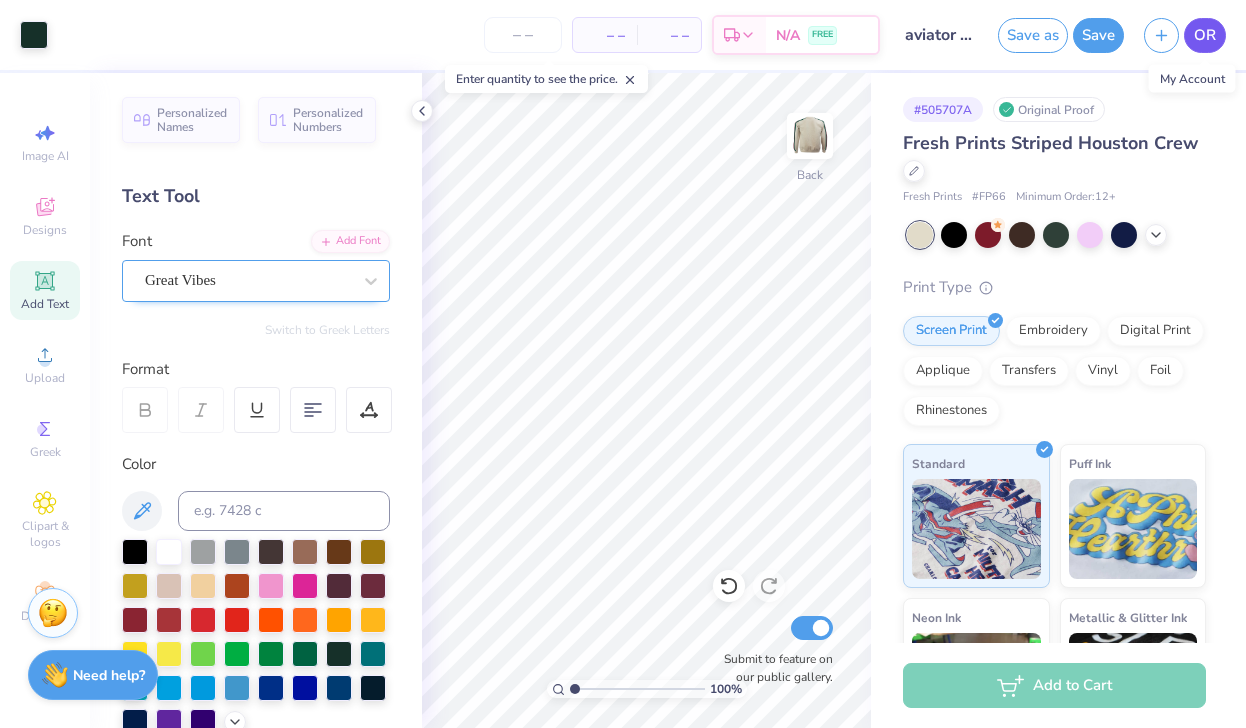 click on "OR" at bounding box center (1205, 35) 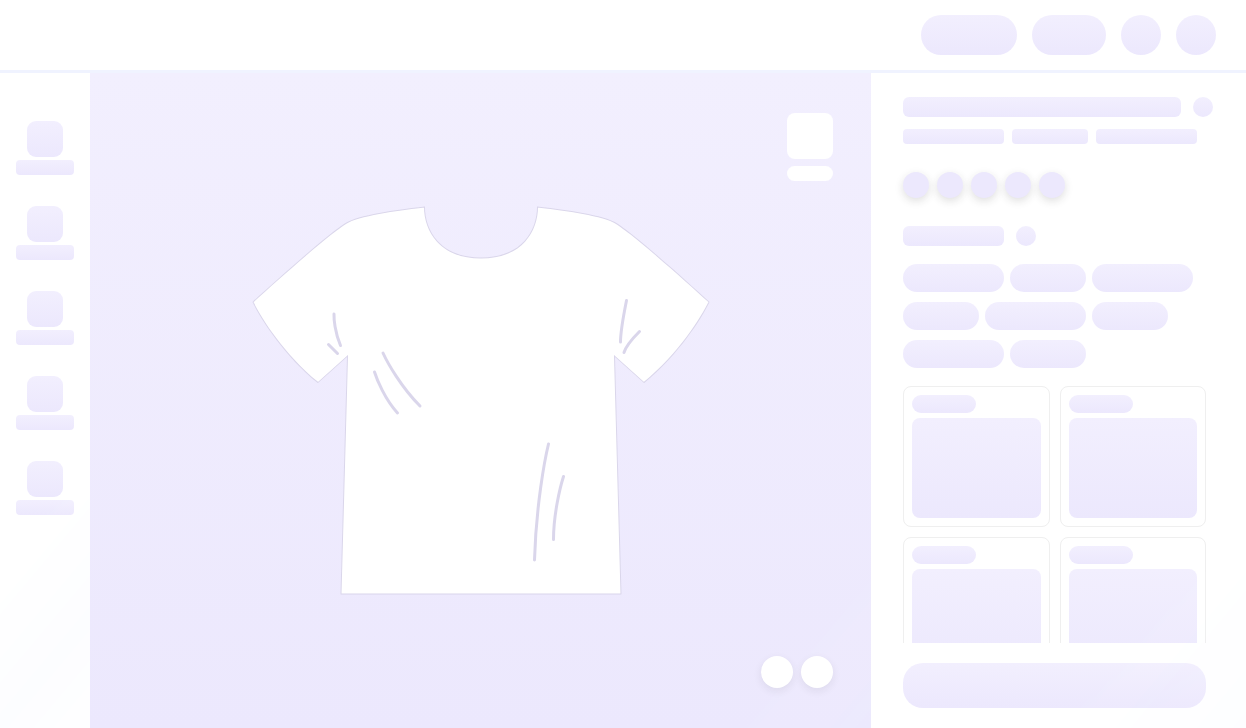scroll, scrollTop: 0, scrollLeft: 0, axis: both 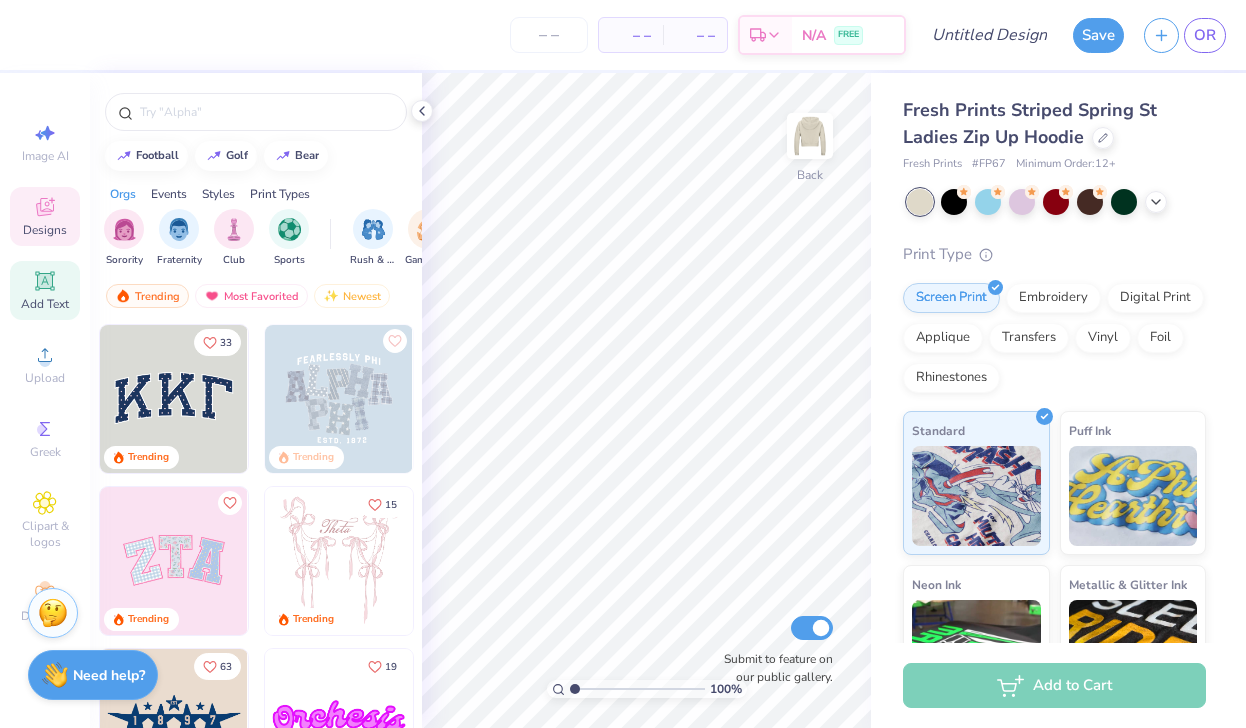 click on "Add Text" at bounding box center [45, 290] 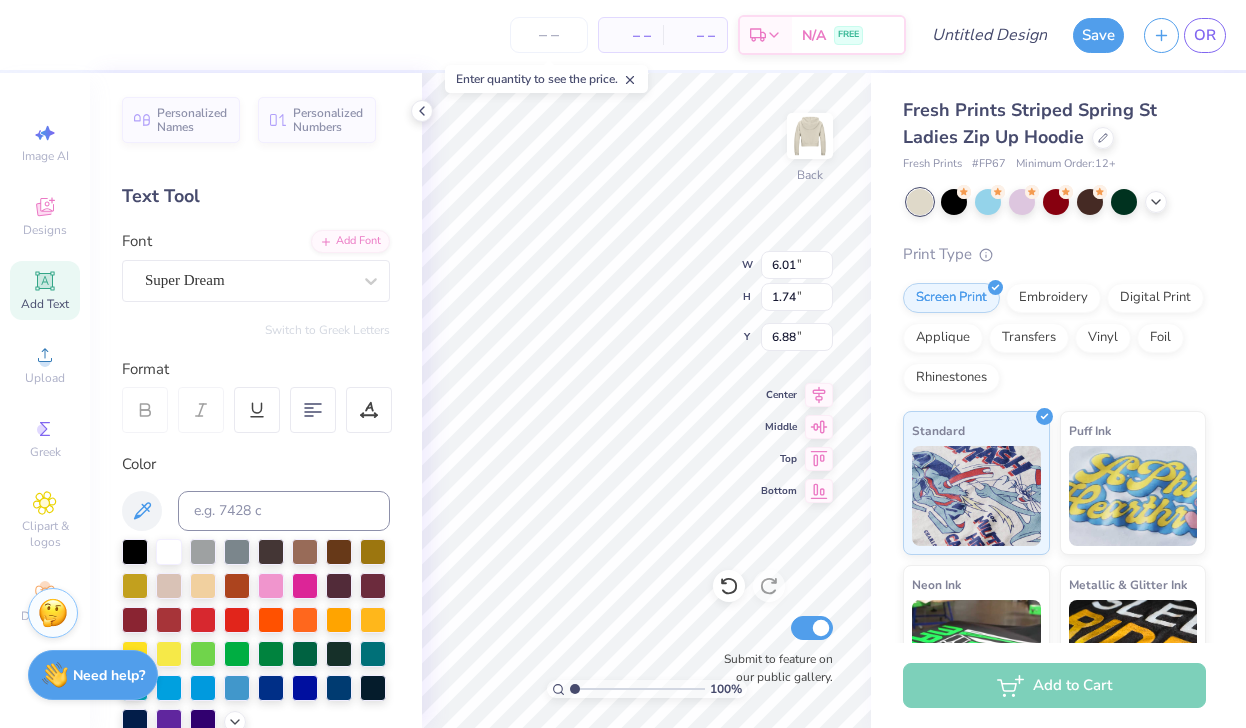 scroll, scrollTop: 16, scrollLeft: 5, axis: both 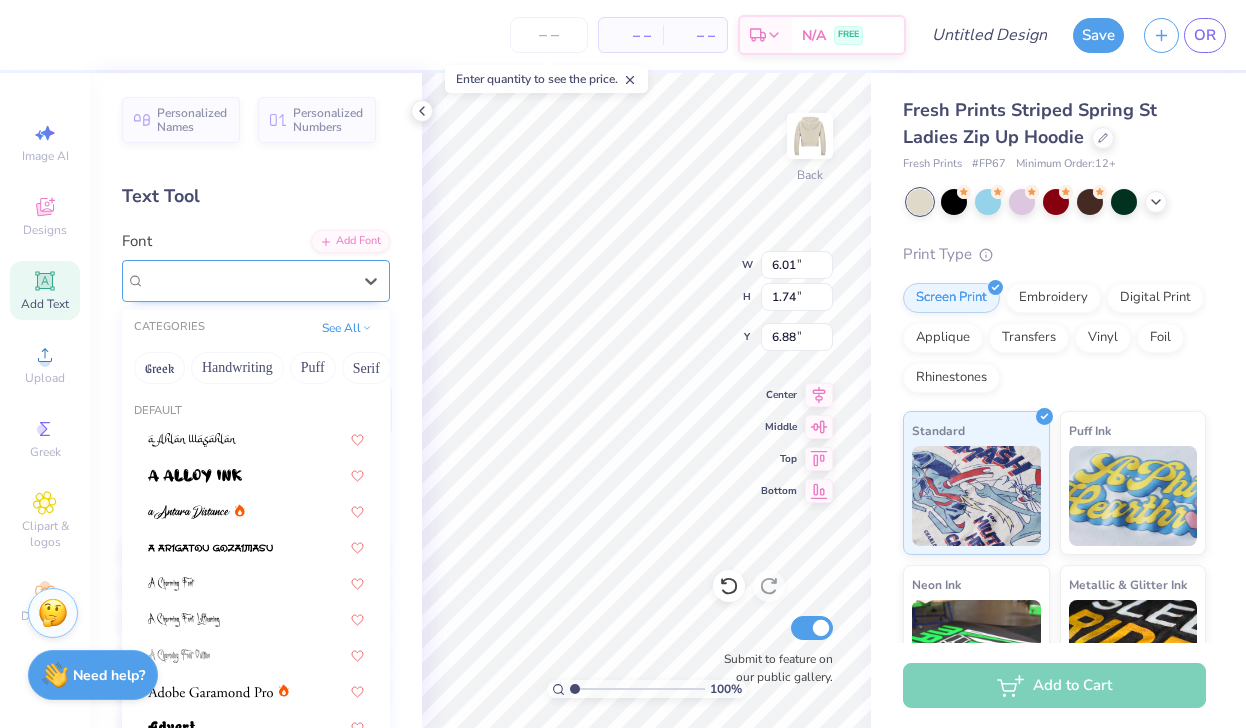click on "Super Dream" at bounding box center (185, 280) 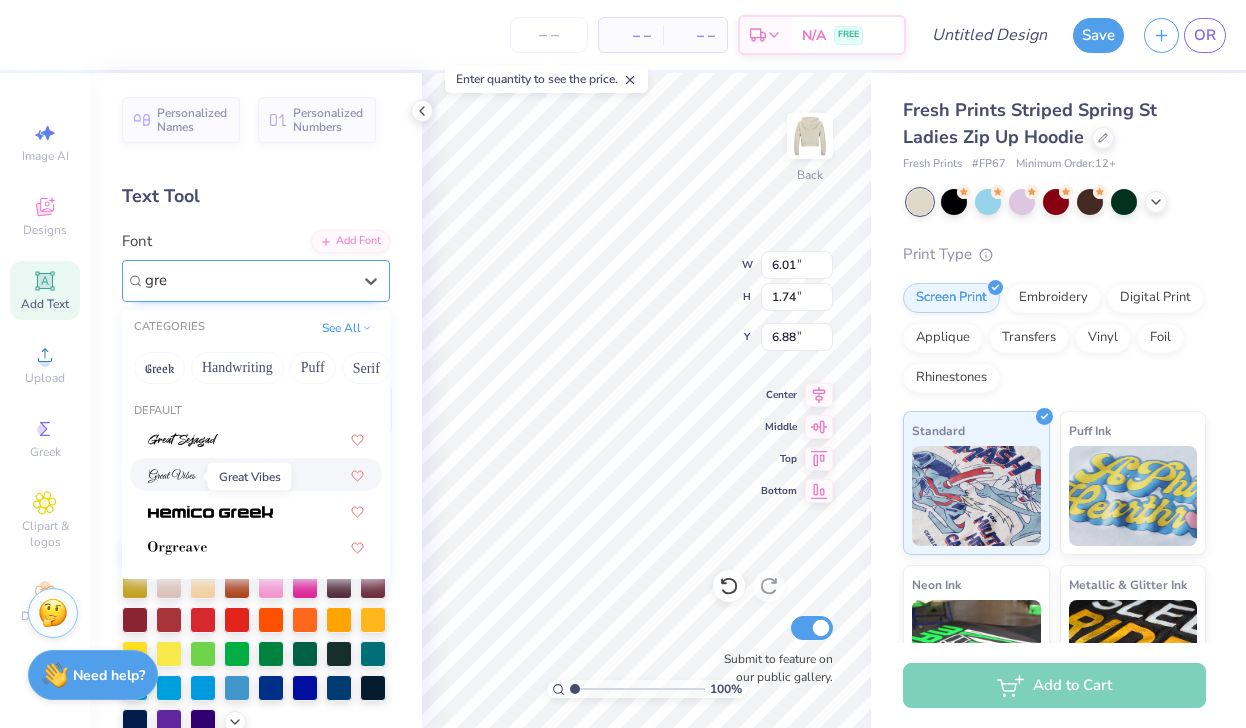 click at bounding box center (172, 474) 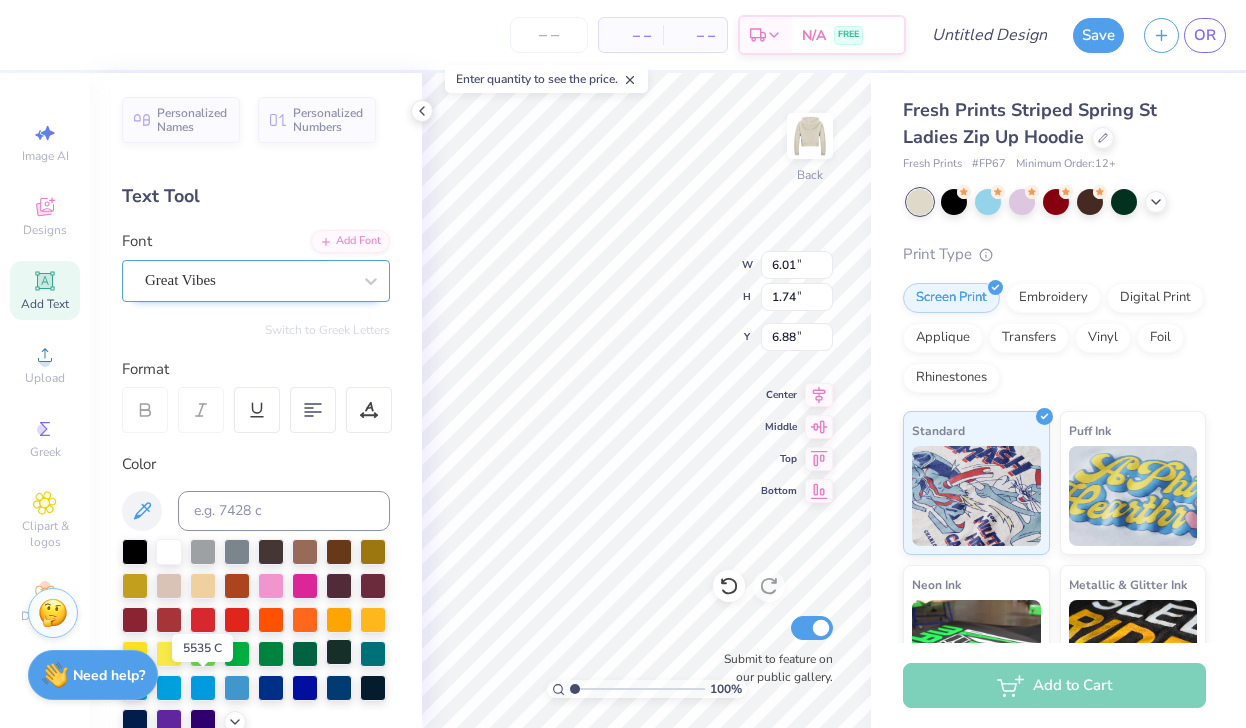 click at bounding box center [339, 652] 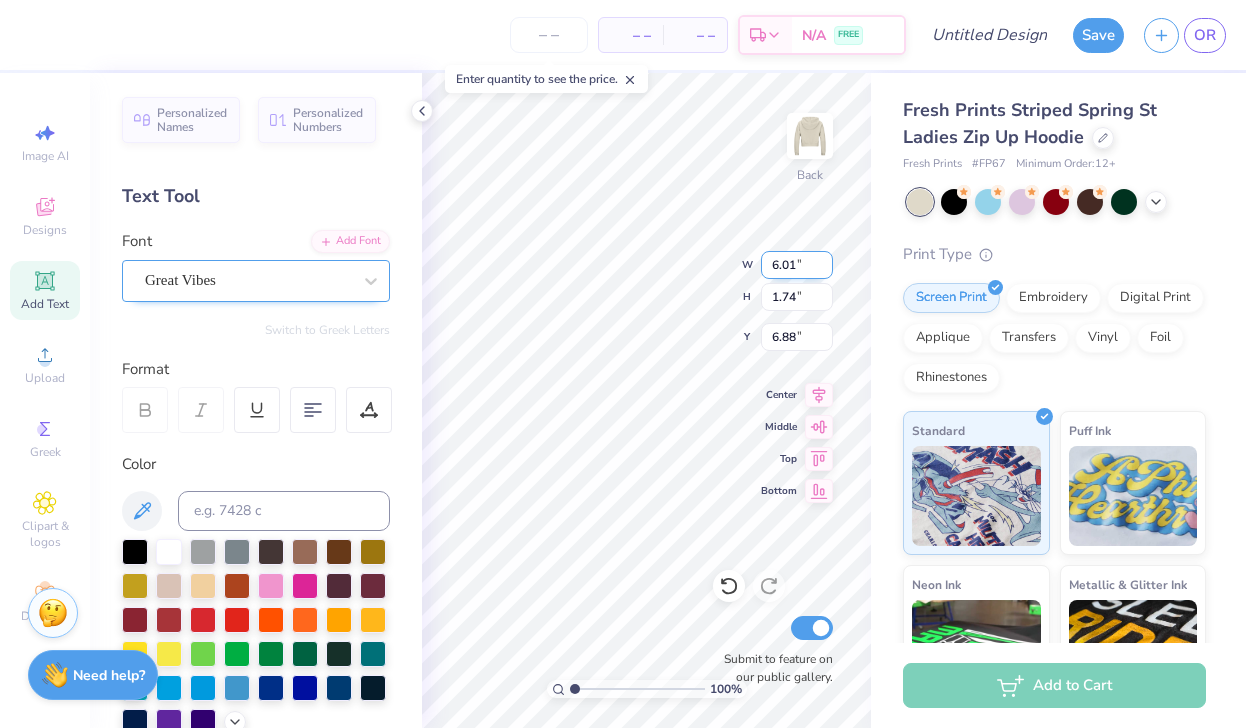 click on "6.01" at bounding box center [797, 265] 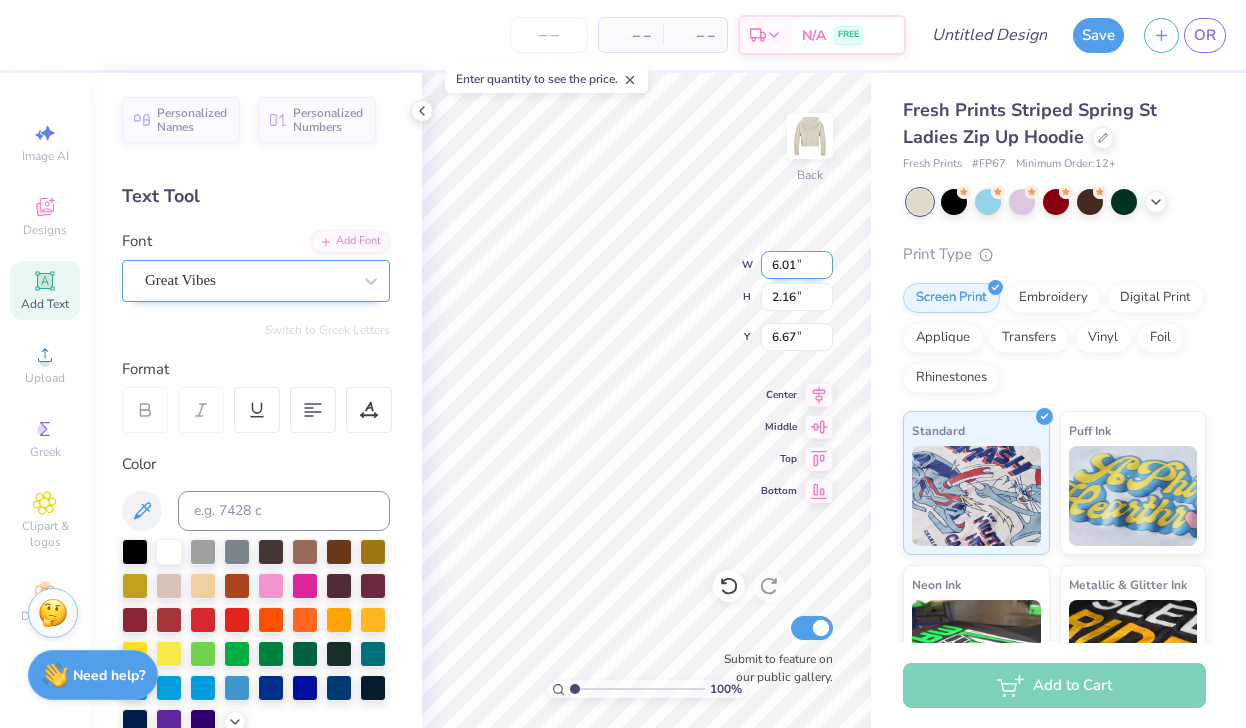 type on "6.69" 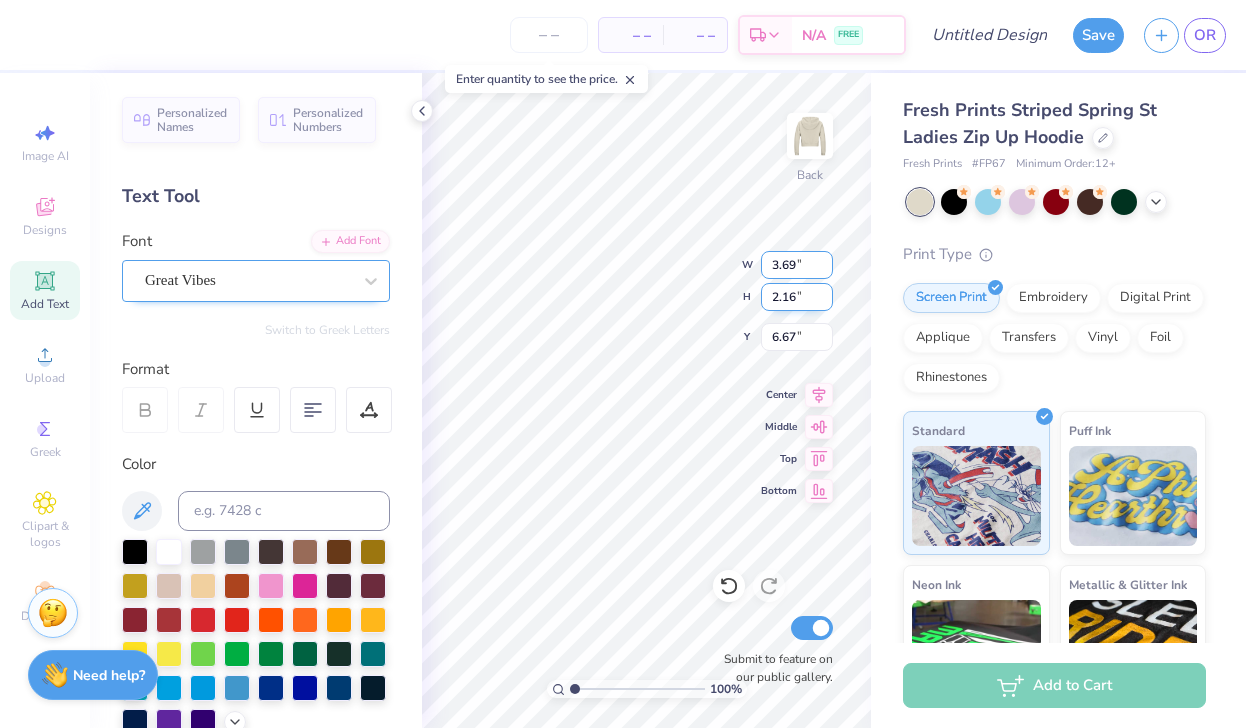 type on "3.69" 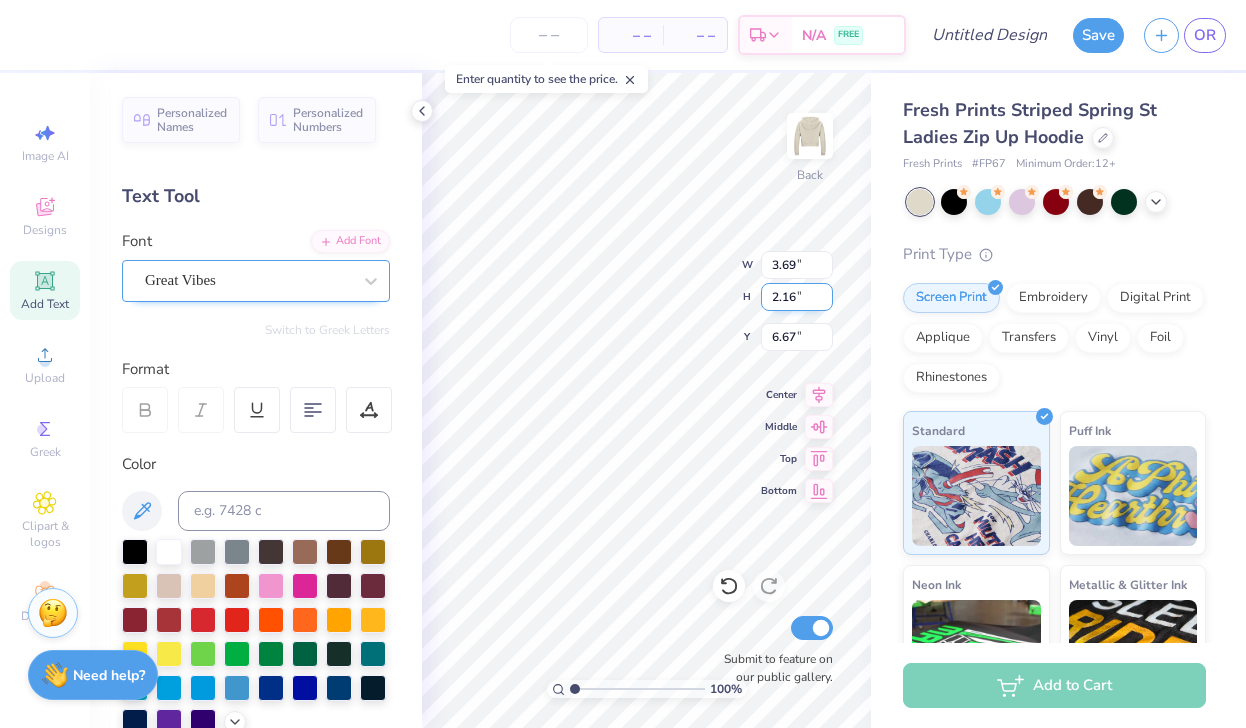 click on "2.16" at bounding box center [797, 297] 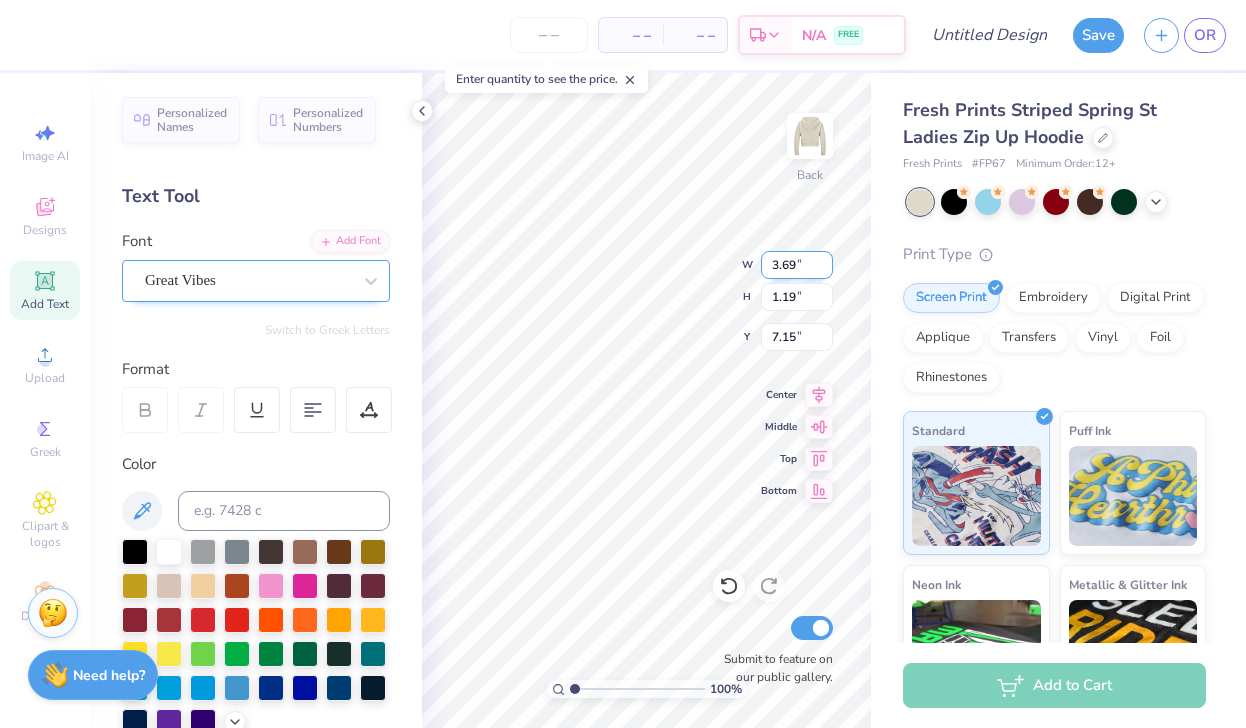click on "3.69" at bounding box center (797, 265) 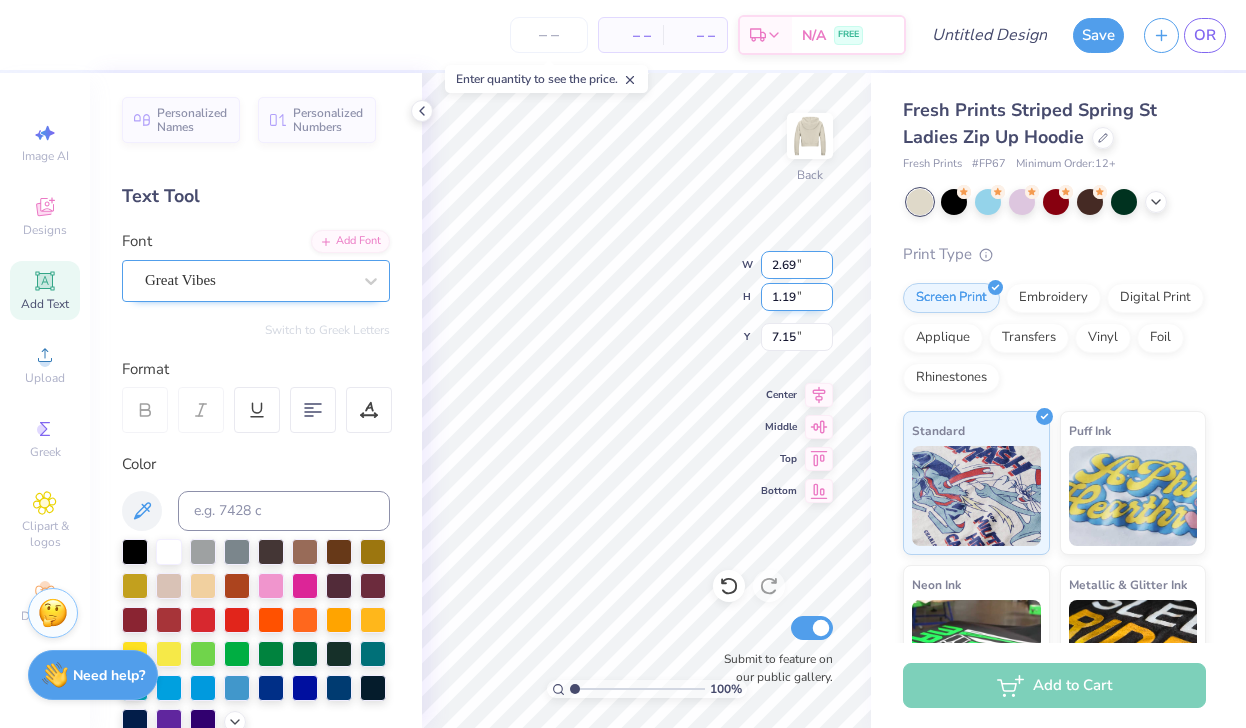 type on "2.69" 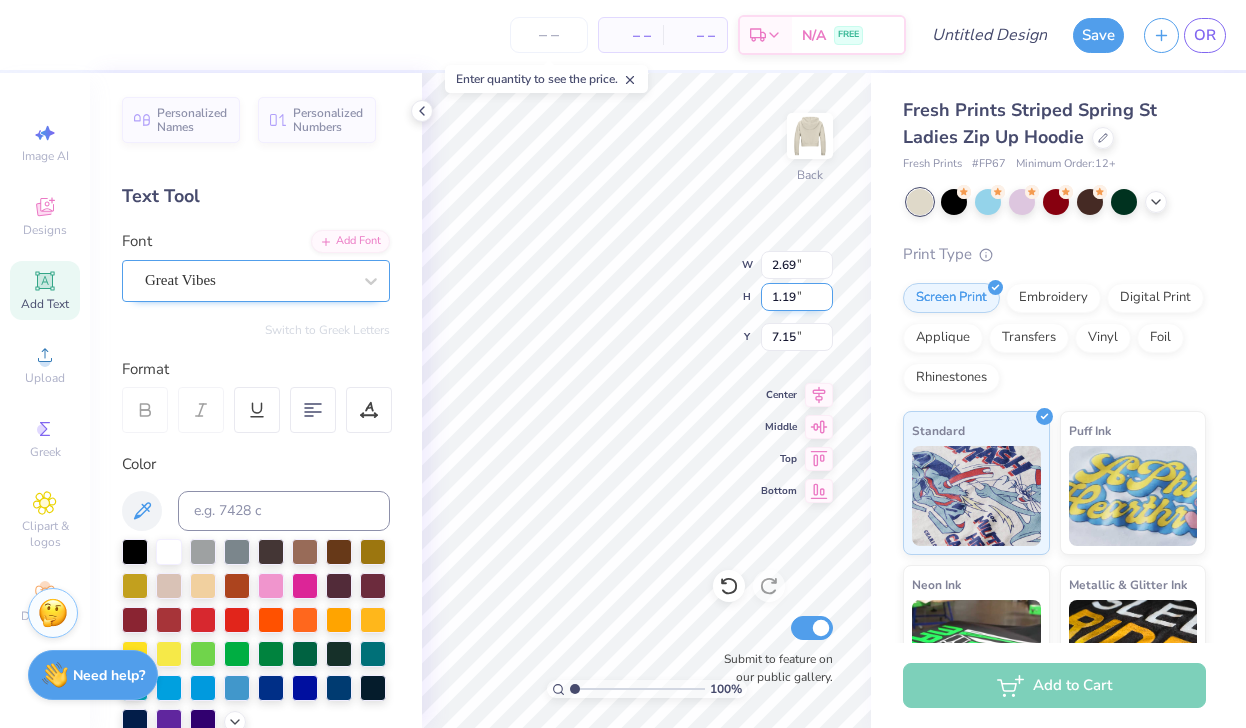 click on "1.19" at bounding box center (797, 297) 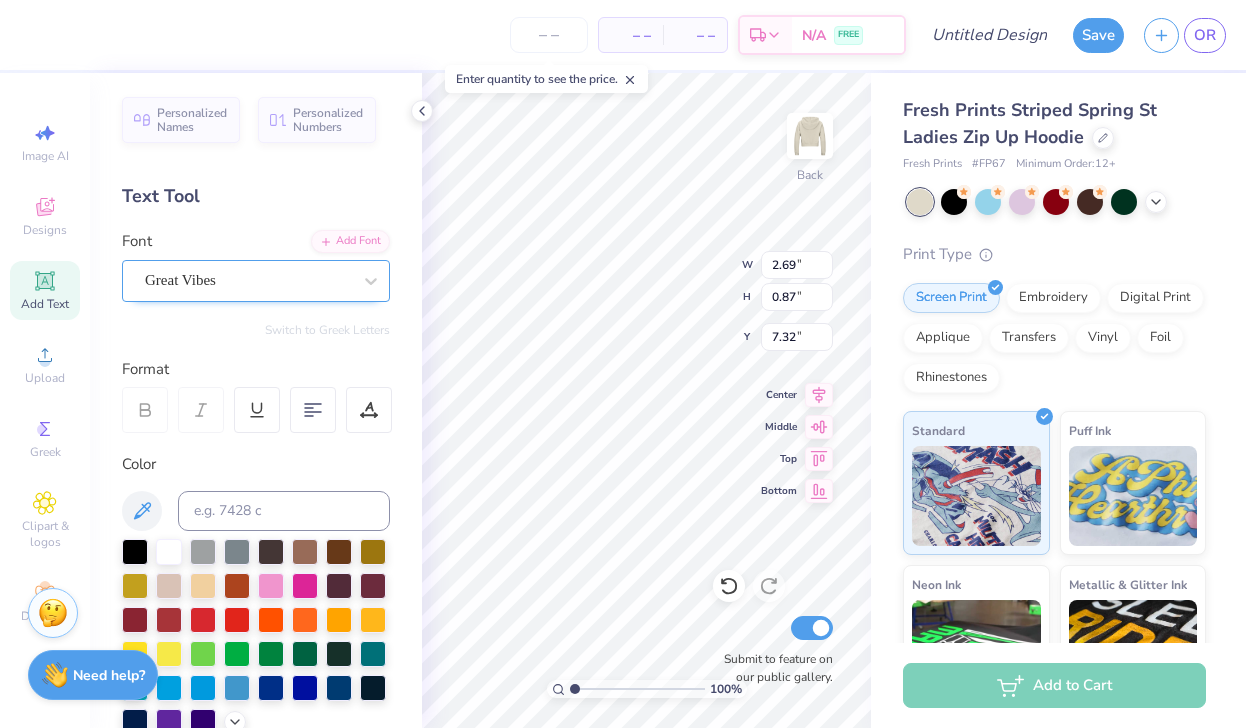 type on "1.78" 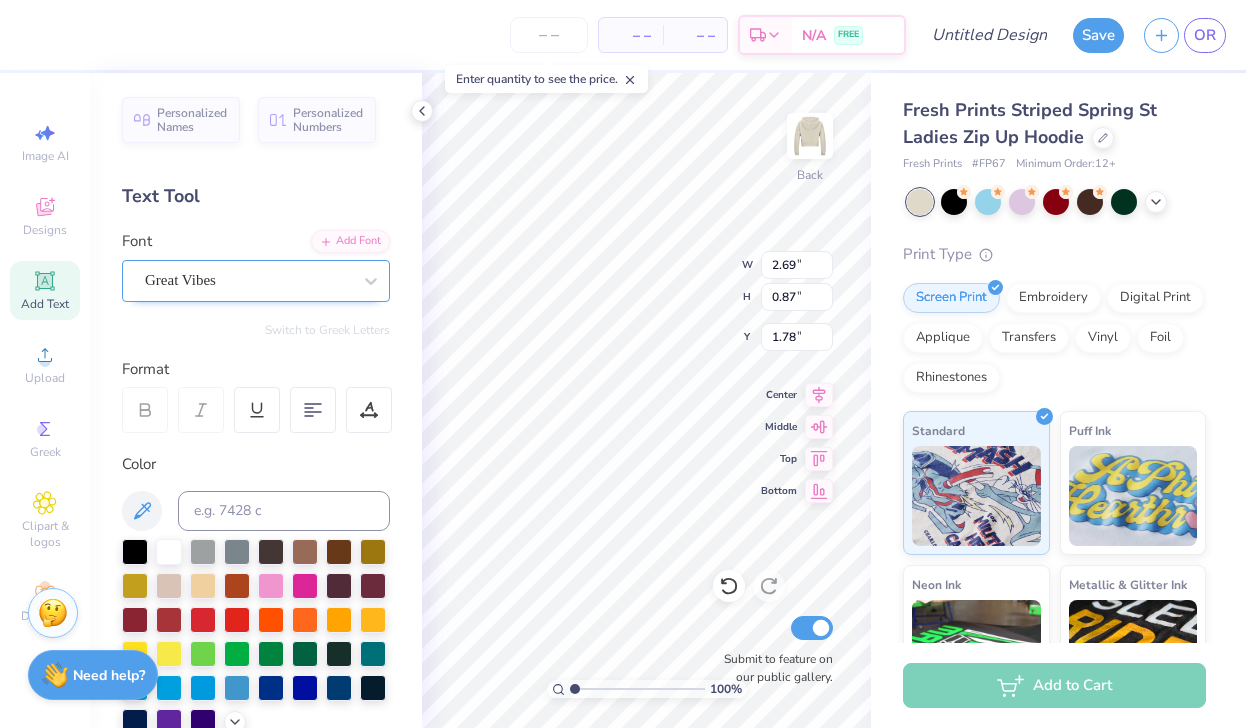 click on "Fresh Prints Striped Spring St Ladies Zip Up Hoodie Fresh Prints # FP67 Minimum Order:  12 +   Print Type Screen Print Embroidery Digital Print Applique Transfers Vinyl Foil Rhinestones Standard Puff Ink Neon Ink Metallic & Glitter Ink Glow in the Dark Ink Water based Ink" at bounding box center (1058, 468) 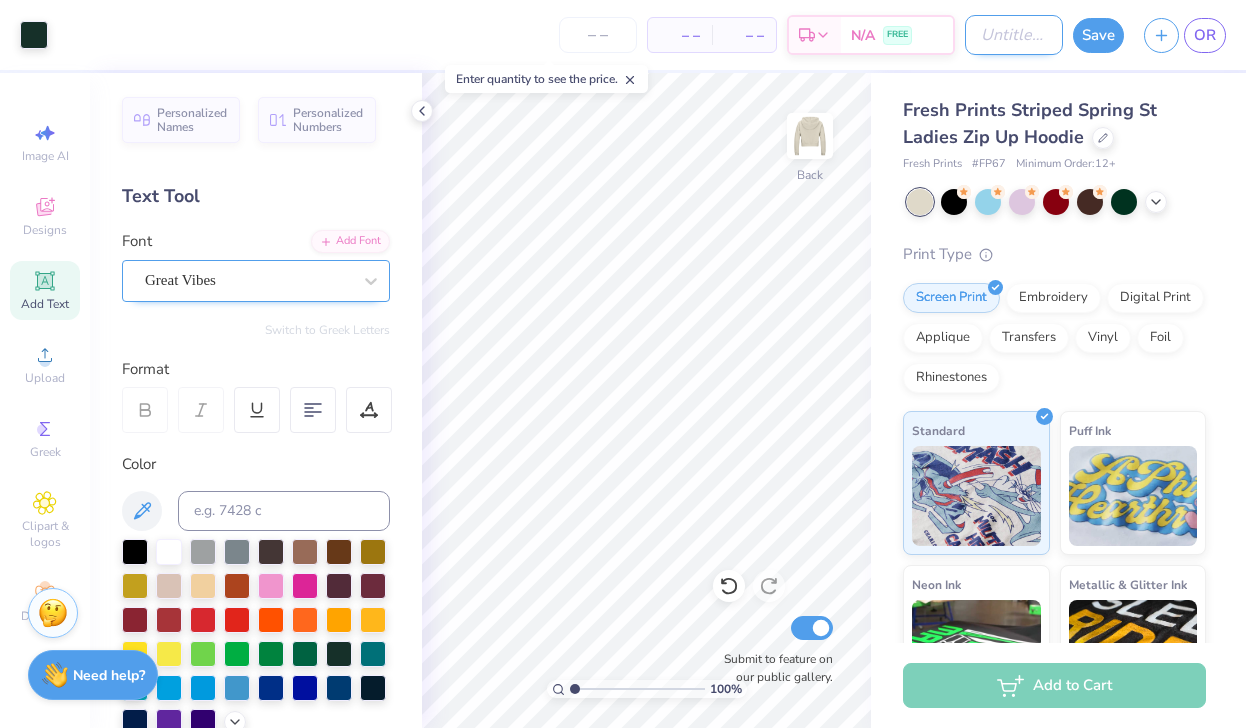 click on "Design Title" at bounding box center [1014, 35] 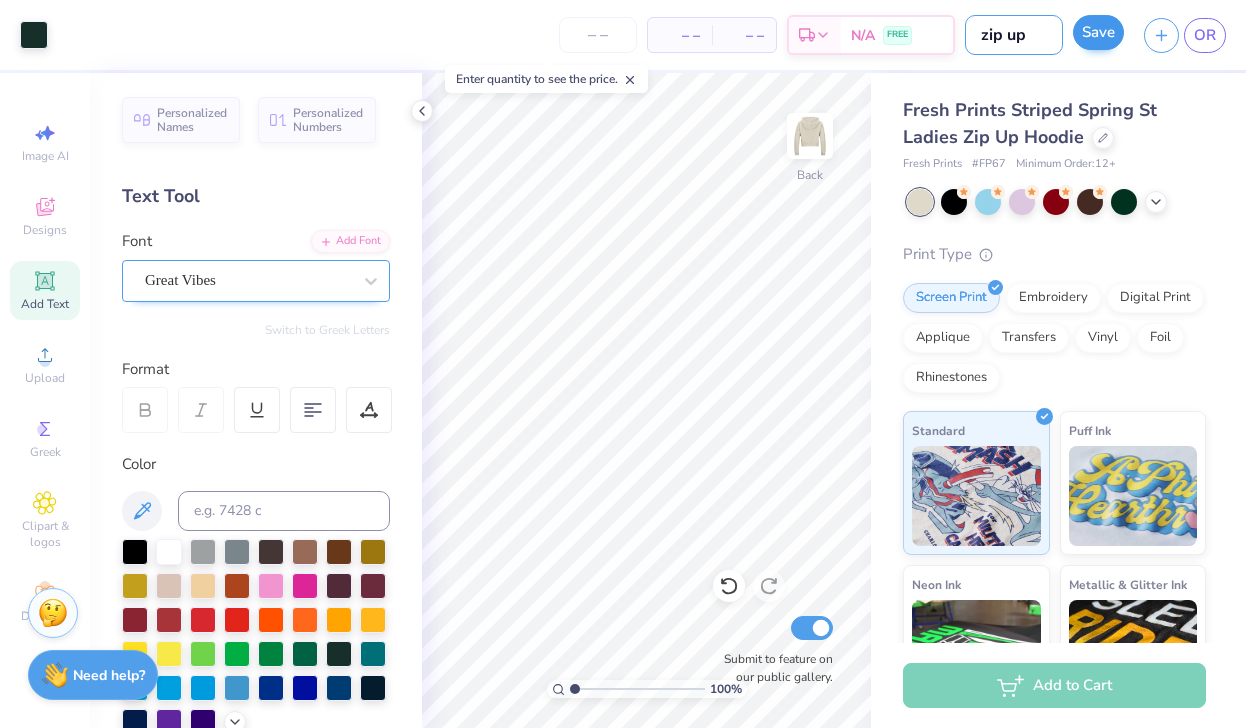 type on "zip up" 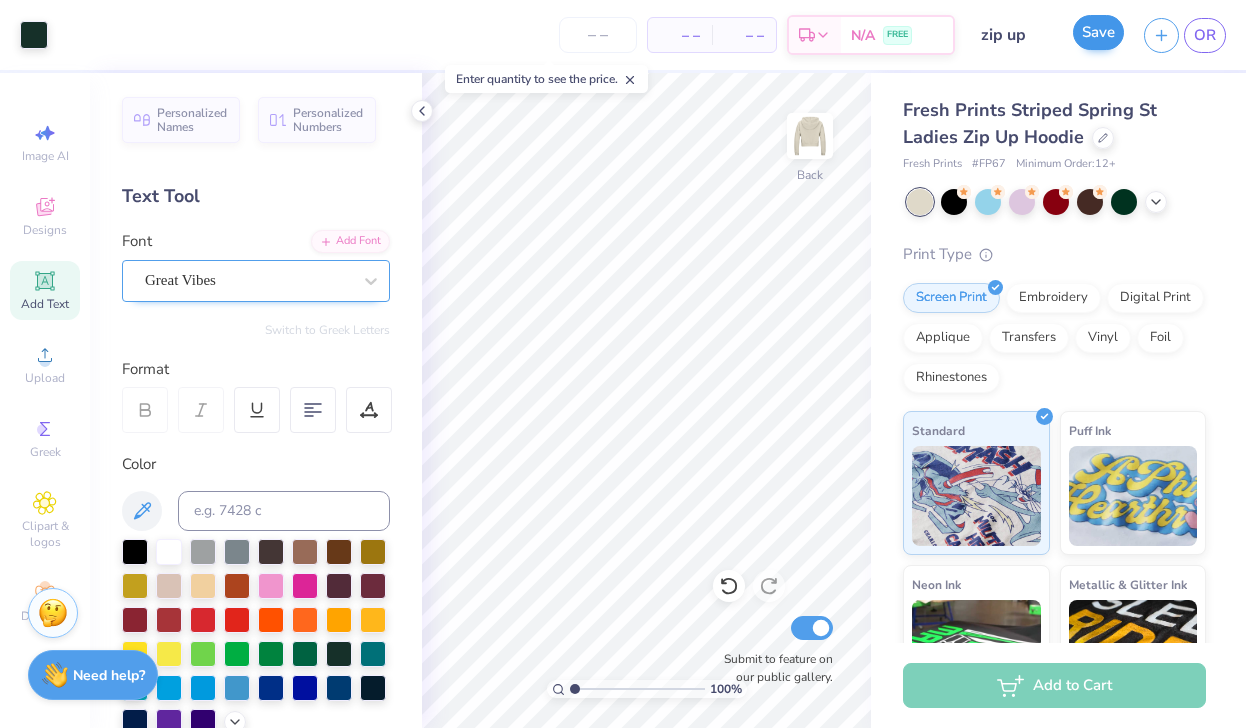click on "Save" at bounding box center (1098, 32) 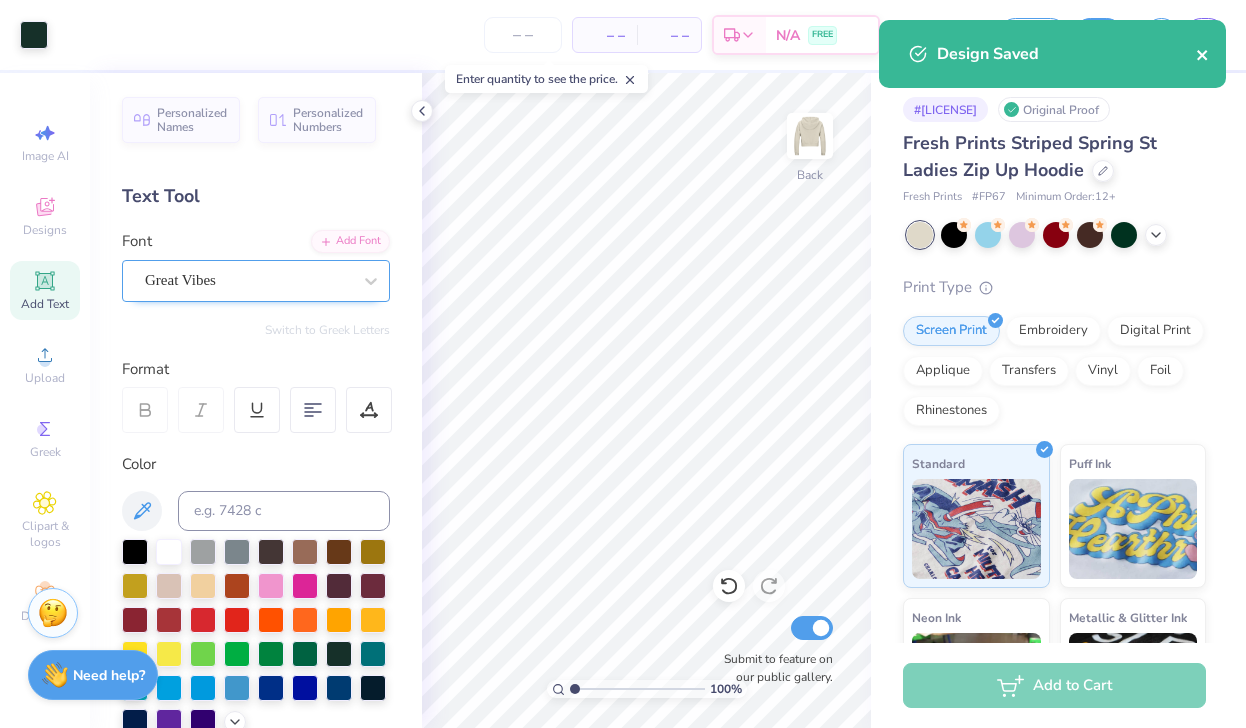 click 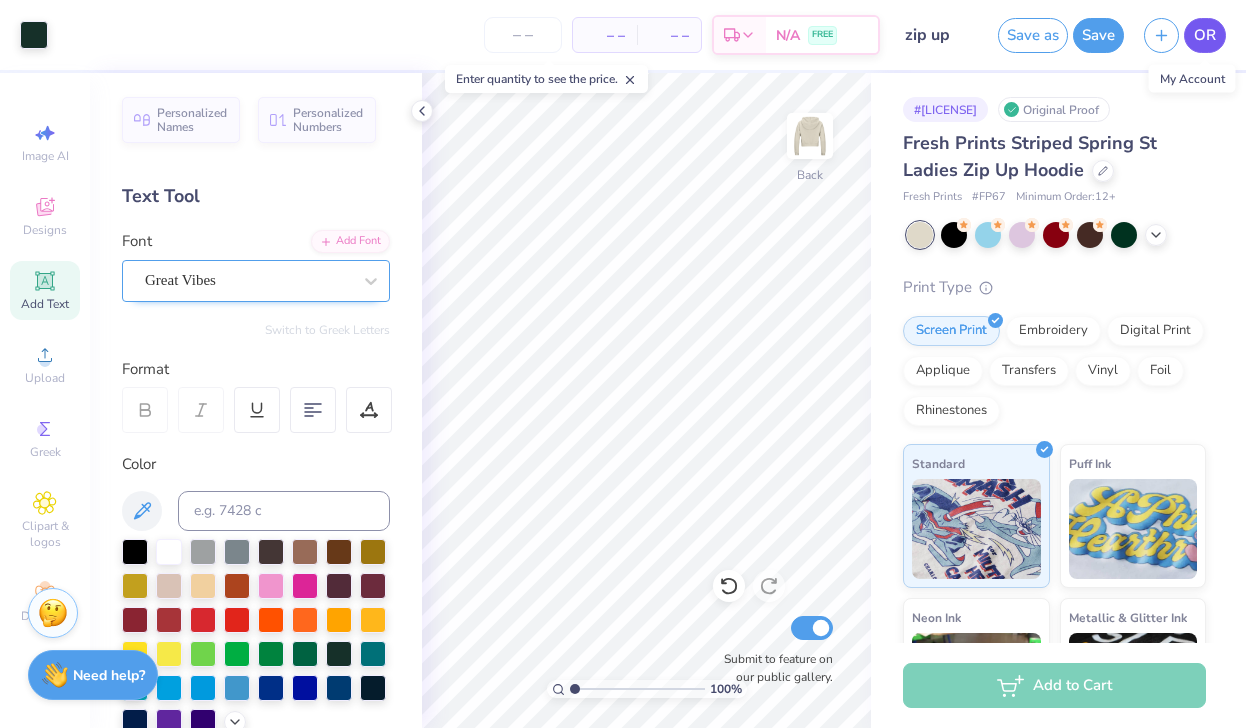 click on "OR" at bounding box center [1205, 35] 